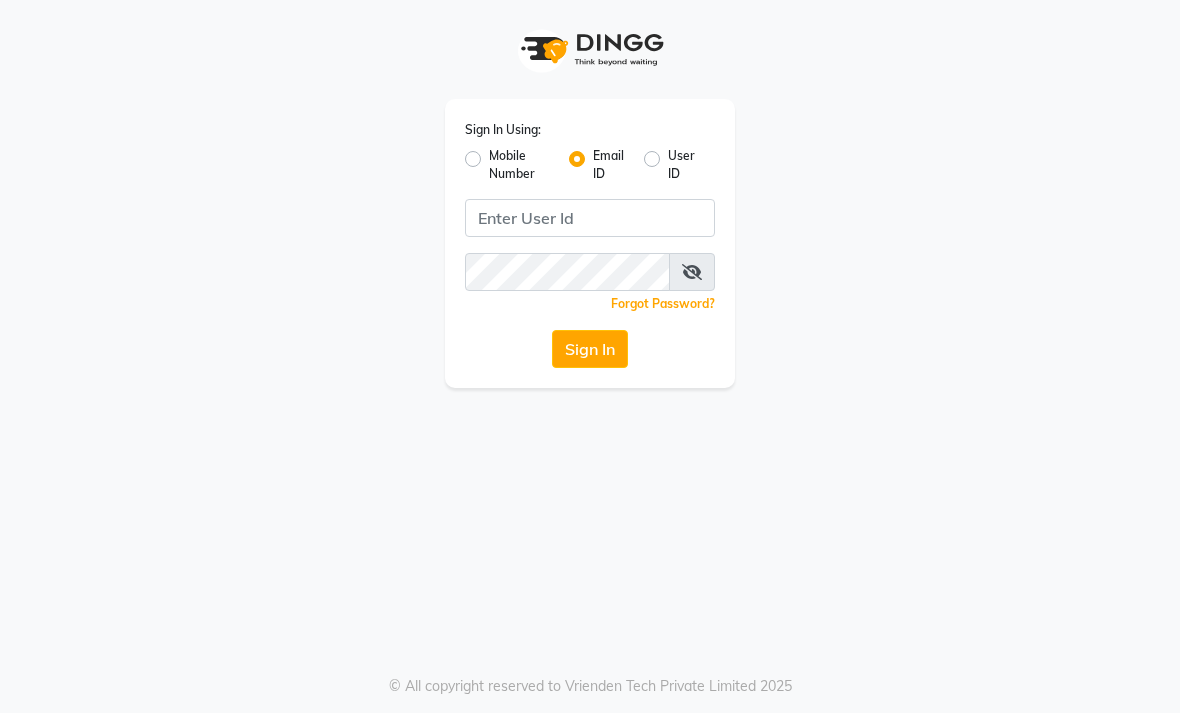scroll, scrollTop: 0, scrollLeft: 0, axis: both 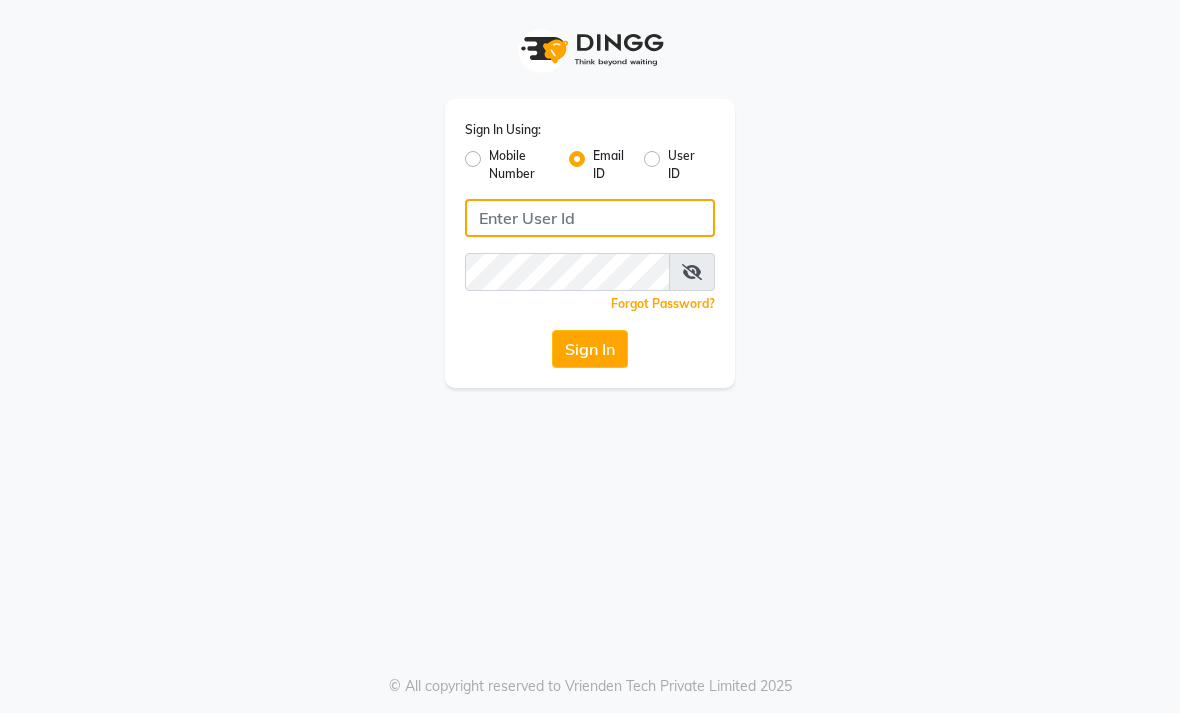 type on "Qandb.salon@example.com" 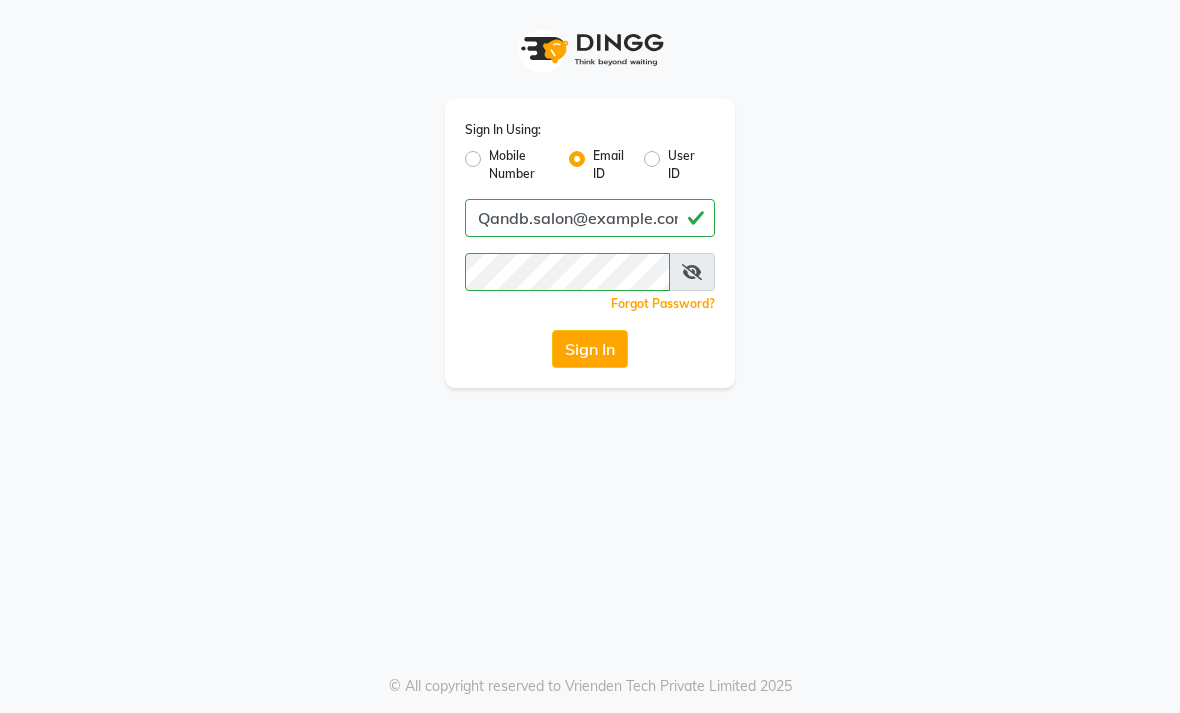 click on "Sign In" 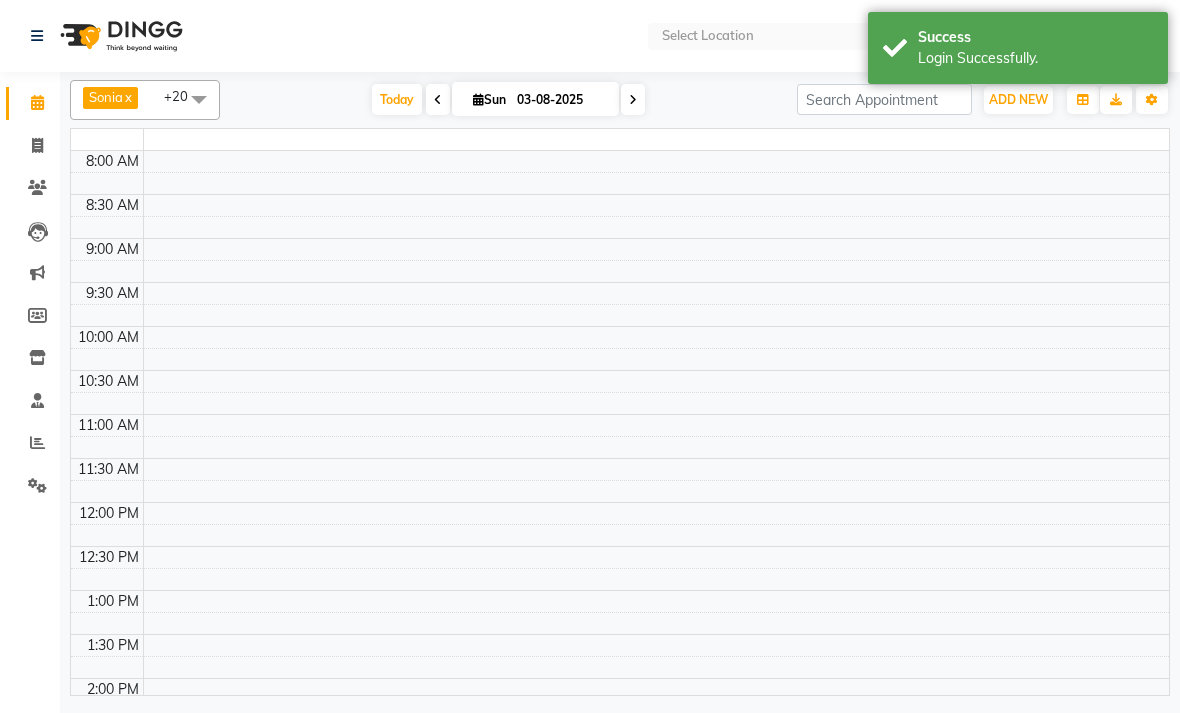 select on "en" 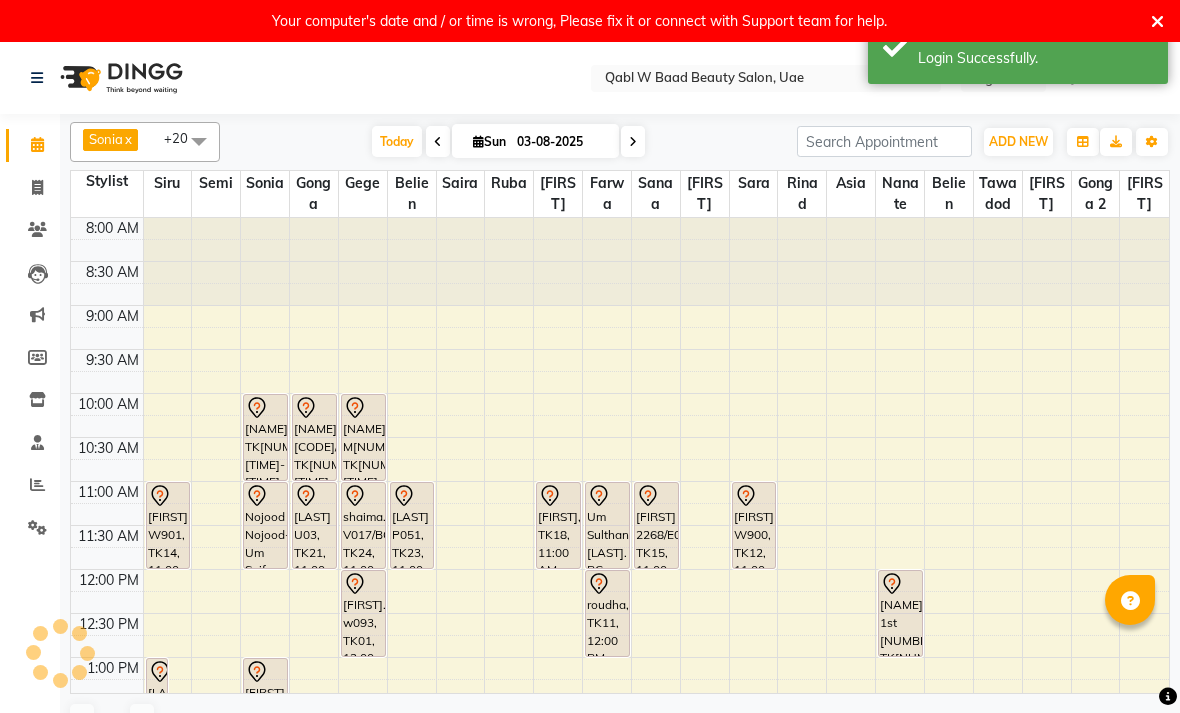 scroll, scrollTop: 0, scrollLeft: 0, axis: both 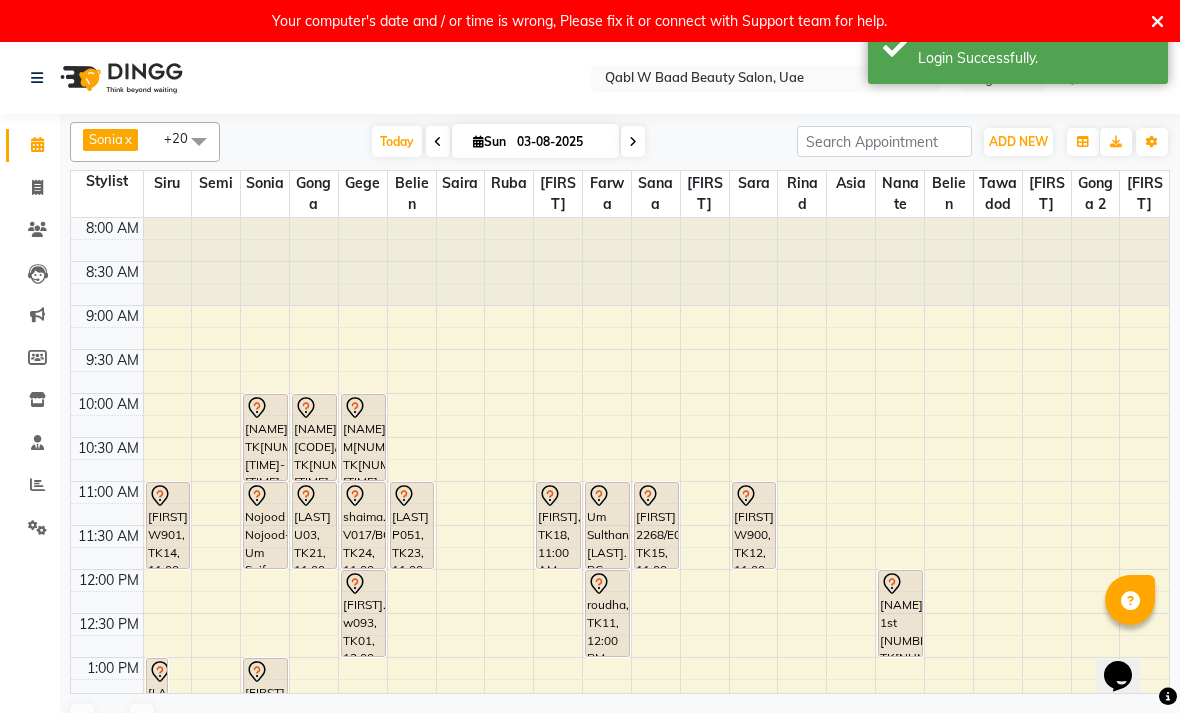 click on "Invoice" 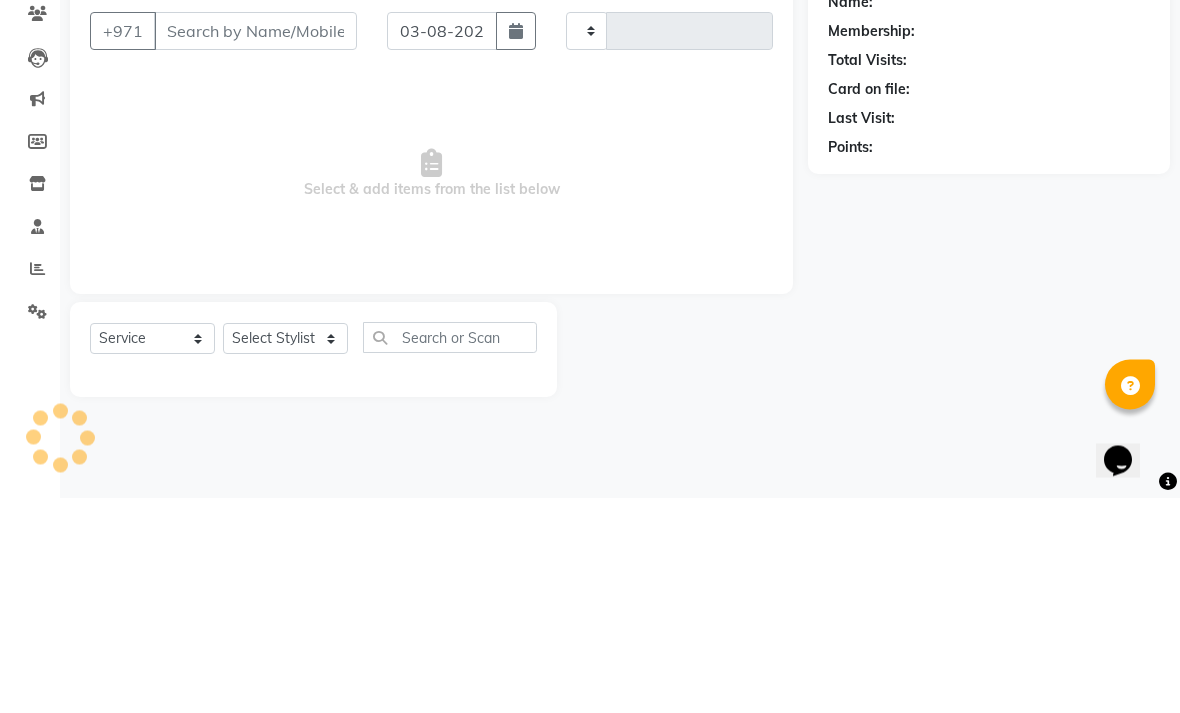 type on "4946" 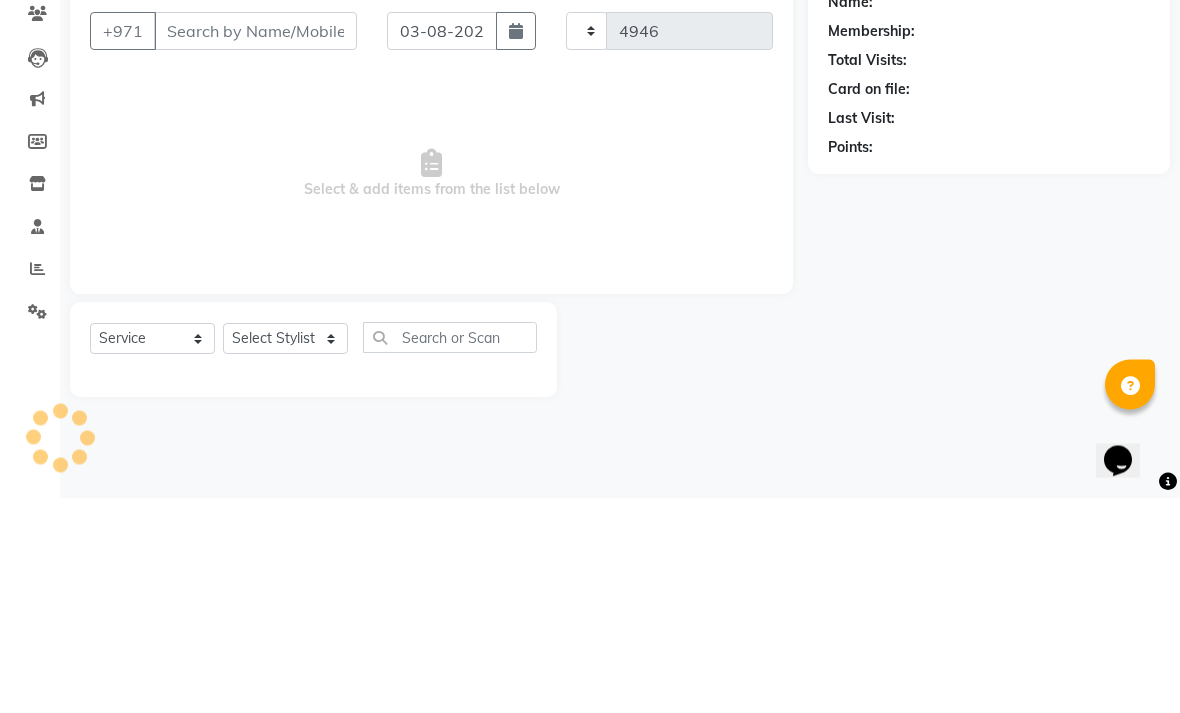 select on "6969" 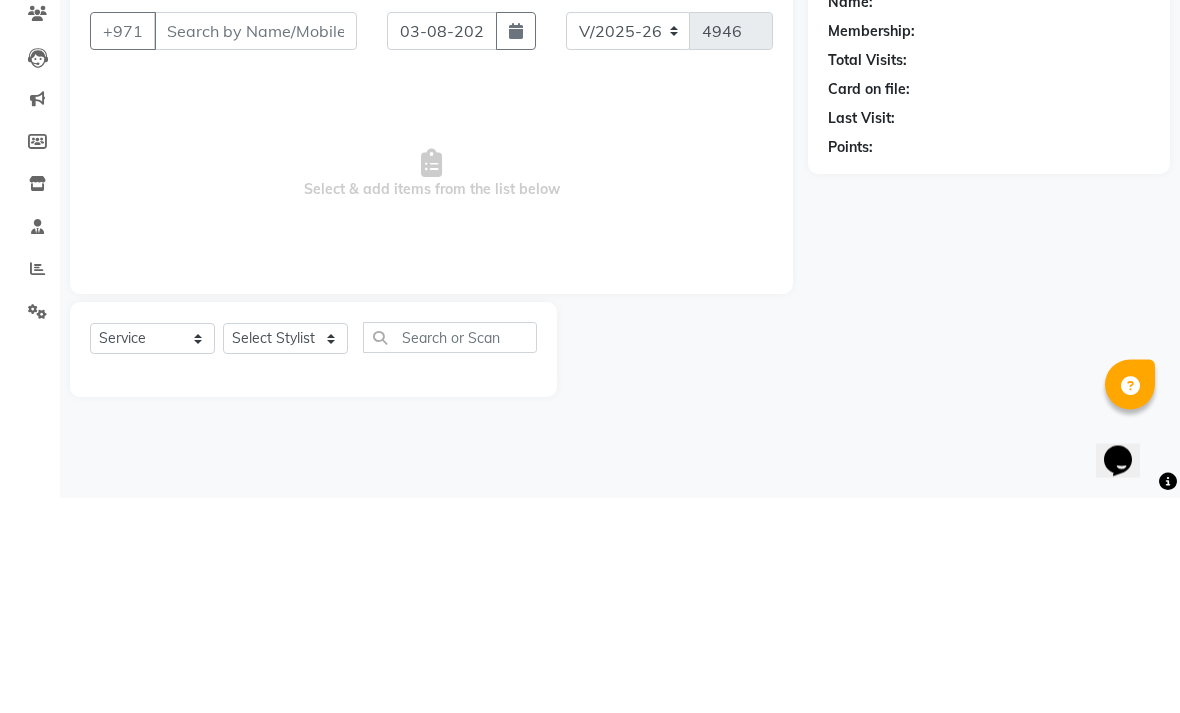 scroll, scrollTop: 42, scrollLeft: 0, axis: vertical 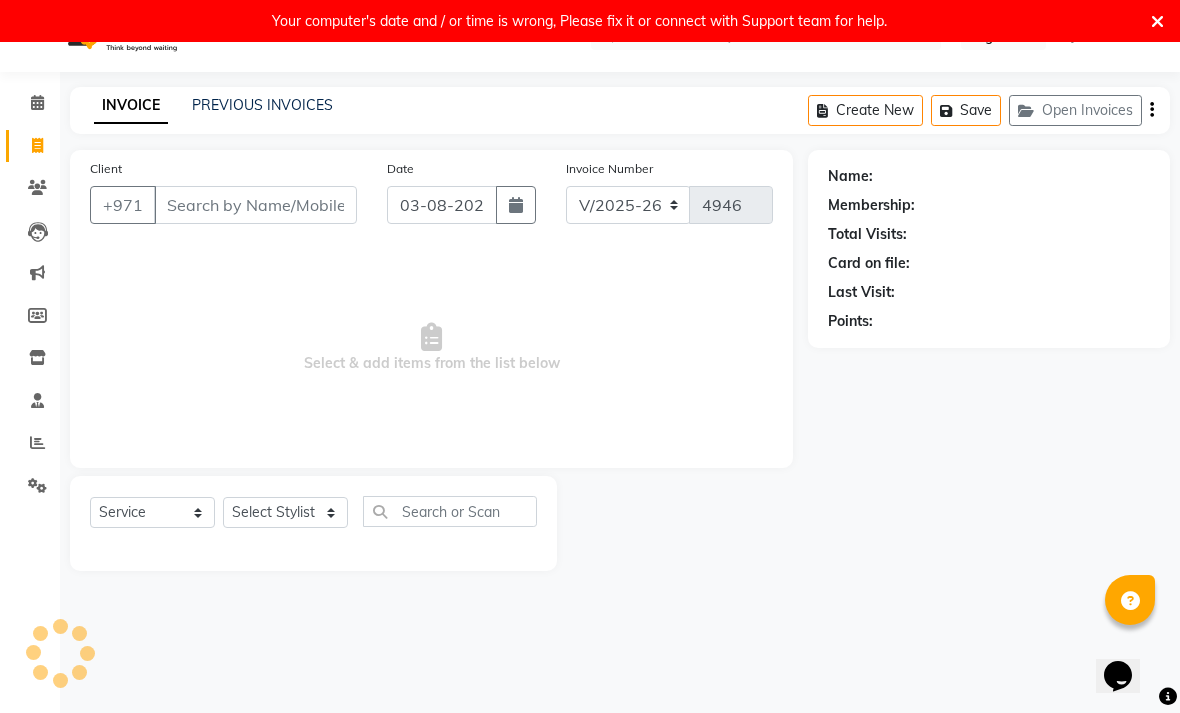 click on "PREVIOUS INVOICES" 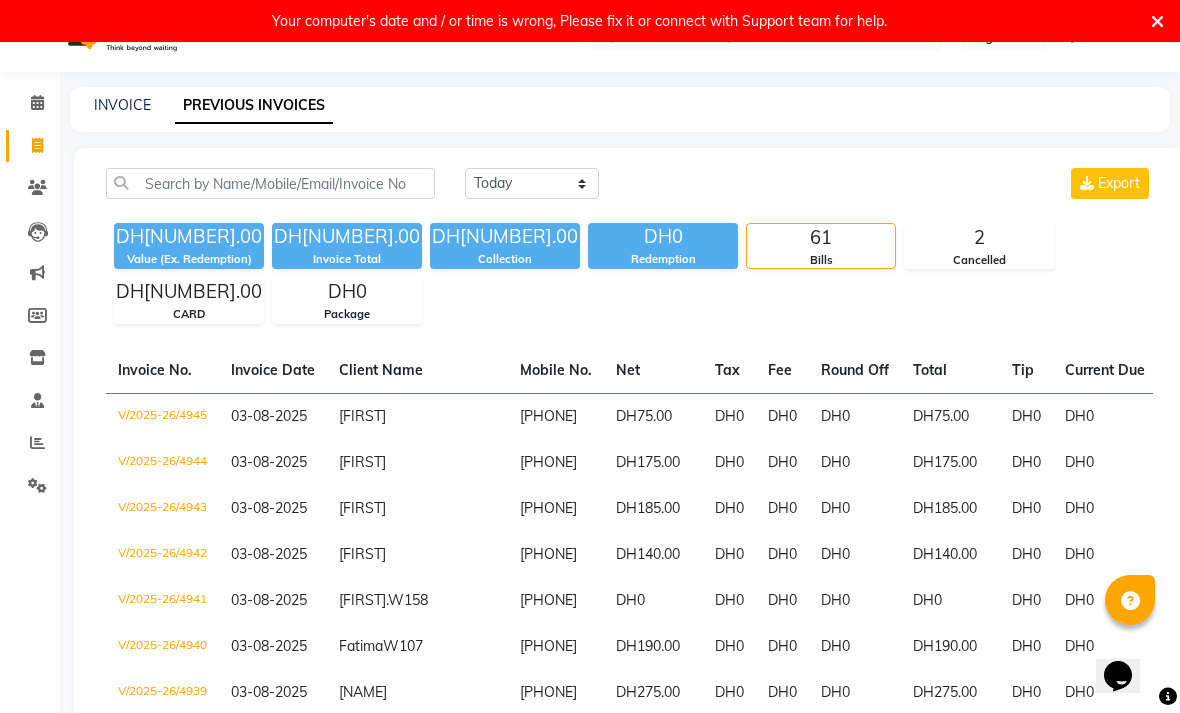 scroll, scrollTop: 0, scrollLeft: 0, axis: both 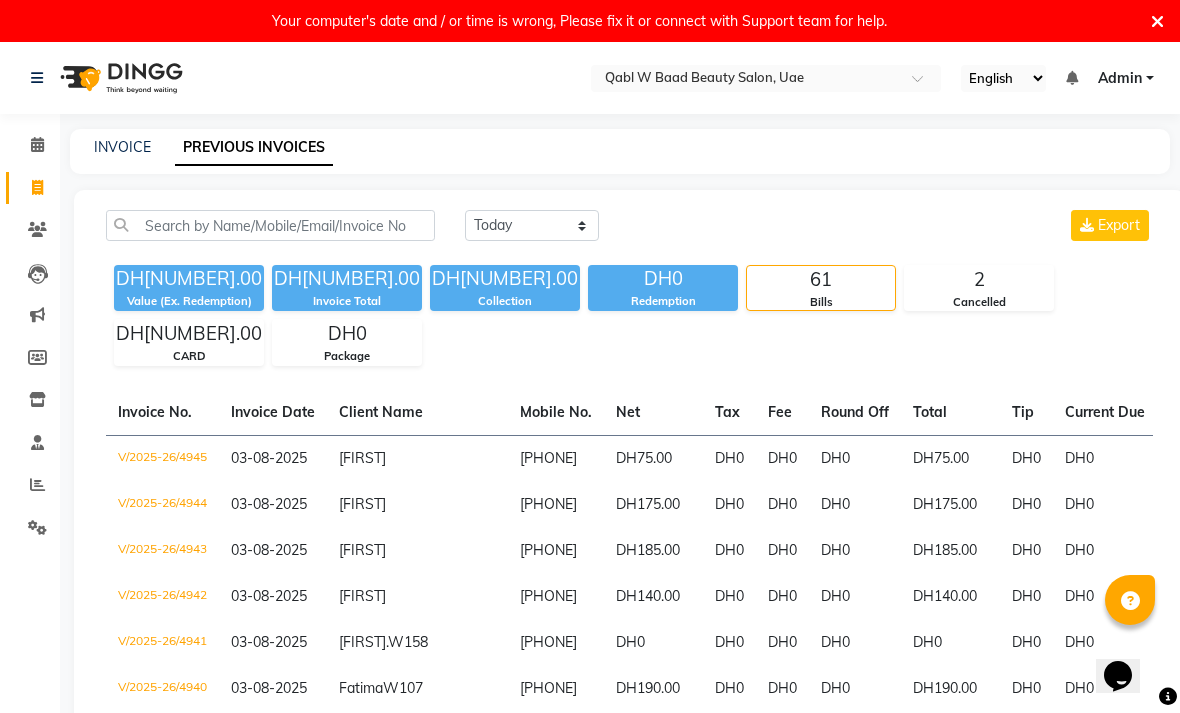 click on "Calendar" 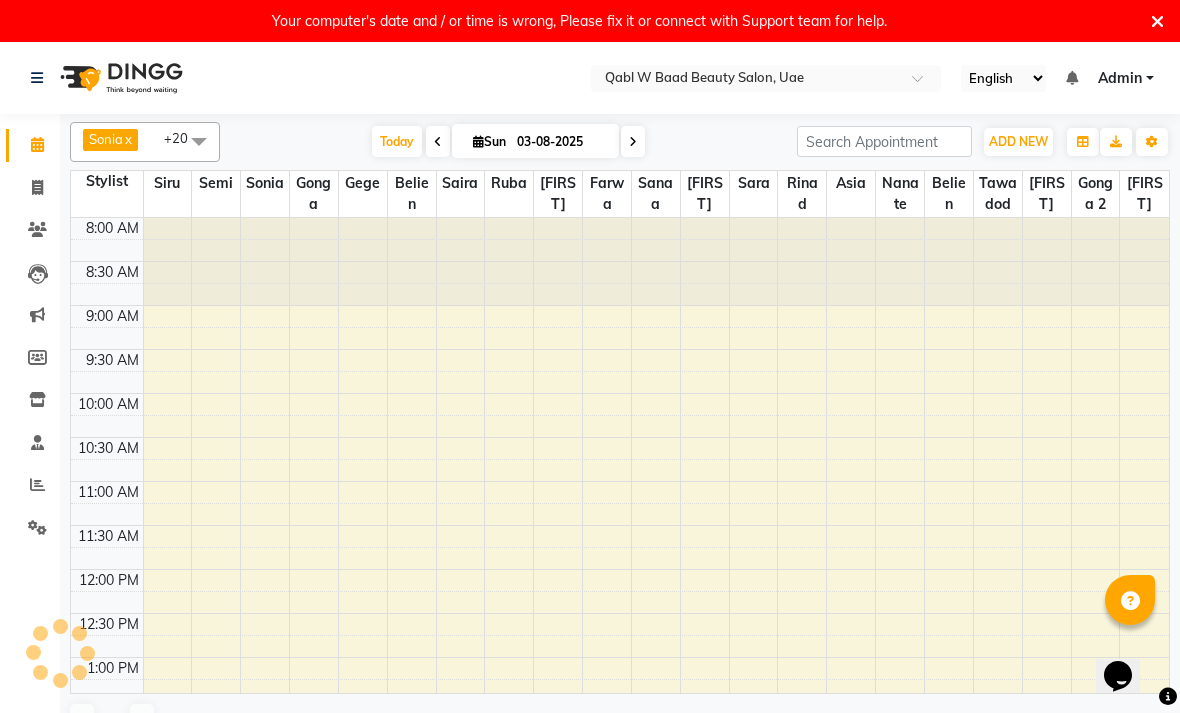 scroll, scrollTop: 0, scrollLeft: 0, axis: both 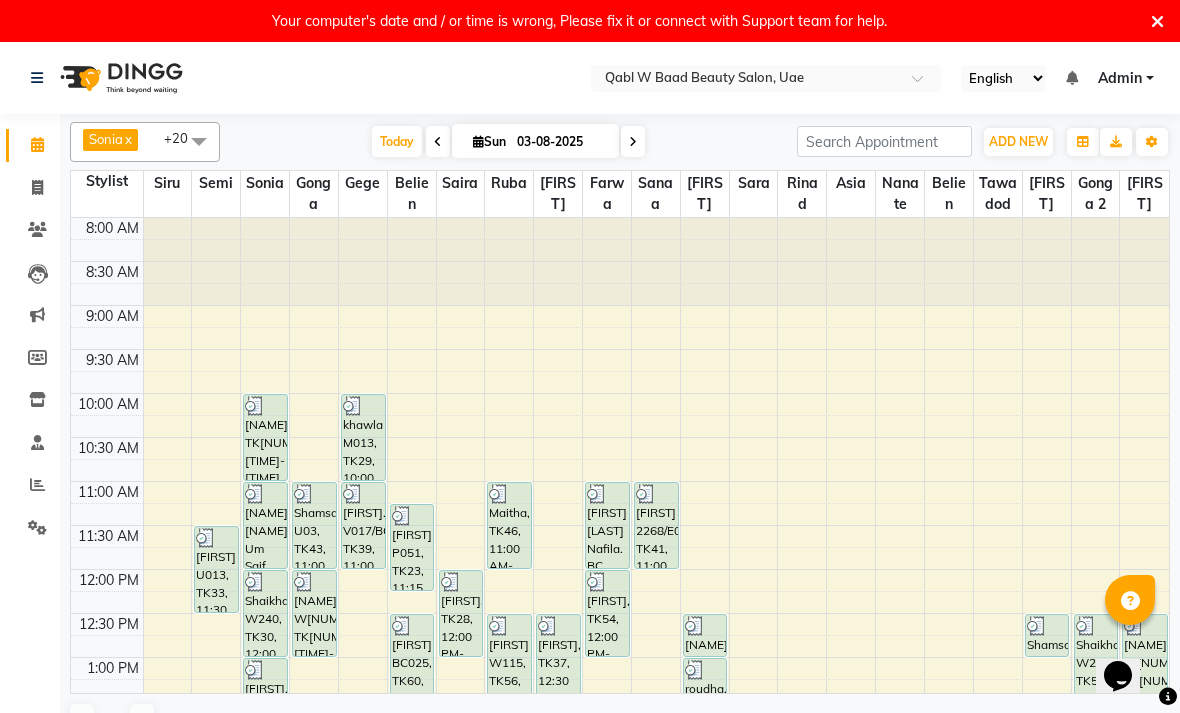 click on "03-08-2025" at bounding box center (561, 142) 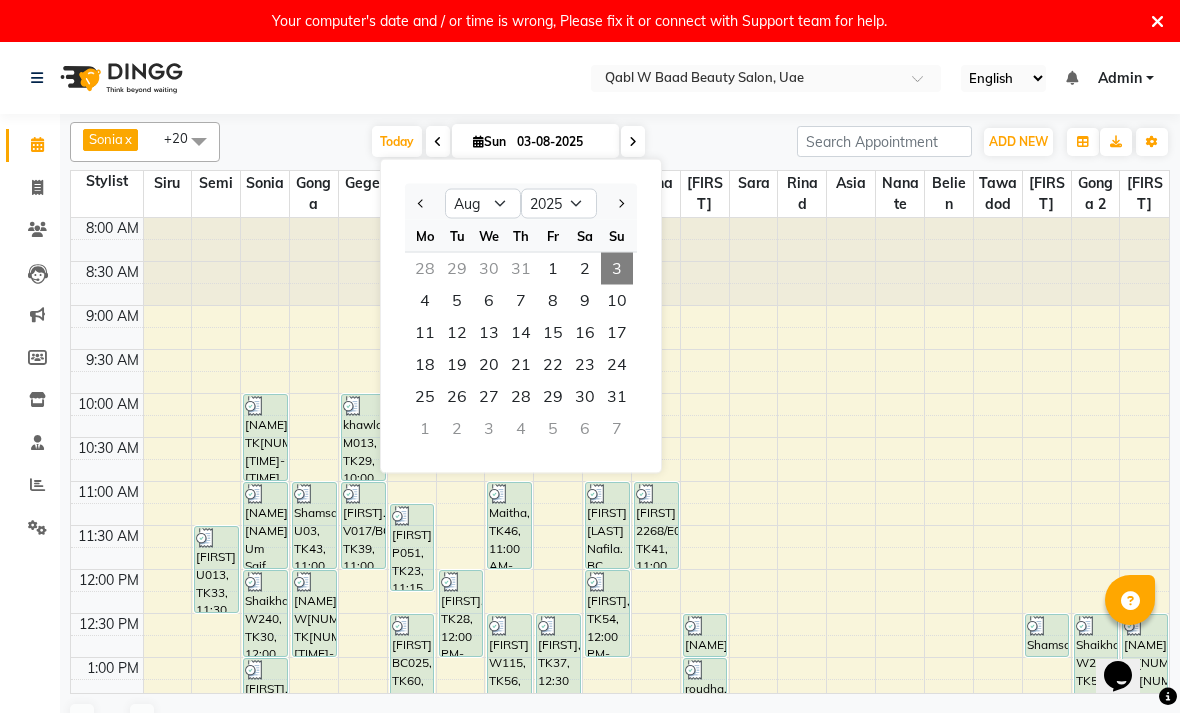 click on "4" at bounding box center [425, 301] 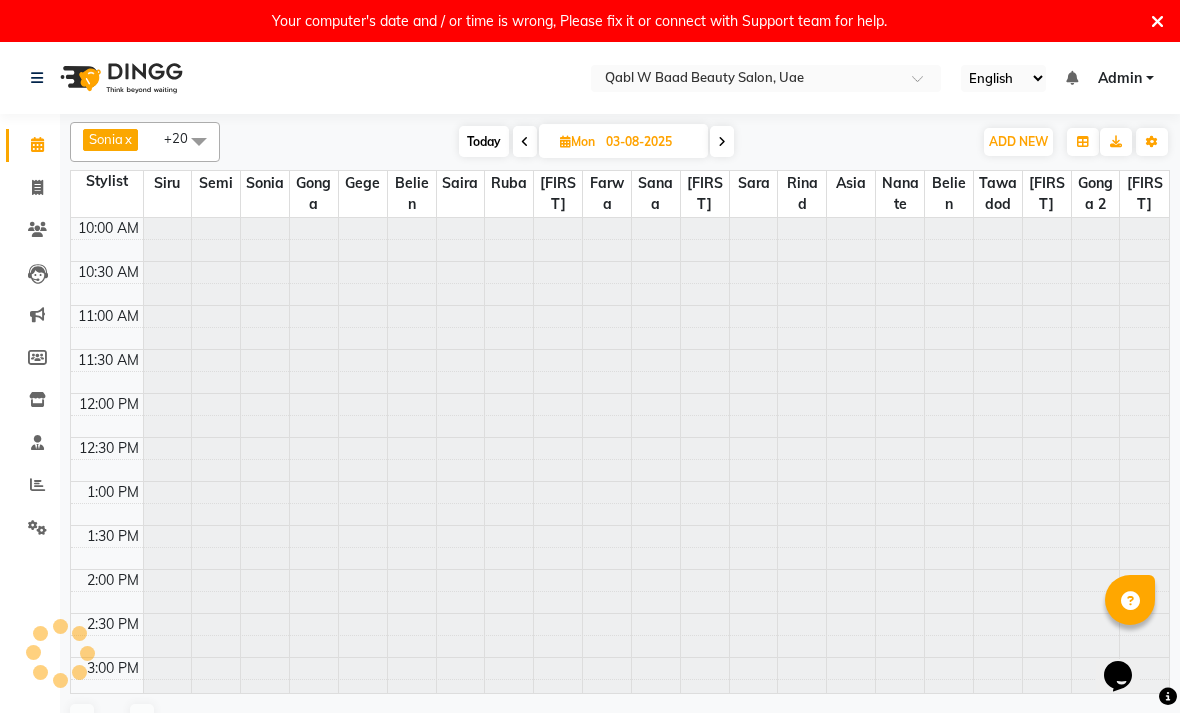 type on "04-08-2025" 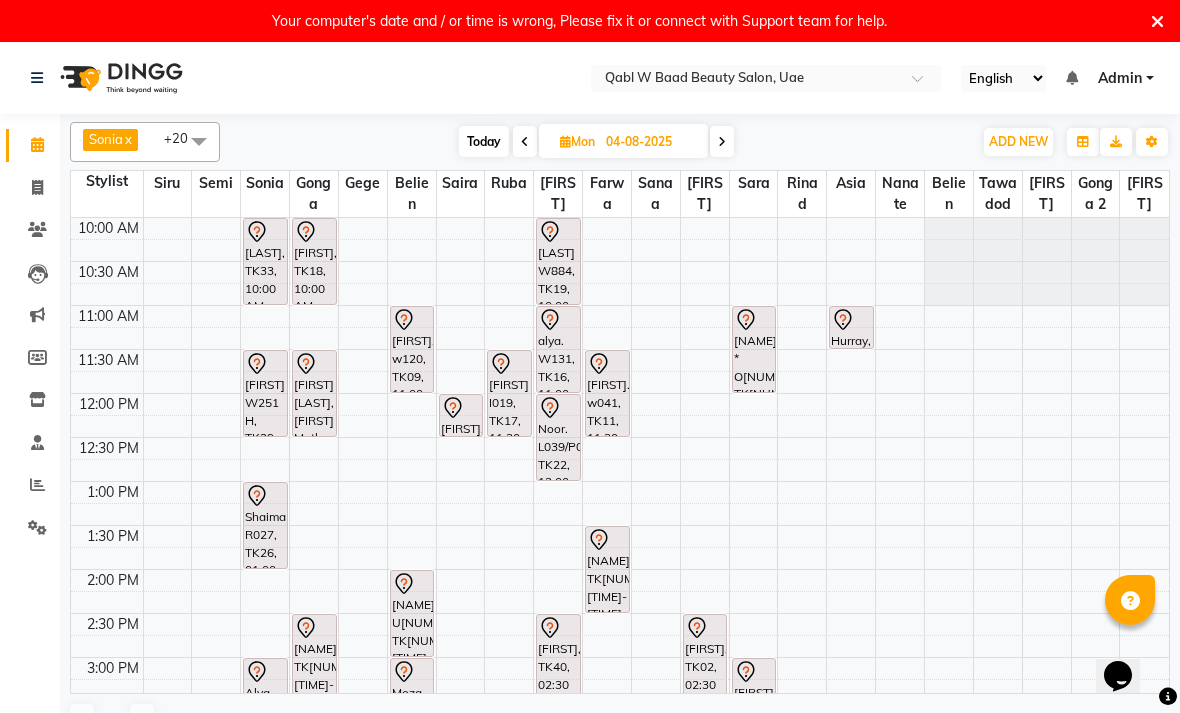 scroll, scrollTop: 0, scrollLeft: 0, axis: both 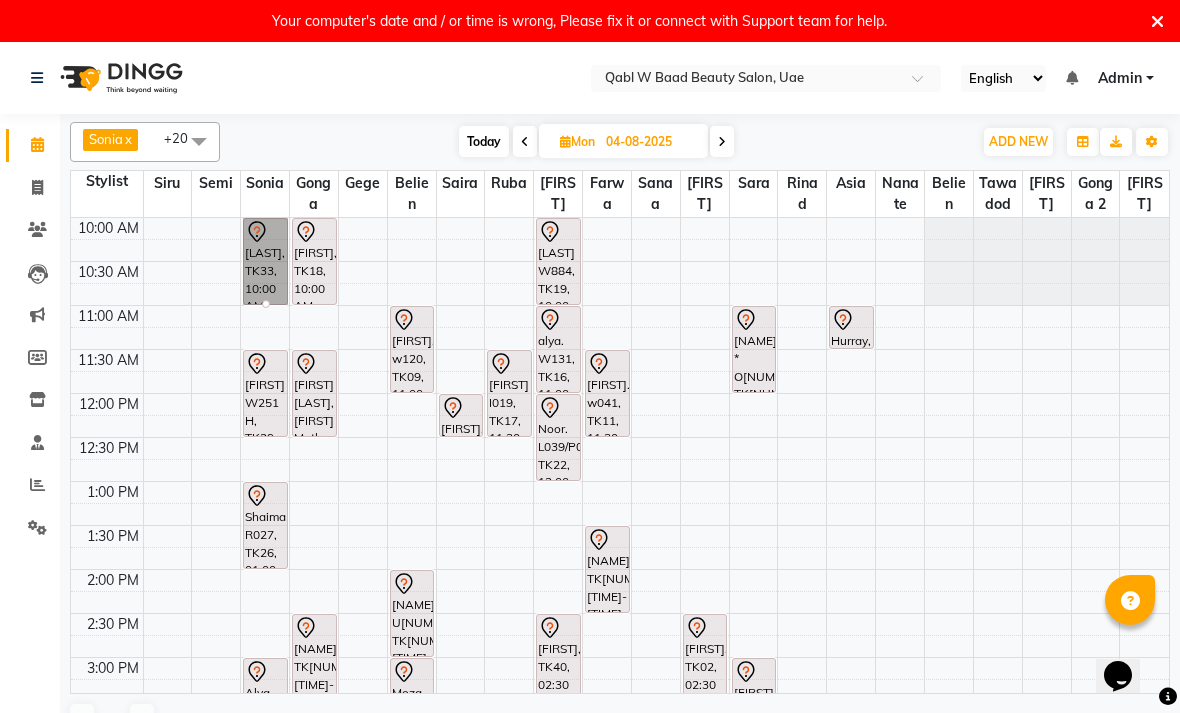 click at bounding box center [266, 304] 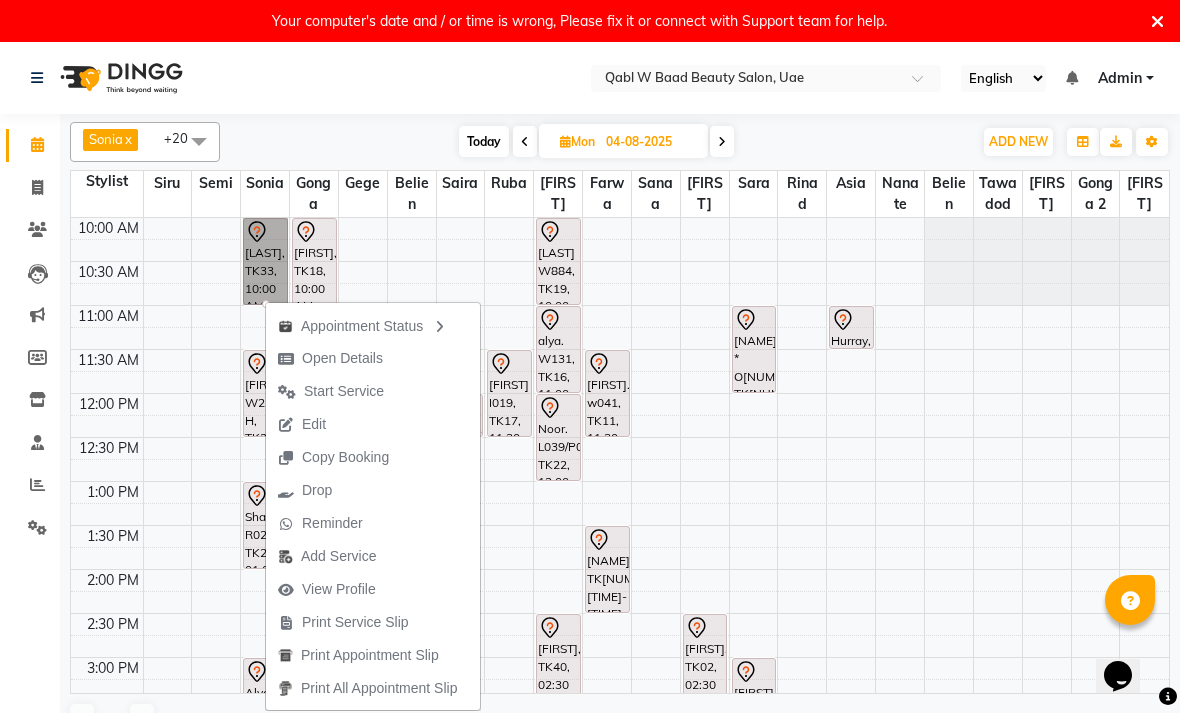 click on "Open Details" at bounding box center [342, 358] 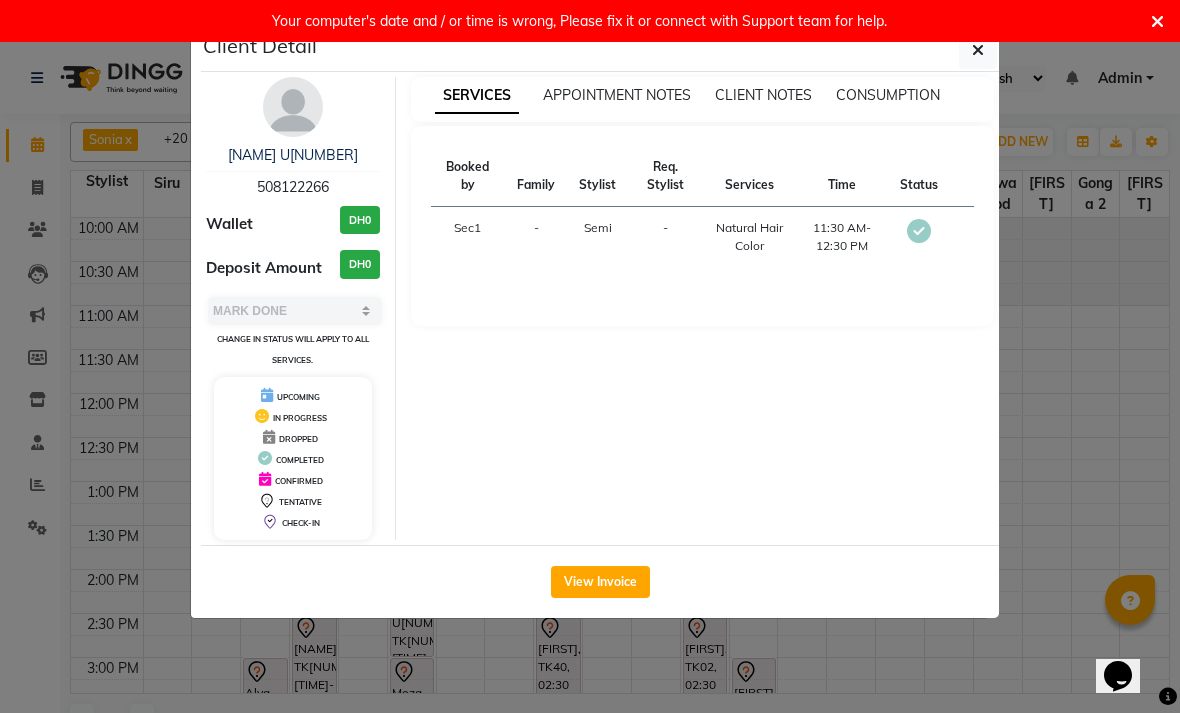 select on "7" 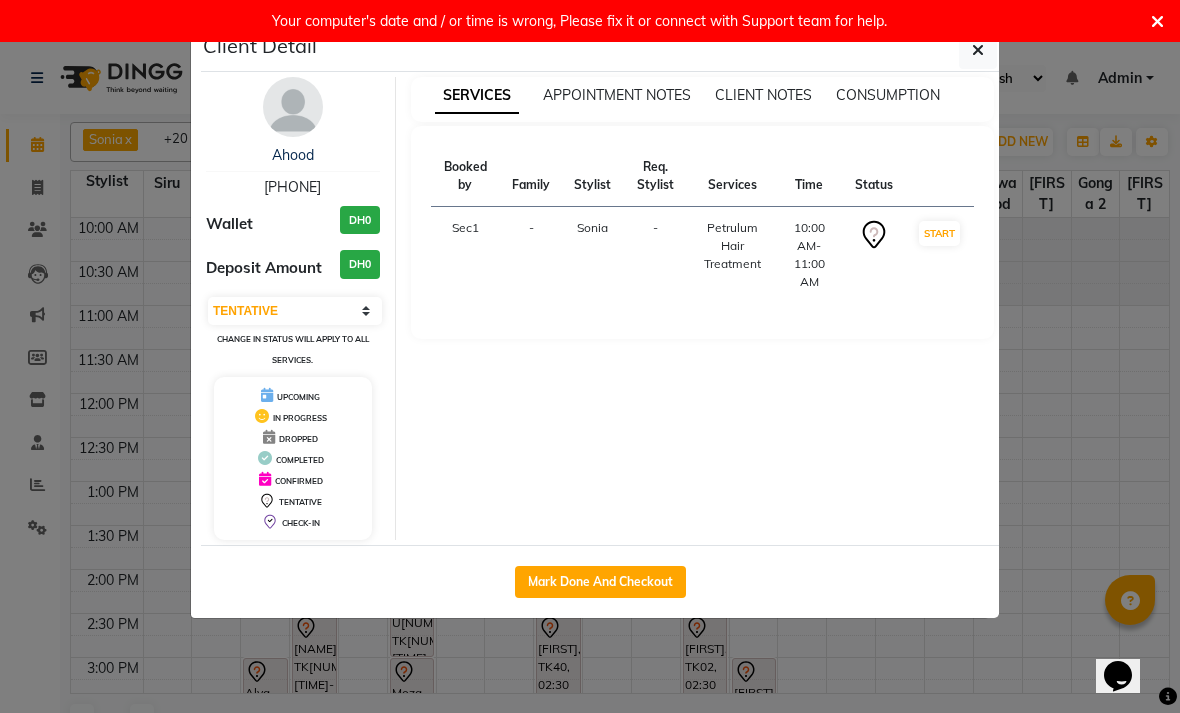 click on "Ahood" at bounding box center [293, 155] 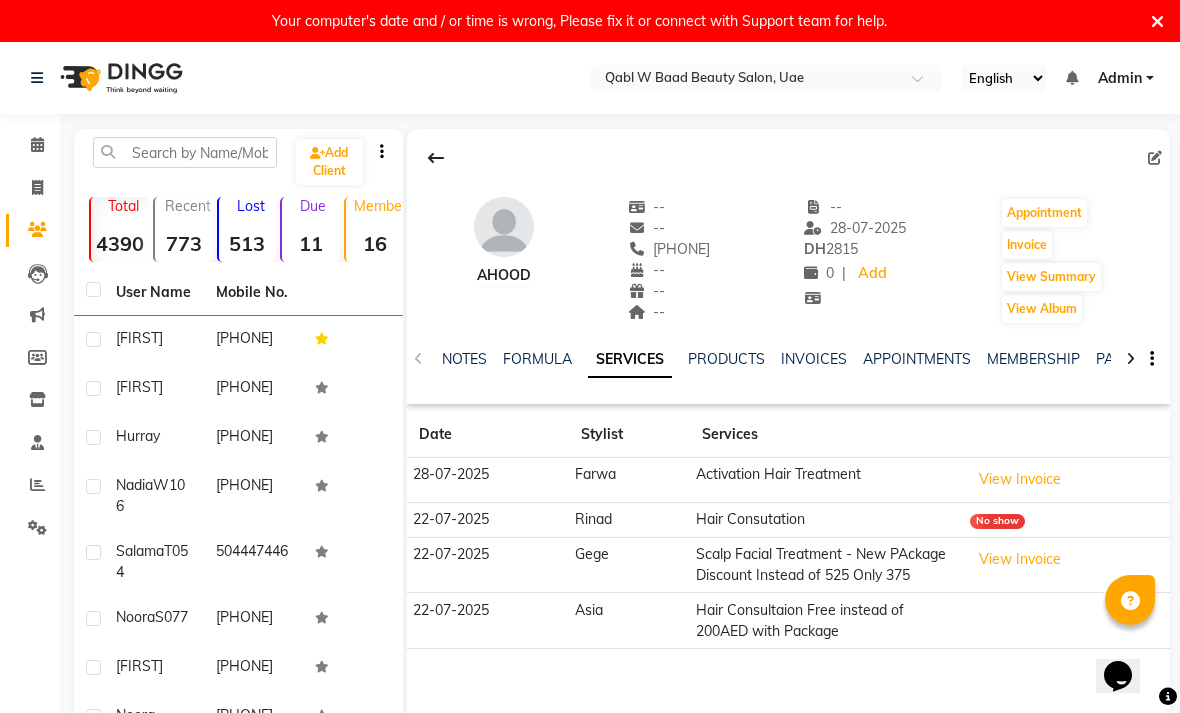 click on "NOTES" 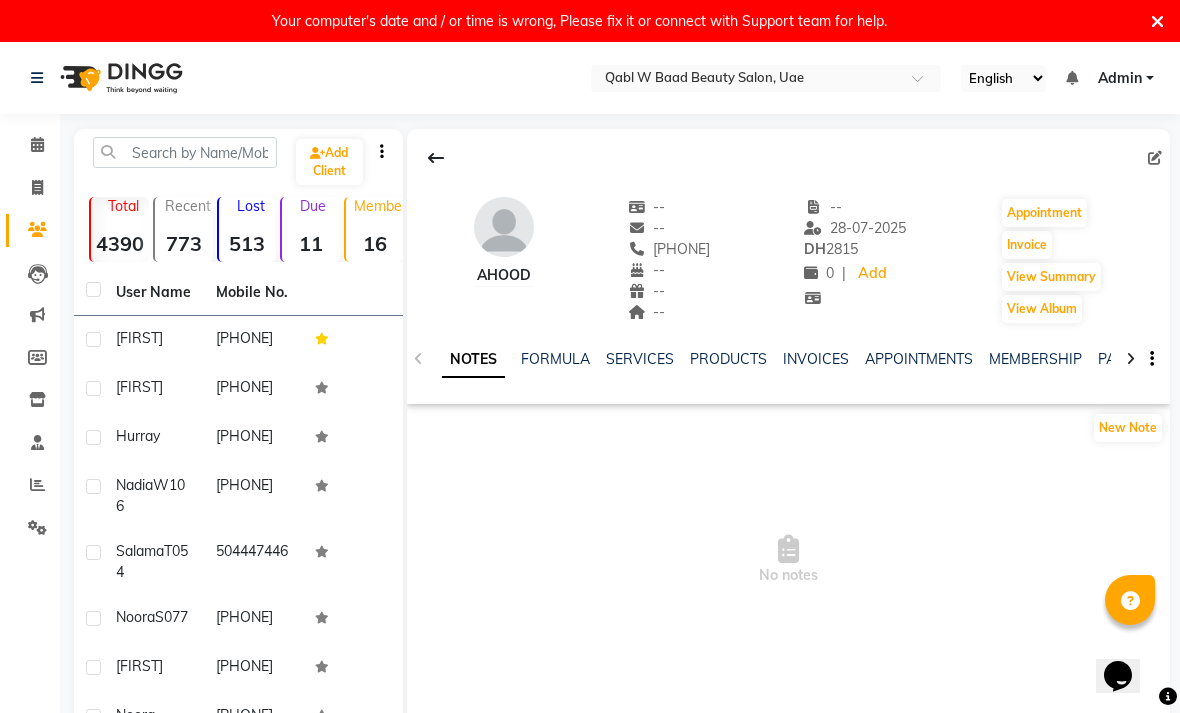 click on "New Note" 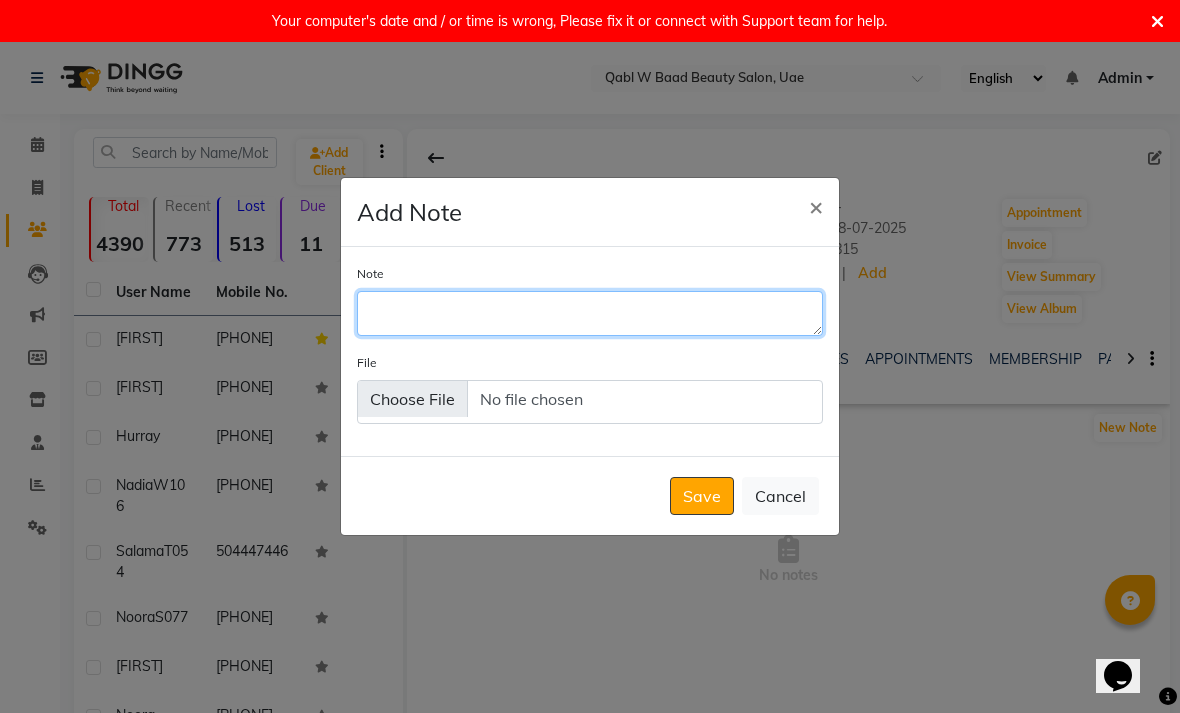 click on "Note" at bounding box center (590, 313) 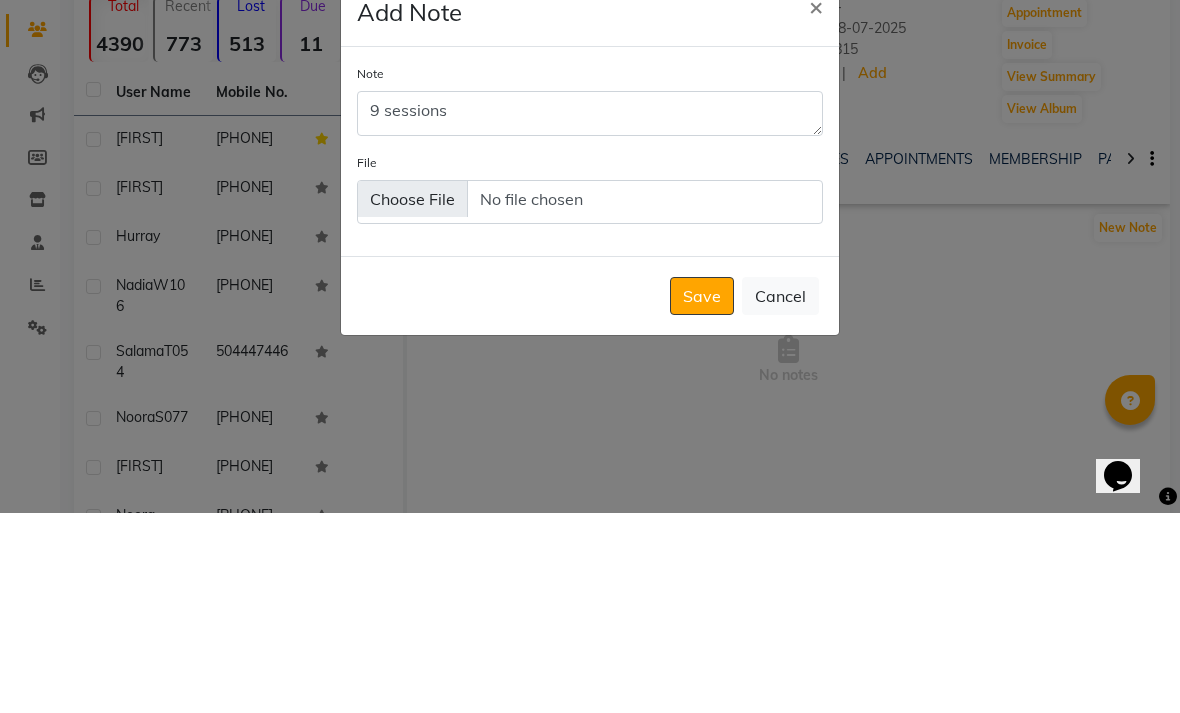 scroll, scrollTop: 200, scrollLeft: 0, axis: vertical 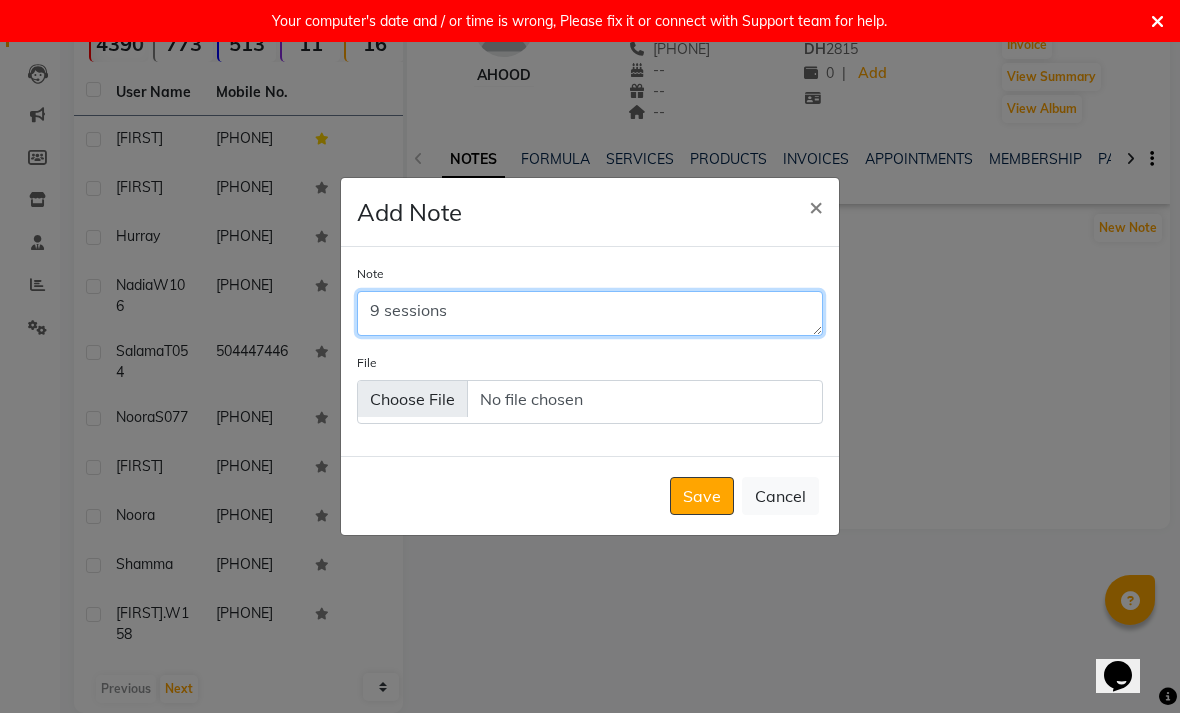 type on "9 sessions" 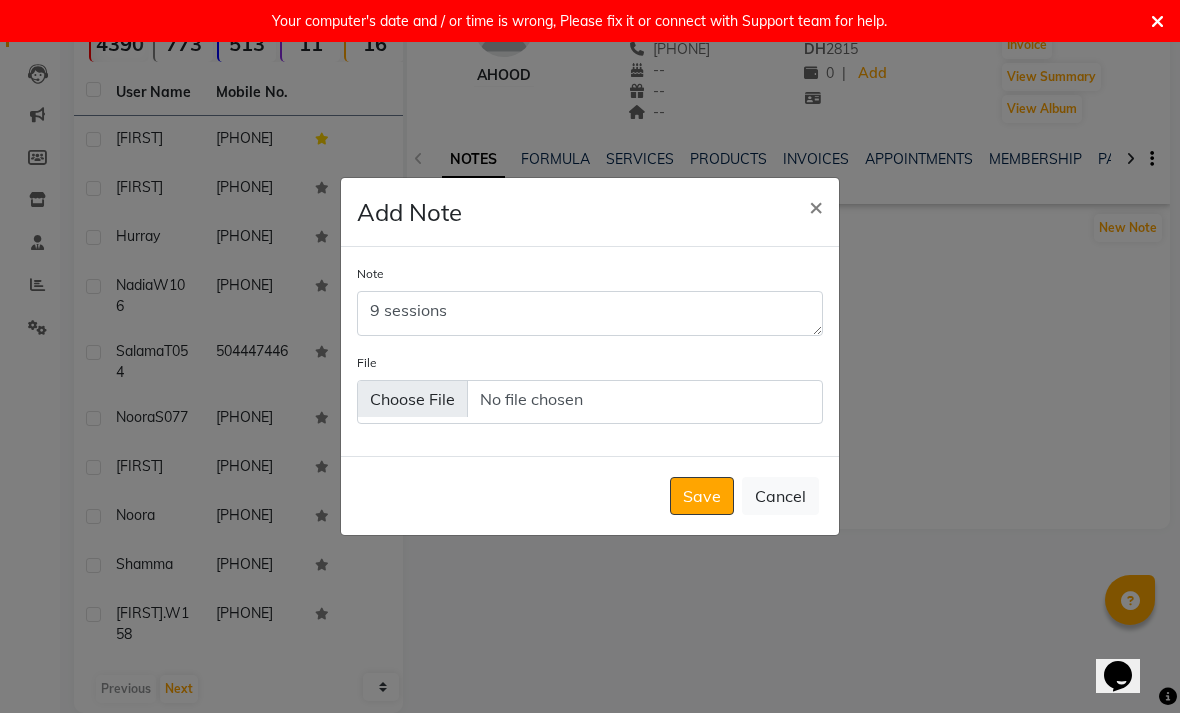 click on "Save" 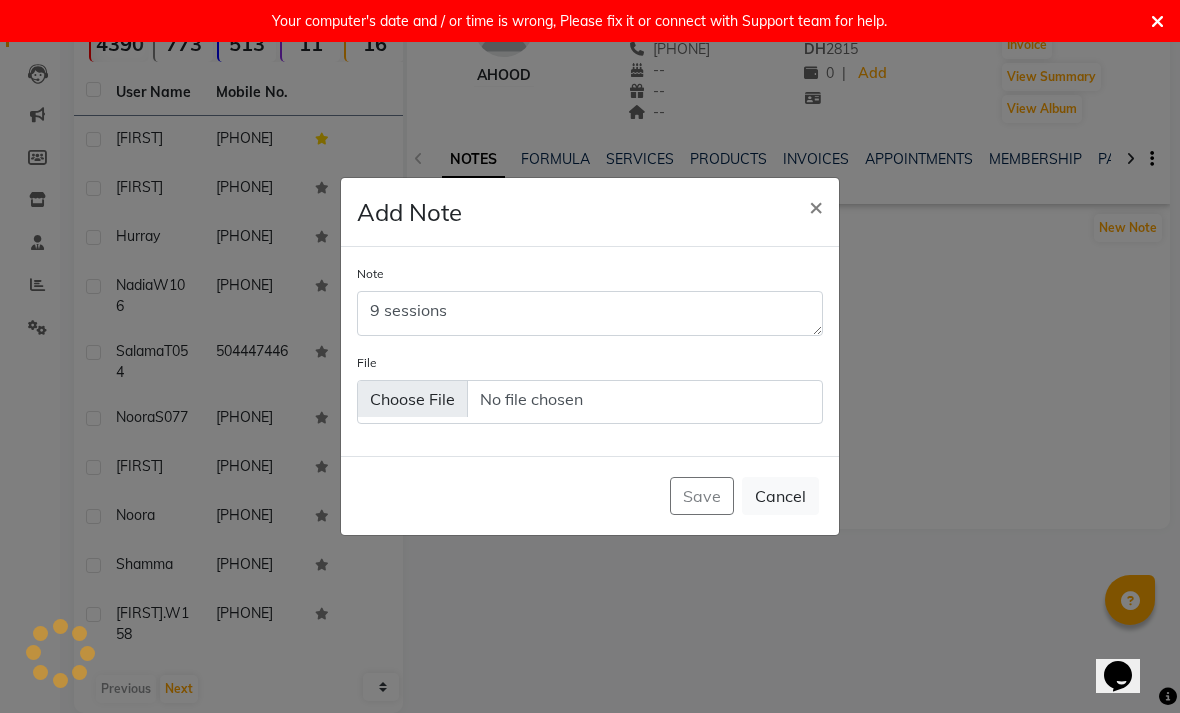 type 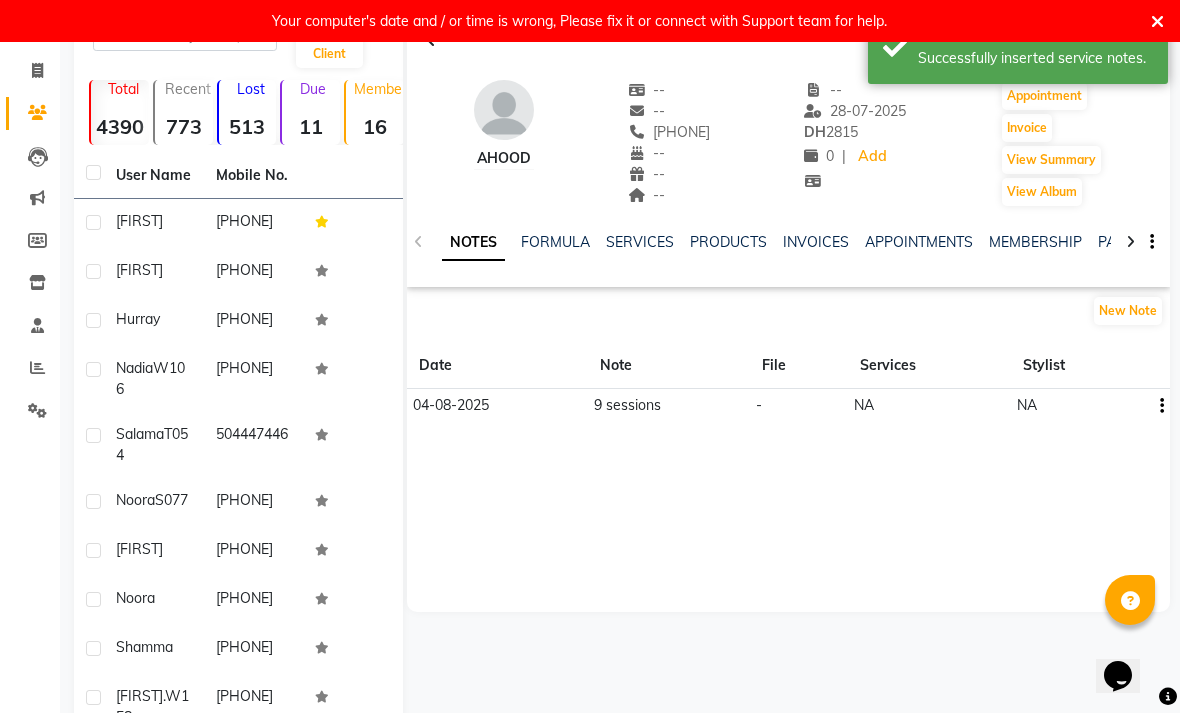 scroll, scrollTop: 0, scrollLeft: 0, axis: both 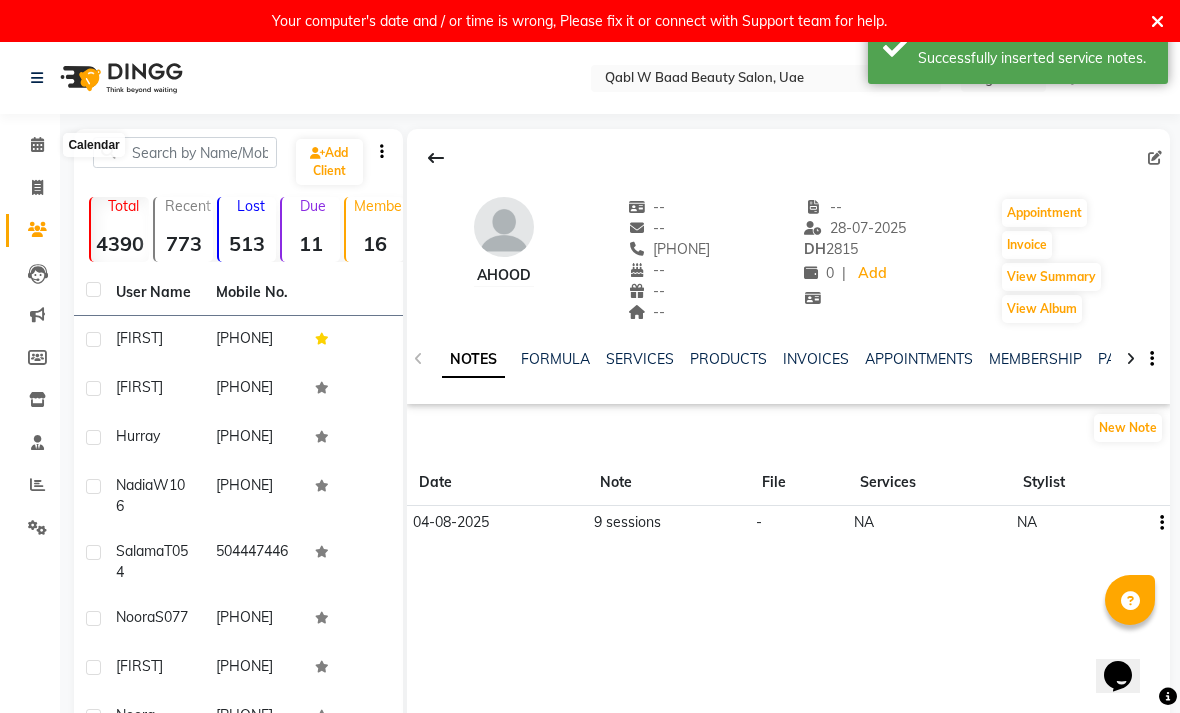 click 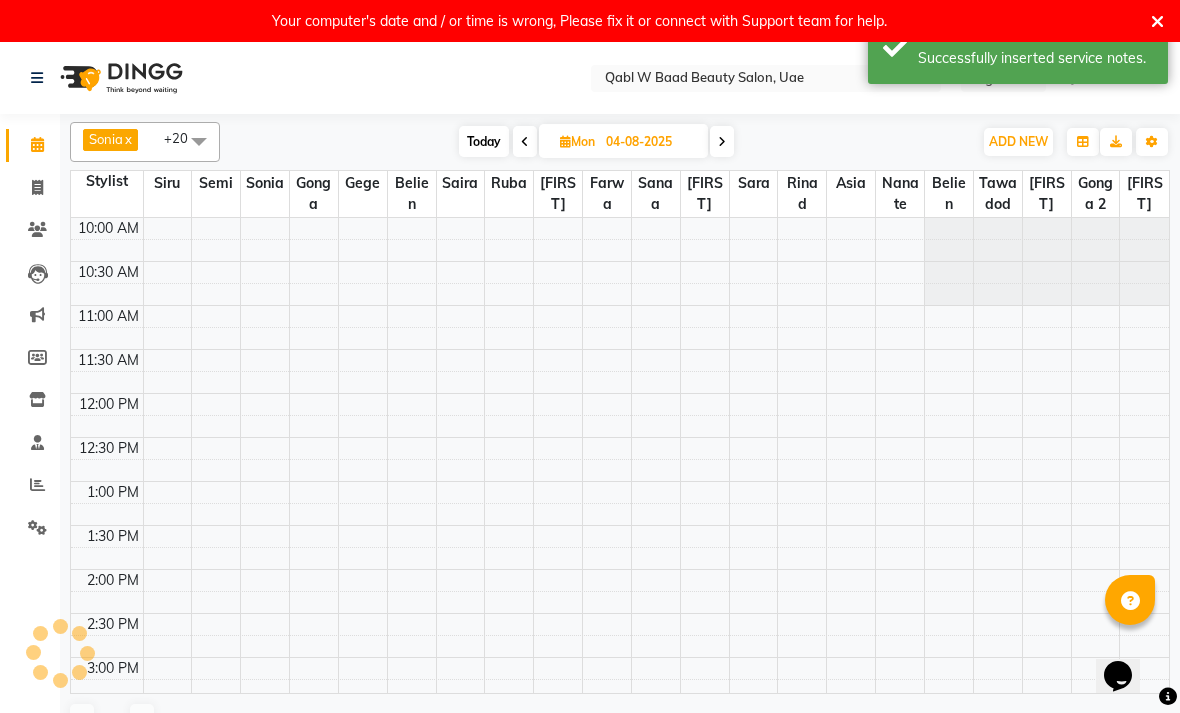 scroll, scrollTop: 0, scrollLeft: 0, axis: both 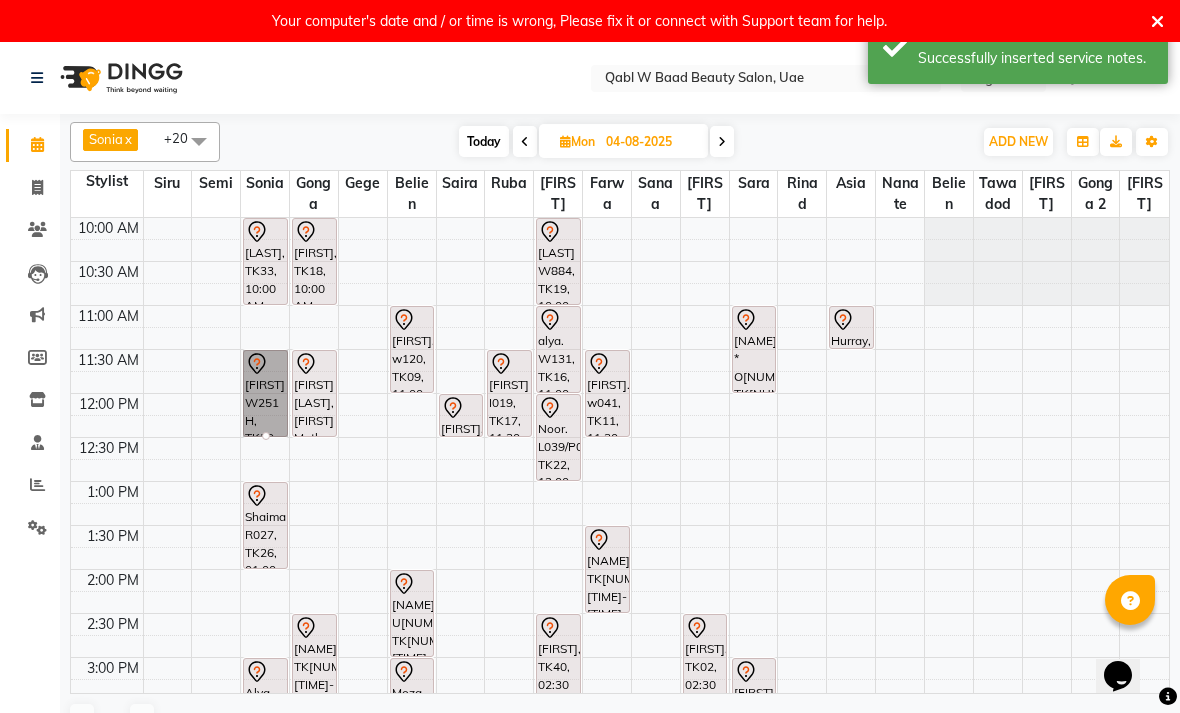 click at bounding box center (266, 436) 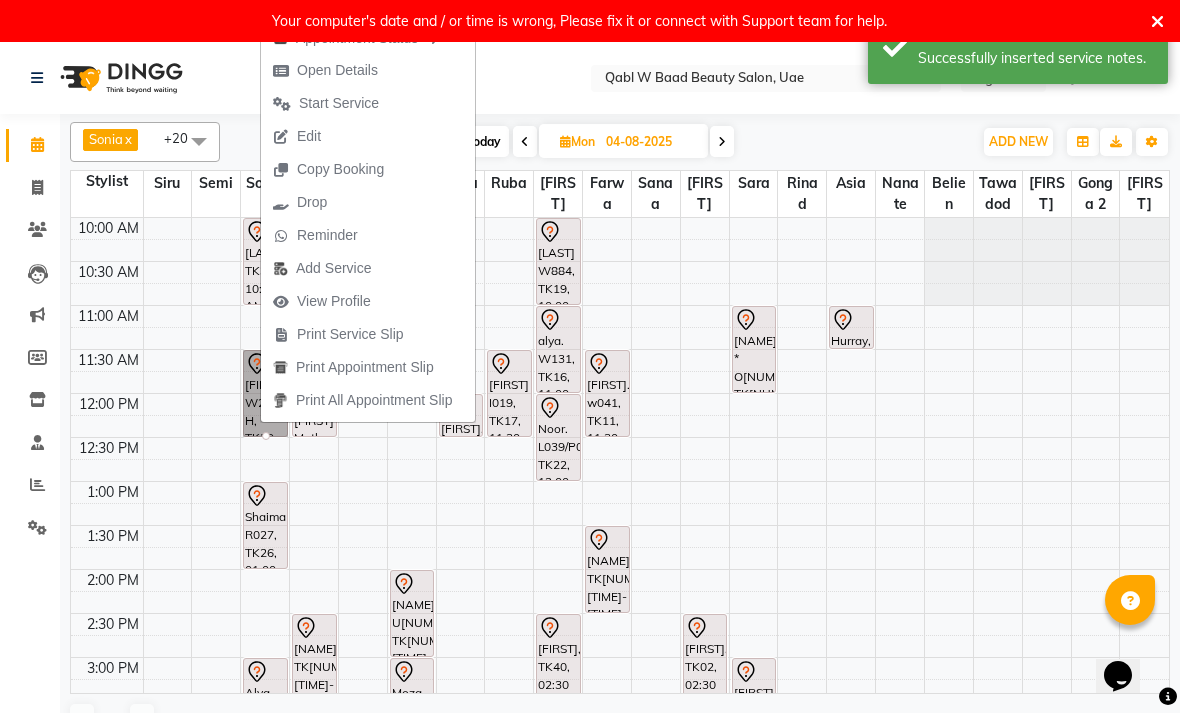 click on "Open Details" at bounding box center (337, 70) 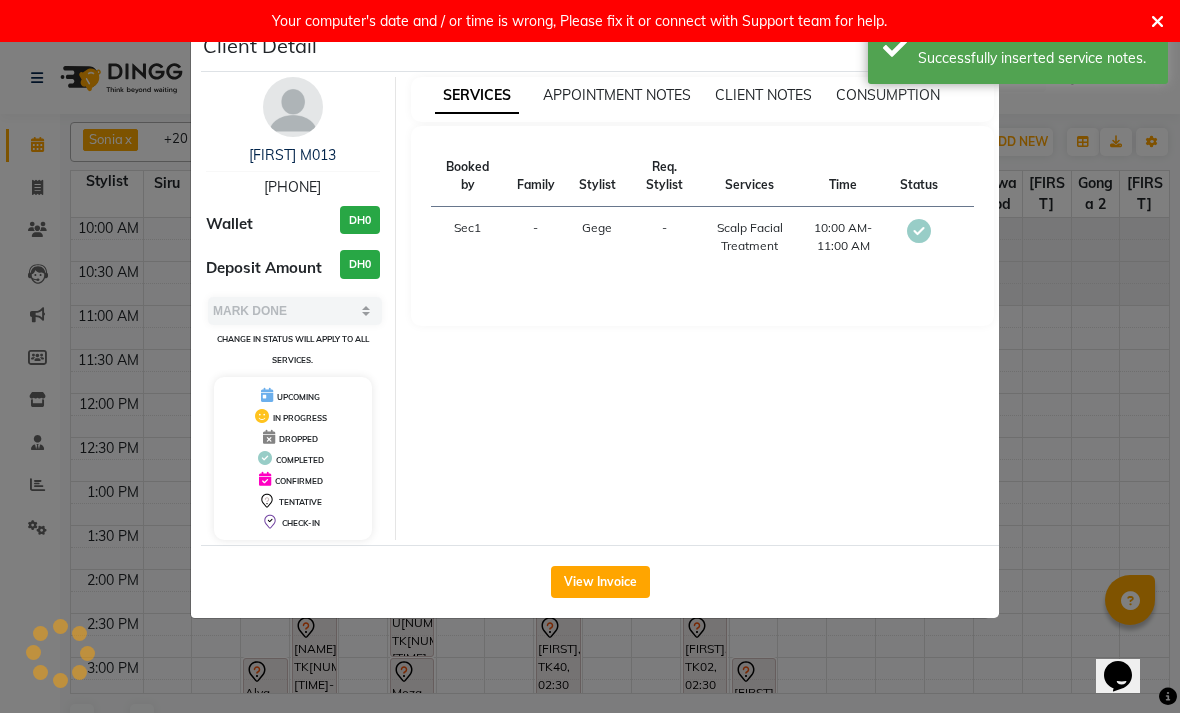 select on "7" 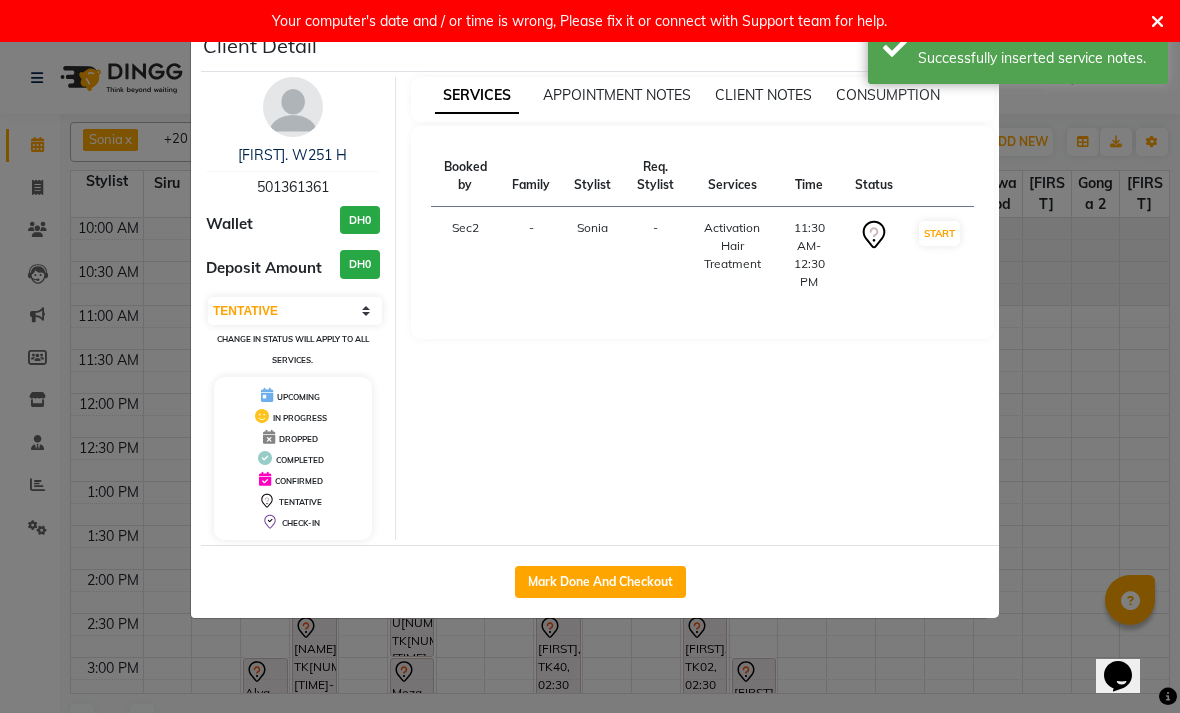click on "[FIRST]. W251  H" at bounding box center (292, 155) 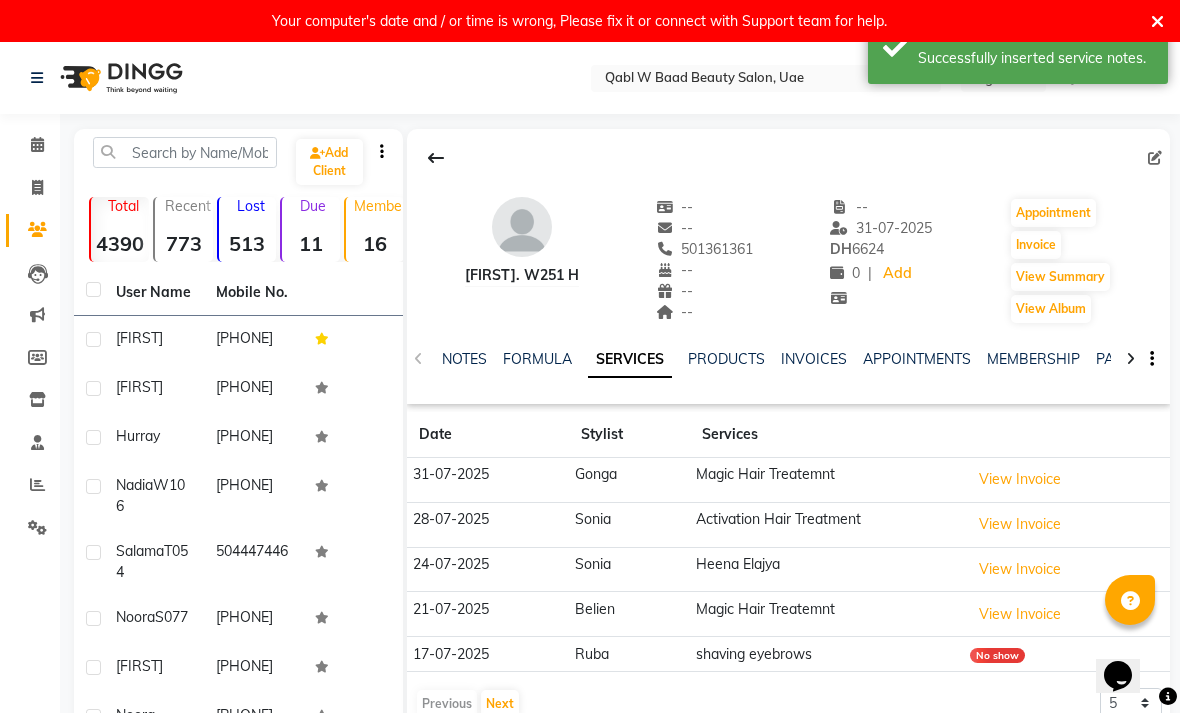 click on "NOTES" 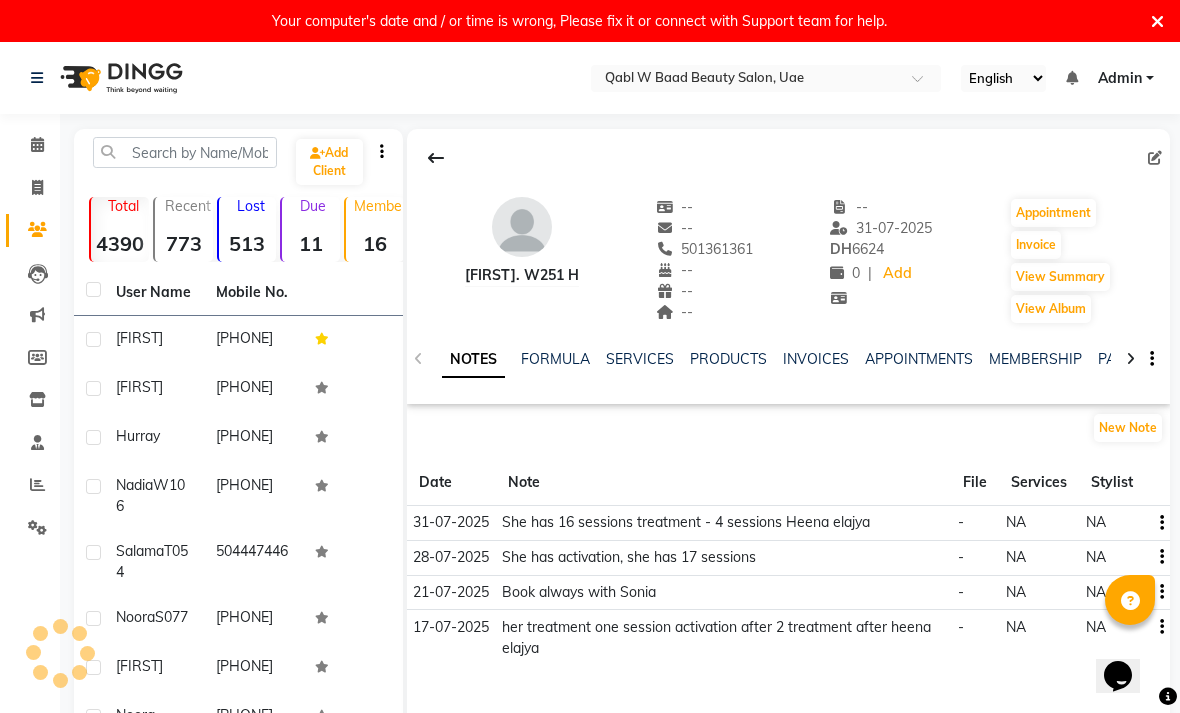 click on "FORMULA" 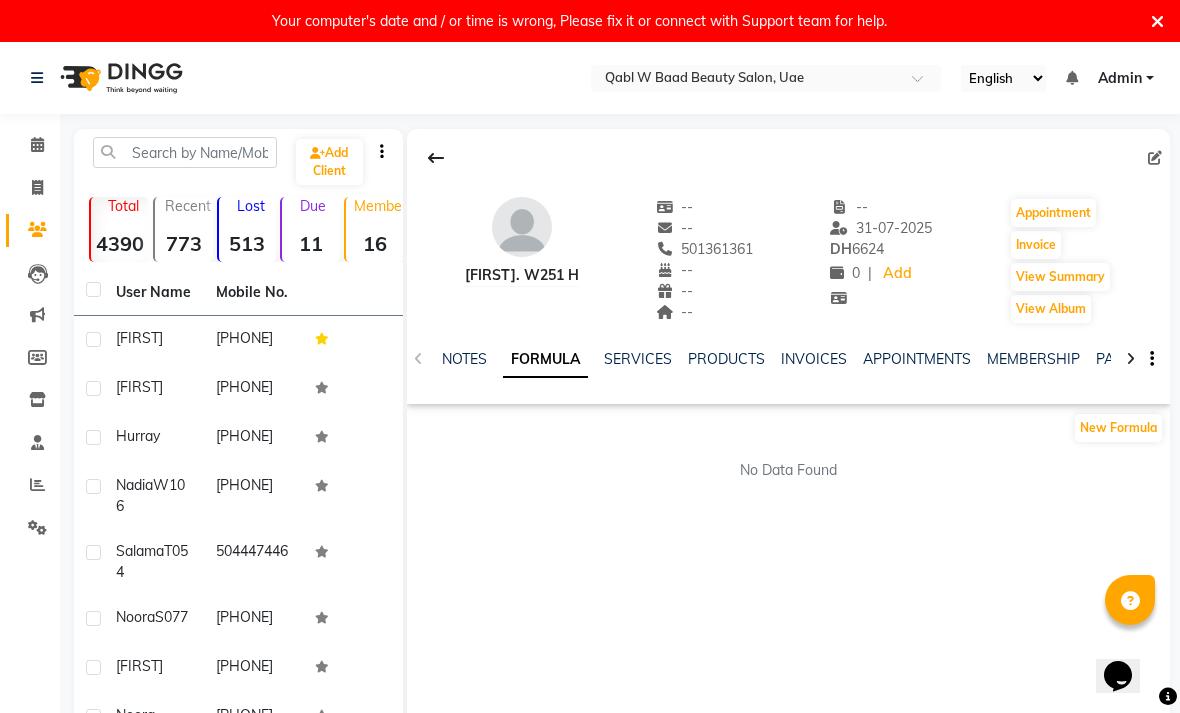 click on "SERVICES" 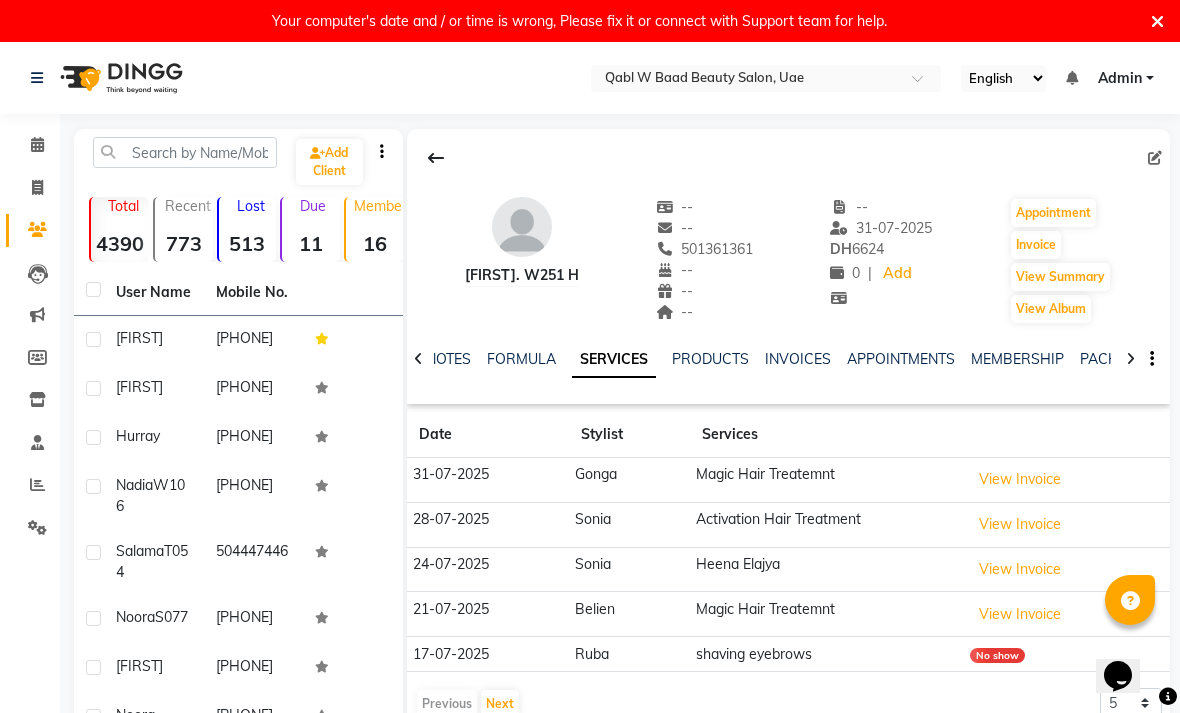 click on "NOTES" 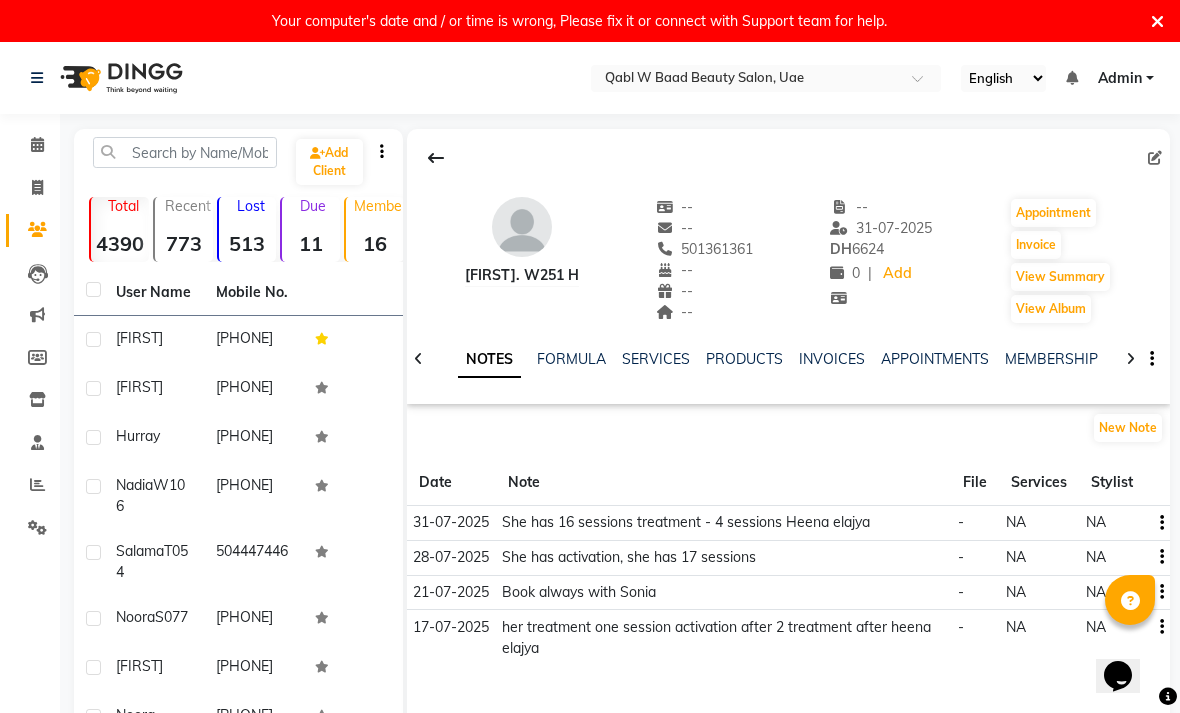 click on "FORMULA" 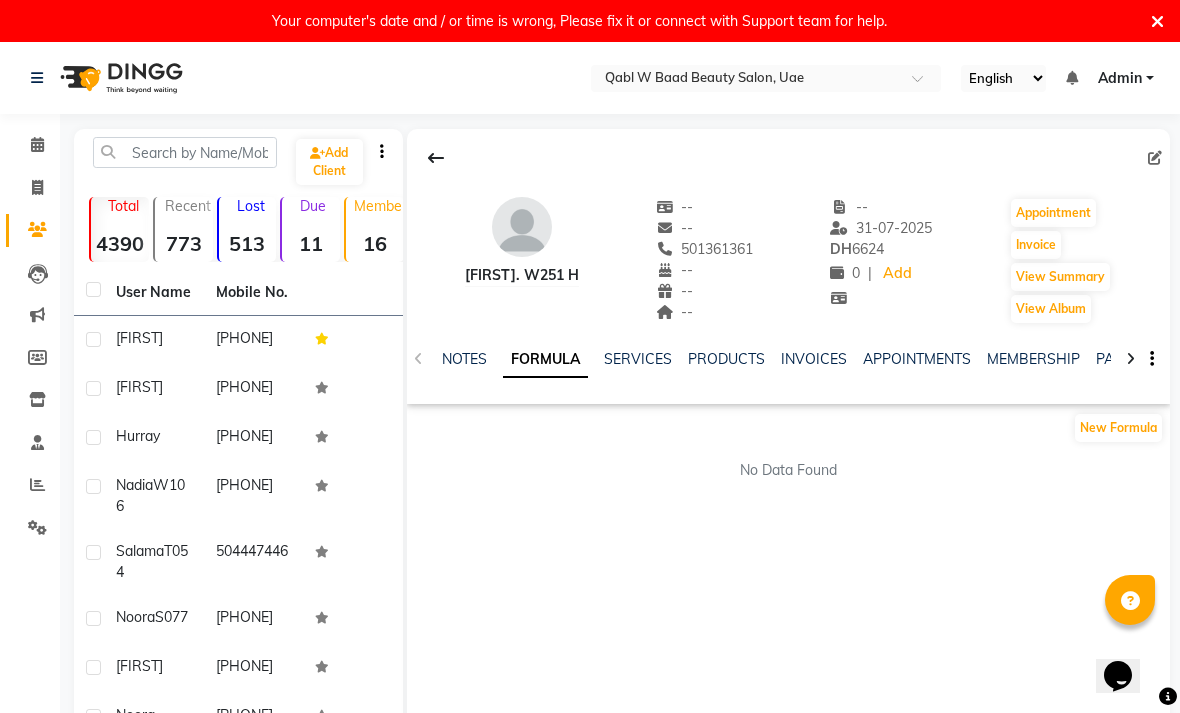 click on "SERVICES" 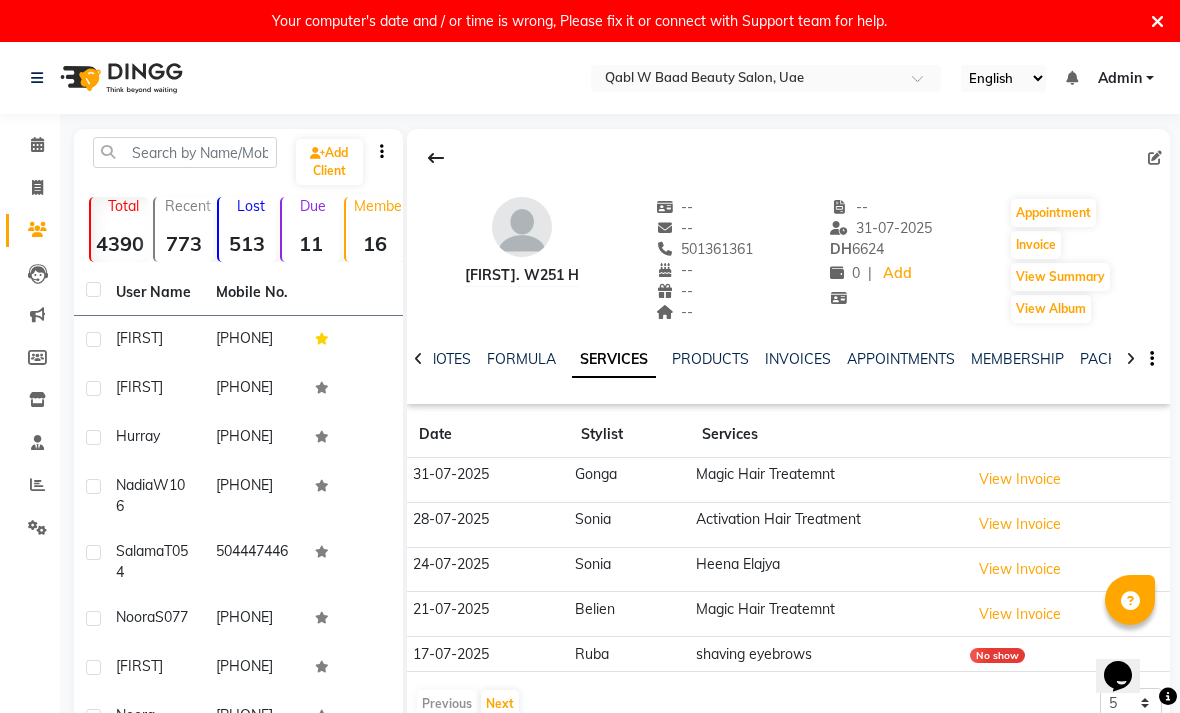 click on "NOTES" 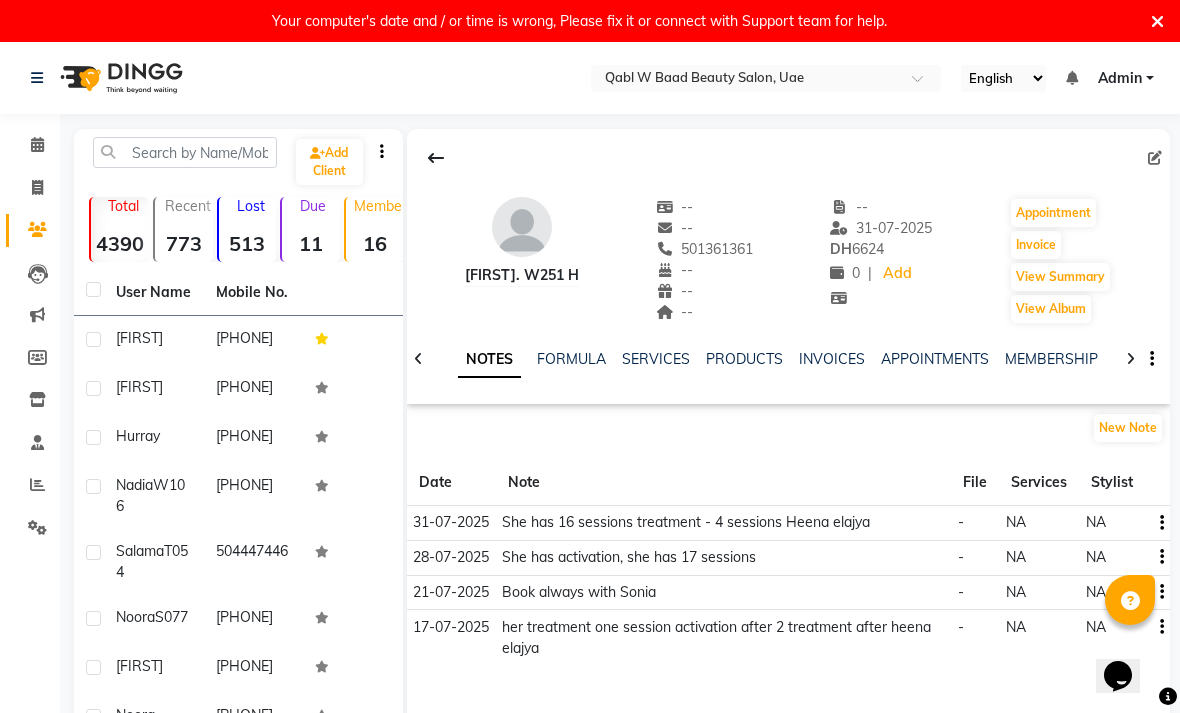 click on "New Note" 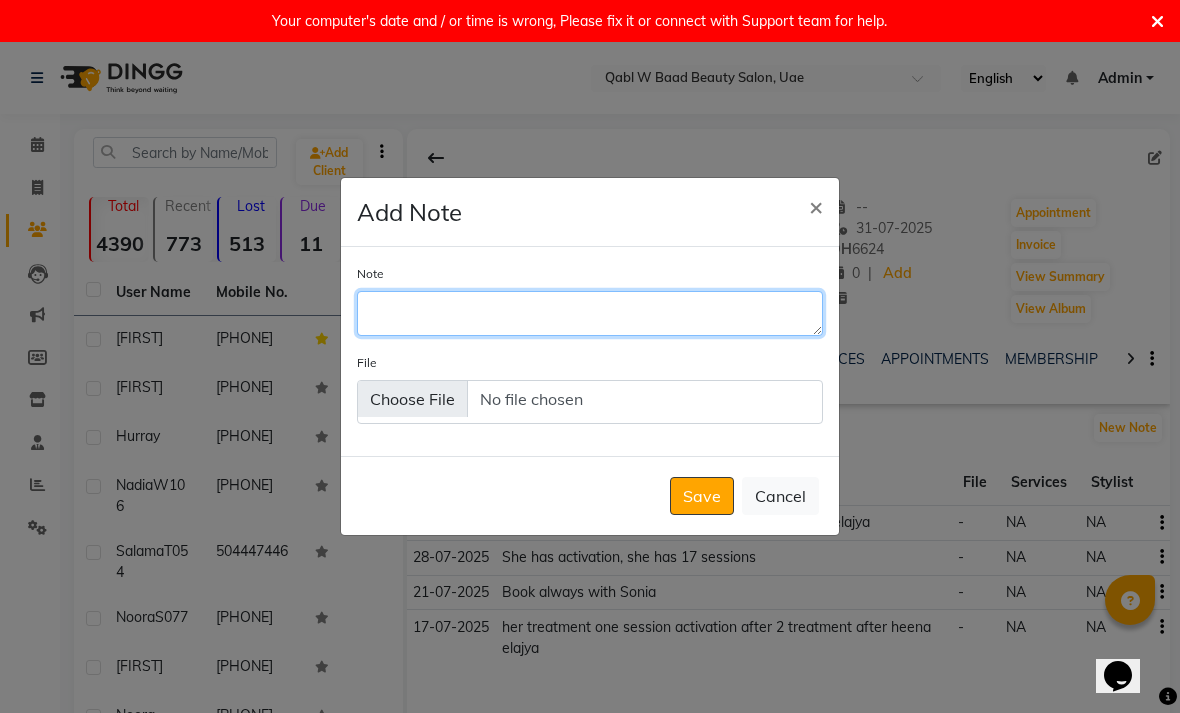 click on "Note" at bounding box center [590, 313] 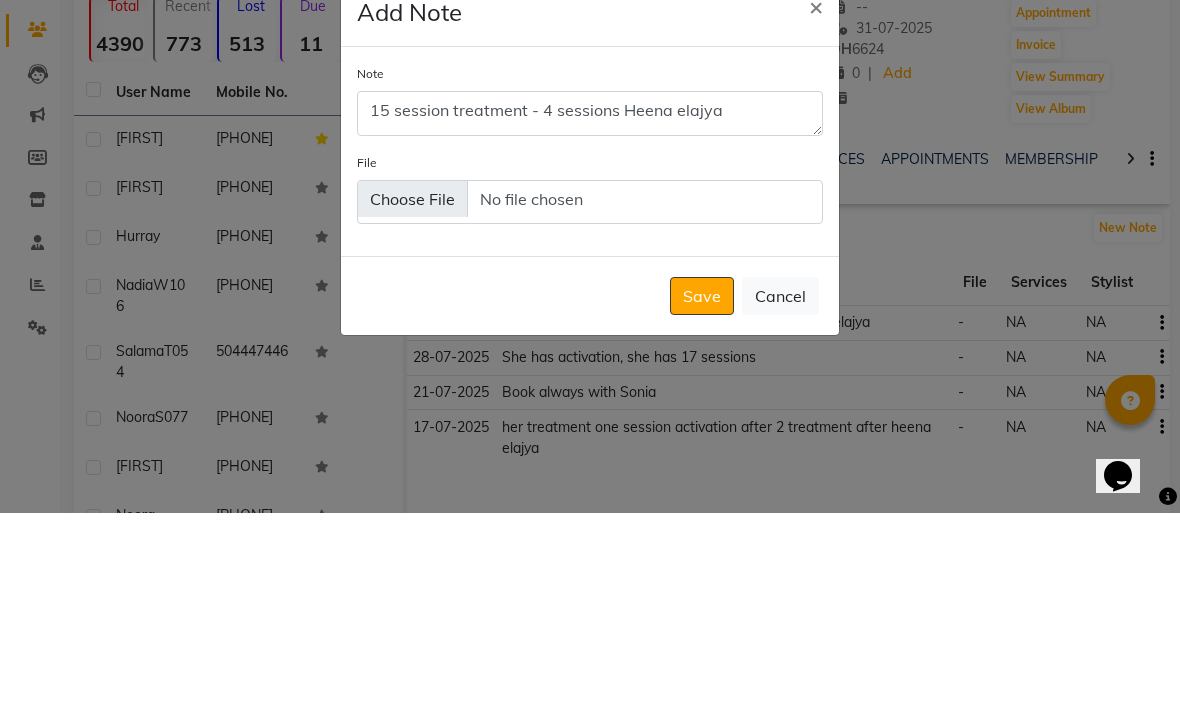 scroll, scrollTop: 200, scrollLeft: 0, axis: vertical 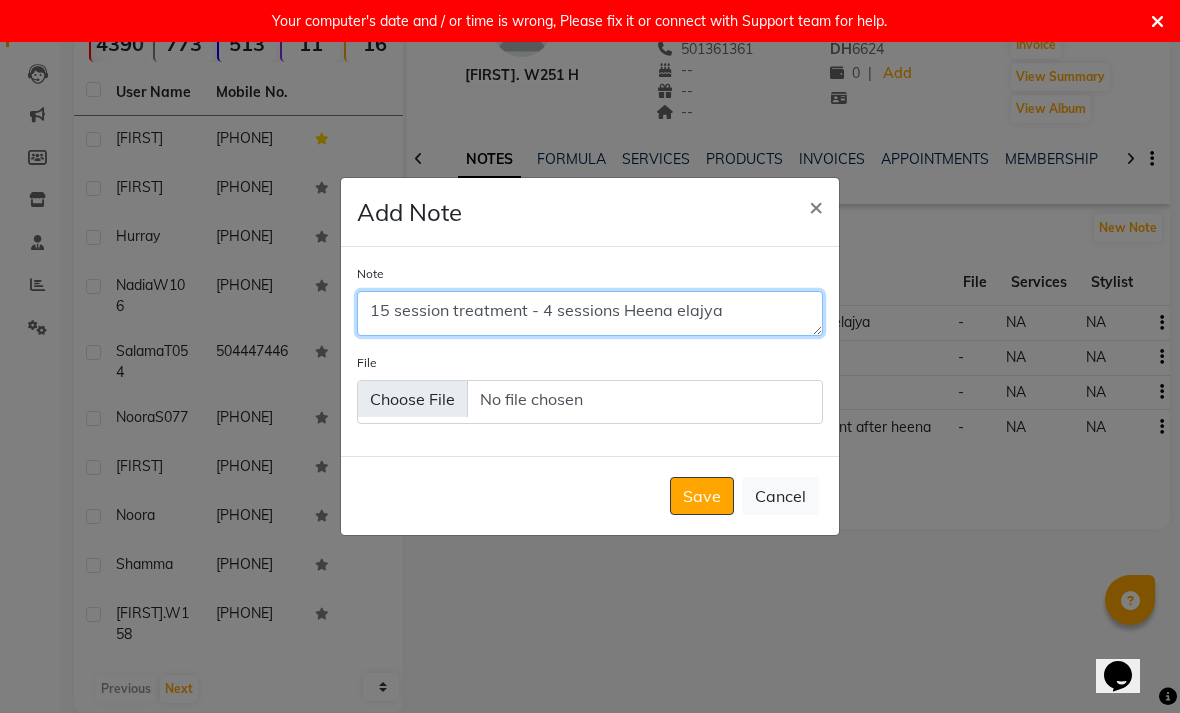 type on "15 session treatment - 4 sessions Heena elajya" 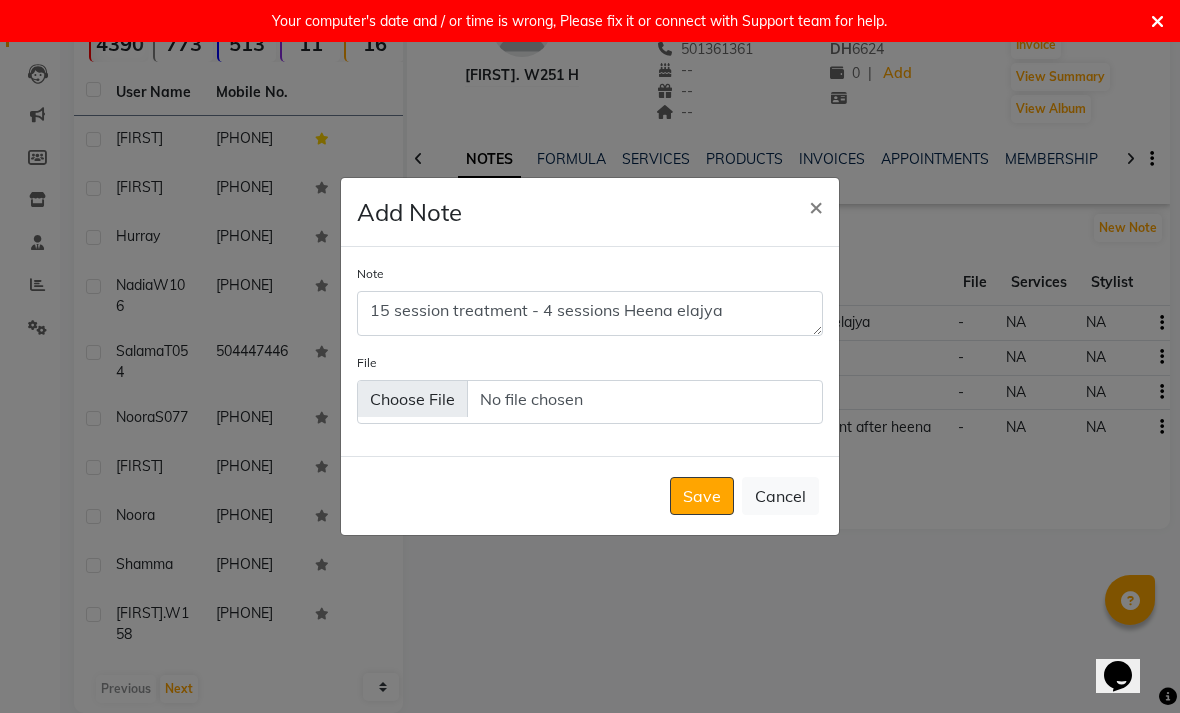 click on "Save" 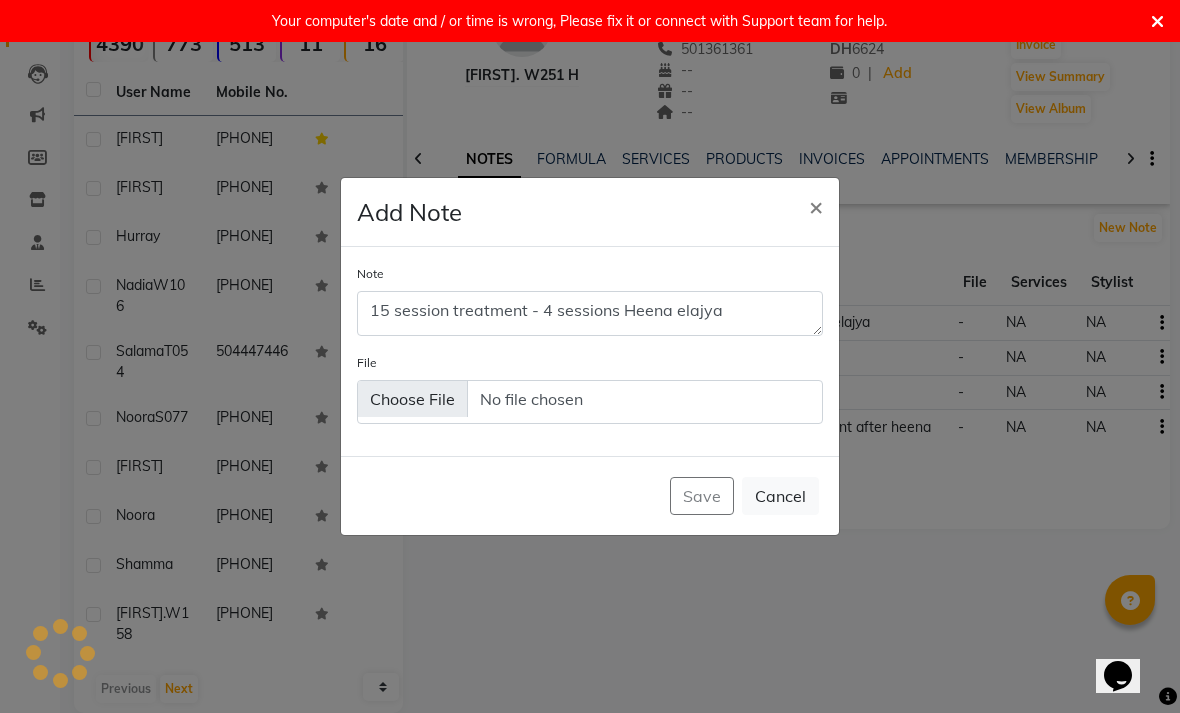type 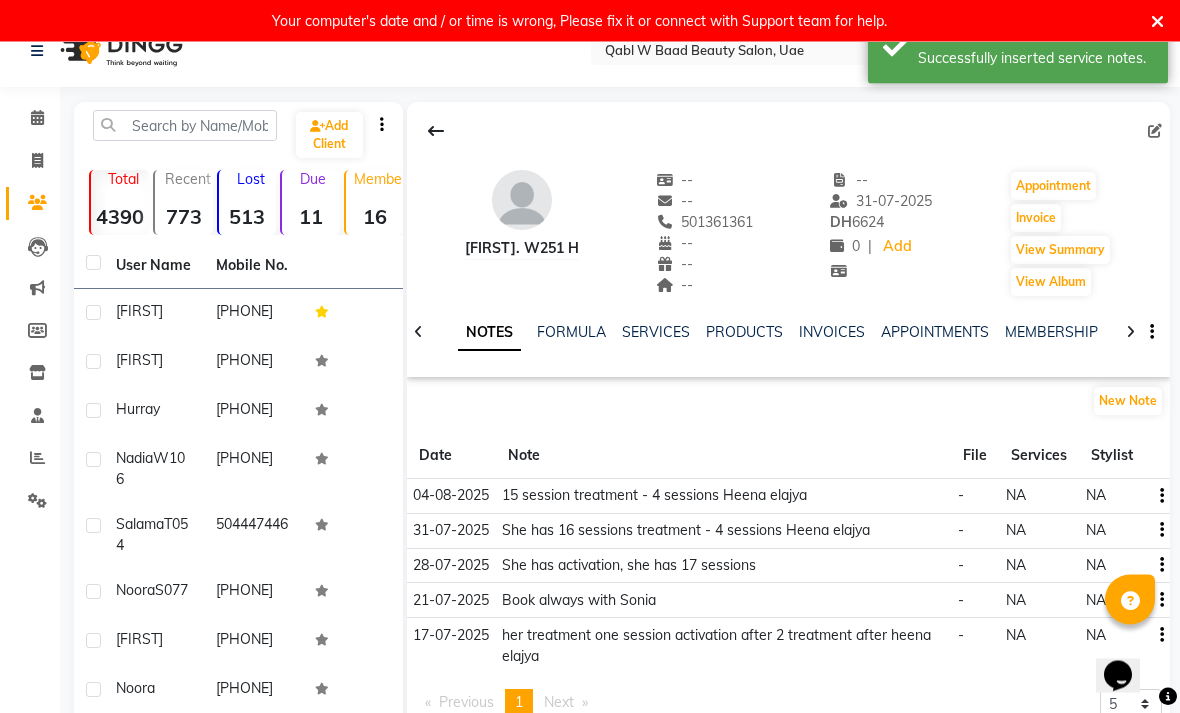 scroll, scrollTop: 0, scrollLeft: 0, axis: both 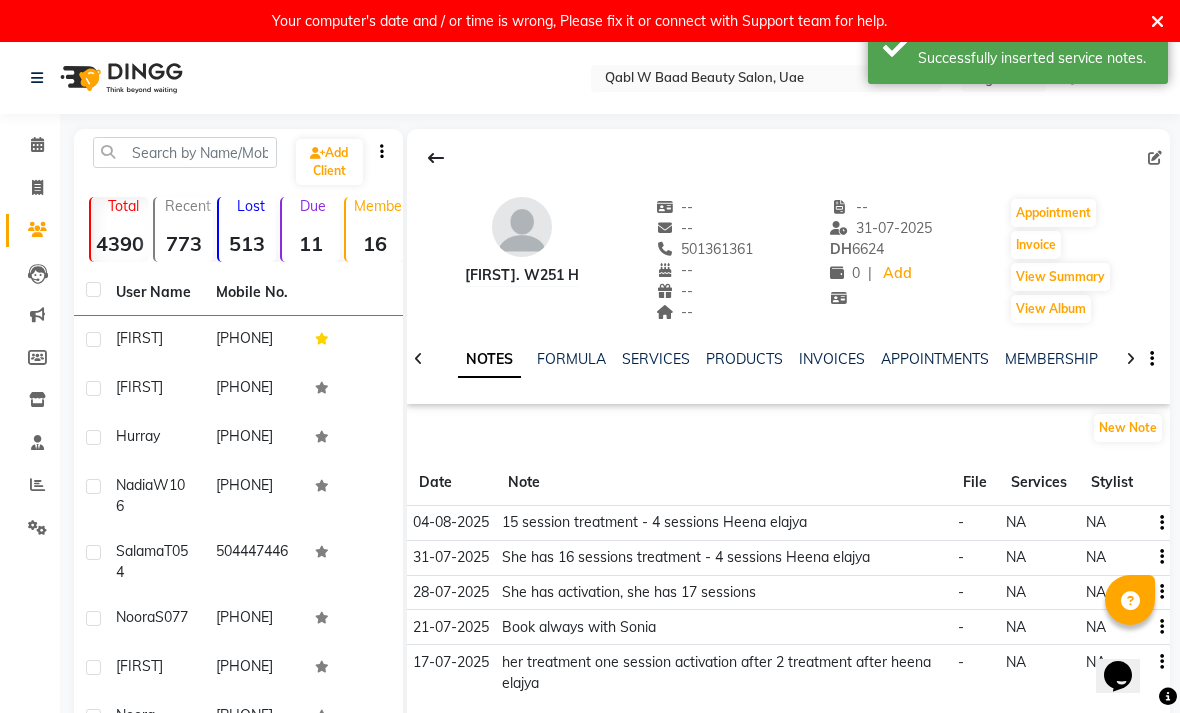 click 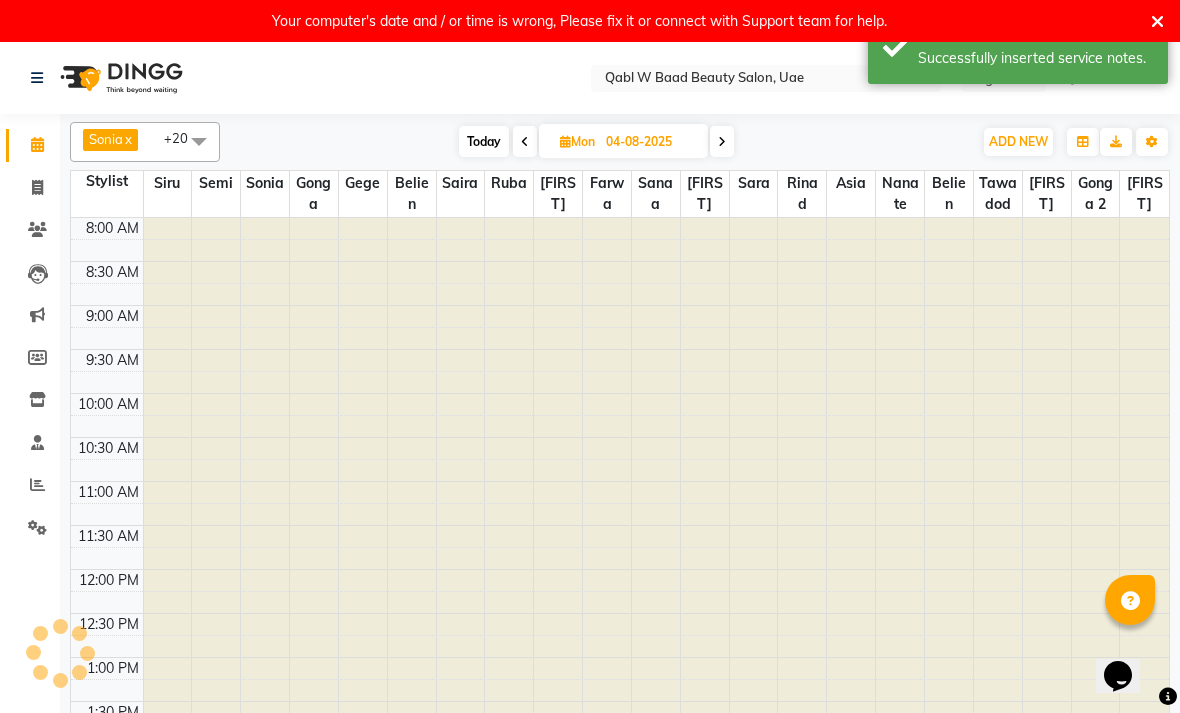 scroll, scrollTop: 0, scrollLeft: 0, axis: both 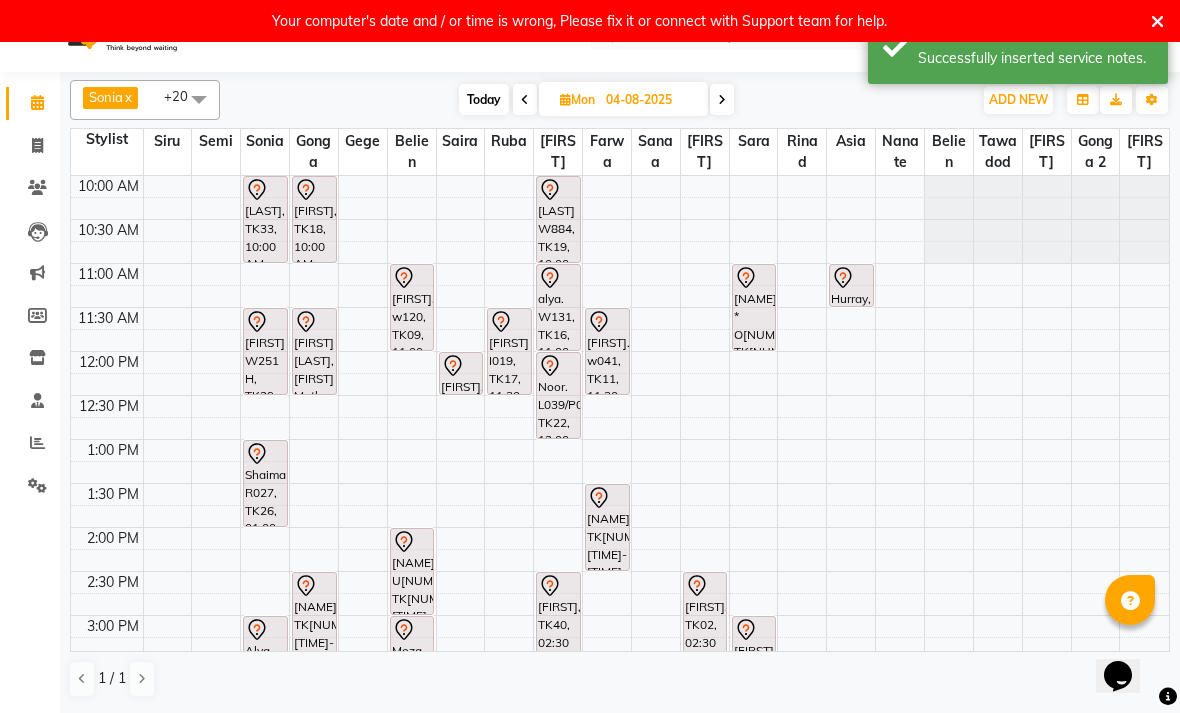 click on "Shaima R027, TK26, 01:00 PM-02:00 PM, Activation Hair Treatment" at bounding box center (265, 483) 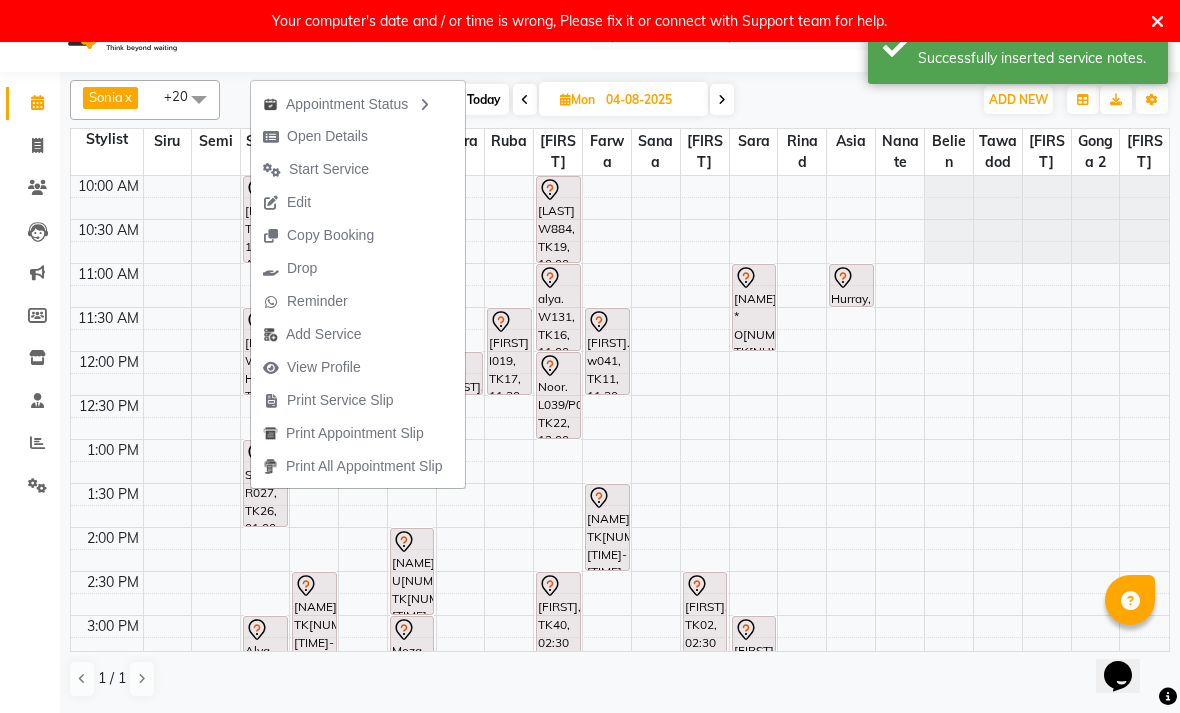 click on "Open Details" at bounding box center [315, 136] 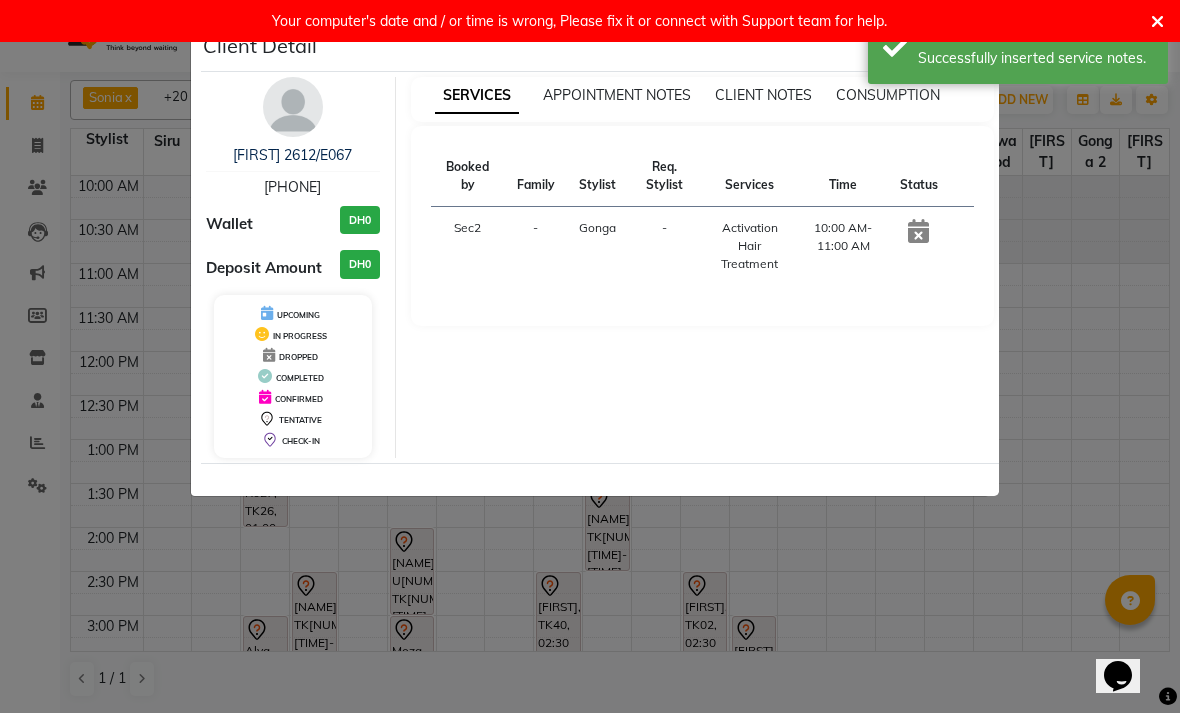 select on "7" 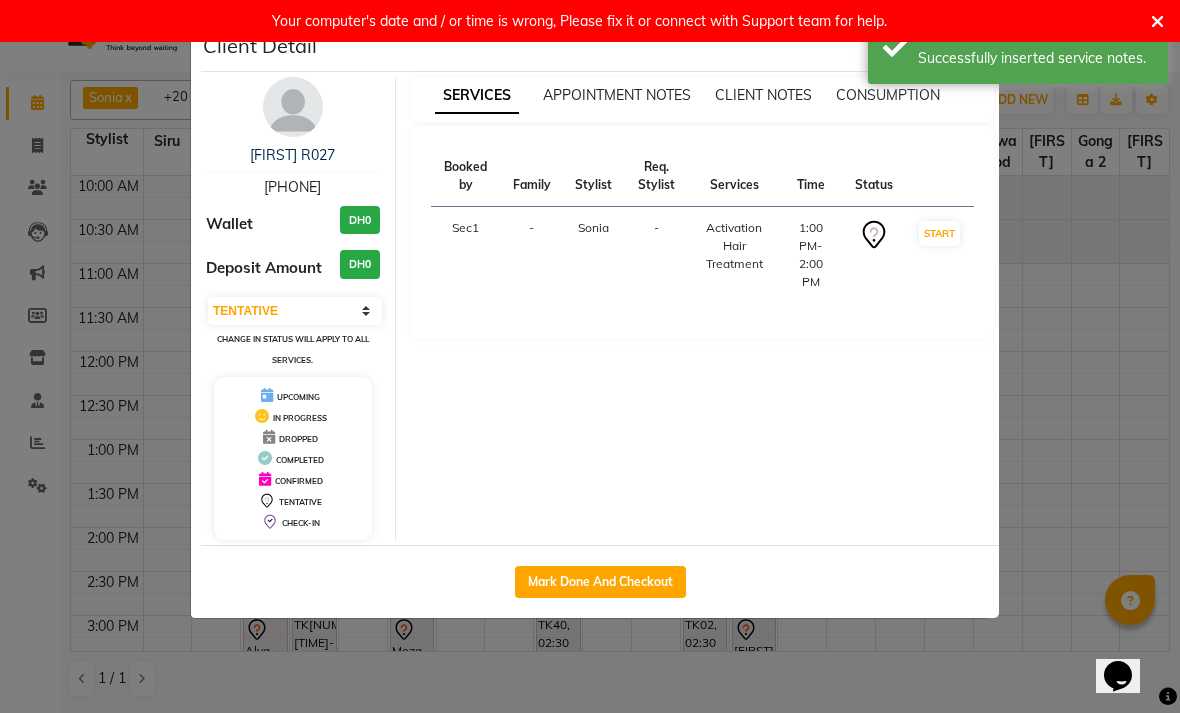 click on "[FIRST] R027" at bounding box center [292, 155] 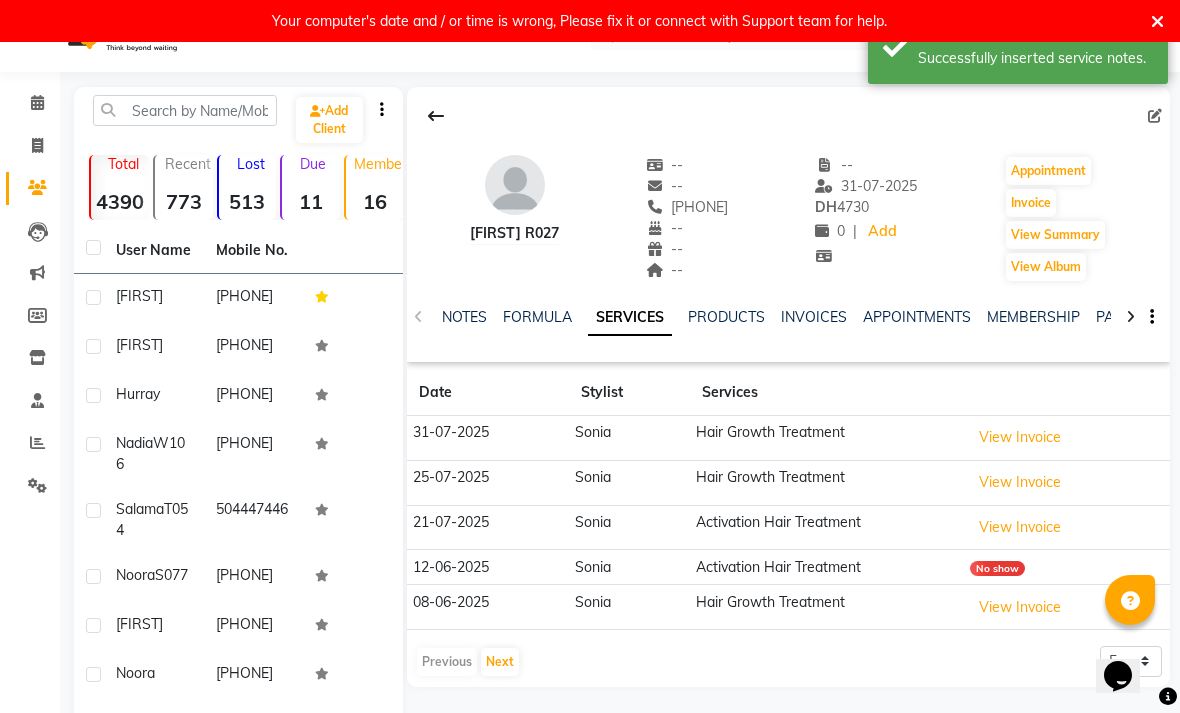 click on "NOTES FORMULA SERVICES PRODUCTS INVOICES APPOINTMENTS MEMBERSHIP PACKAGES VOUCHERS GIFTCARDS POINTS FORMS FAMILY CARDS WALLET" 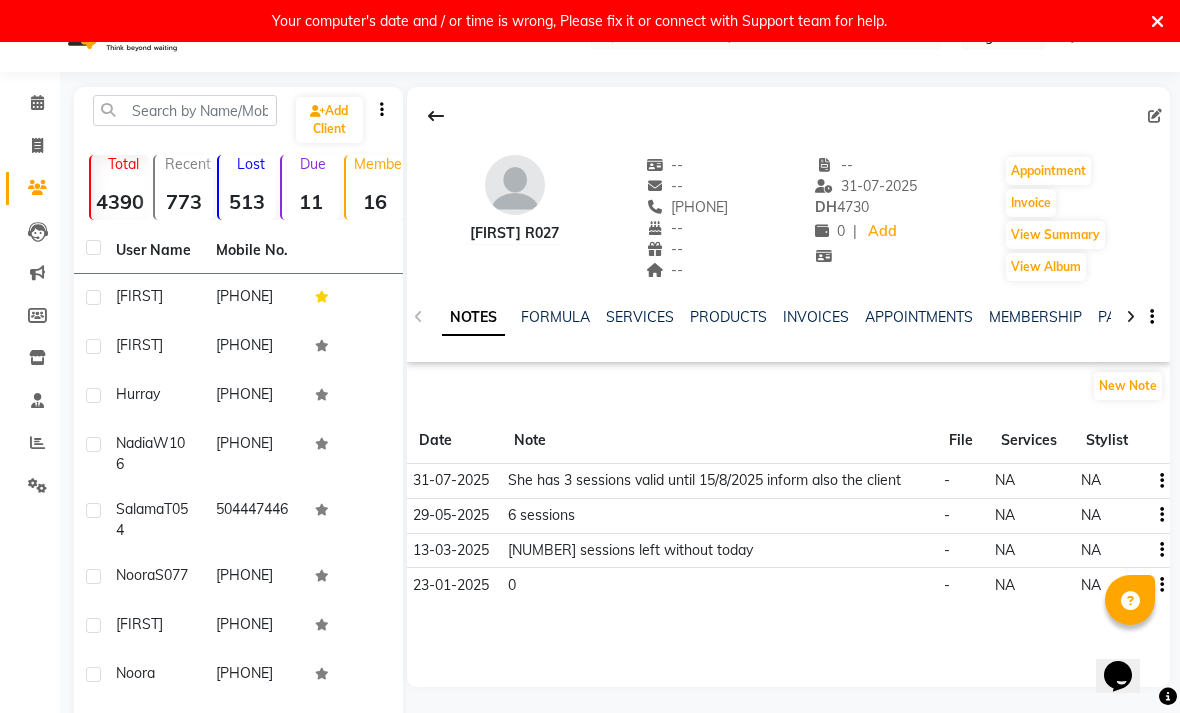click on "SERVICES" 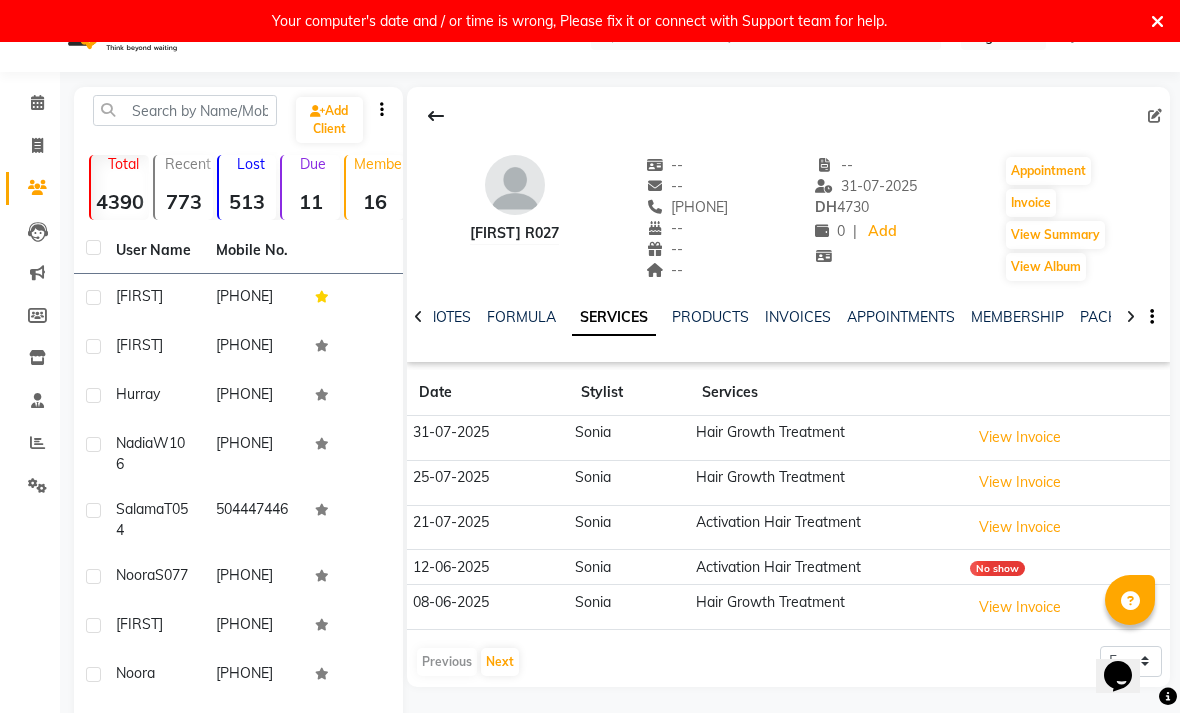 click on "NOTES" 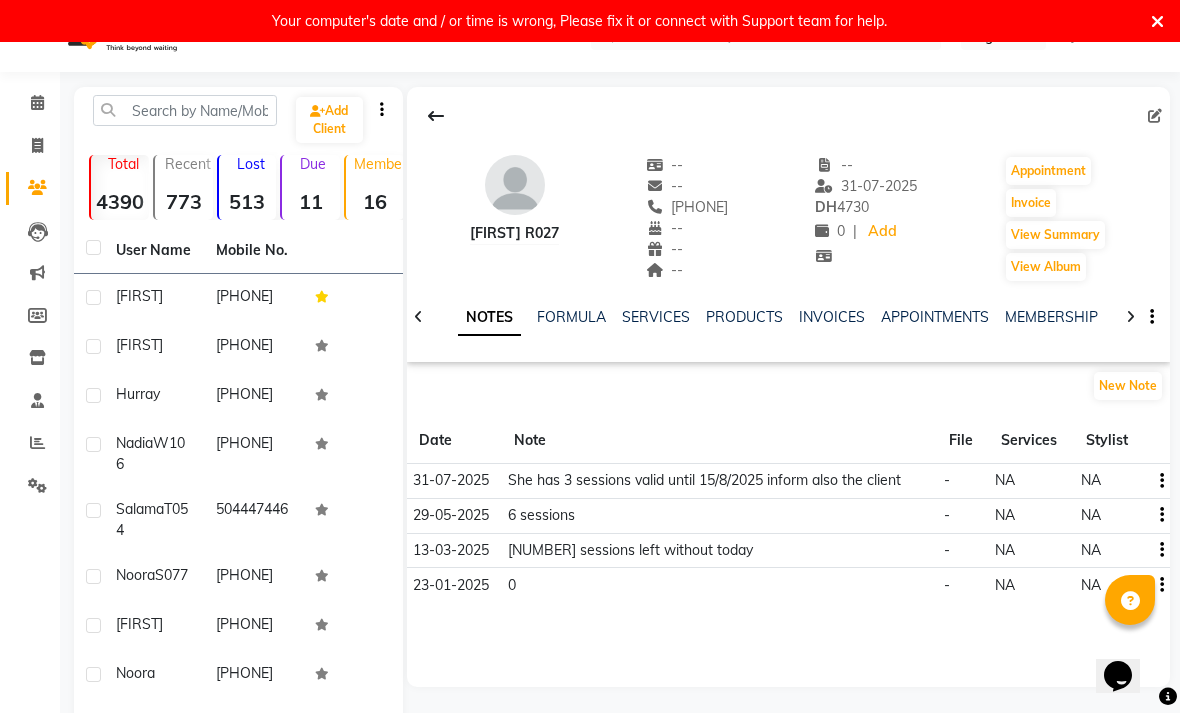 click on "New Note" 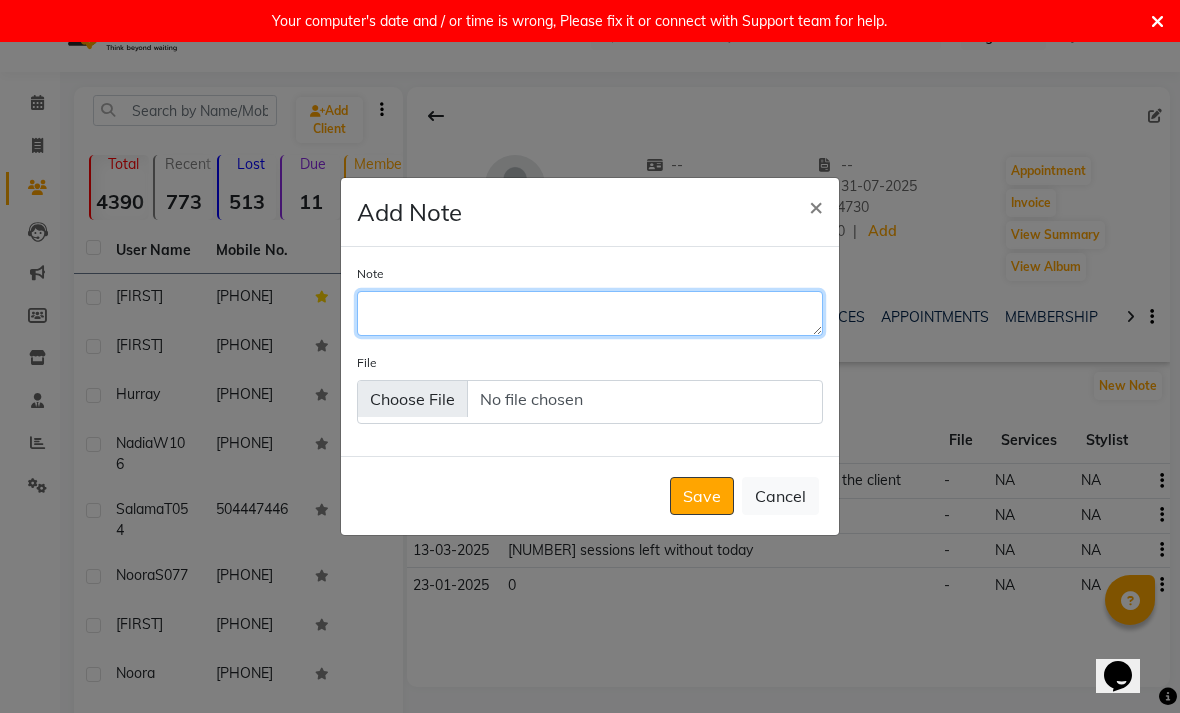 click on "Note" at bounding box center [590, 313] 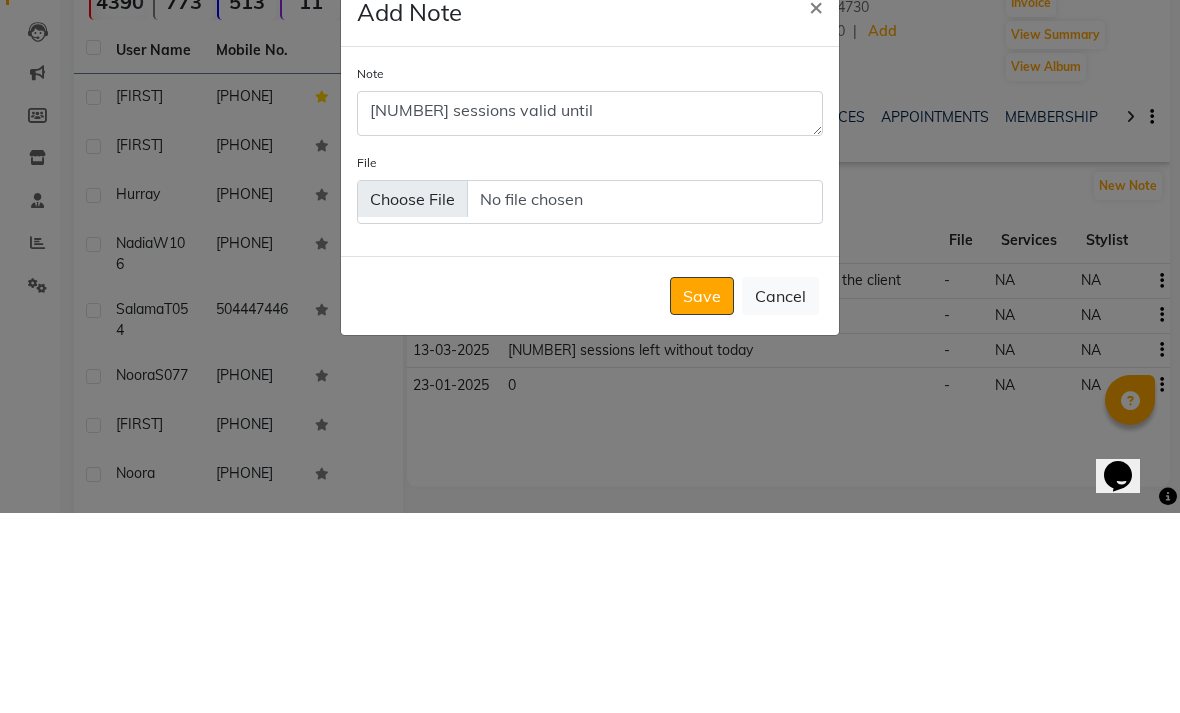 scroll, scrollTop: 242, scrollLeft: 0, axis: vertical 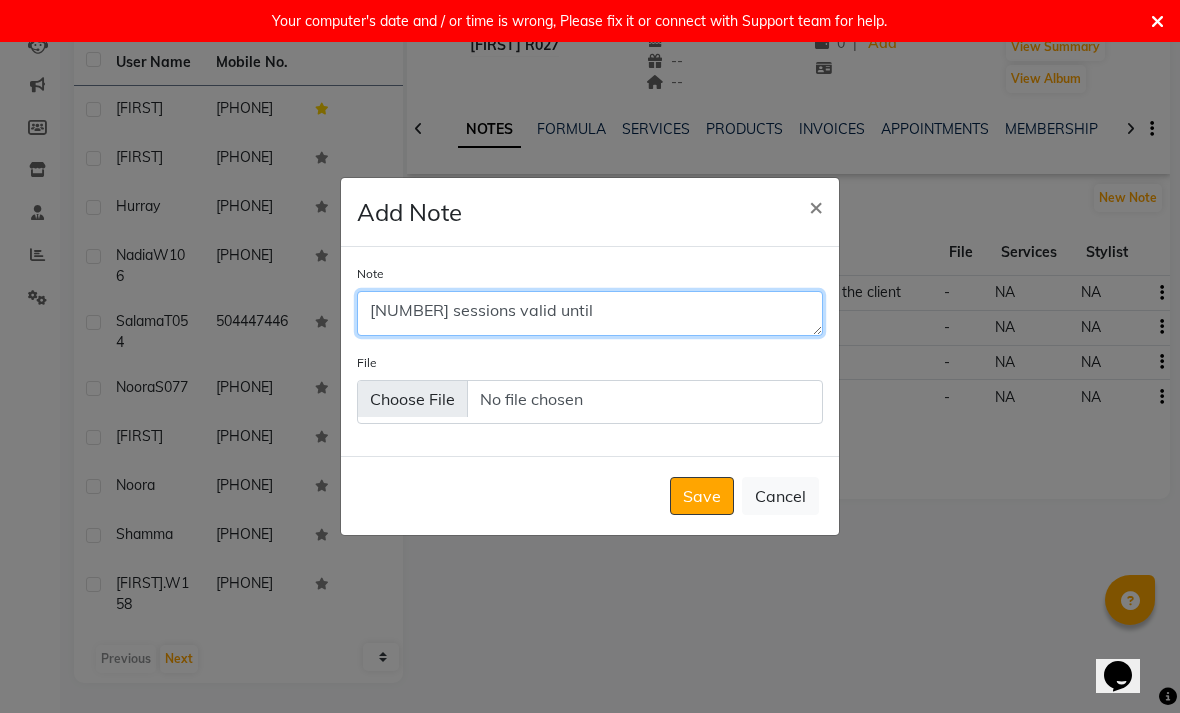 type on "[NUMBER] sessions valid until" 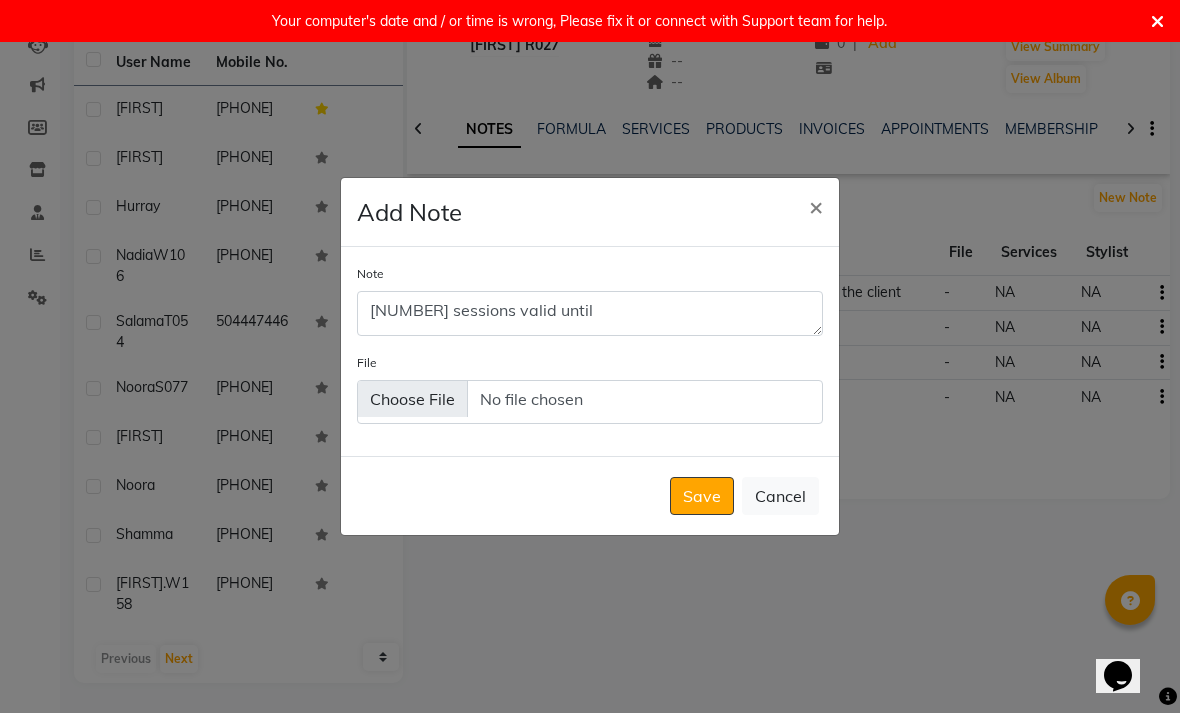 click on "Save   Cancel" 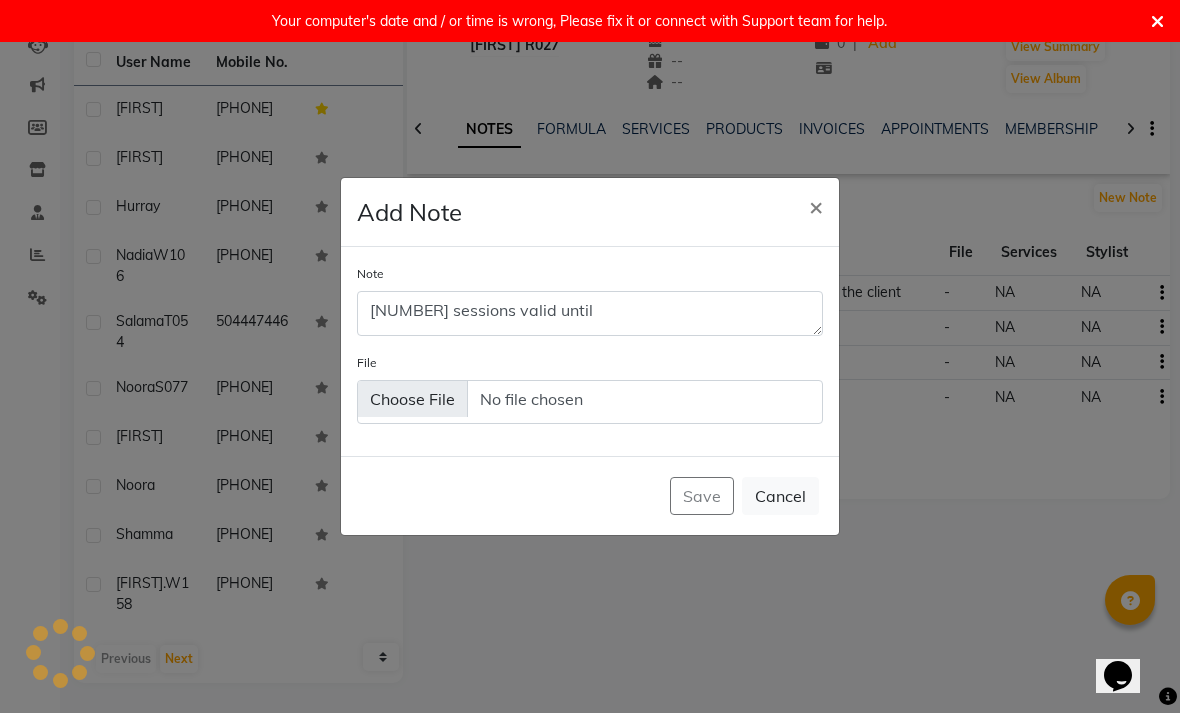 type 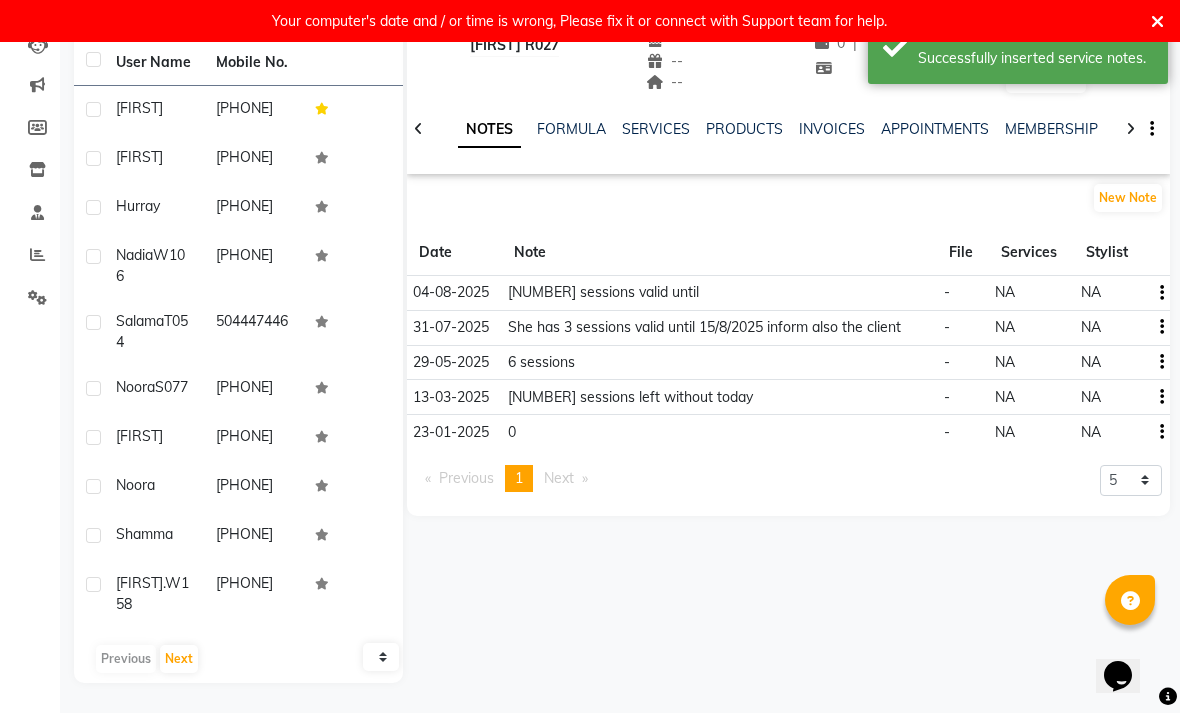click 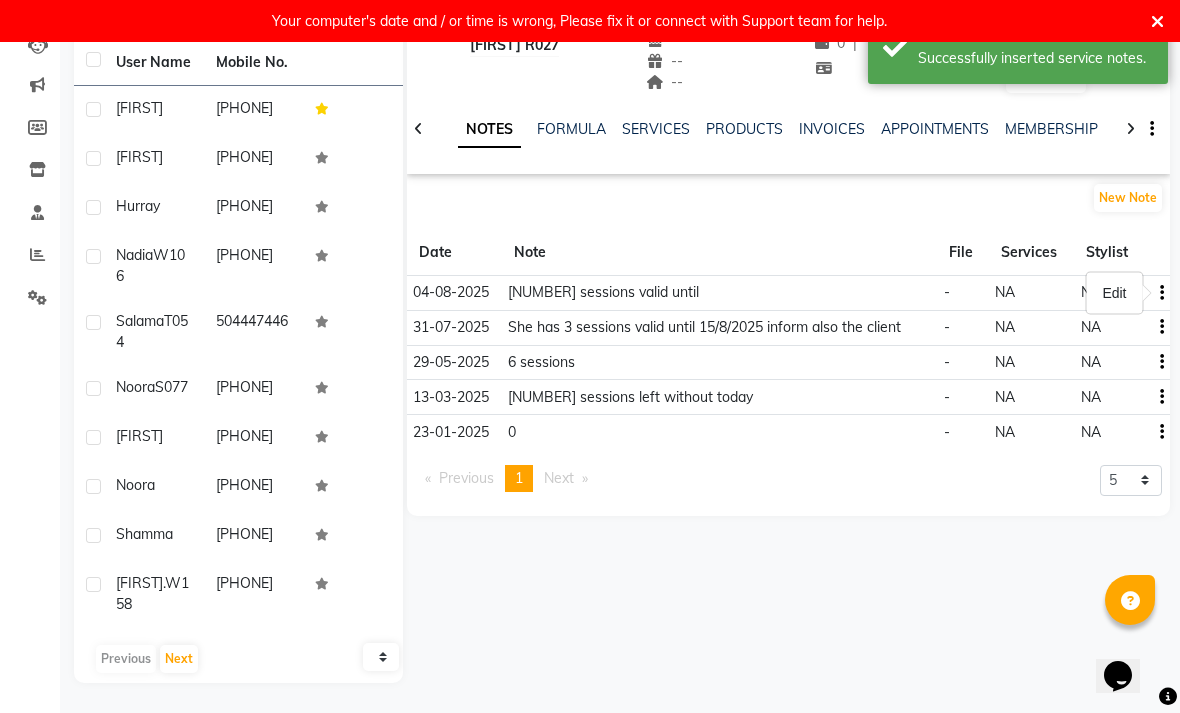 click on "Edit" at bounding box center [1114, 293] 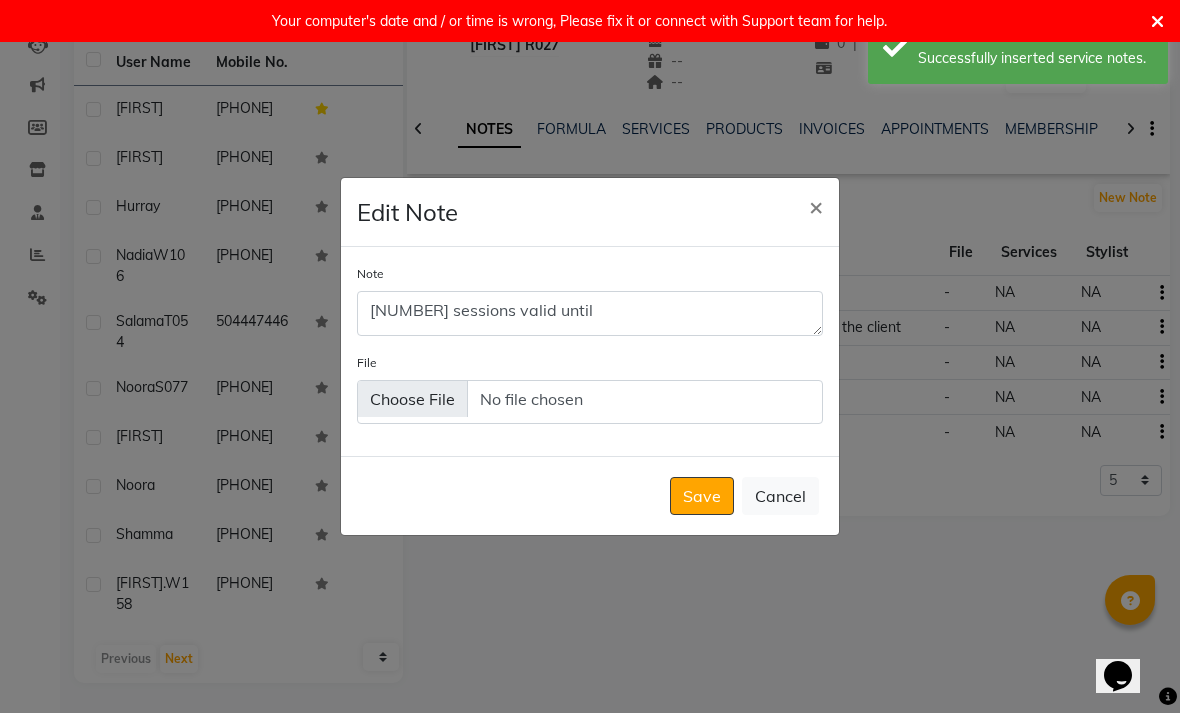 click on "Note [NUMBER] sessions valid until" 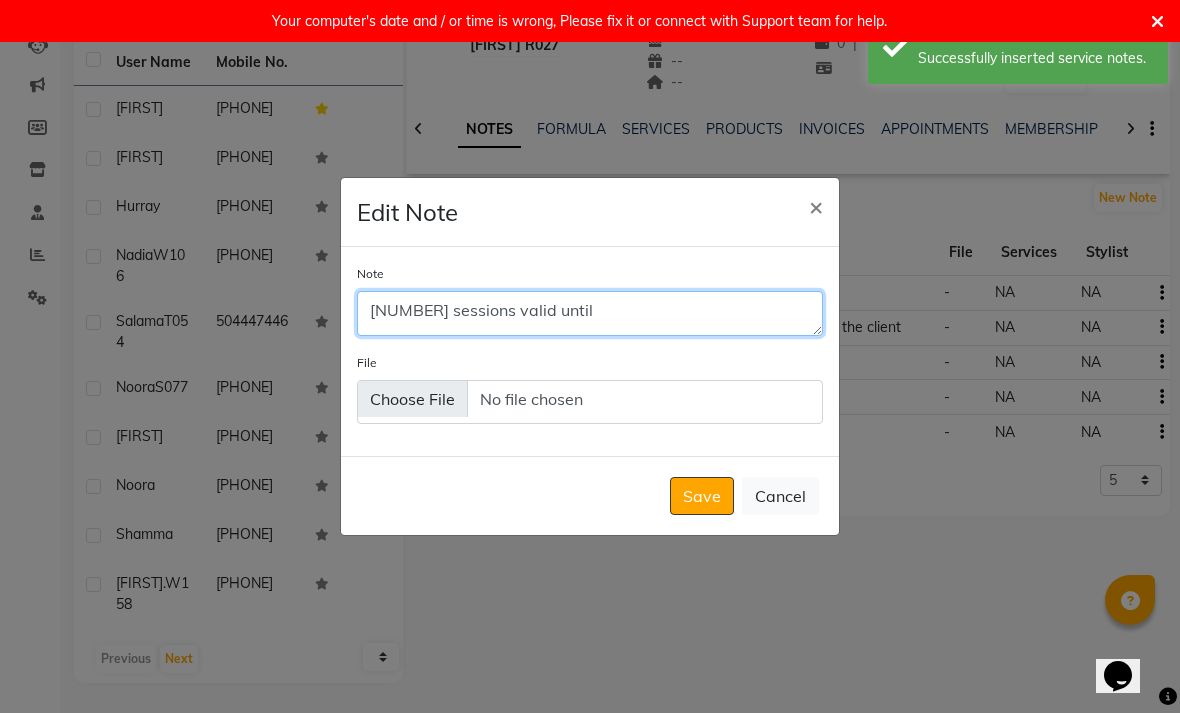 click on "[NUMBER] sessions valid until" at bounding box center [590, 313] 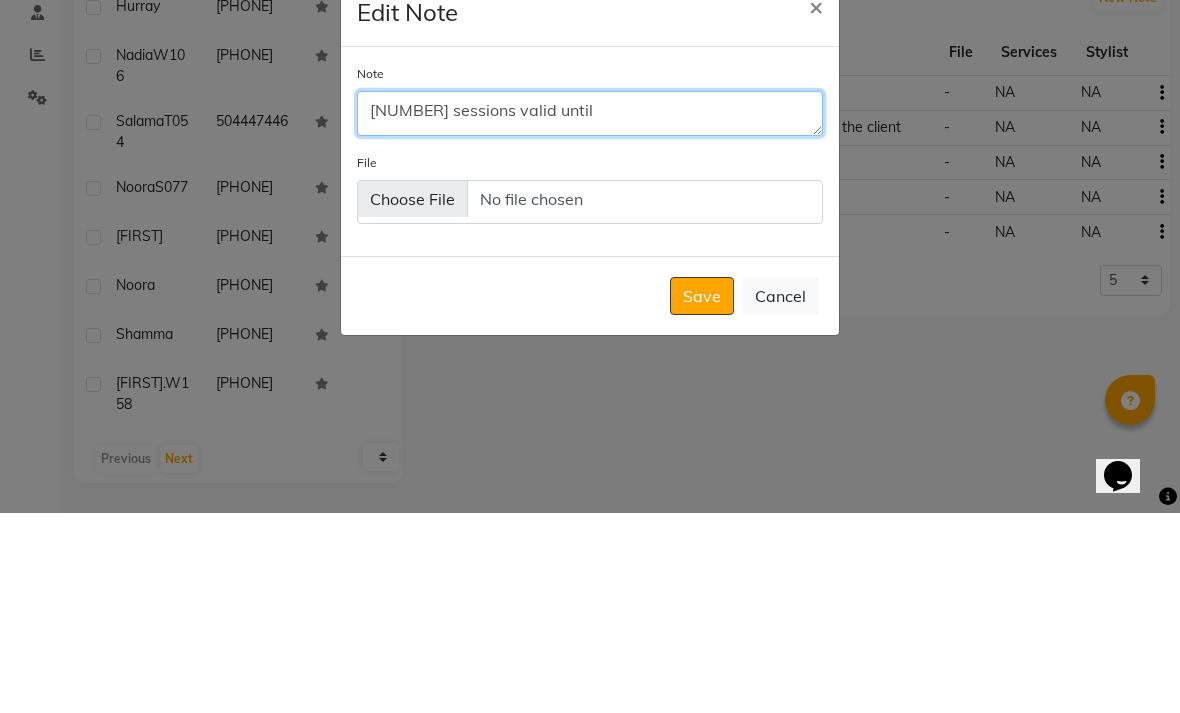click on "[NUMBER] sessions valid until" at bounding box center [590, 313] 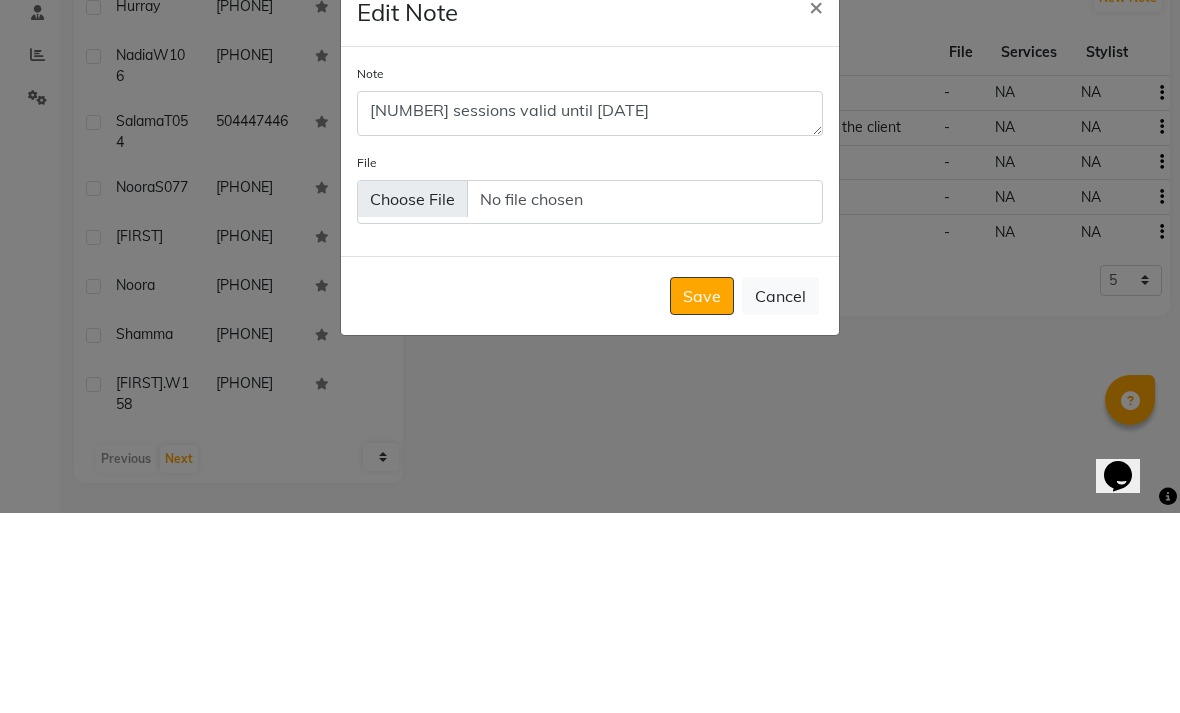 scroll, scrollTop: 247, scrollLeft: 0, axis: vertical 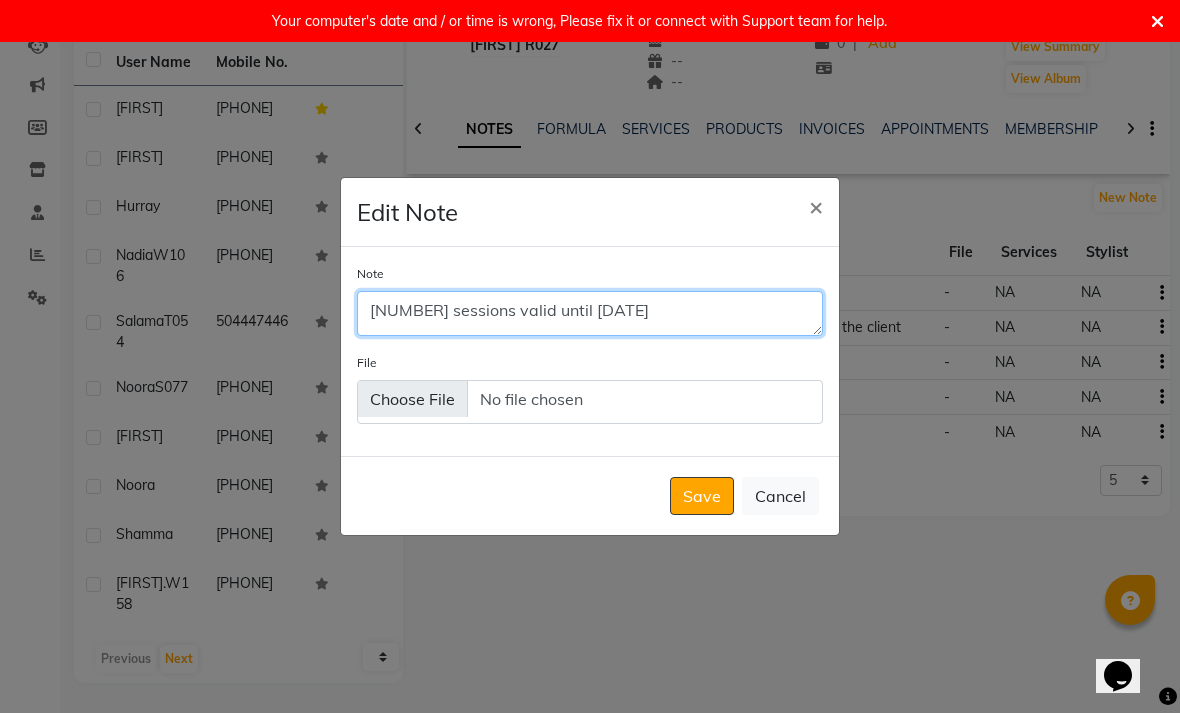 type on "[NUMBER] sessions valid until [DATE]" 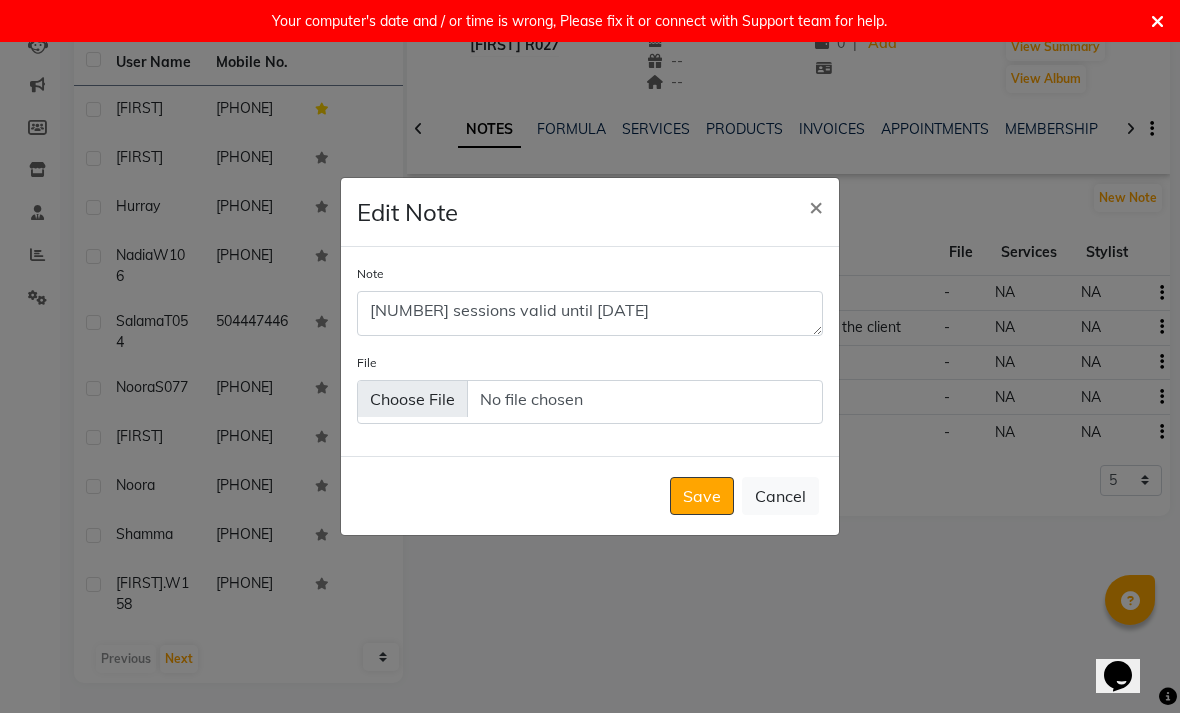 click on "Save" 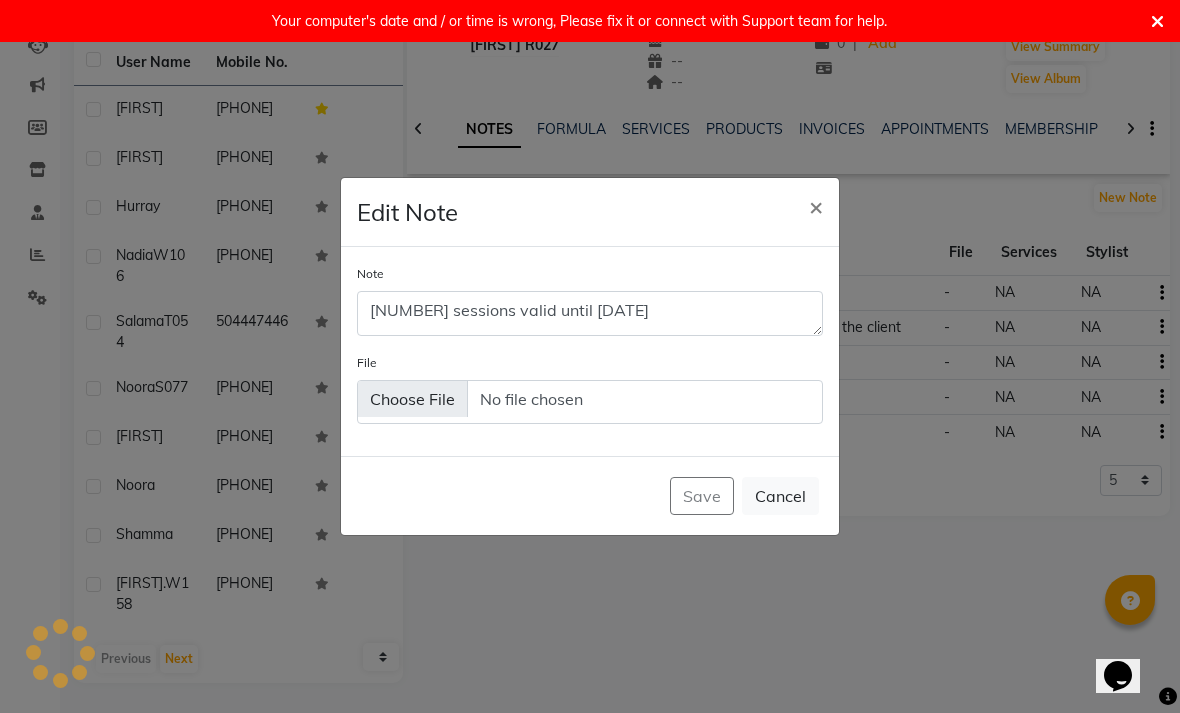 type 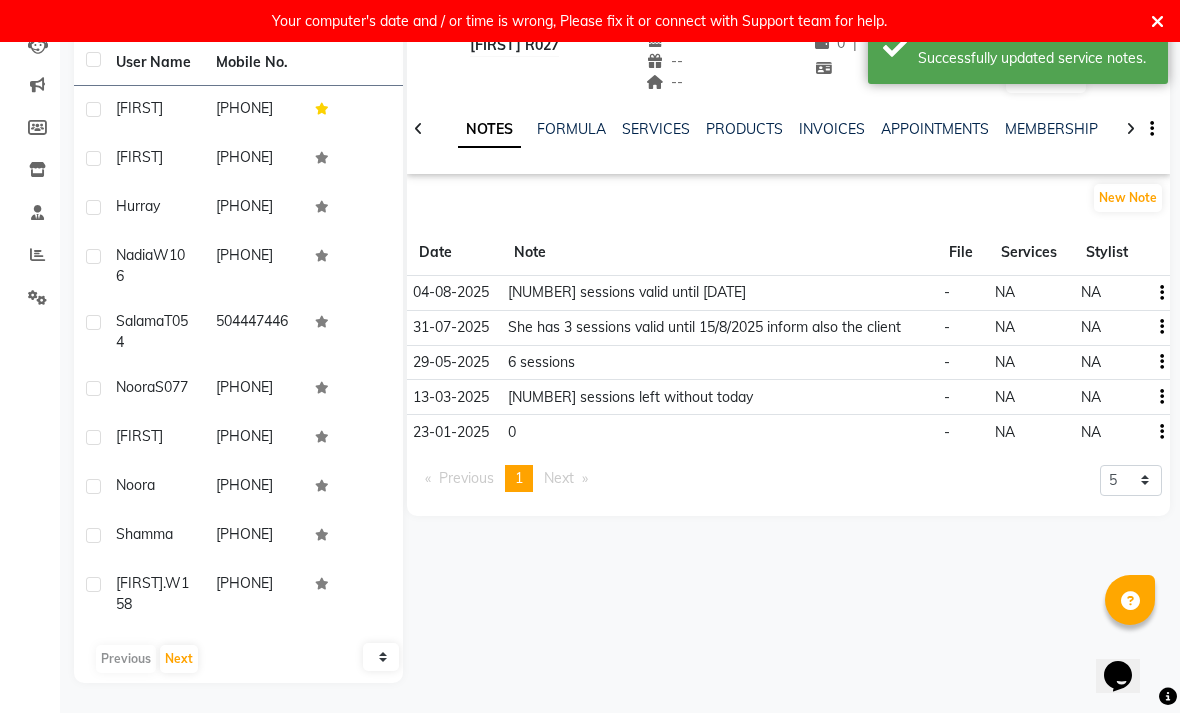scroll, scrollTop: 0, scrollLeft: 0, axis: both 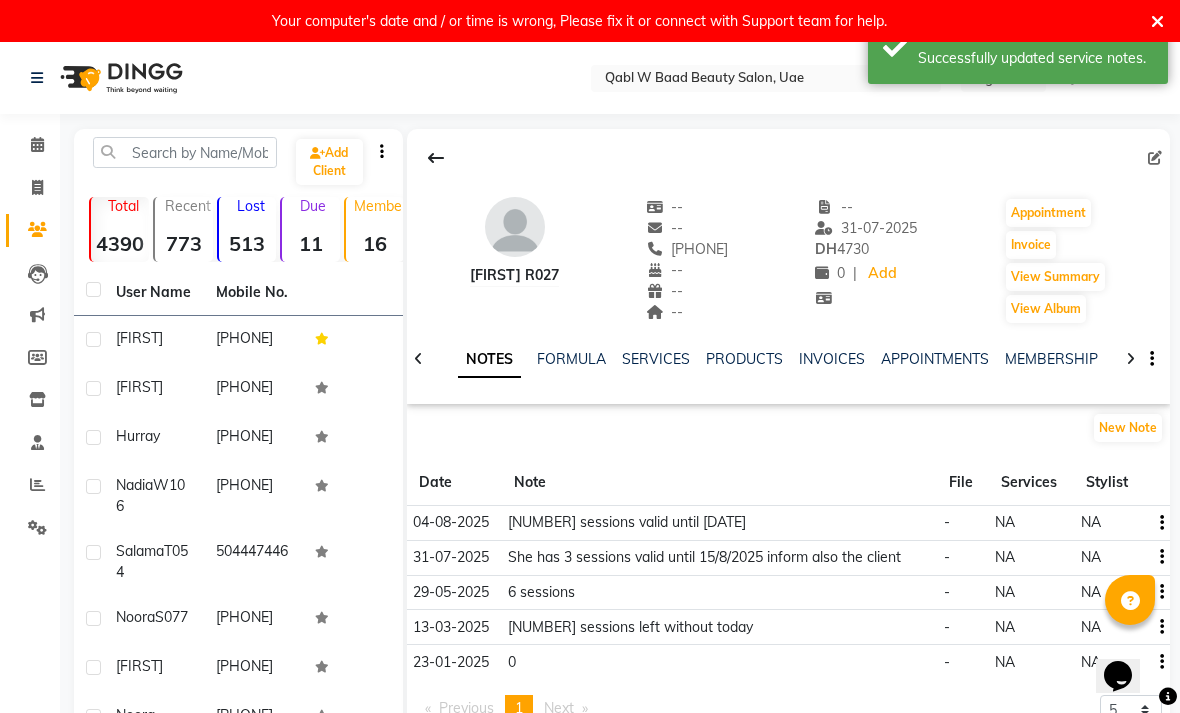 click 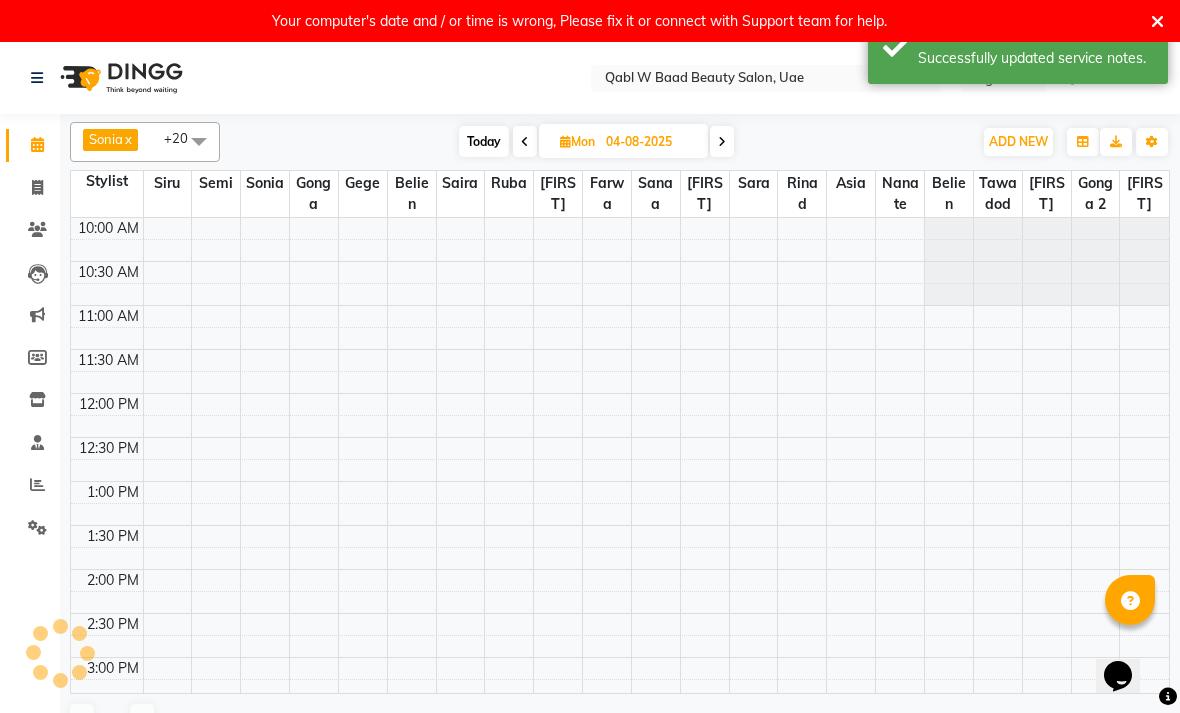 click 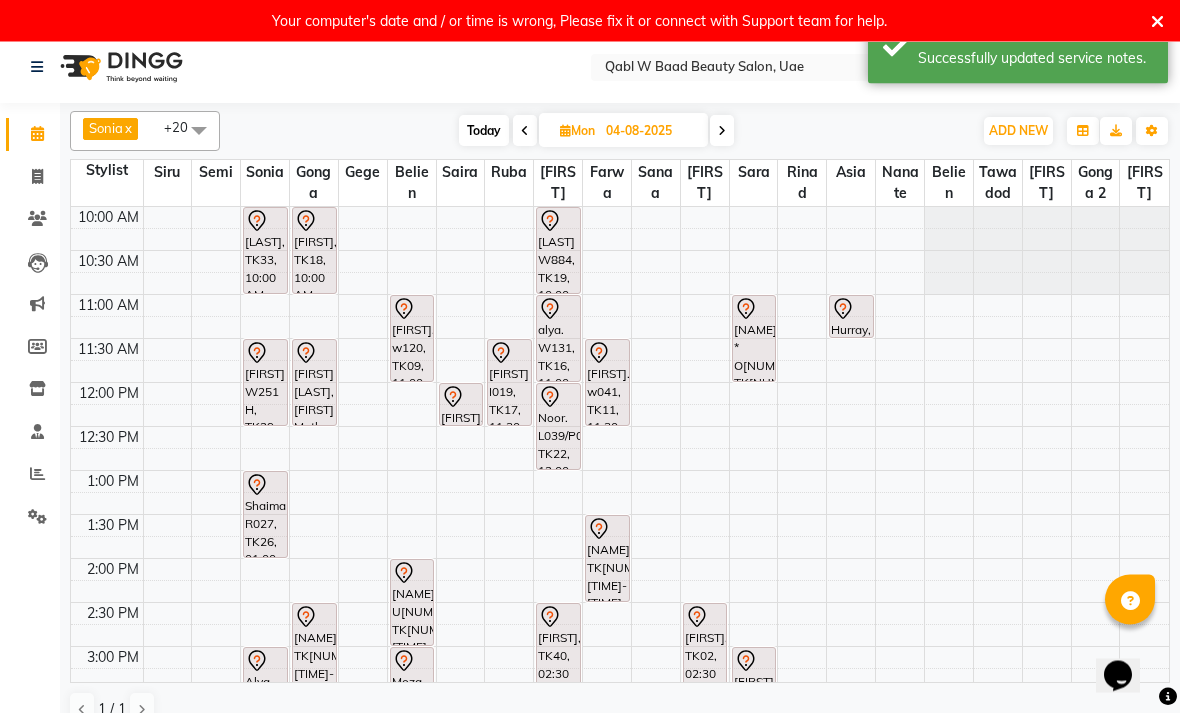 scroll, scrollTop: 42, scrollLeft: 0, axis: vertical 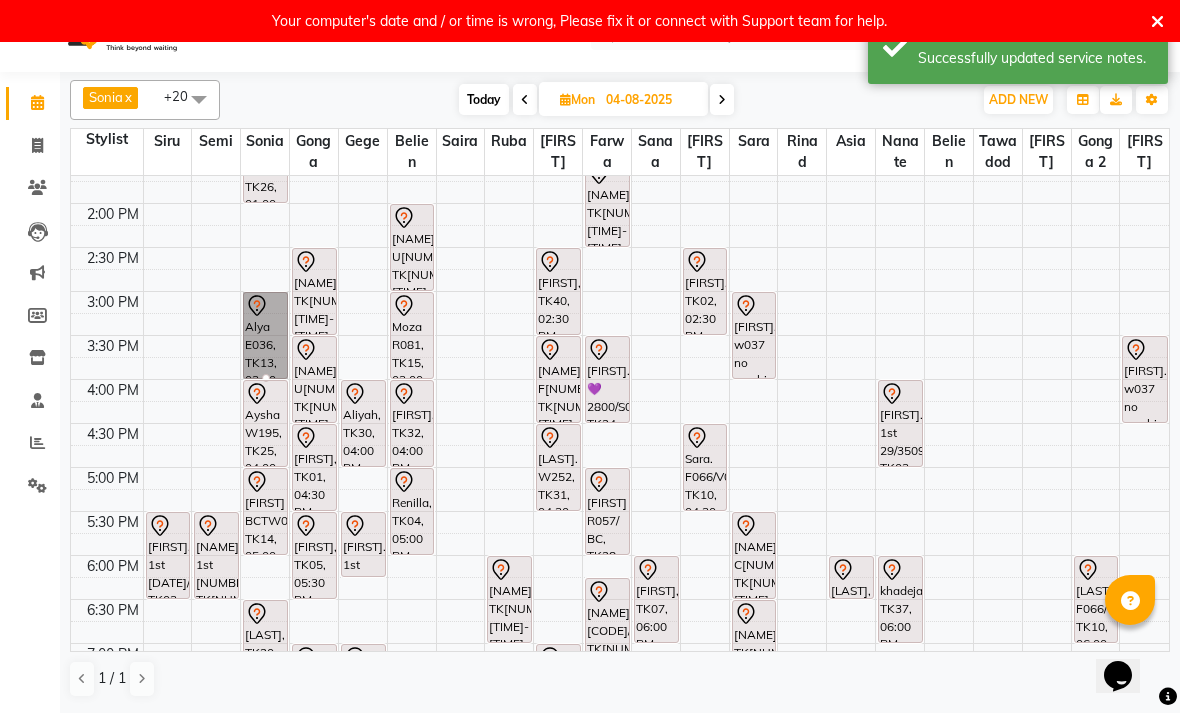 click at bounding box center (266, 378) 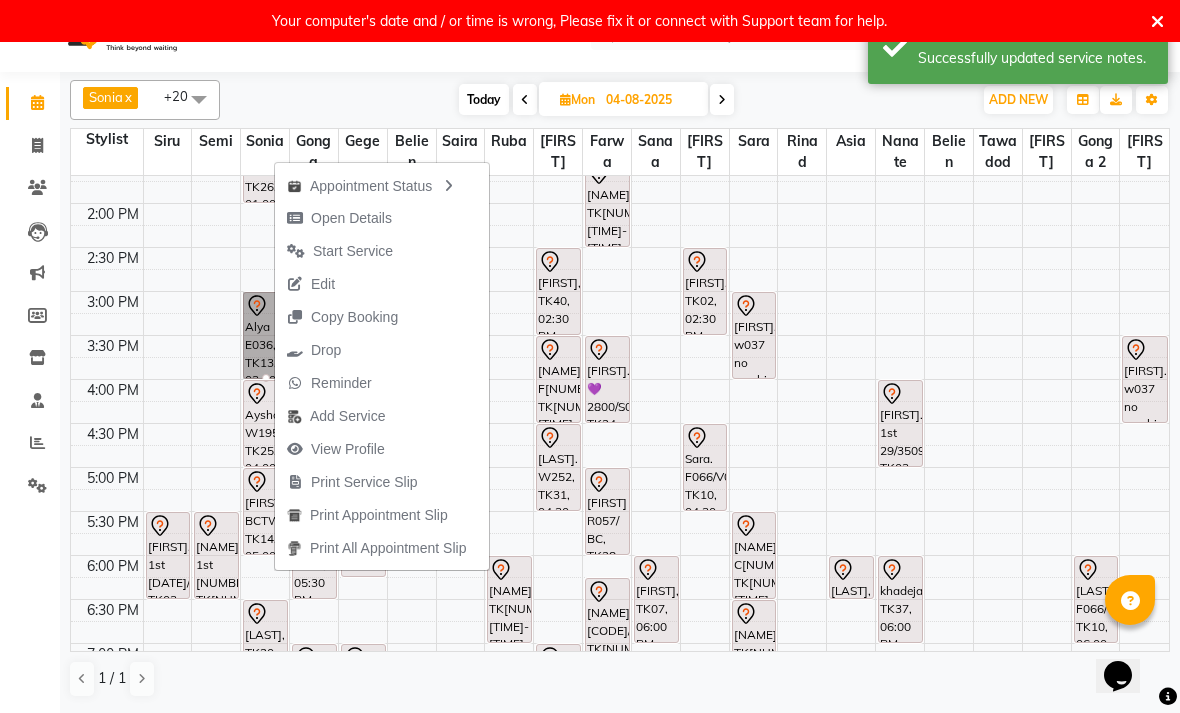 click on "Open Details" at bounding box center [351, 218] 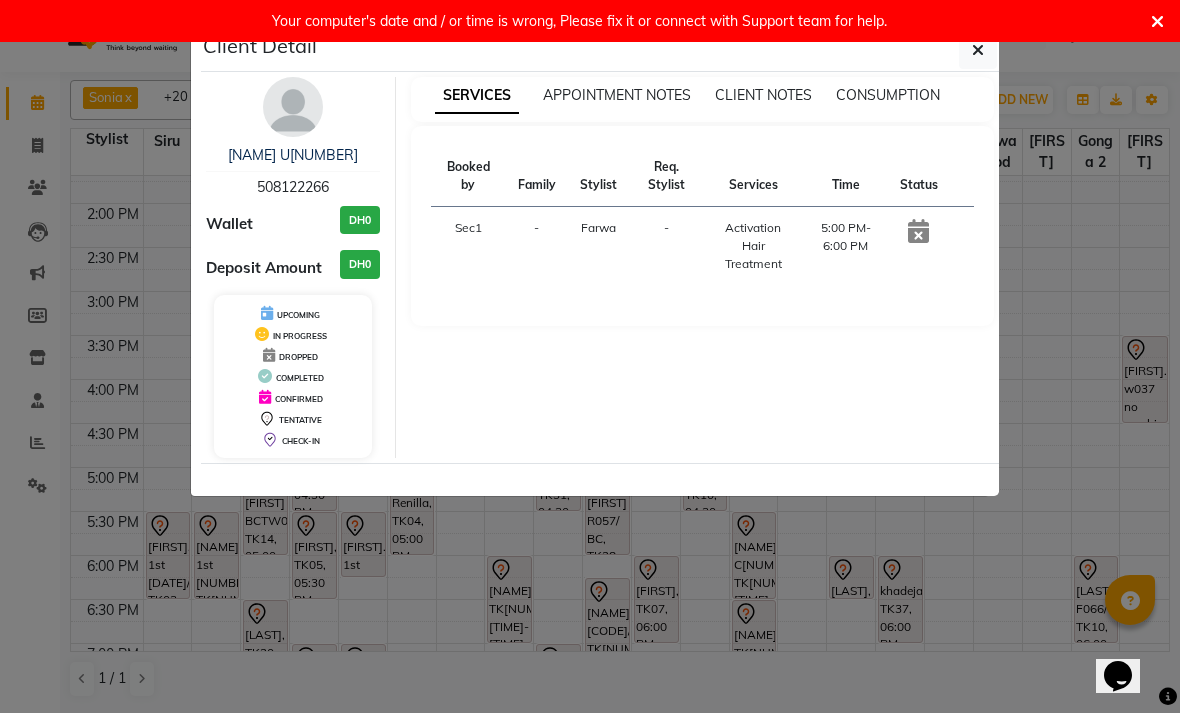 select on "7" 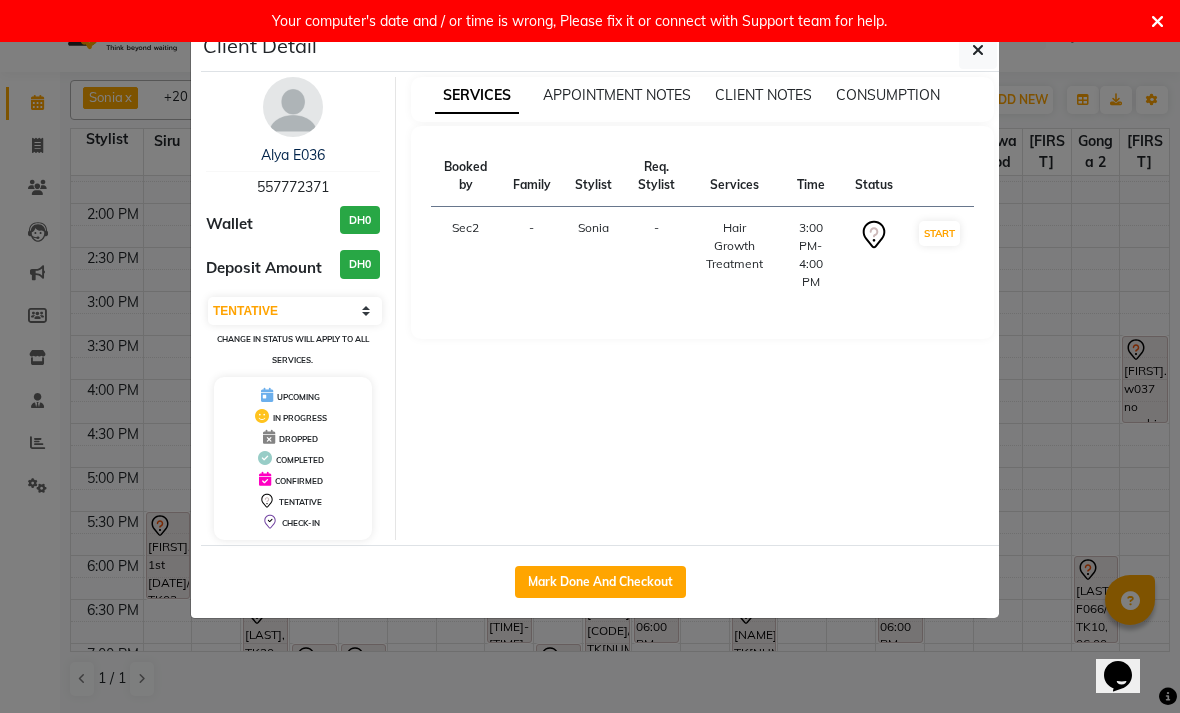 click on "Alya E036" at bounding box center [293, 155] 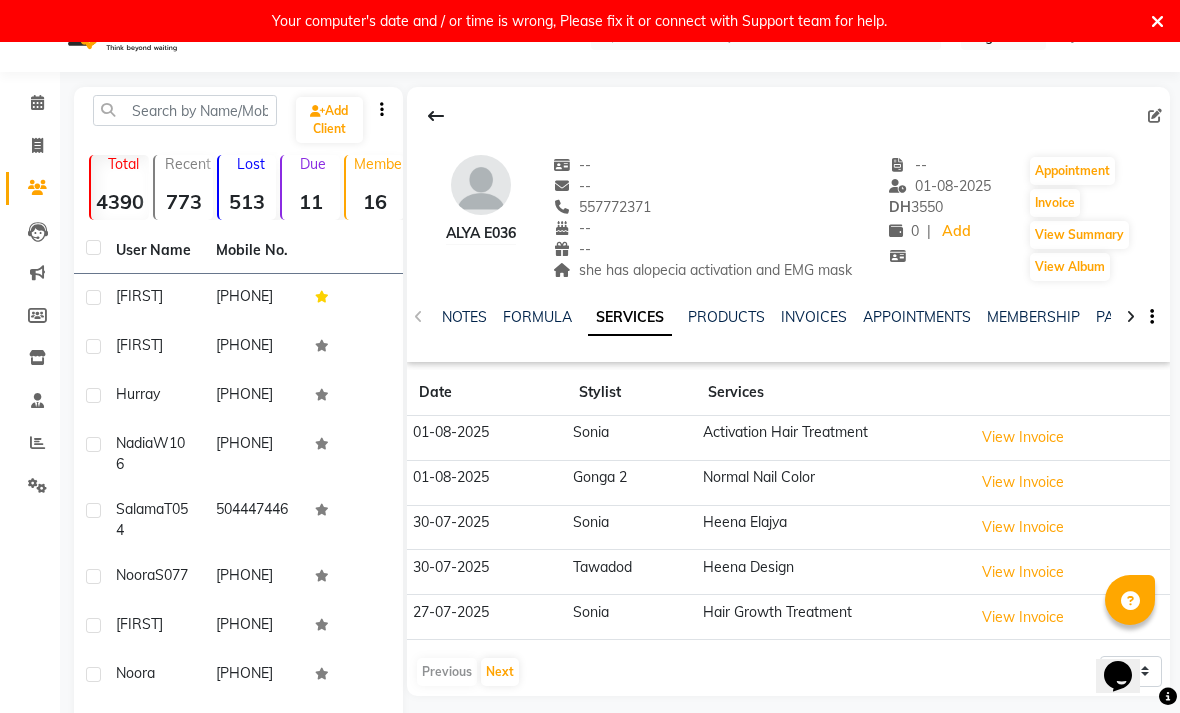 click on "NOTES" 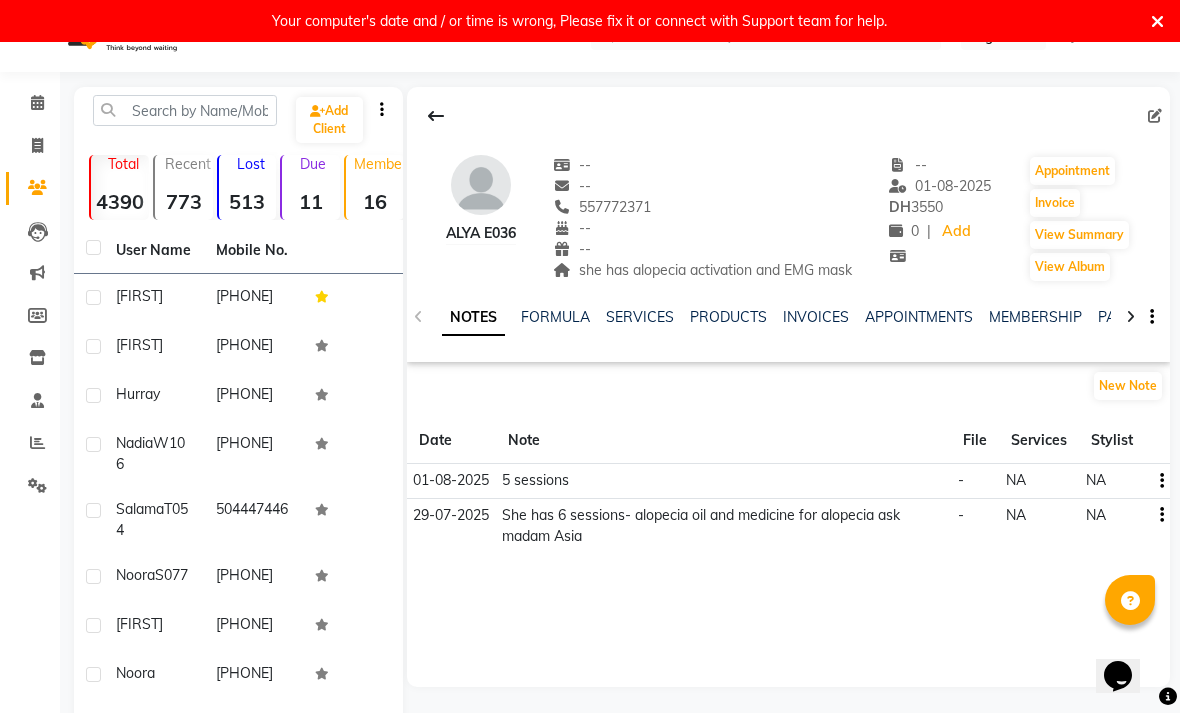 click on "SERVICES" 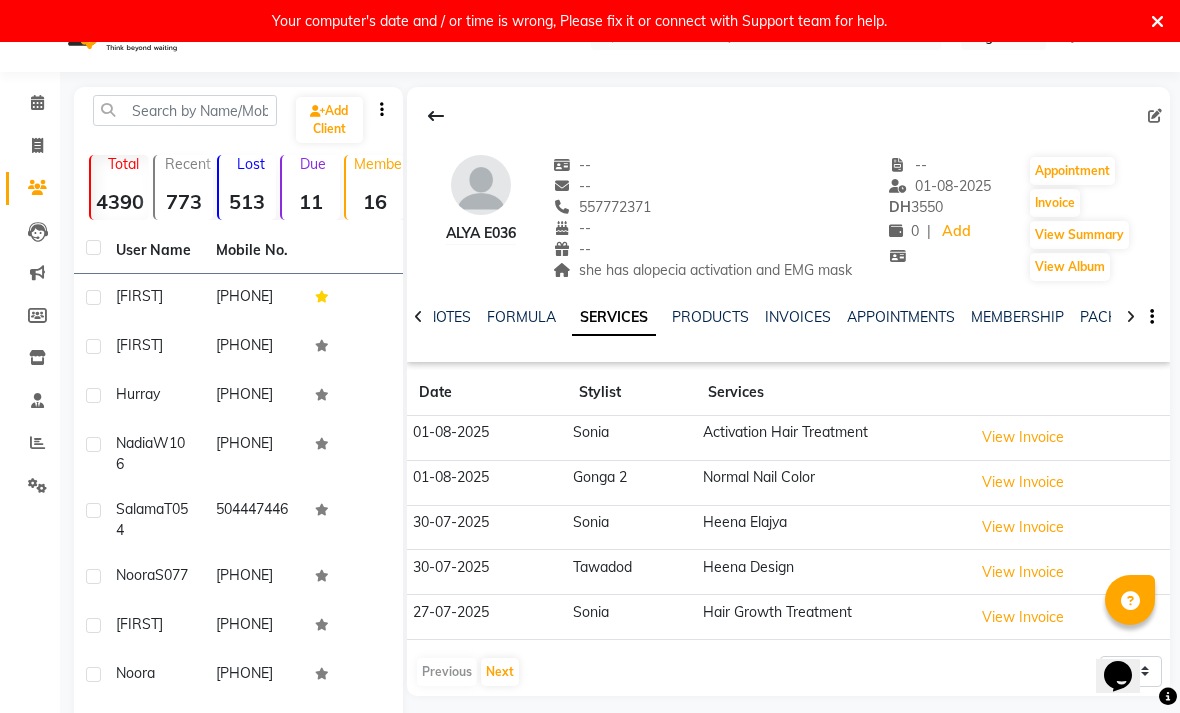 click on "NOTES" 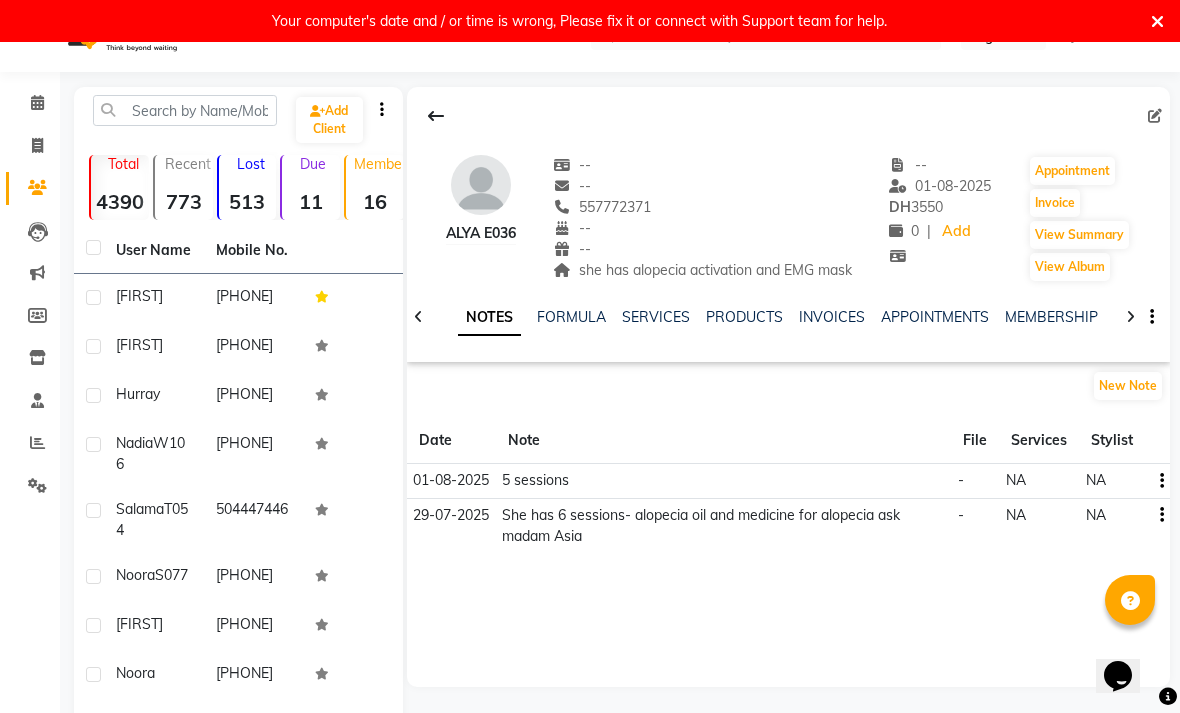 click on "New Note" 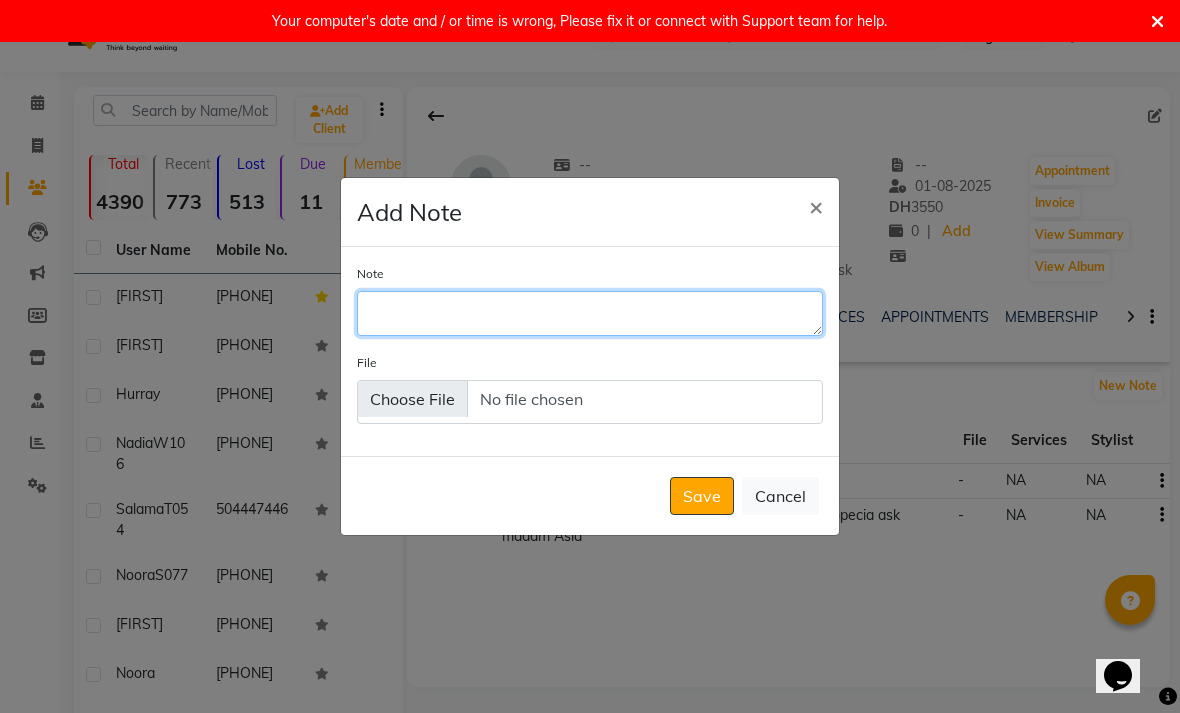 click on "Note" at bounding box center (590, 313) 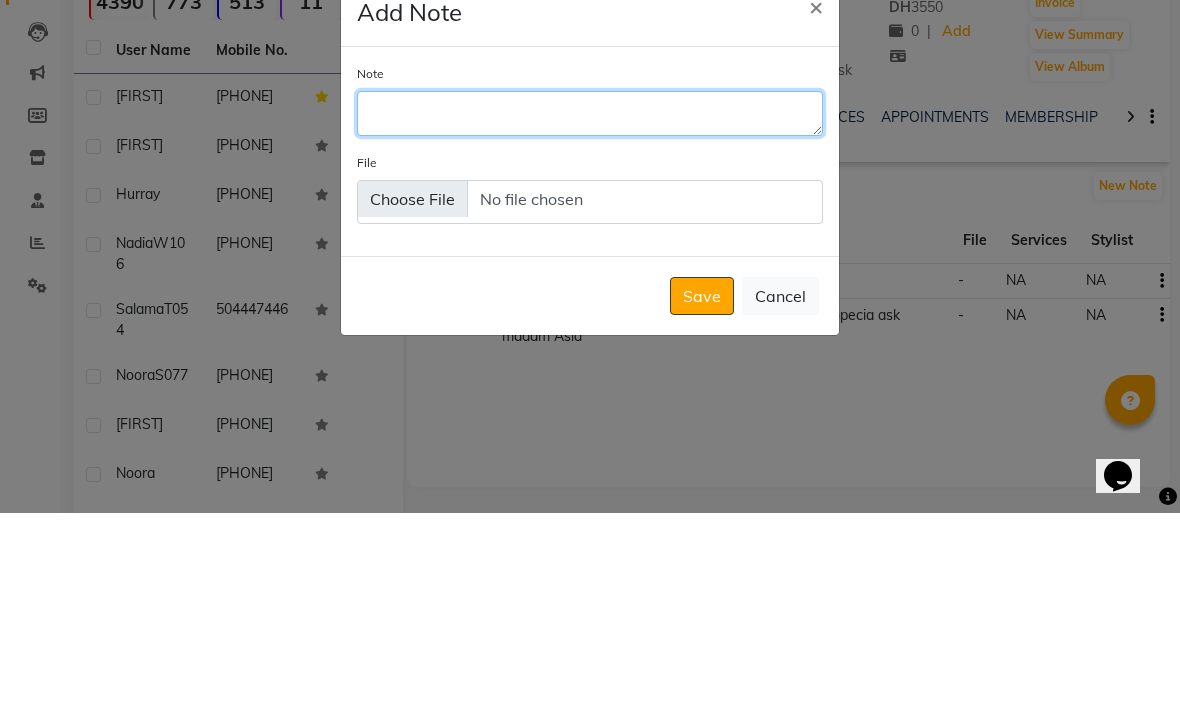 type on "3" 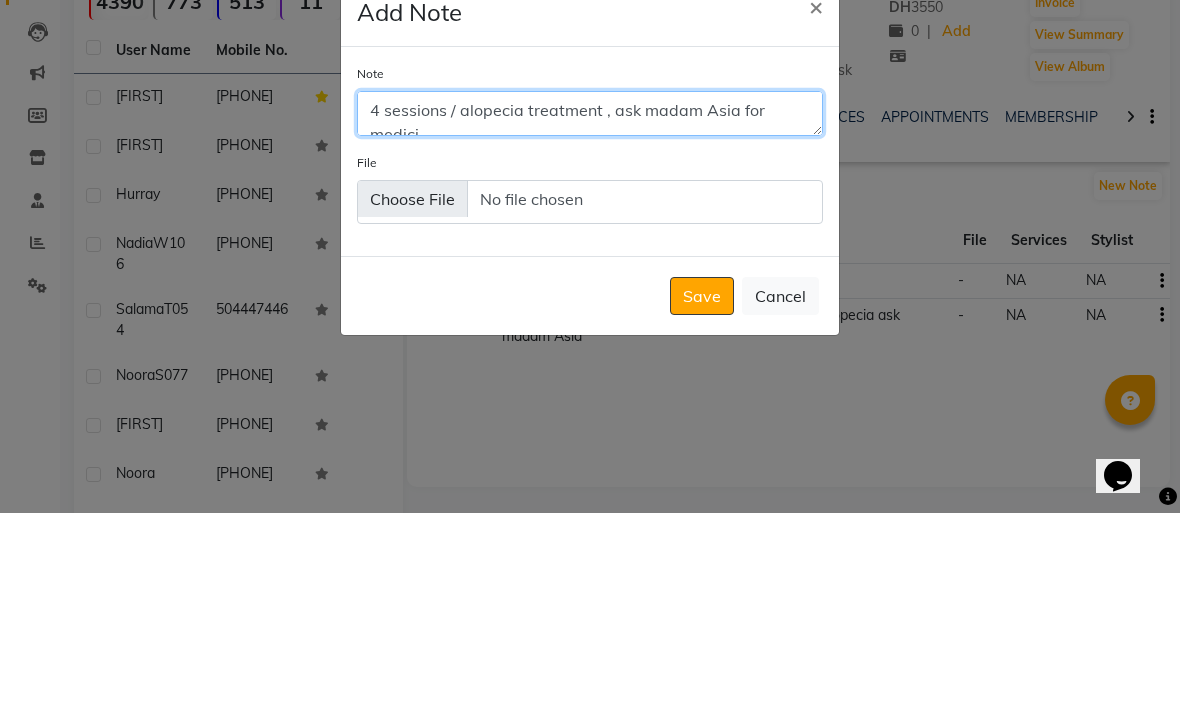 scroll, scrollTop: 11, scrollLeft: 0, axis: vertical 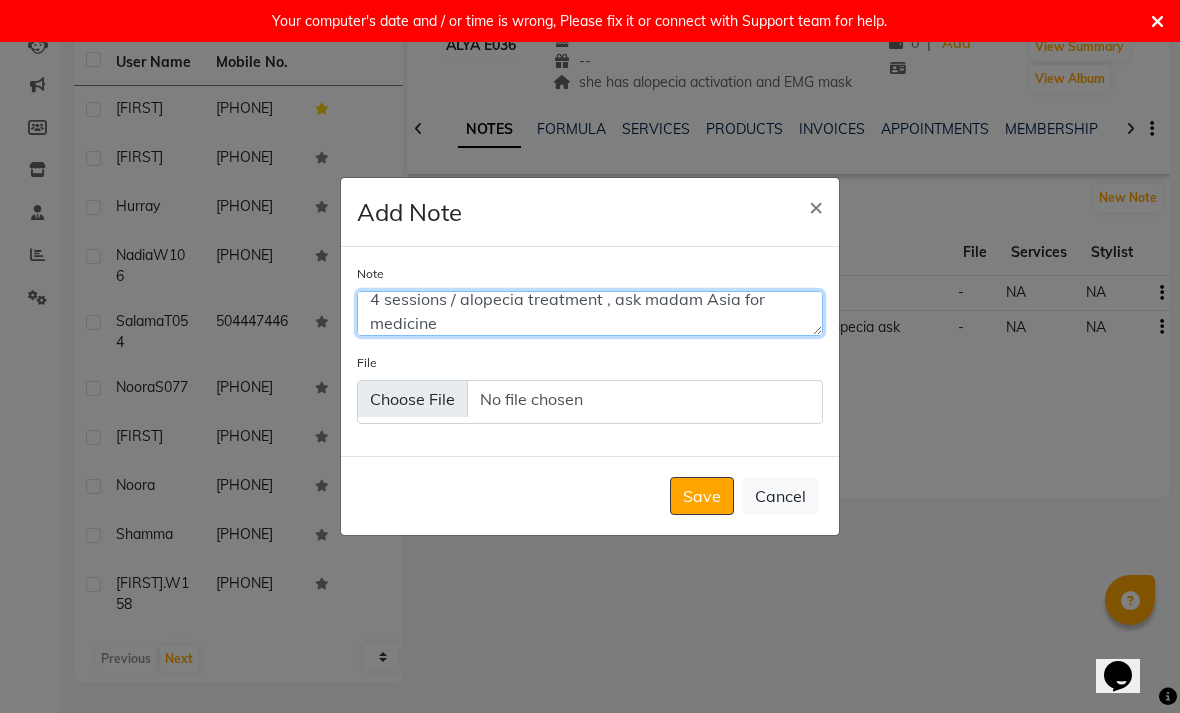 type on "4 sessions / alopecia treatment , ask madam Asia for medicine" 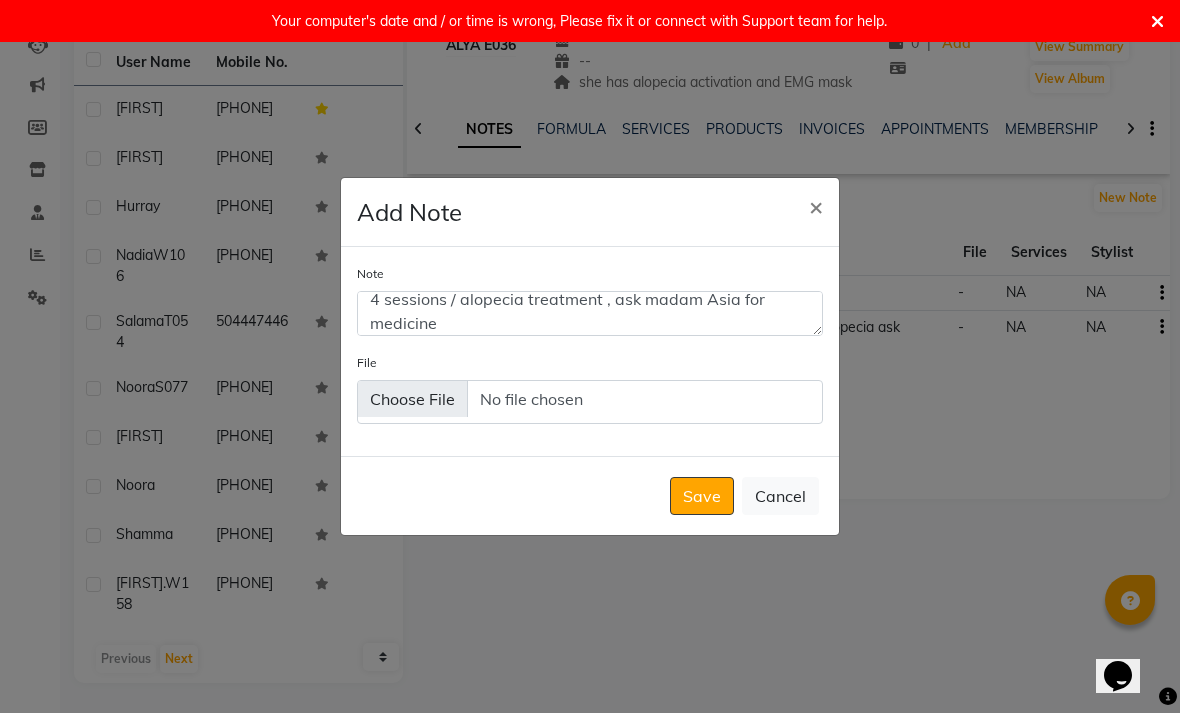 click on "Save" 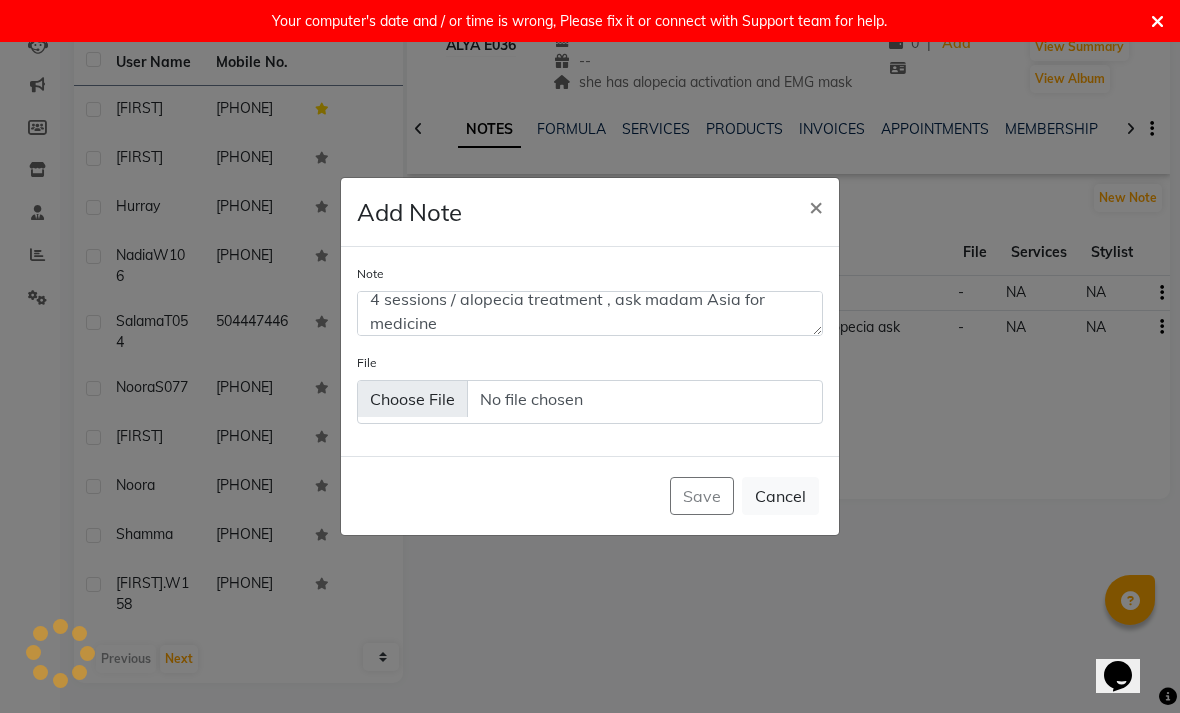type 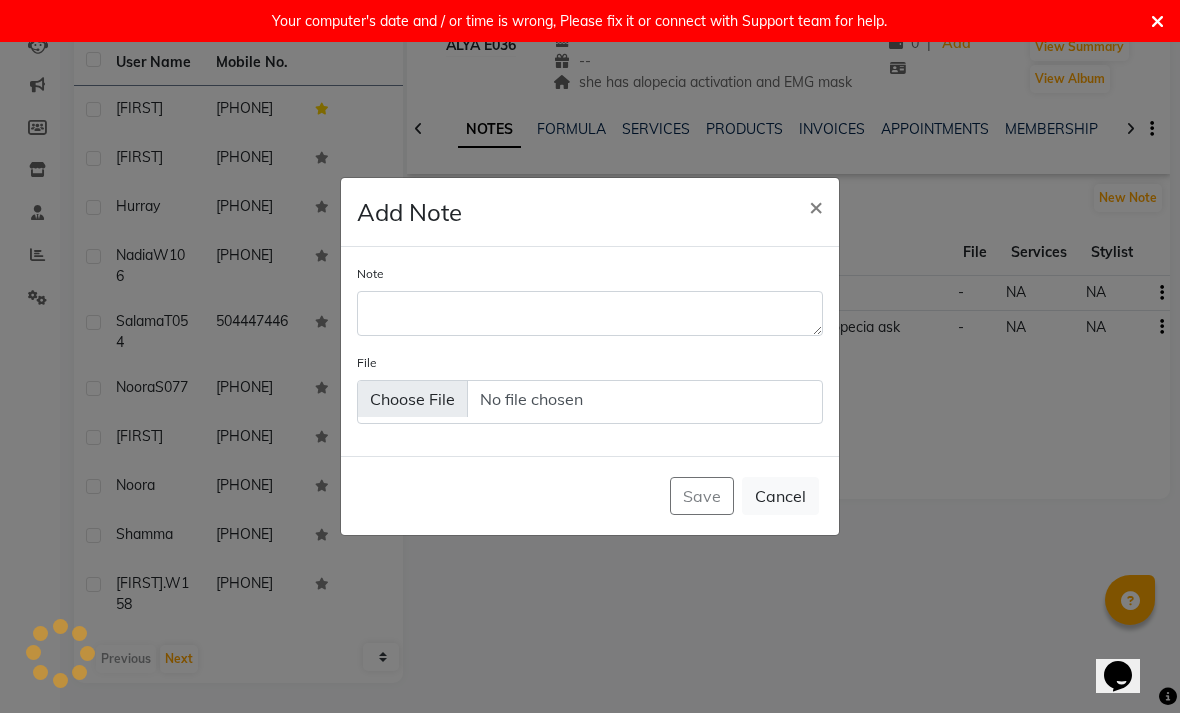 scroll, scrollTop: 0, scrollLeft: 0, axis: both 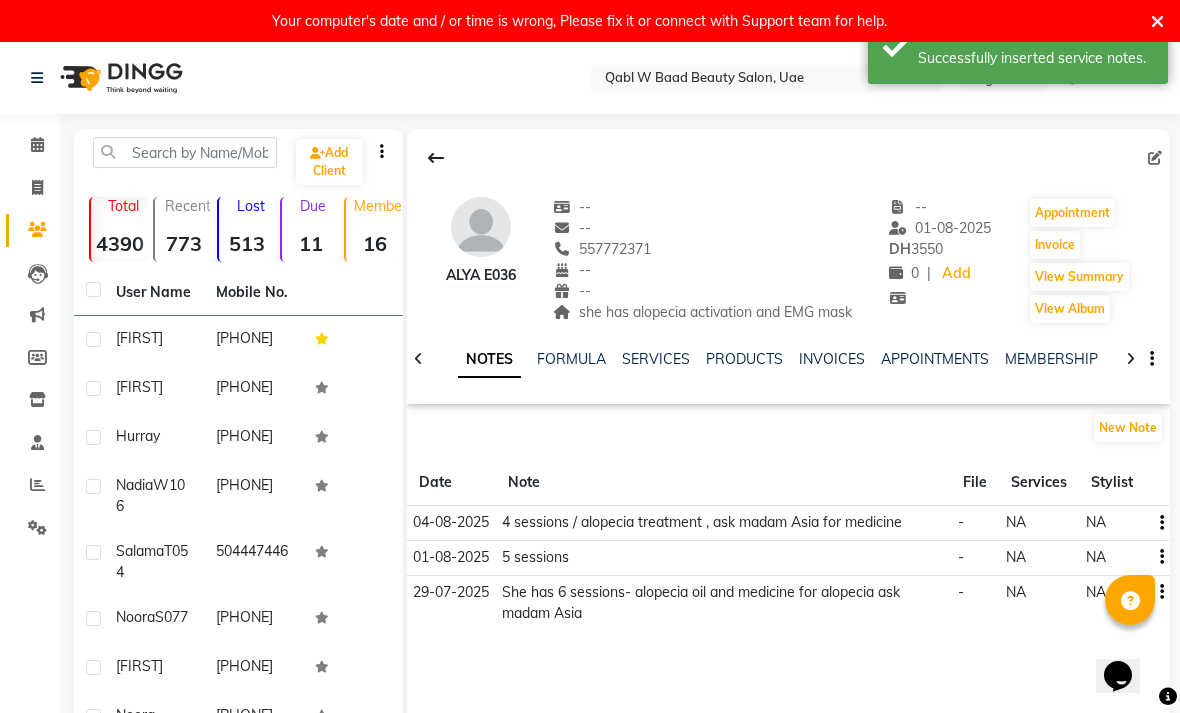 click on "Calendar" 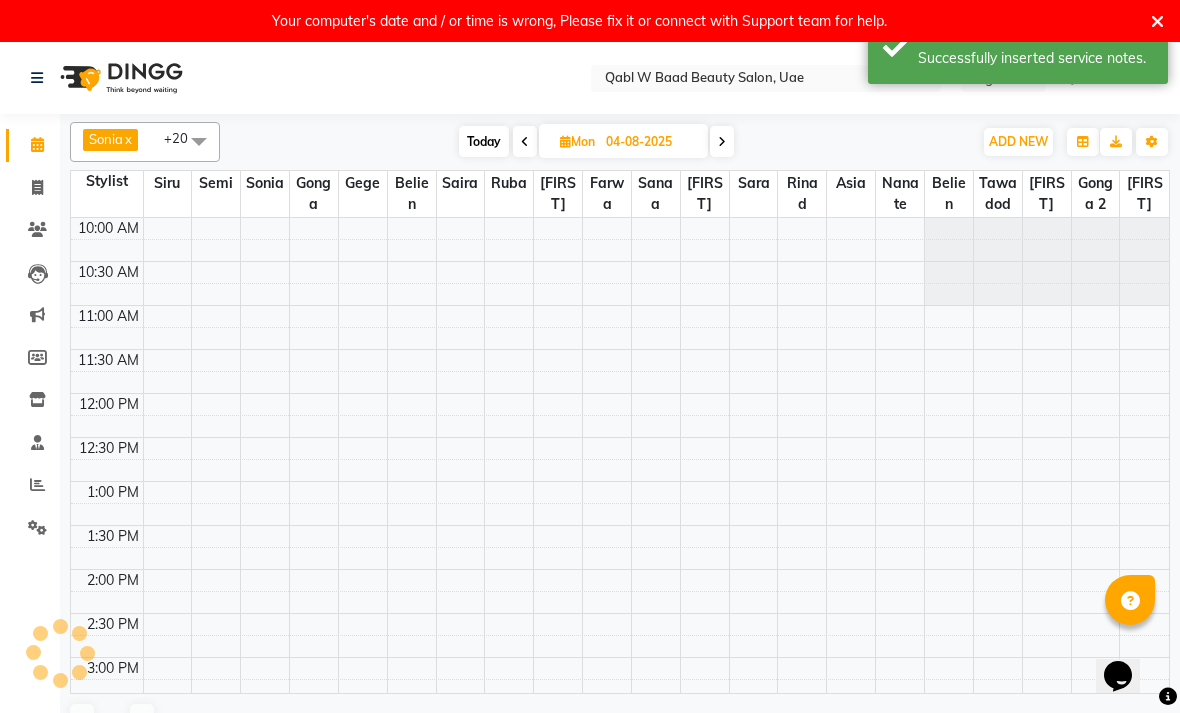 scroll, scrollTop: 0, scrollLeft: 0, axis: both 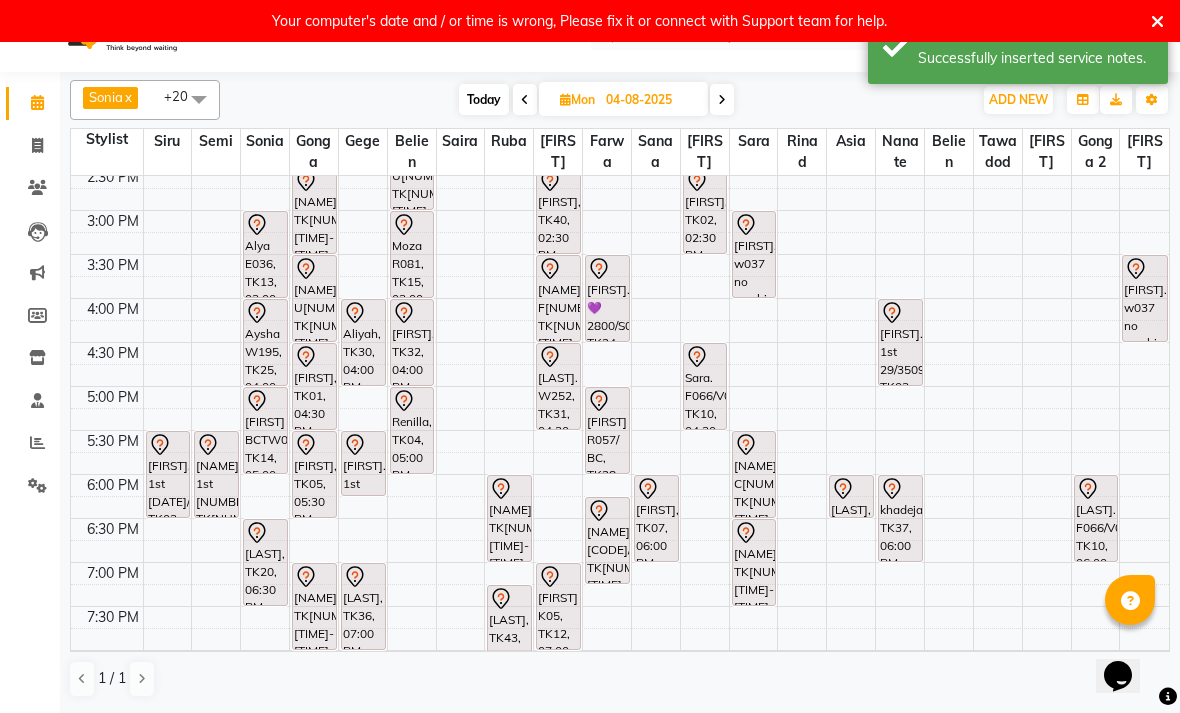 click on "Aysha W195, TK25, 04:00 PM-05:00 PM, Activation Hair Treatment" at bounding box center (265, 342) 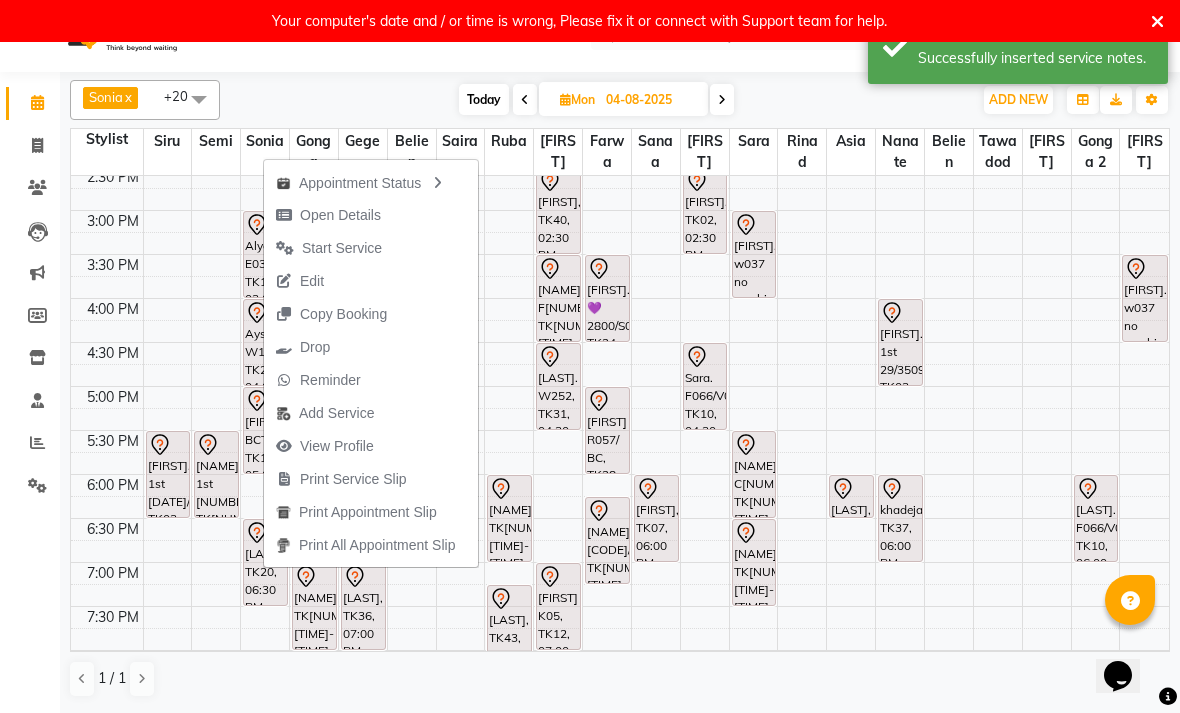 click on "Open Details" at bounding box center [340, 215] 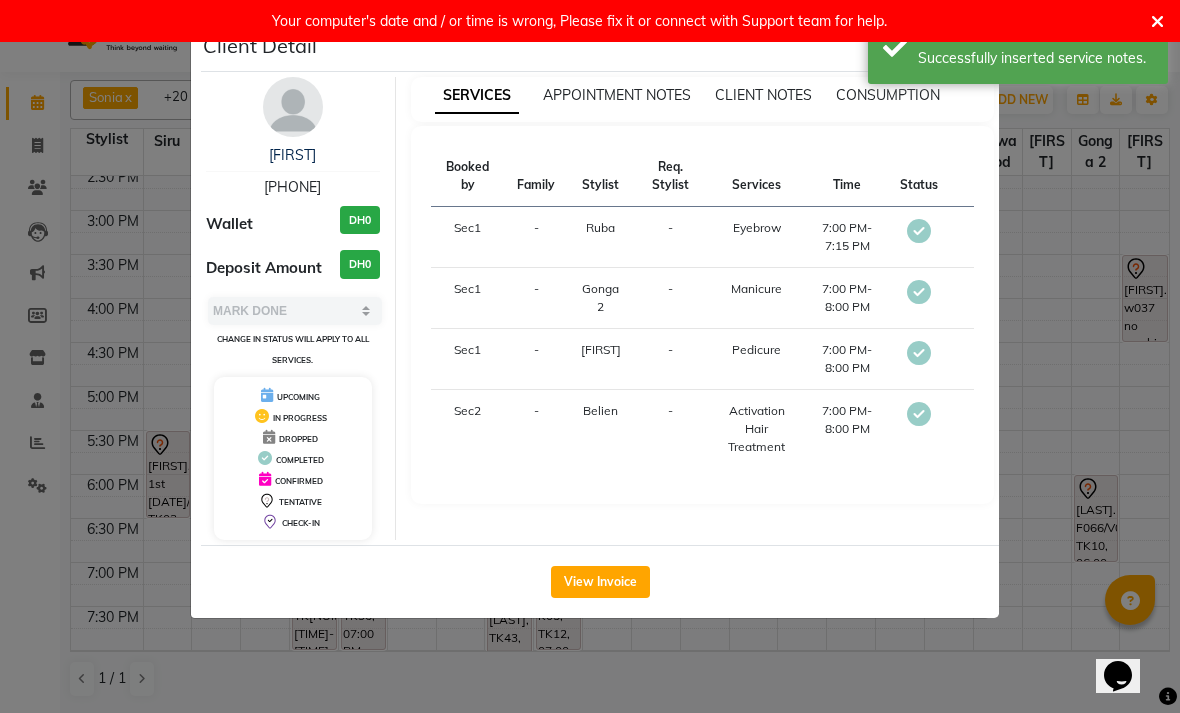 select on "7" 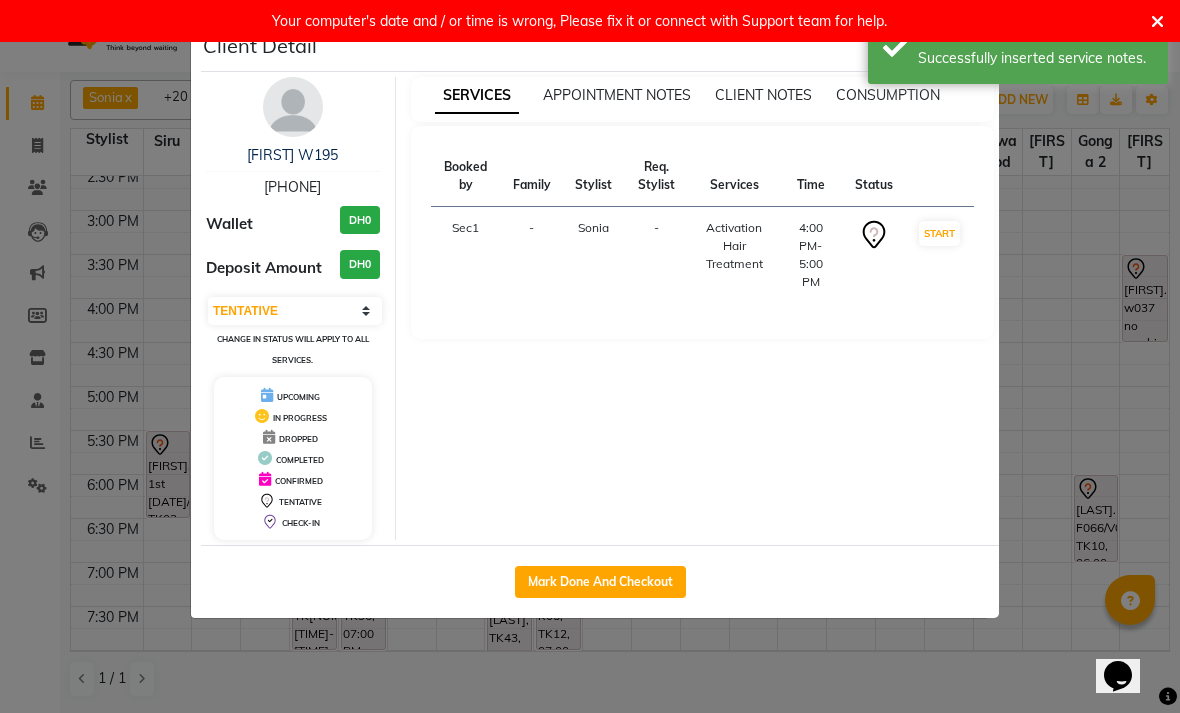 click on "[FIRST] W195" at bounding box center (292, 155) 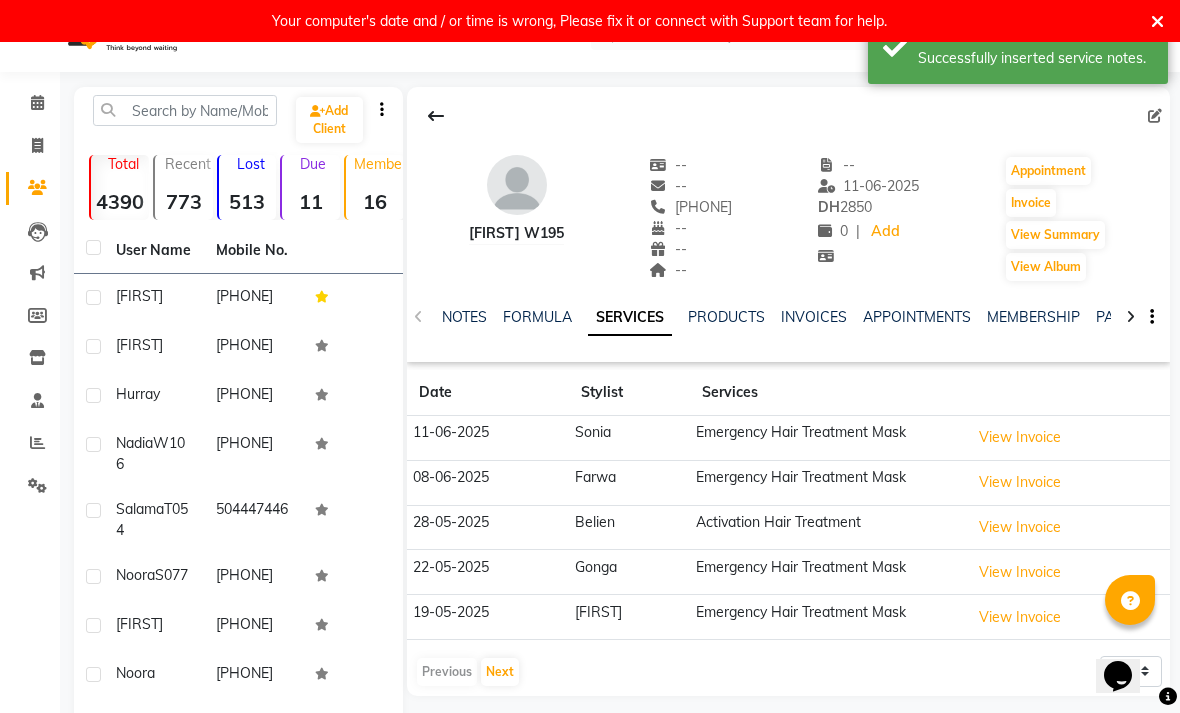 click on "NOTES" 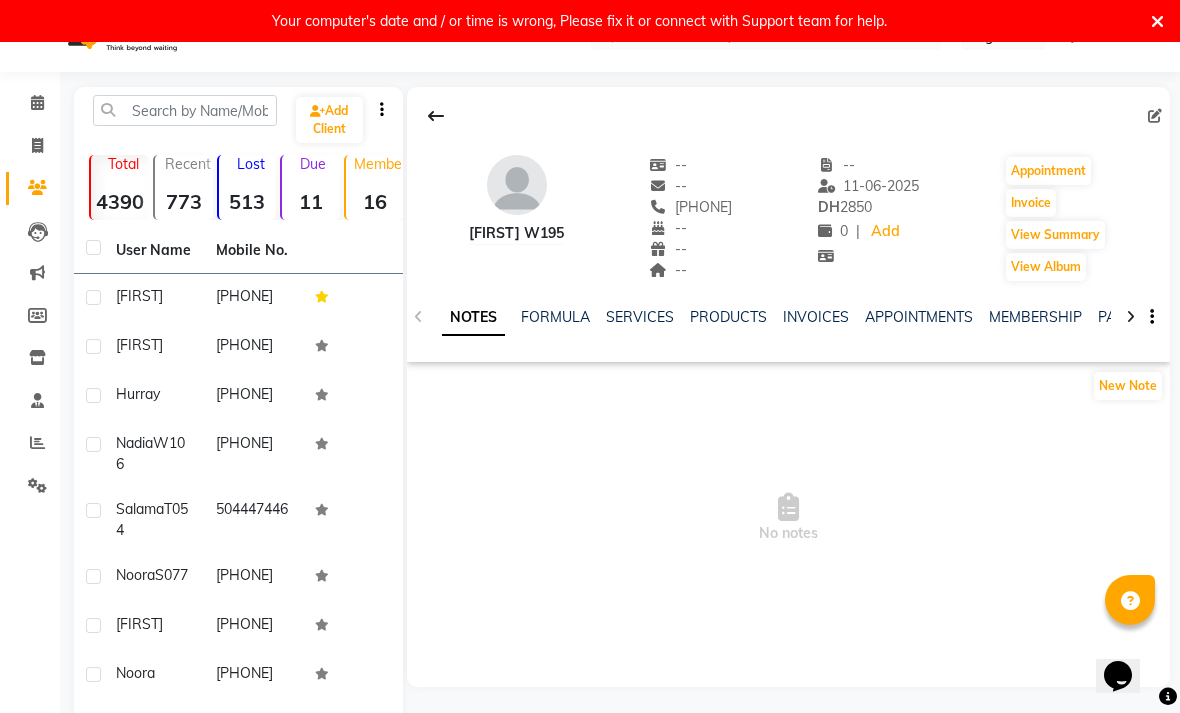 click on "FORMULA" 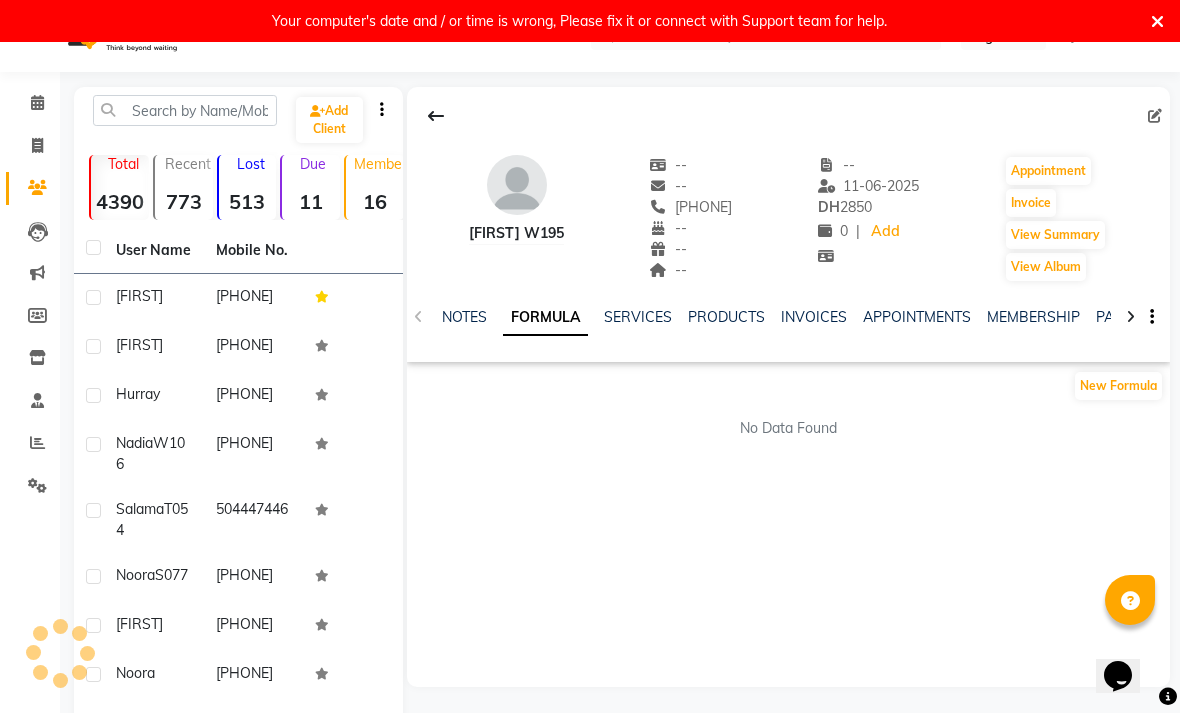 click on "SERVICES" 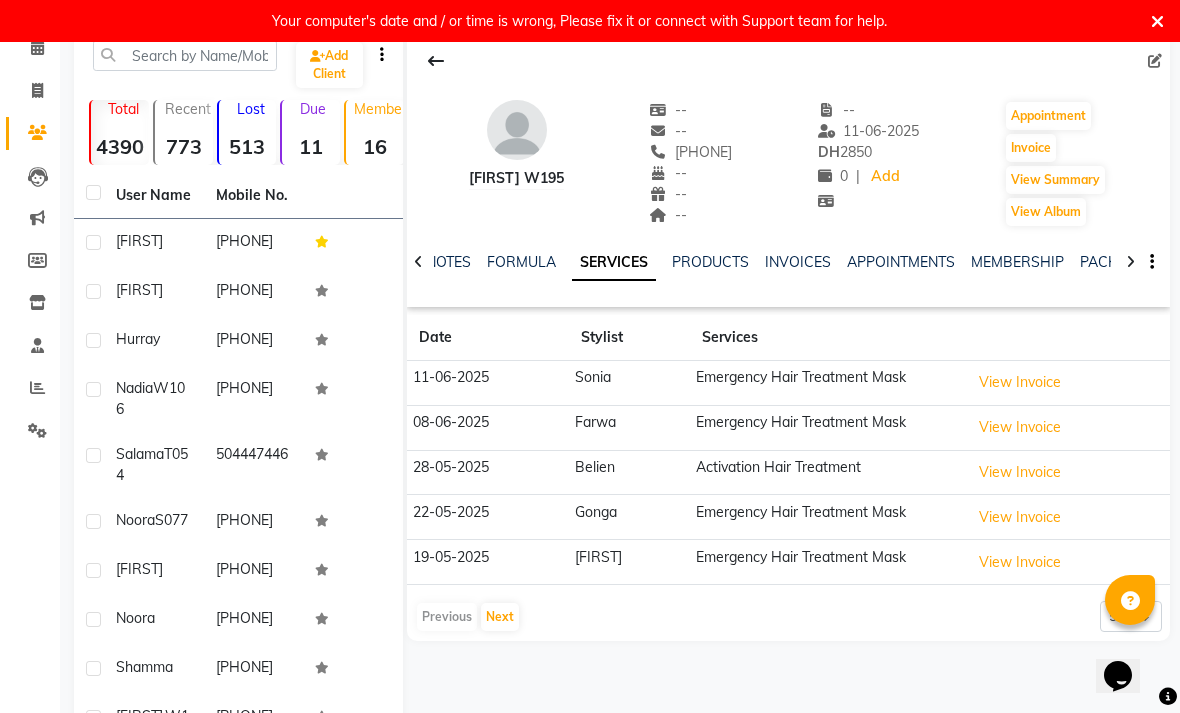 scroll, scrollTop: 183, scrollLeft: 0, axis: vertical 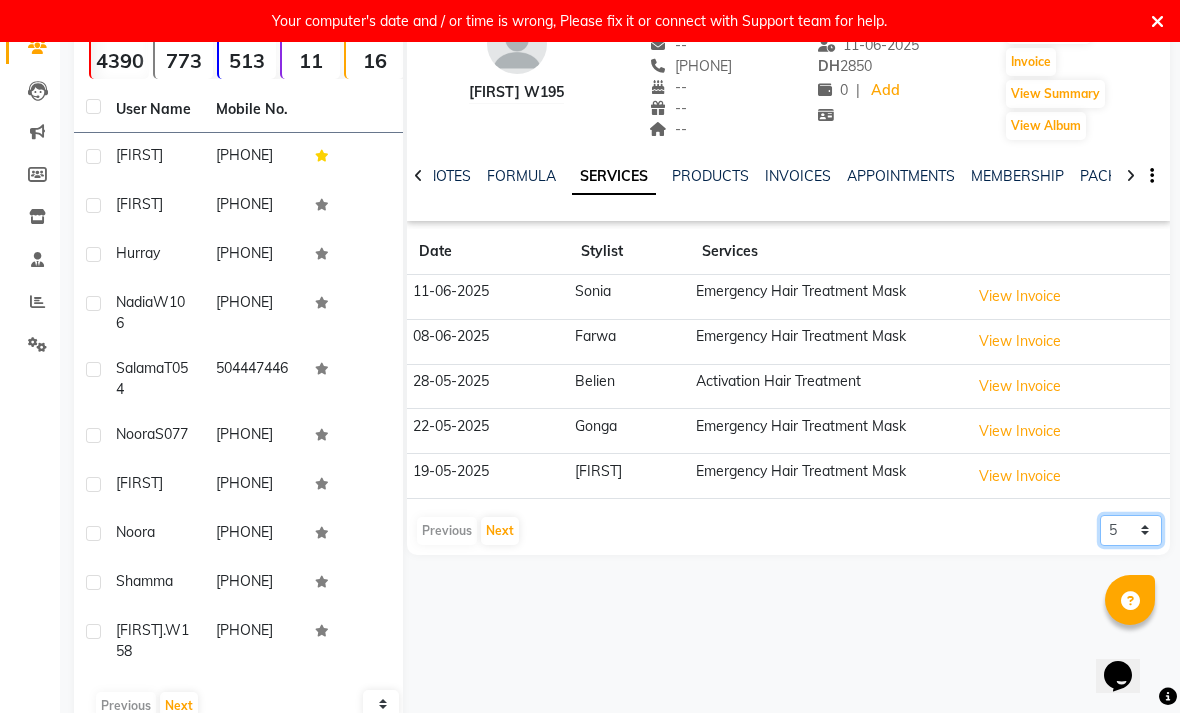 click on "5 10 50 100 500" 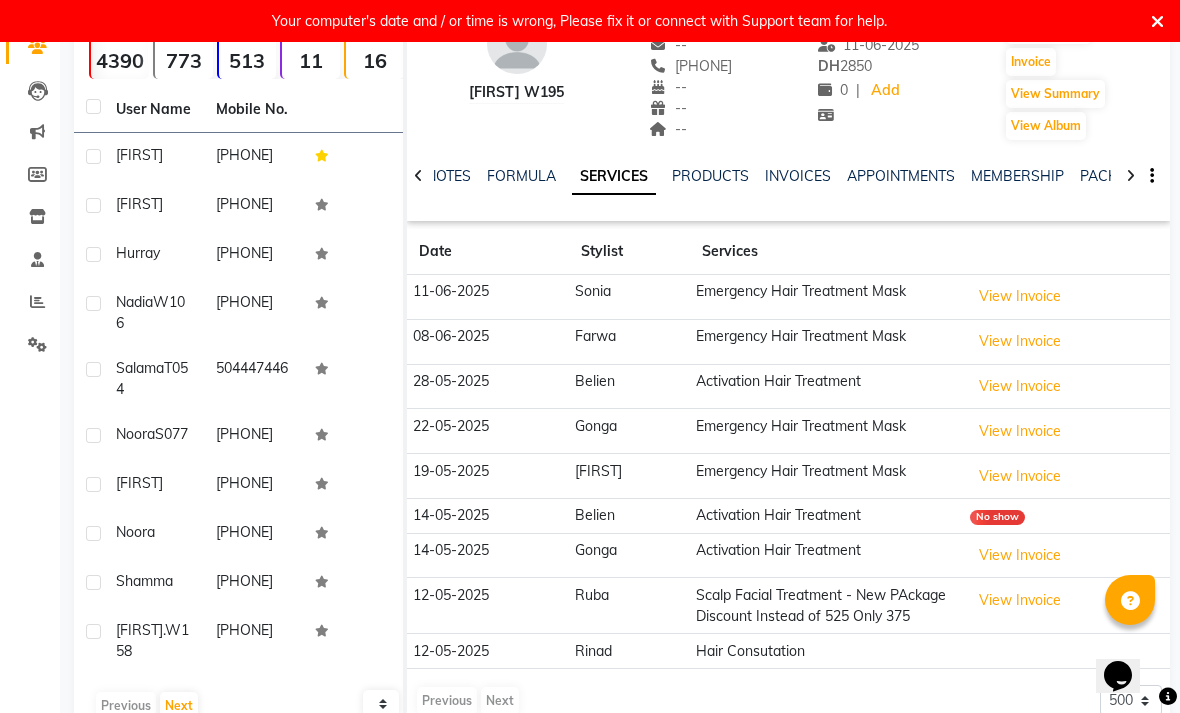 click on "MEMBERSHIP" 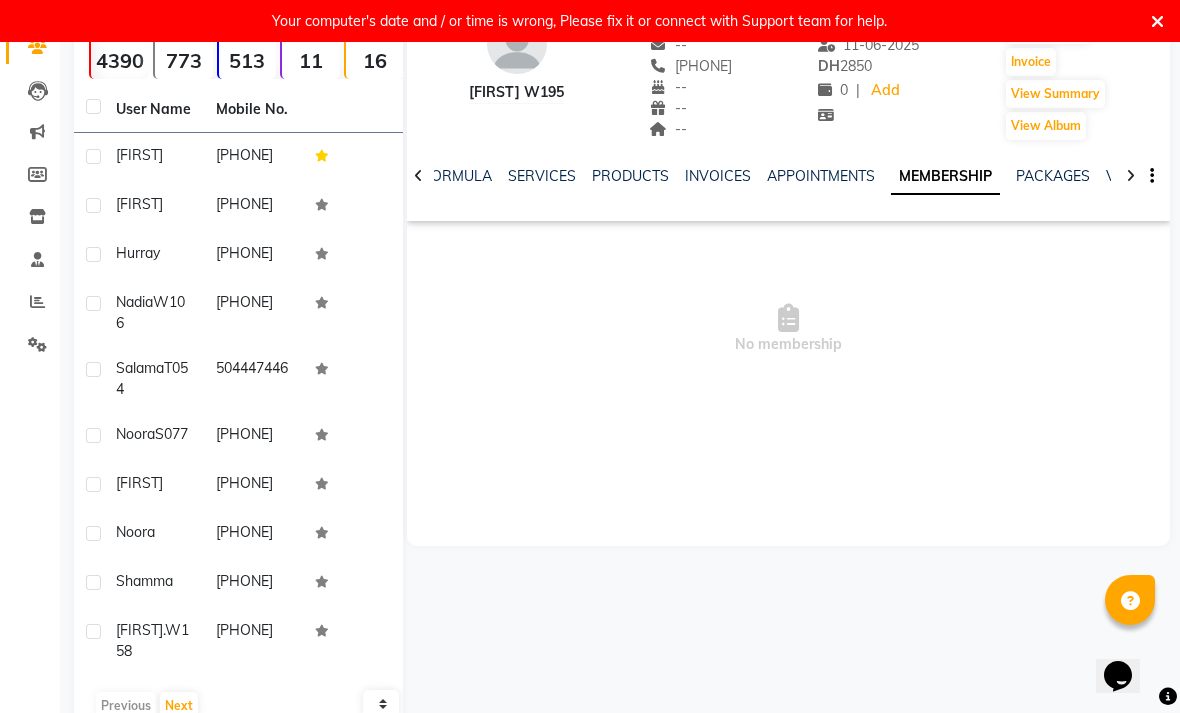 click on "PACKAGES" 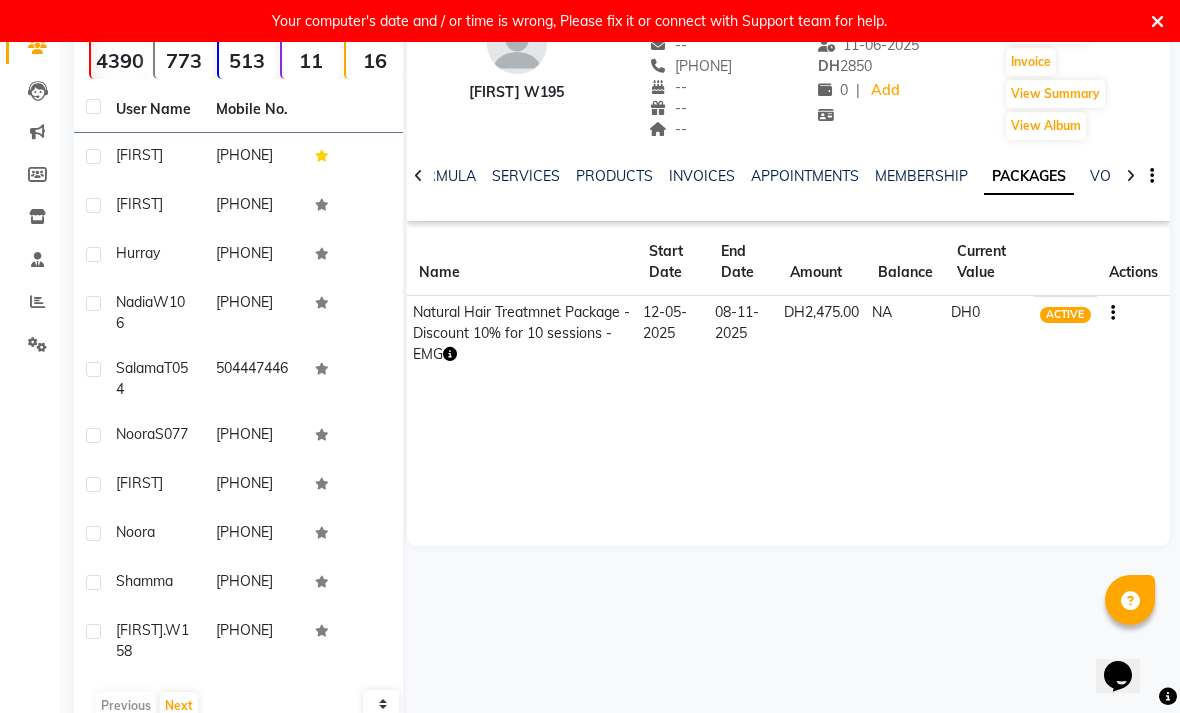 scroll, scrollTop: 0, scrollLeft: 0, axis: both 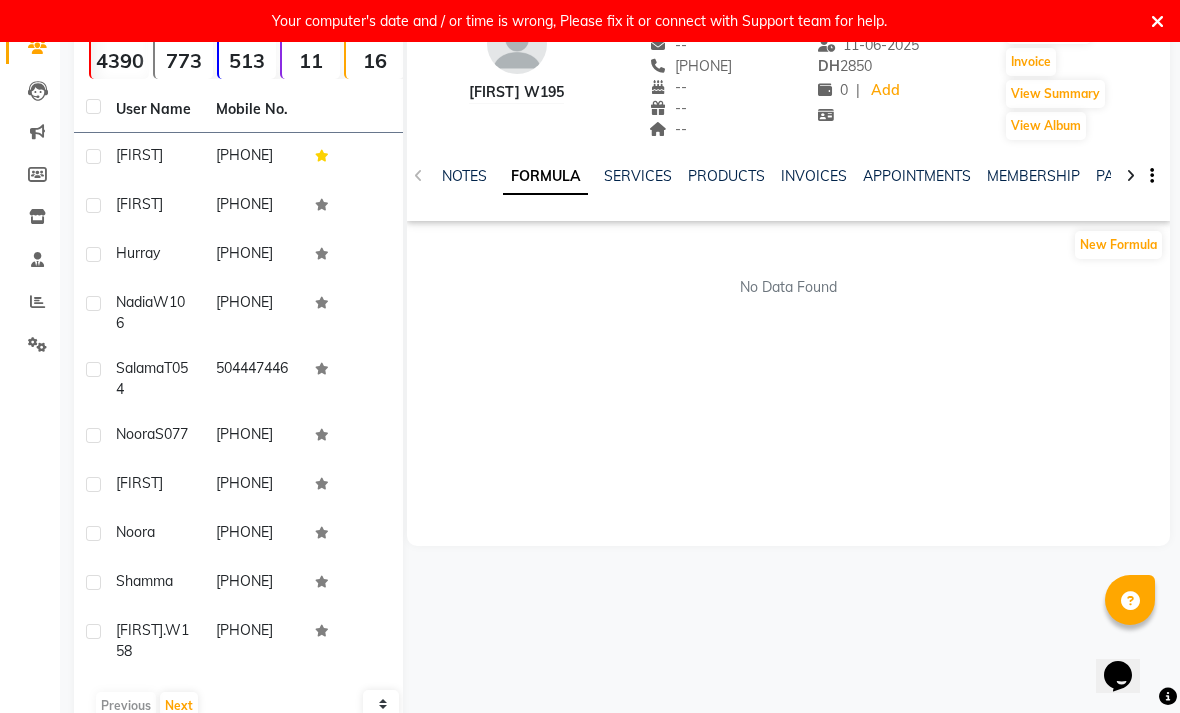 click on "NOTES" 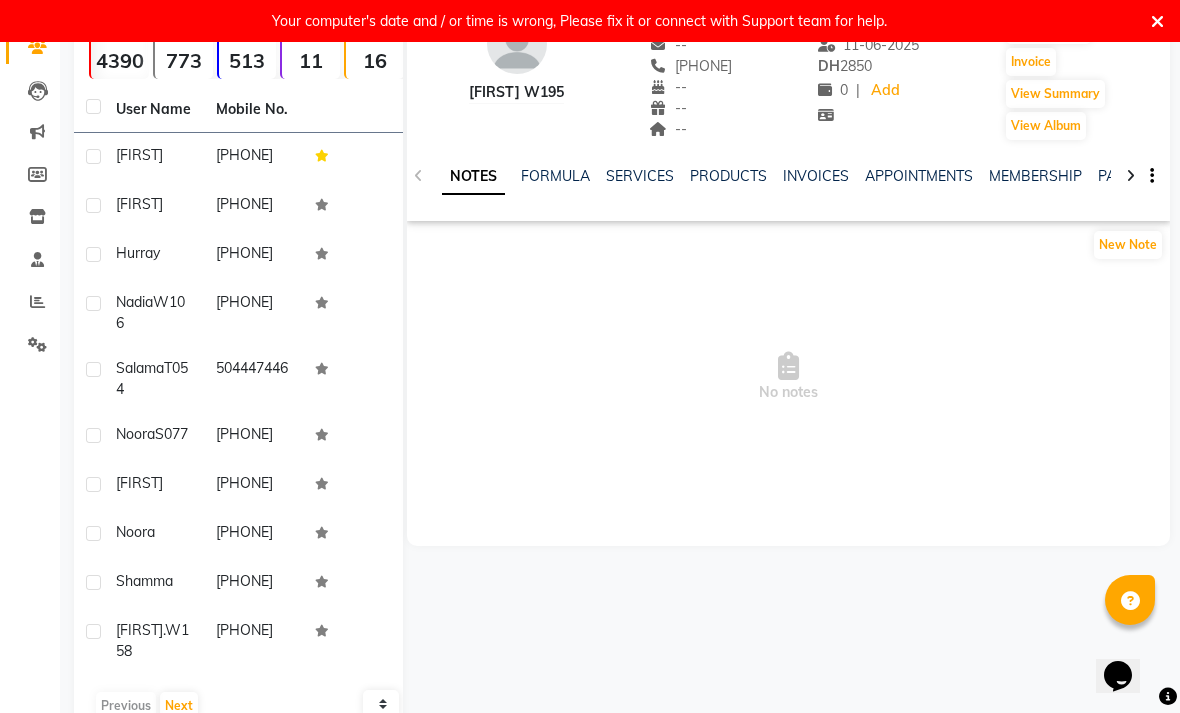 click on "SERVICES" 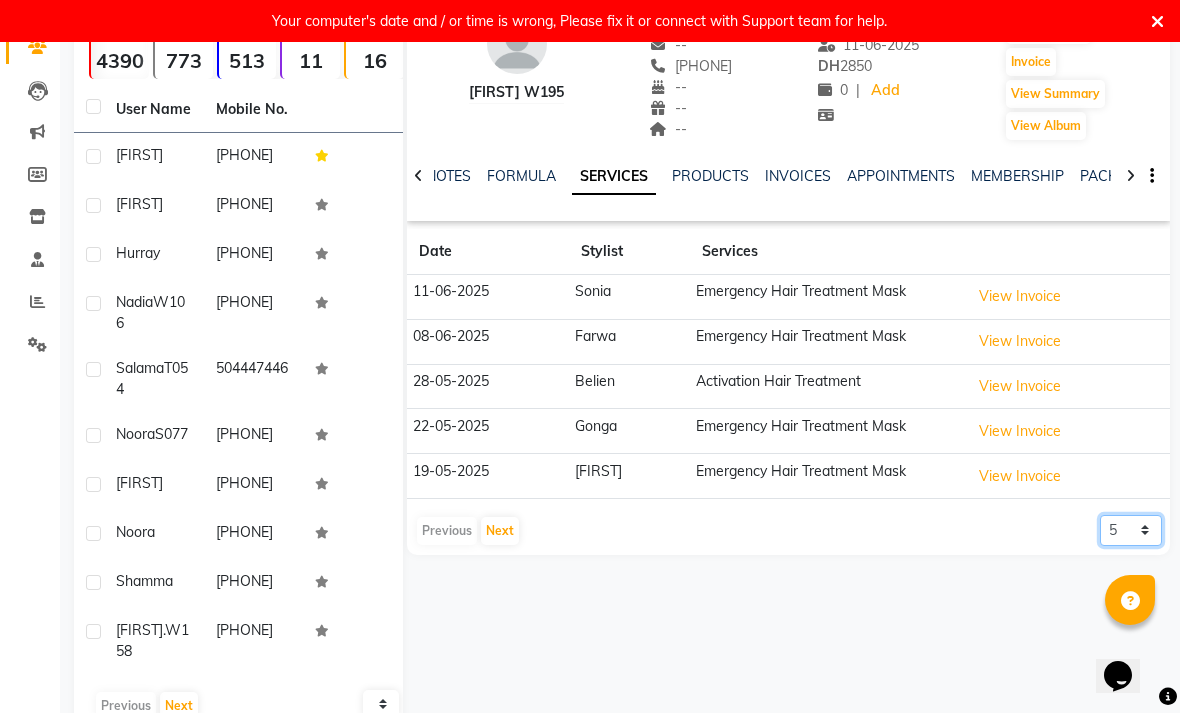click on "5 10 50 100 500" 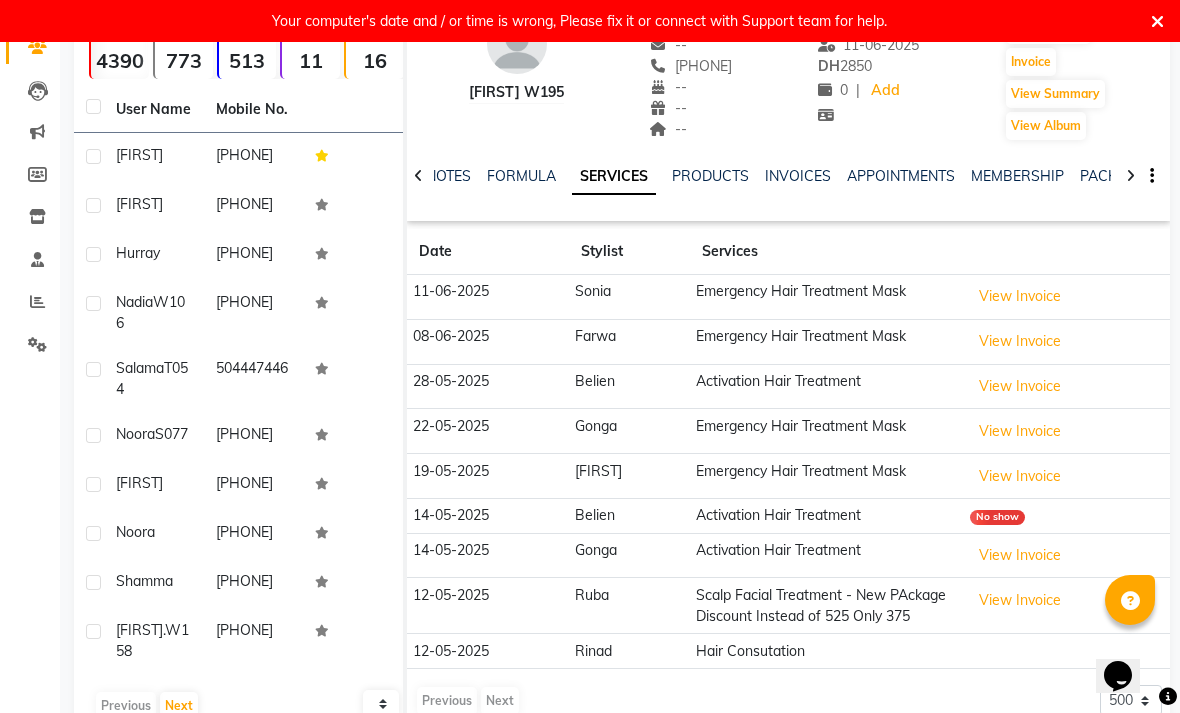 click on "NOTES" 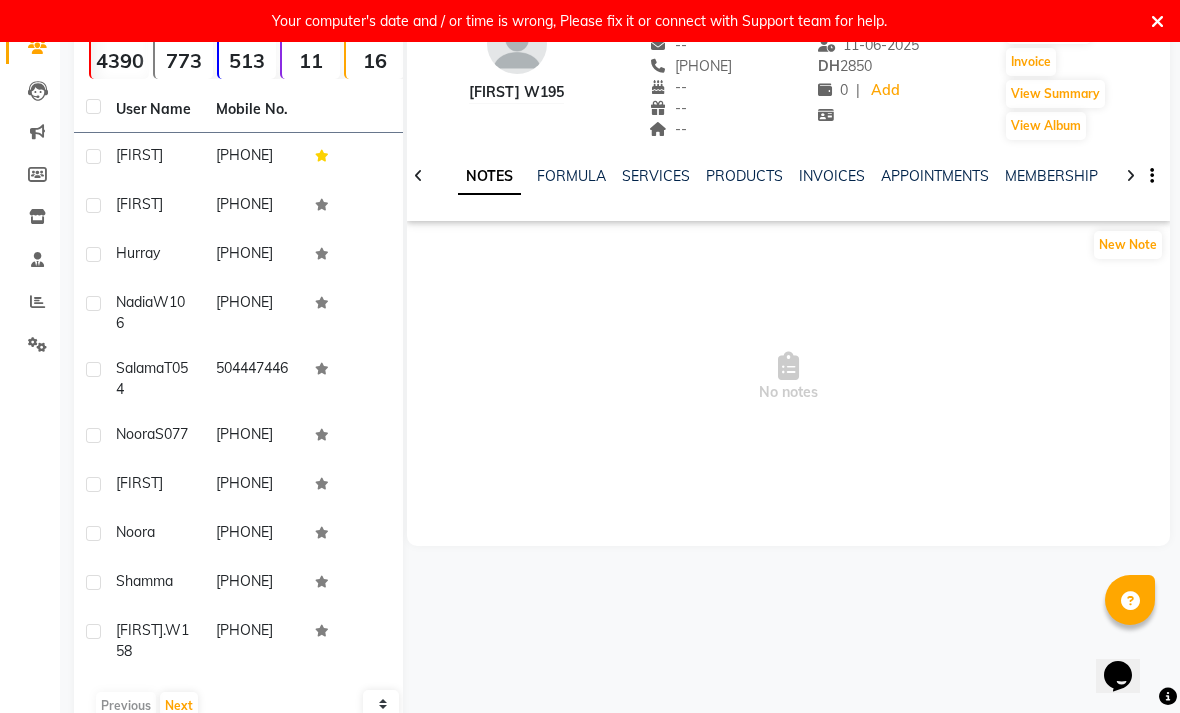 click on "New Note" 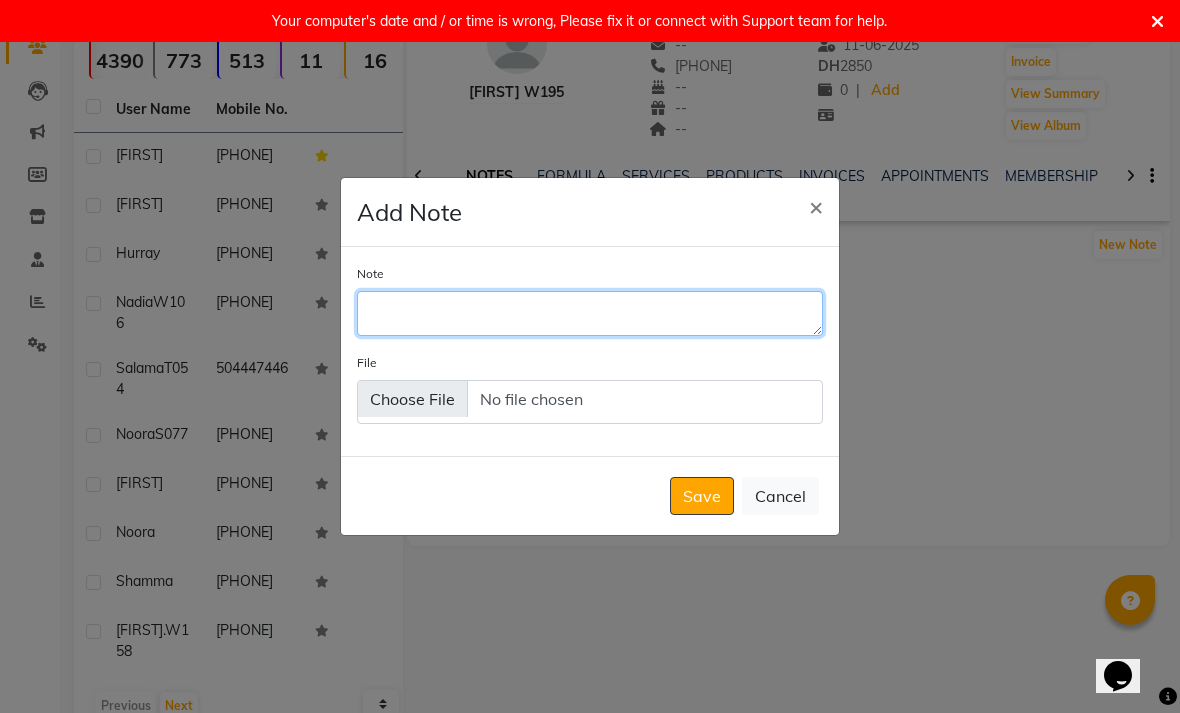 click on "Note" at bounding box center [590, 313] 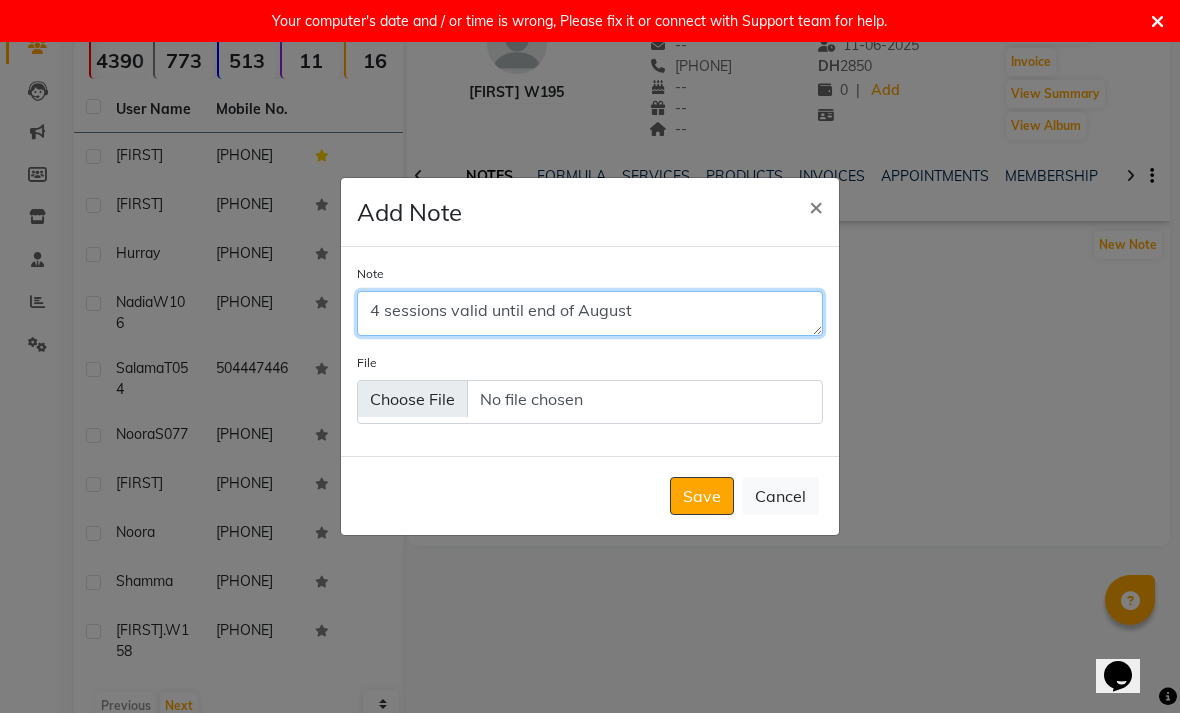 type on "4 sessions valid until end of August" 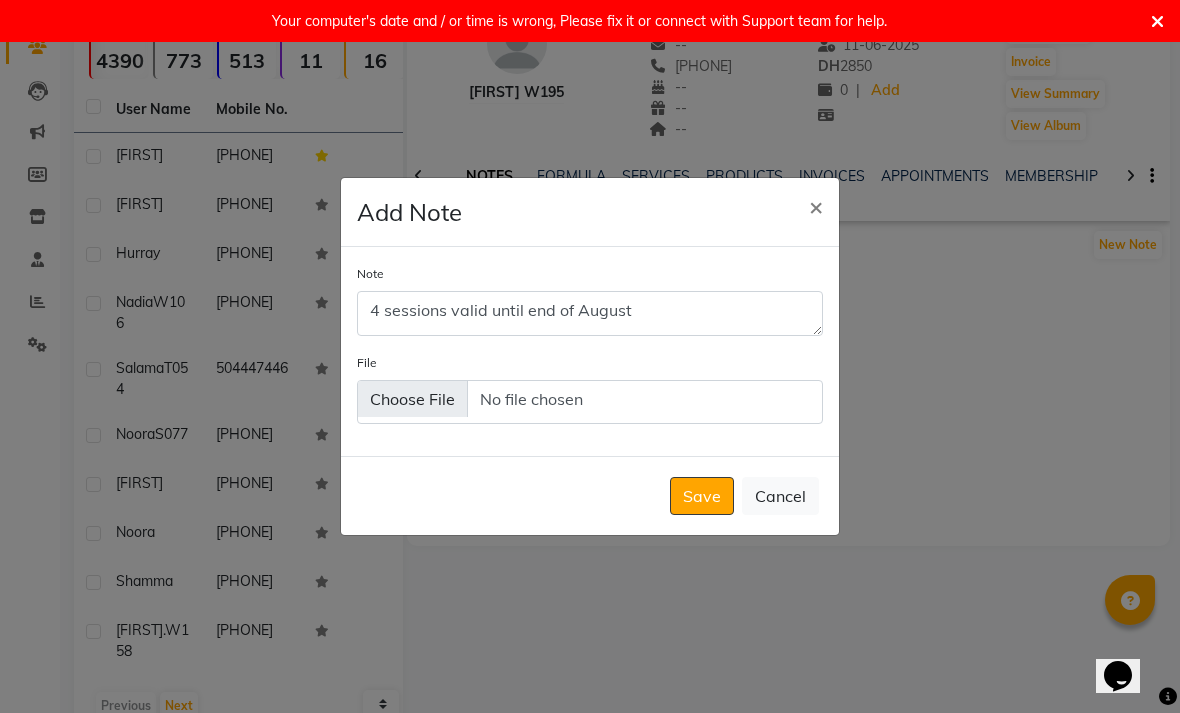 click on "Save" 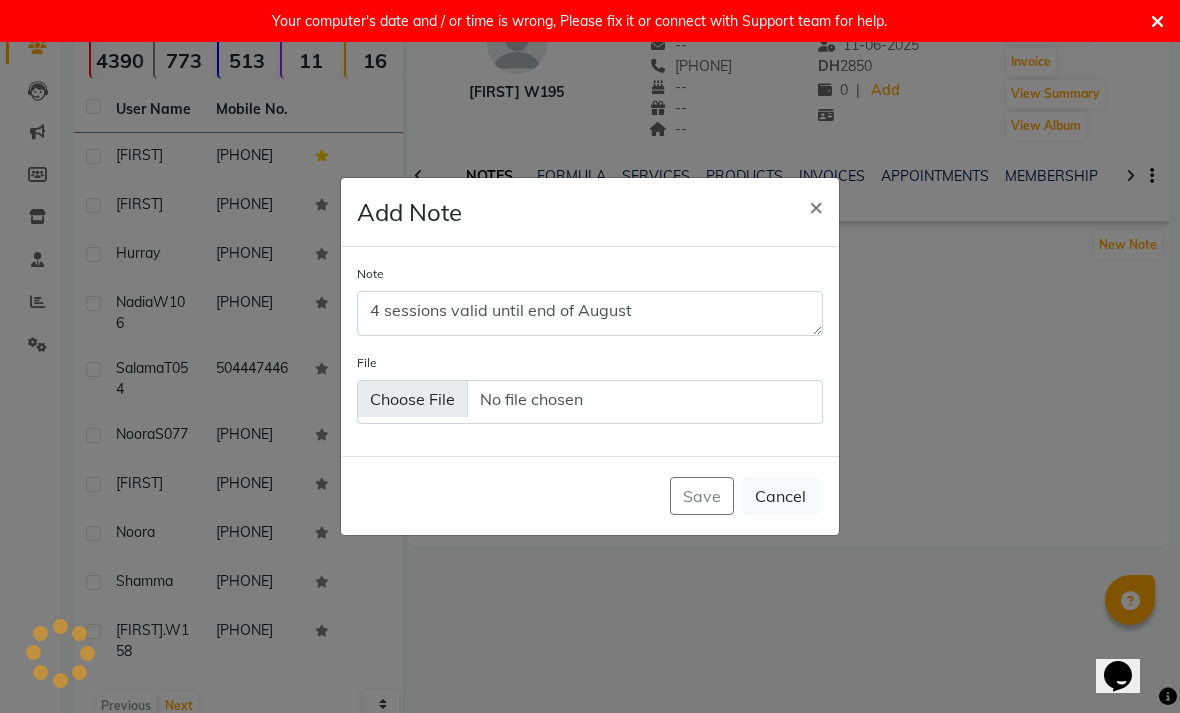 type 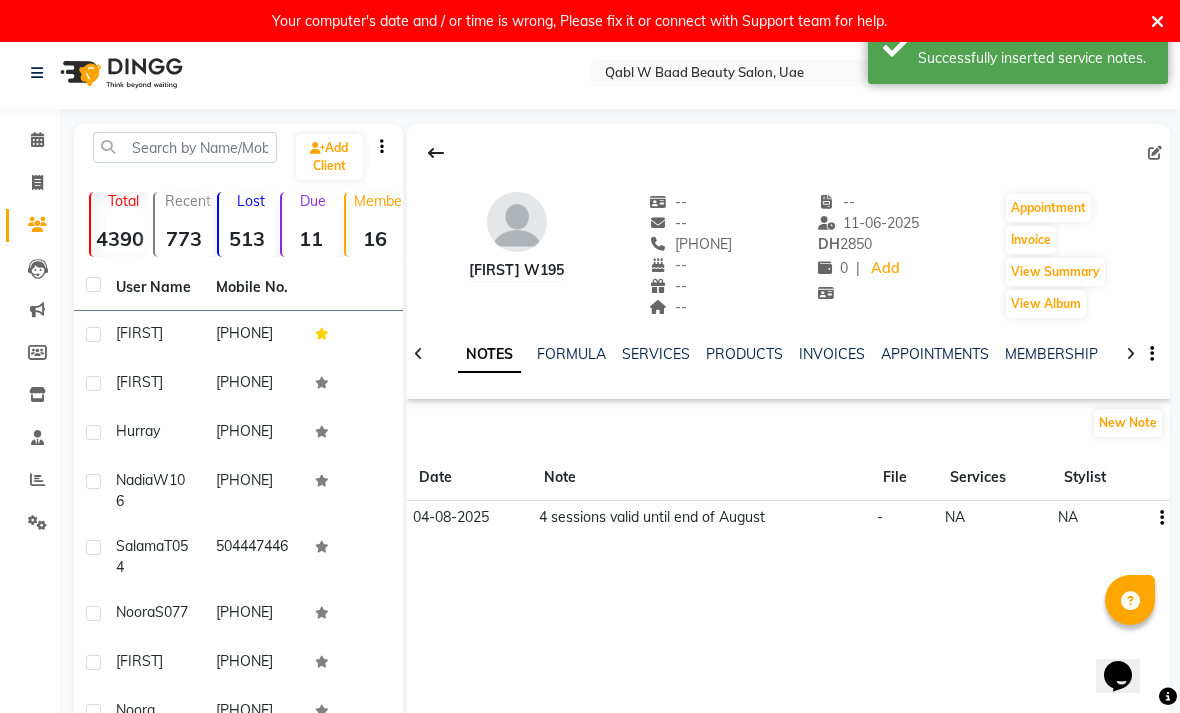 scroll, scrollTop: 0, scrollLeft: 0, axis: both 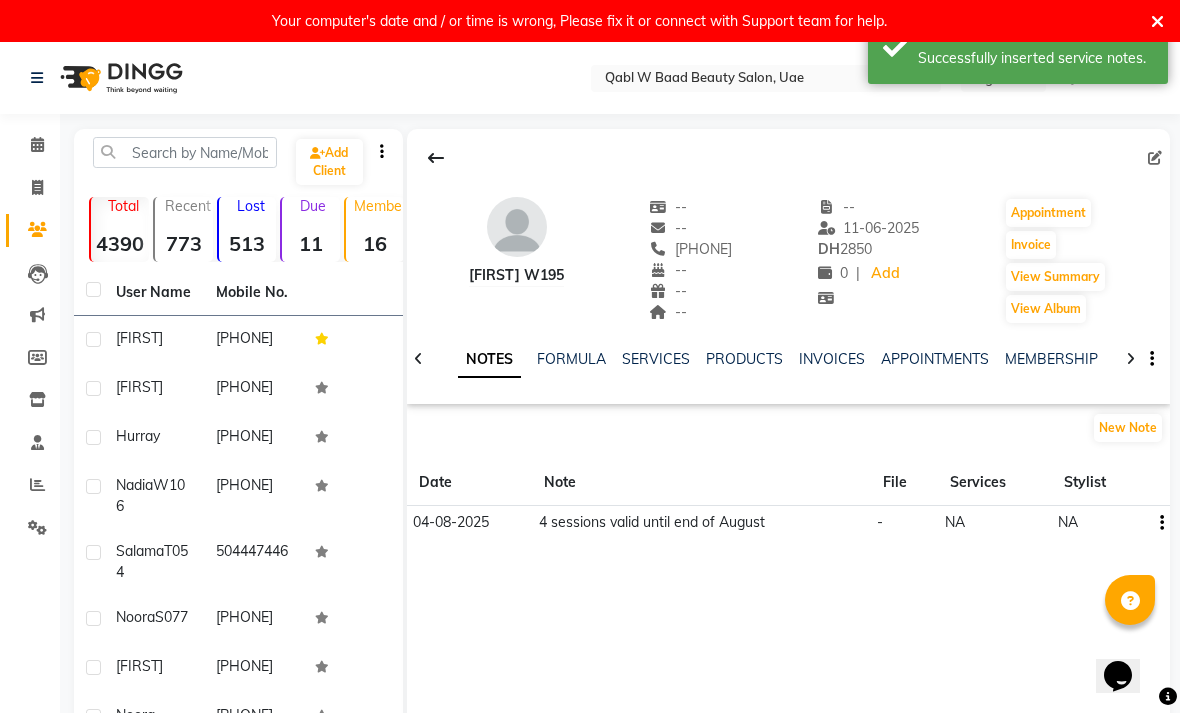 click 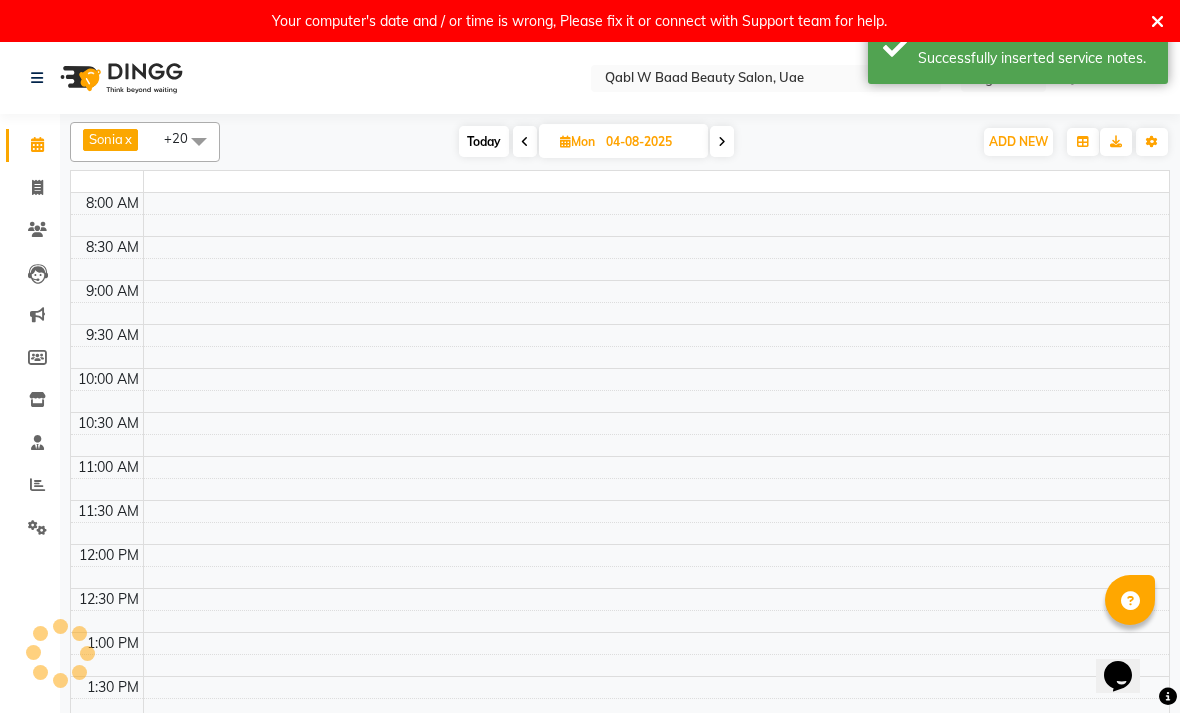 click 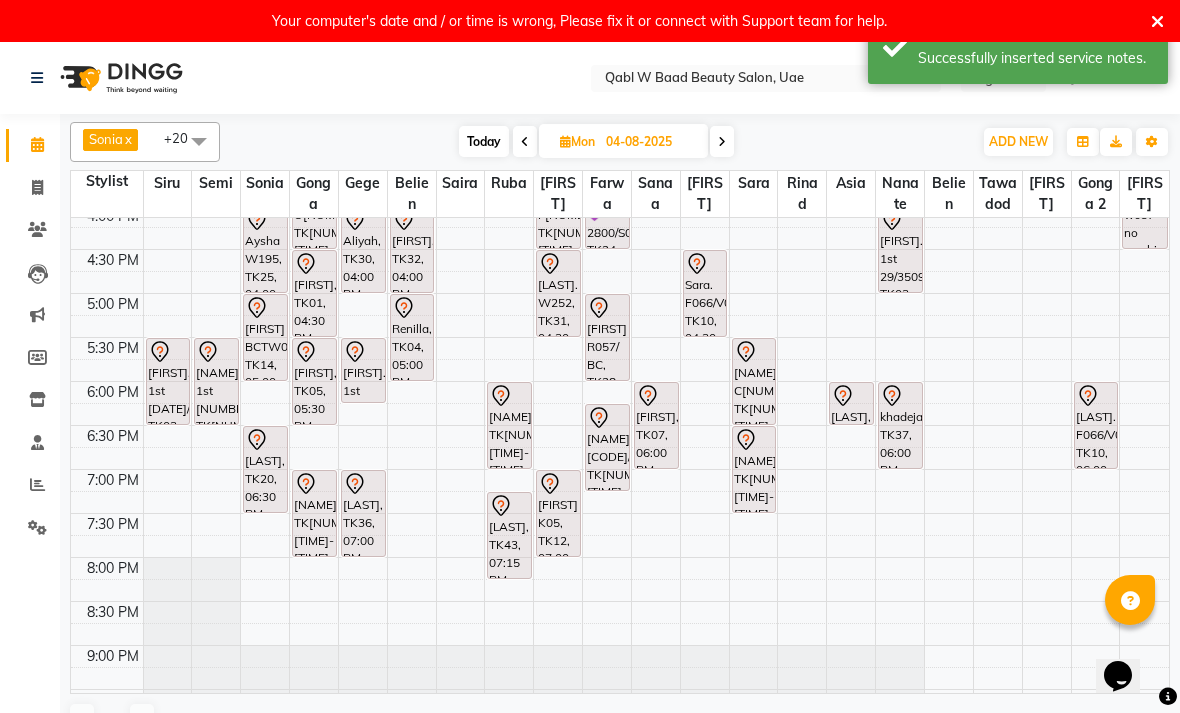 scroll, scrollTop: 472, scrollLeft: 0, axis: vertical 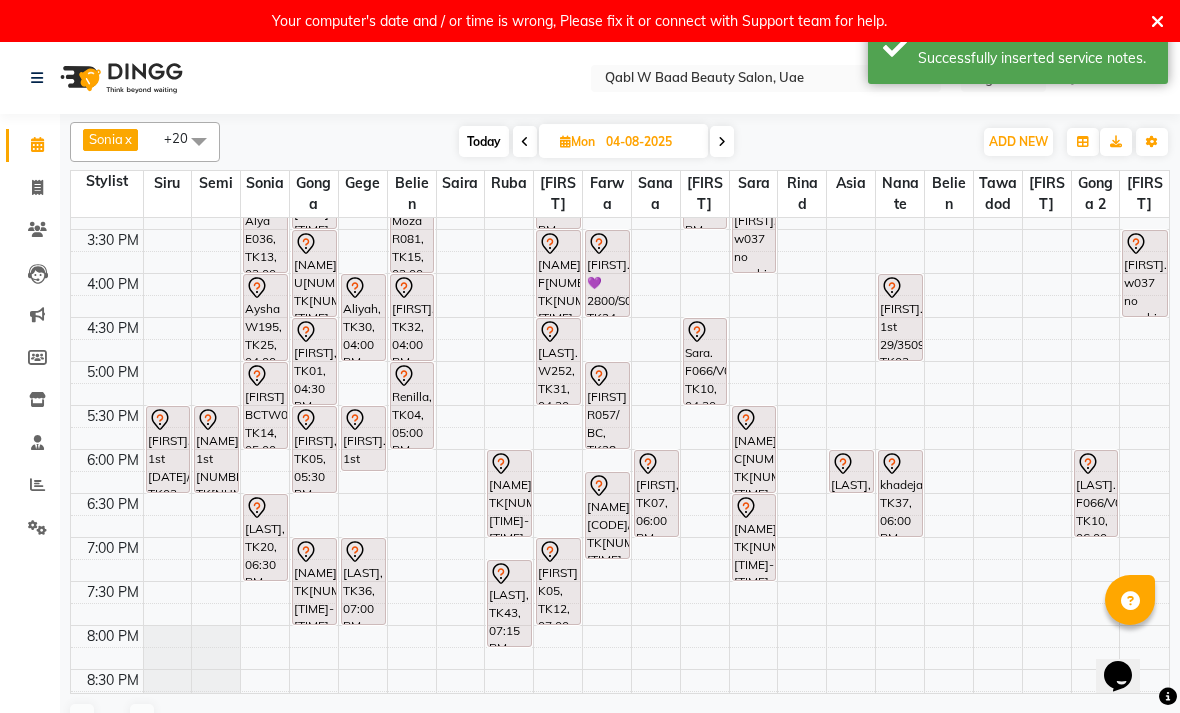 click at bounding box center [216, 420] 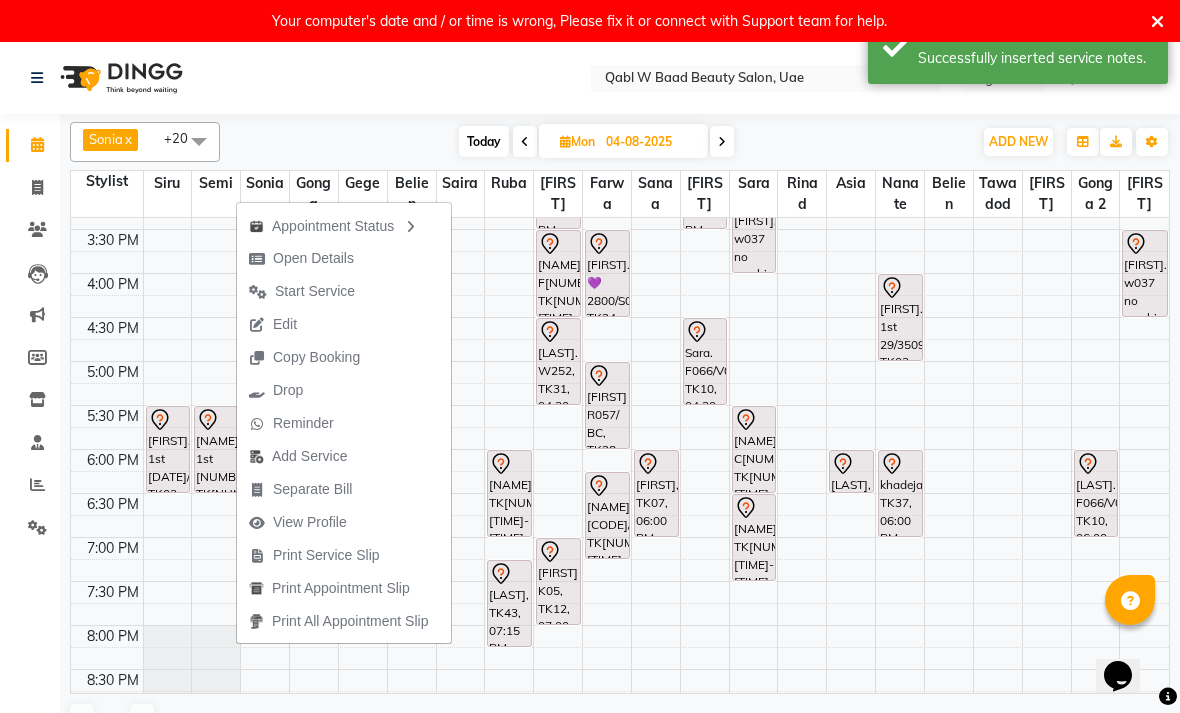 click on "Open Details" at bounding box center (313, 258) 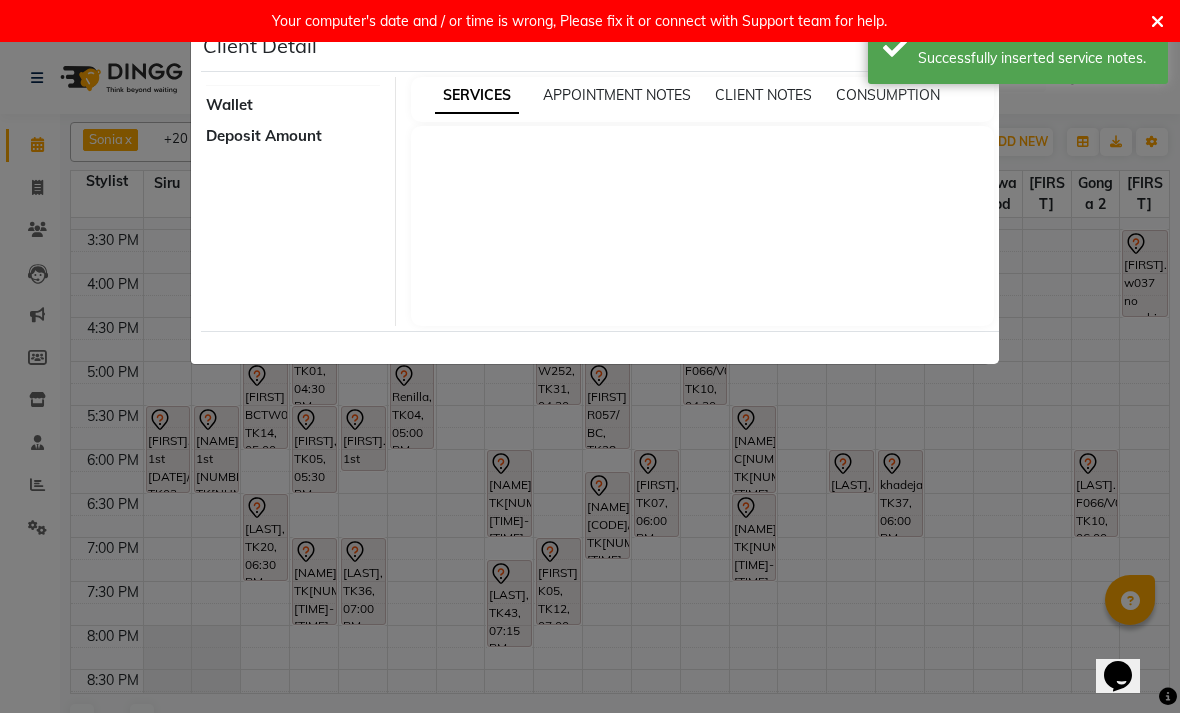 select on "7" 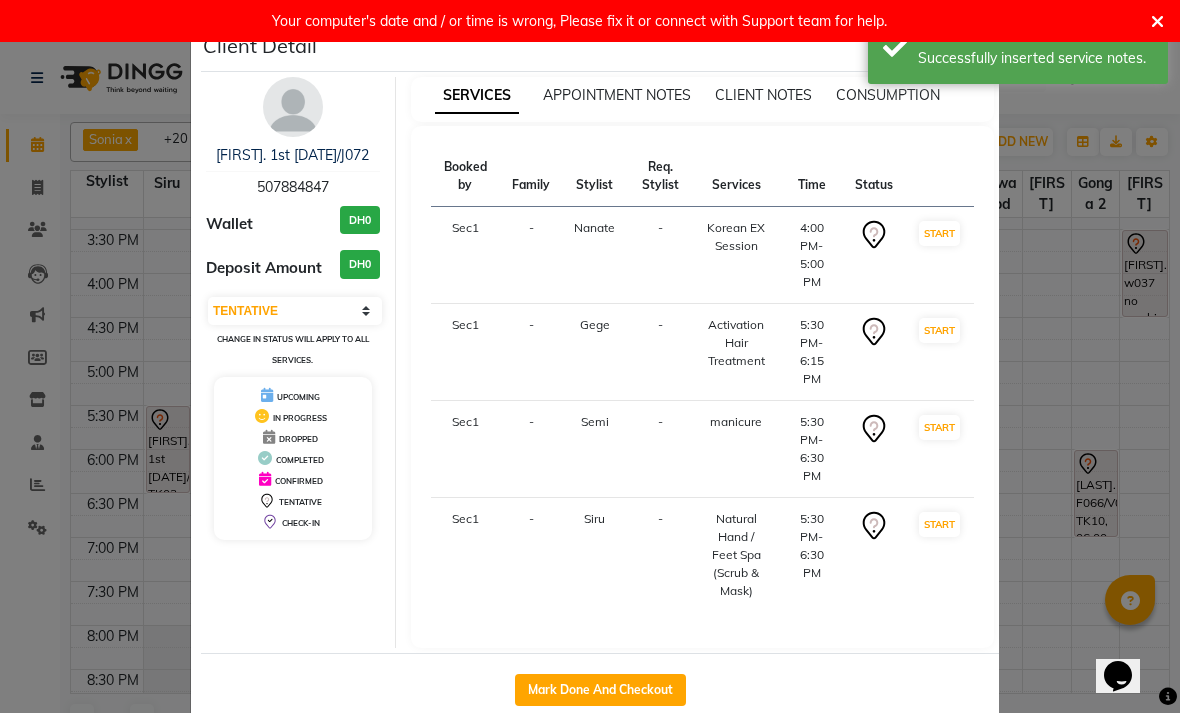click on "[FIRST]. 1st [DATE]/J072" at bounding box center [292, 155] 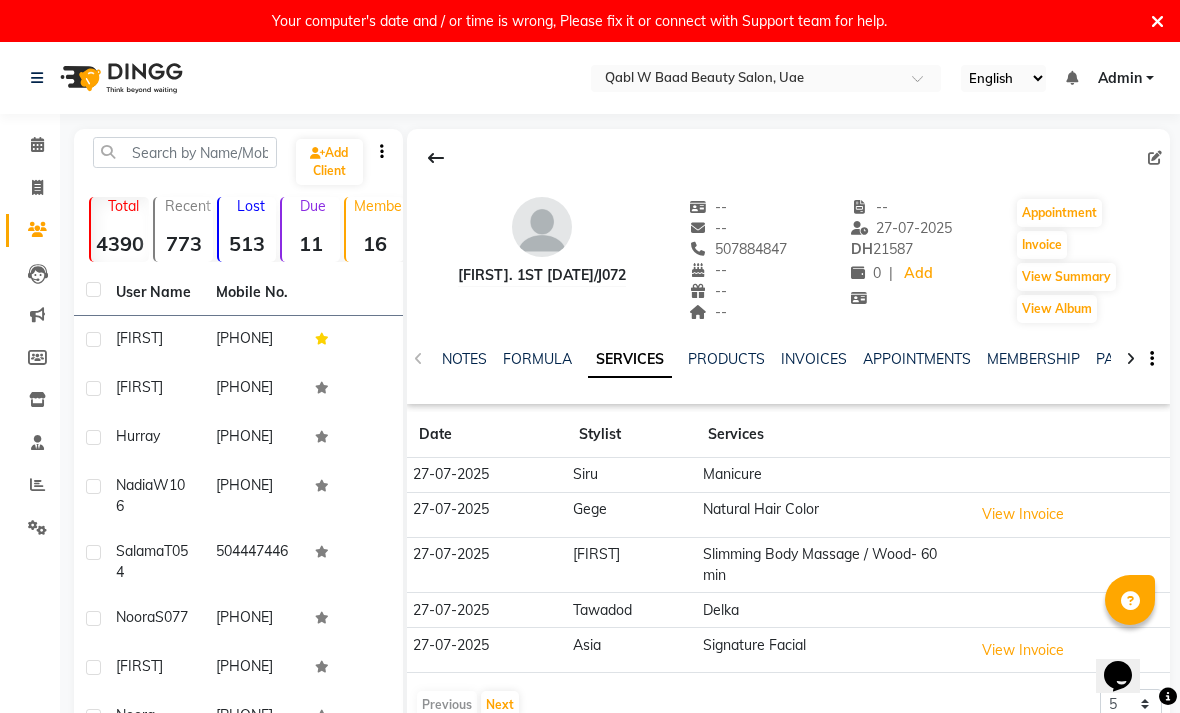 click on "Calendar" 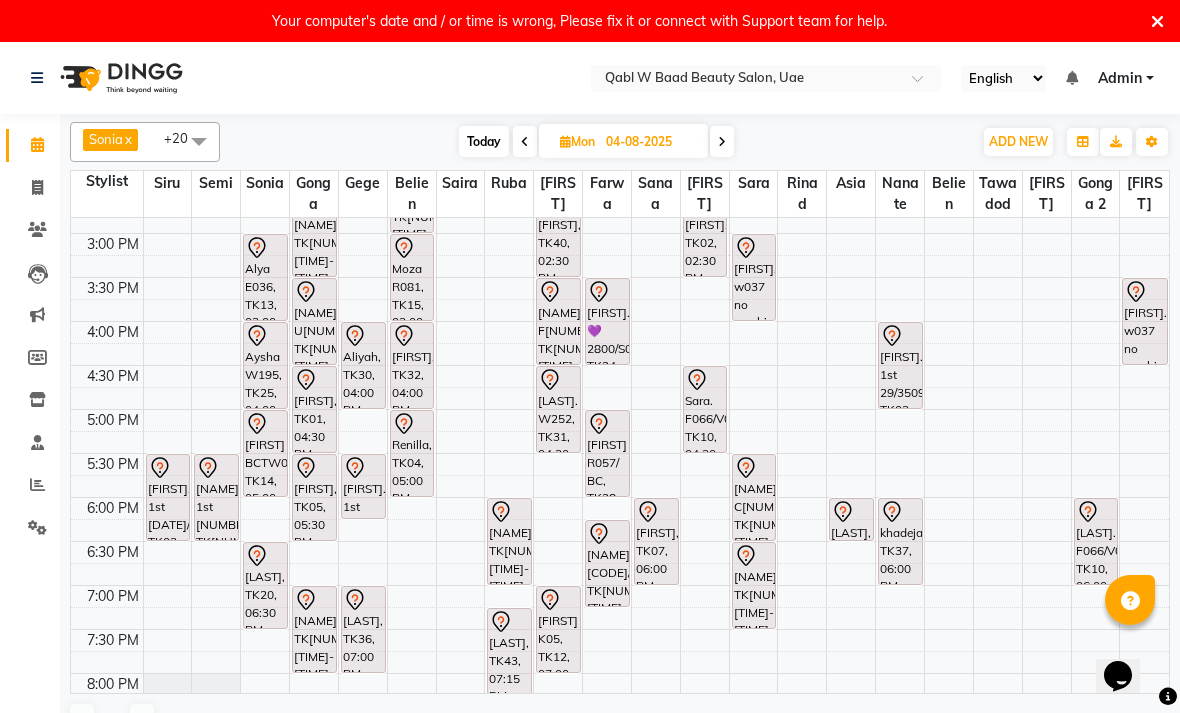 scroll, scrollTop: 467, scrollLeft: 0, axis: vertical 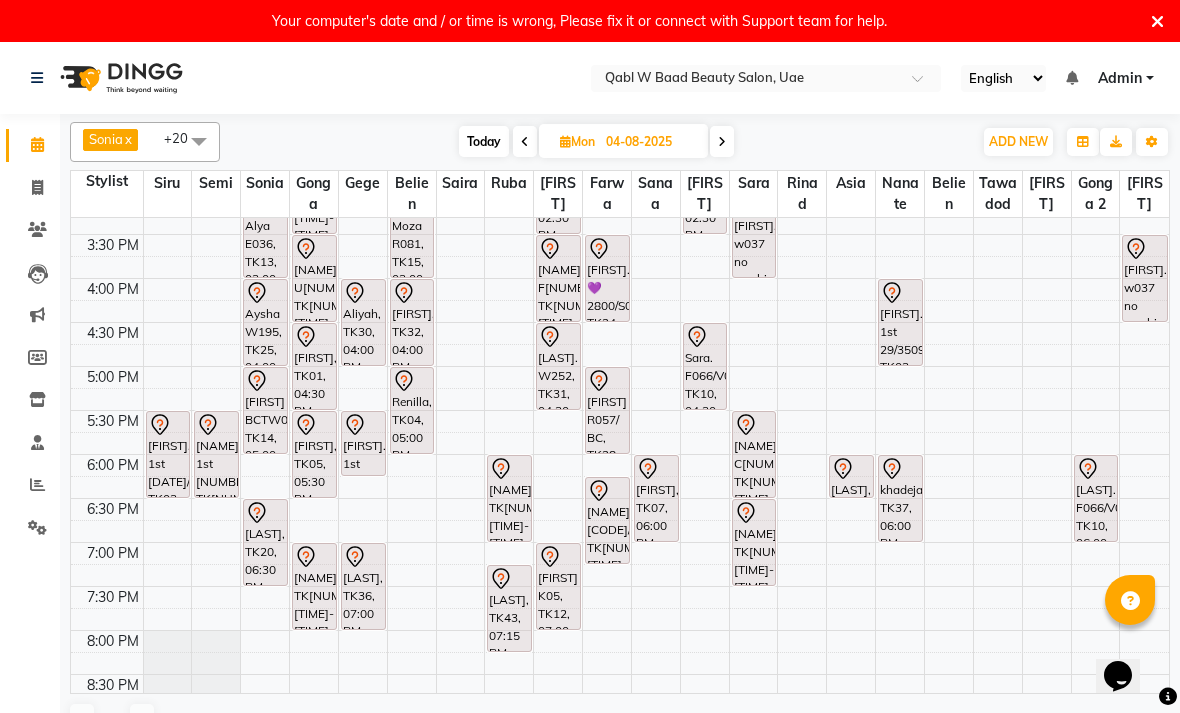 click on "[FIRST] BCTW0077, TK14, 05:00 PM-06:00 PM, Activation Hair Treatment" at bounding box center (265, 410) 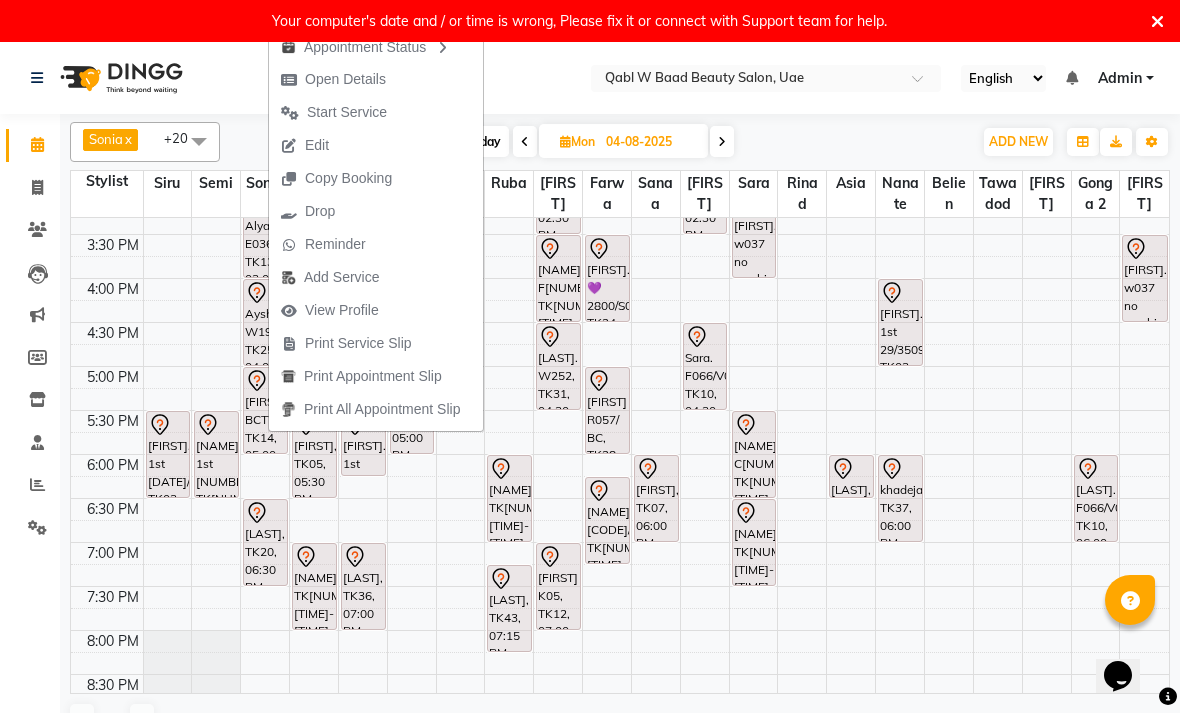 click on "Open Details" at bounding box center [345, 79] 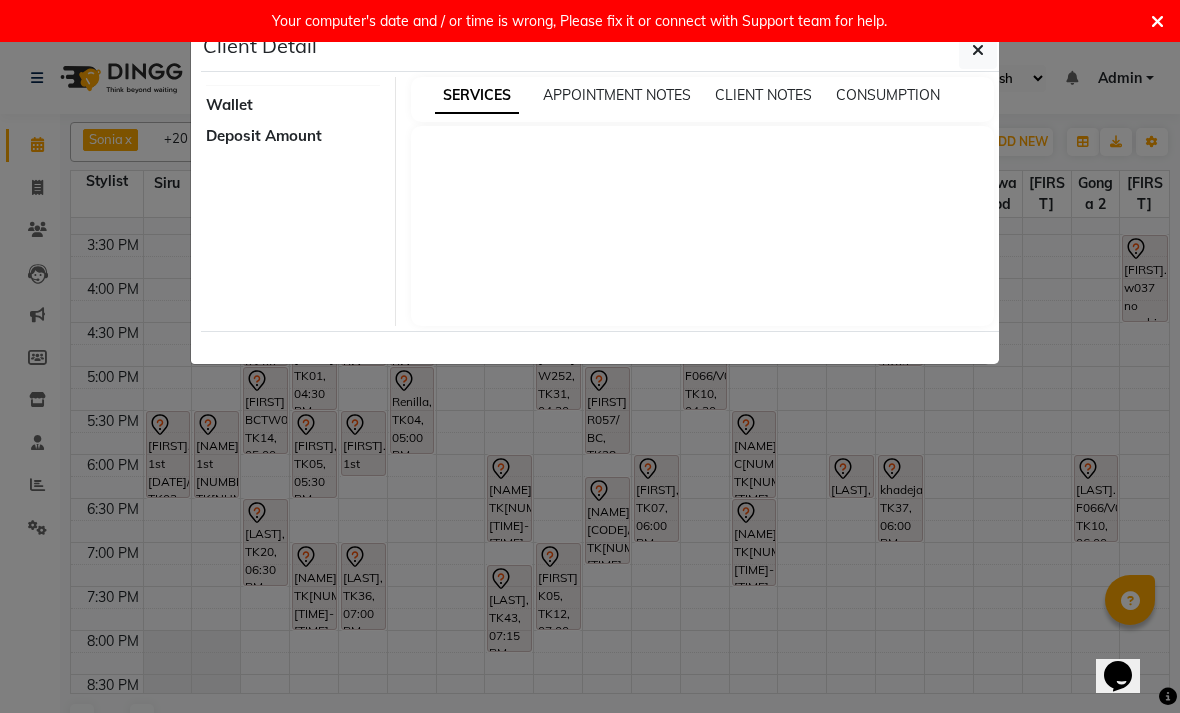 select on "7" 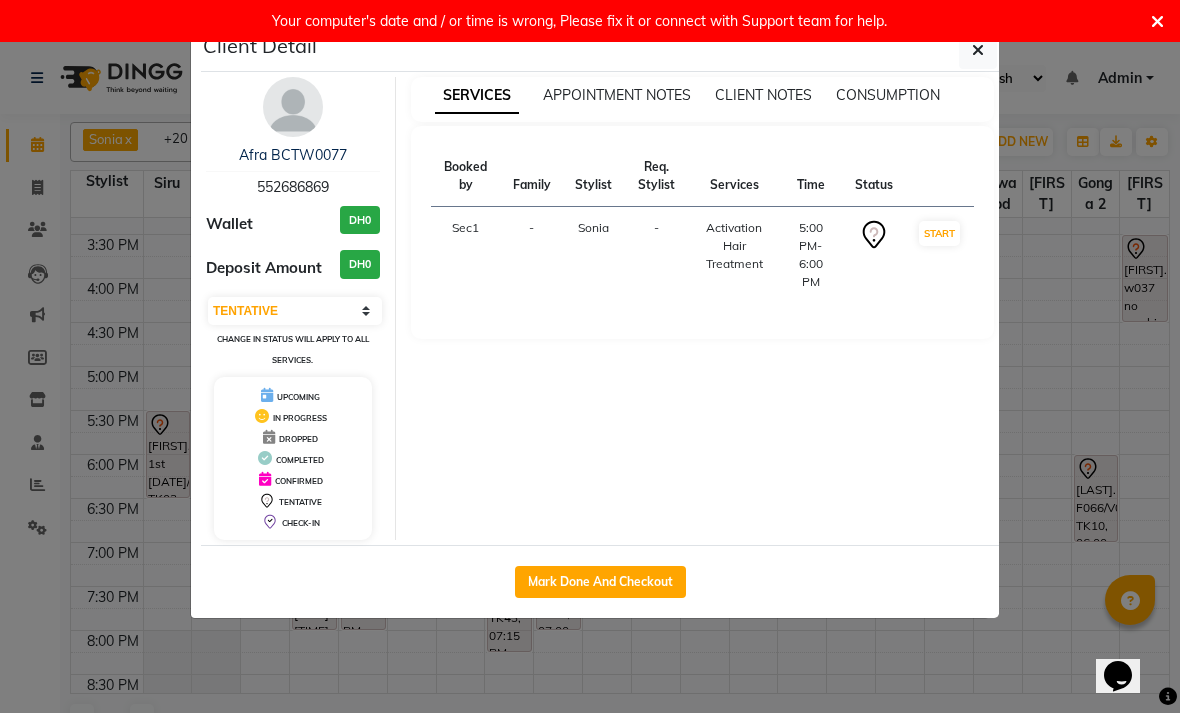 click on "Afra BCTW0077" at bounding box center (293, 155) 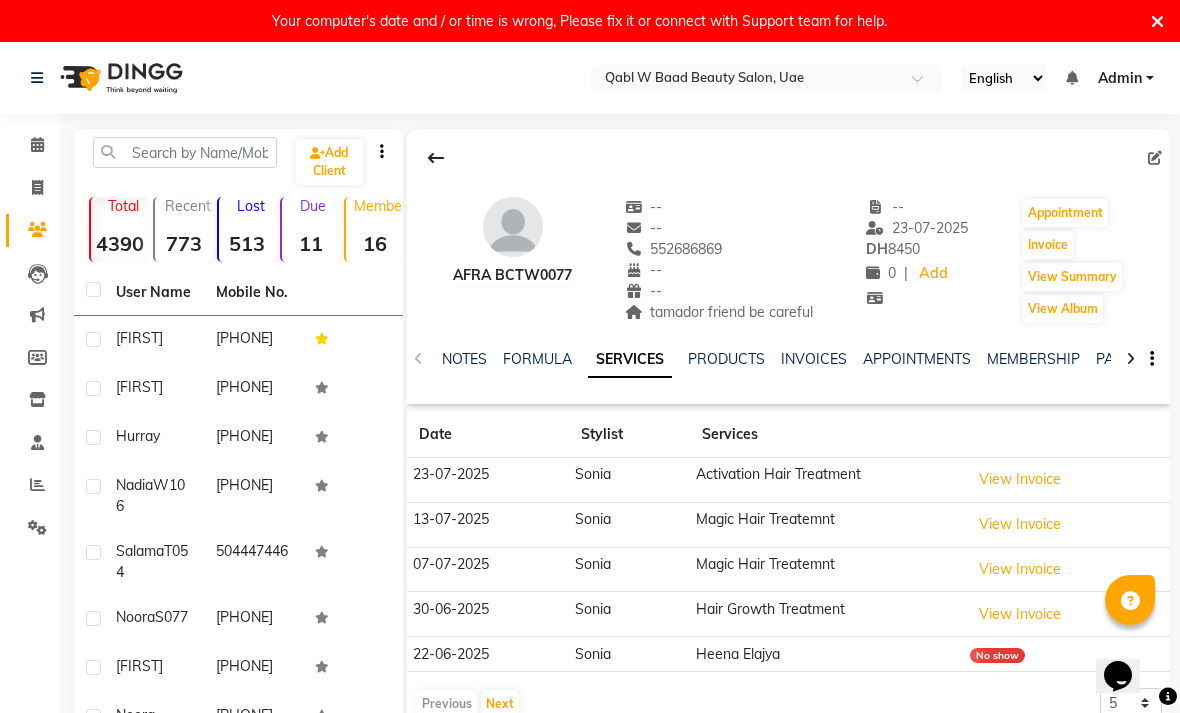 click on "NOTES" 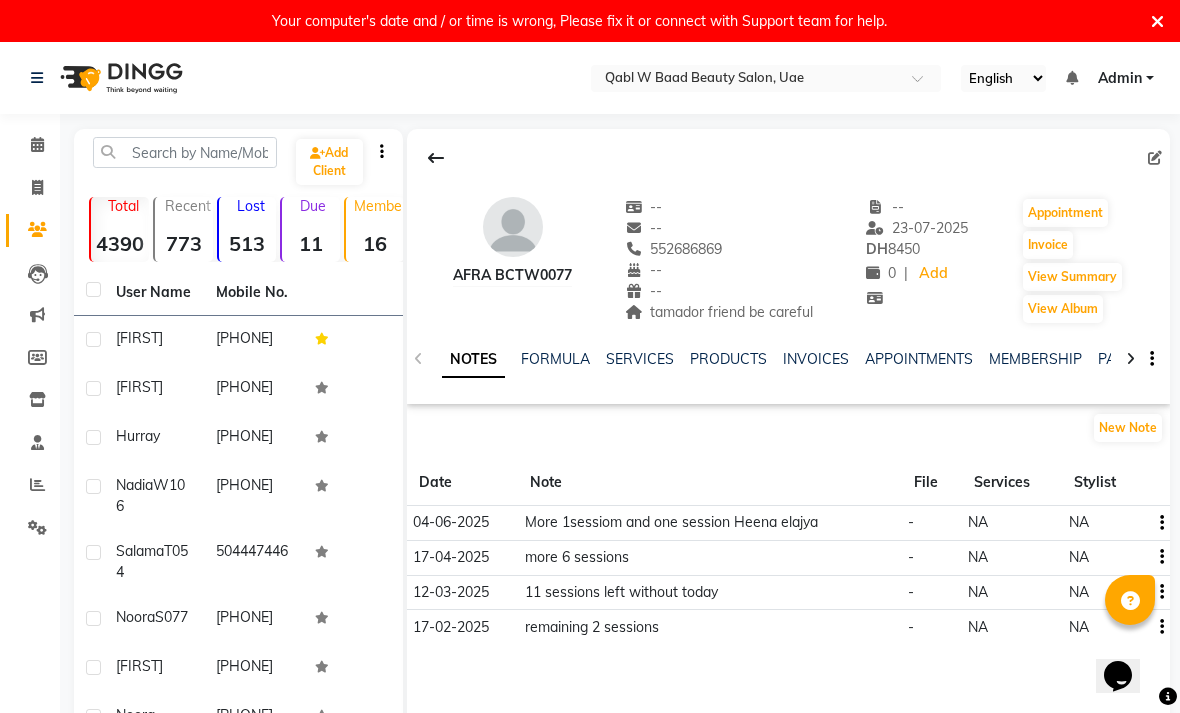 click on "FORMULA" 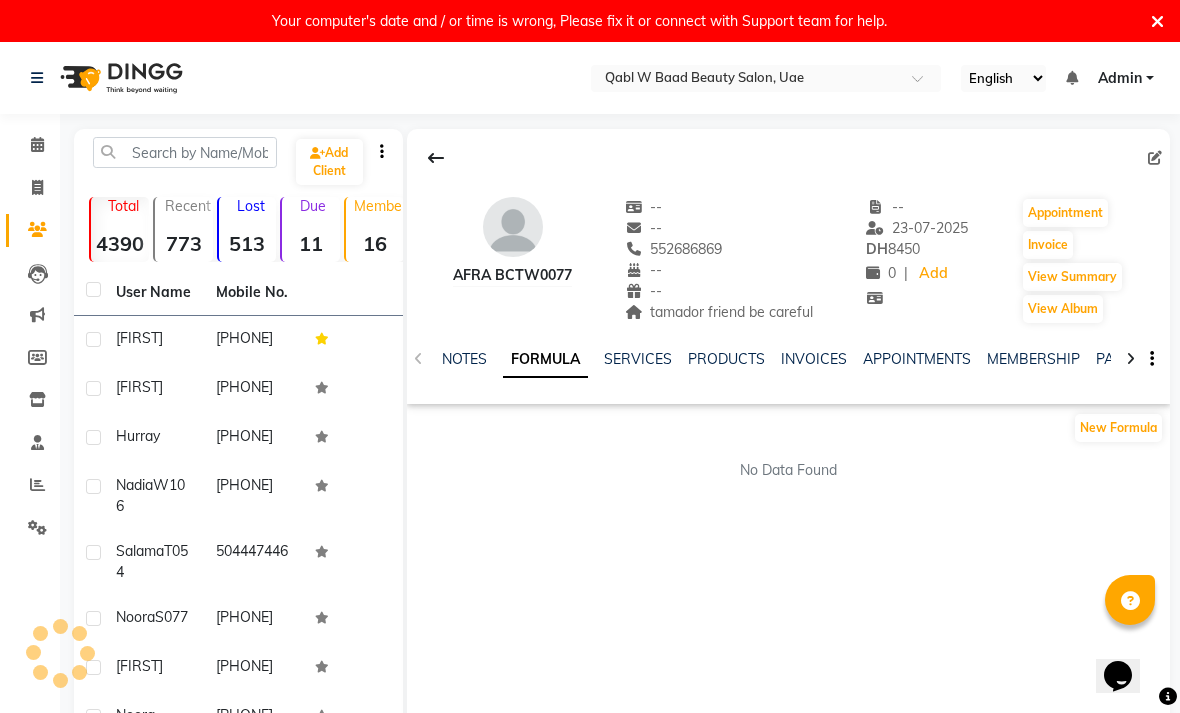 click on "SERVICES" 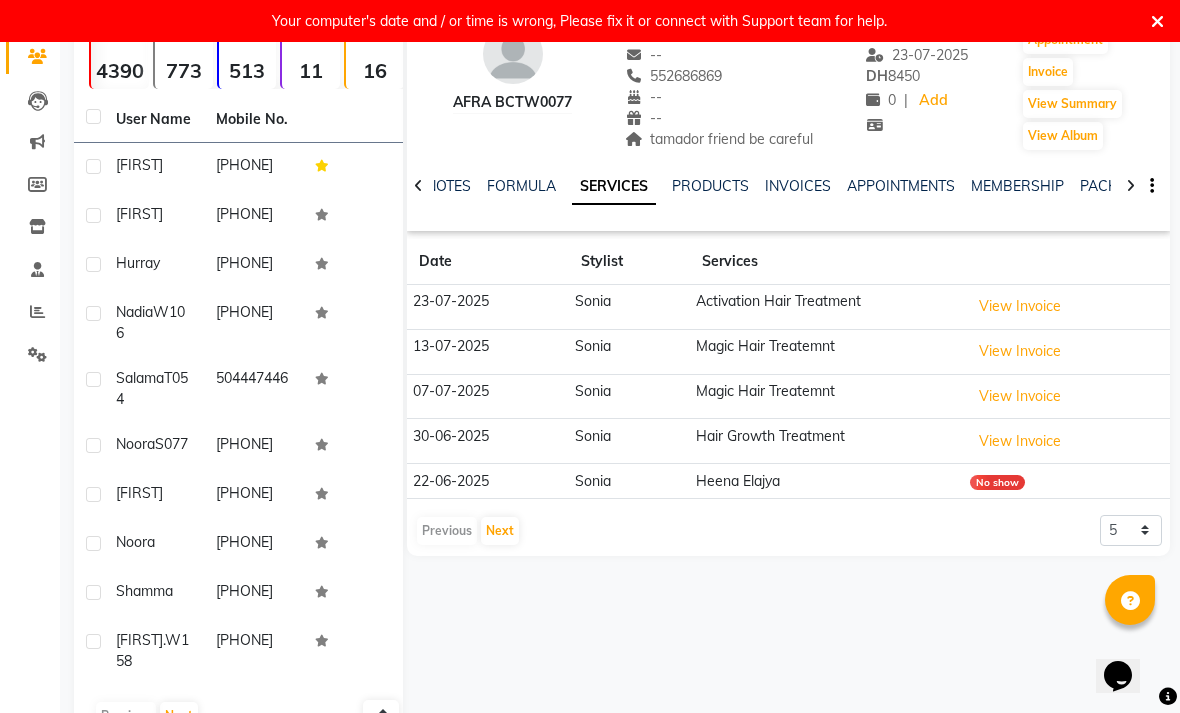 scroll, scrollTop: 183, scrollLeft: 0, axis: vertical 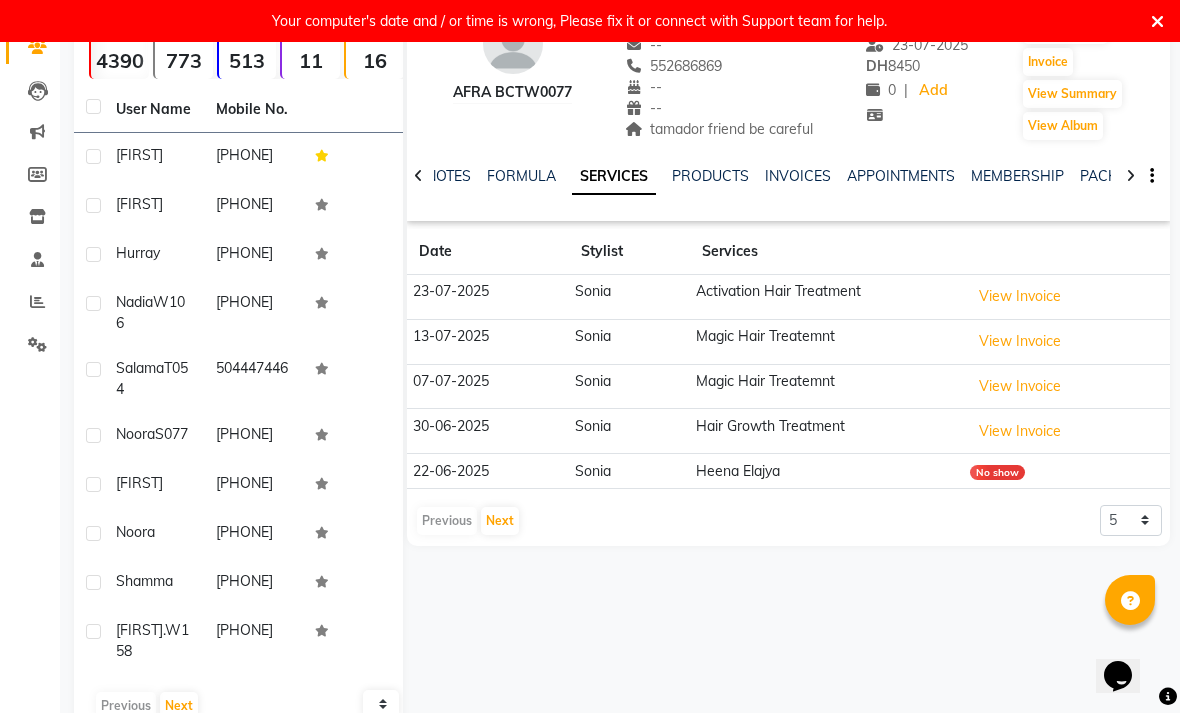 click on "Date Stylist Services 23-07-2025 [FIRST] Activation Hair Treatment  View Invoice  13-07-2025 [FIRST] Magic Hair Treatemnt   View Invoice  07-07-2025 [FIRST] Magic Hair Treatemnt   View Invoice  30-06-2025 [FIRST] Hair Growth Treatment  View Invoice  22-06-2025 [FIRST] Heena Elajya No show  Previous   Next  5 10 50 100 500" 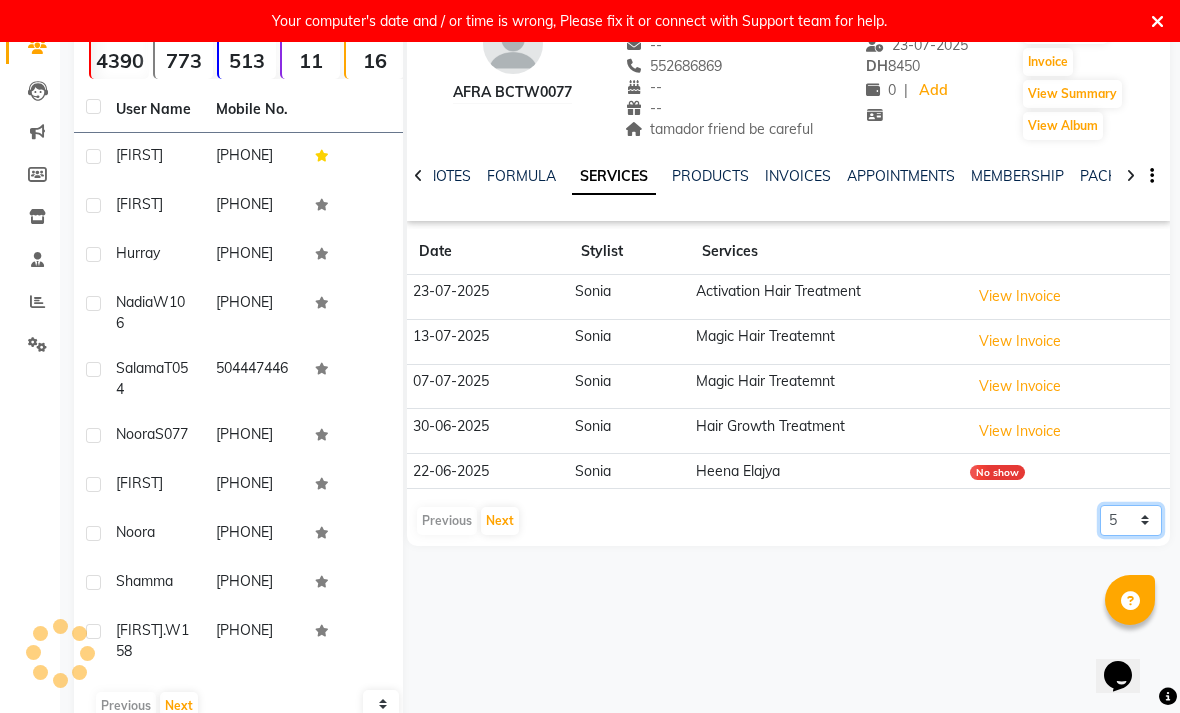 click on "5 10 50 100 500" 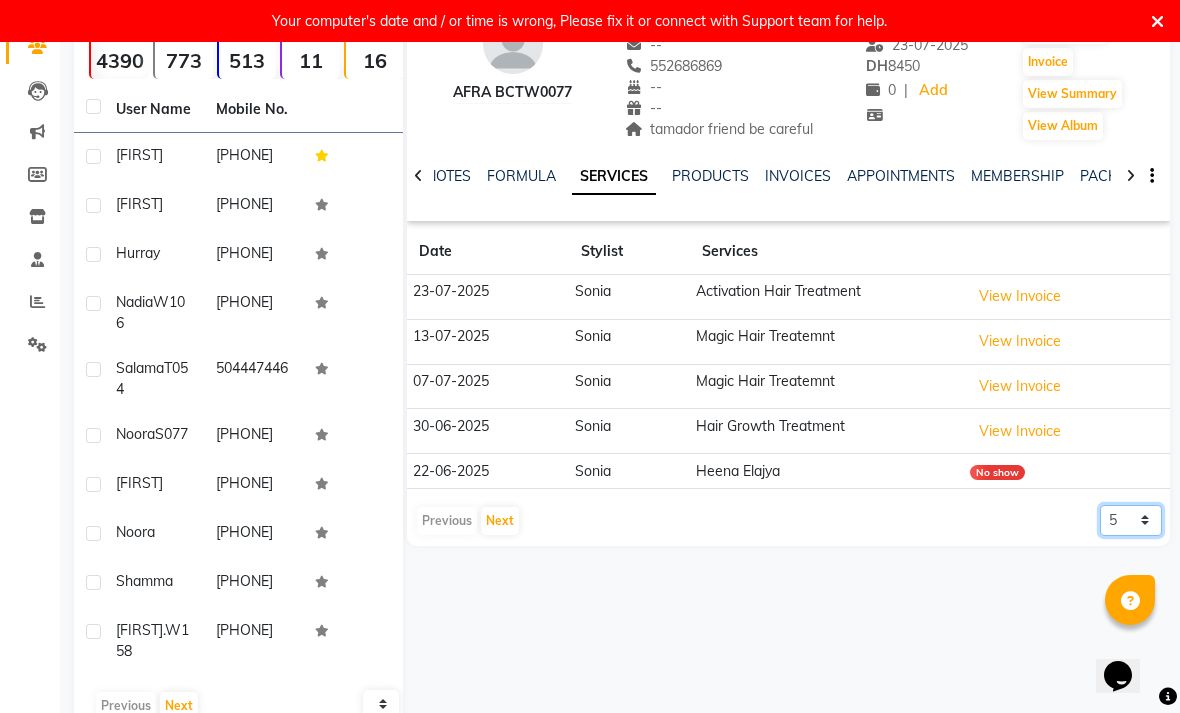 select on "100" 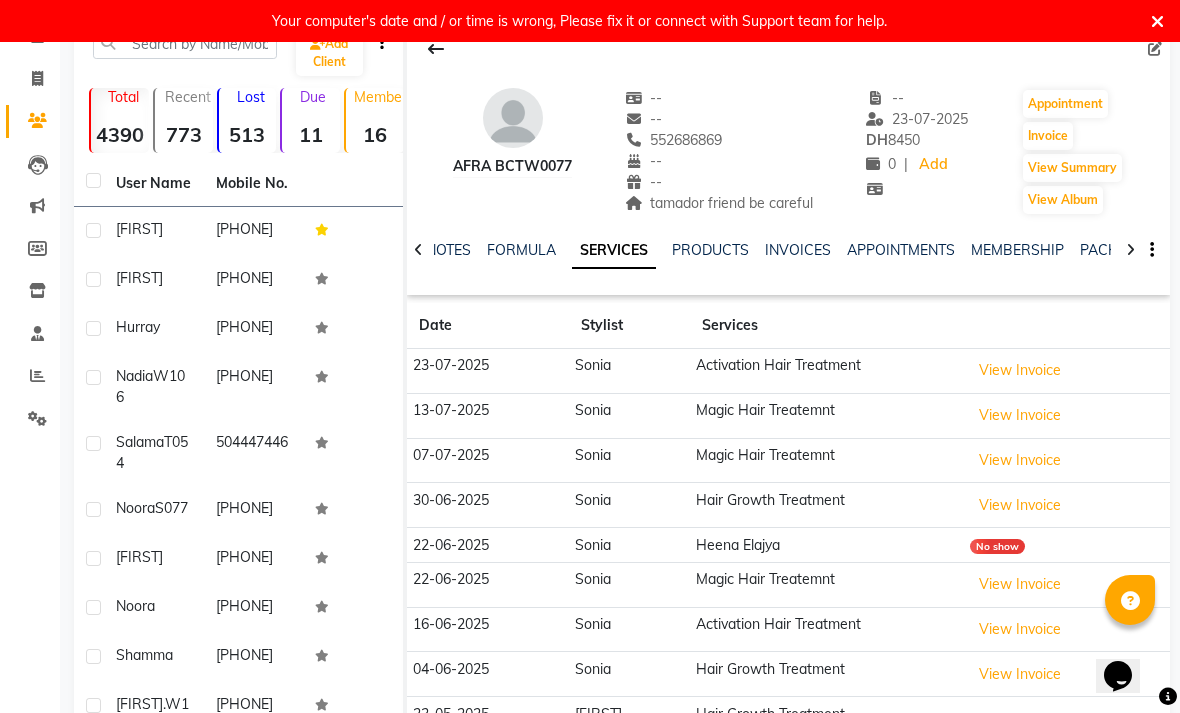 scroll, scrollTop: 100, scrollLeft: 0, axis: vertical 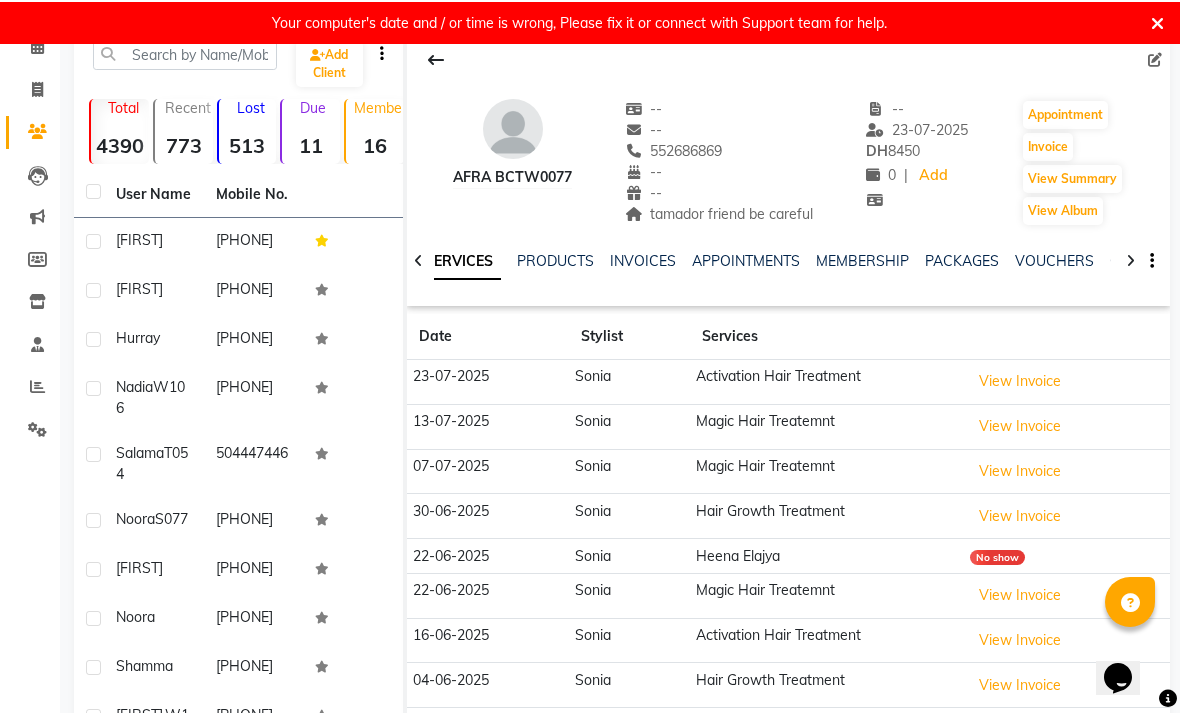 click on "PACKAGES" 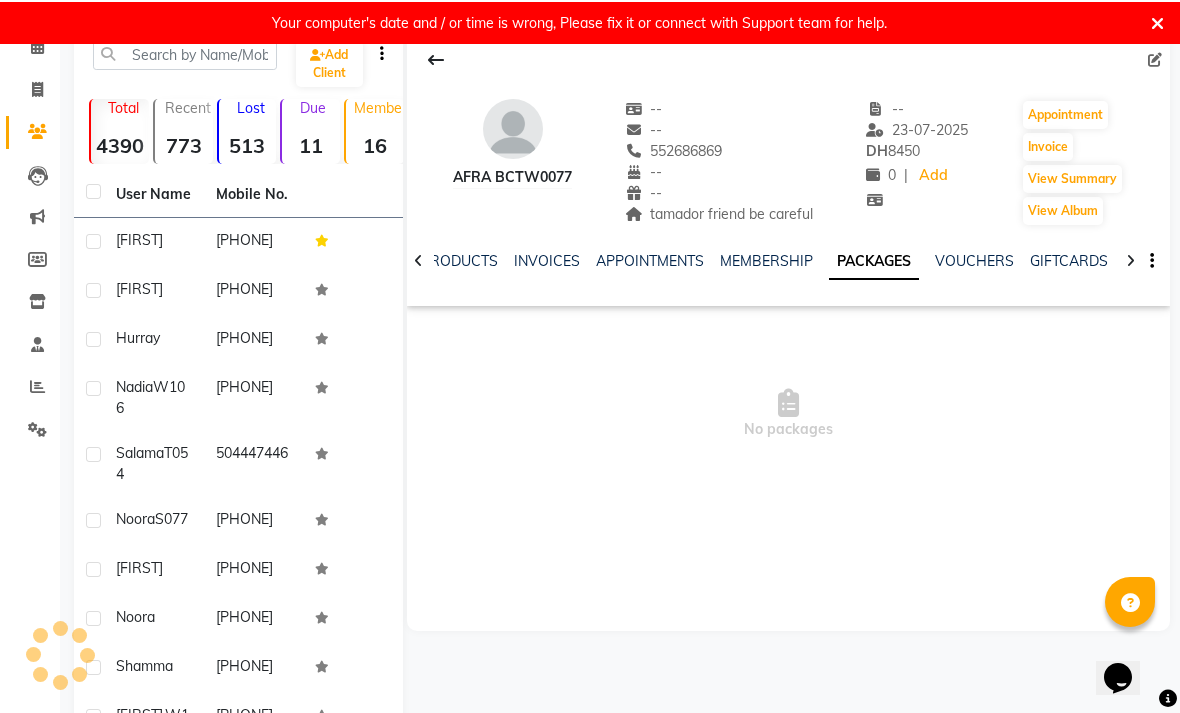 scroll, scrollTop: 98, scrollLeft: 0, axis: vertical 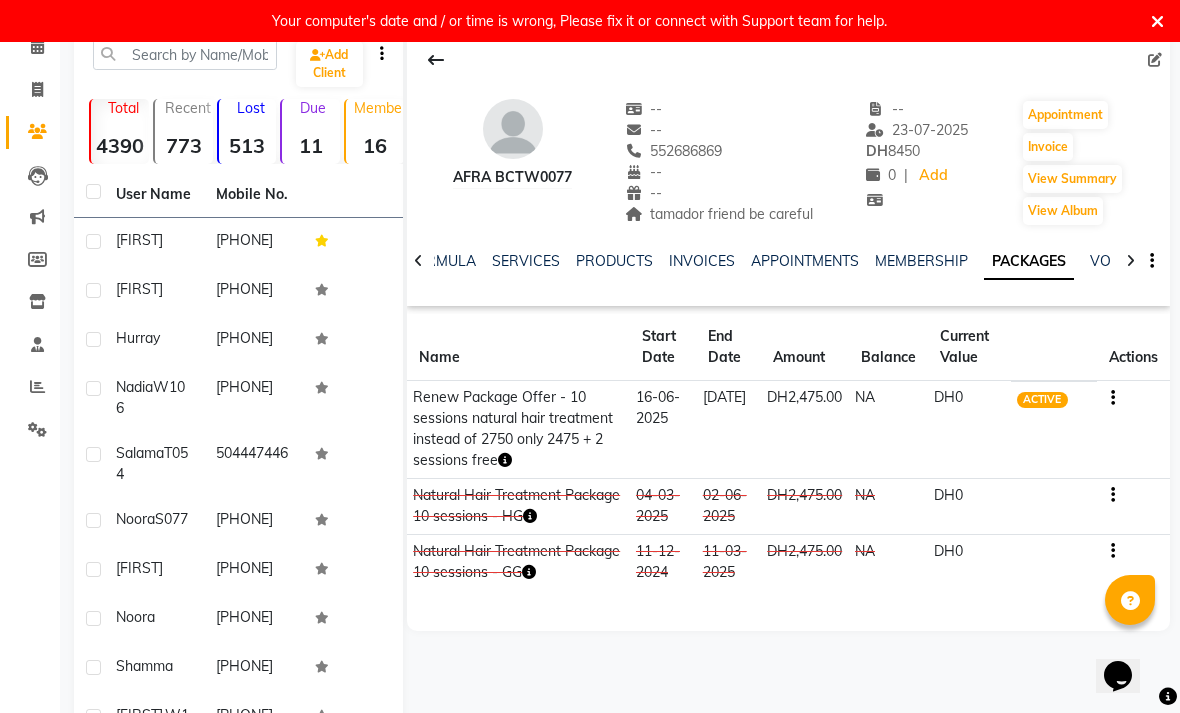 click on "FORMULA" 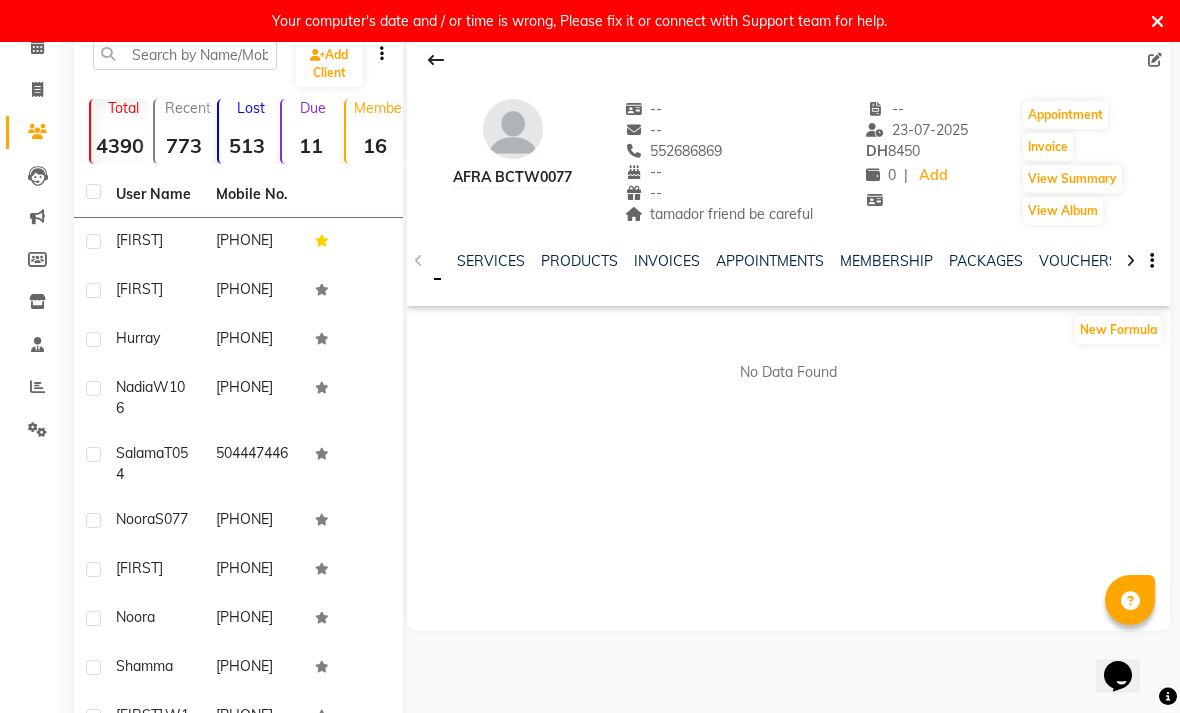 scroll, scrollTop: 0, scrollLeft: 197, axis: horizontal 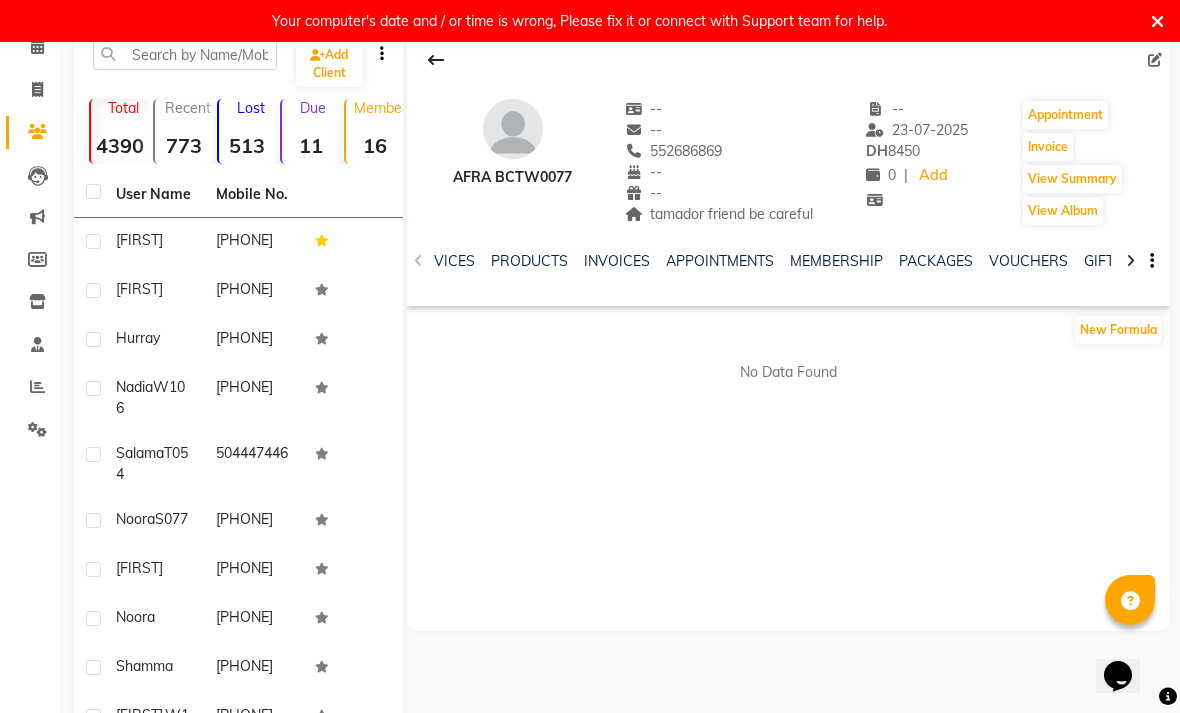 click on "VOUCHERS" 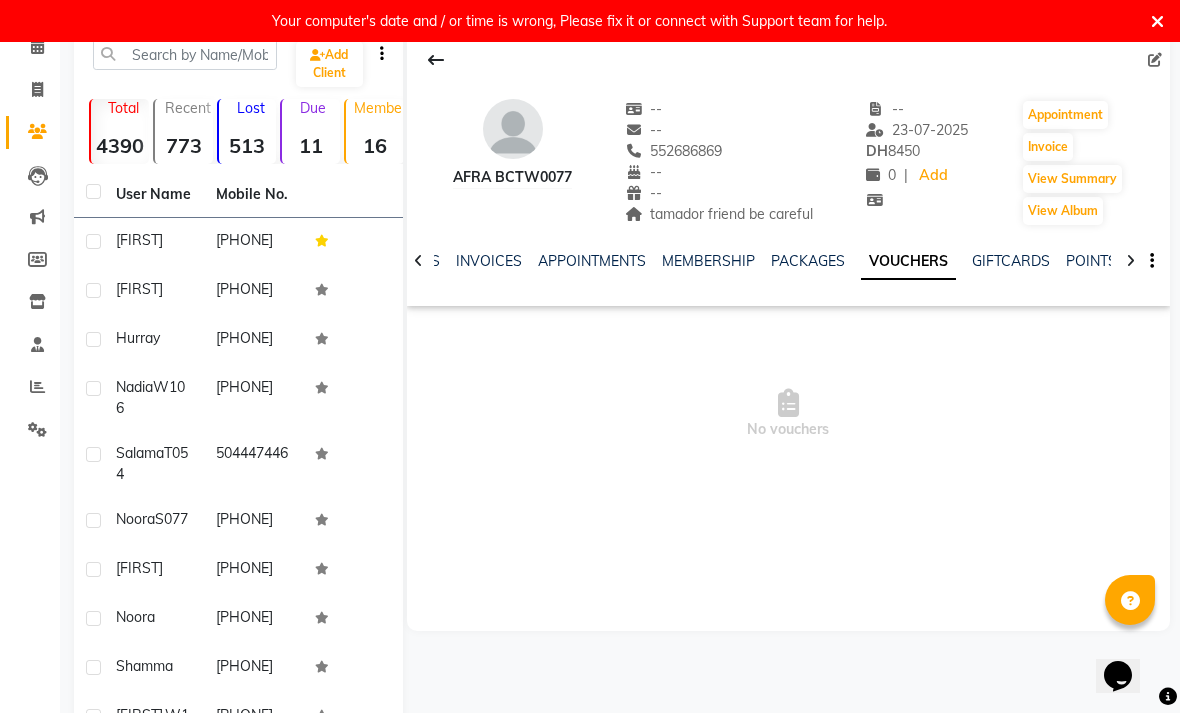 click on "PACKAGES" 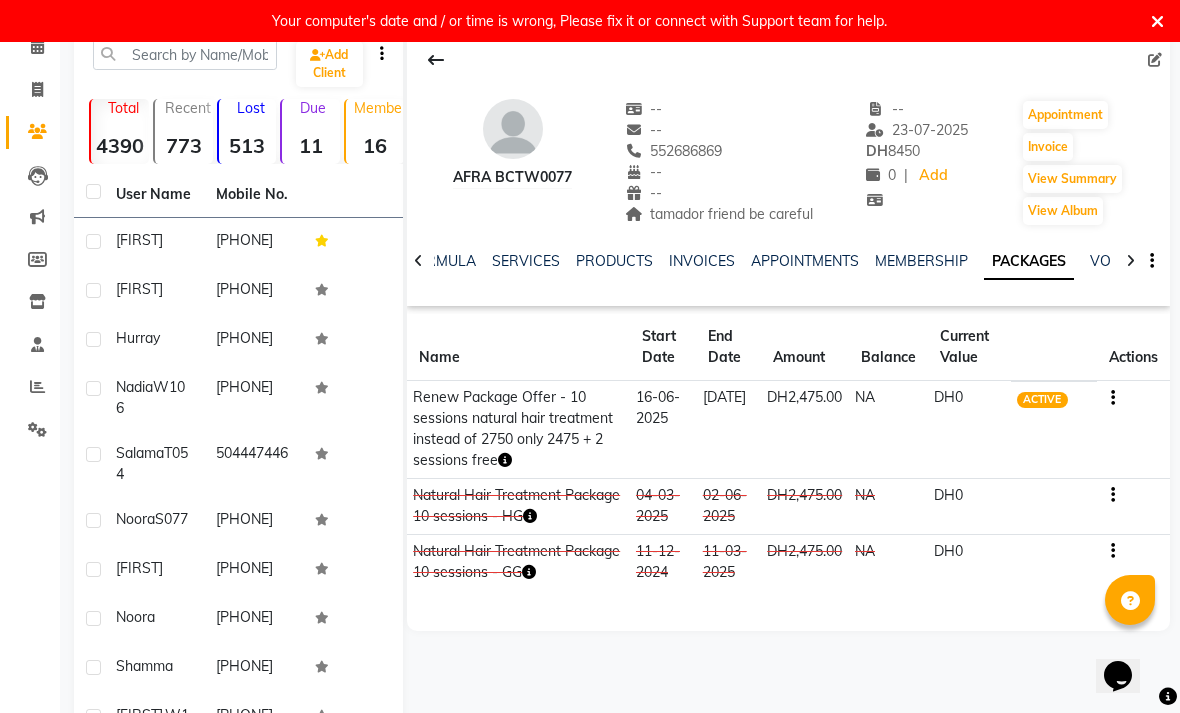 scroll, scrollTop: 0, scrollLeft: 0, axis: both 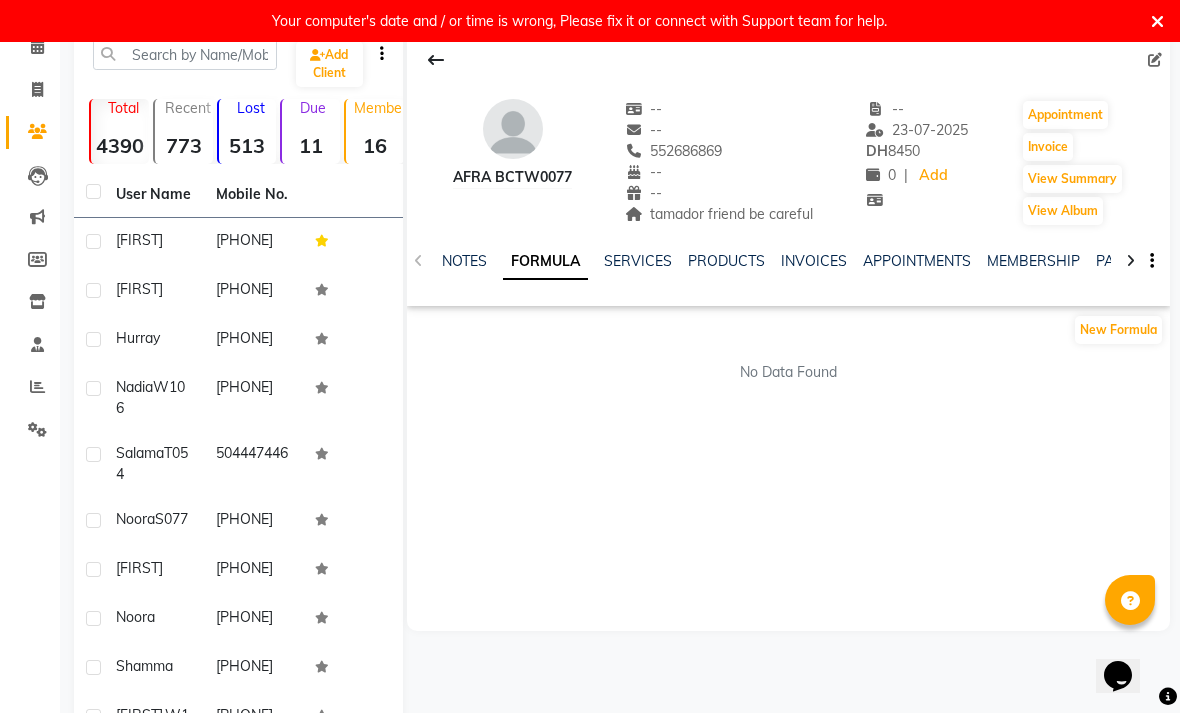 click on "SERVICES" 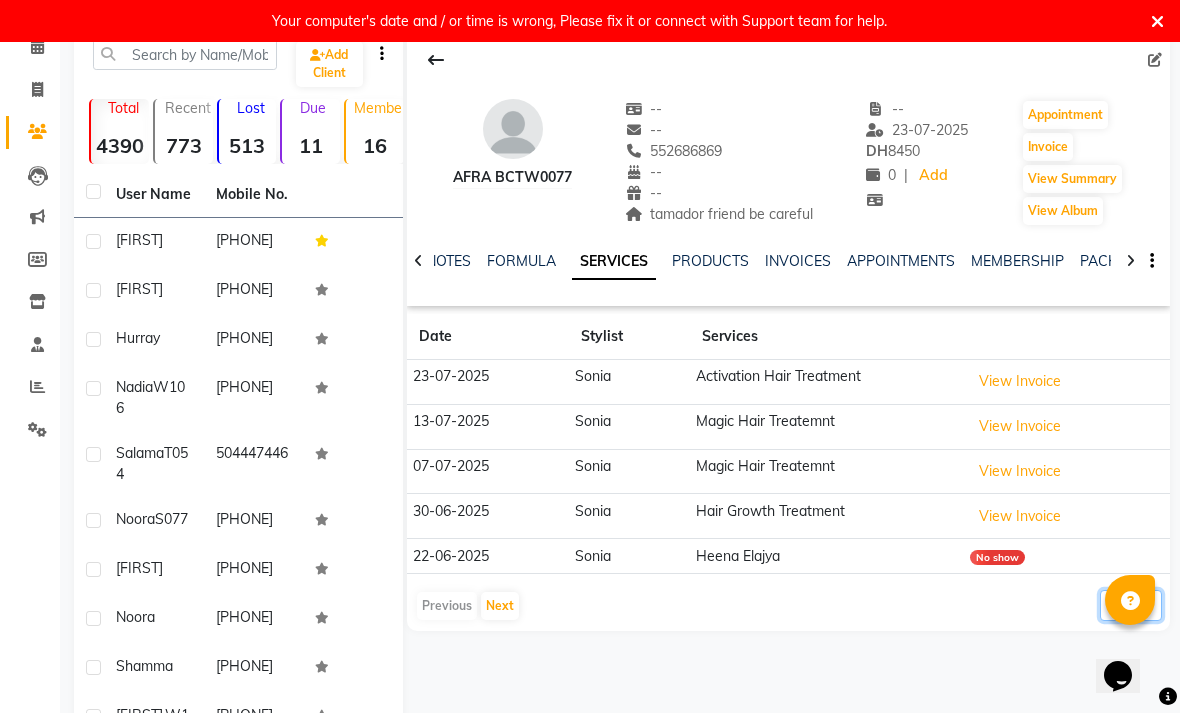 click on "5 10 50 100 500" 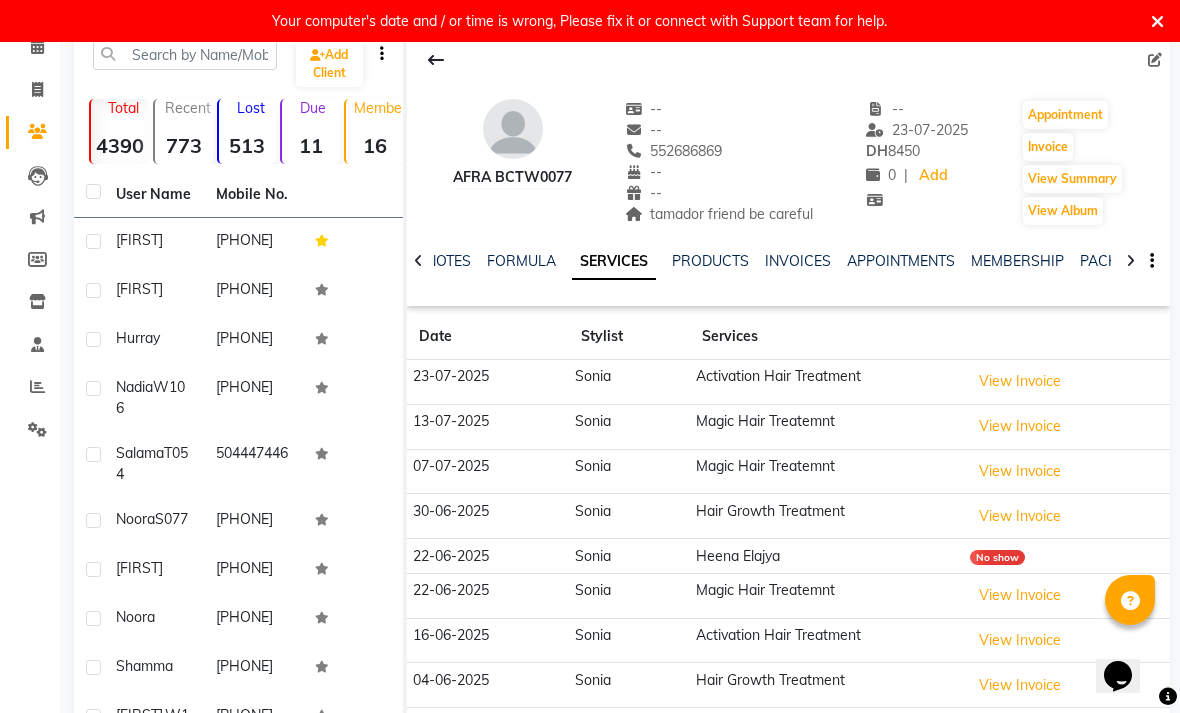 click on "NOTES" 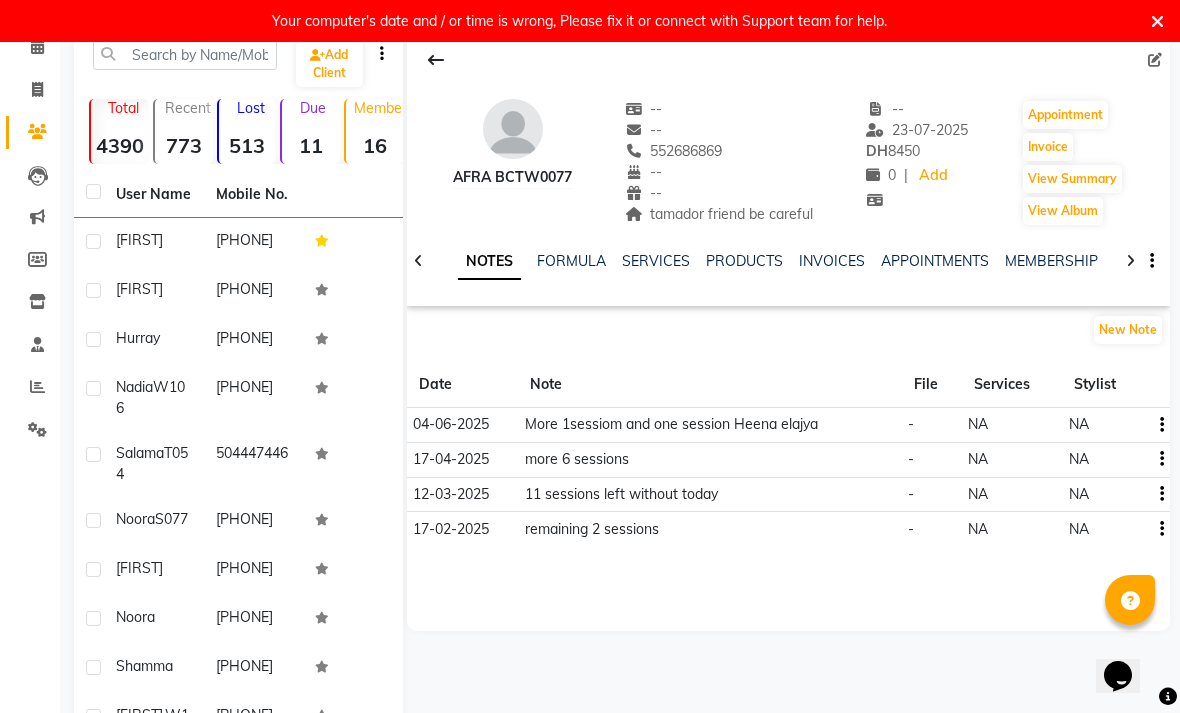 click on "FORMULA" 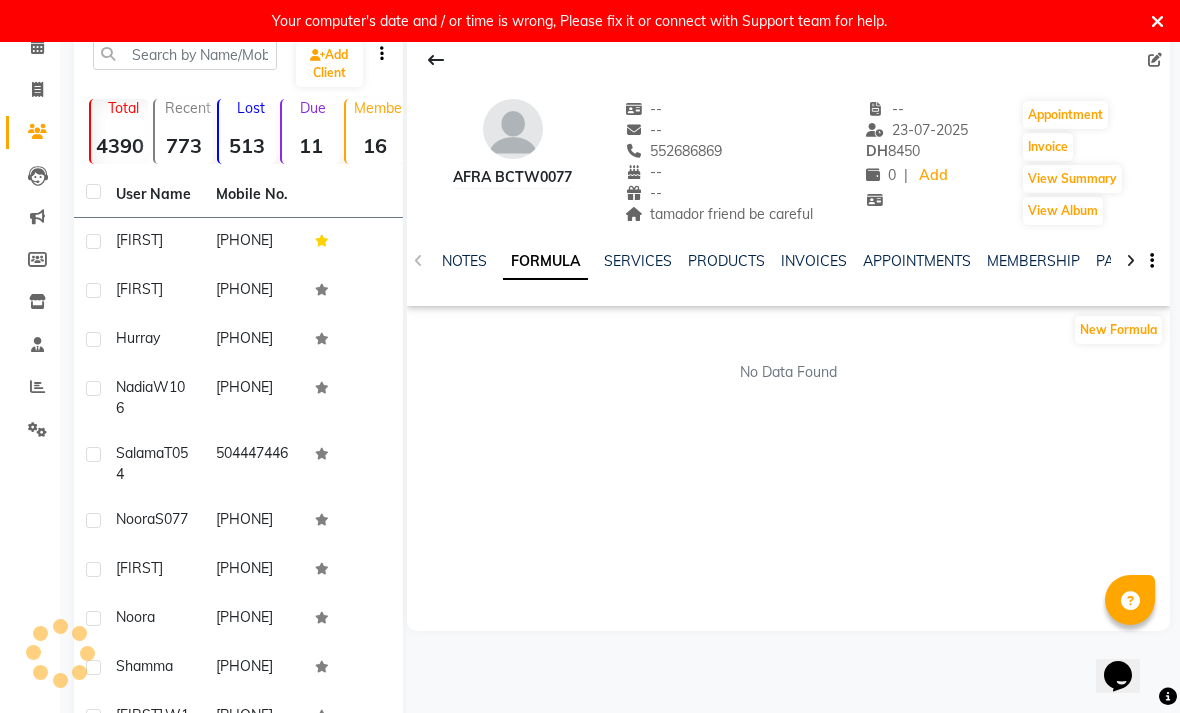click on "SERVICES" 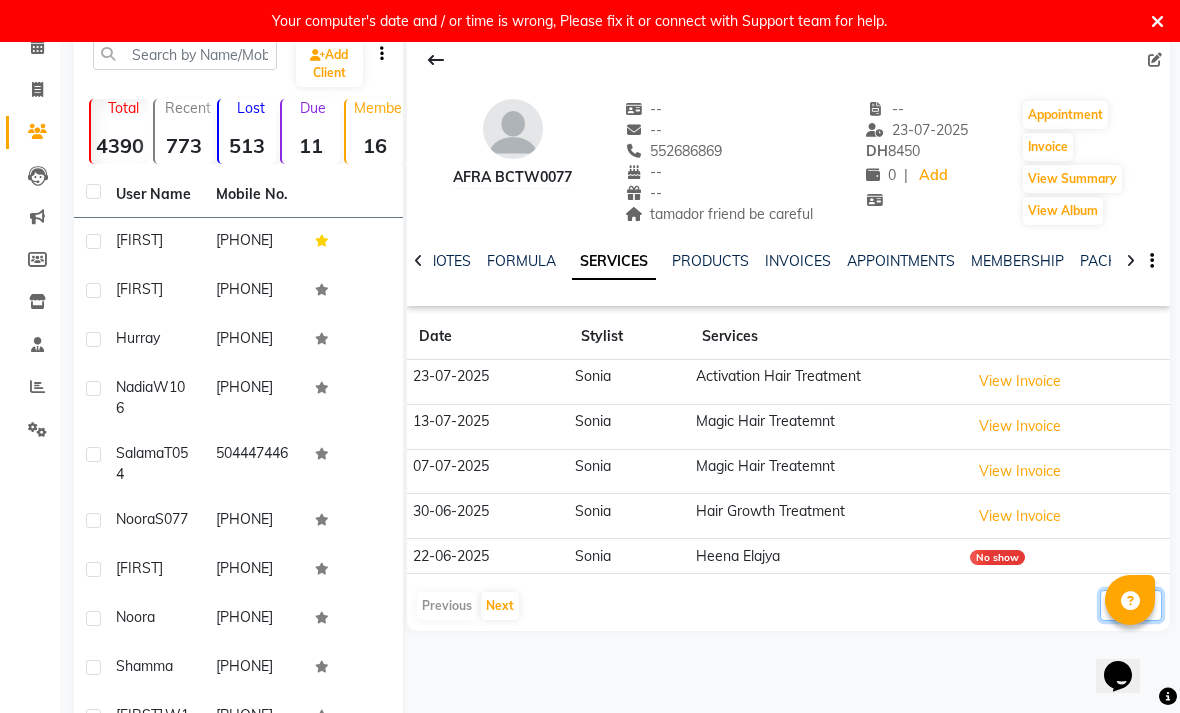 click on "5 10 50 100 500" 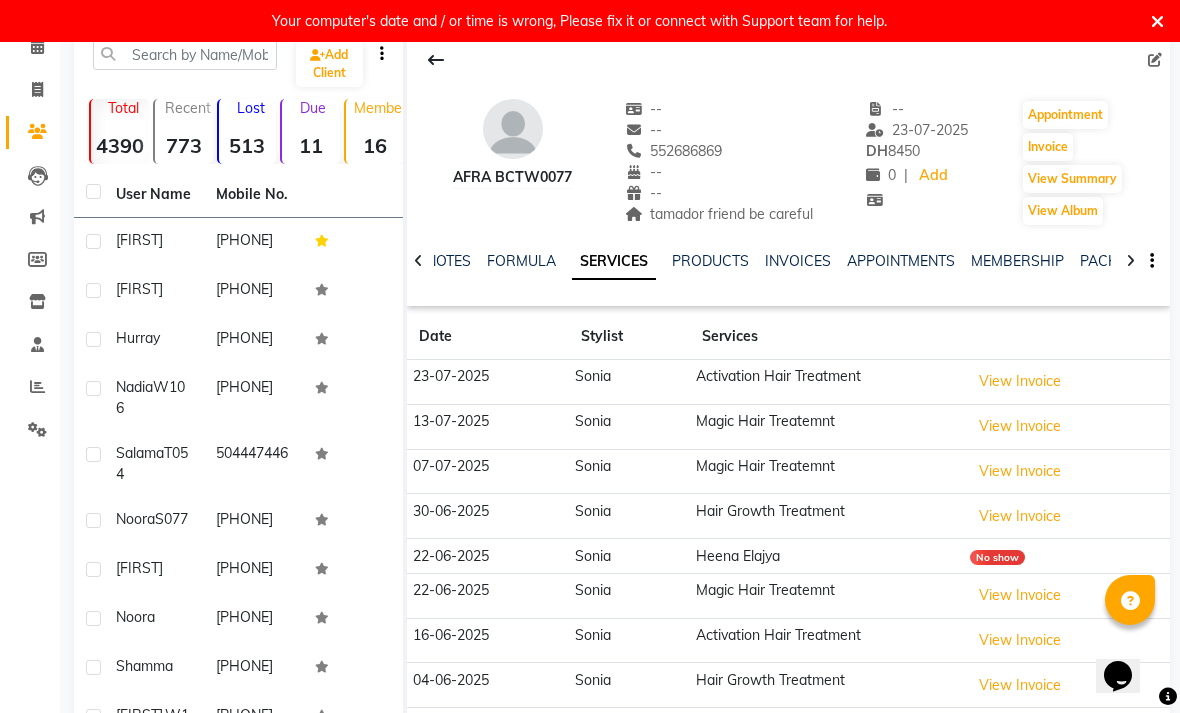 click 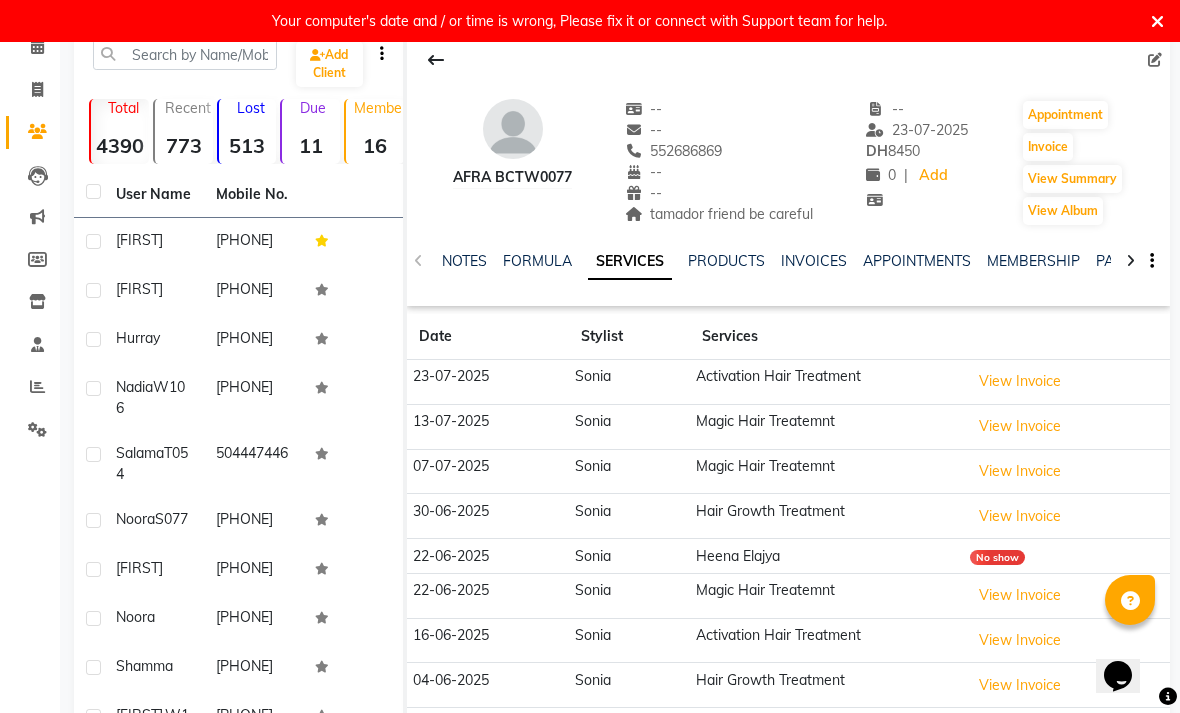 click on "NOTES" 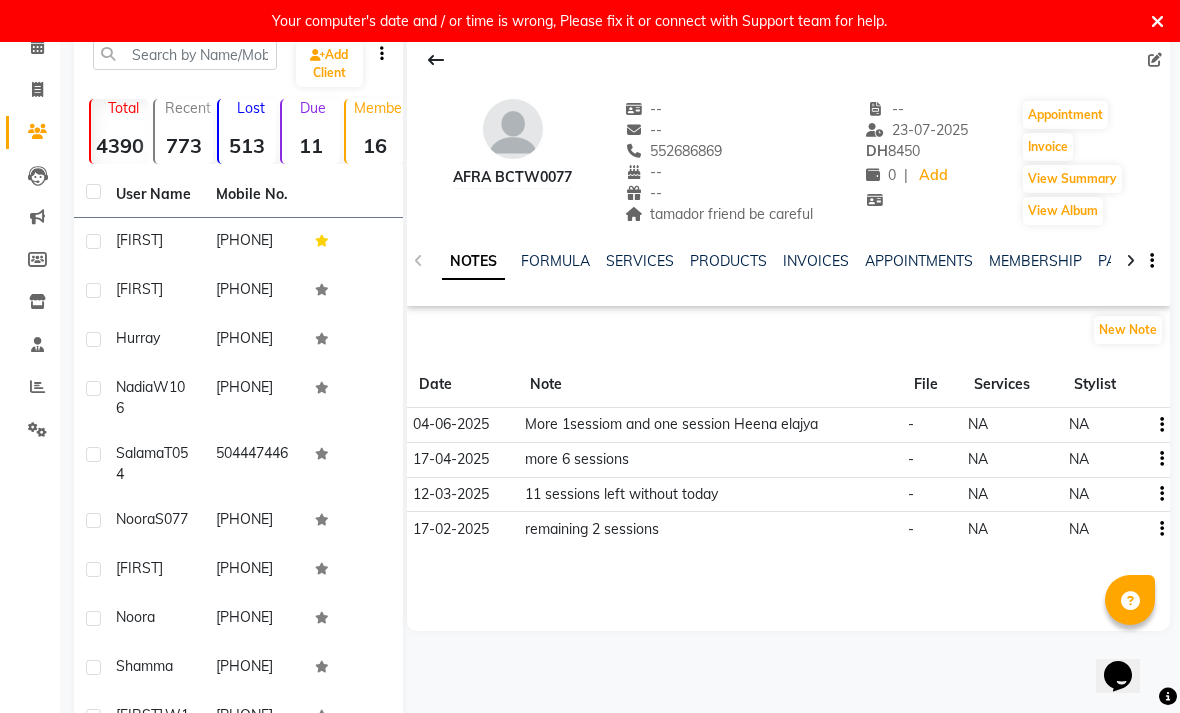 click on "New Note" 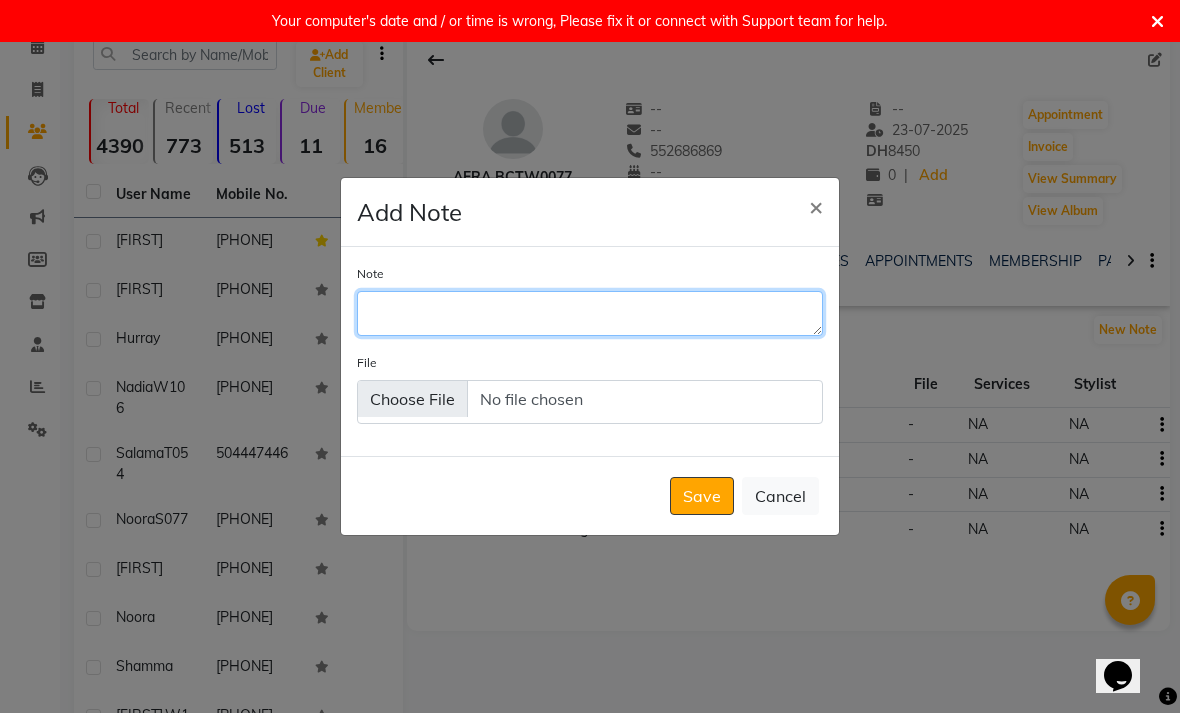 click on "Note" at bounding box center (590, 313) 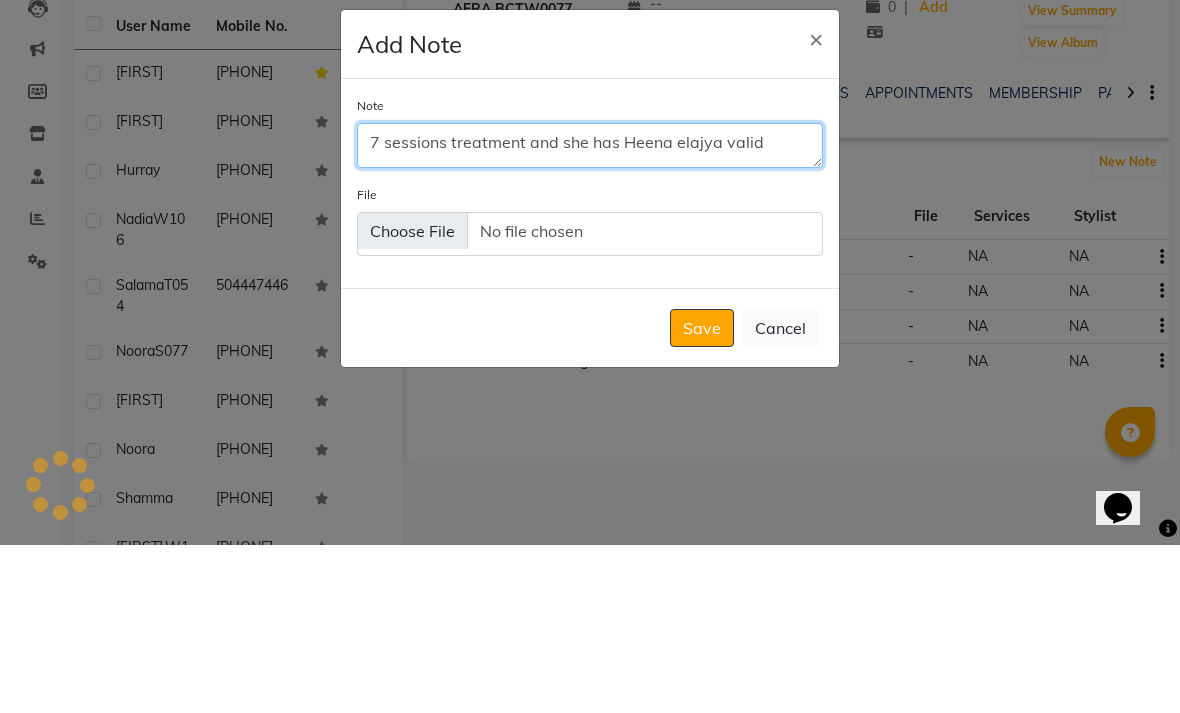 click on "7 sessions treatment and she has Heena elajya valid" at bounding box center [590, 313] 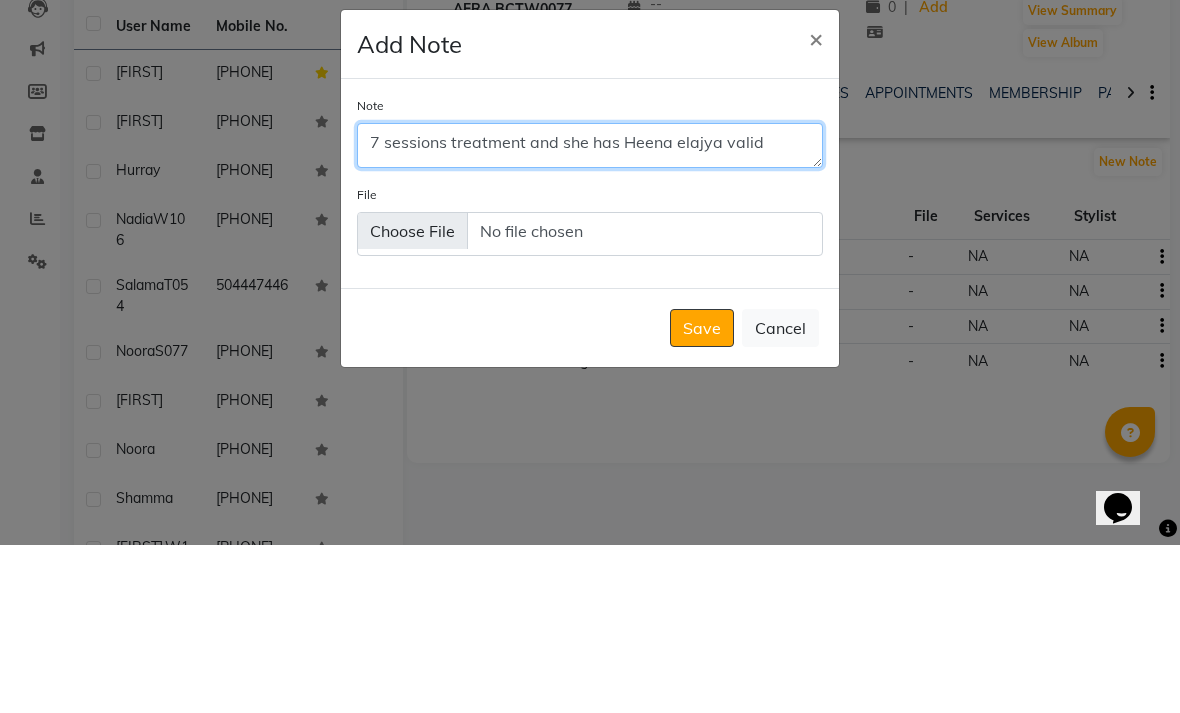 click on "7 sessions treatment and she has Heena elajya valid" at bounding box center (590, 313) 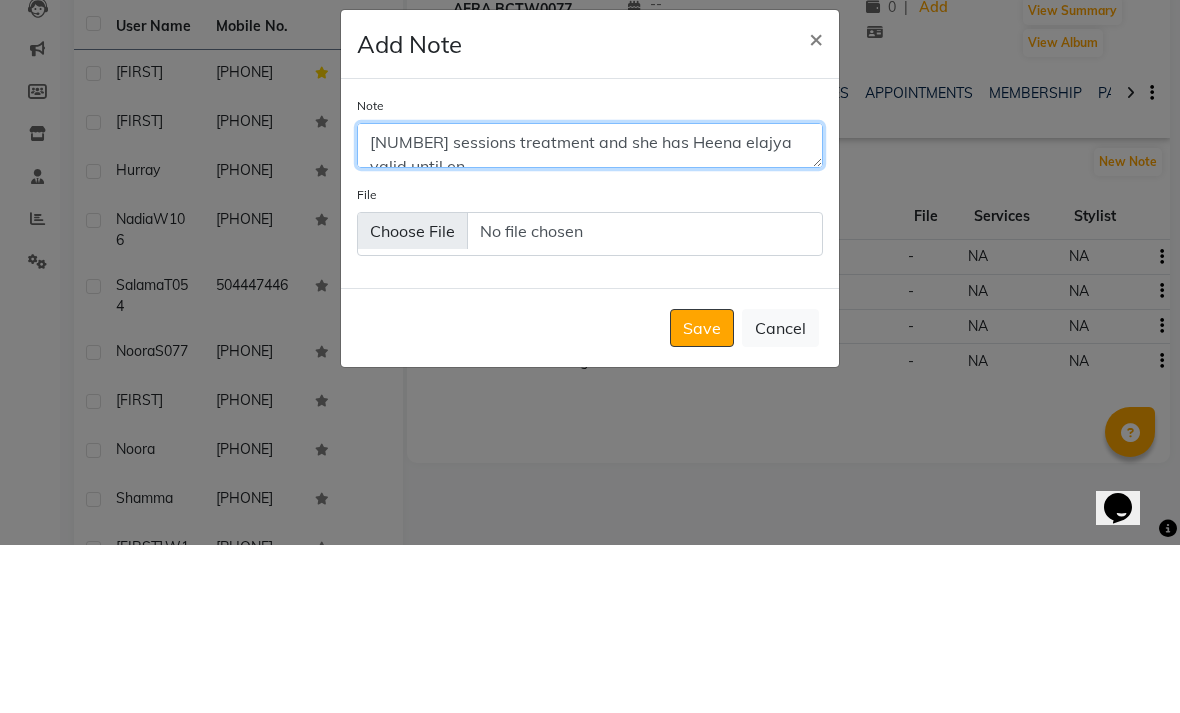 scroll, scrollTop: 11, scrollLeft: 0, axis: vertical 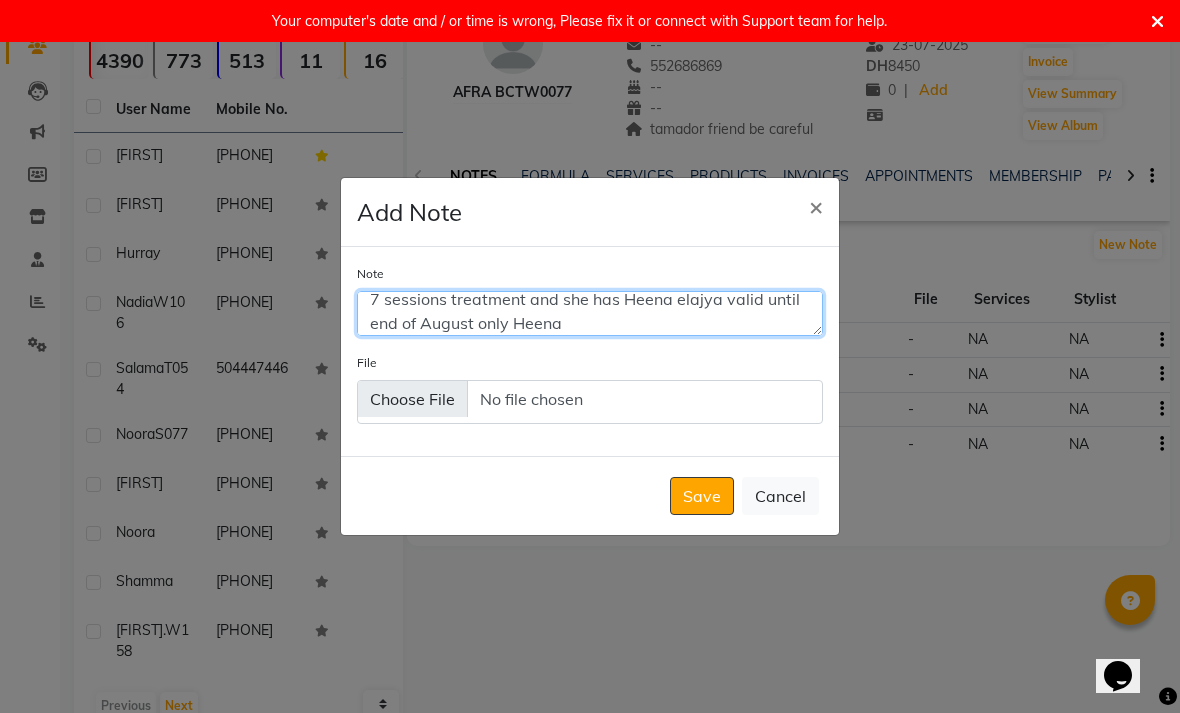 click on "7 sessions treatment and she has Heena elajya valid until end of August only Heena" at bounding box center (590, 313) 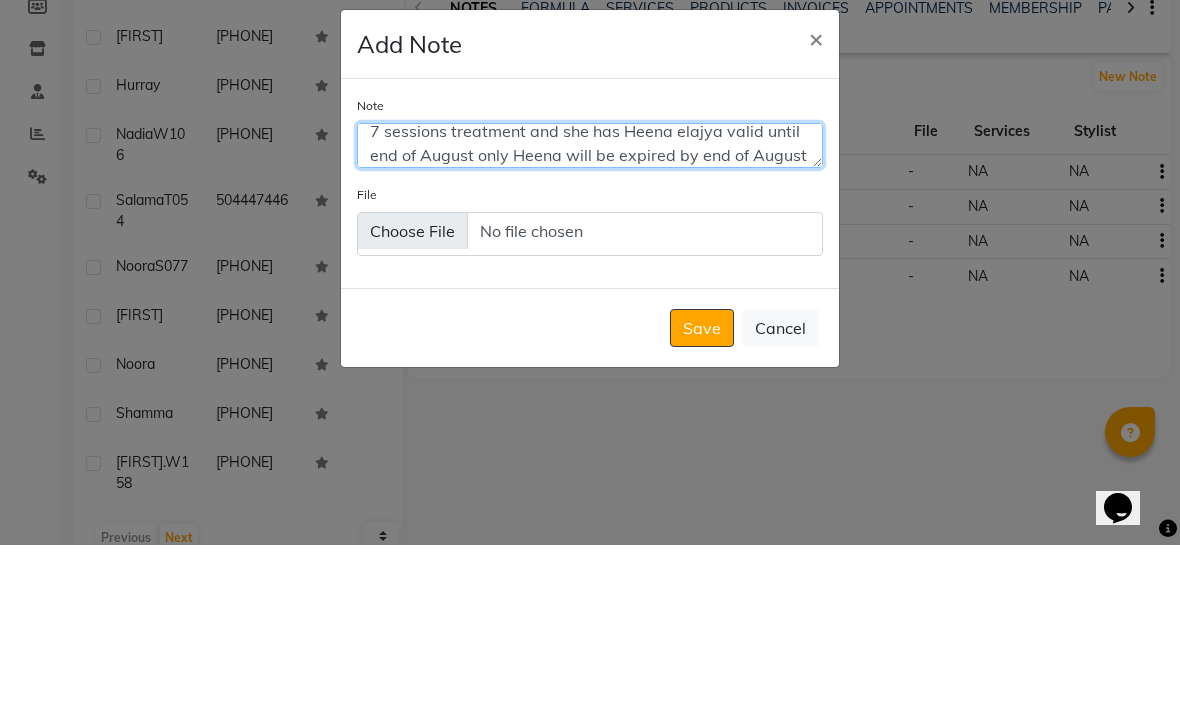 type on "7 sessions treatment and she has Heena elajya valid until end of August only Heena will be expired by end of August" 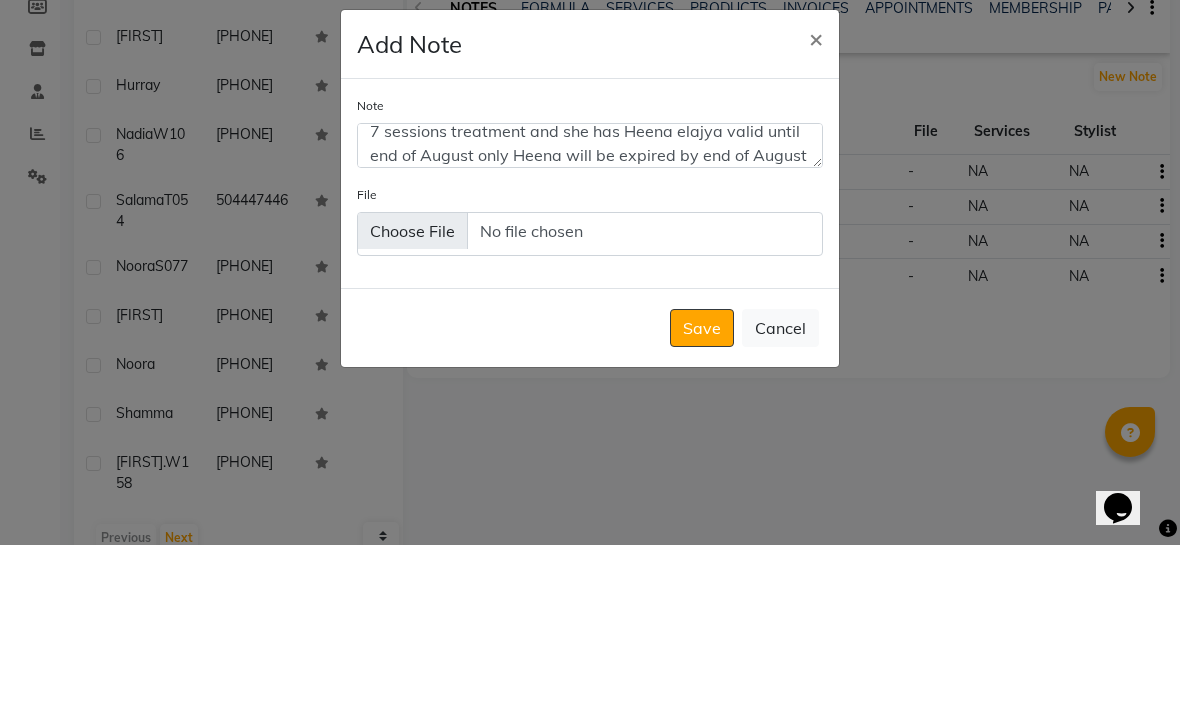 click on "Save" 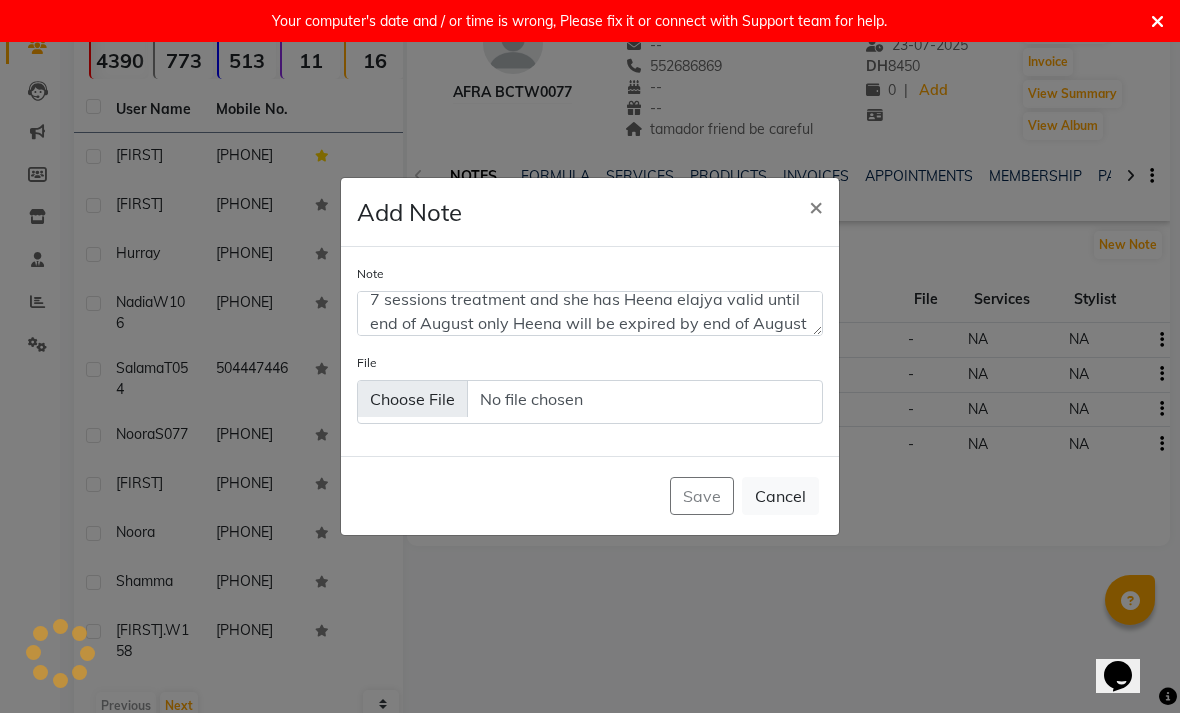 type 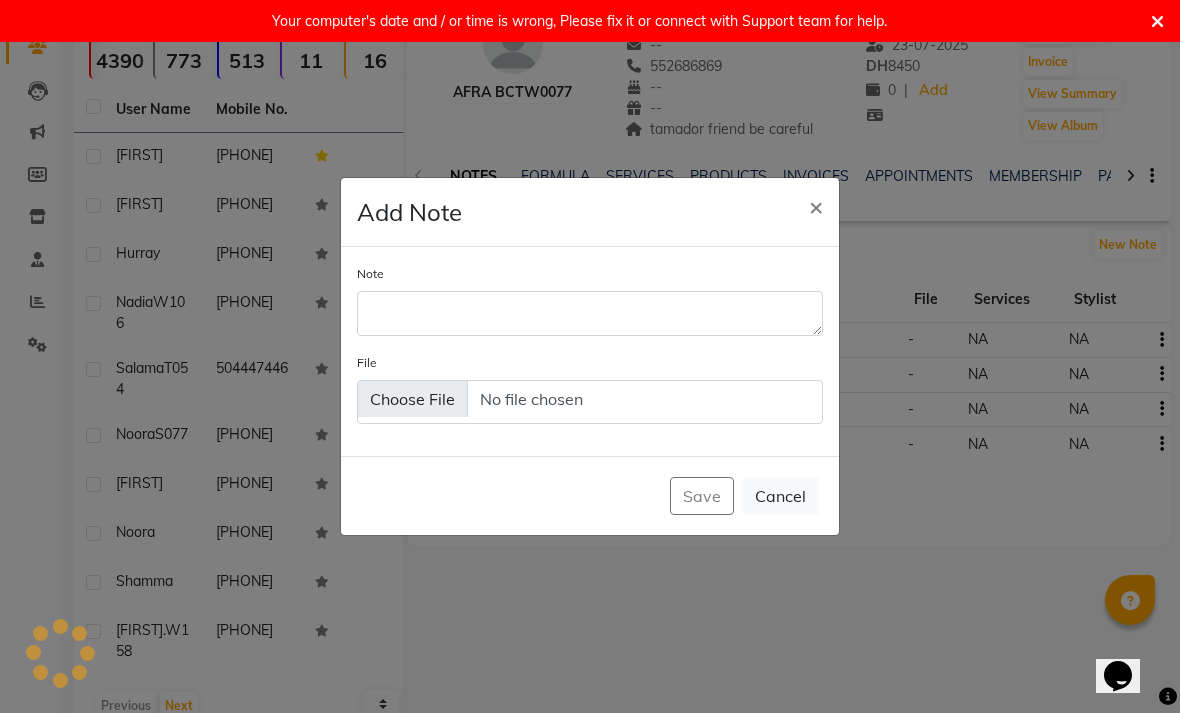 scroll, scrollTop: 0, scrollLeft: 0, axis: both 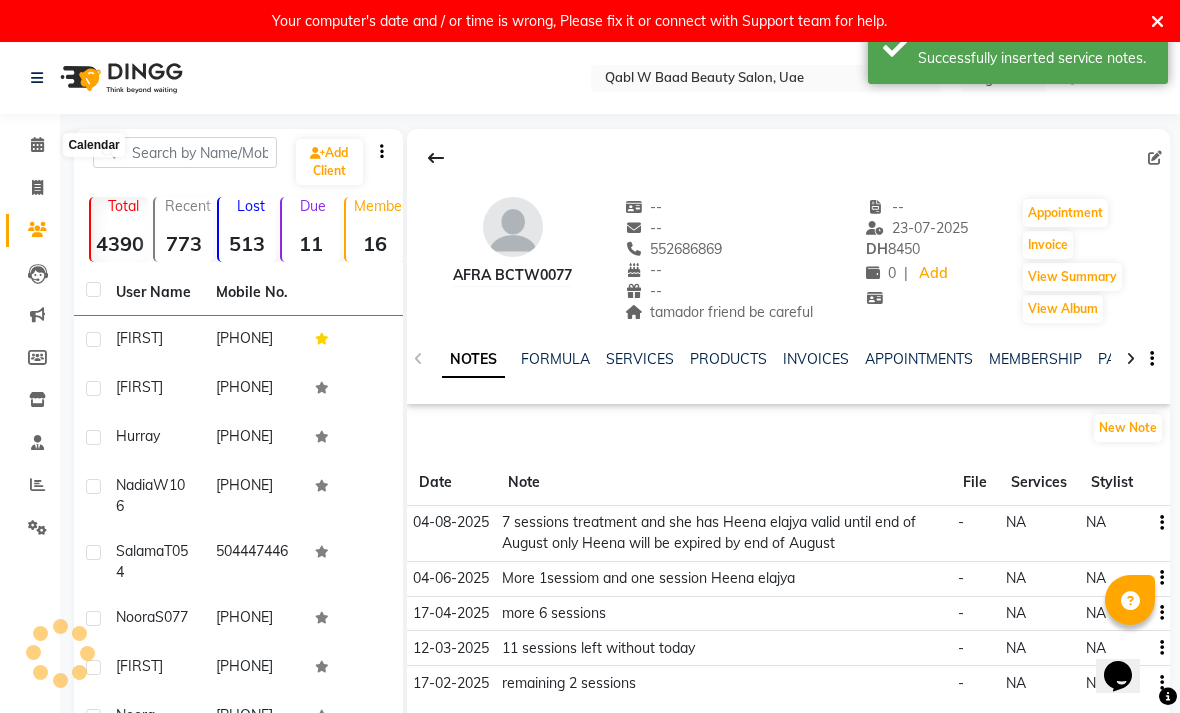 click 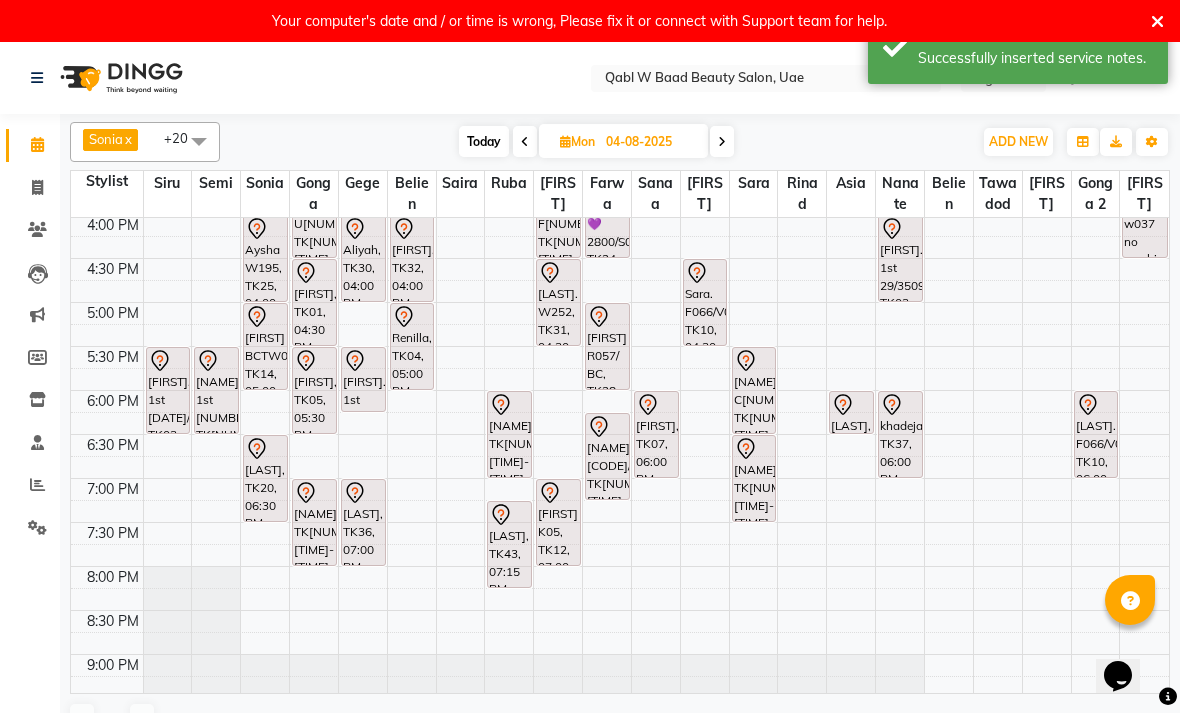 scroll, scrollTop: 514, scrollLeft: 0, axis: vertical 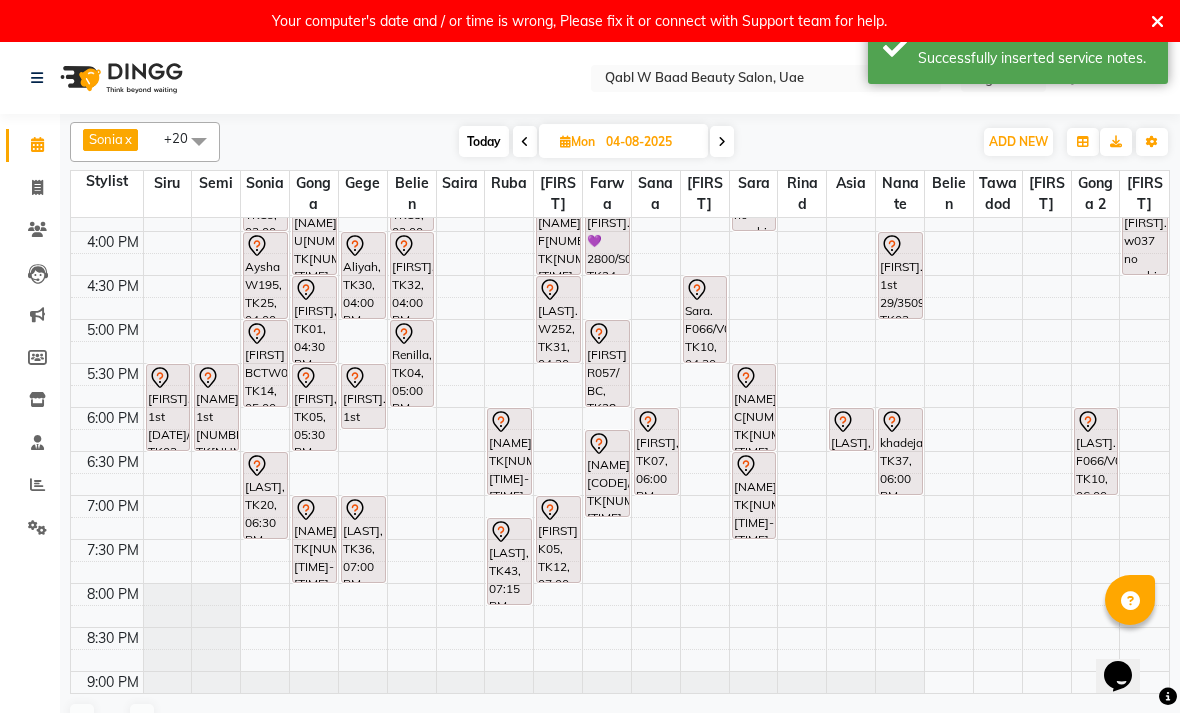 click on "[LAST], TK20, 06:30 PM-07:30 PM, Activation Hair Treatment" at bounding box center (265, 495) 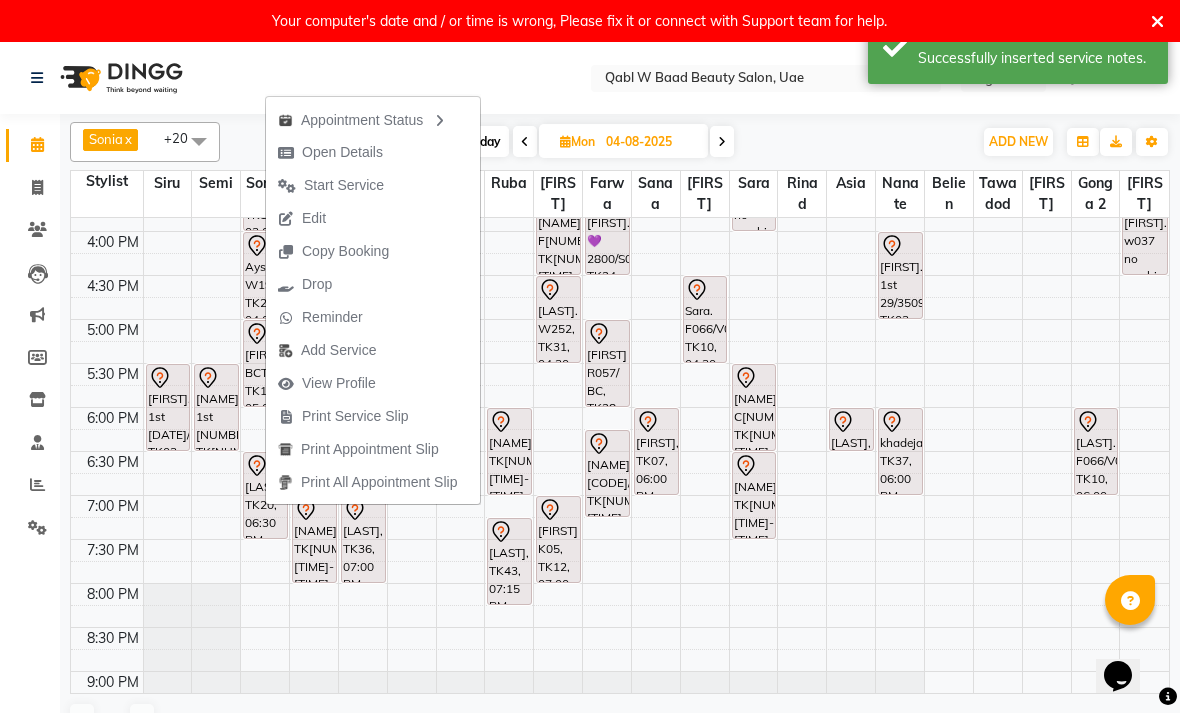 click on "Open Details" at bounding box center [342, 152] 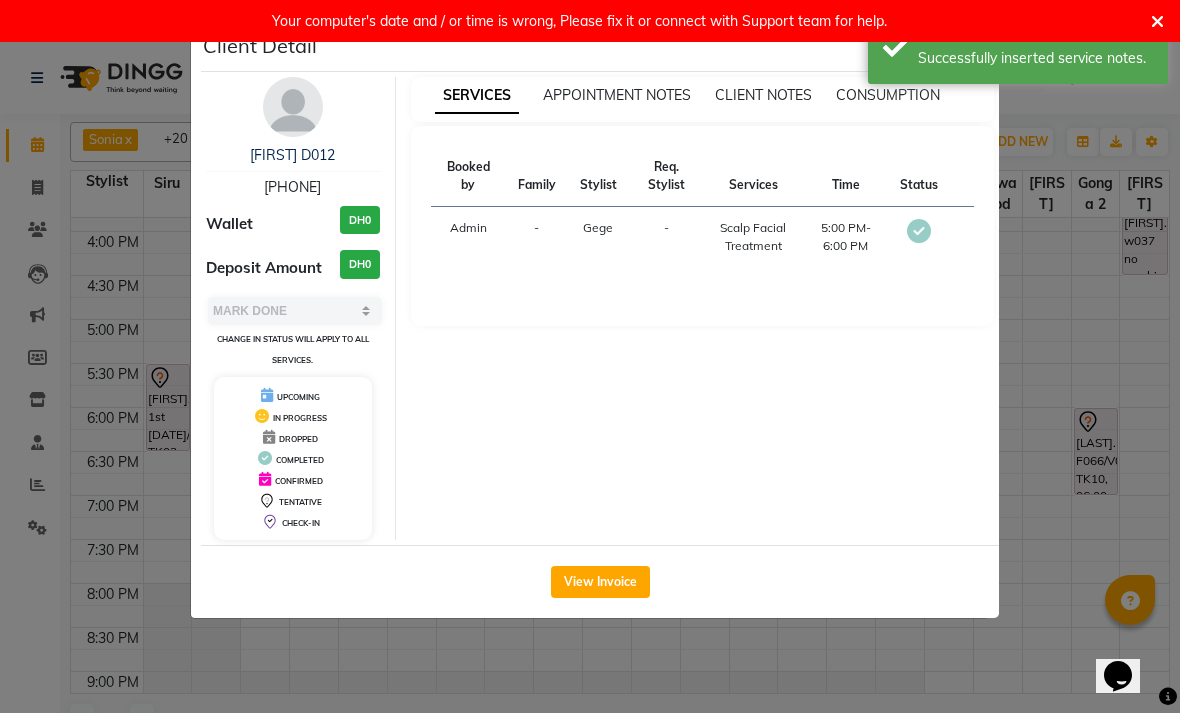 select on "7" 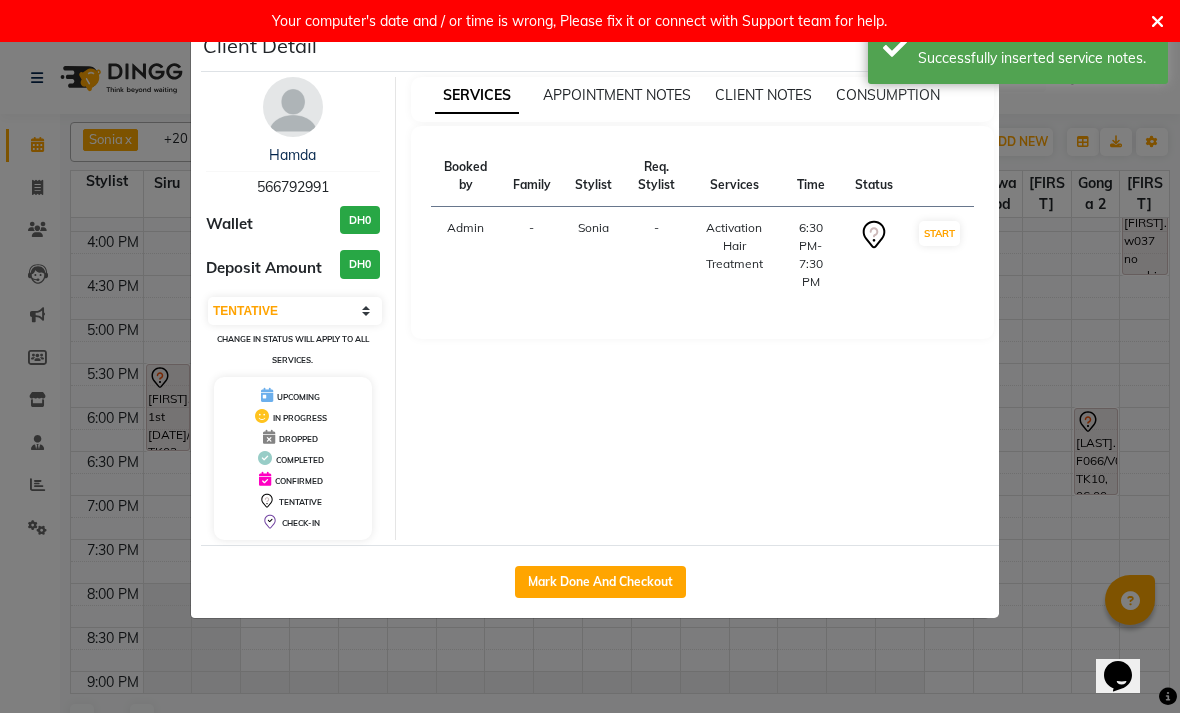 click on "Hamda" at bounding box center (292, 155) 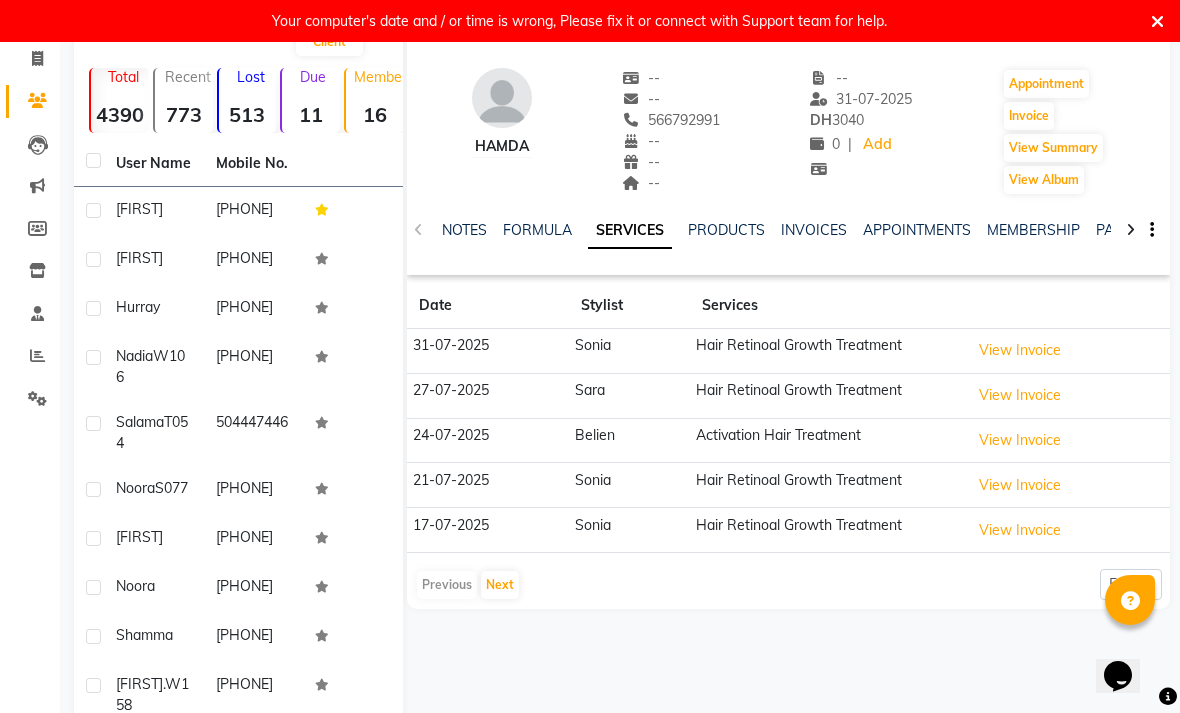 scroll, scrollTop: 172, scrollLeft: 0, axis: vertical 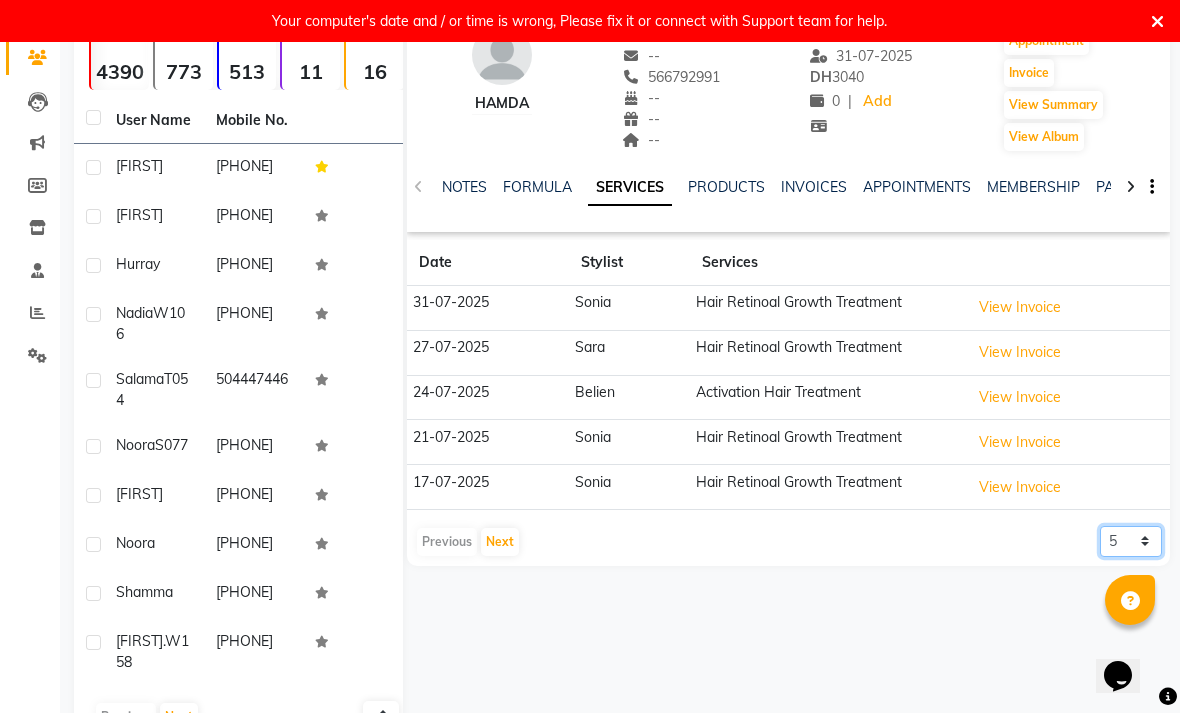 click on "5 10 50 100 500" 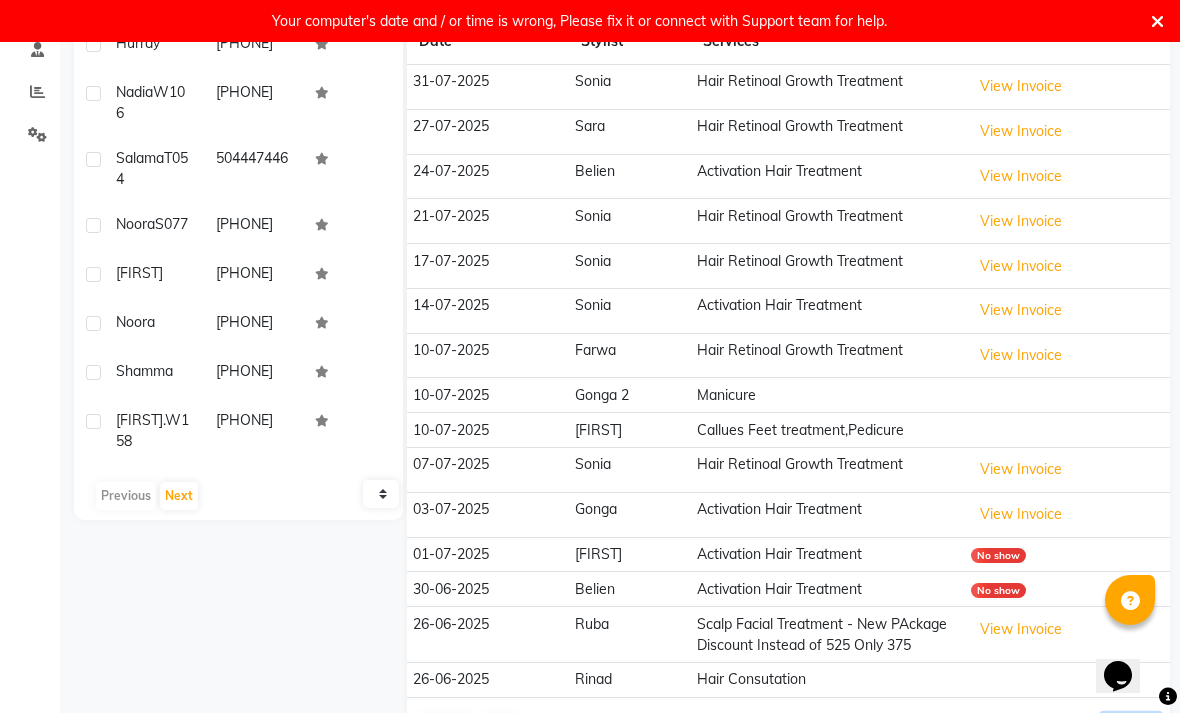 scroll, scrollTop: 400, scrollLeft: 0, axis: vertical 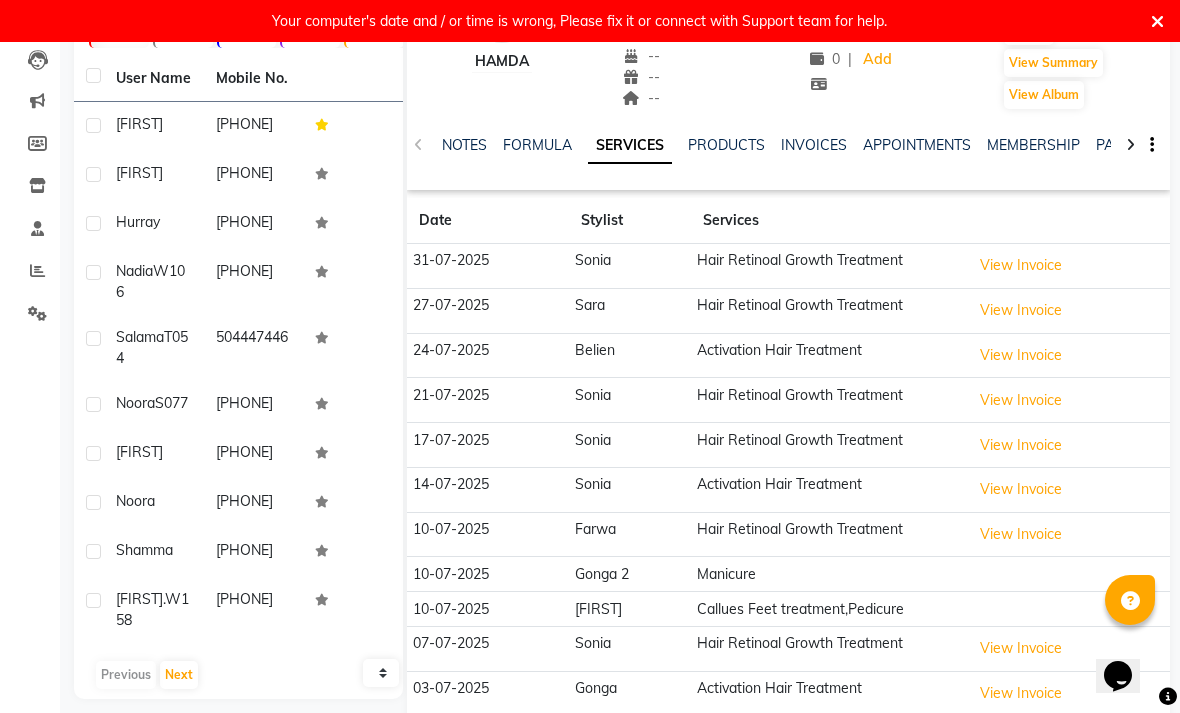 click on "MEMBERSHIP" 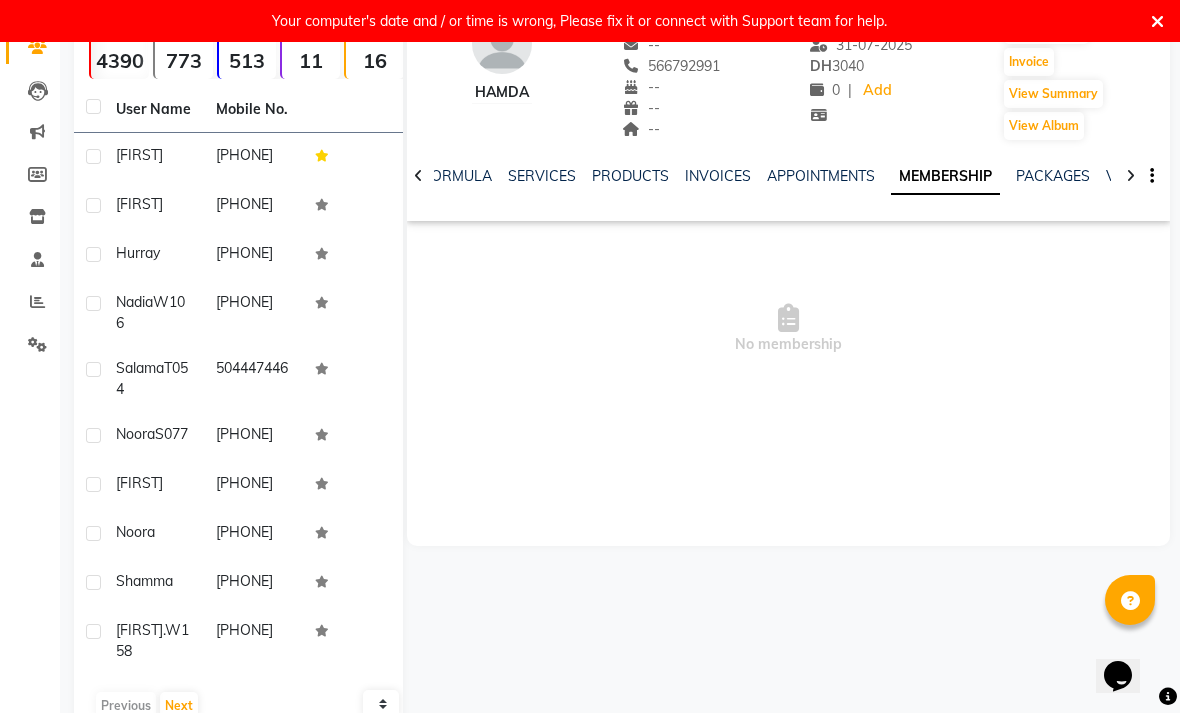 click on "PACKAGES" 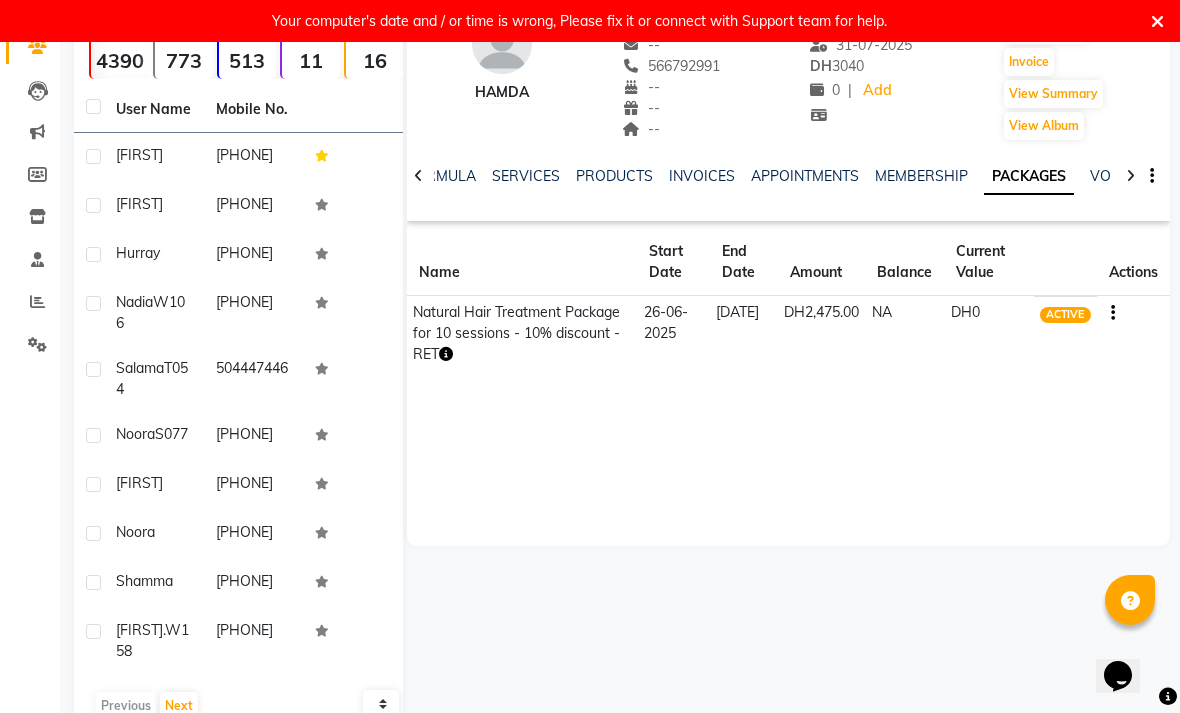 scroll, scrollTop: 0, scrollLeft: 0, axis: both 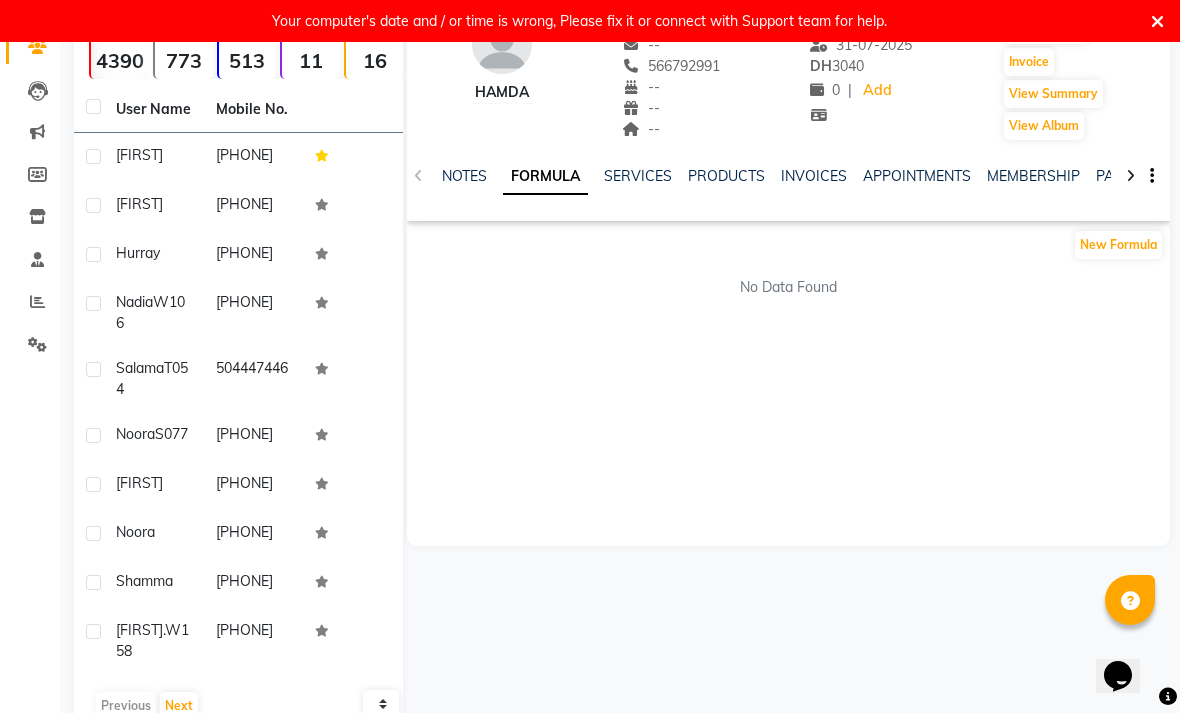 click on "NOTES" 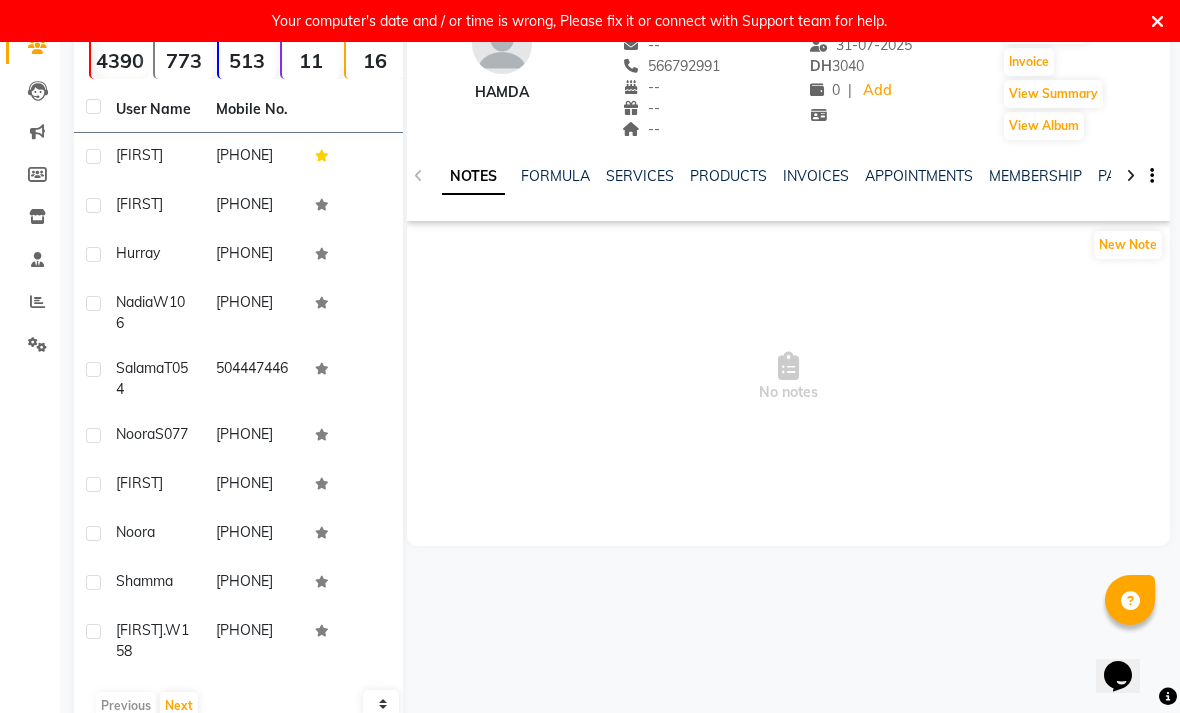 click on "NOTES" 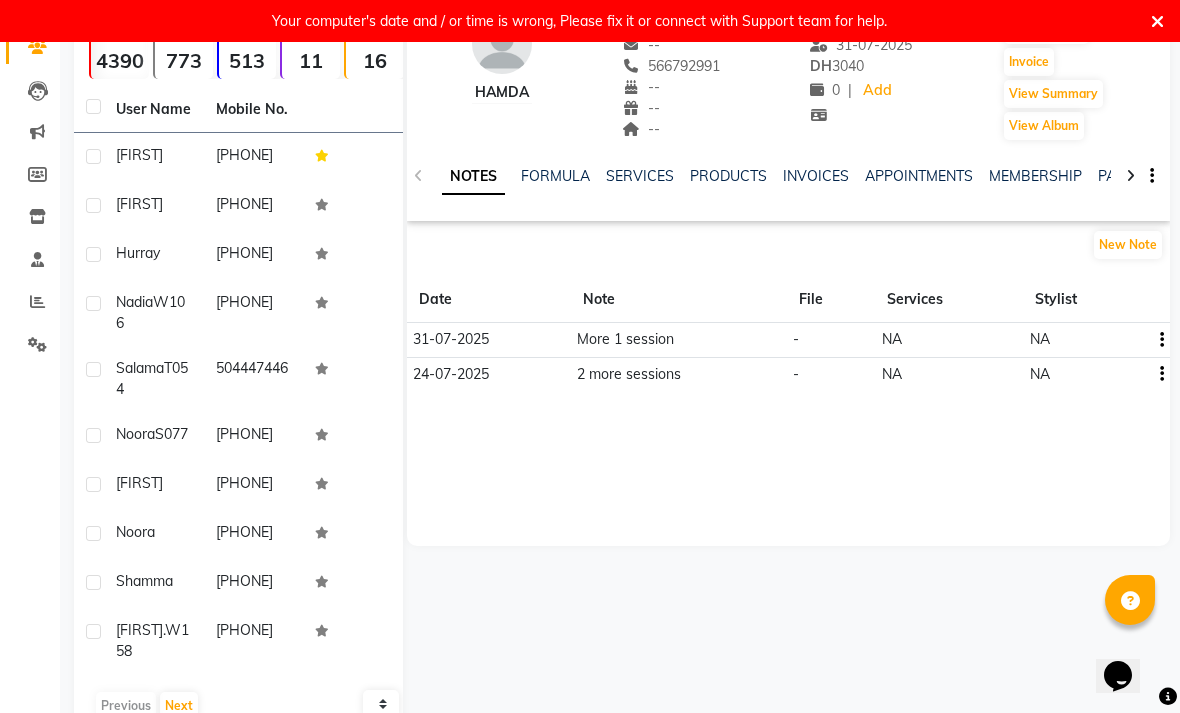 click on "New Note" 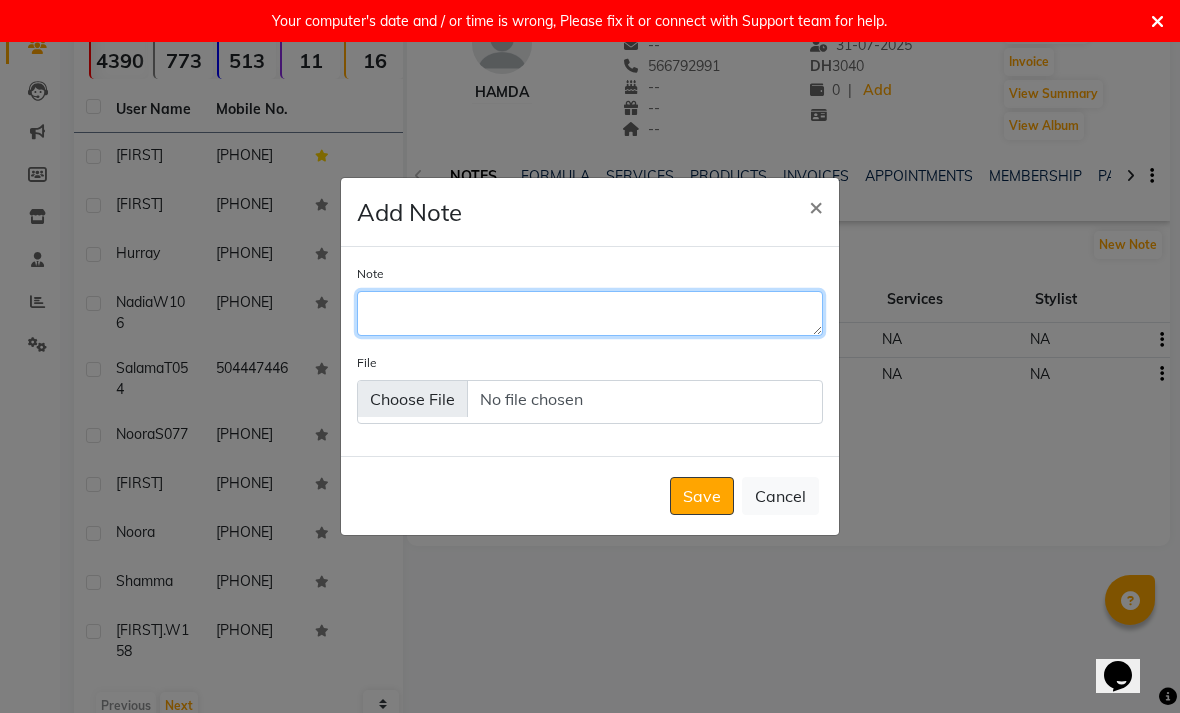 click on "Note" at bounding box center [590, 313] 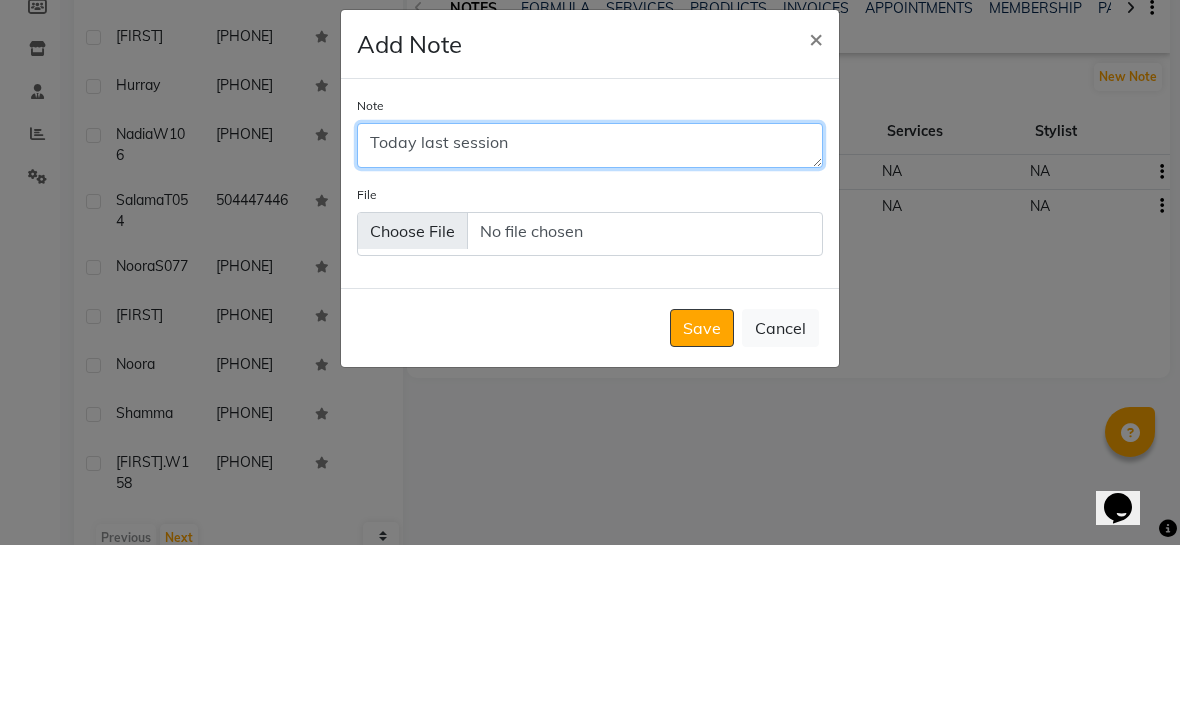 type on "Today last session" 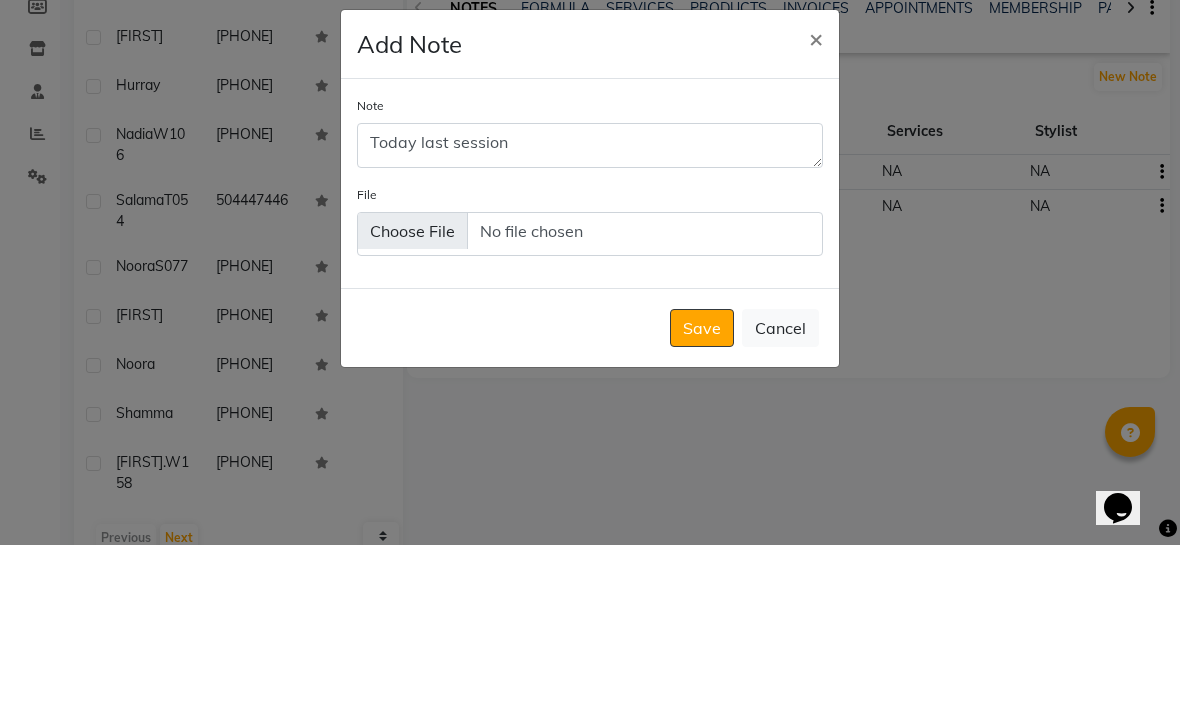 click on "Save" 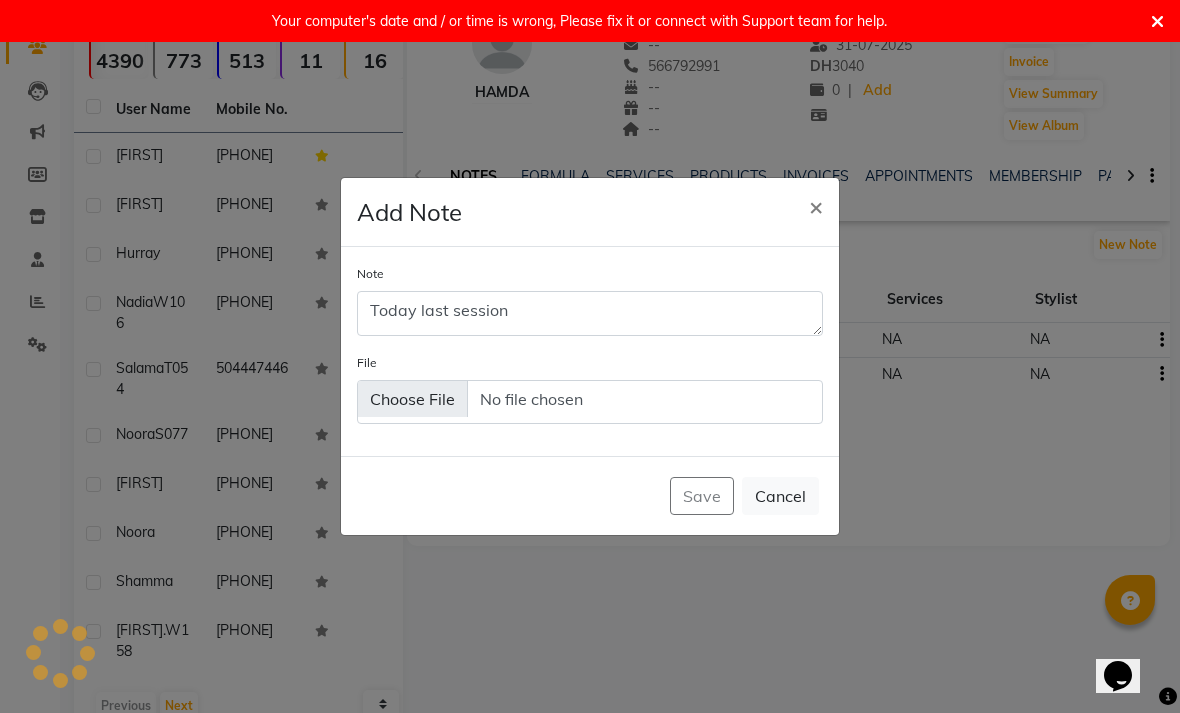 type 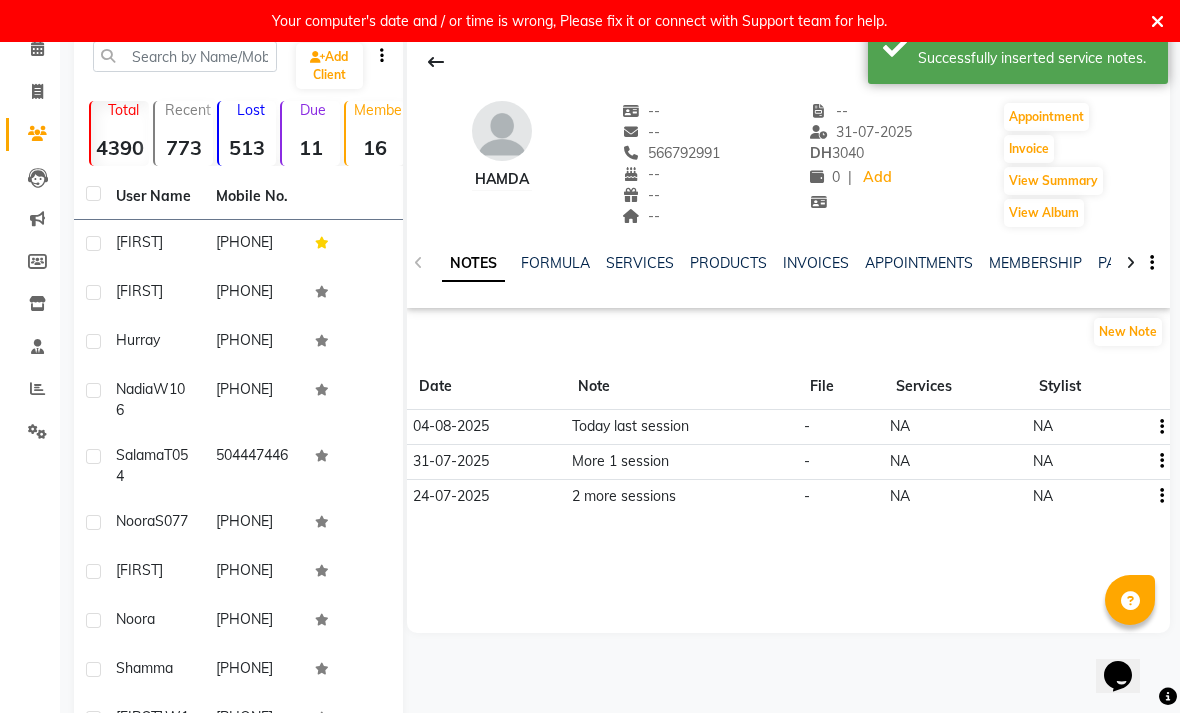 scroll, scrollTop: 97, scrollLeft: 0, axis: vertical 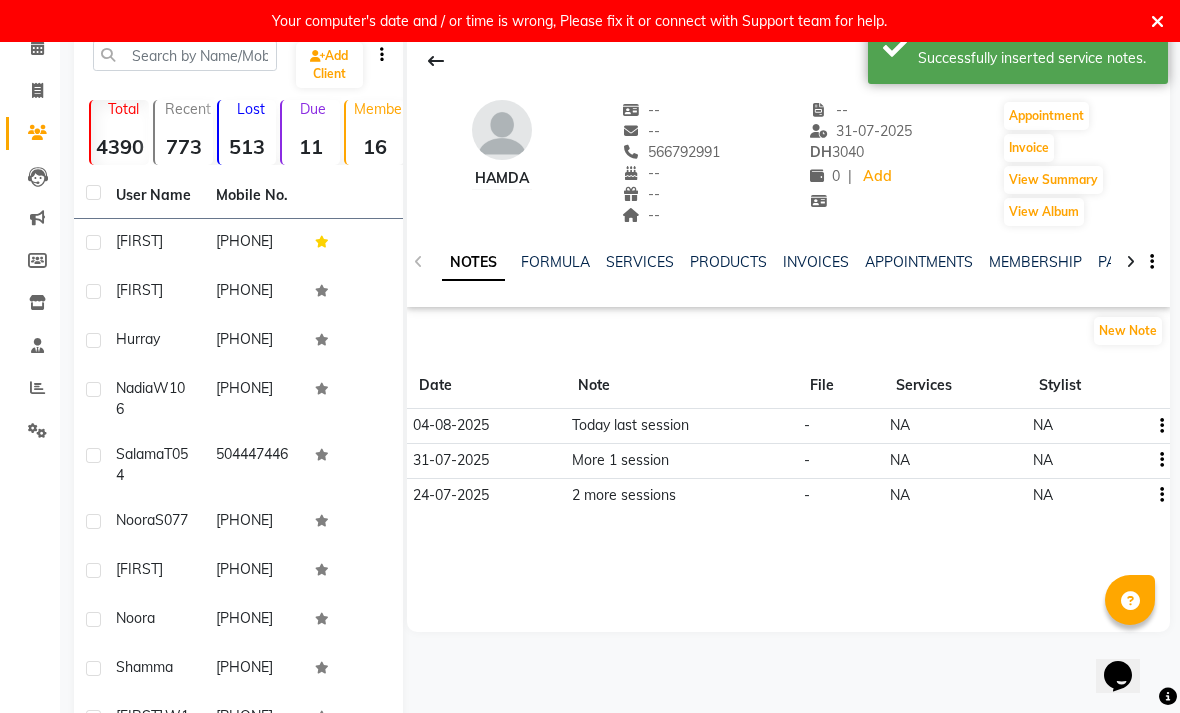 click on "SERVICES" 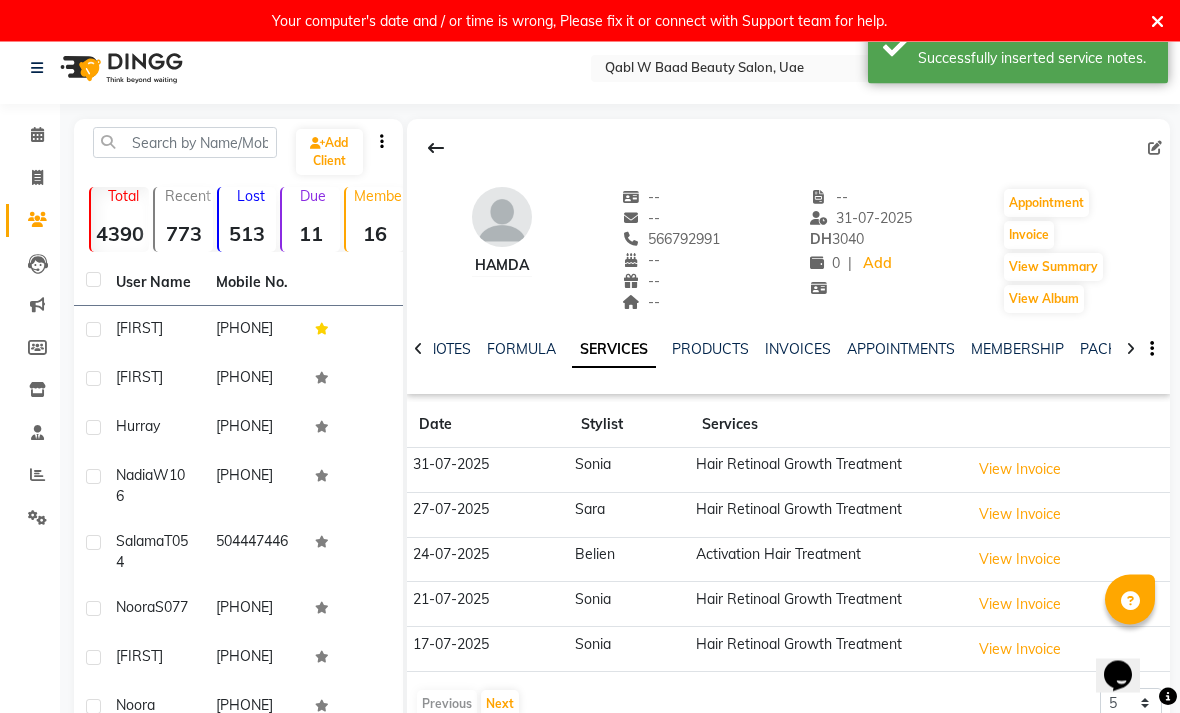 scroll, scrollTop: 10, scrollLeft: 0, axis: vertical 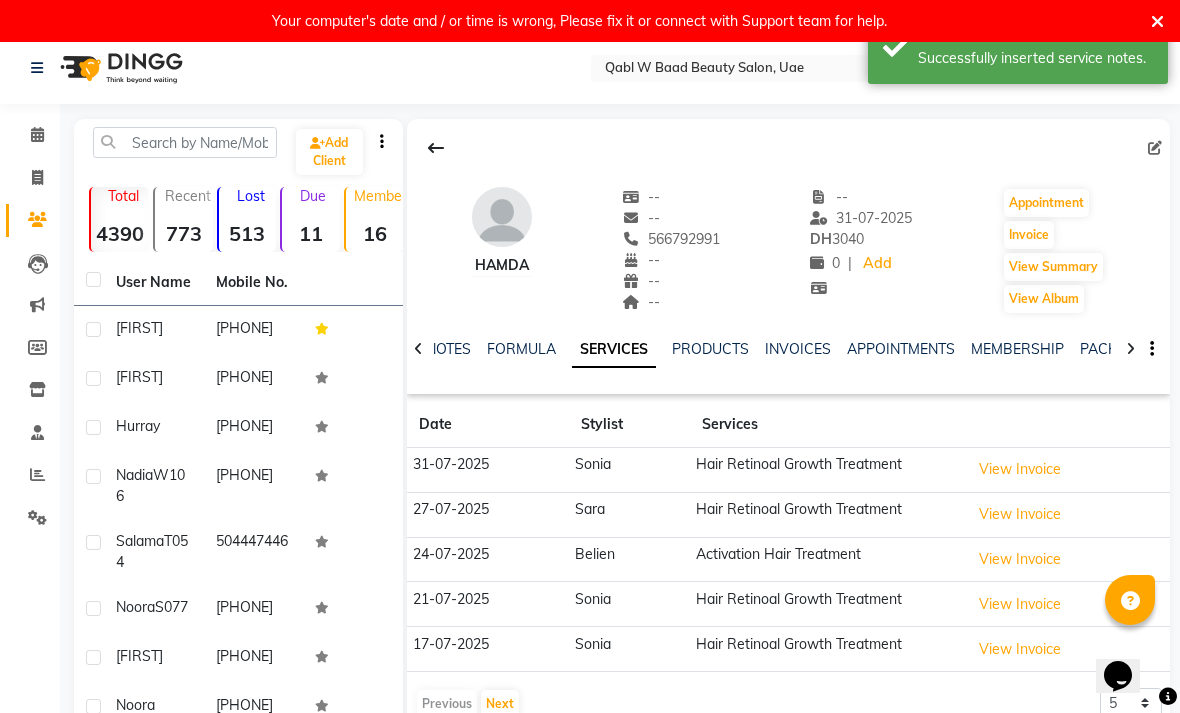 click 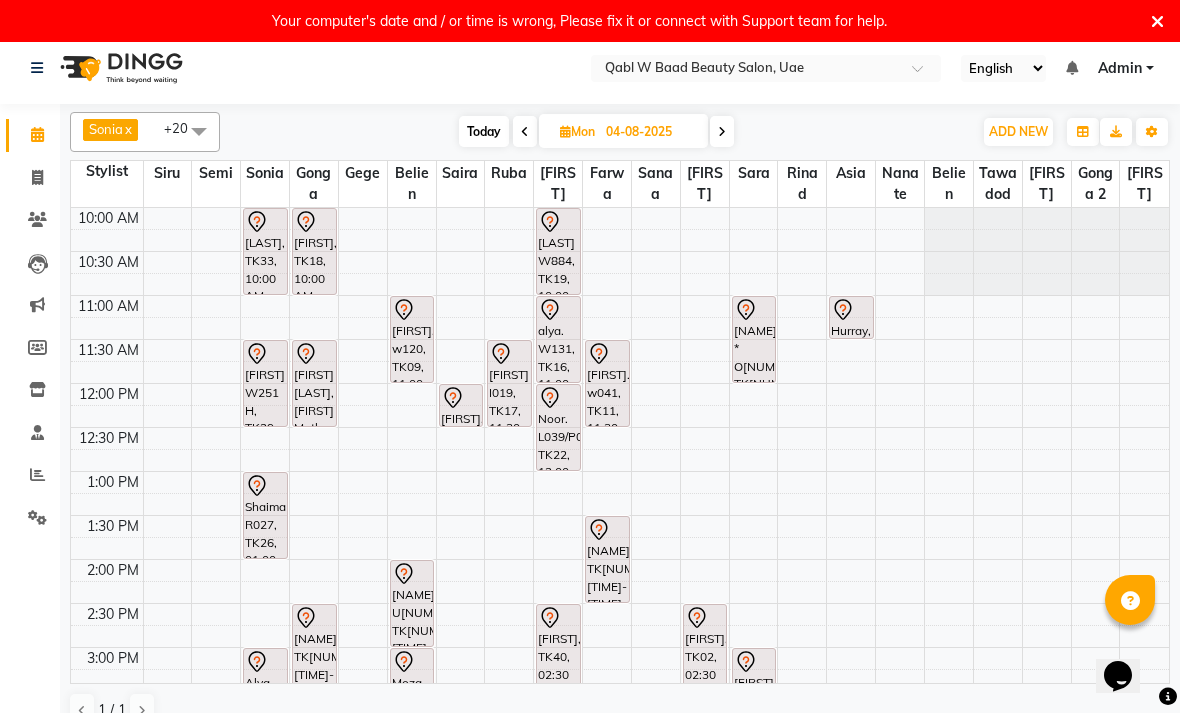 scroll, scrollTop: 0, scrollLeft: 0, axis: both 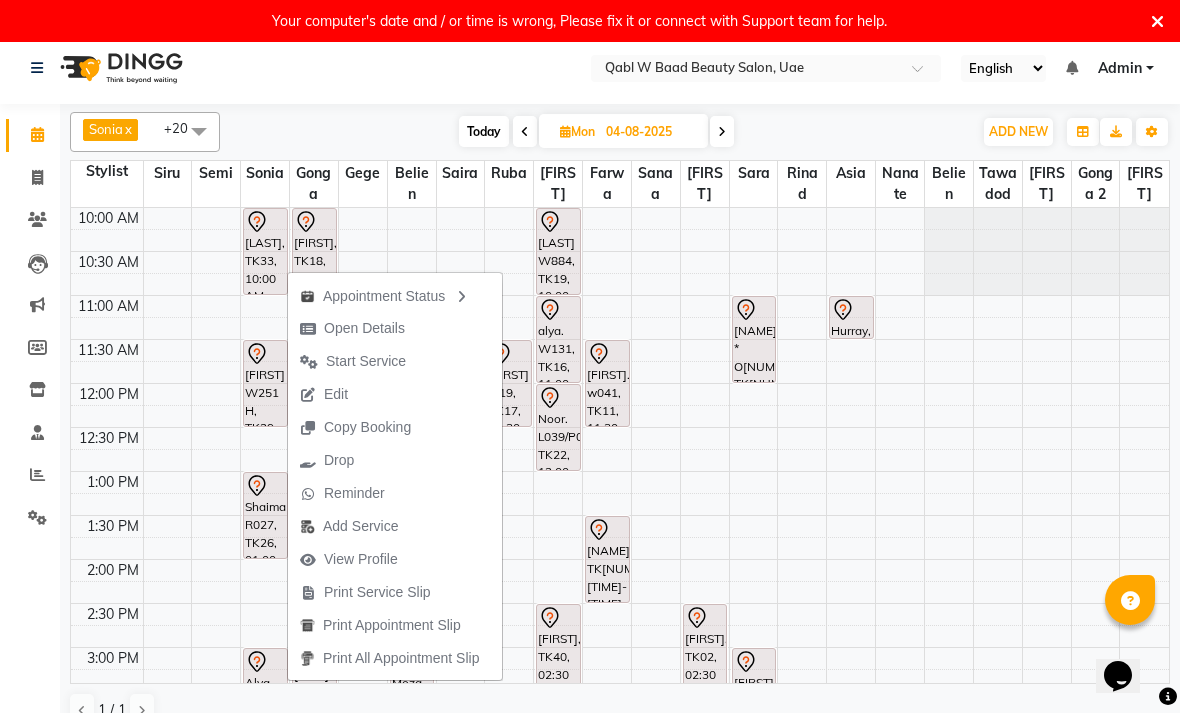 click on "Open Details" at bounding box center [352, 328] 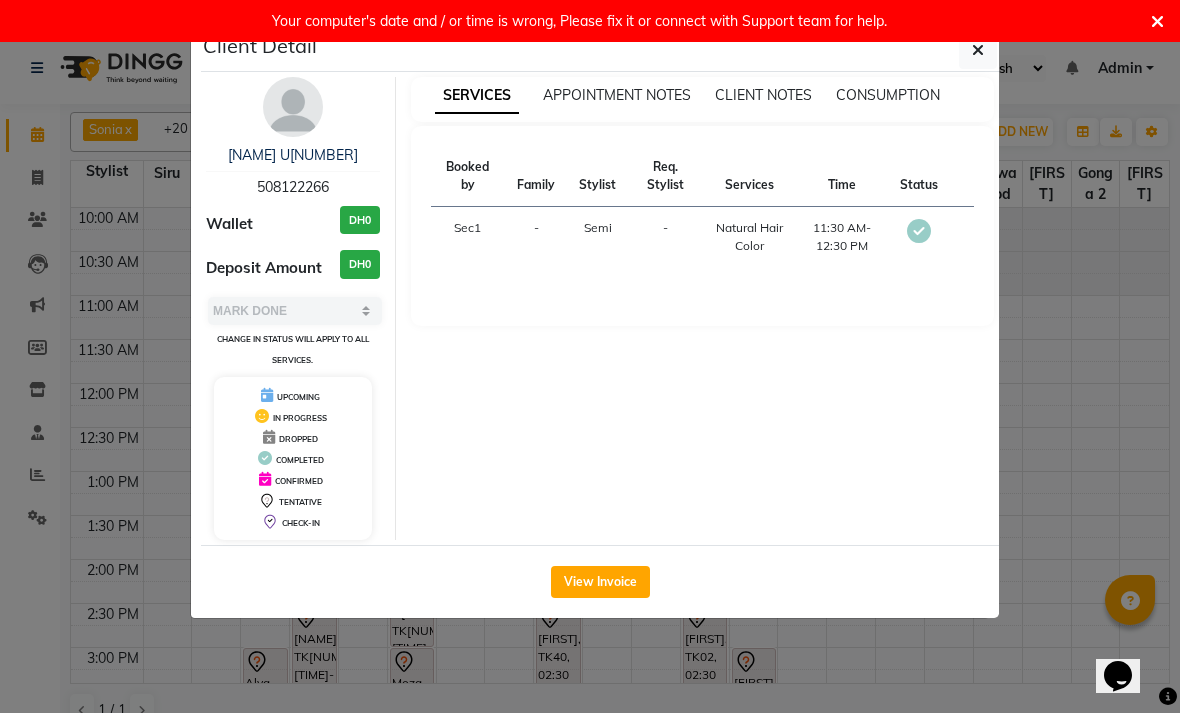 select on "7" 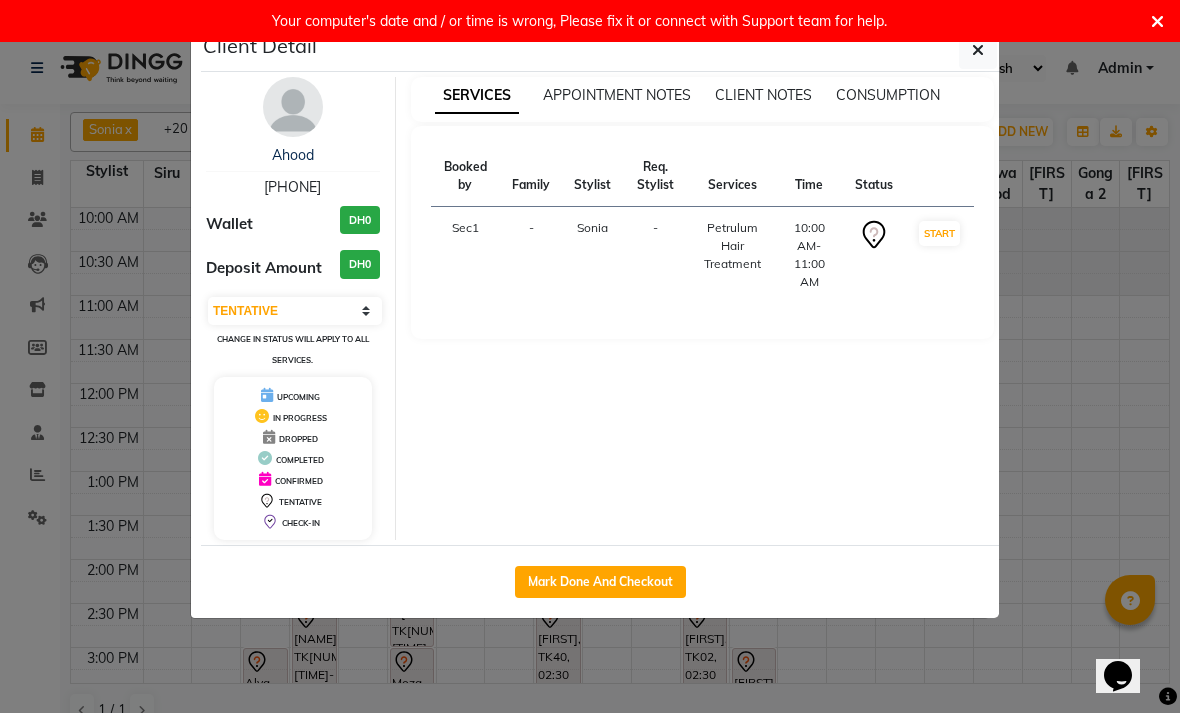click on "Ahood" at bounding box center (293, 155) 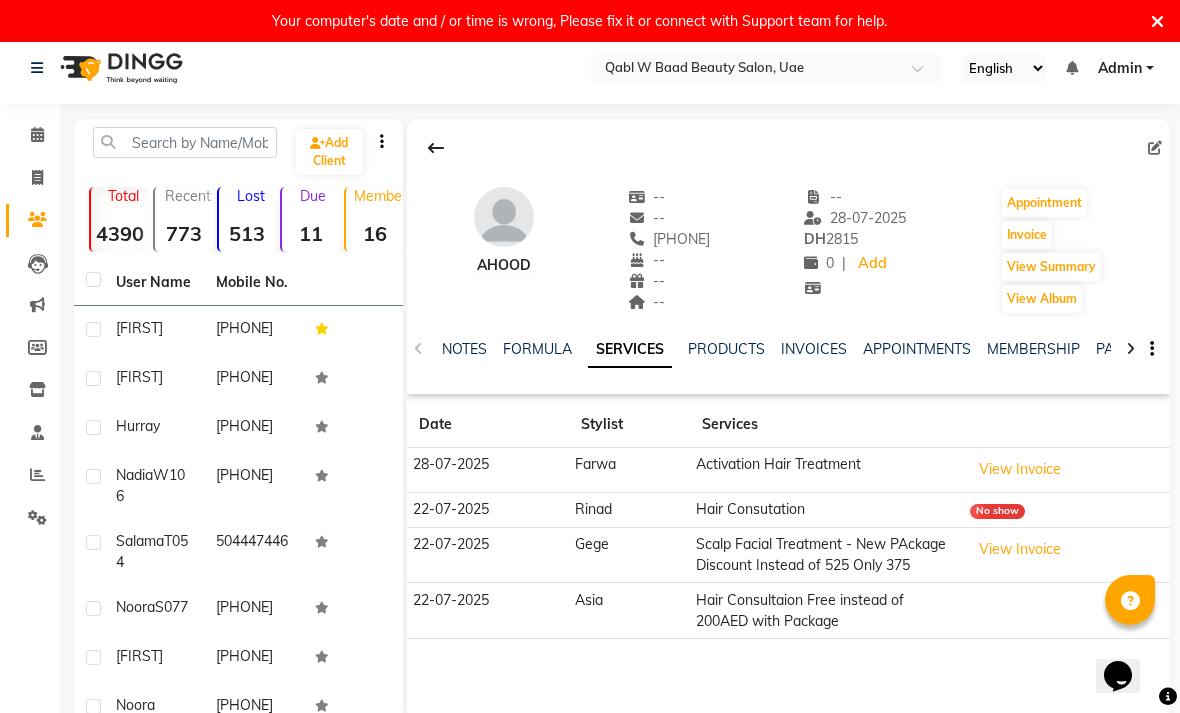 click 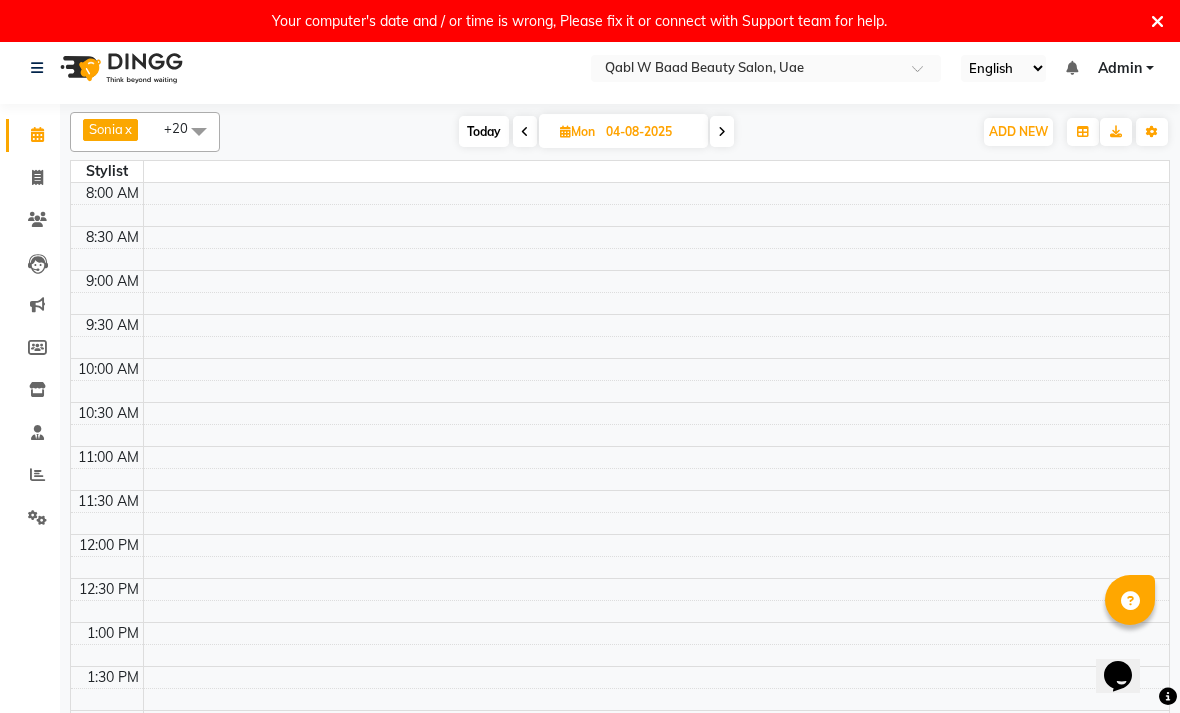 scroll, scrollTop: 0, scrollLeft: 0, axis: both 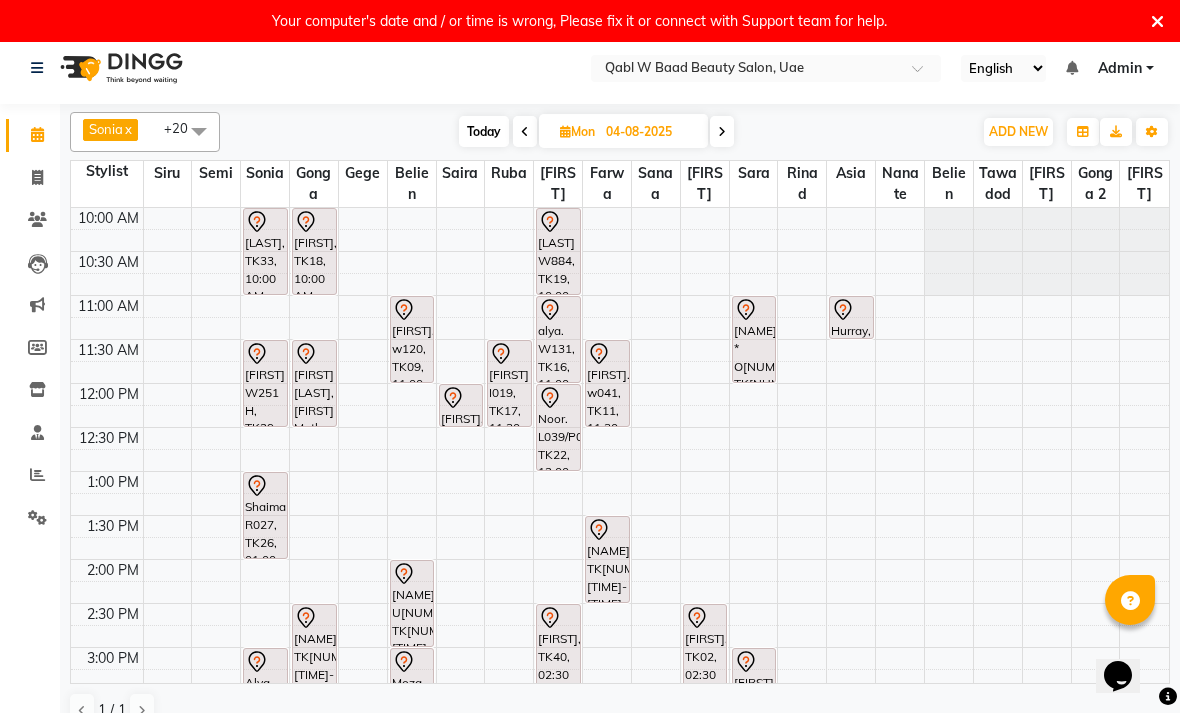 click on "[FIRST], TK18, 10:00 AM-11:00 AM, Petrulum Hair Treatment" at bounding box center (314, 251) 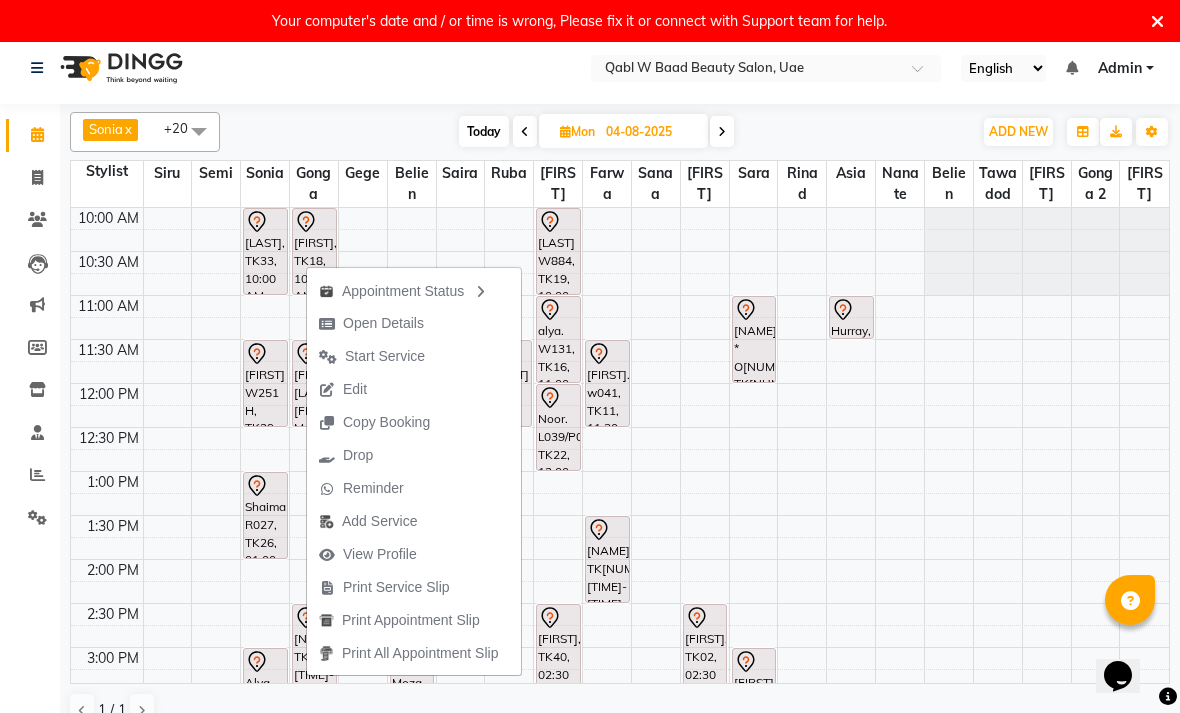 click on "Open Details" at bounding box center [383, 323] 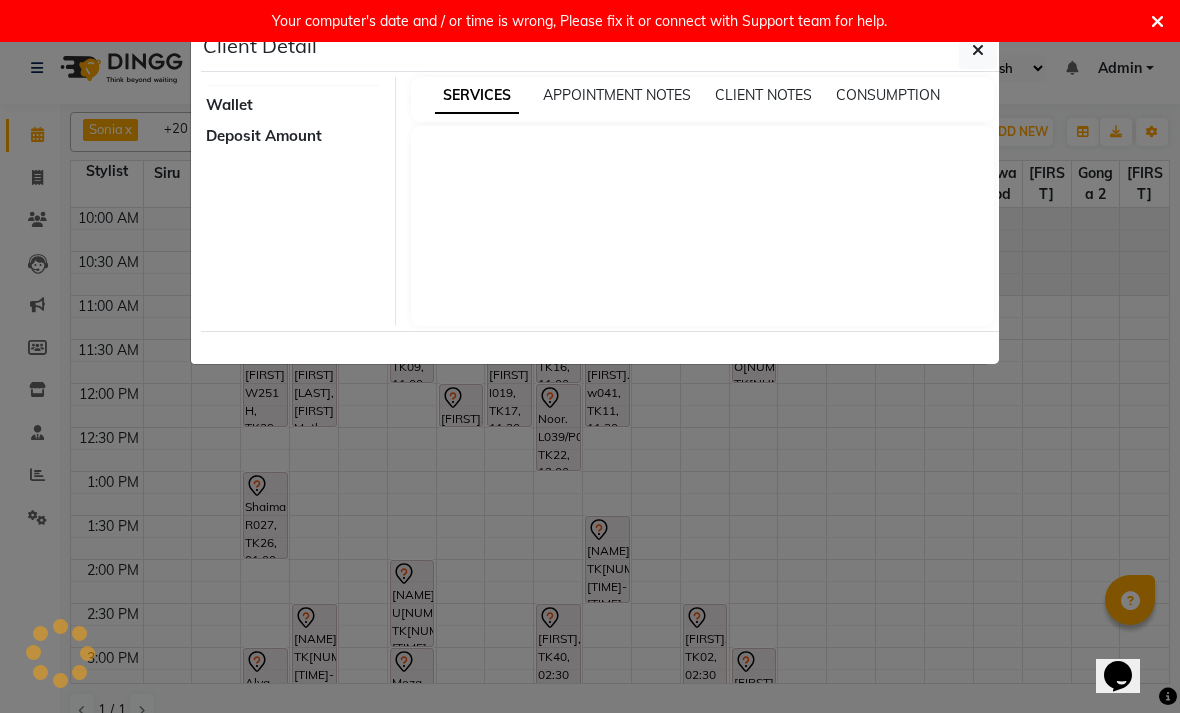 select on "7" 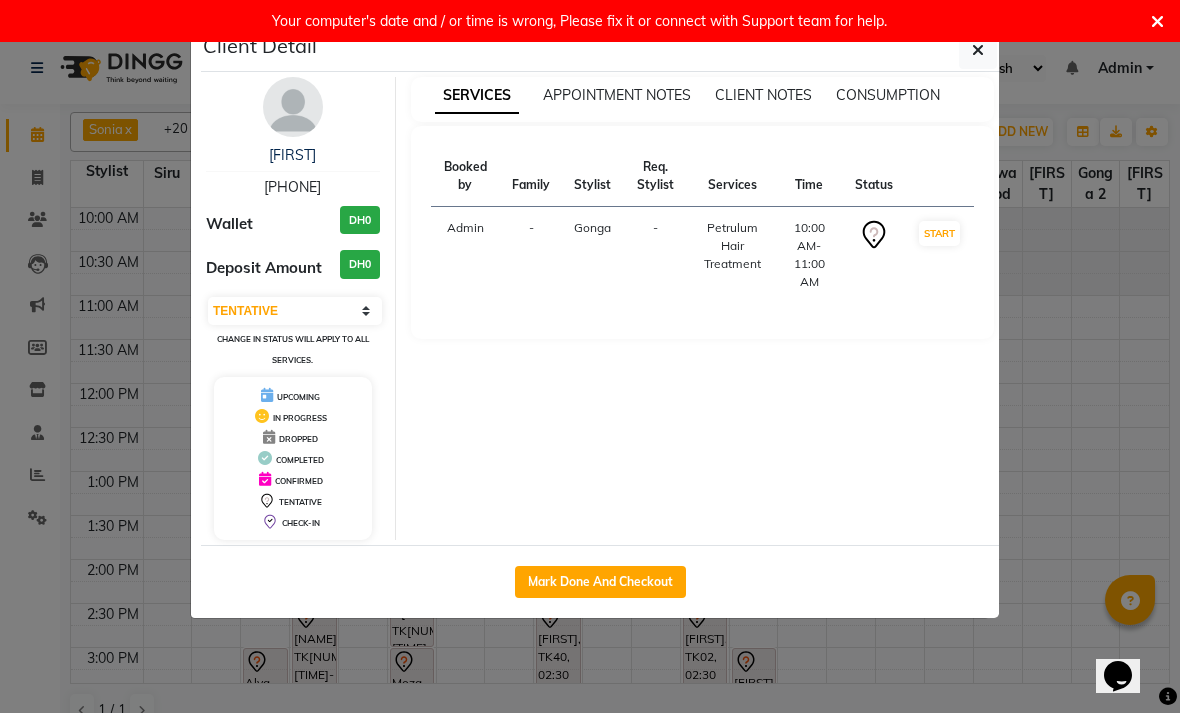 click on "[FIRST]" at bounding box center [292, 155] 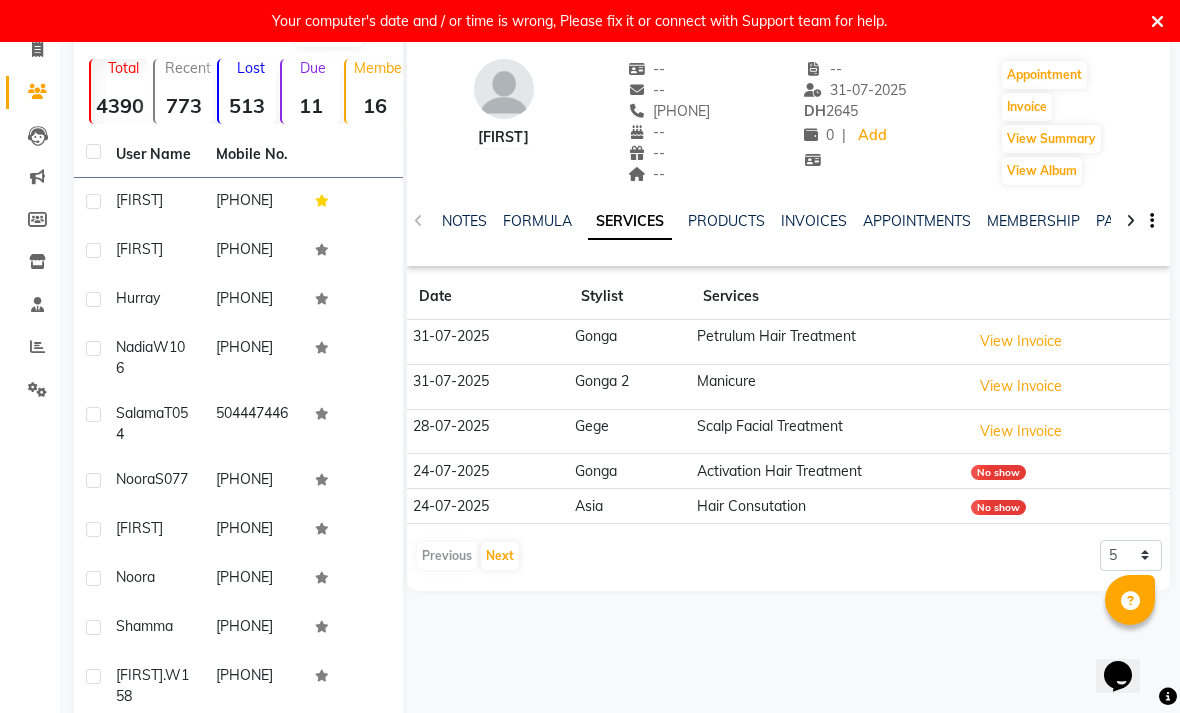 scroll, scrollTop: 183, scrollLeft: 0, axis: vertical 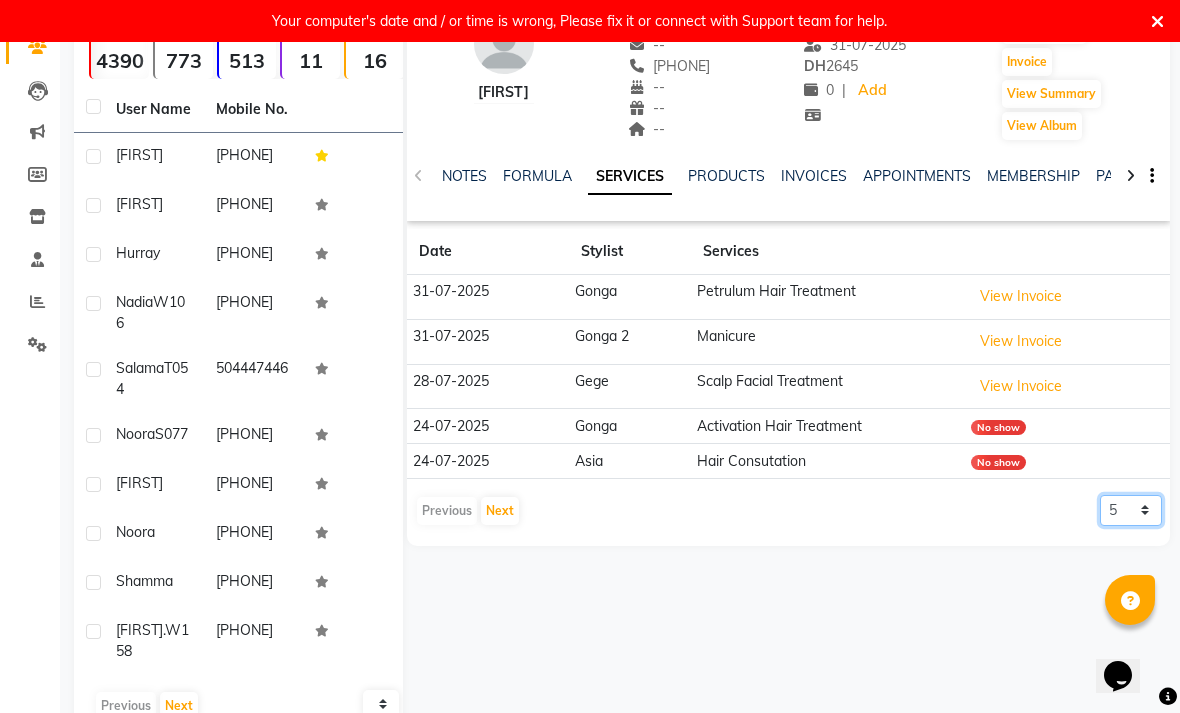 click on "5 10 50 100 500" 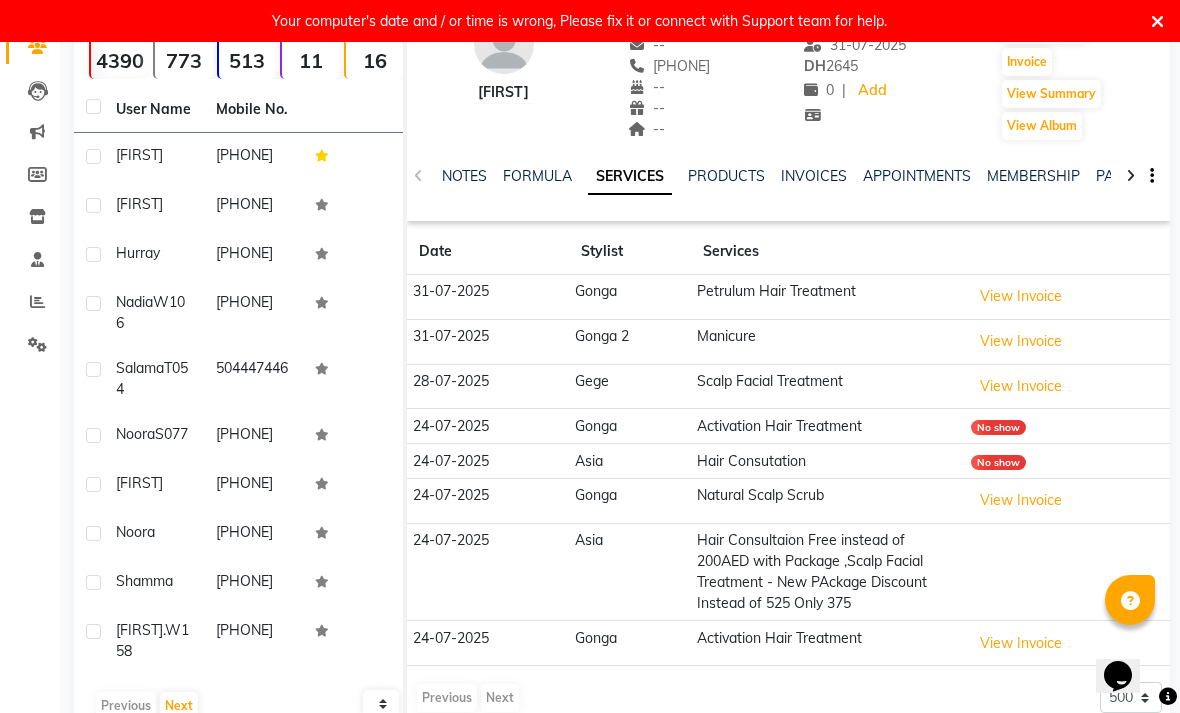 click on "NOTES" 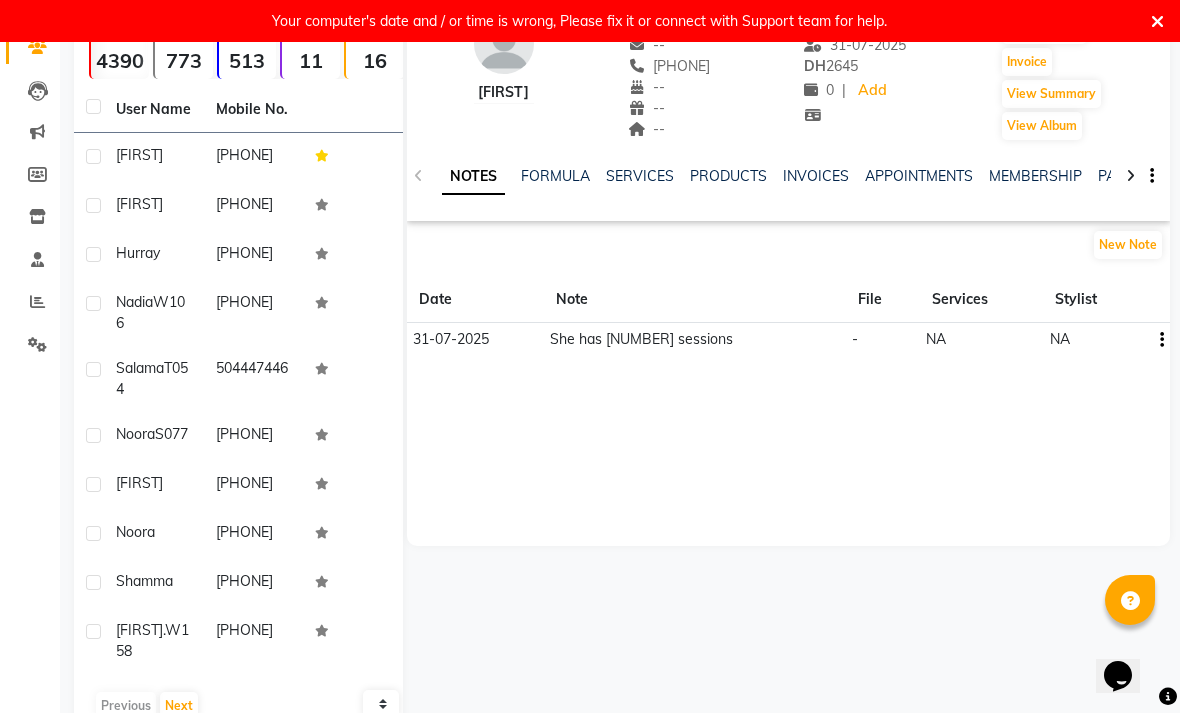 click on "New Note" 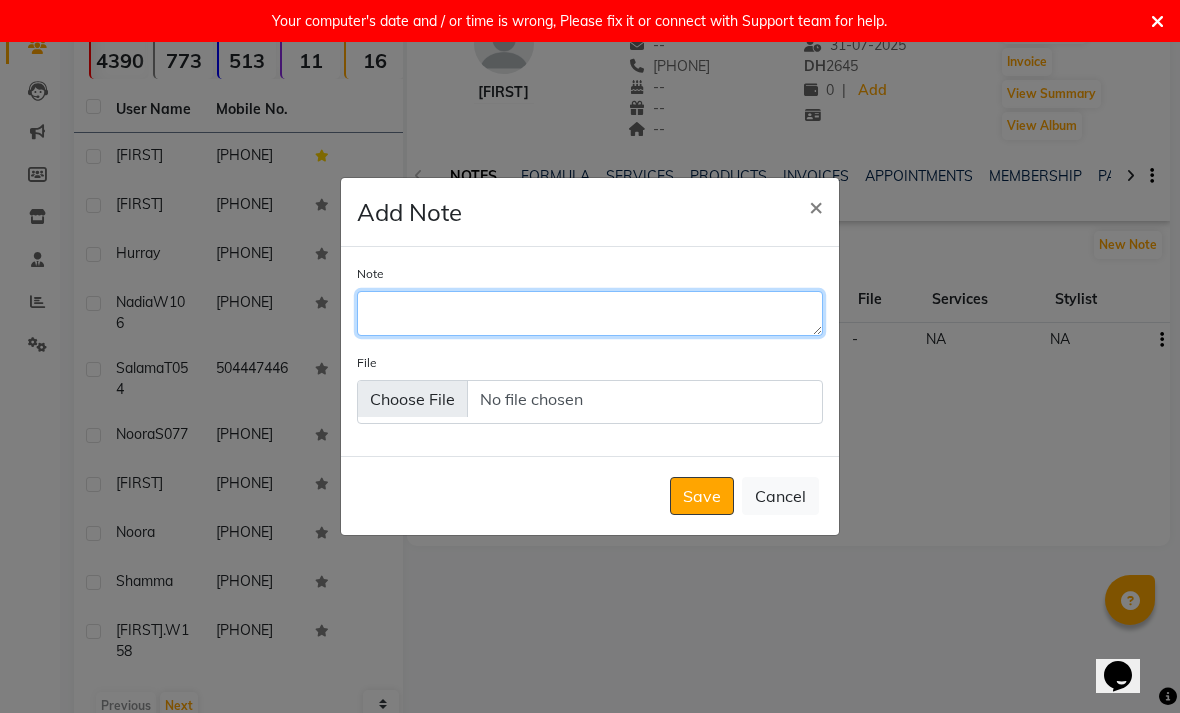 click on "Note" at bounding box center [590, 313] 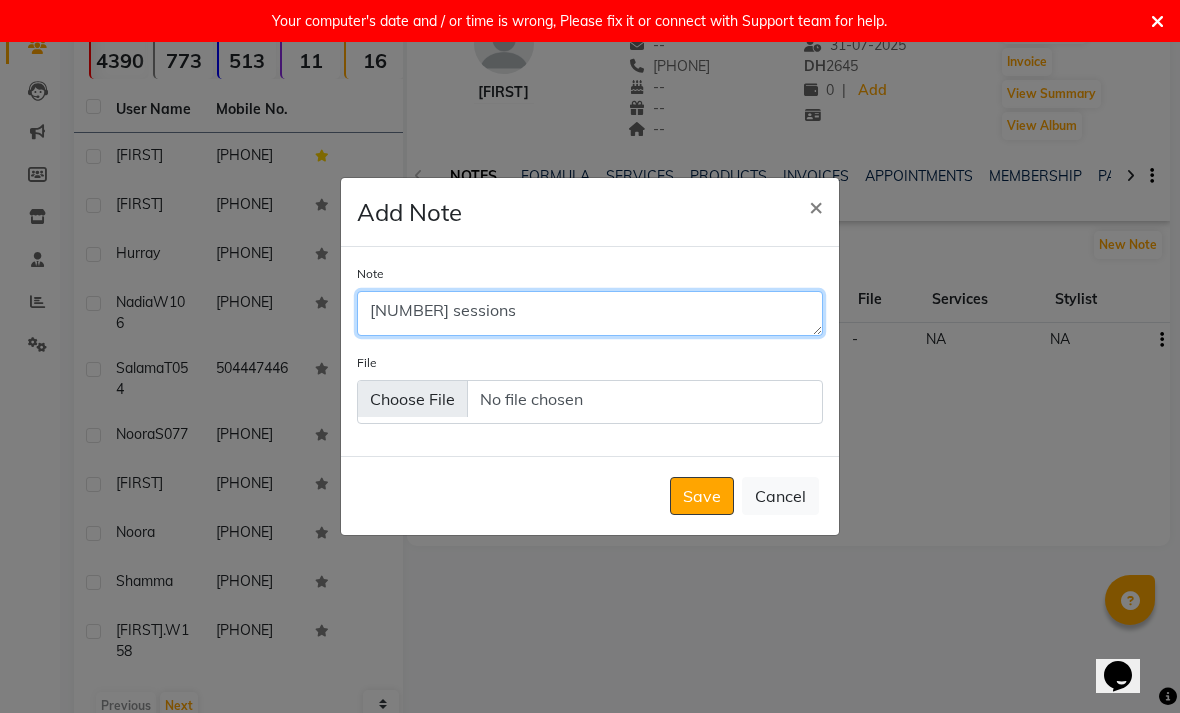 type on "[NUMBER] sessions" 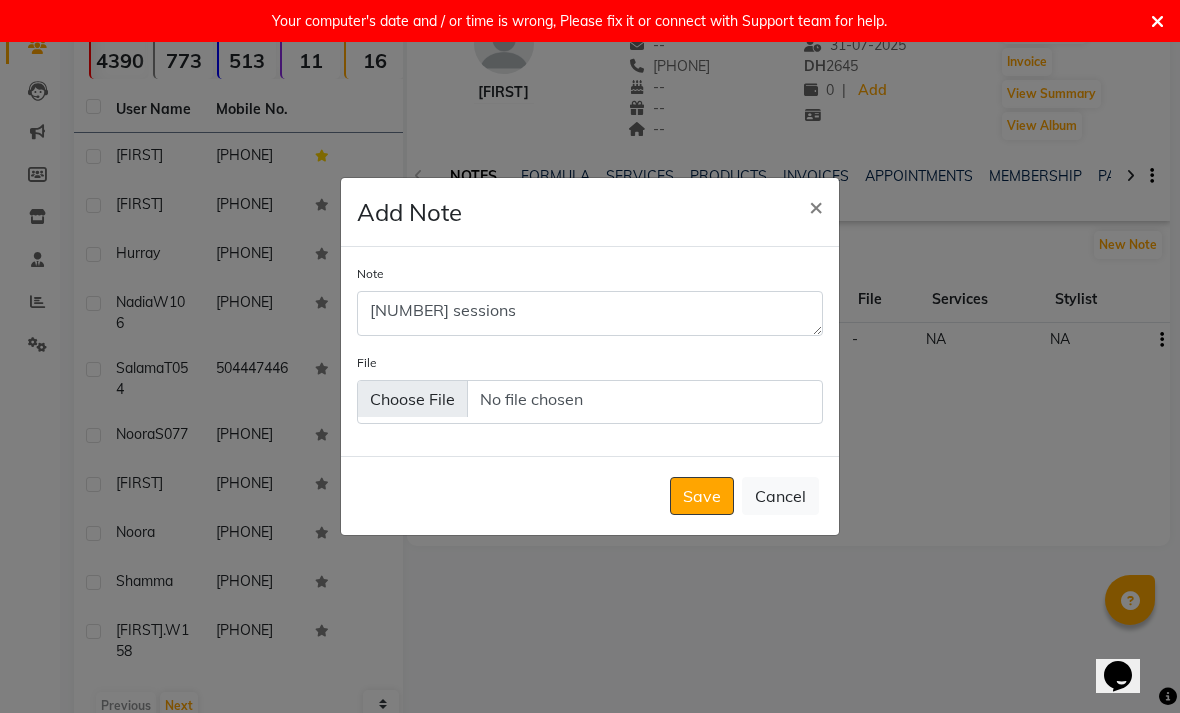 click on "Save" 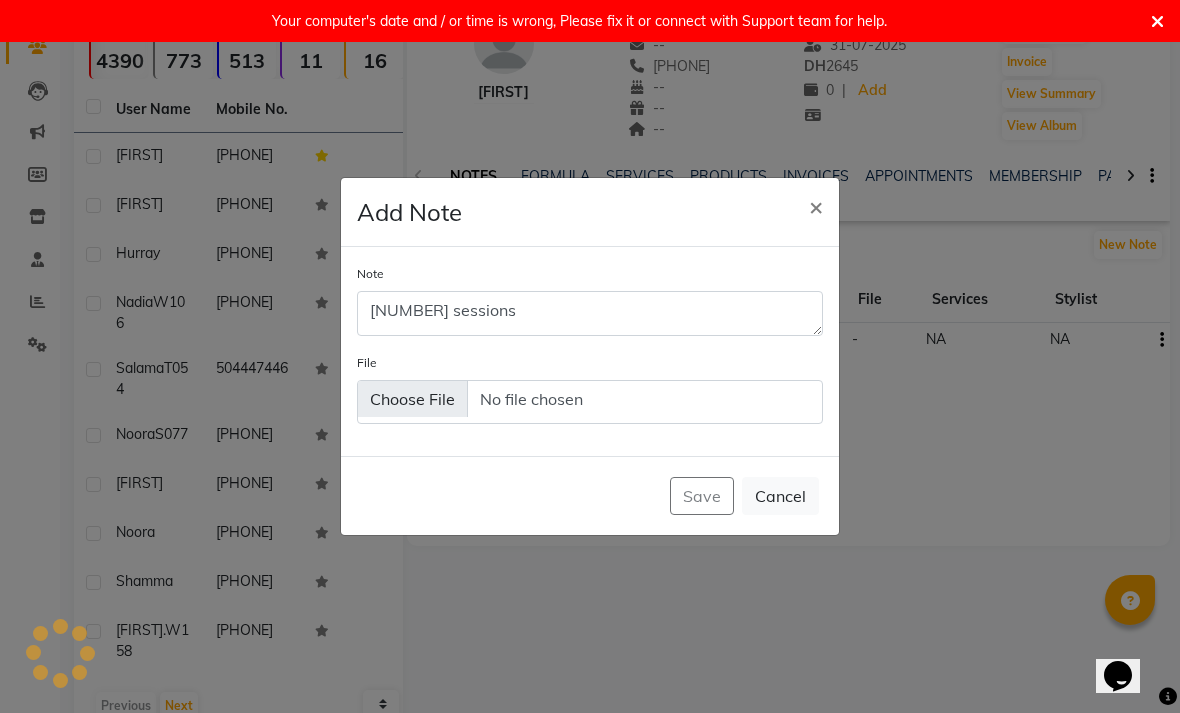 type 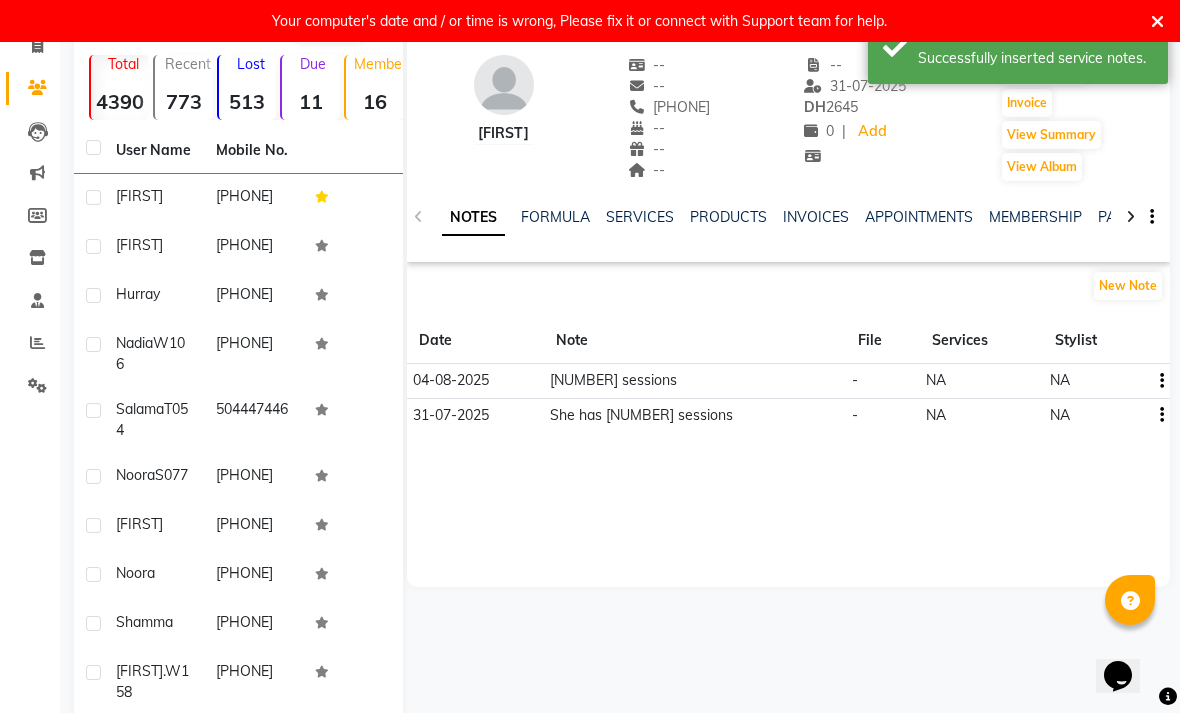 scroll, scrollTop: 140, scrollLeft: 0, axis: vertical 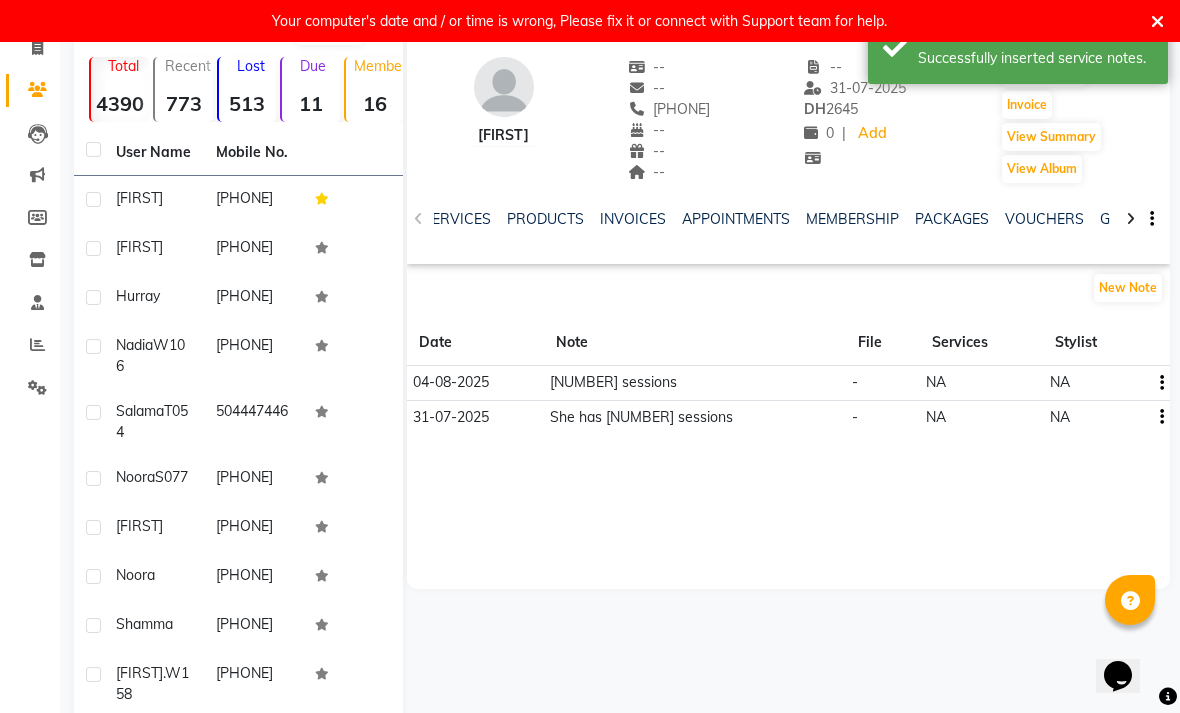 click on "PACKAGES" 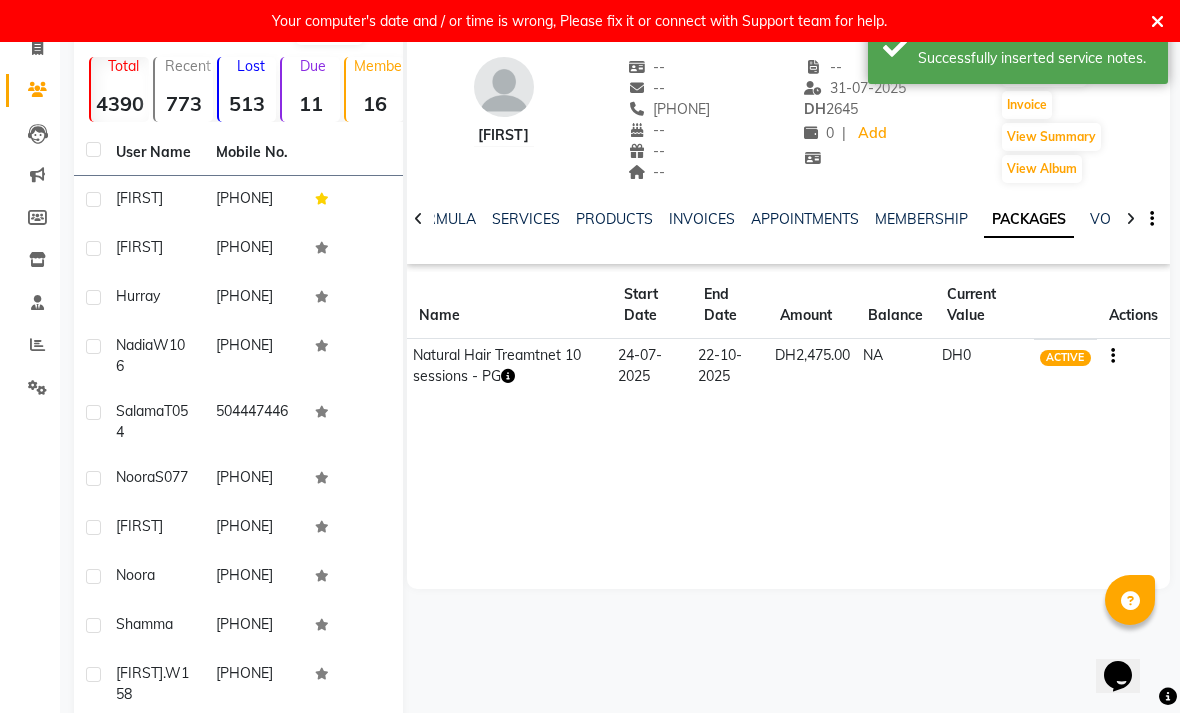 scroll, scrollTop: 0, scrollLeft: 0, axis: both 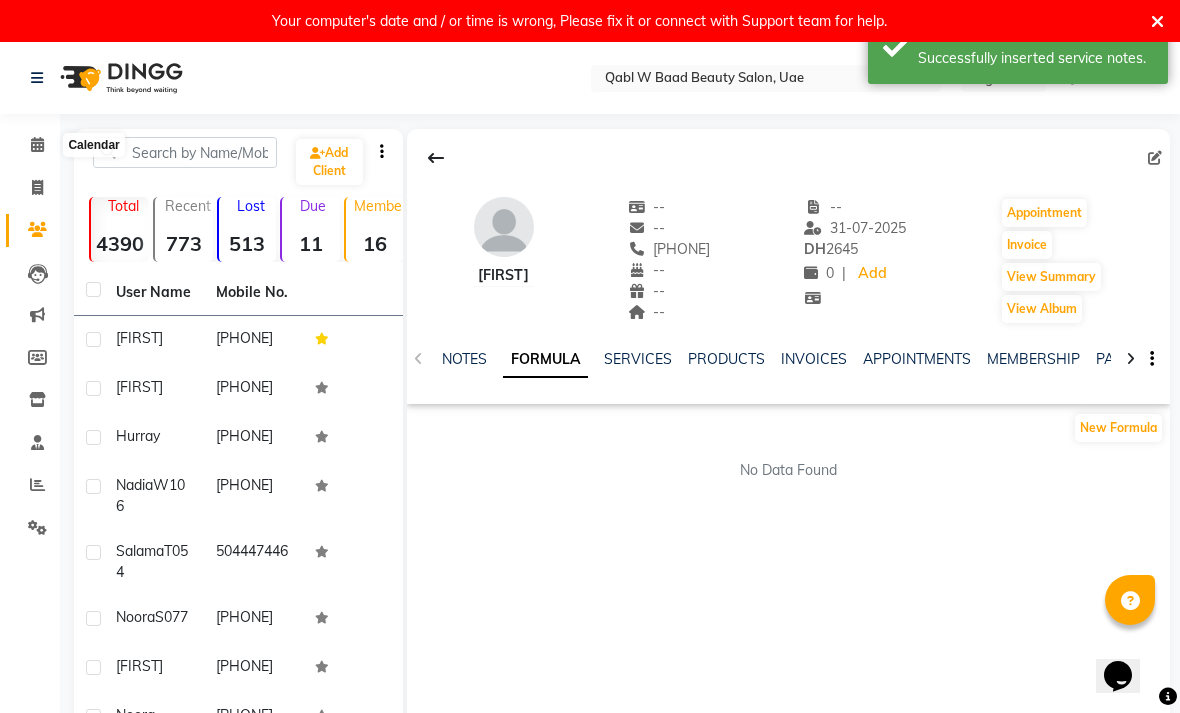 click 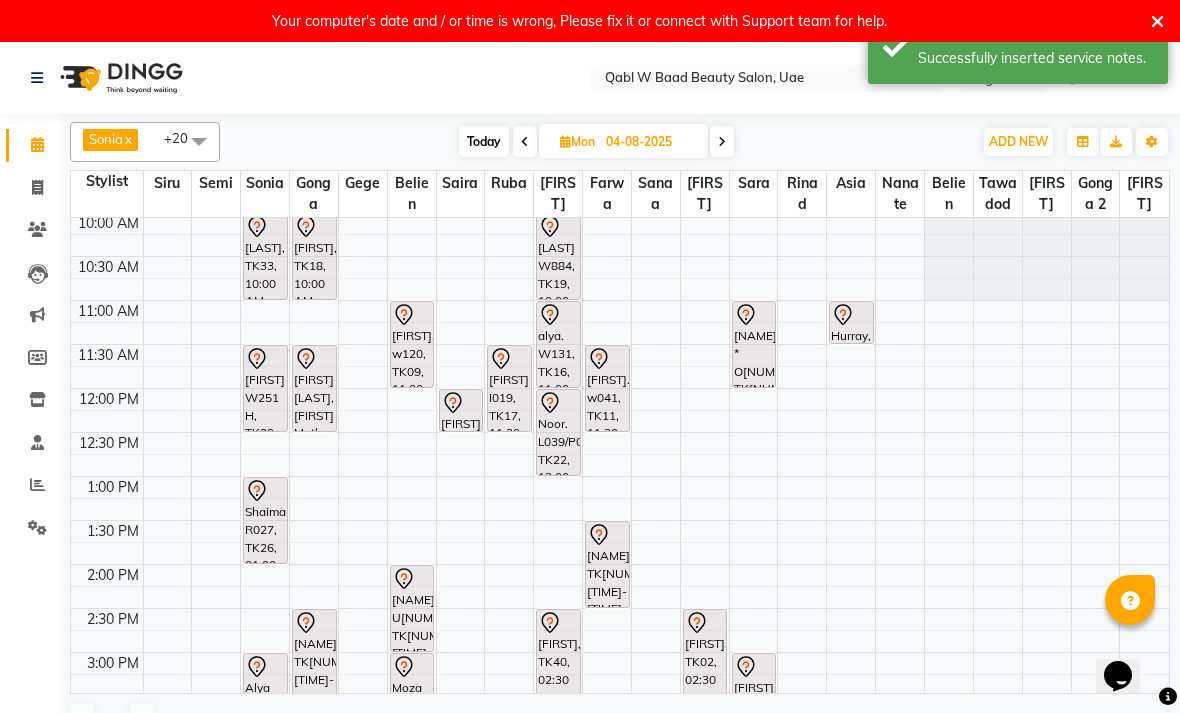 scroll, scrollTop: 15, scrollLeft: 0, axis: vertical 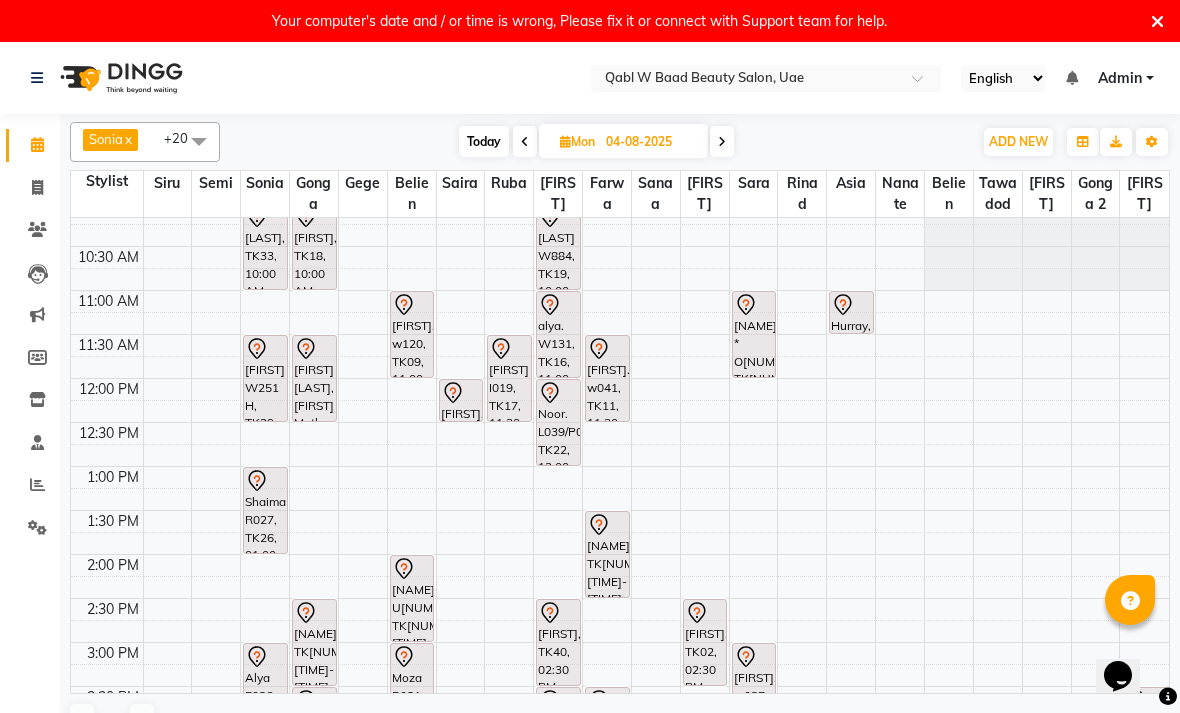 click on "[FIRST] [LAST], [FIRST] Mother, TK08, 11:30 AM-12:30 PM, Activation Hair Treatment" at bounding box center [314, 378] 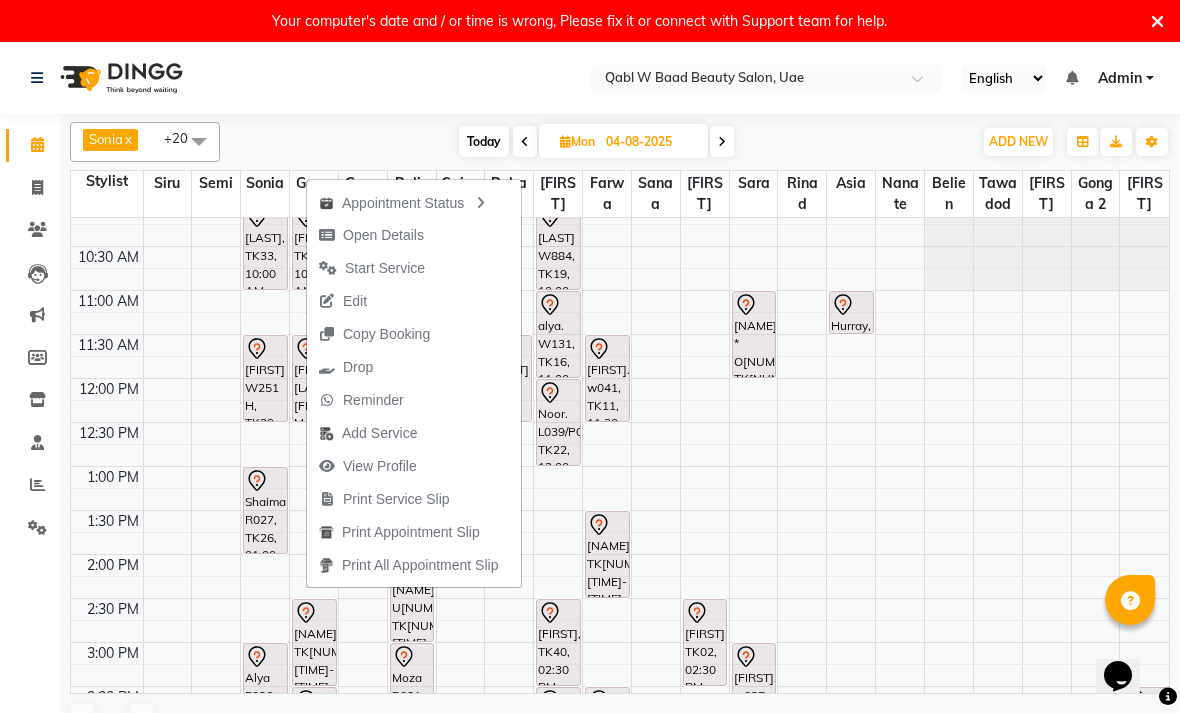 click on "Open Details" at bounding box center [383, 235] 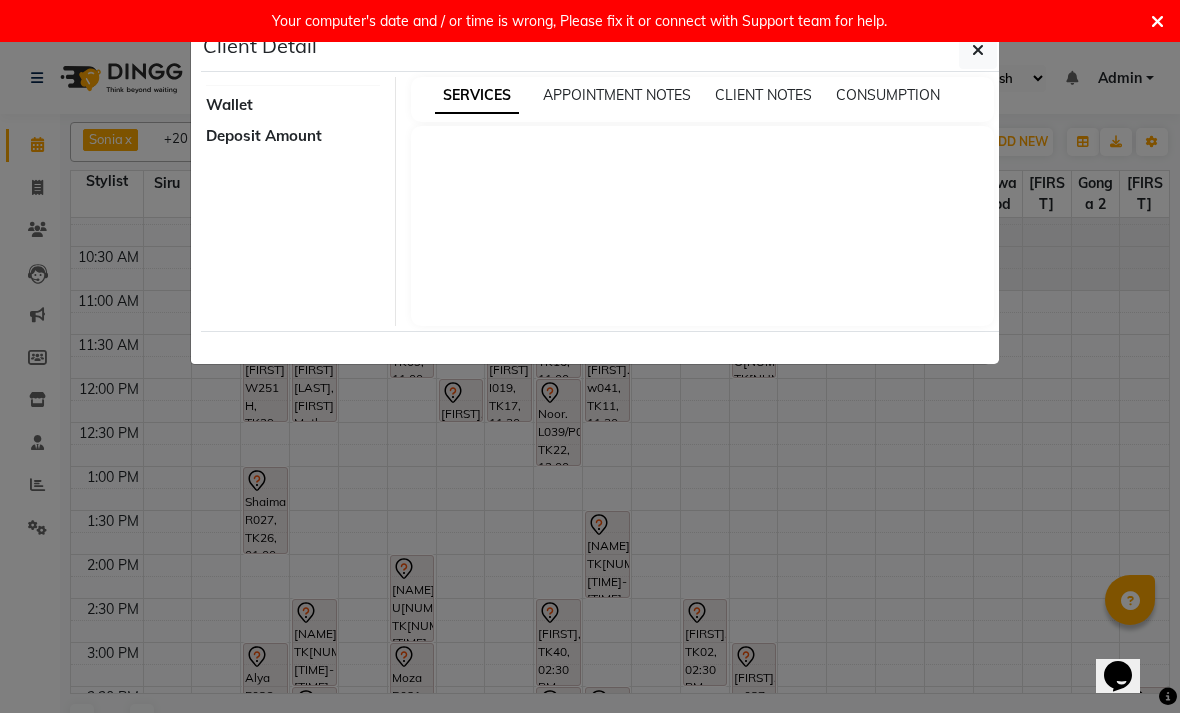 select on "7" 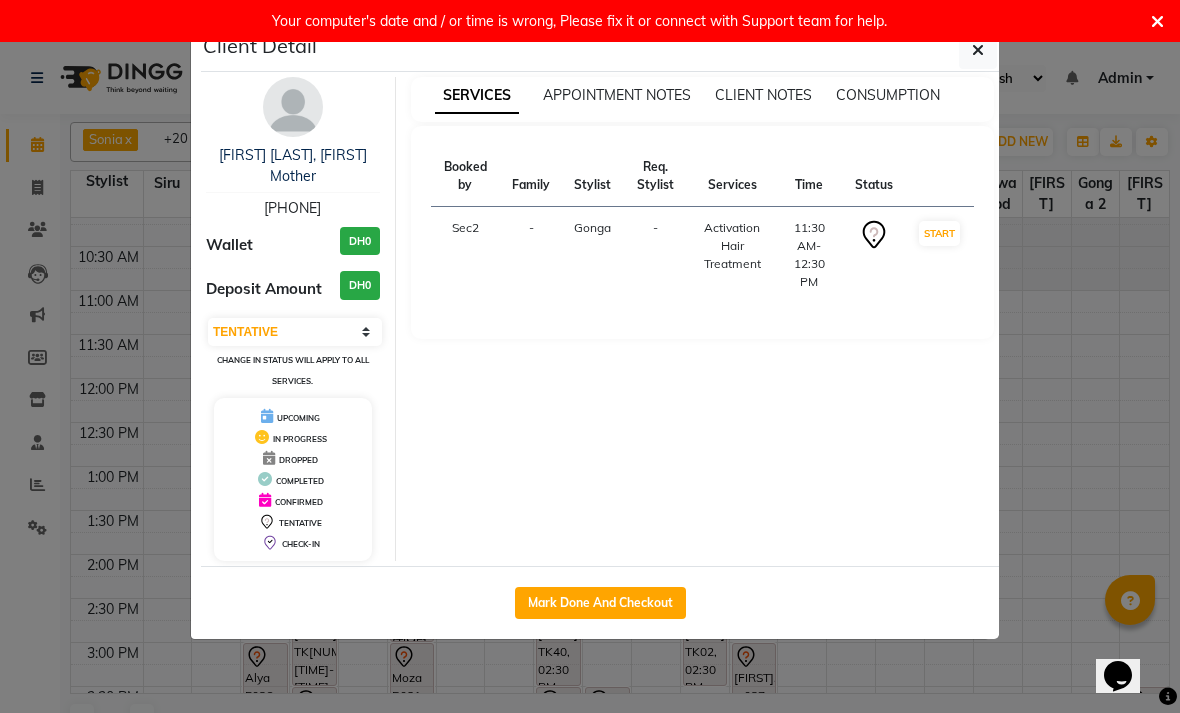 click on "[FIRST] [LAST], [FIRST] Mother" at bounding box center [293, 165] 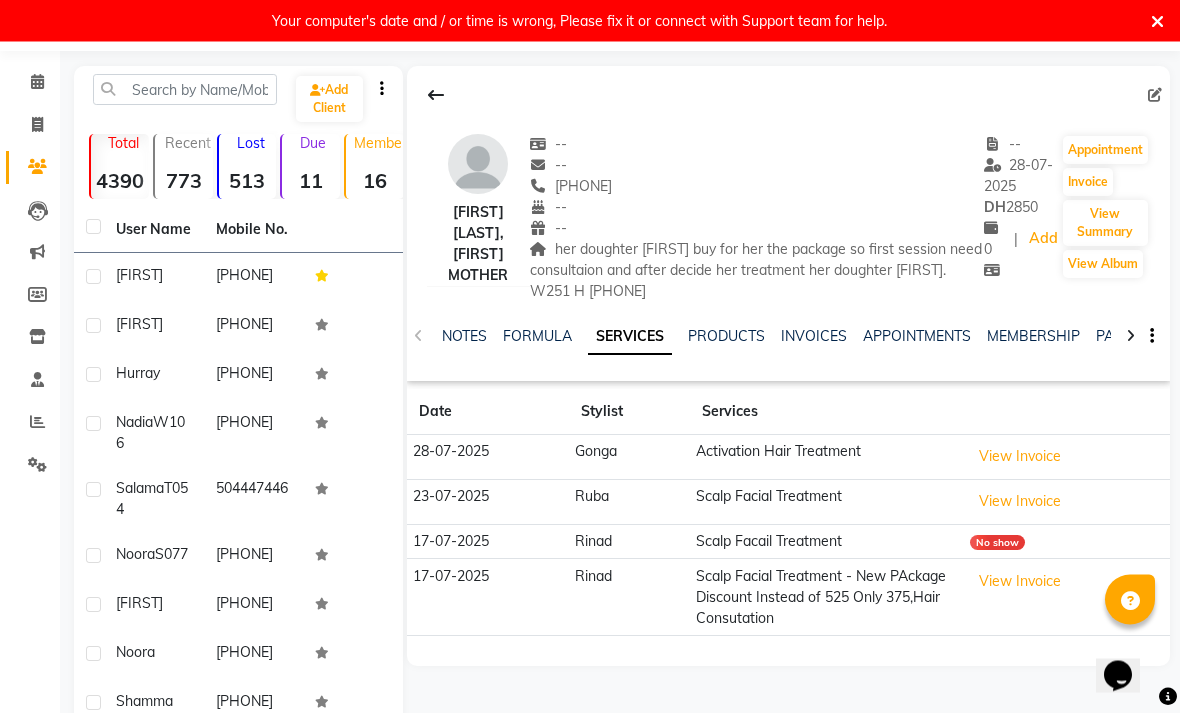 scroll, scrollTop: 84, scrollLeft: 0, axis: vertical 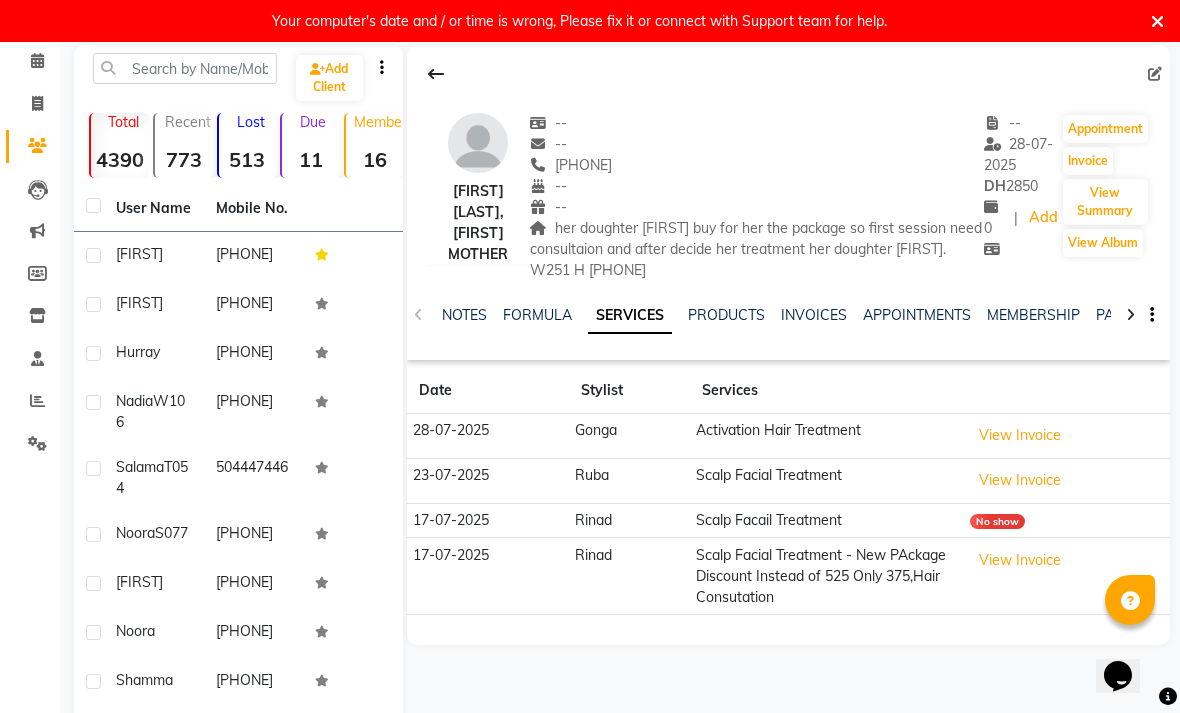 click on "NOTES FORMULA SERVICES PRODUCTS INVOICES APPOINTMENTS MEMBERSHIP PACKAGES VOUCHERS GIFTCARDS POINTS FORMS FAMILY CARDS WALLET" 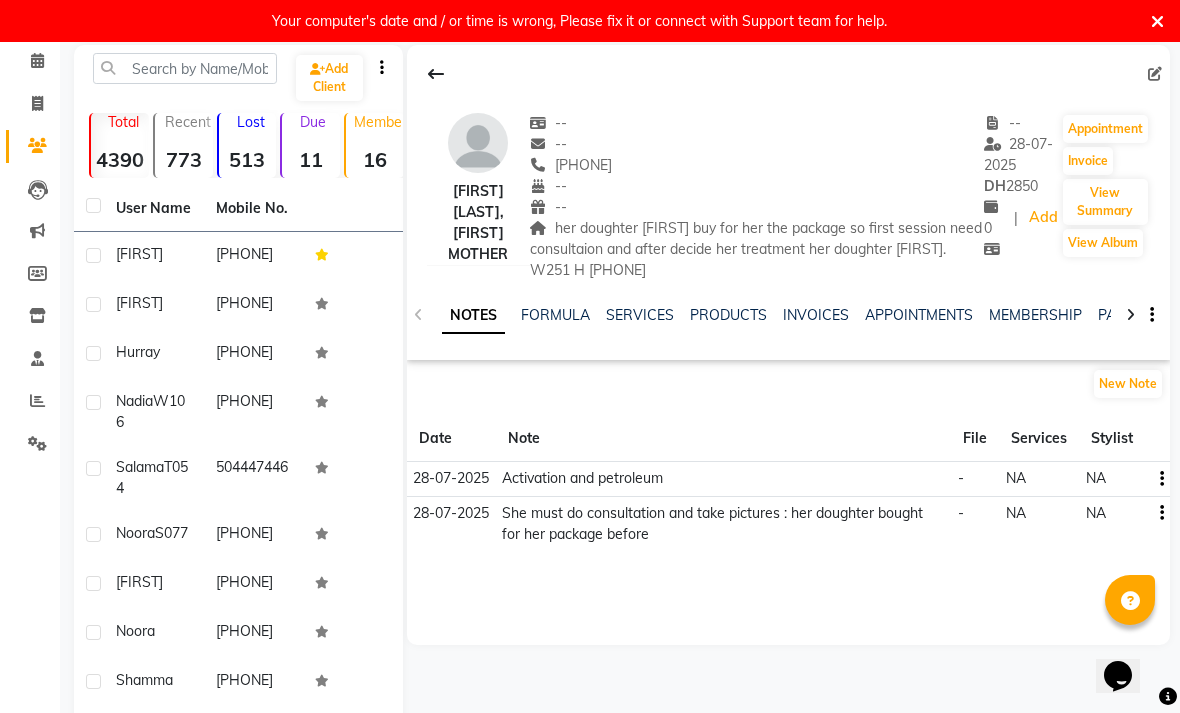click on "[FIRST] [LAST], [FIRST] Mother   --   --   [PHONE]  --  --  her doughter [FIRST] buy for her the package
so first session need consultaion and after decide her treatment
her doughter
[FIRST]. W251 H
[PHONE]  -- 28-07-2025 DH    2850 0 |  Add   Appointment   Invoice  View Summary  View Album  NOTES FORMULA SERVICES PRODUCTS INVOICES APPOINTMENTS MEMBERSHIP PACKAGES VOUCHERS GIFTCARDS POINTS FORMS FAMILY CARDS WALLET New Note Date Note File Services Stylist 28-07-2025  Activation and petroleum  -  NA   NA  28-07-2025  She must do consultation and take pictures : her doughter bought for her package before  -  NA   NA" 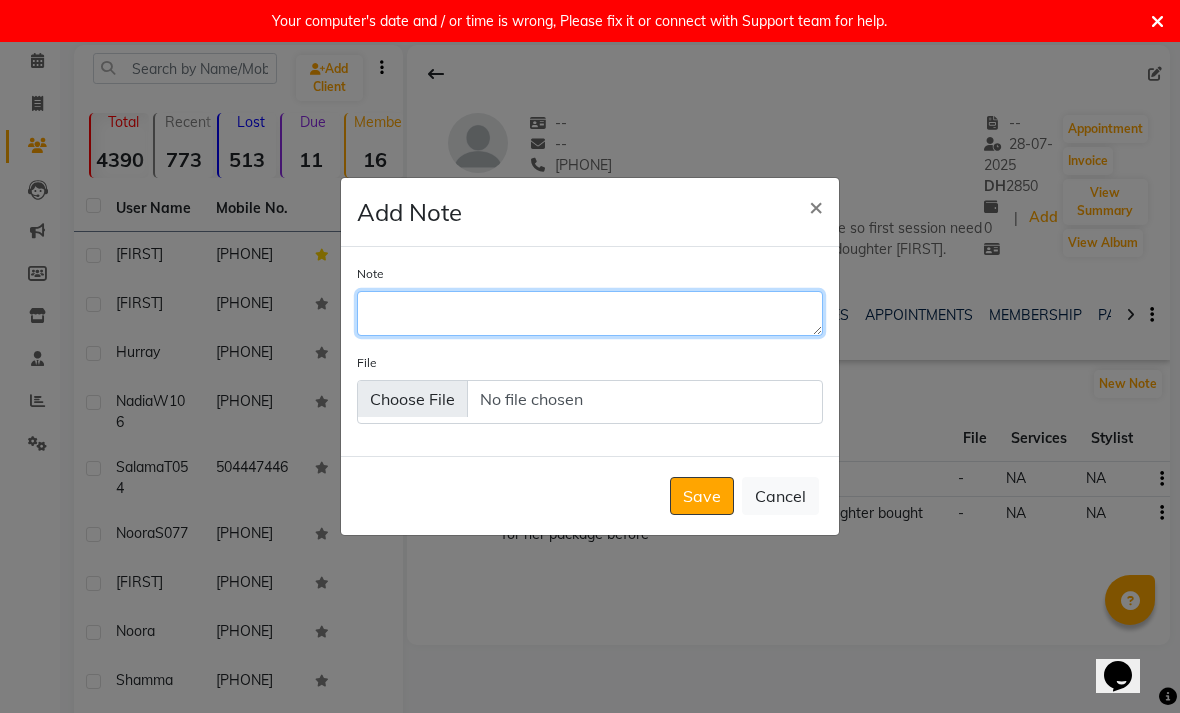 click on "Note" at bounding box center (590, 313) 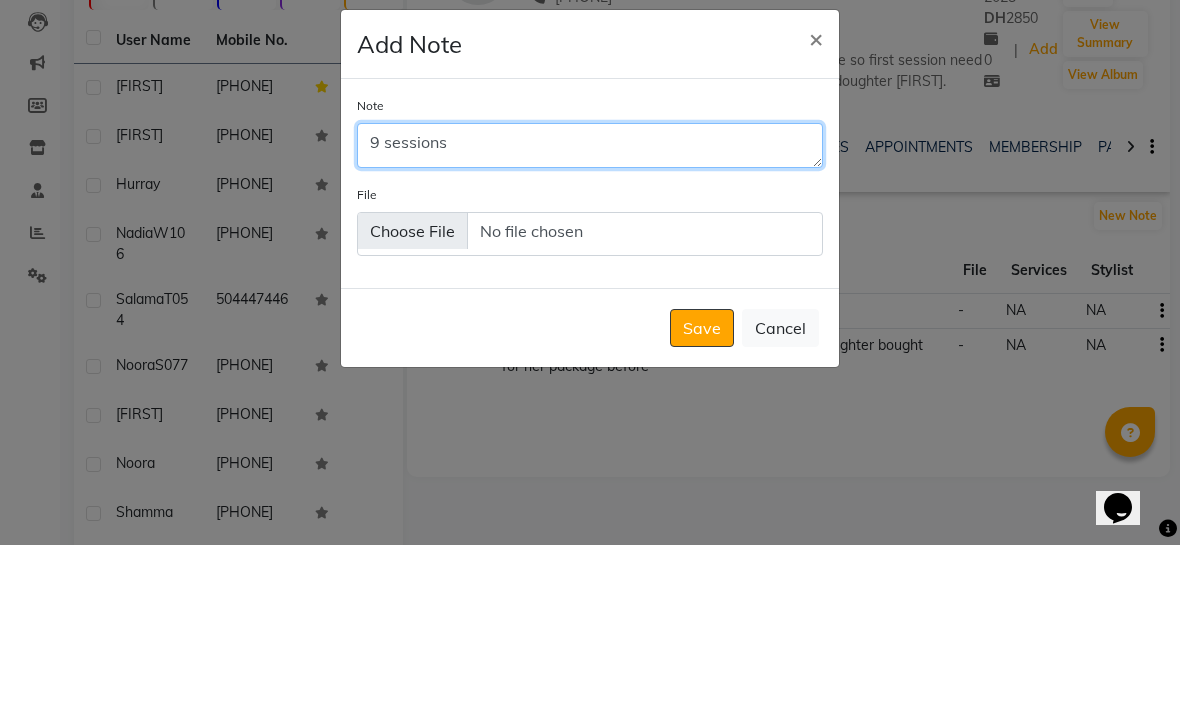 type on "9 sessions" 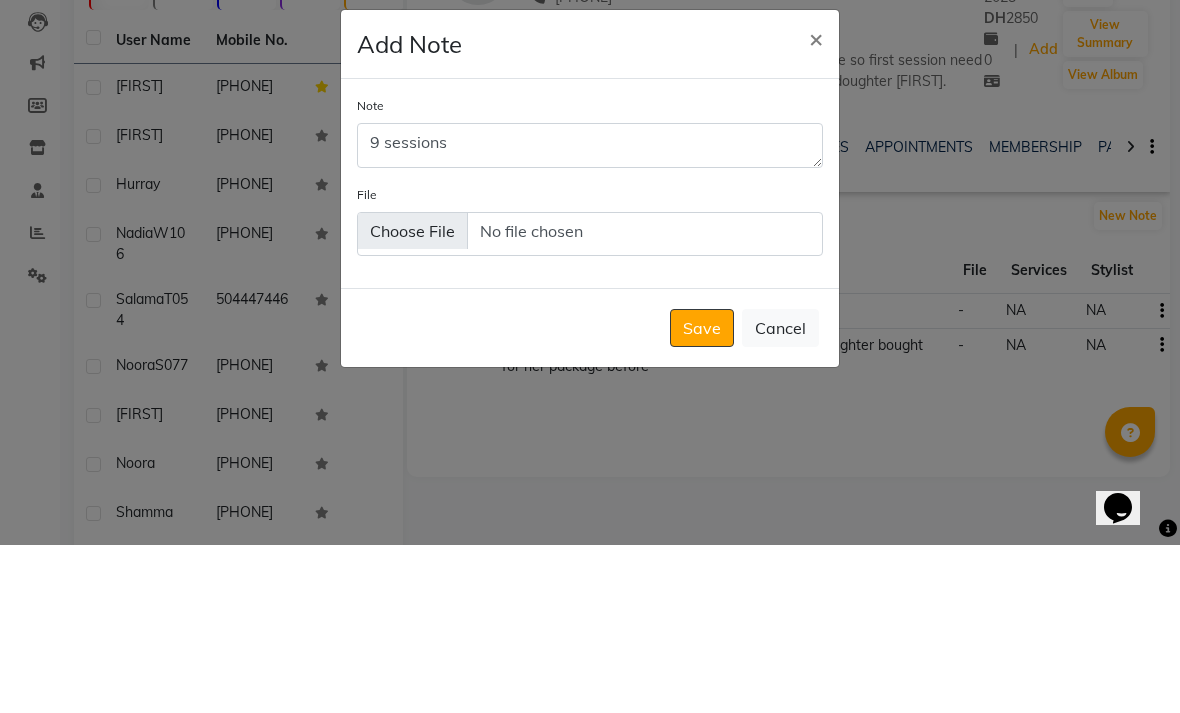 click on "Save" 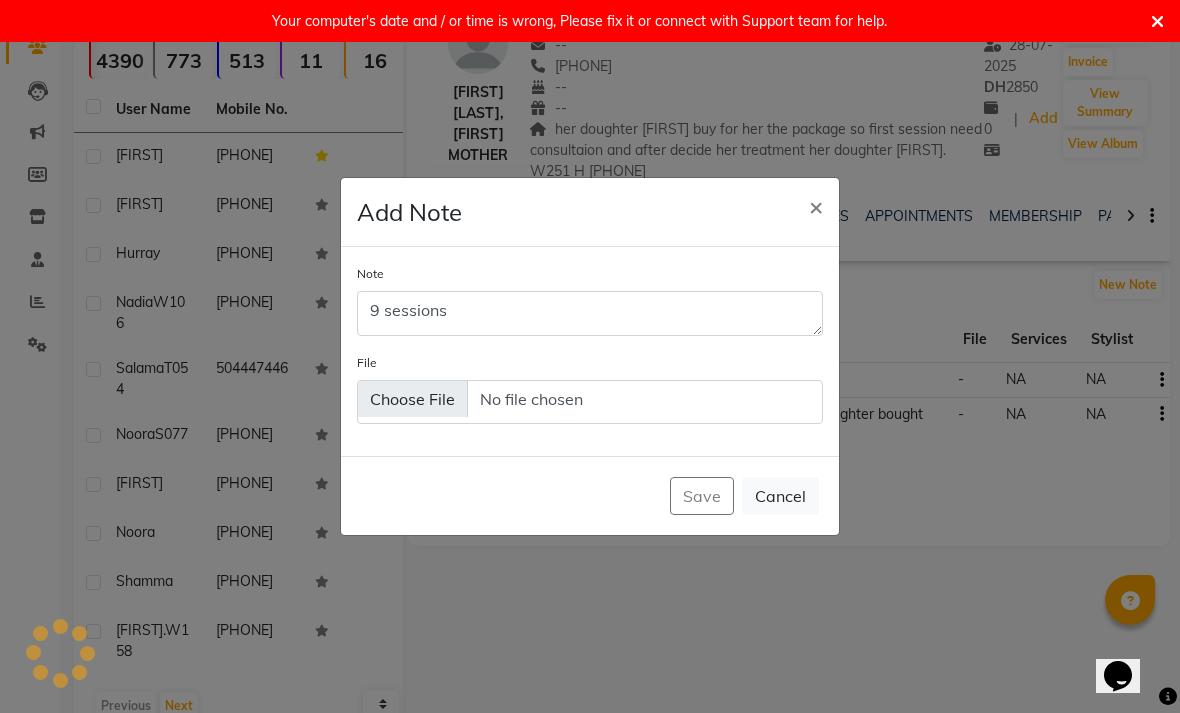 type 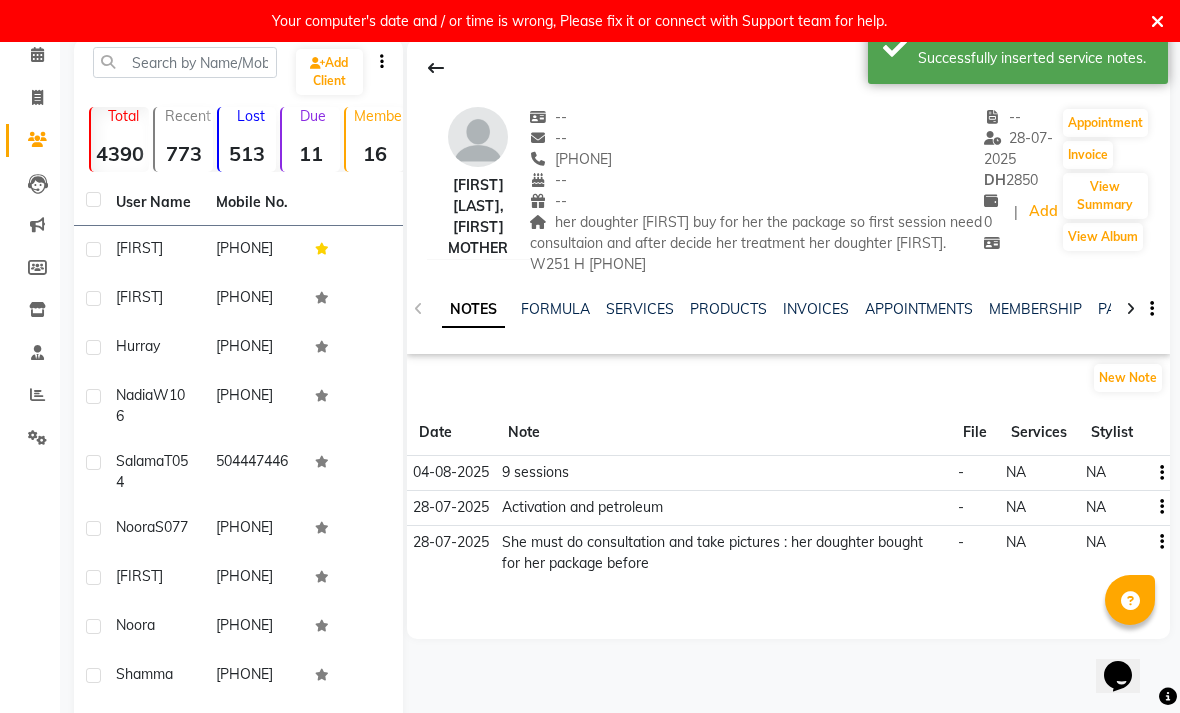scroll, scrollTop: 0, scrollLeft: 0, axis: both 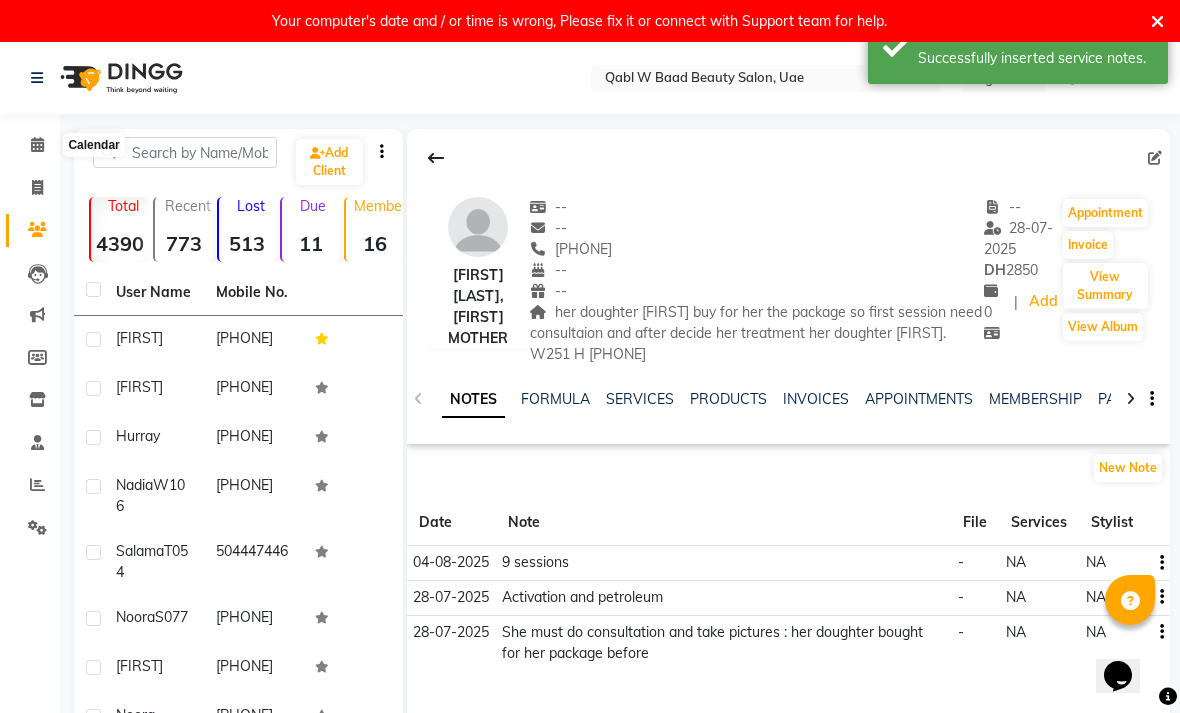 click 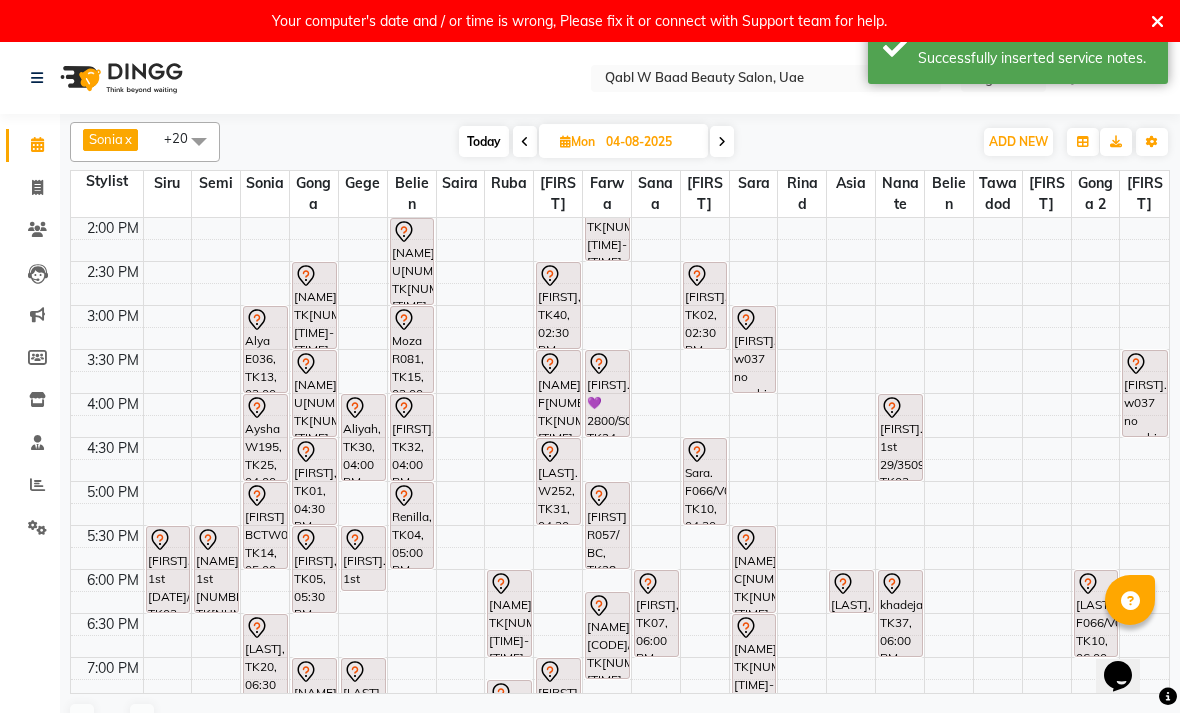 scroll, scrollTop: 353, scrollLeft: 0, axis: vertical 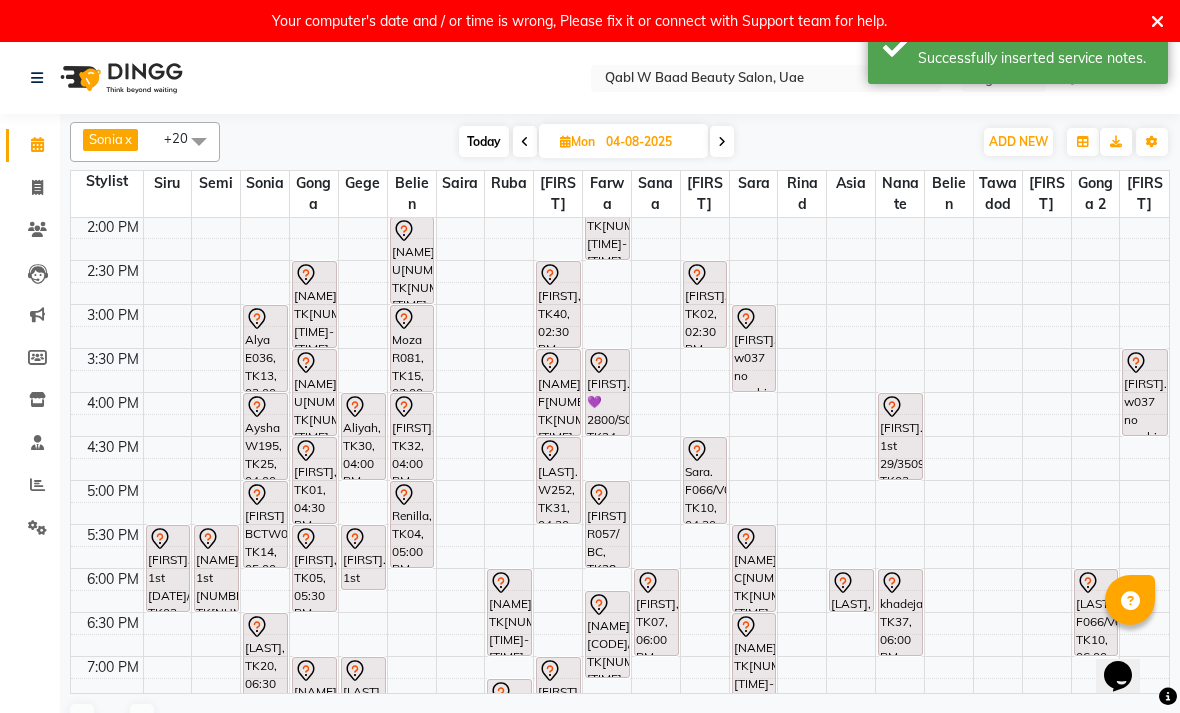 click on "[NAME]. U[NUMBER], TK[NUMBER], [TIME]-[TIME], Activation Hair Treatment" at bounding box center [314, 392] 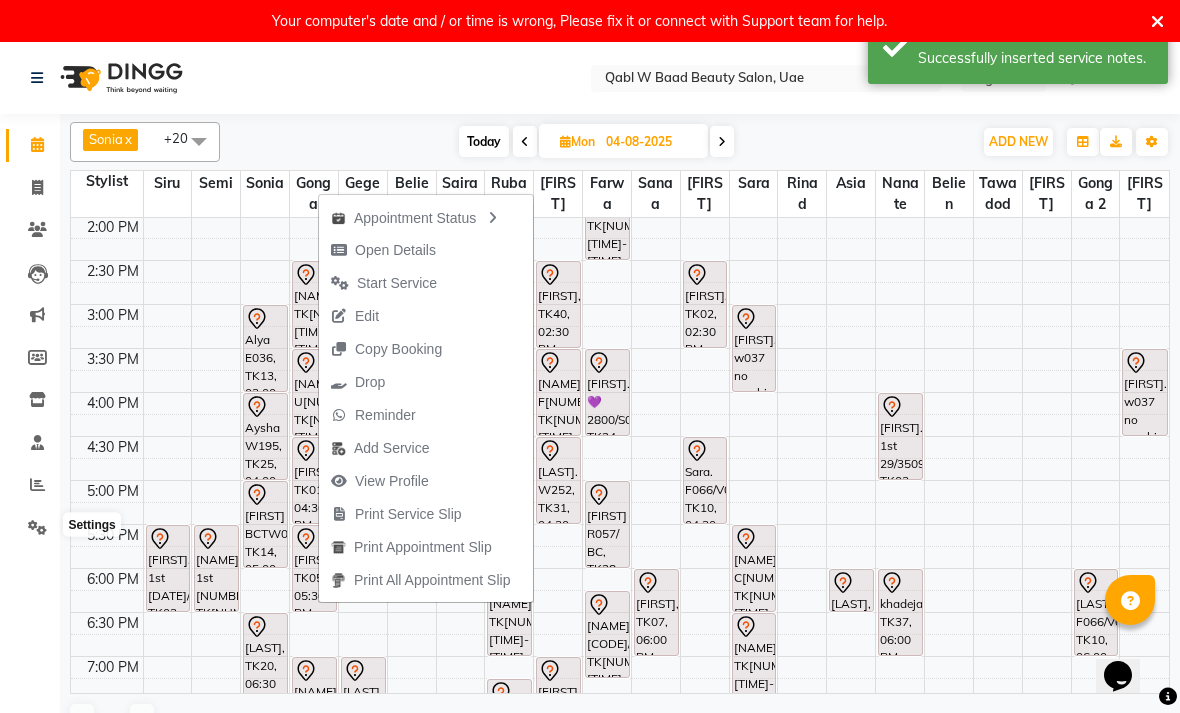 click 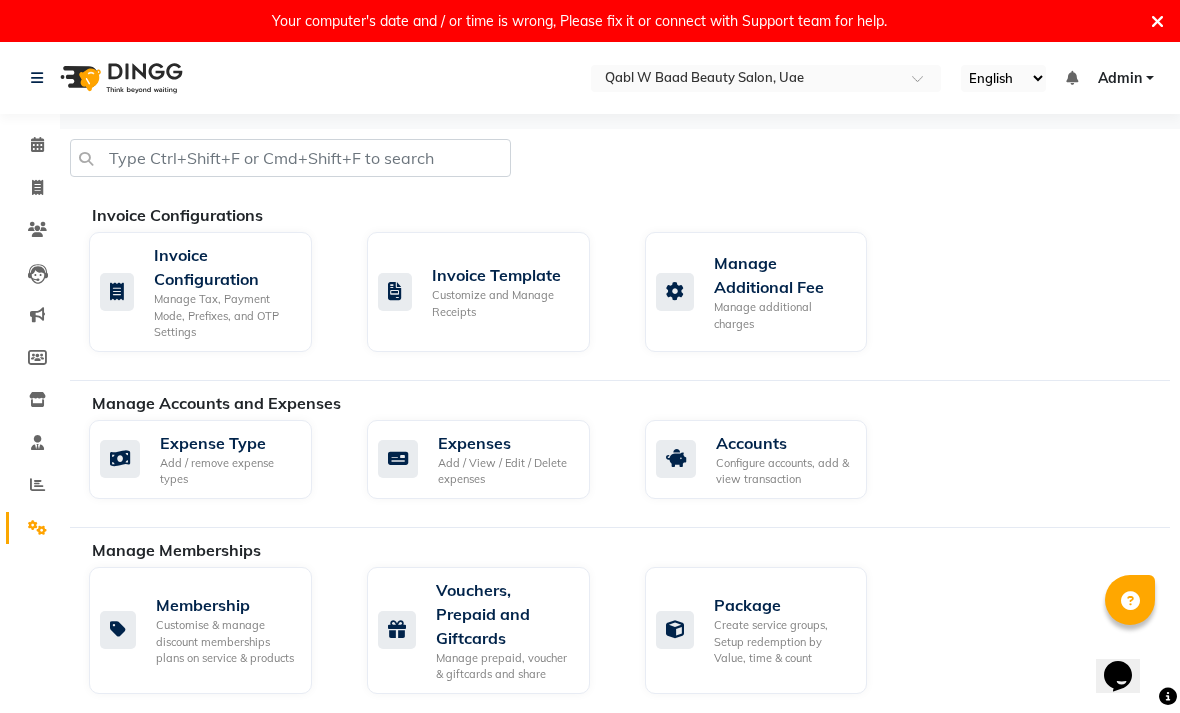 click on "Calendar" 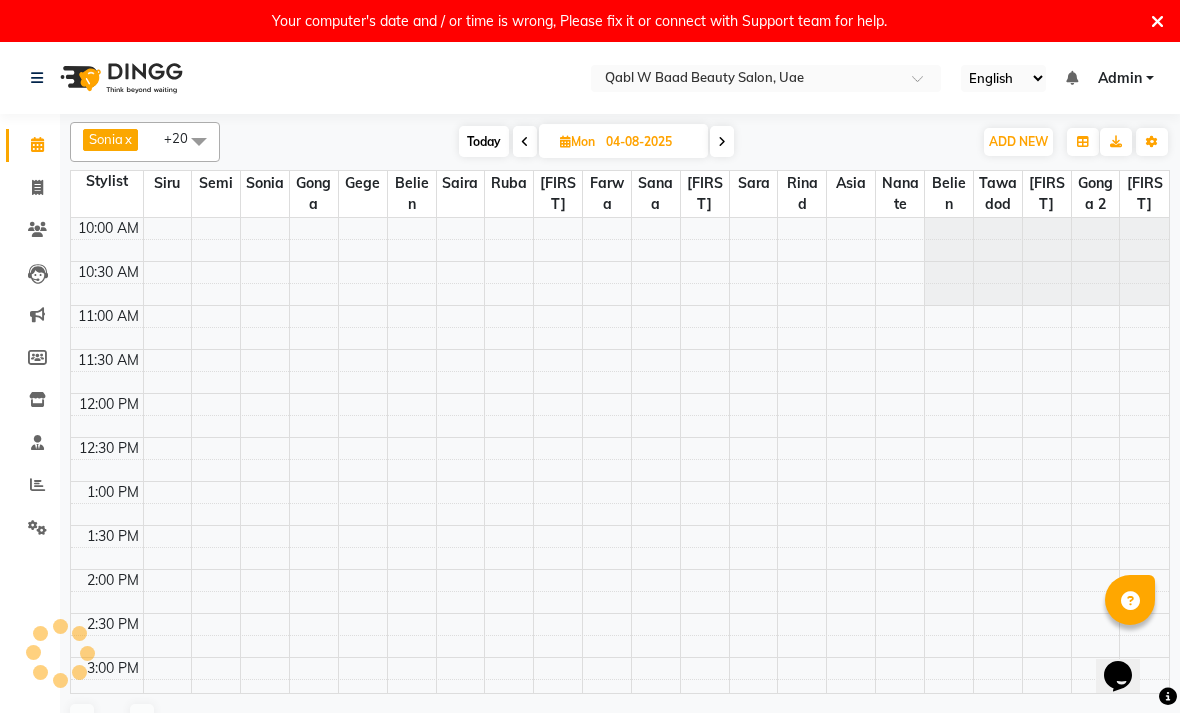 scroll, scrollTop: 0, scrollLeft: 0, axis: both 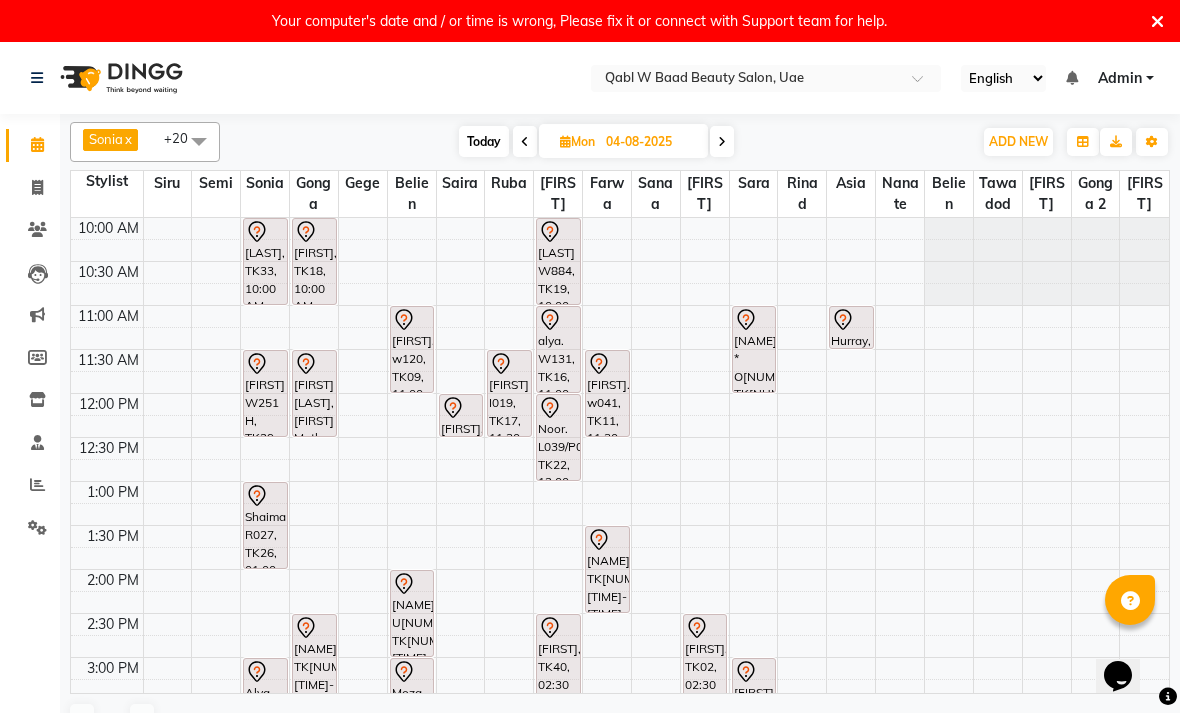 click on "[NAME], TK[NUMBER], [TIME]-[TIME], Activation Hair Treatment" at bounding box center (314, 657) 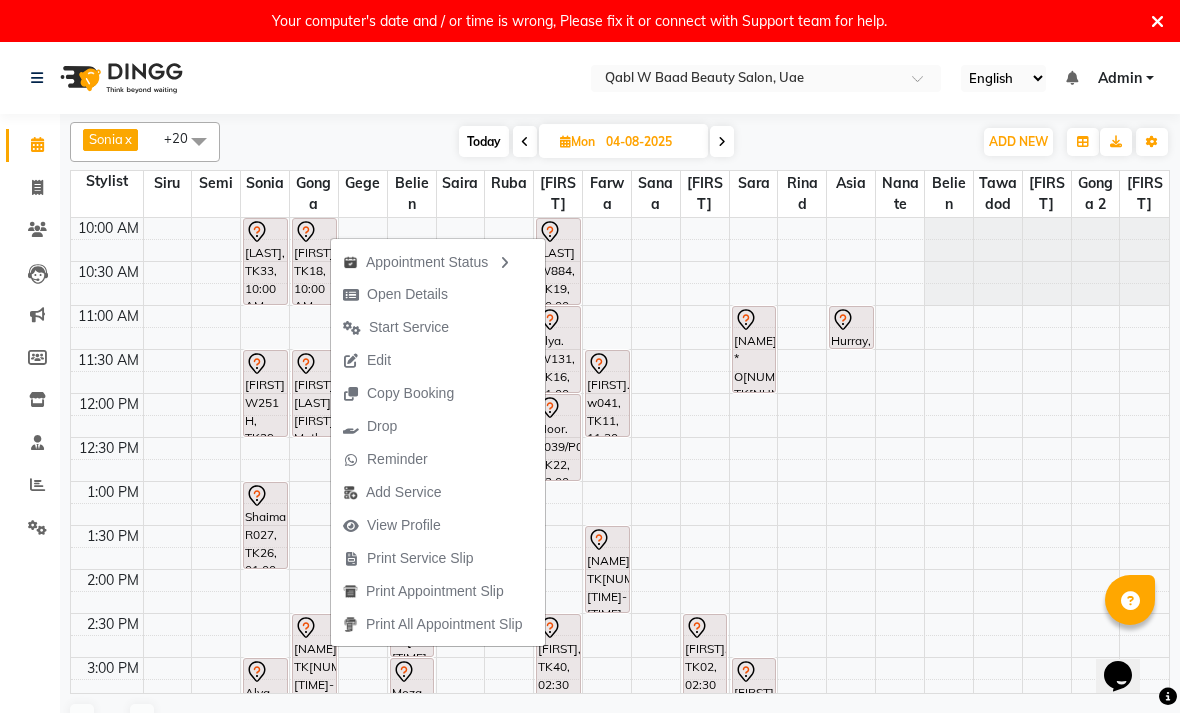 click at bounding box center [60, 653] 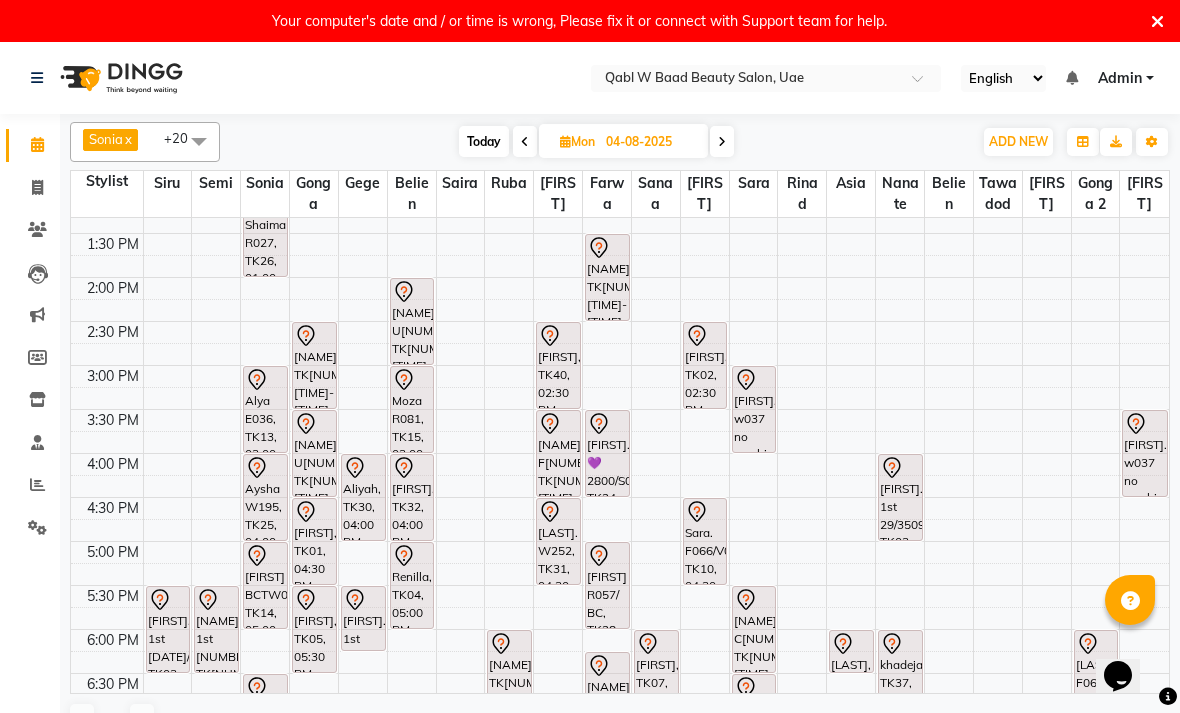 scroll, scrollTop: 319, scrollLeft: 0, axis: vertical 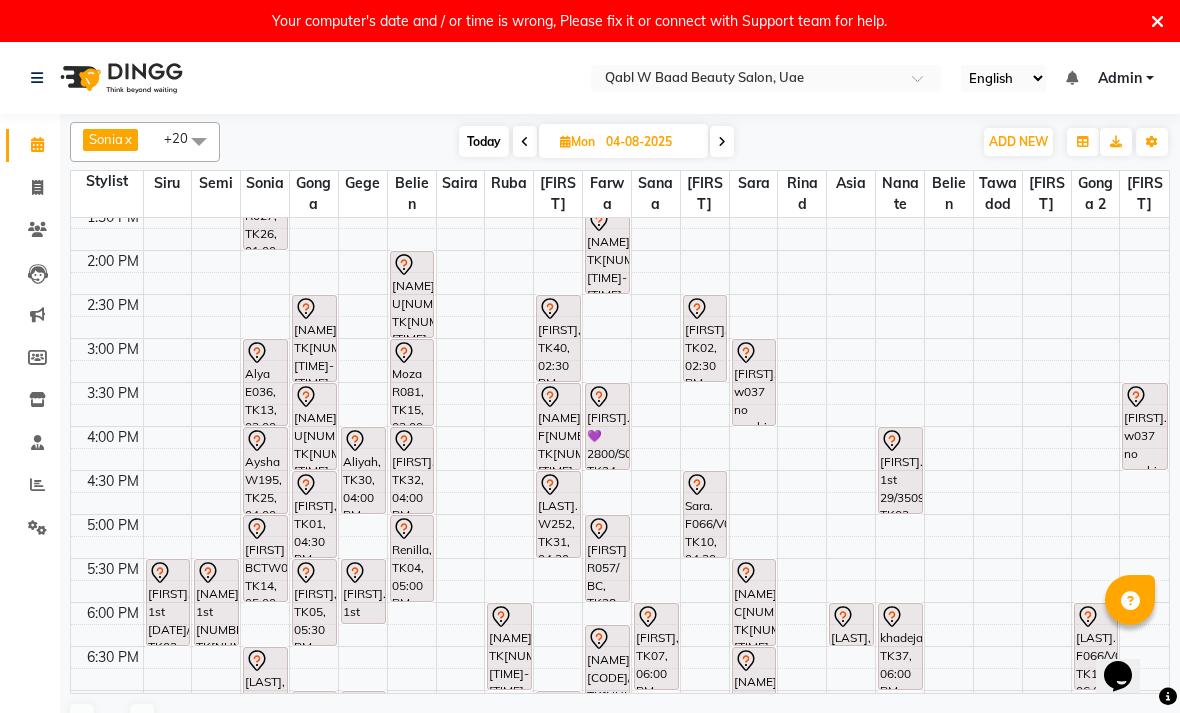 click on "[NAME]. U[NUMBER], TK[NUMBER], [TIME]-[TIME], Activation Hair Treatment" at bounding box center (314, 426) 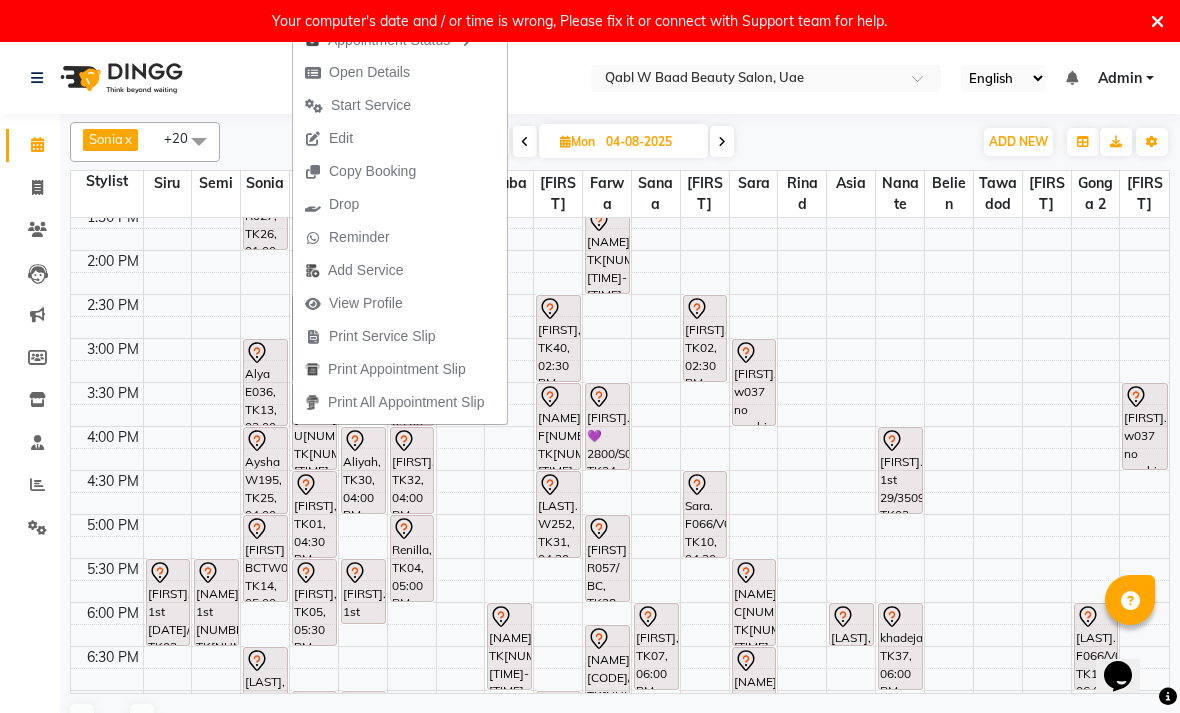 click on "Open Details" at bounding box center (369, 72) 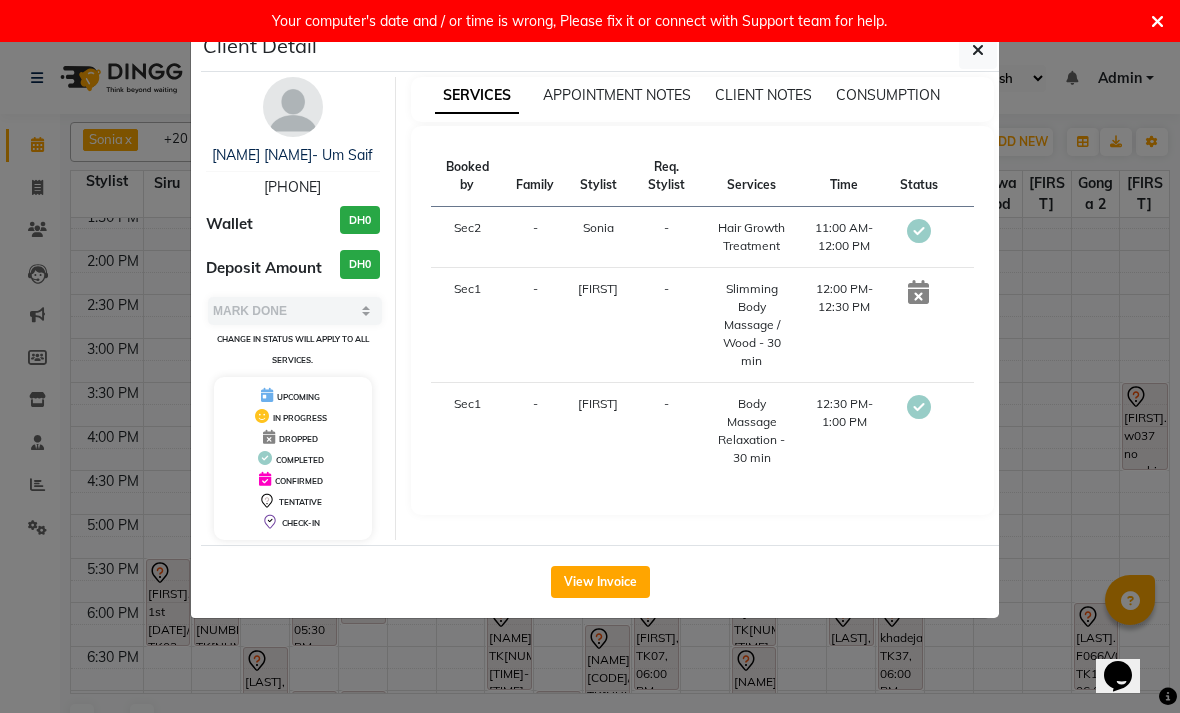 select on "7" 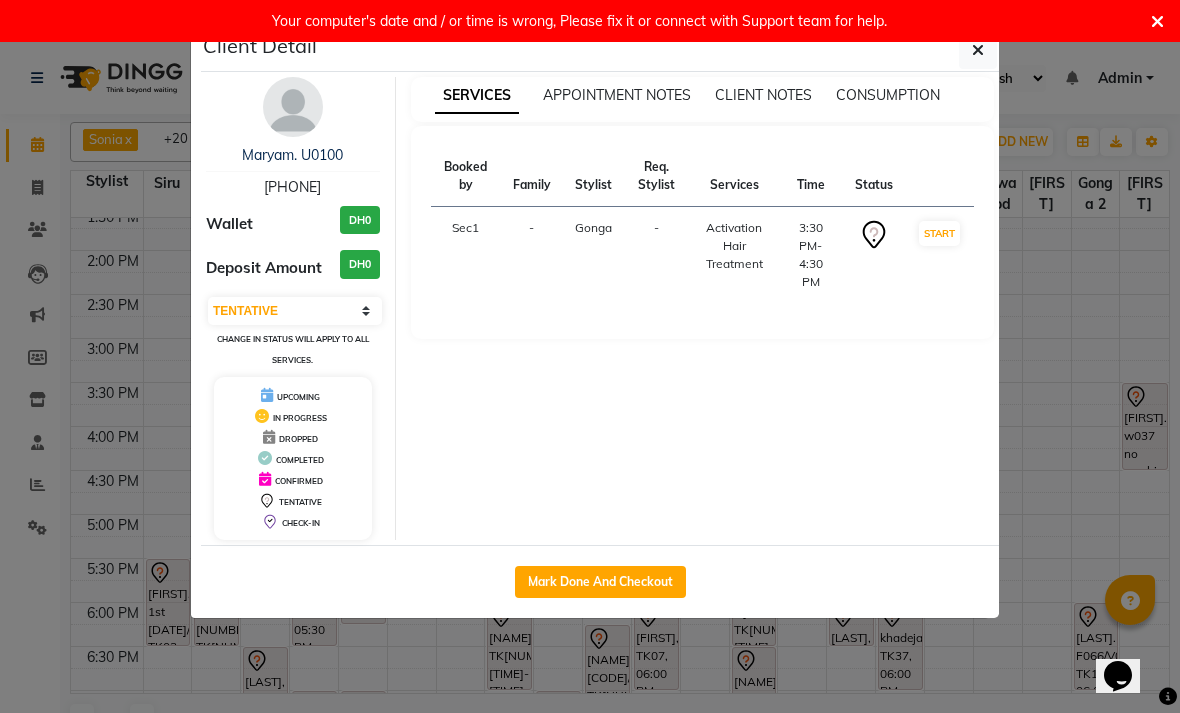 click on "Maryam. U0100" at bounding box center (292, 155) 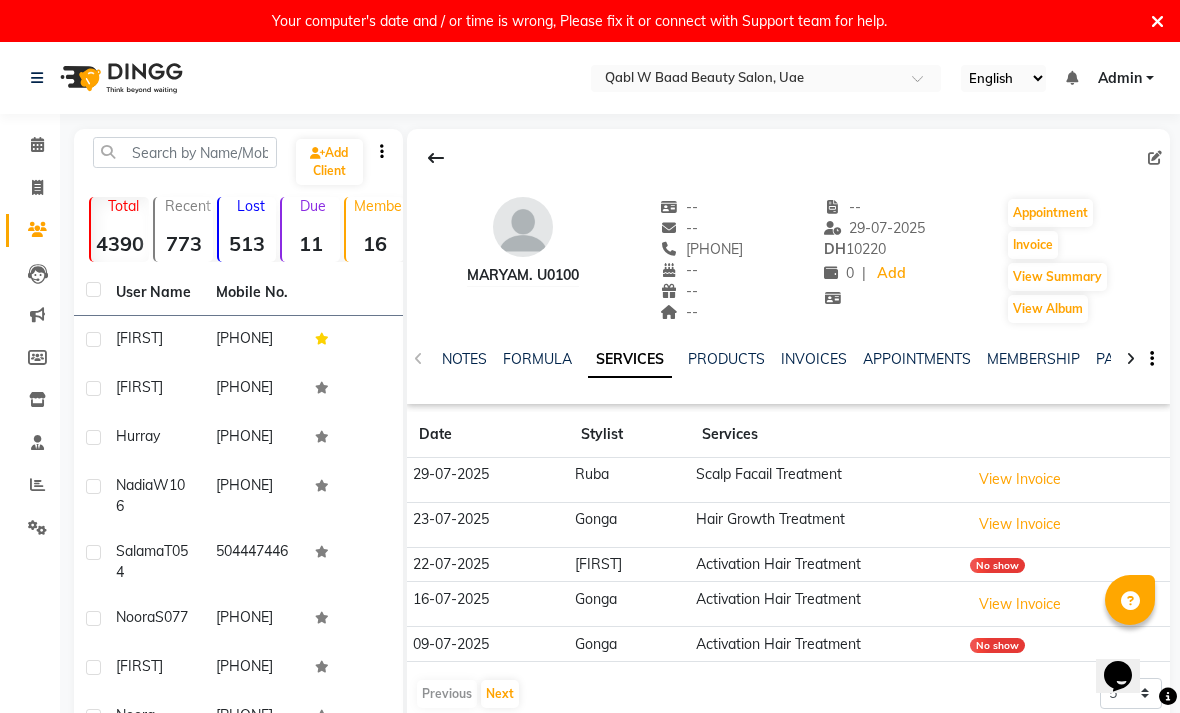 click on "View Invoice" 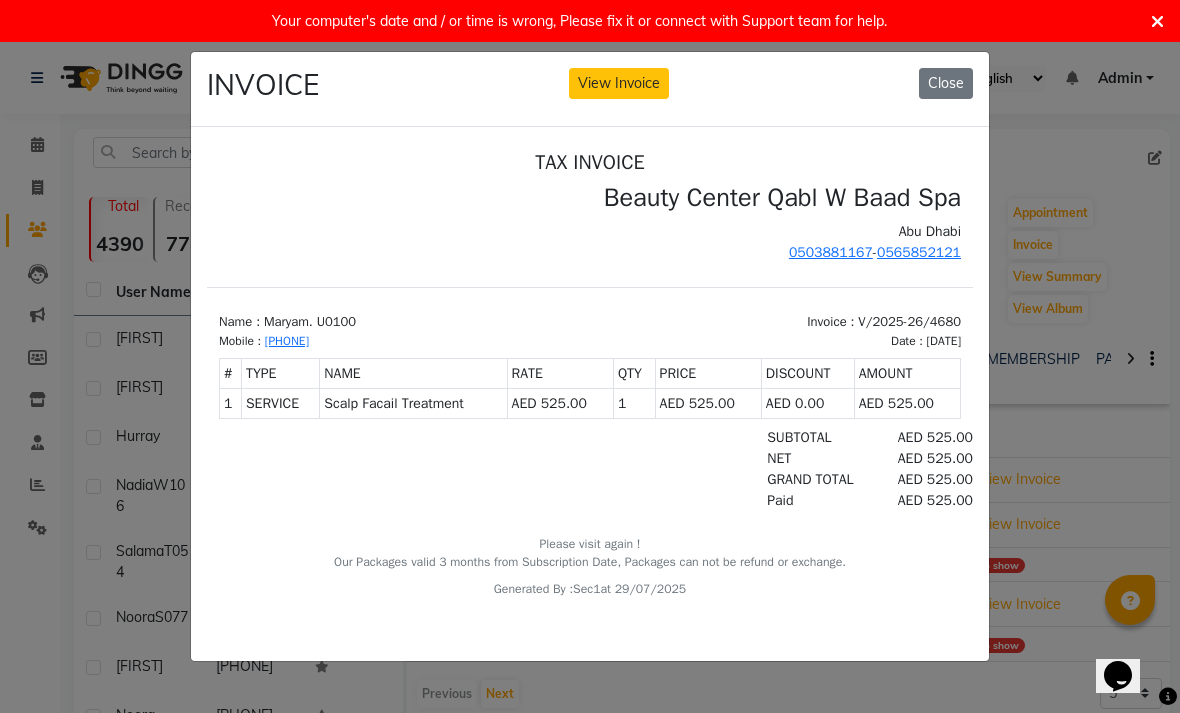 scroll, scrollTop: 0, scrollLeft: 0, axis: both 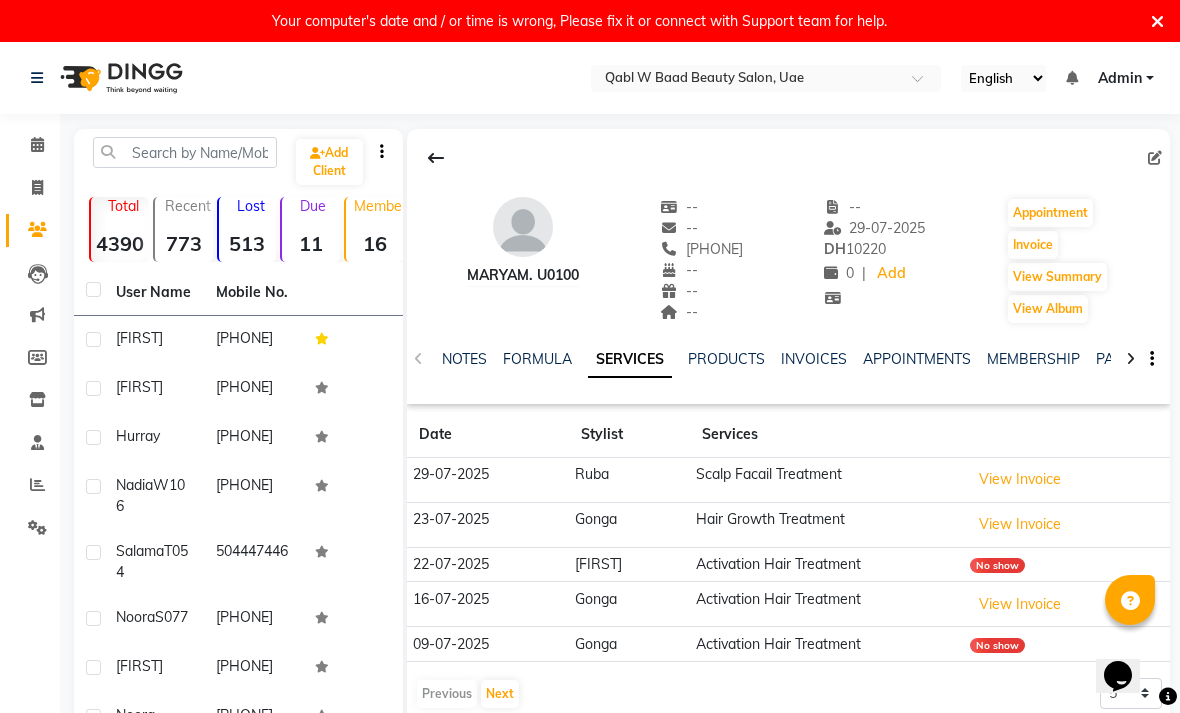 click on "NOTES" 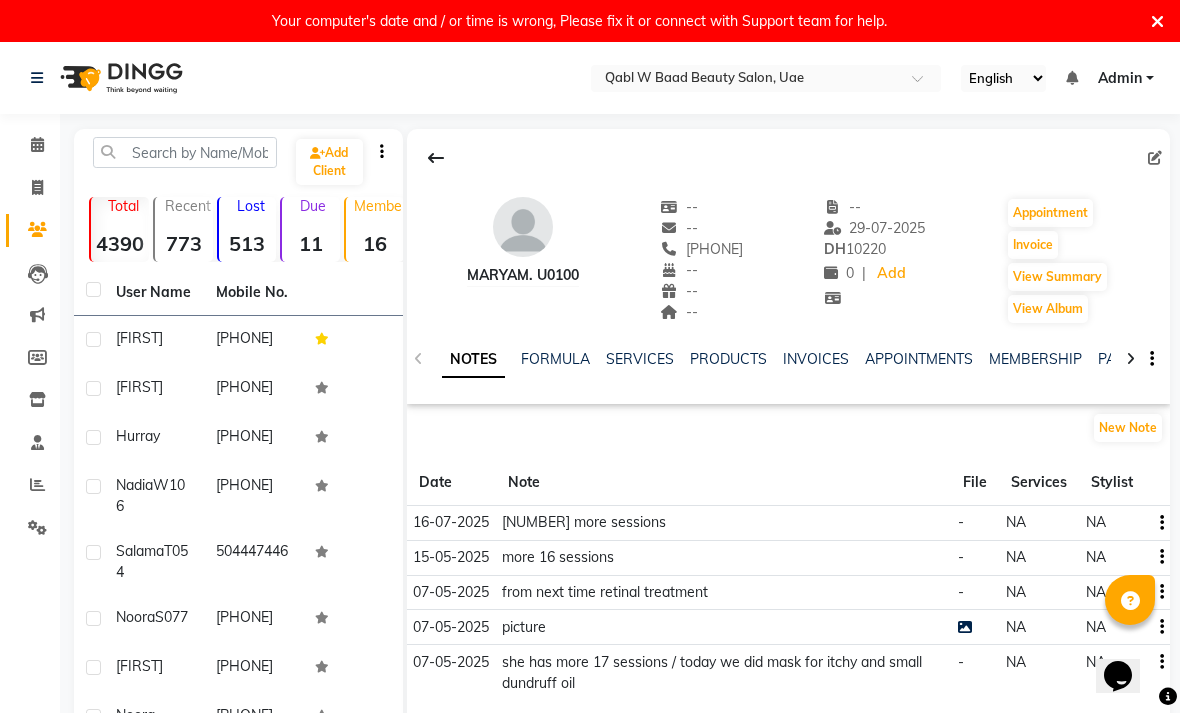 click on "SERVICES" 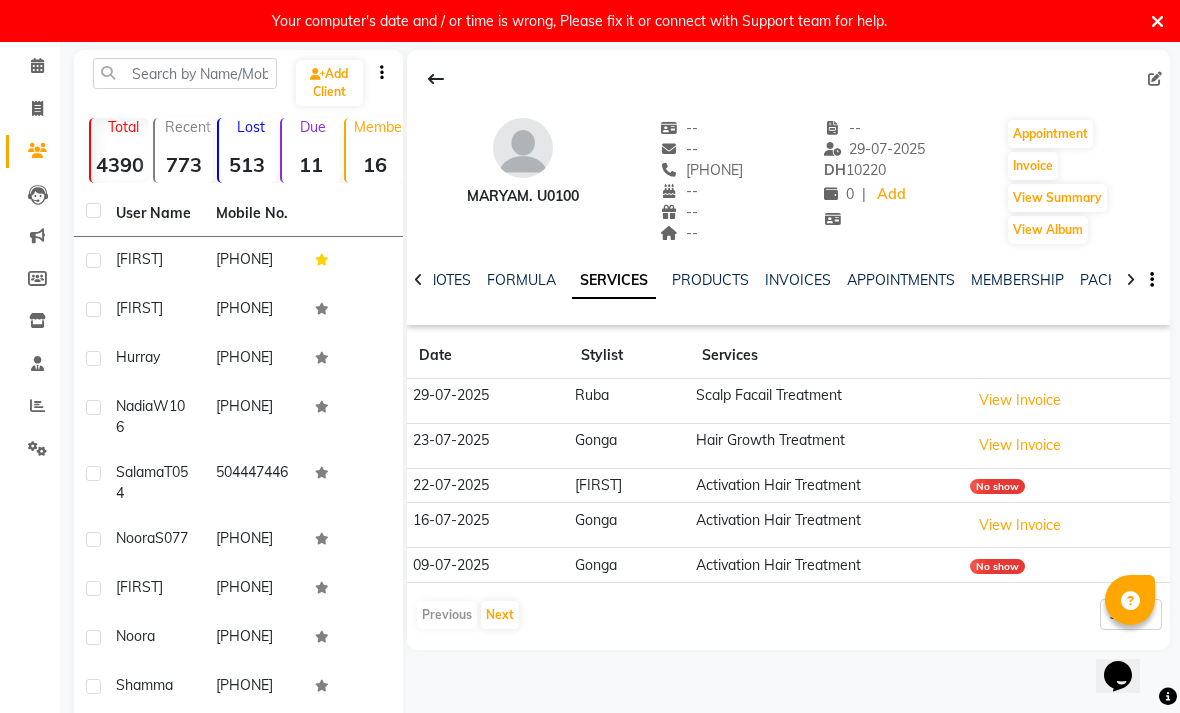 scroll, scrollTop: 96, scrollLeft: 0, axis: vertical 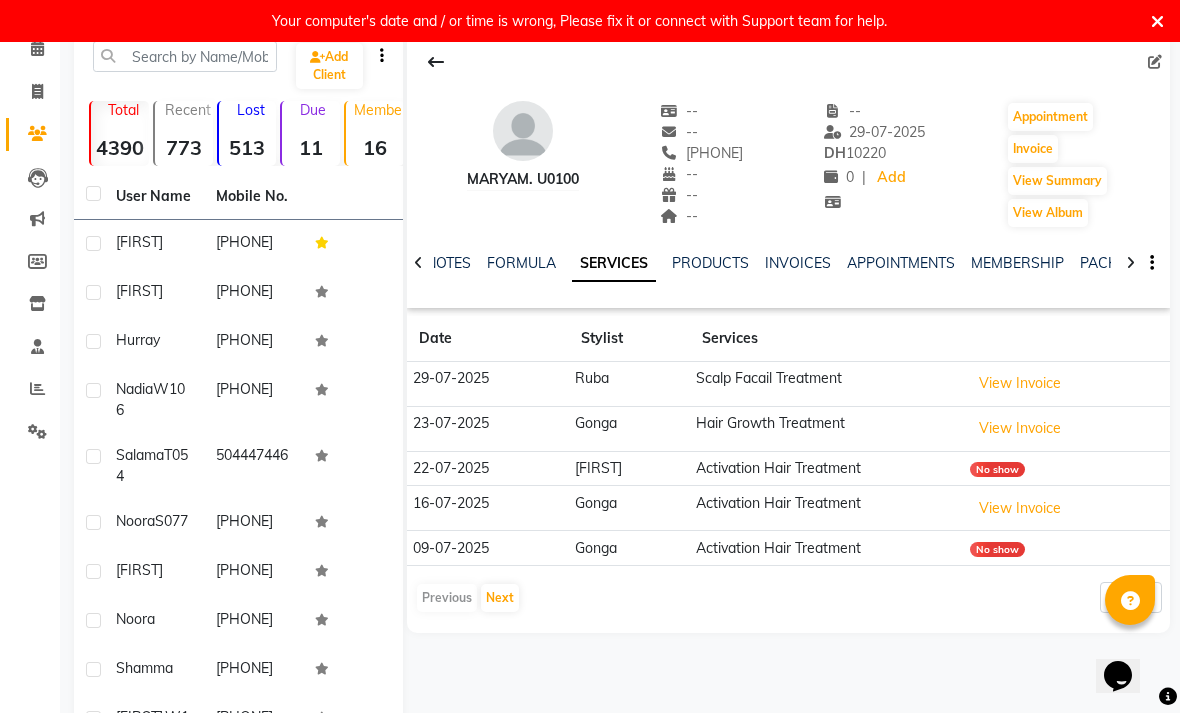 click on "NOTES" 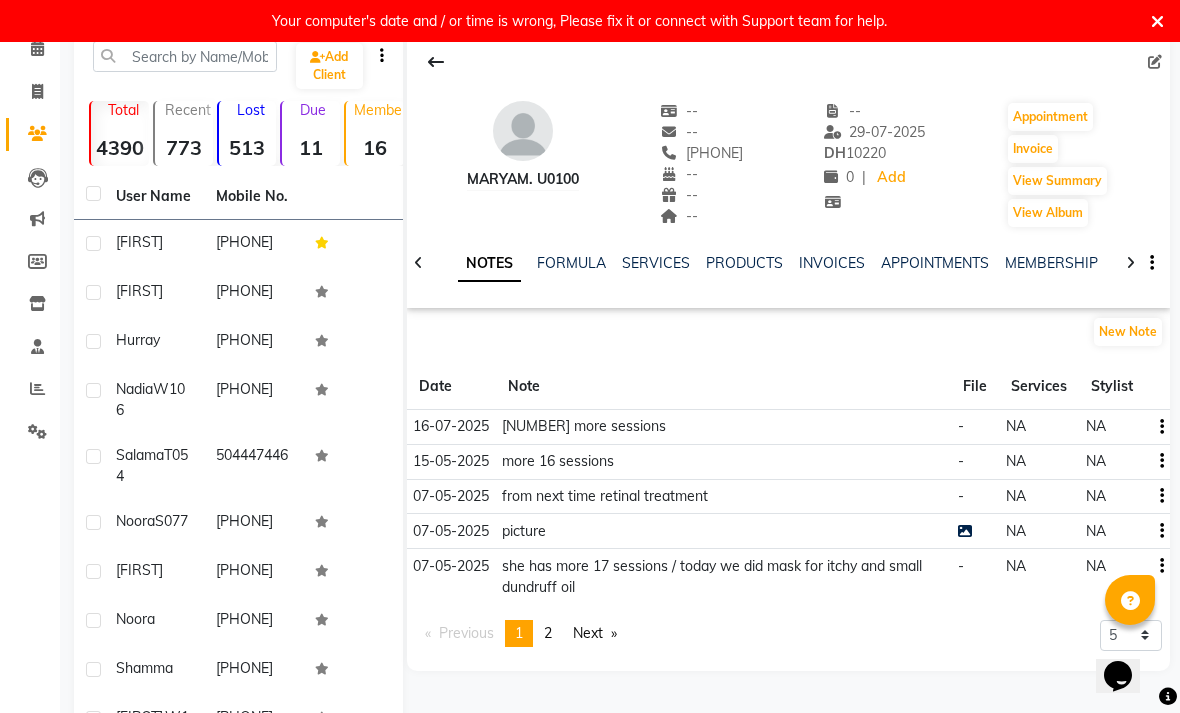 click on "SERVICES" 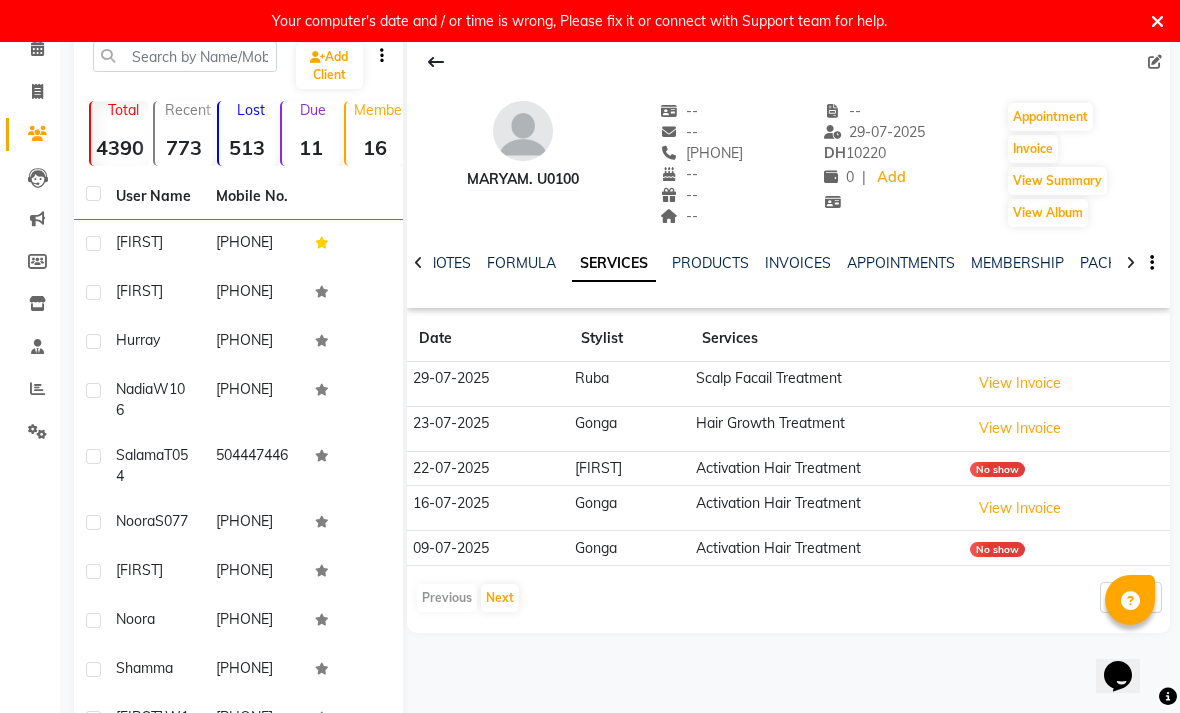 click on "NOTES" 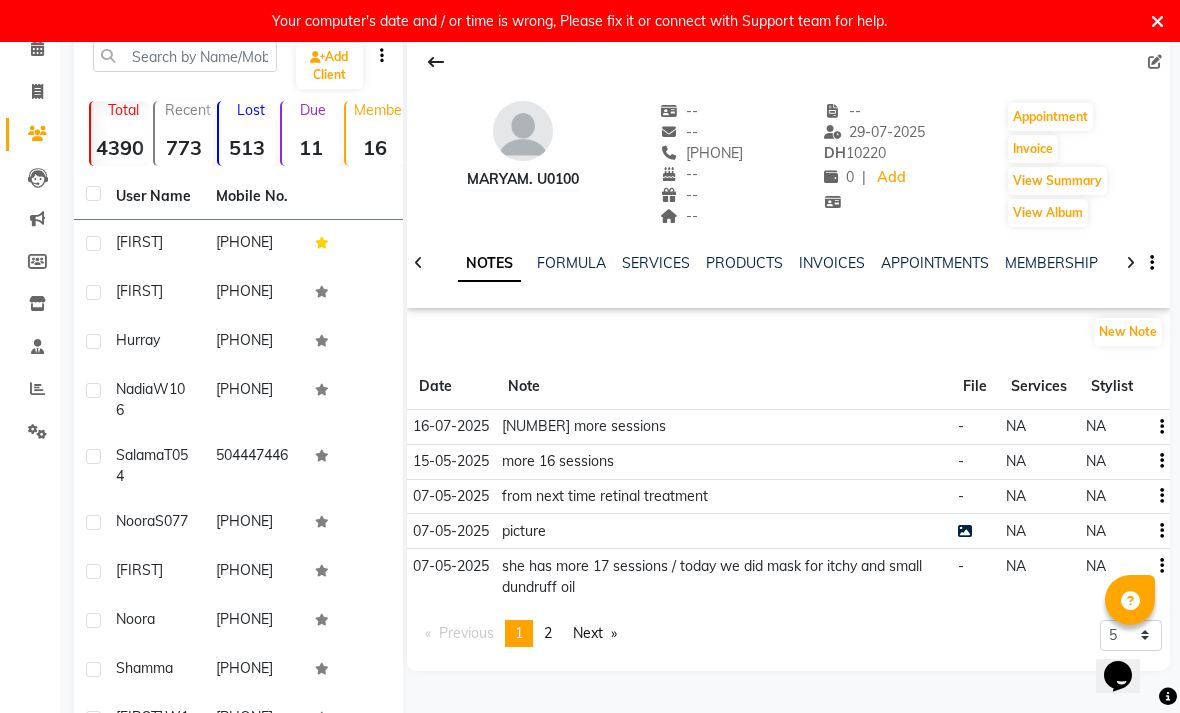 click on "New Note" 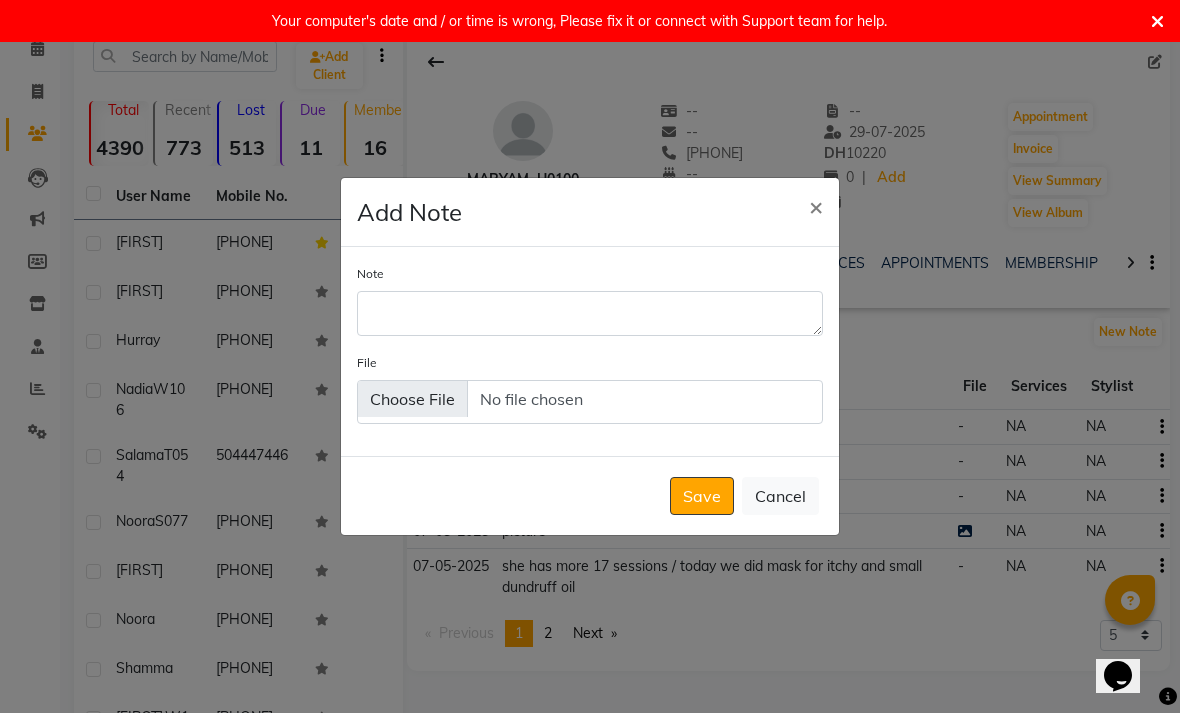 click on "Note" 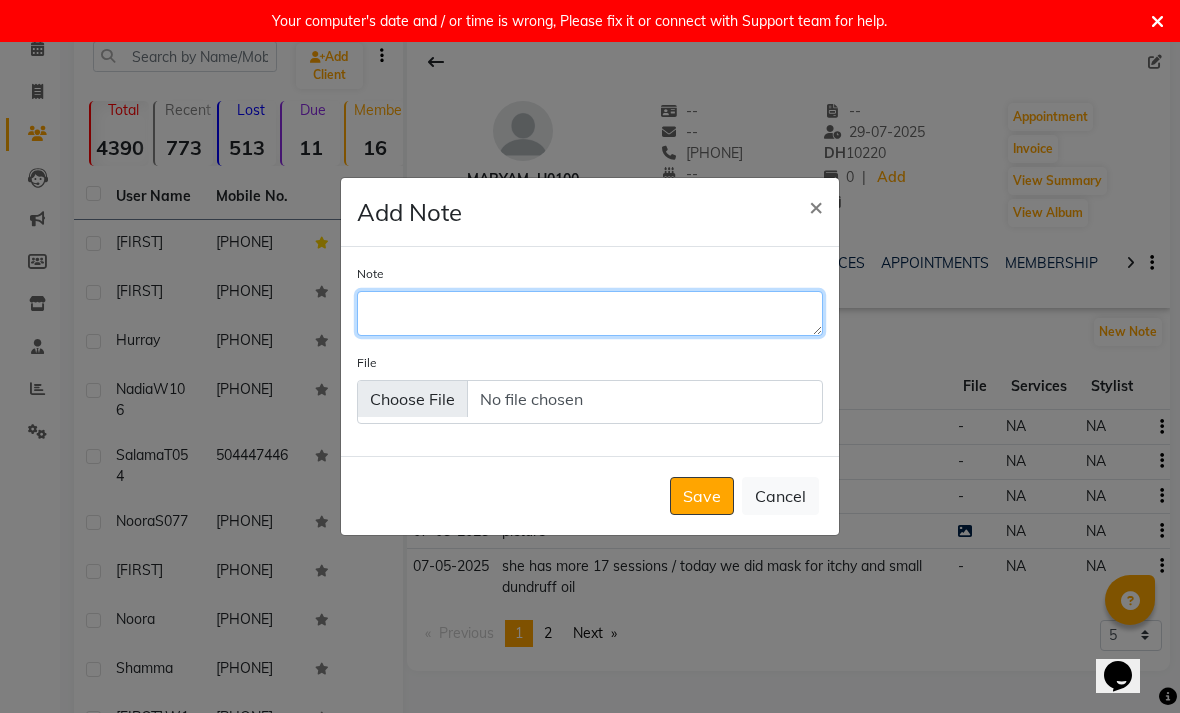 click on "Note" at bounding box center [590, 313] 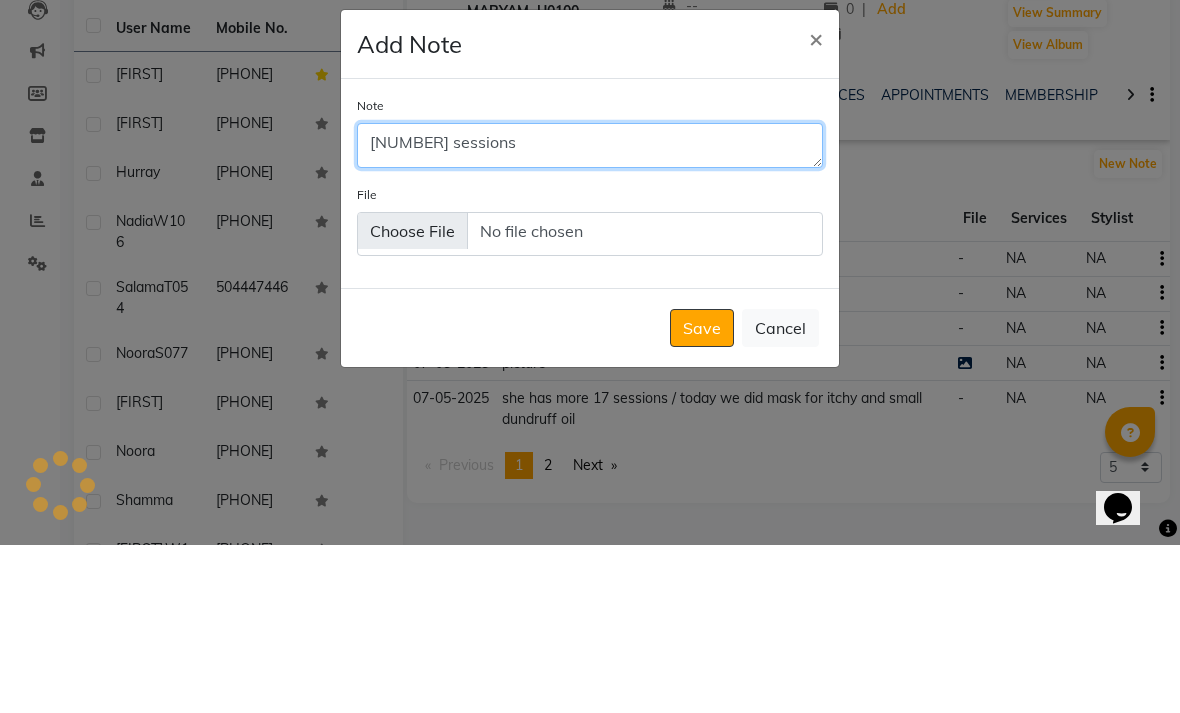 type on "[NUMBER] sessions" 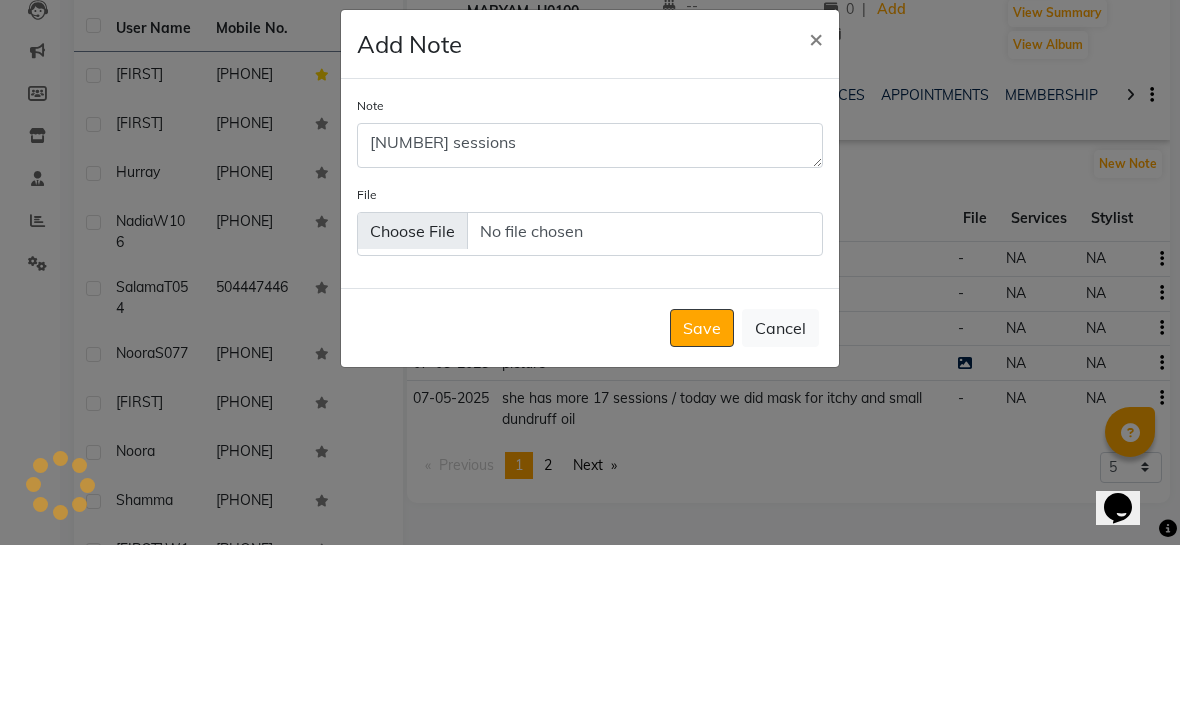 click on "Save" 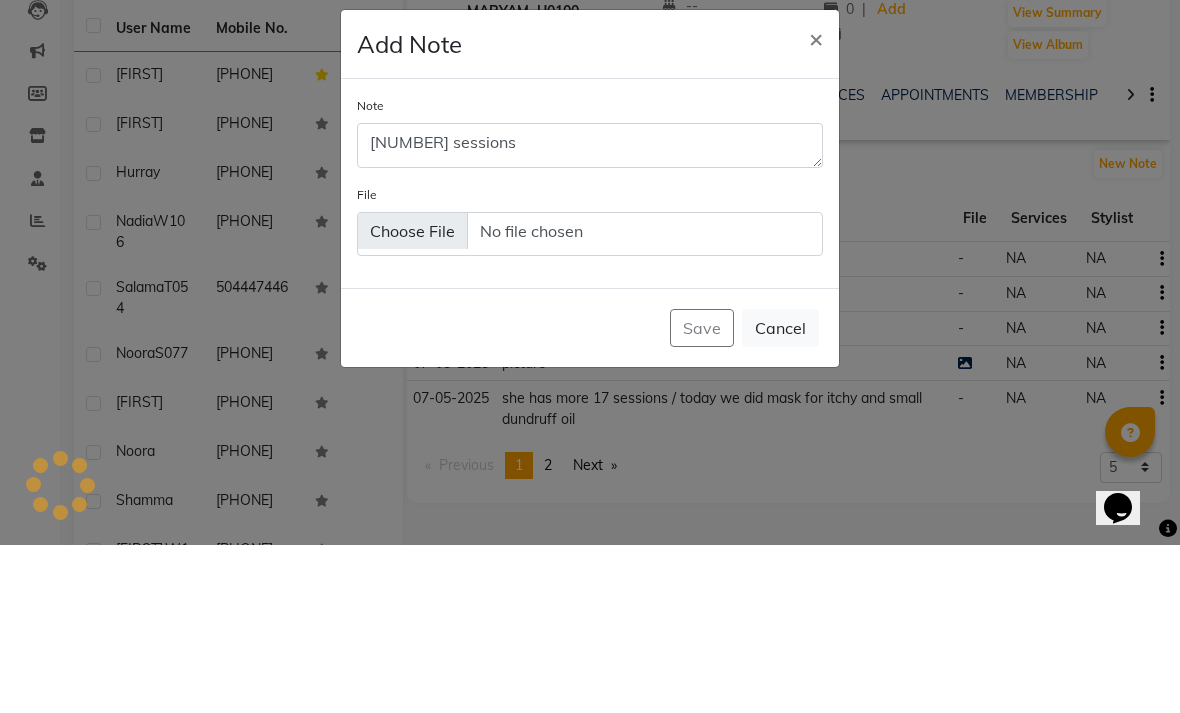 scroll, scrollTop: 183, scrollLeft: 0, axis: vertical 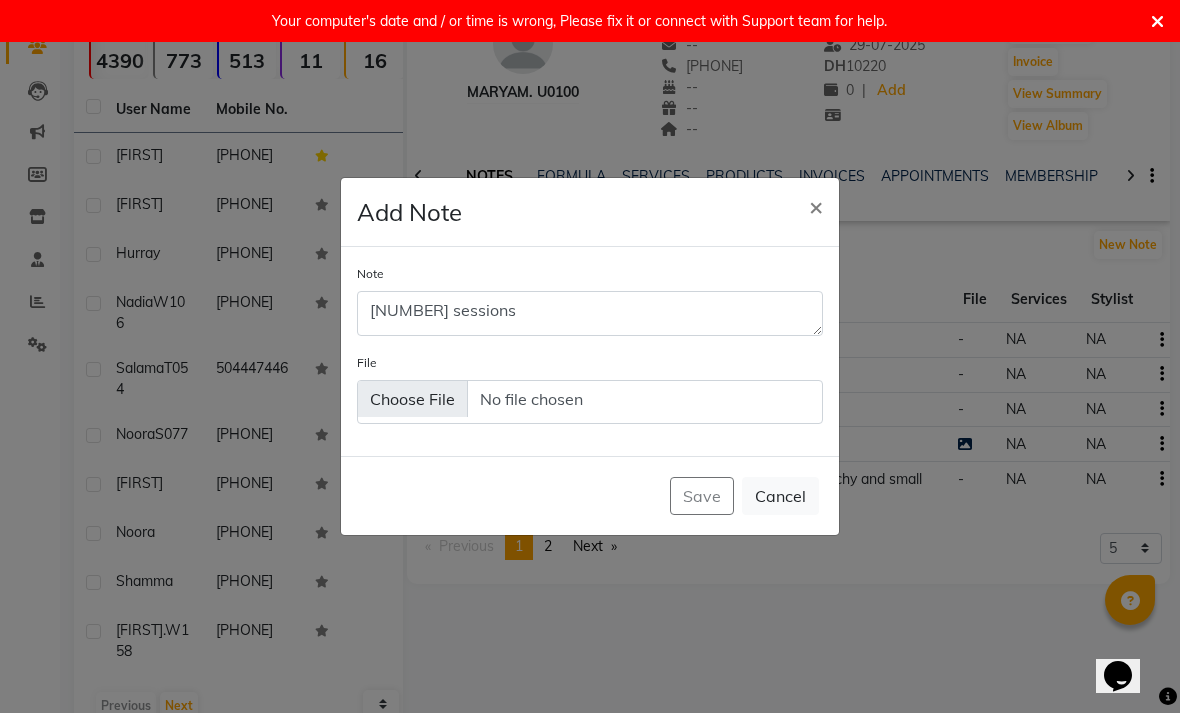 type 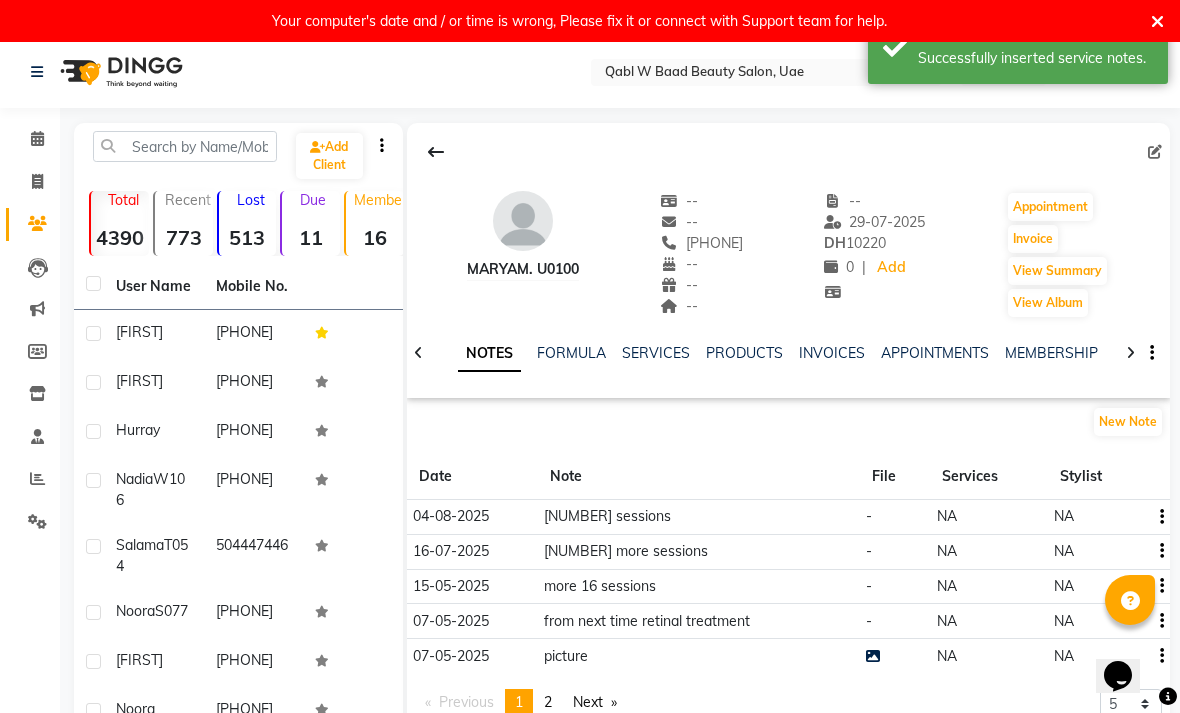 scroll, scrollTop: 0, scrollLeft: 0, axis: both 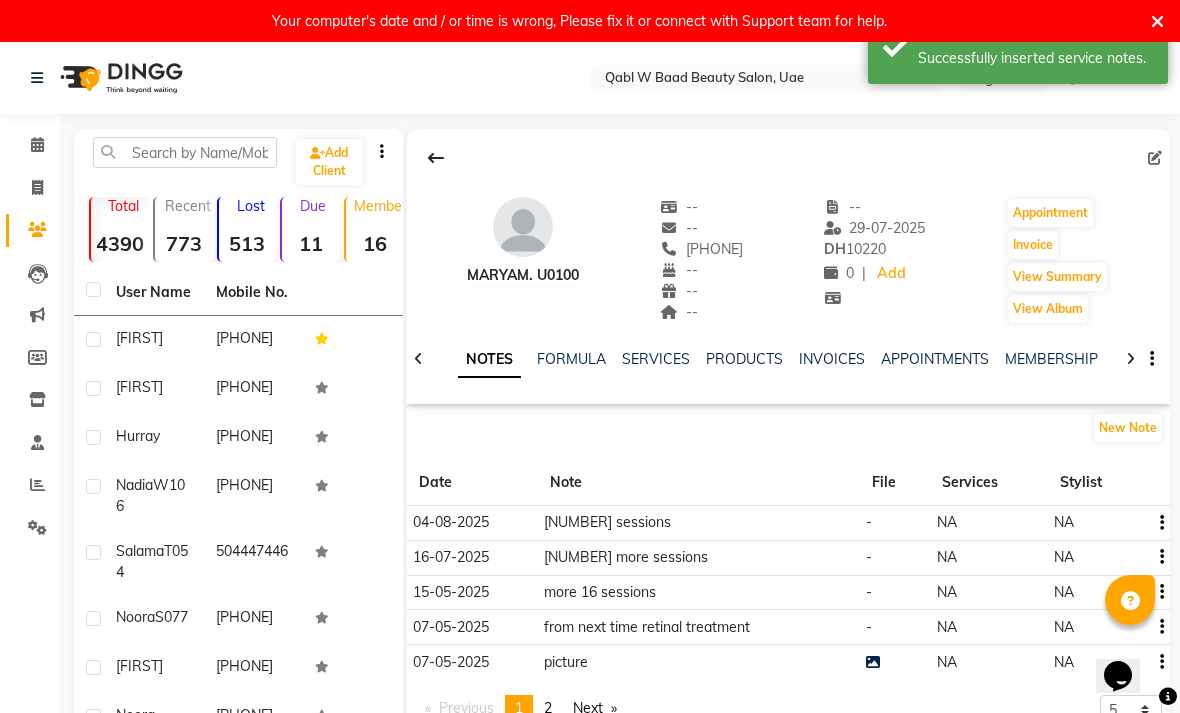 click 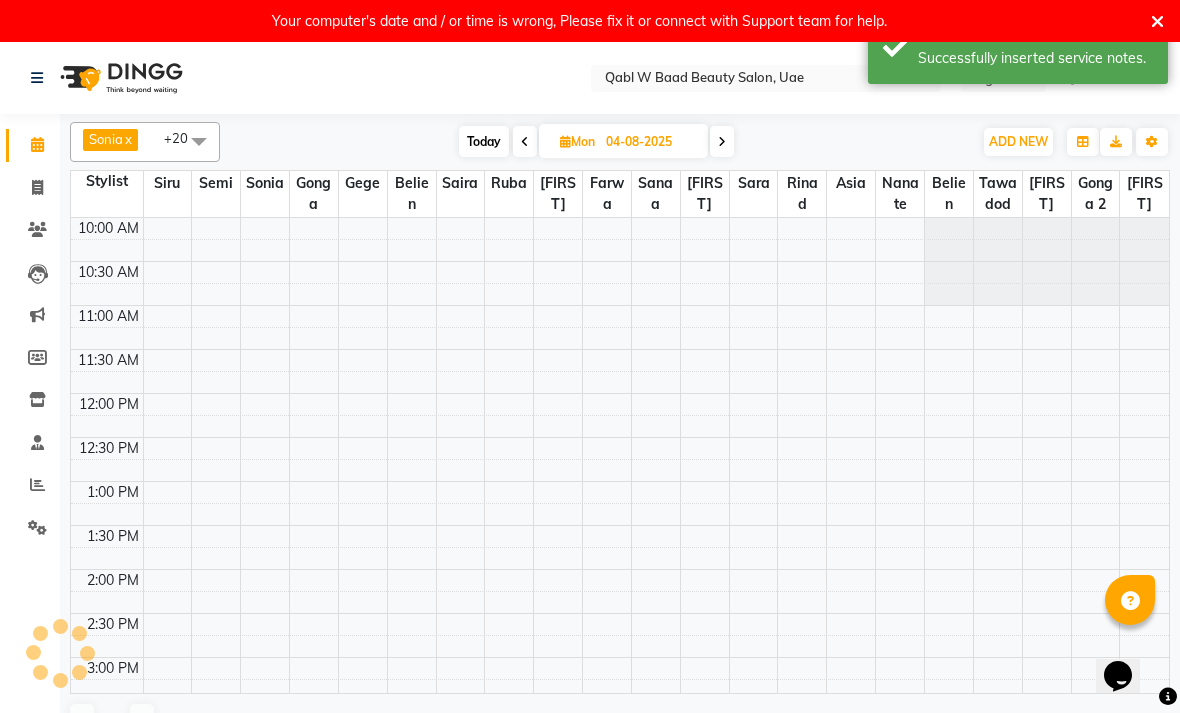 scroll, scrollTop: 0, scrollLeft: 0, axis: both 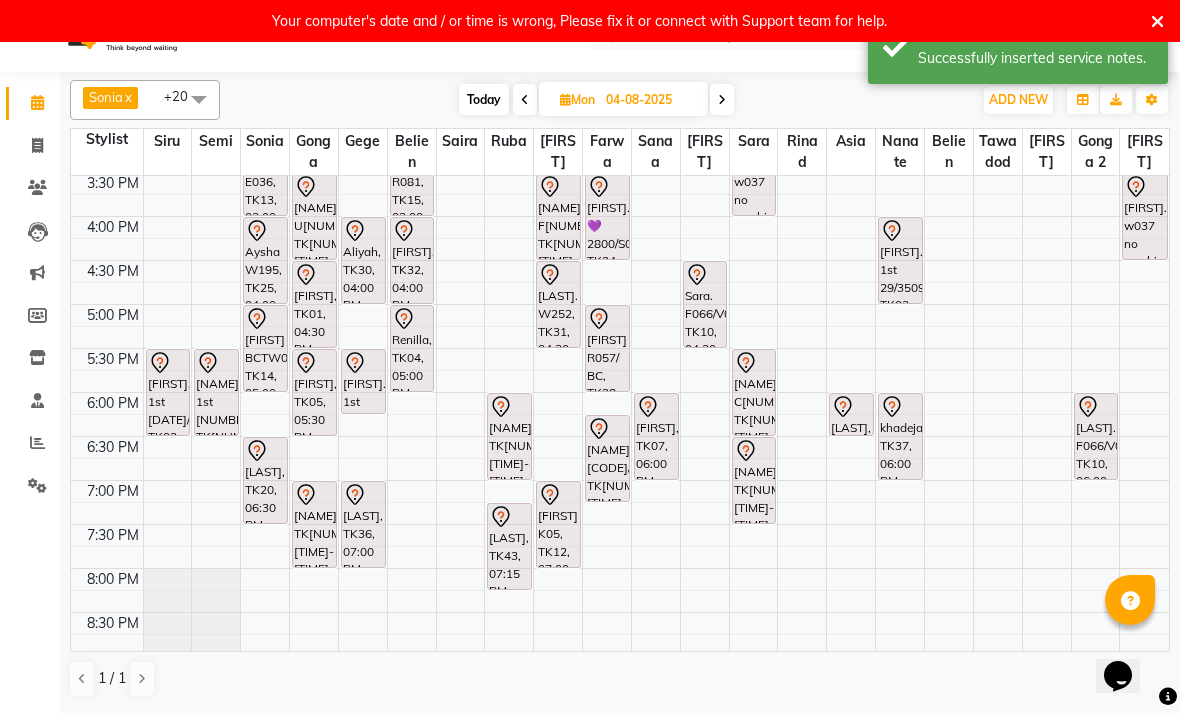click on "[FIRST], TK01, 04:30 PM-05:30 PM, Green Growth Hair Treatment" at bounding box center [314, 304] 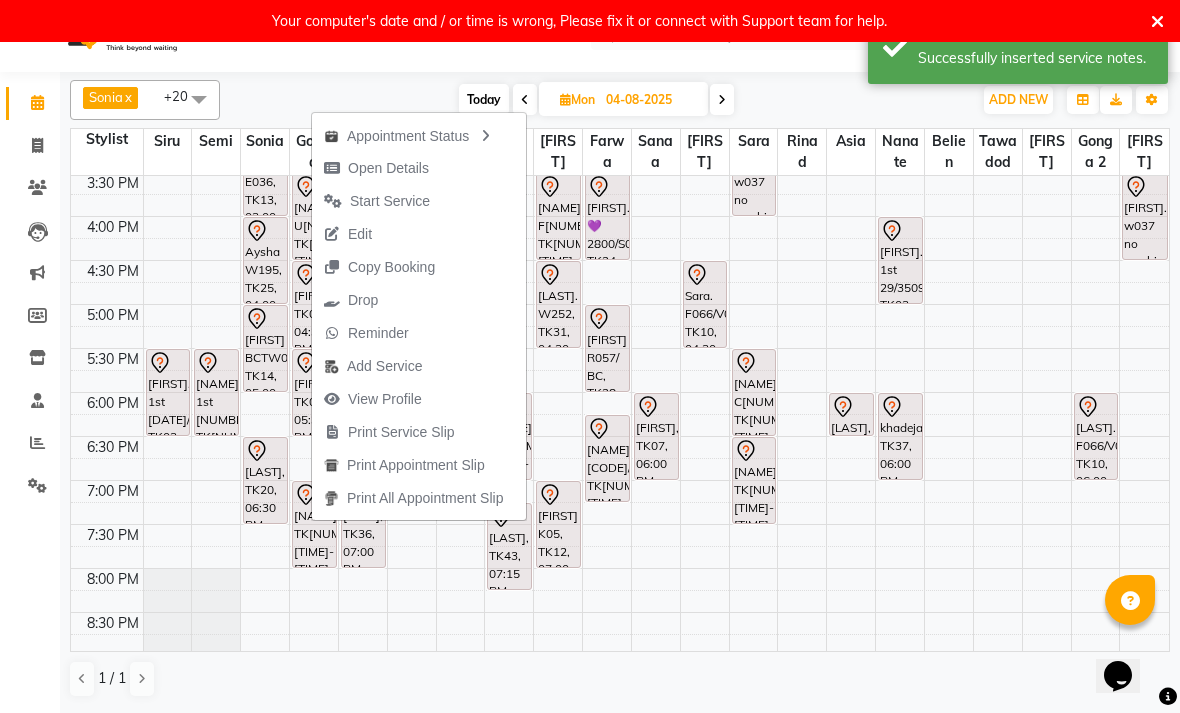 click on "Open Details" at bounding box center (388, 168) 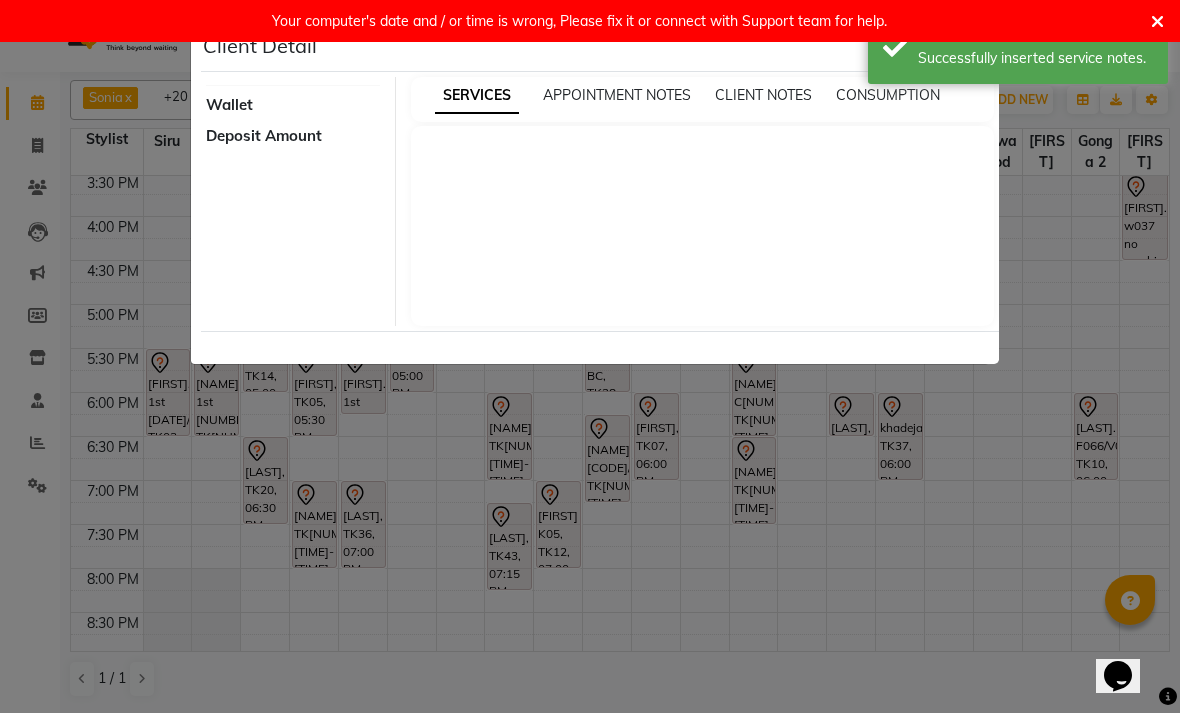 select on "7" 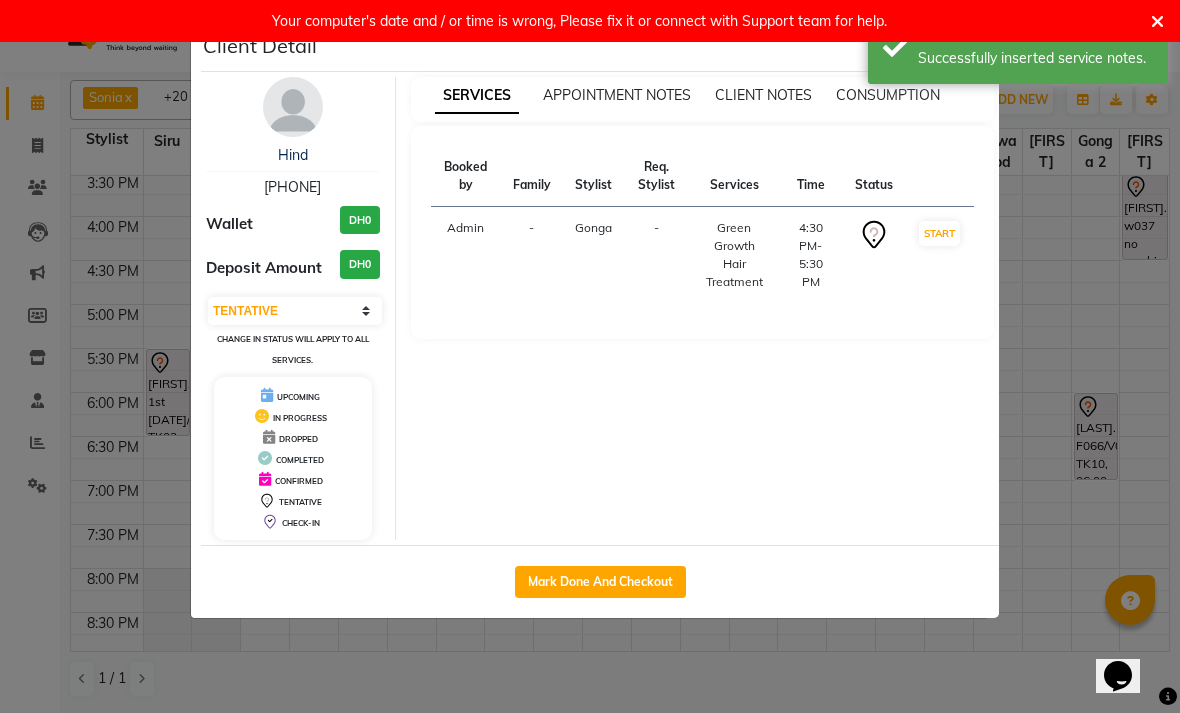 click on "Hind" at bounding box center [293, 155] 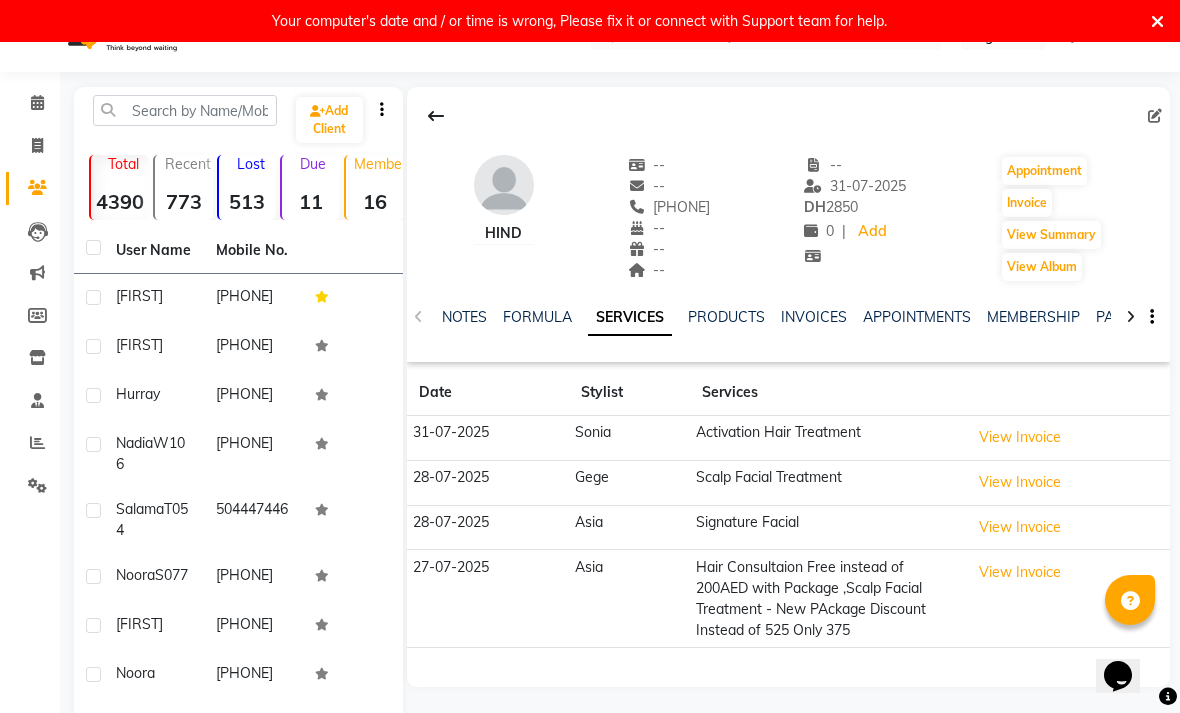 click on "NOTES" 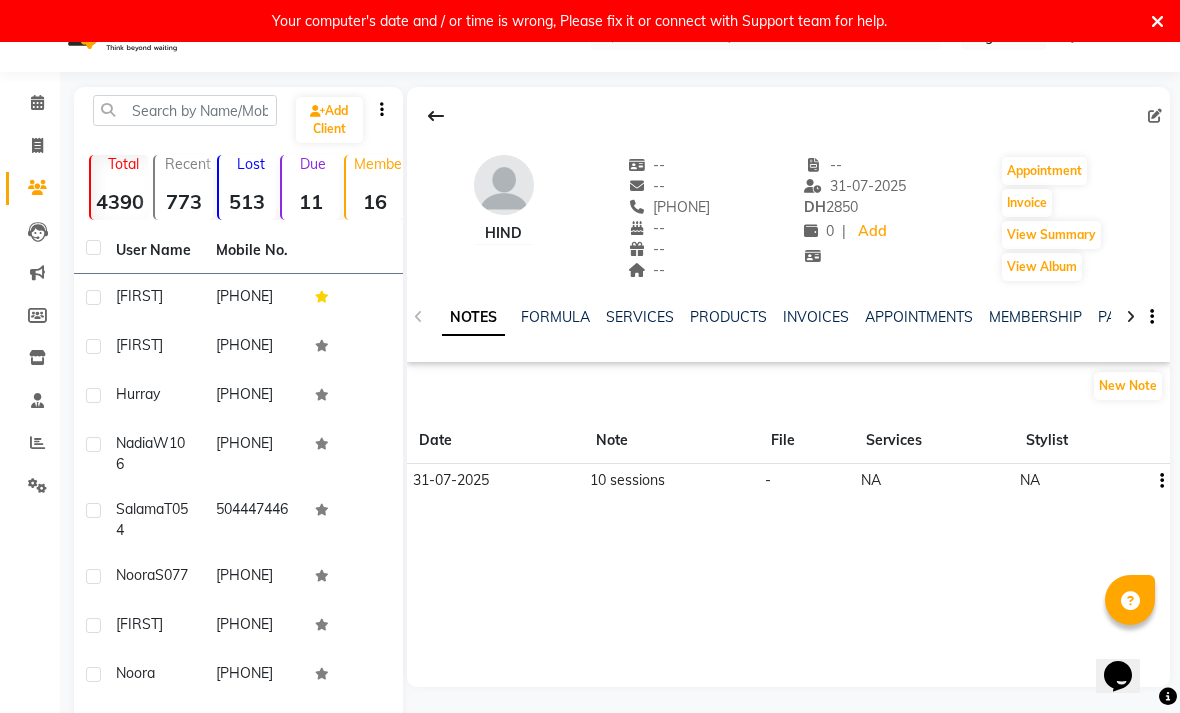 click on "New Note" 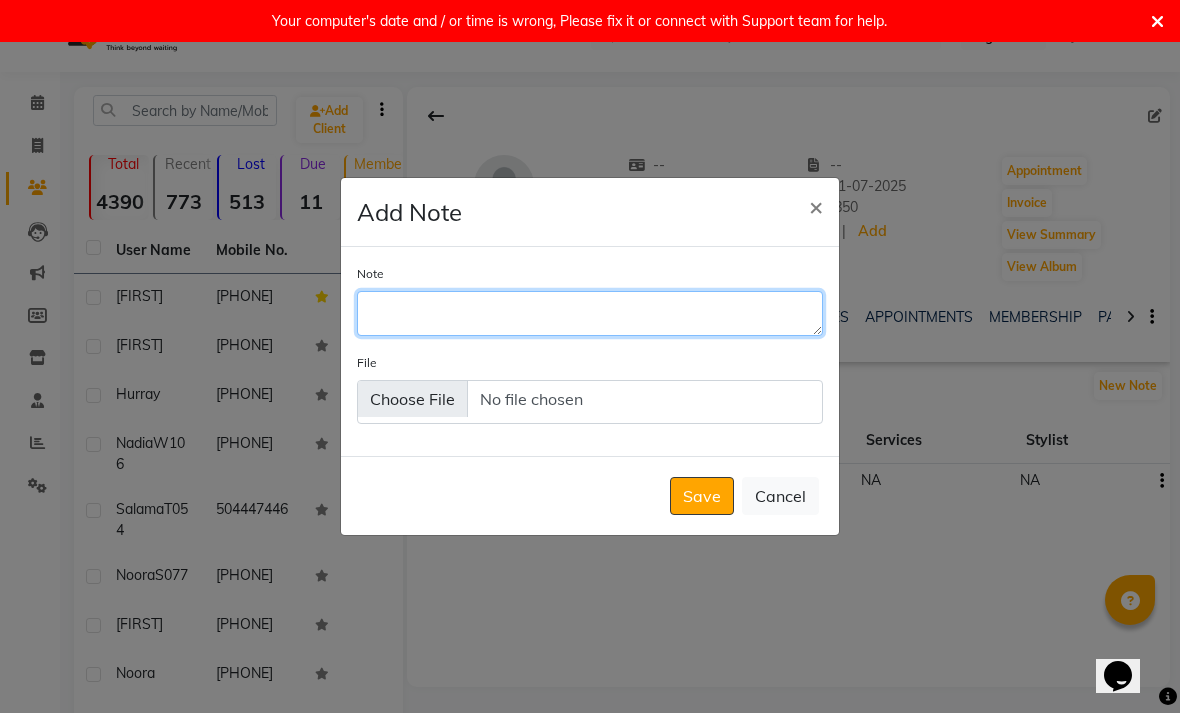 click on "Note" at bounding box center (590, 313) 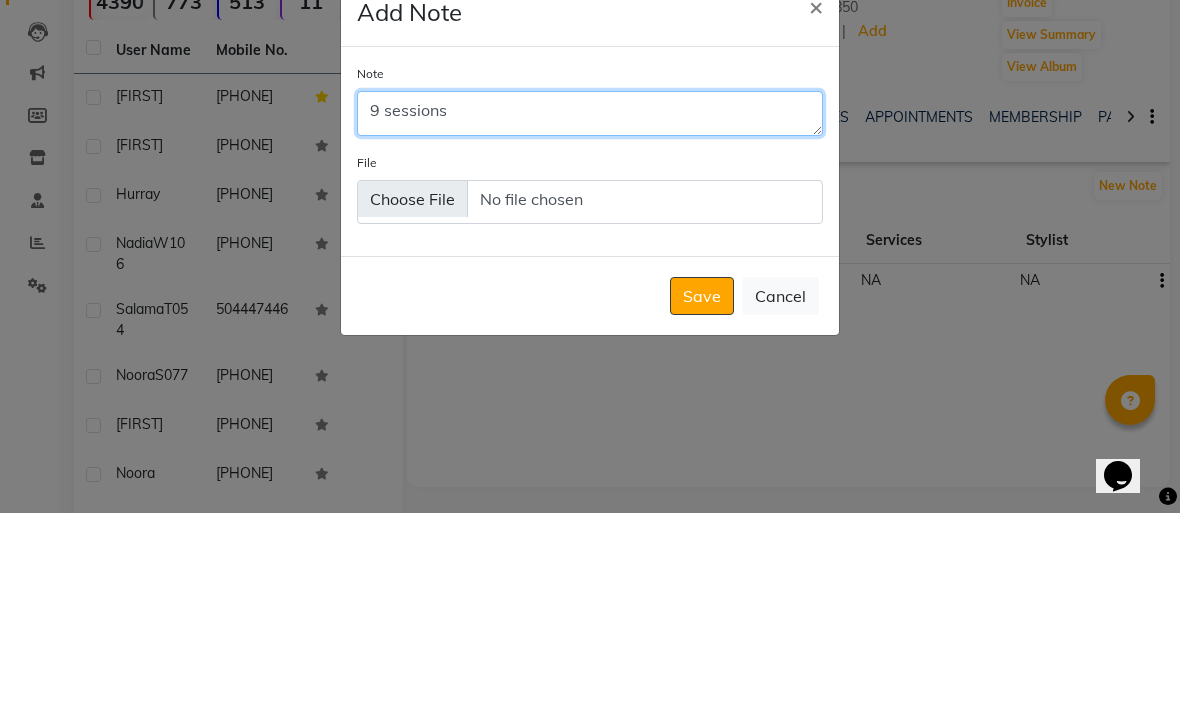 type on "9 sessions" 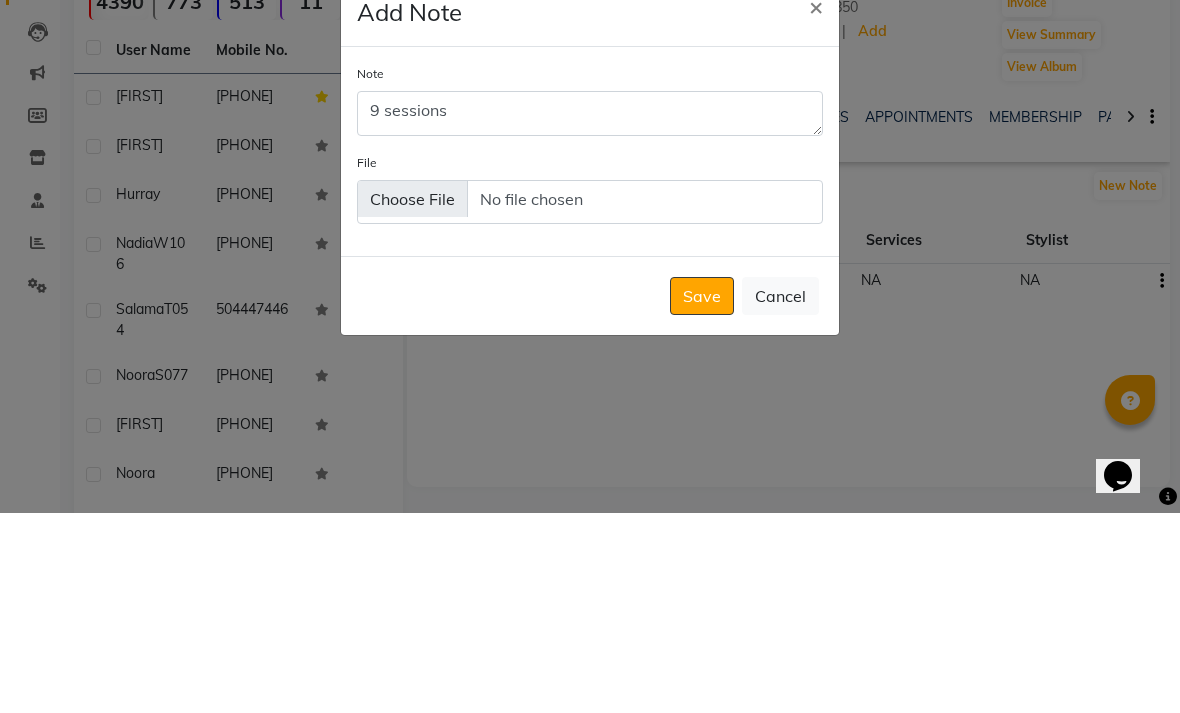 click on "Note 9 sessions File" 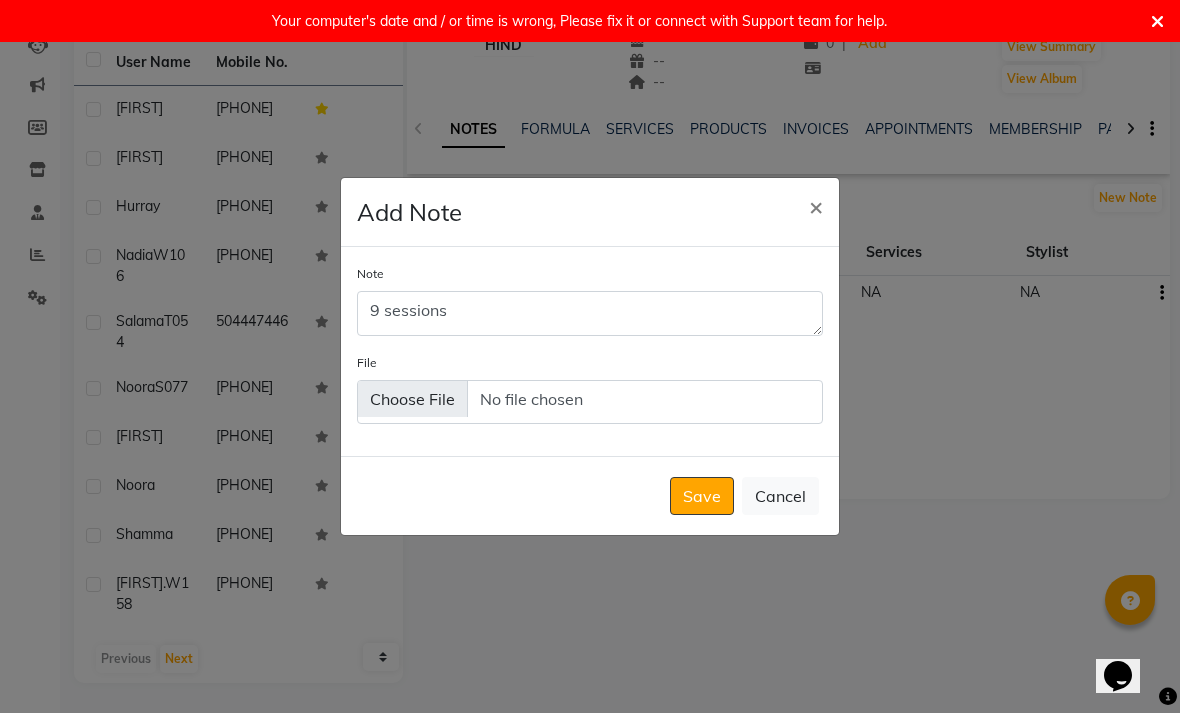 click on "Save" 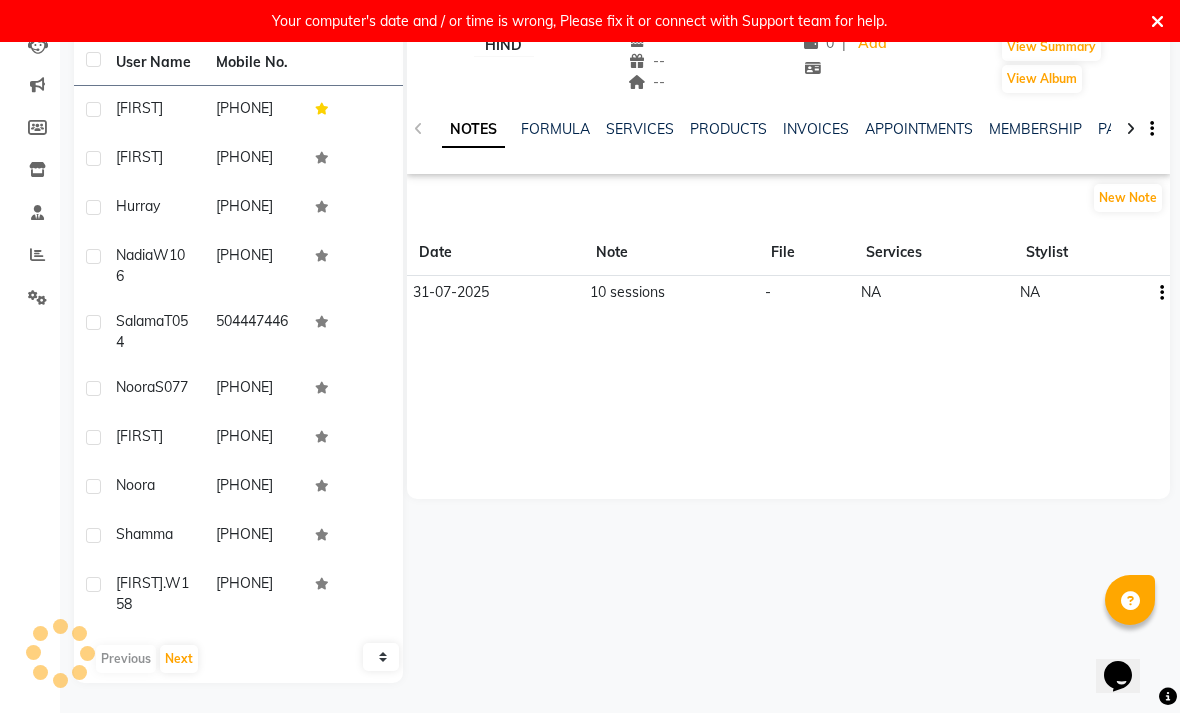 type 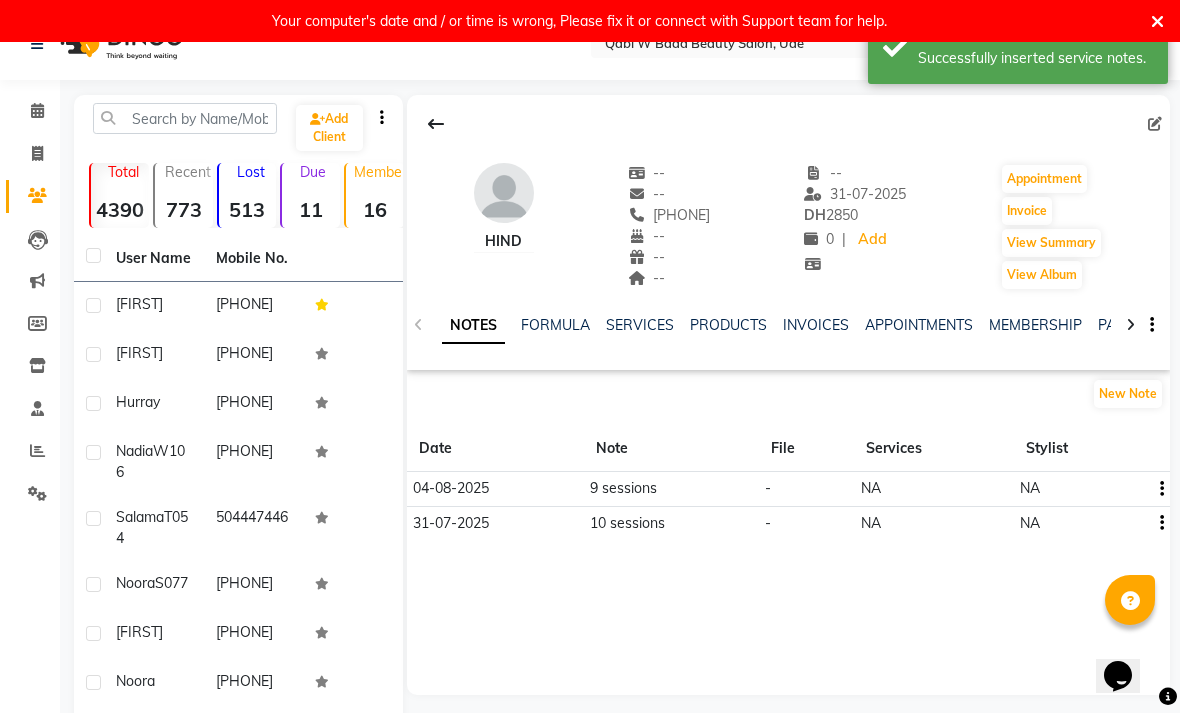 scroll, scrollTop: 0, scrollLeft: 0, axis: both 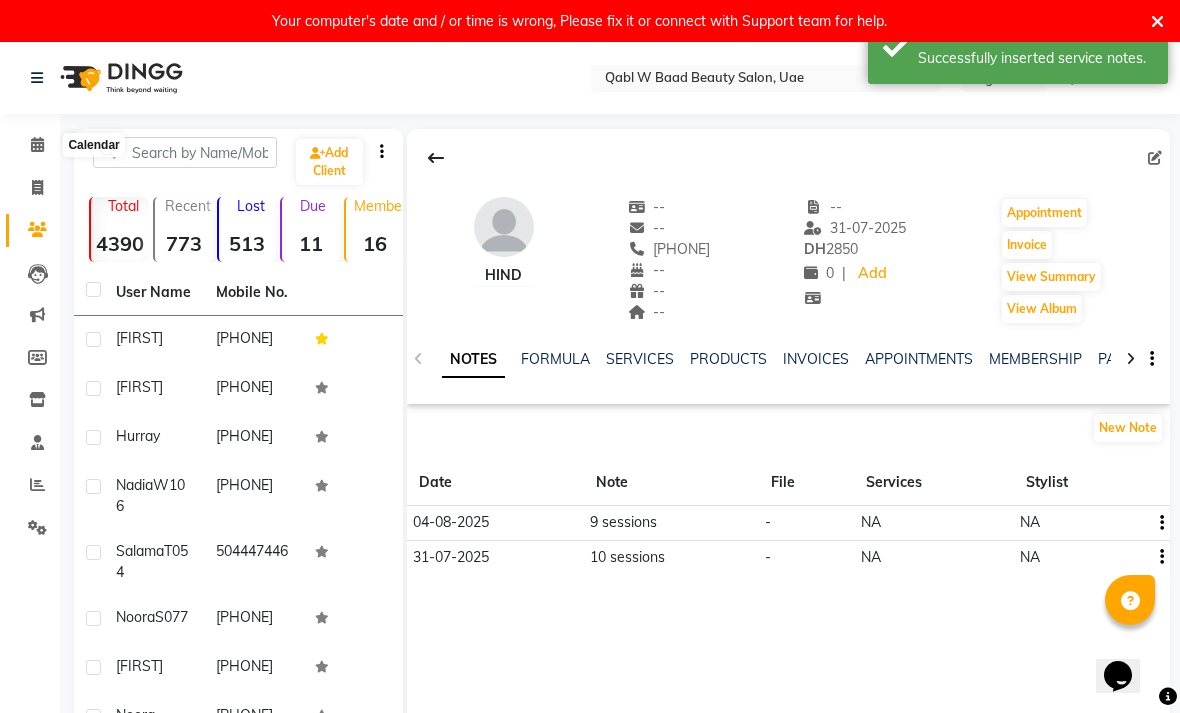 click 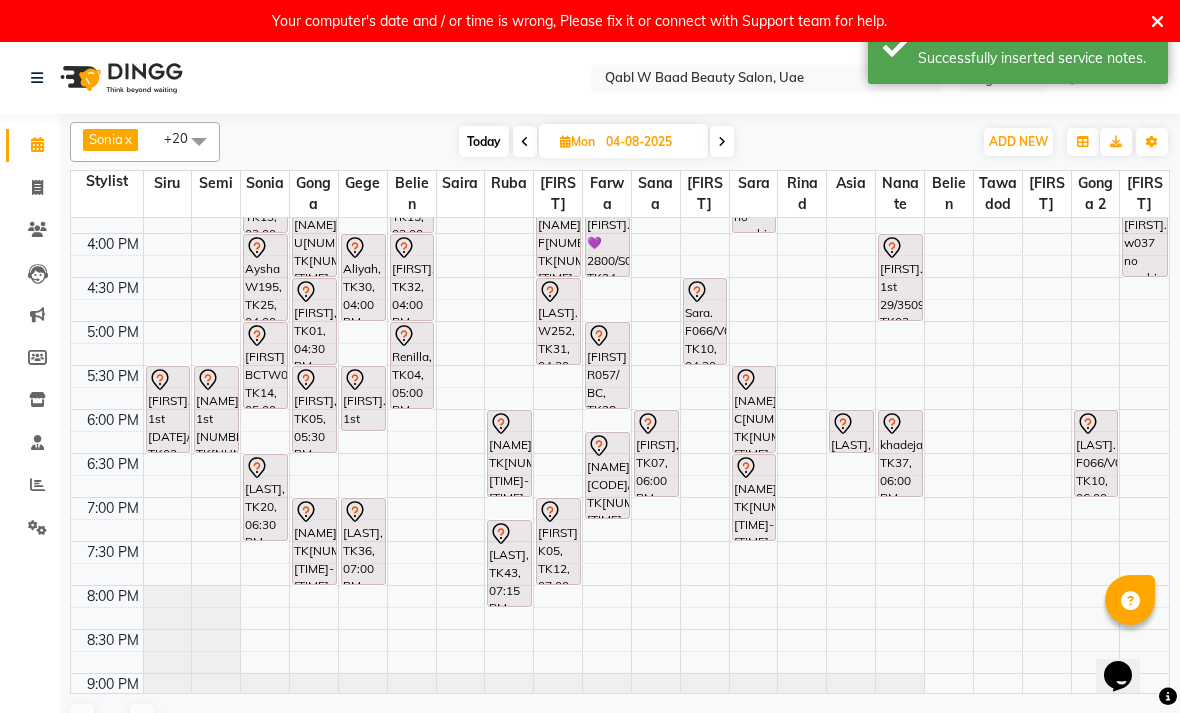 scroll, scrollTop: 513, scrollLeft: 0, axis: vertical 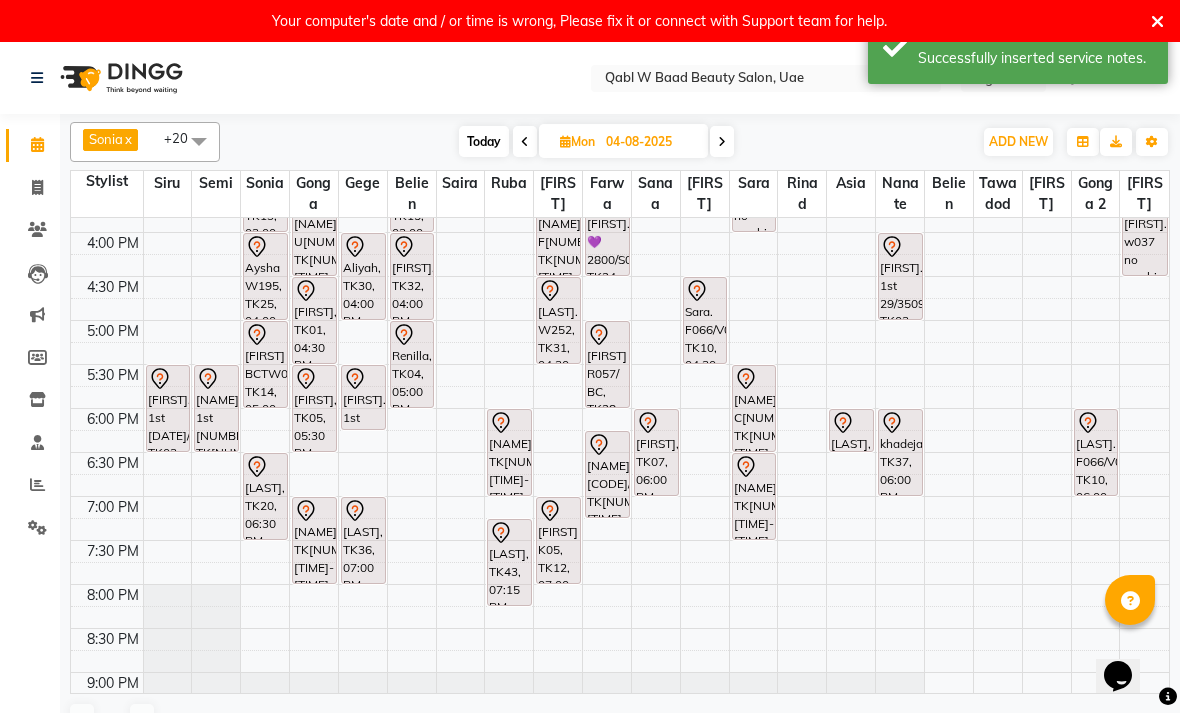 click on "[FIRST], TK05, 05:30 PM-06:30 PM, Activation Hair Treatment" at bounding box center (314, 408) 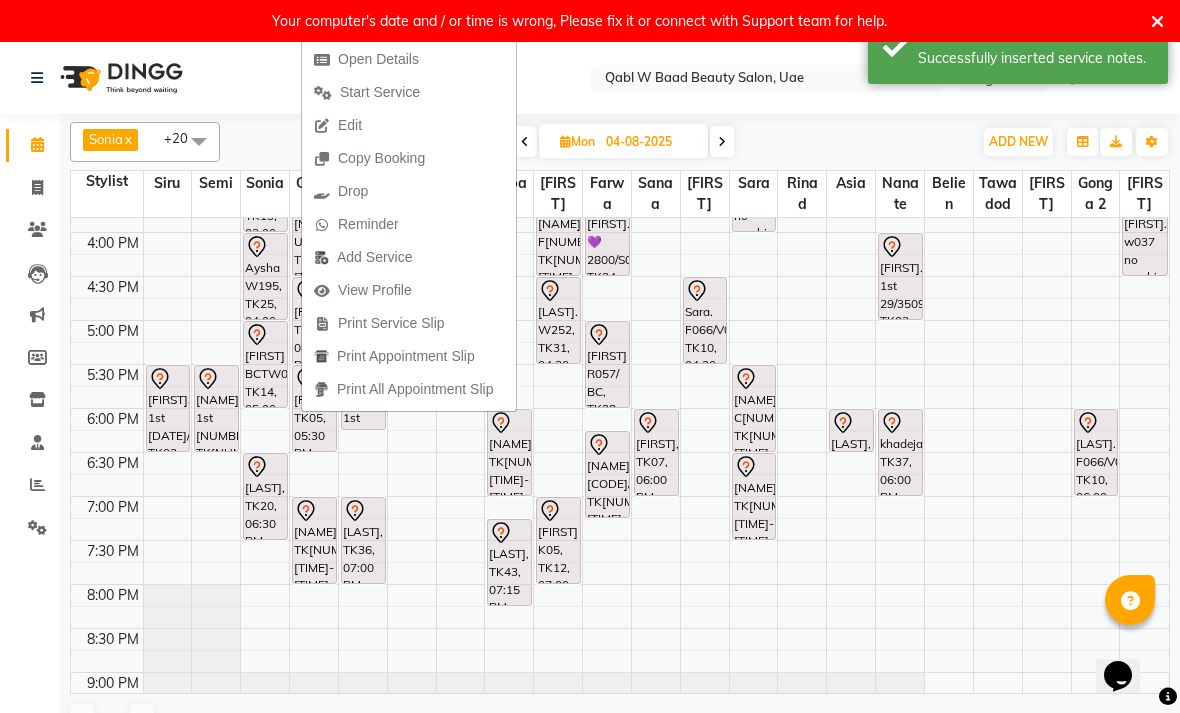 click on "Open Details" at bounding box center (366, 59) 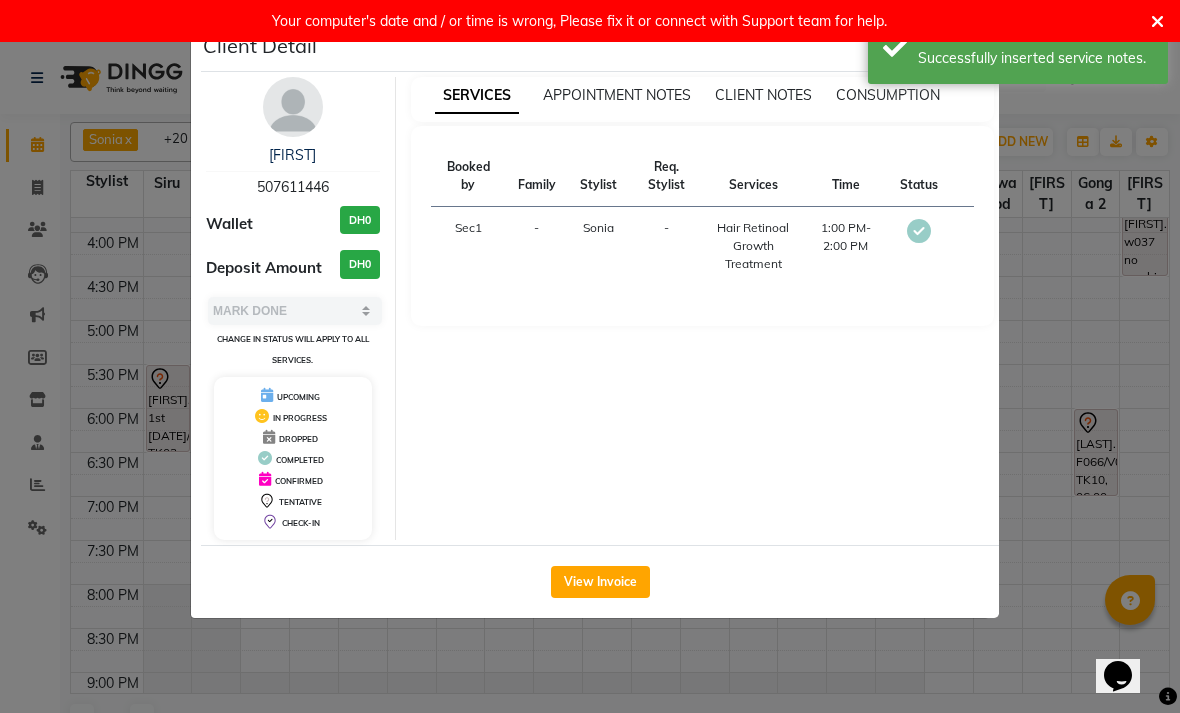 select on "7" 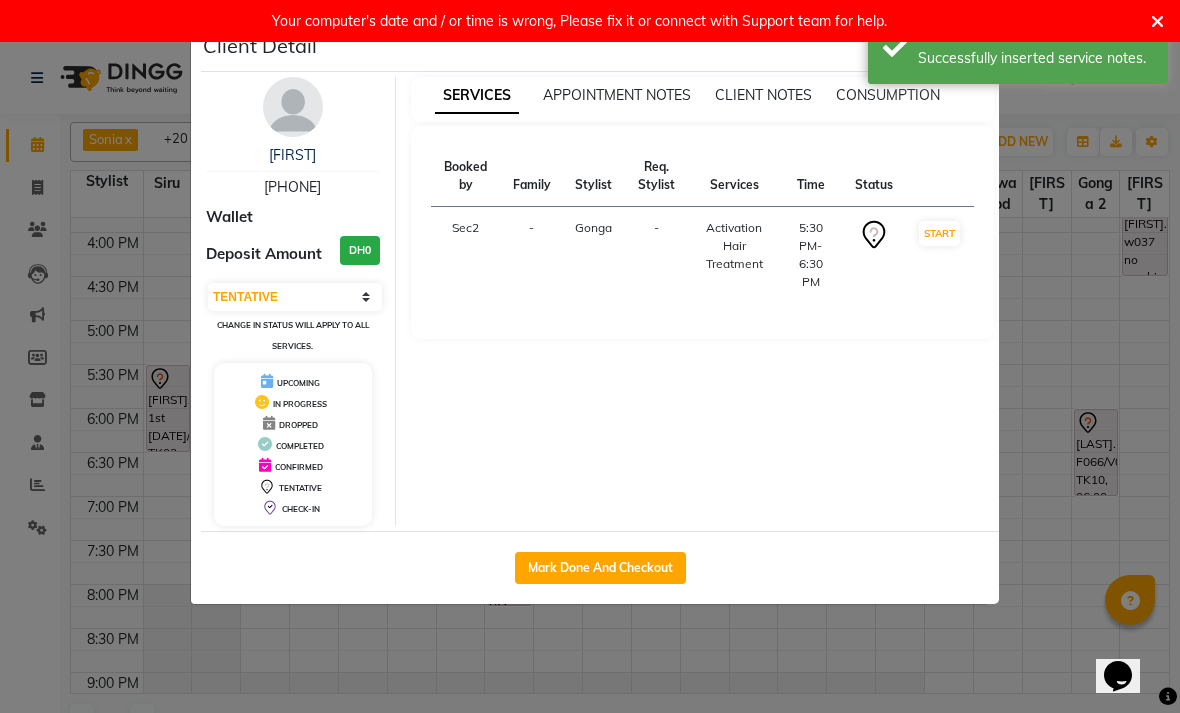 click on "[FIRST]" at bounding box center (292, 155) 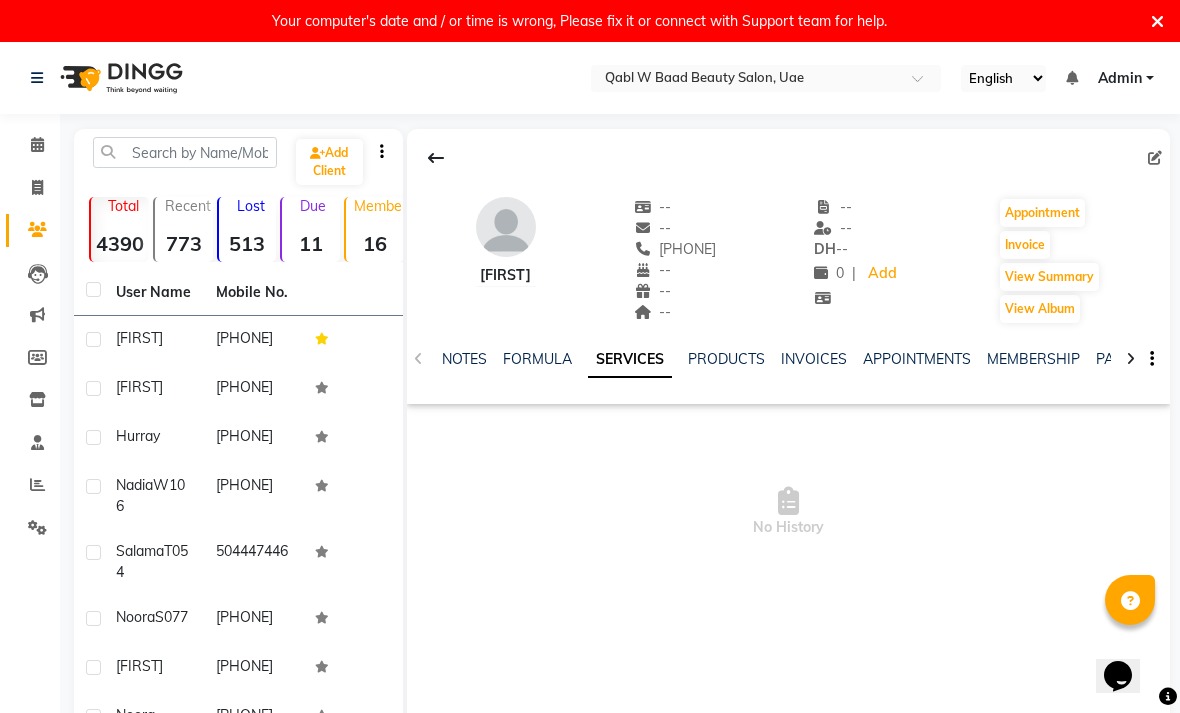click on "NOTES" 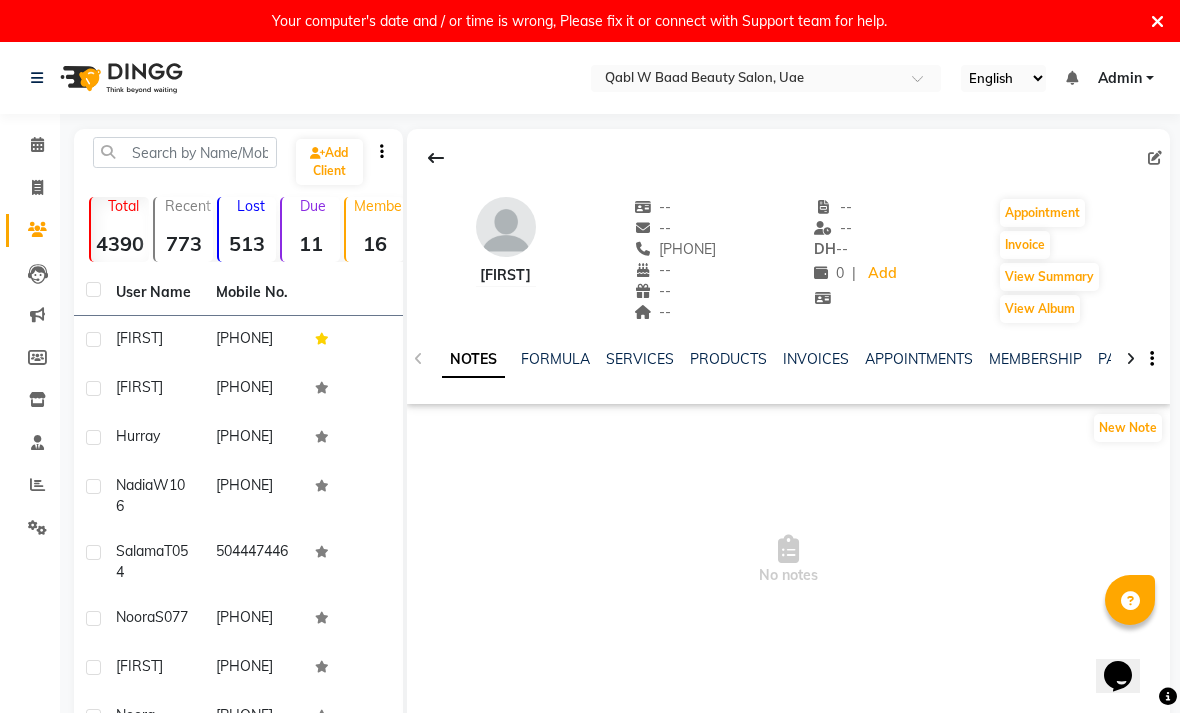 click on "New Note" 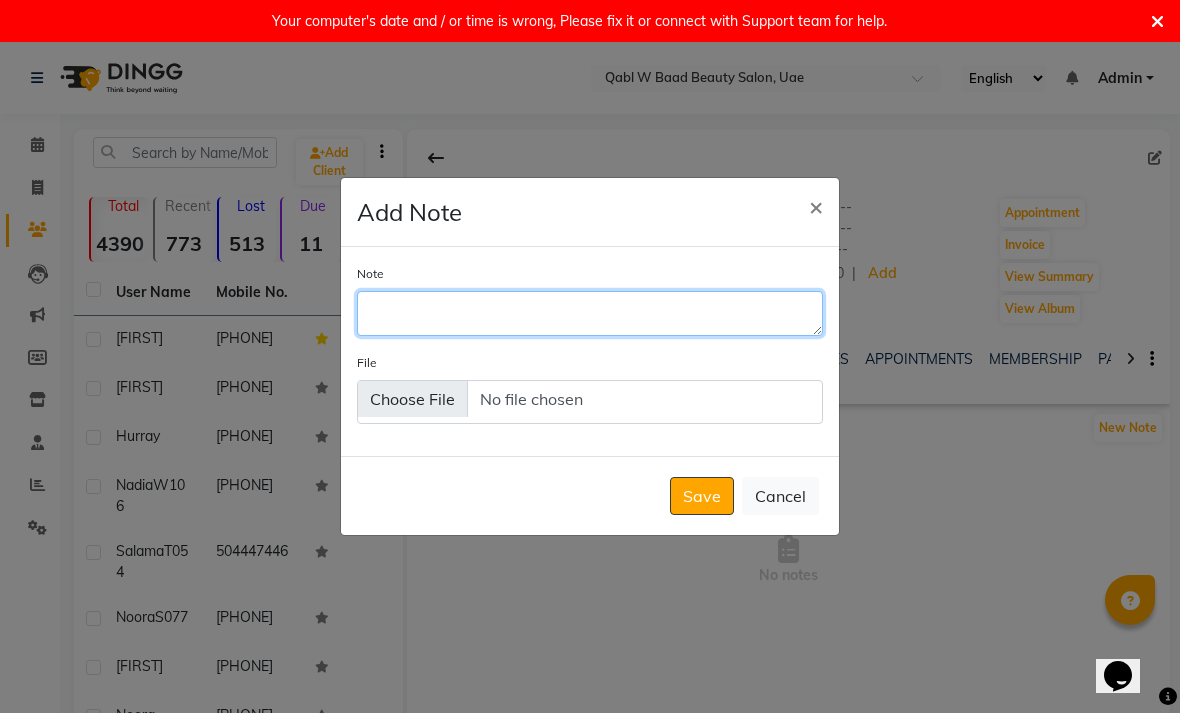 click on "Note" at bounding box center (590, 313) 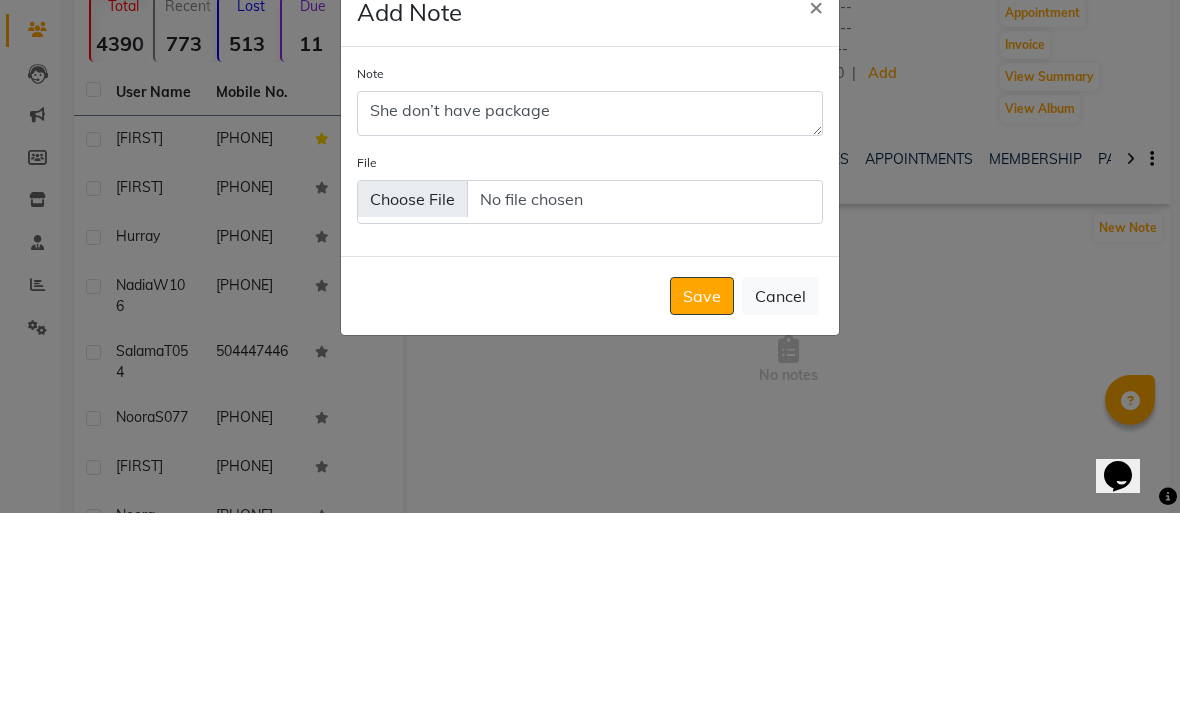 scroll, scrollTop: 200, scrollLeft: 0, axis: vertical 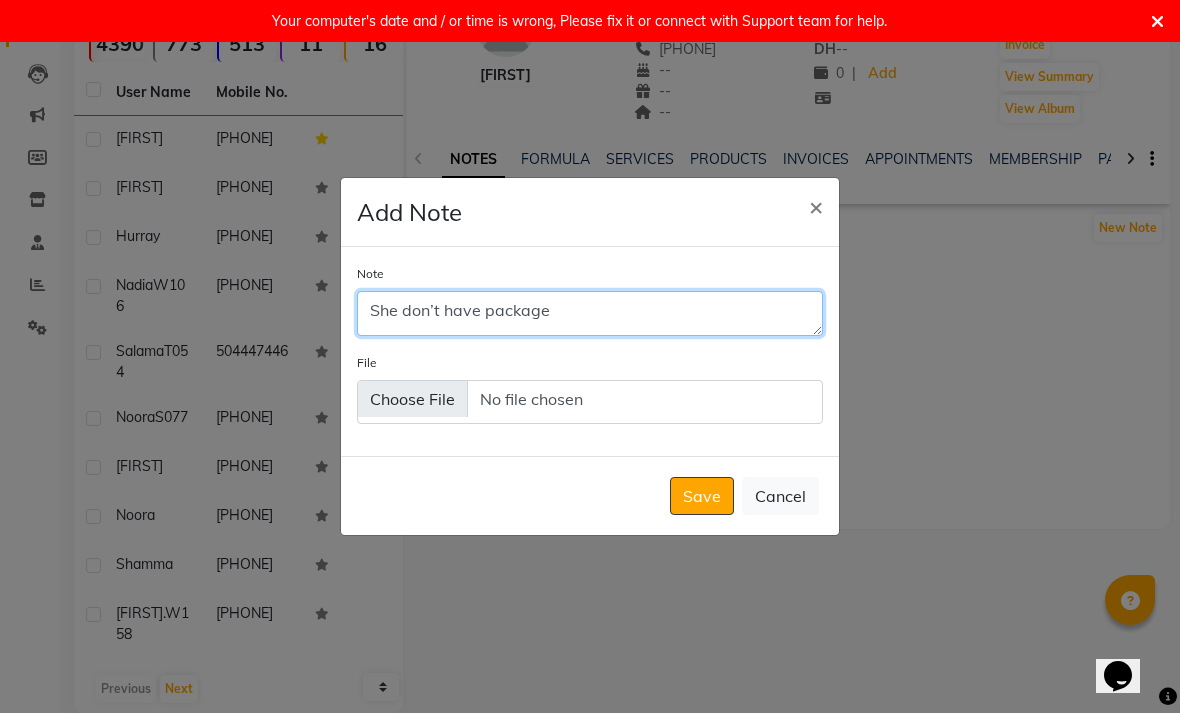 type on "She don’t have package" 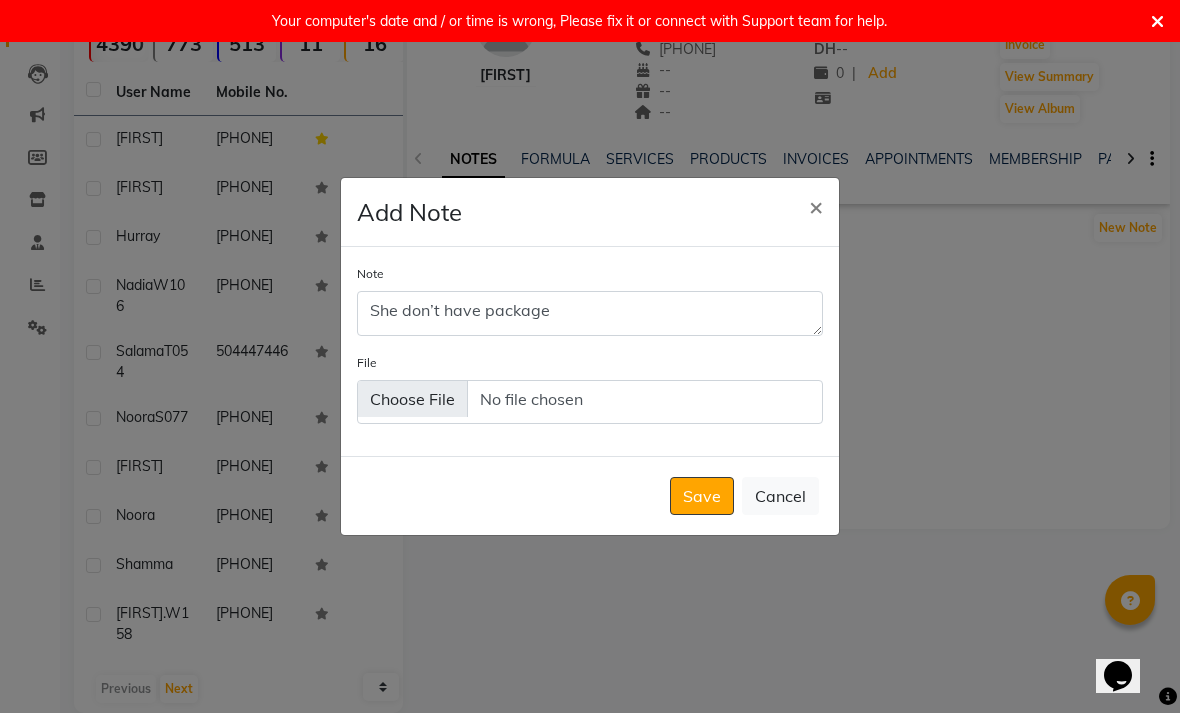 click on "Save" 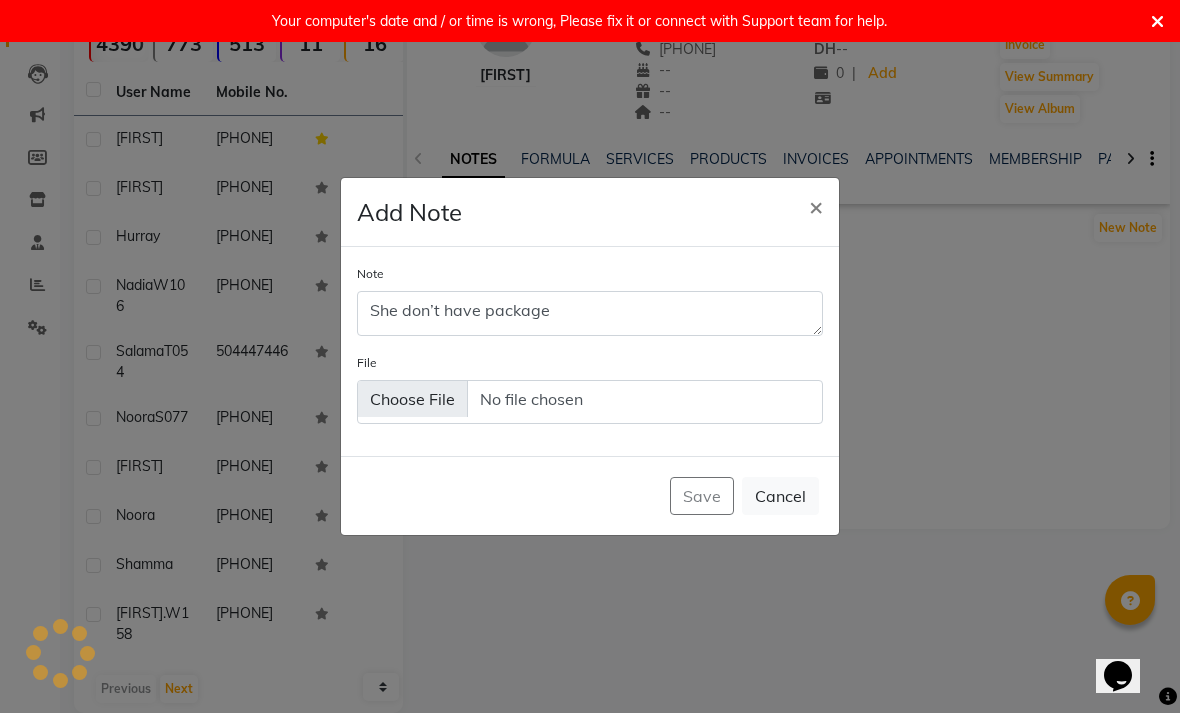 type 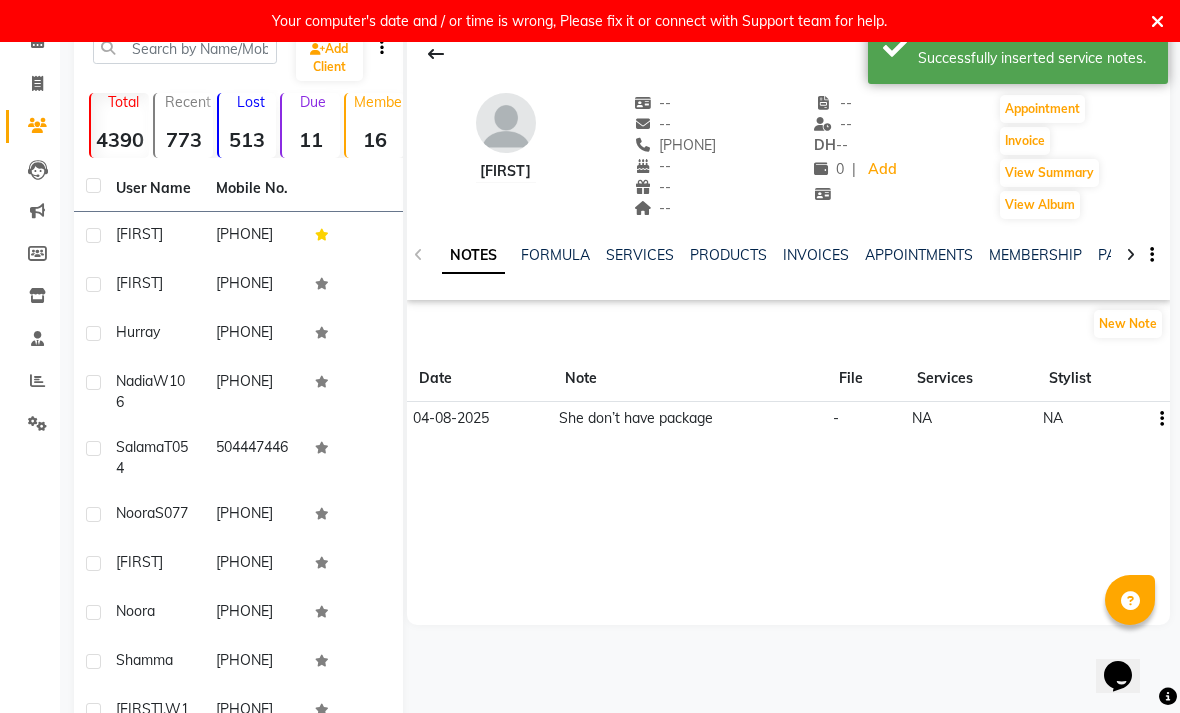 scroll, scrollTop: 0, scrollLeft: 0, axis: both 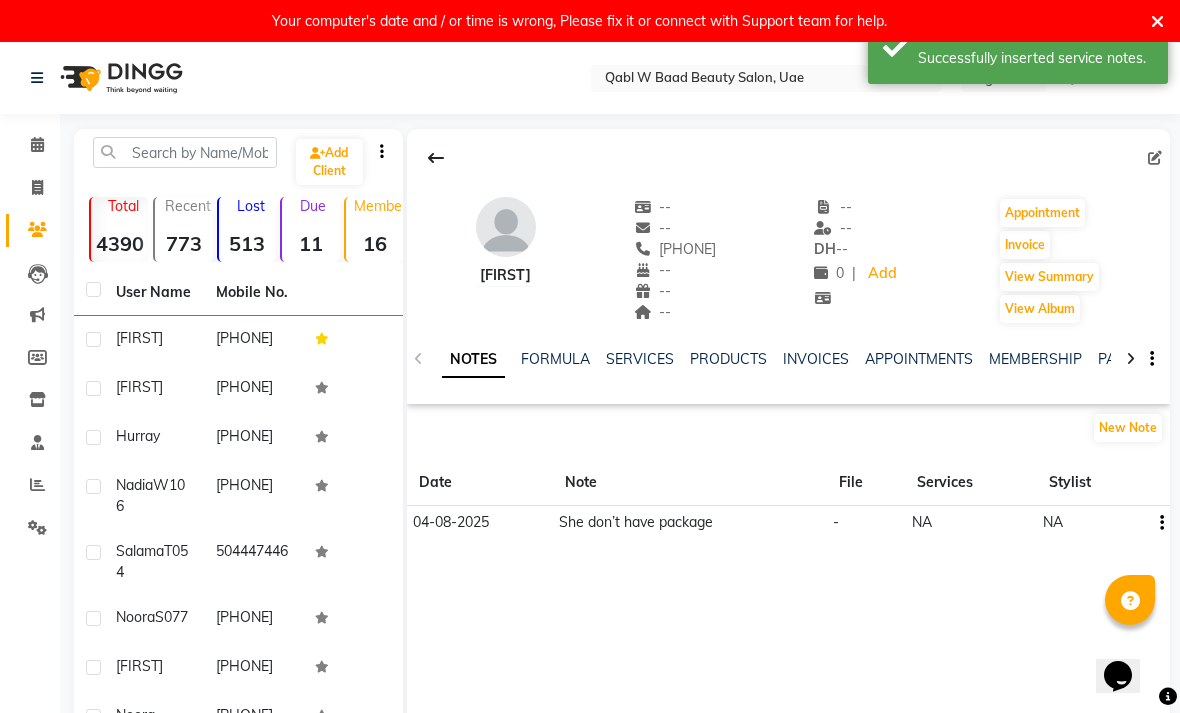 click on "Calendar" 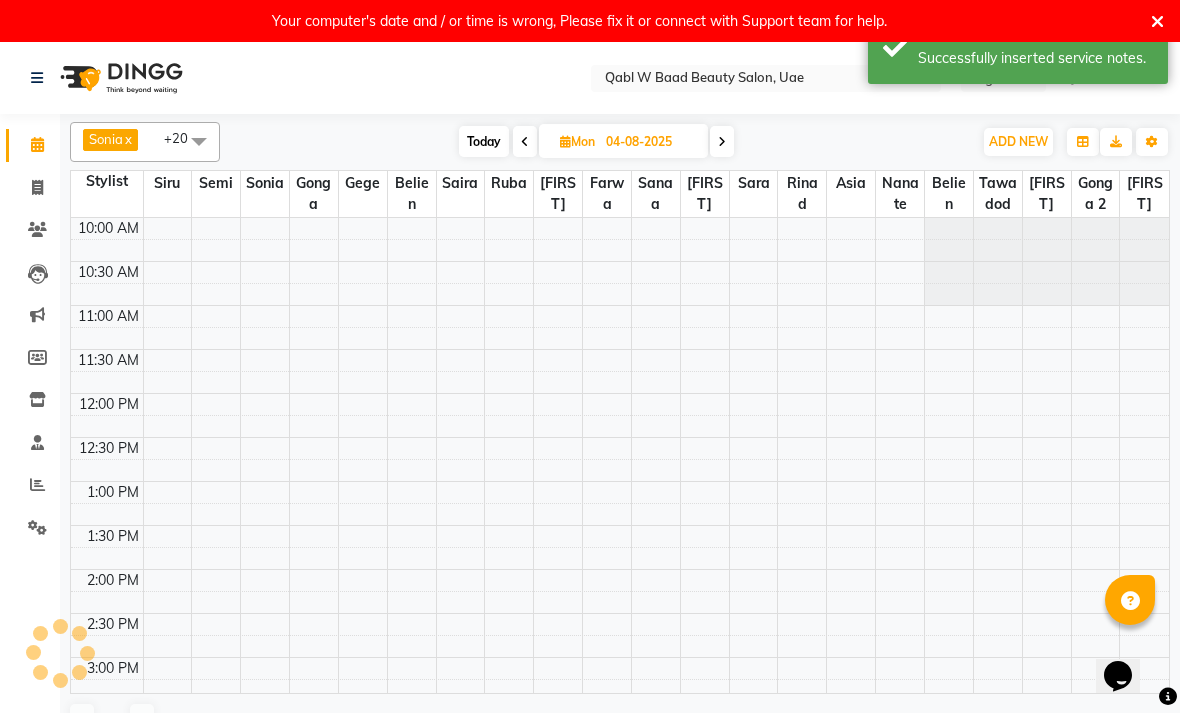 scroll, scrollTop: 0, scrollLeft: 0, axis: both 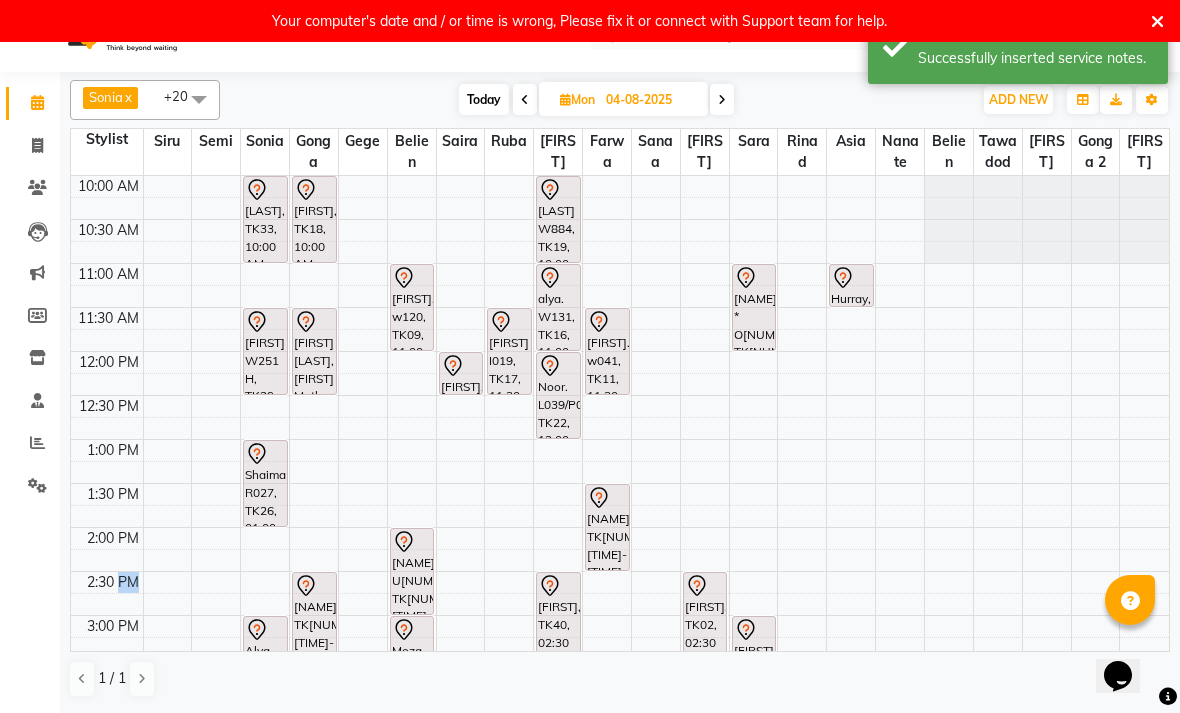 click on "Select Location × Qabl W Baad Beauty Salon, Uae English ENGLISH Español العربية मराठी हिंदी ગુજરાતી தமிழ் 中文 Notifications nothing to show Admin Manage Profile Change Password Sign out  Version:3.15.11" 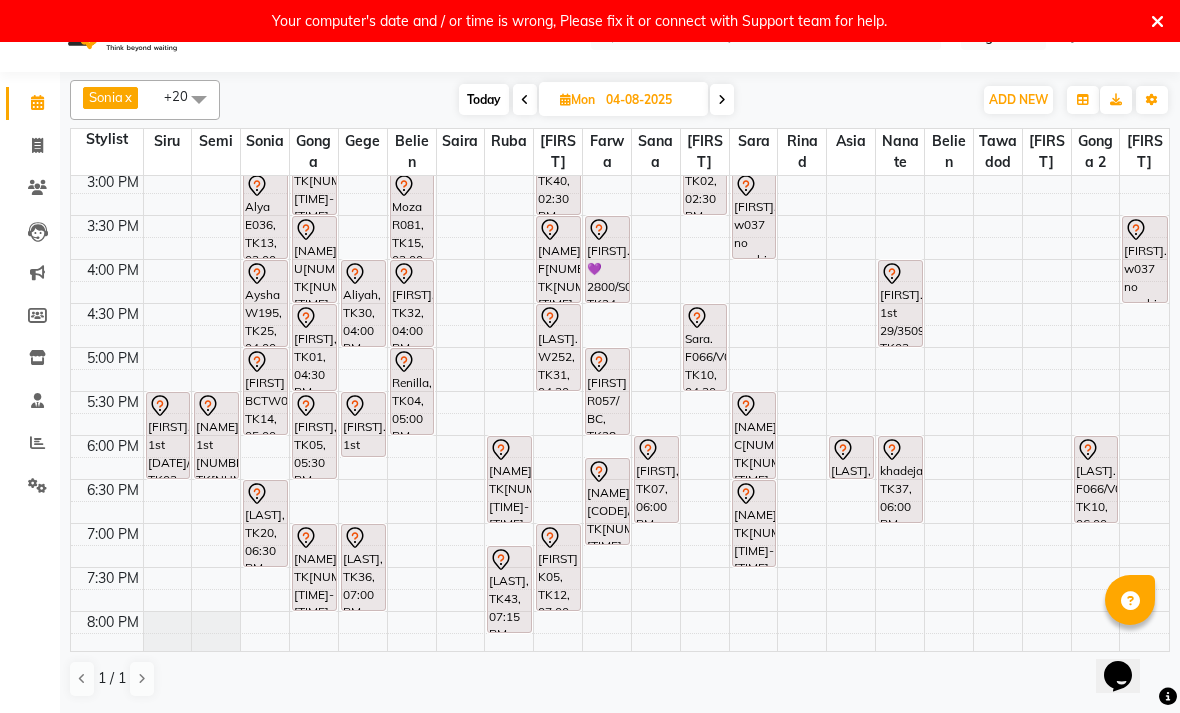 scroll, scrollTop: 445, scrollLeft: 0, axis: vertical 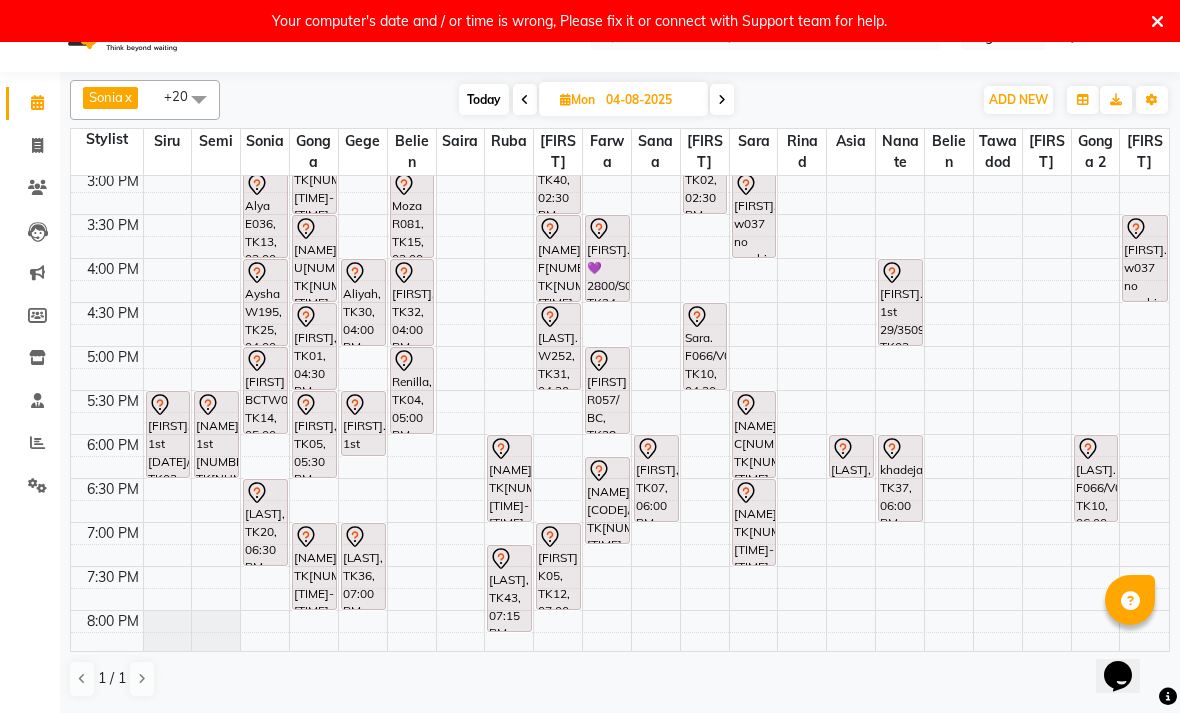 click on "[NAME], TK[NUMBER], [TIME]-[TIME], Activation Hair Treatment" at bounding box center [314, 566] 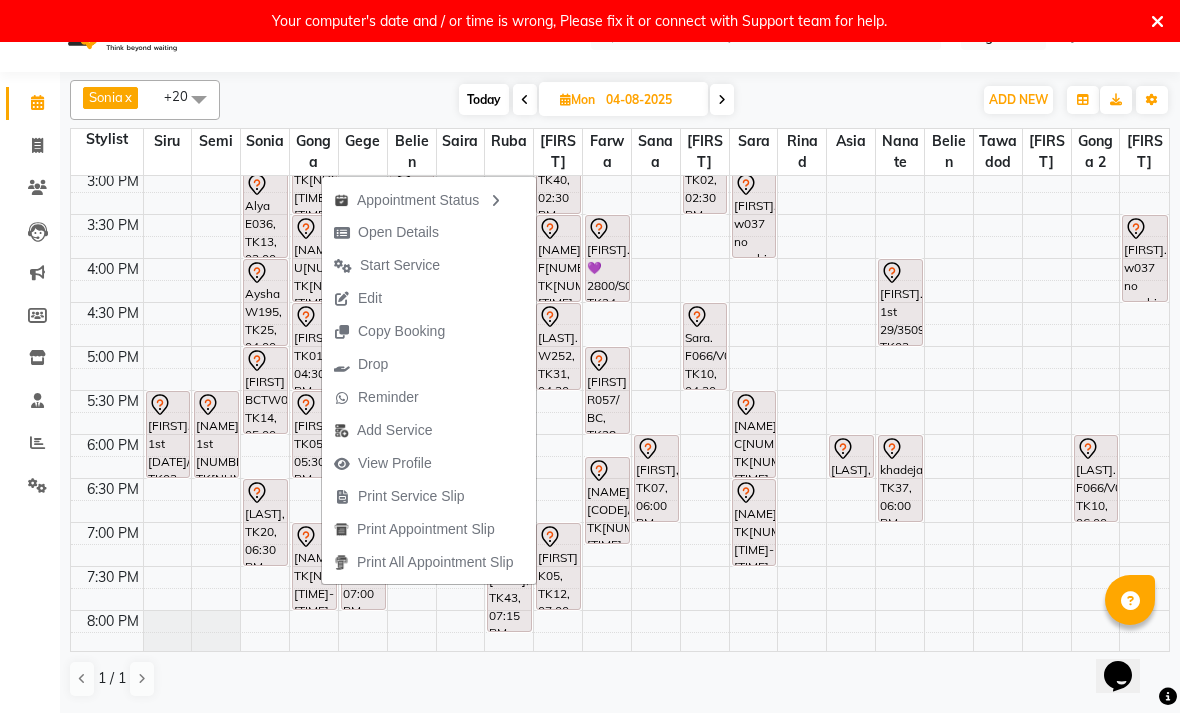 click on "Open Details" at bounding box center (386, 232) 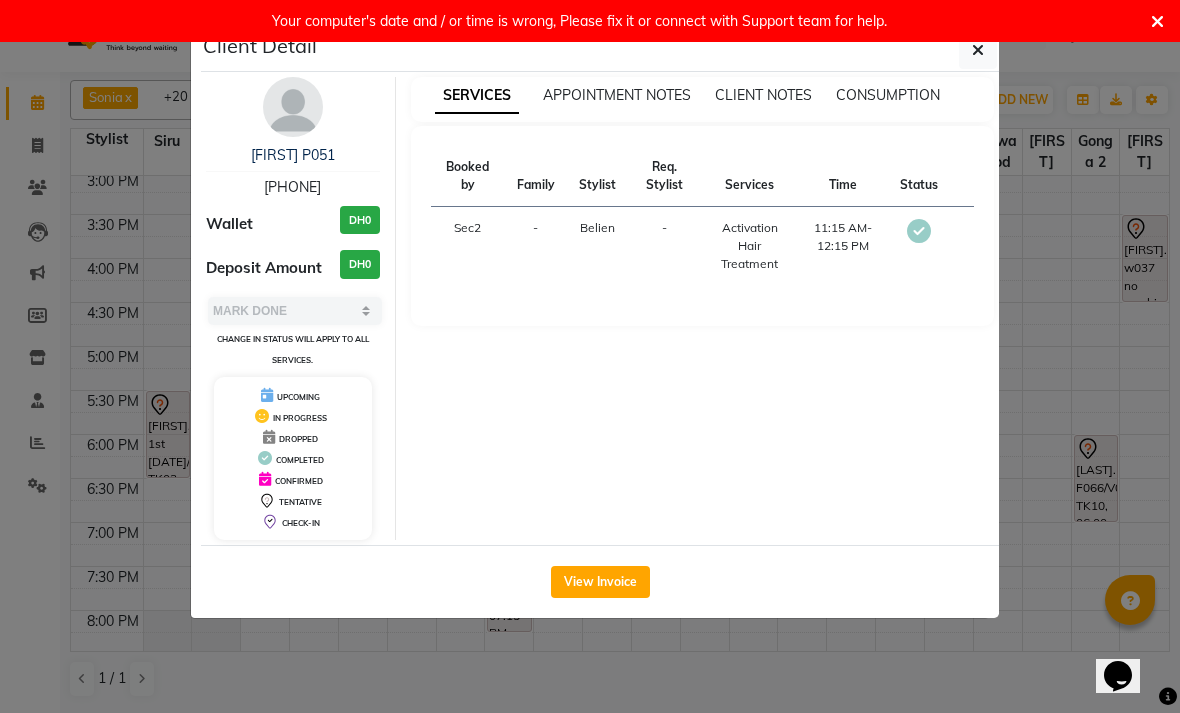 select on "7" 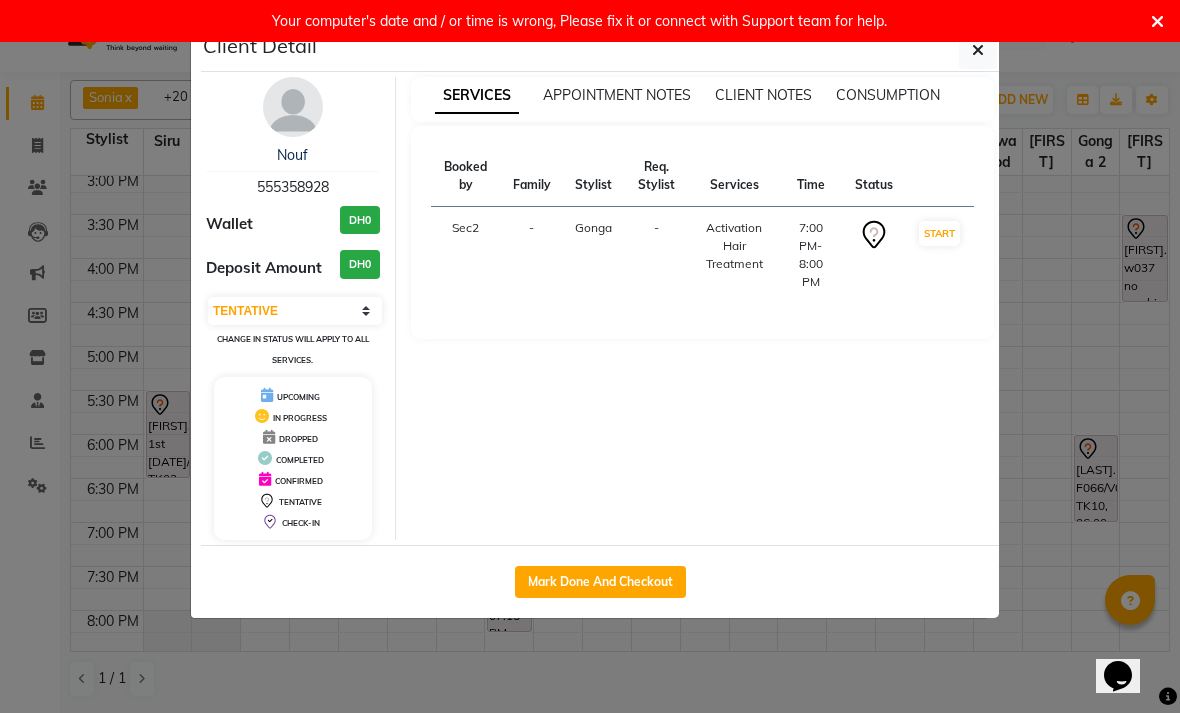 click on "Nouf" at bounding box center [292, 155] 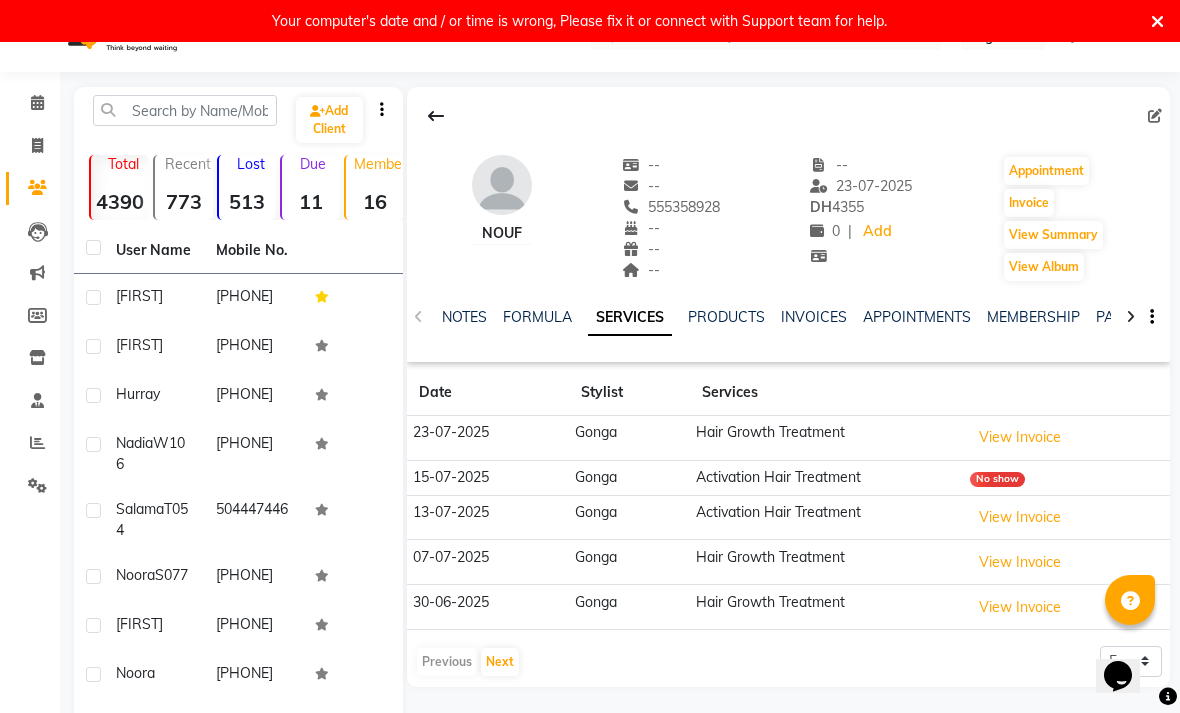click on "NOTES" 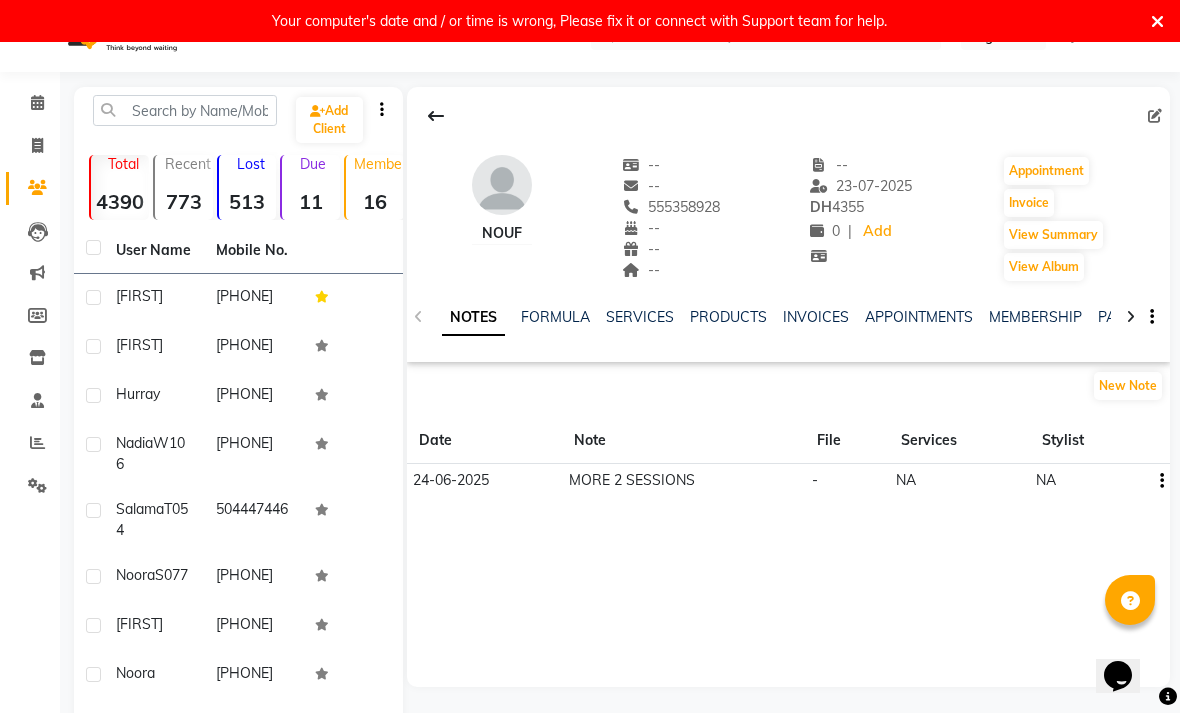 click on "SERVICES" 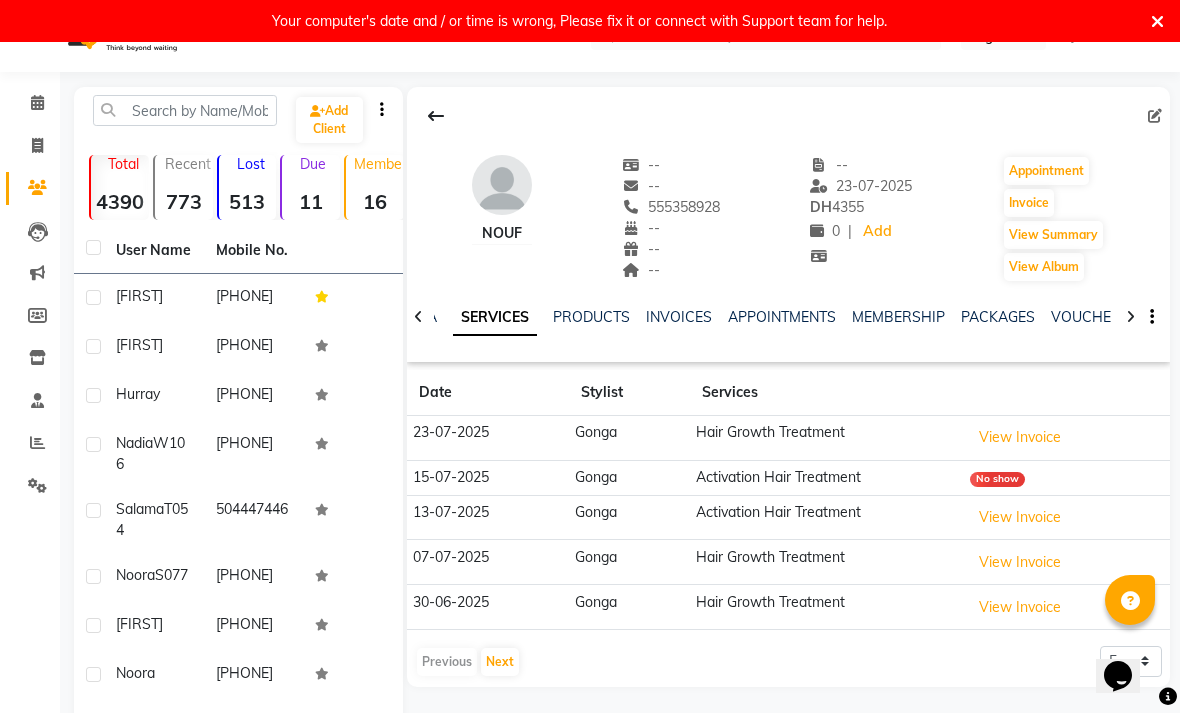 scroll, scrollTop: 0, scrollLeft: 125, axis: horizontal 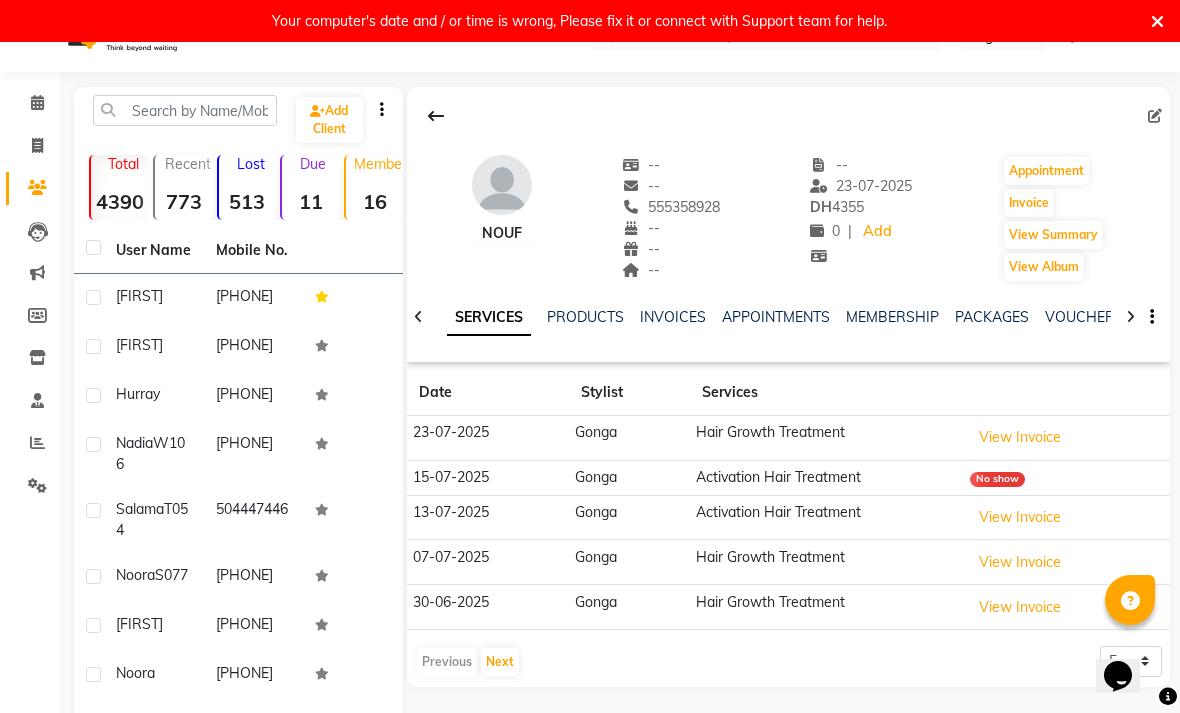 click on "PACKAGES" 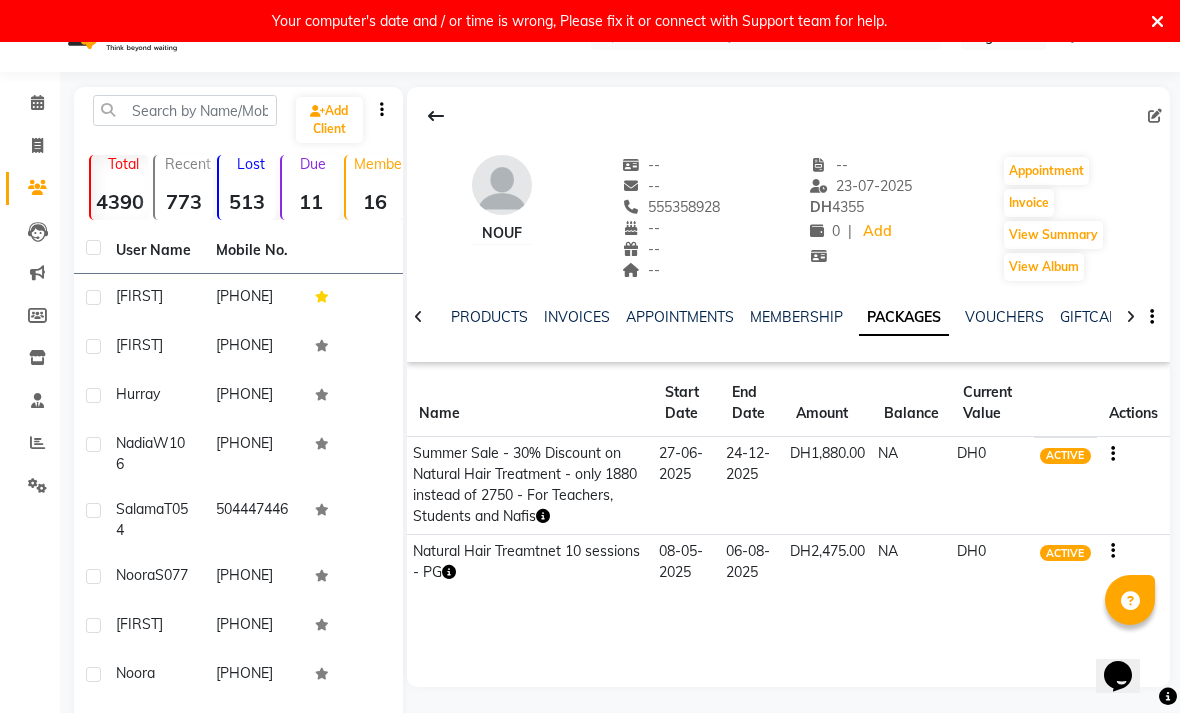 click on "PRODUCTS" 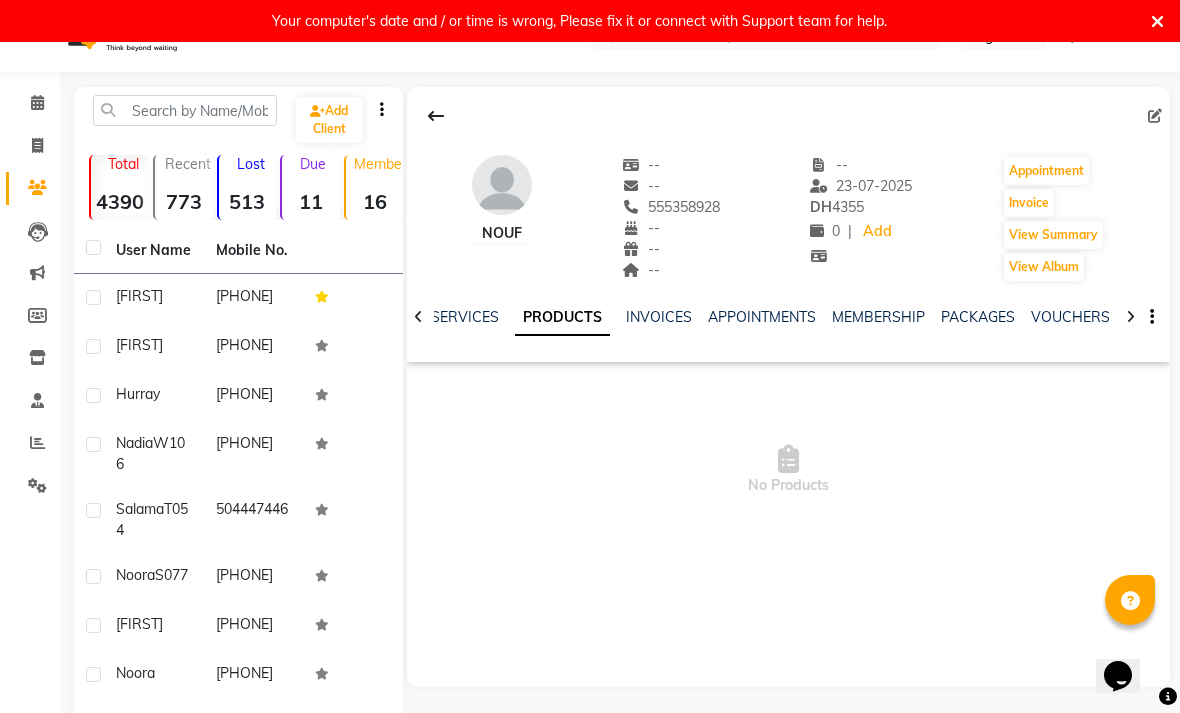click on "SERVICES" 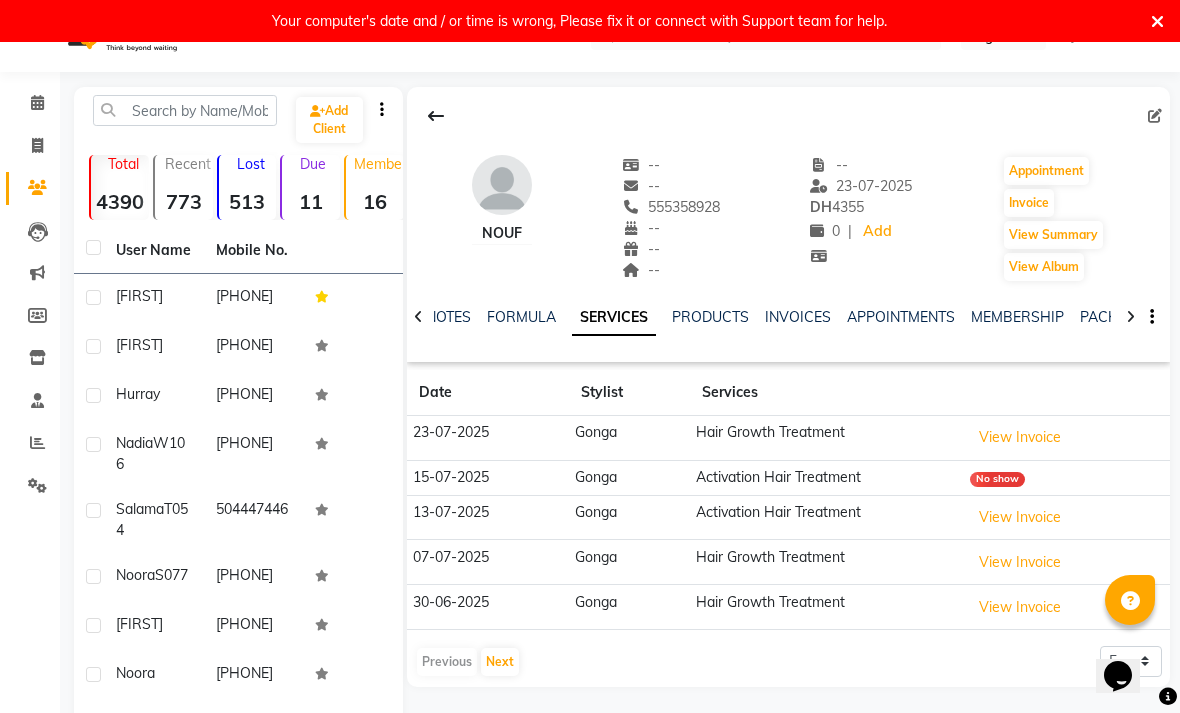 scroll, scrollTop: 0, scrollLeft: -3, axis: horizontal 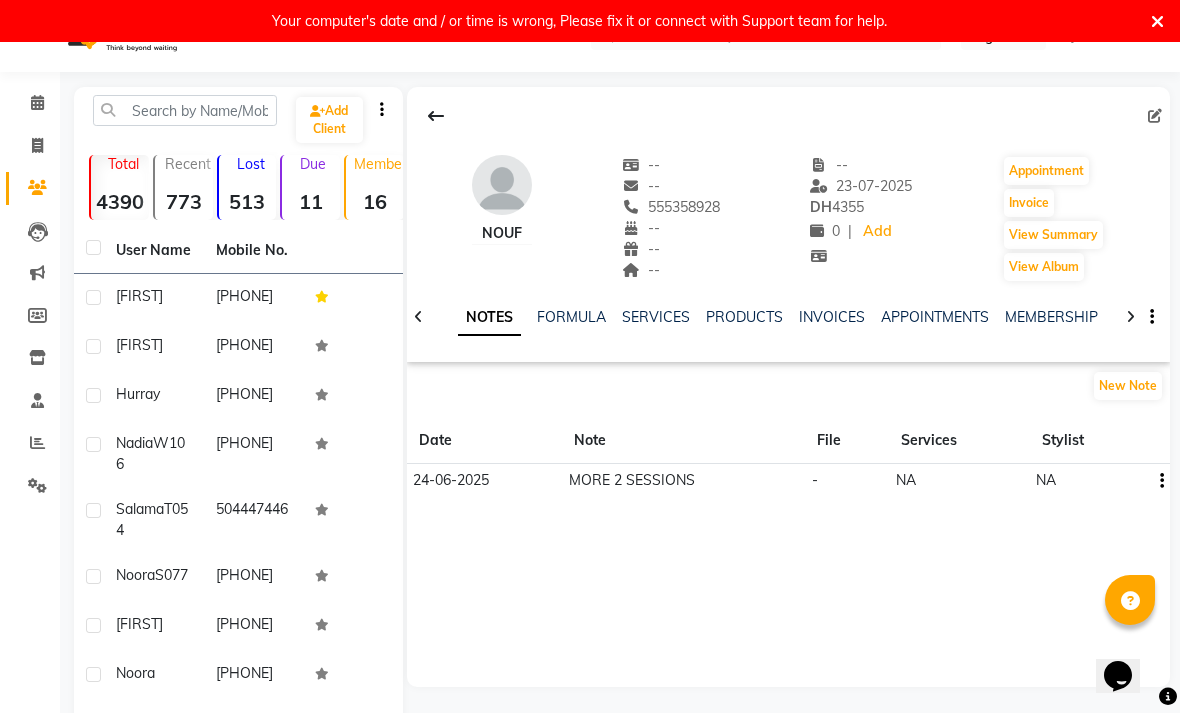 click on "SERVICES" 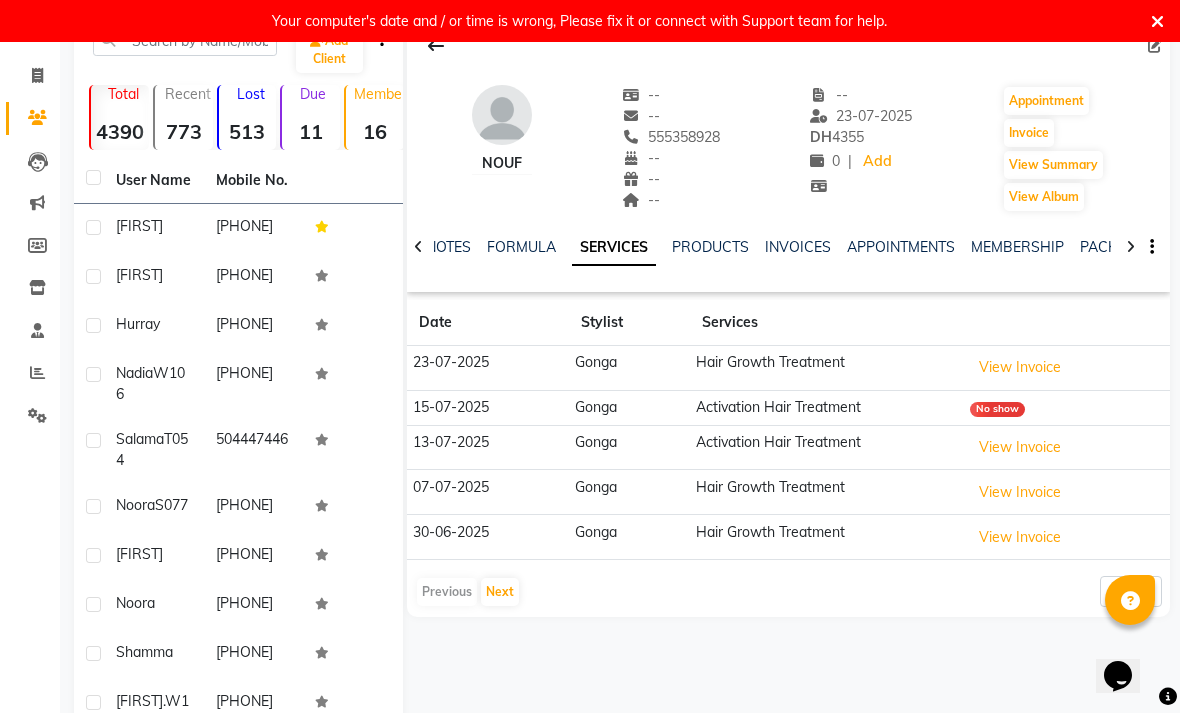 scroll, scrollTop: 131, scrollLeft: 0, axis: vertical 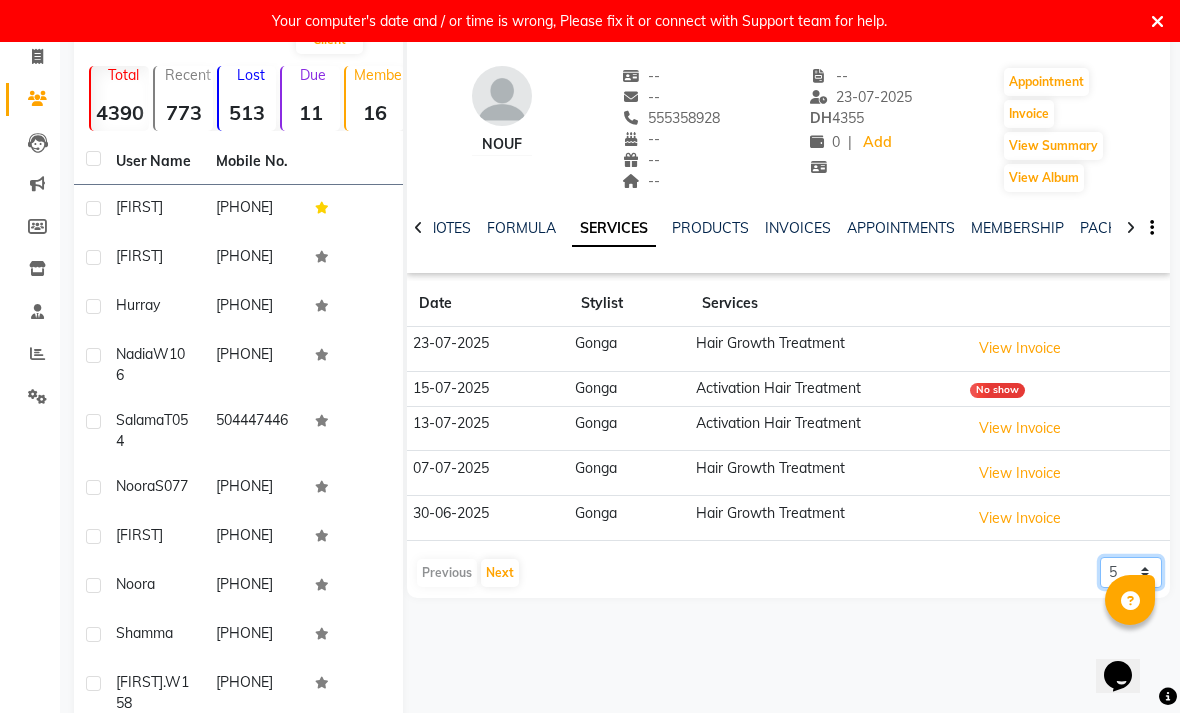 click on "5 10 50 100 500" 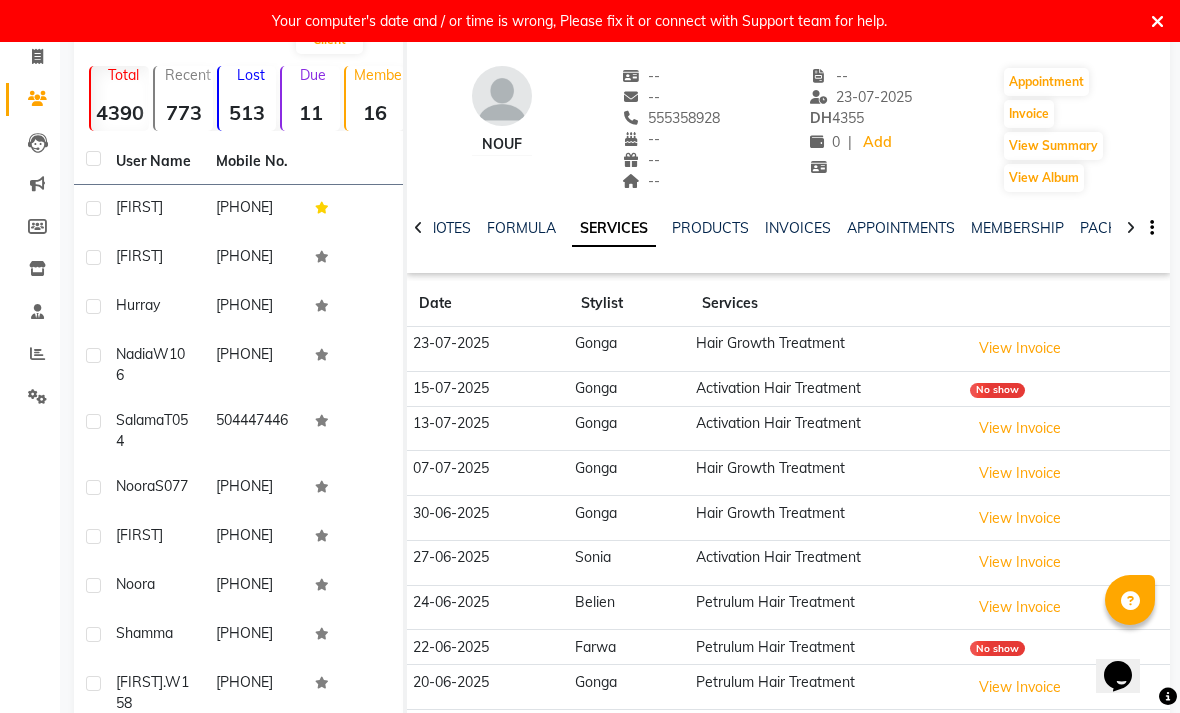 click on "View Invoice" 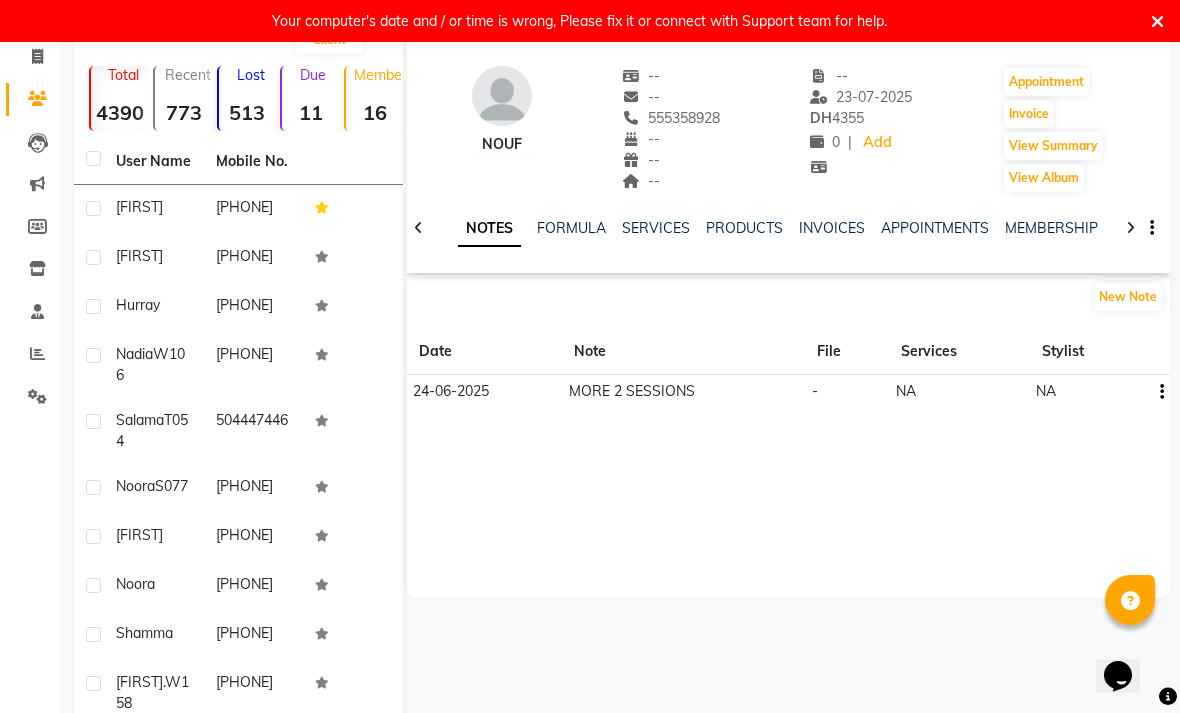 click on "New Note" 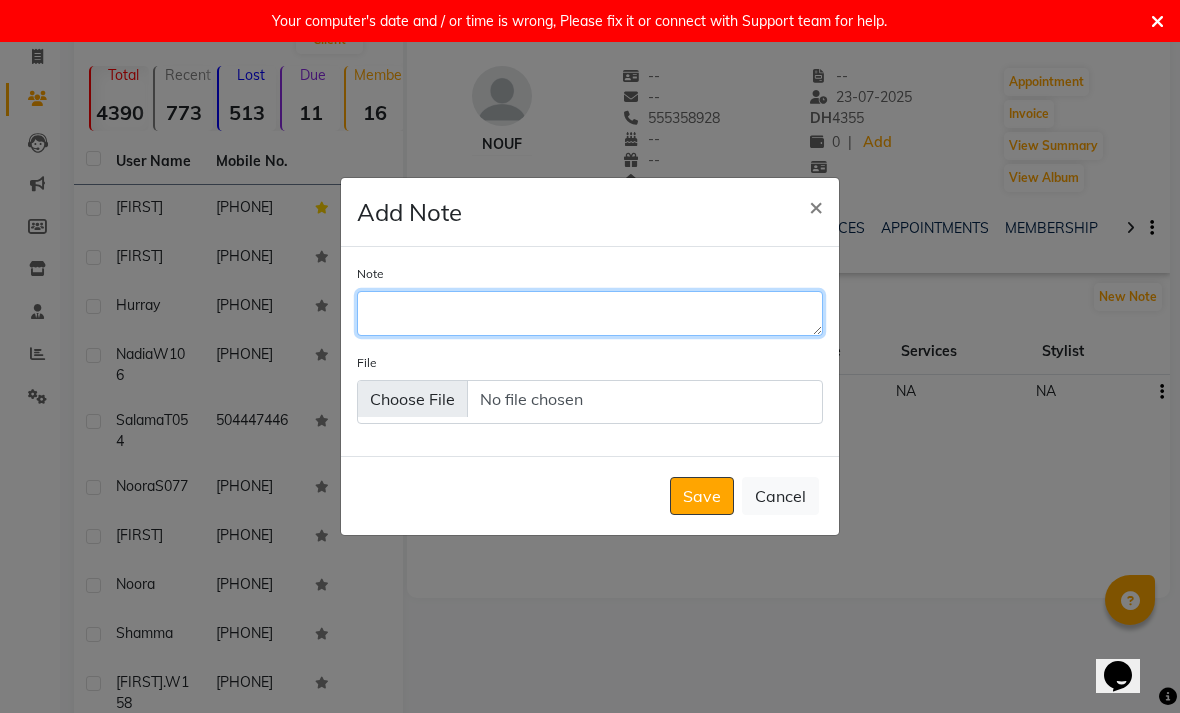 click on "Note" at bounding box center (590, 313) 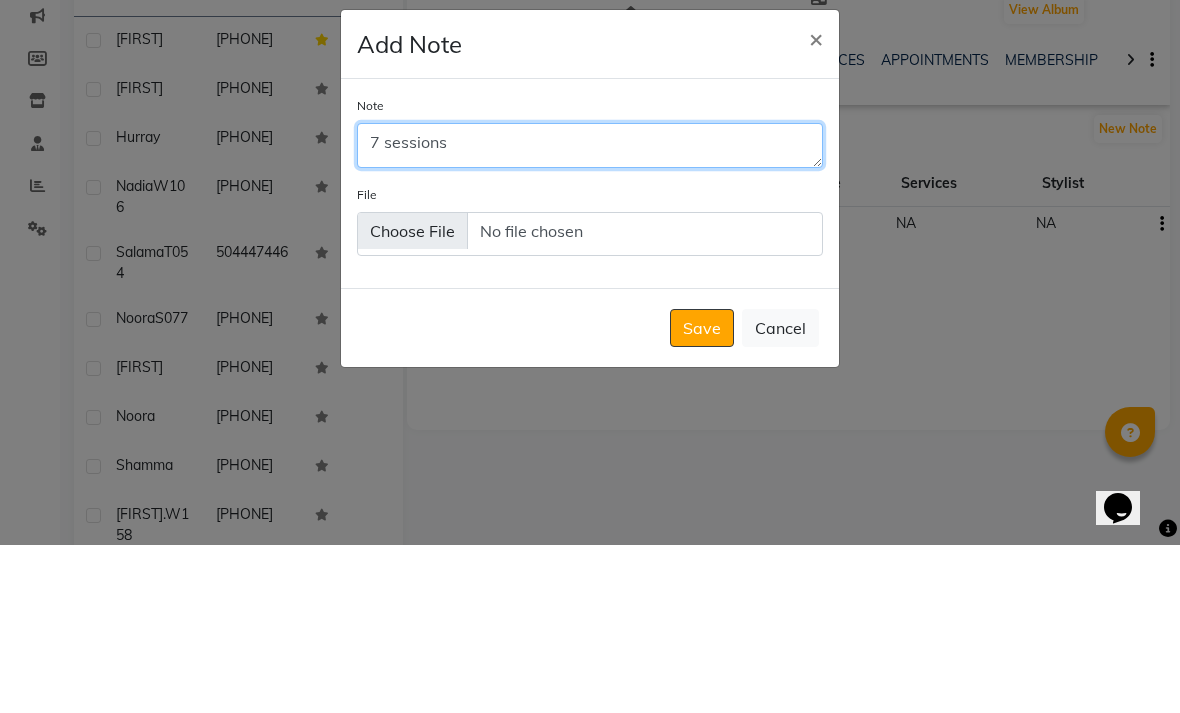 type on "7 sessions" 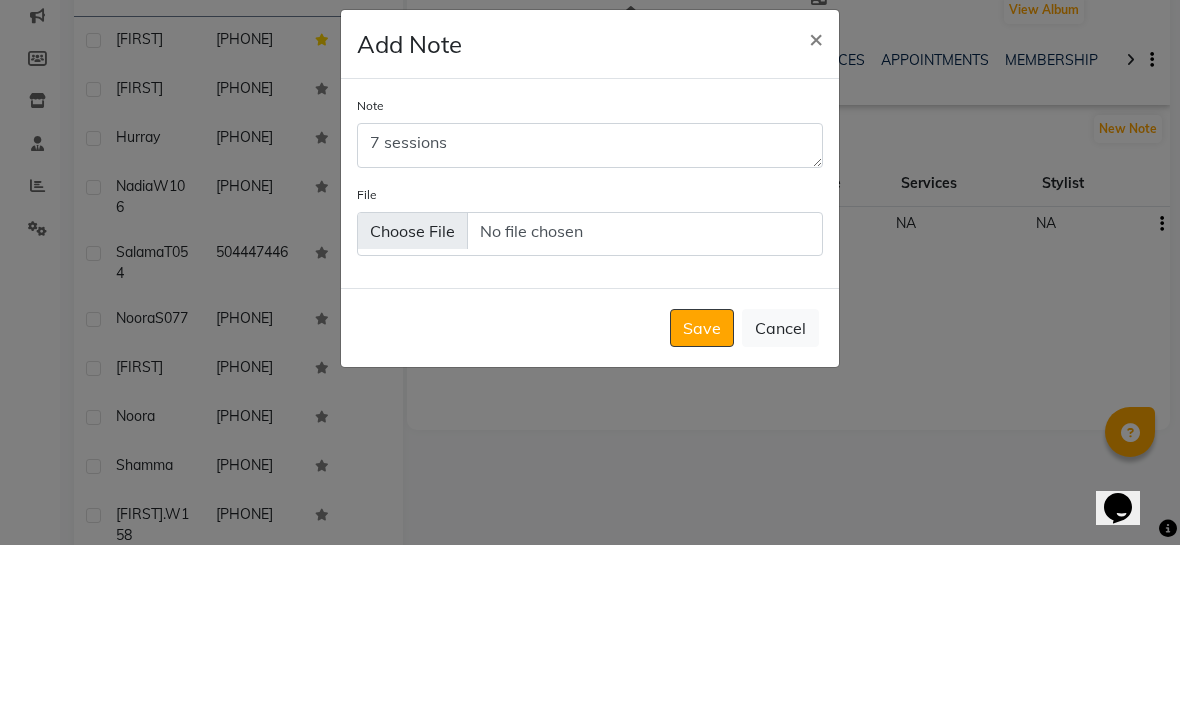 click on "Save   Cancel" 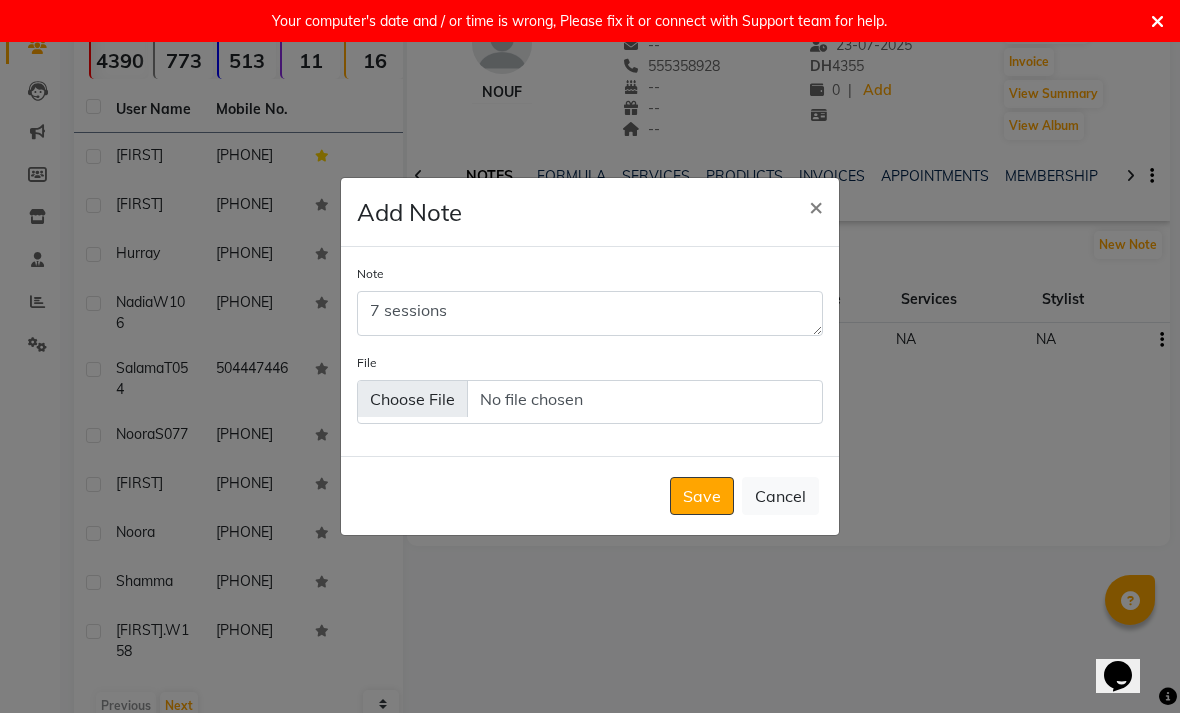 click on "Save" 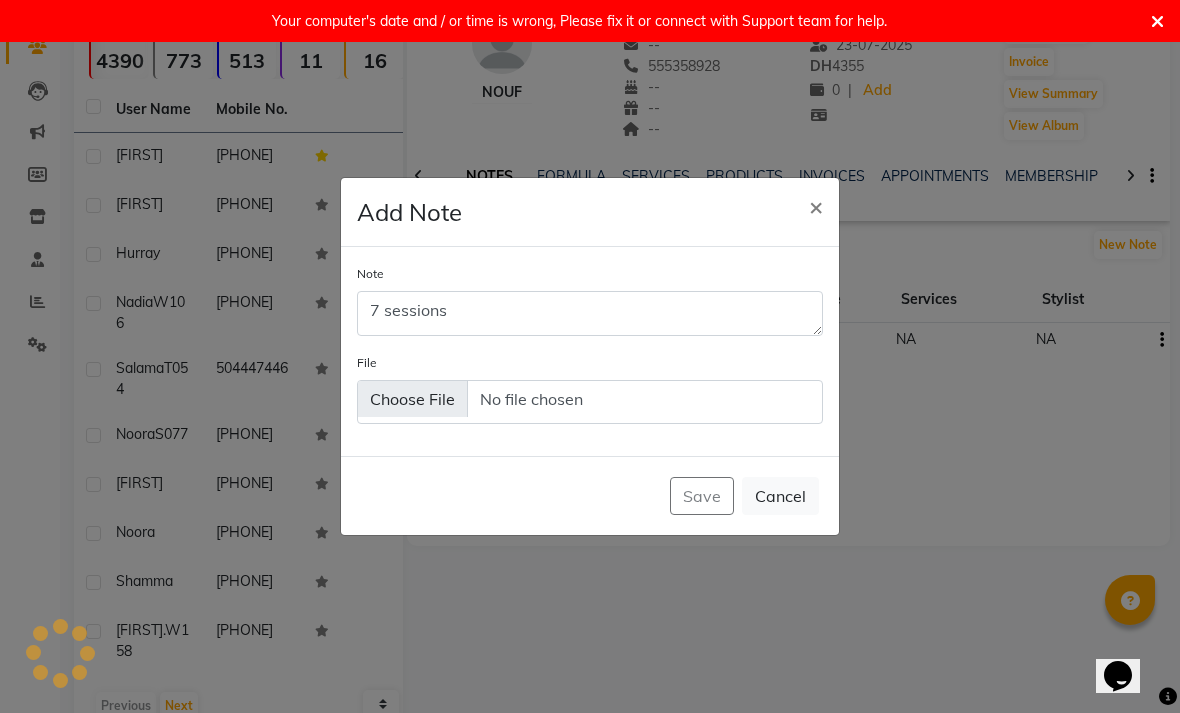 type 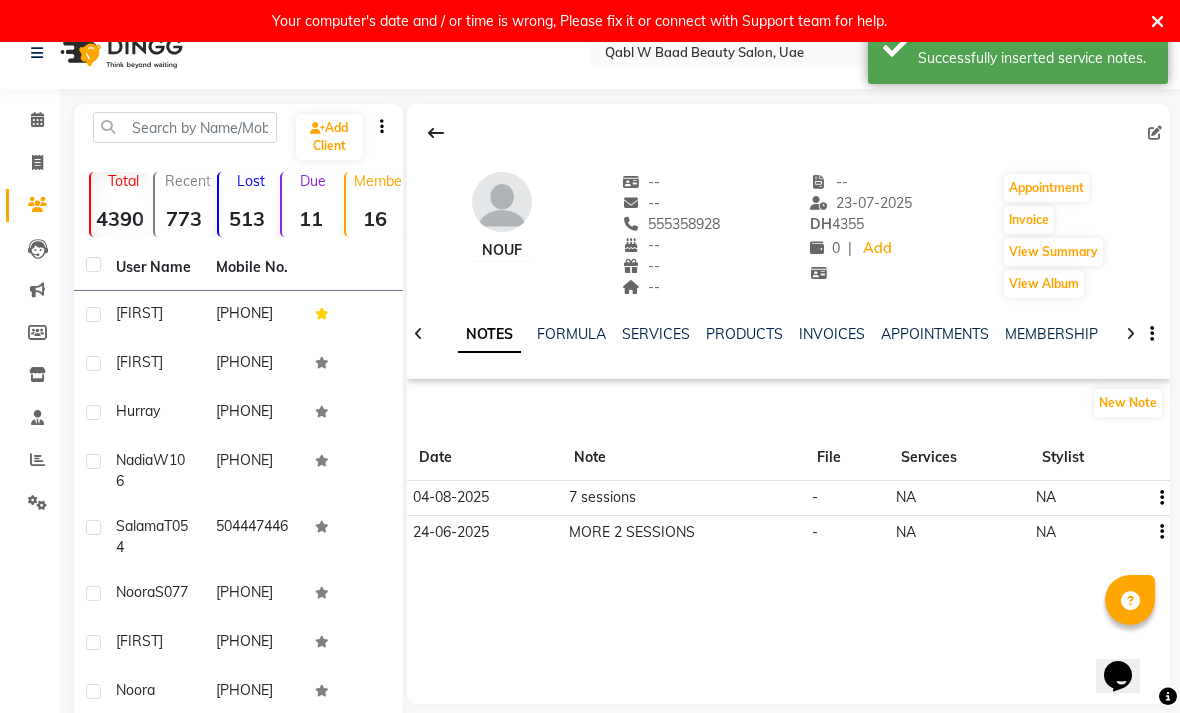scroll, scrollTop: 26, scrollLeft: 0, axis: vertical 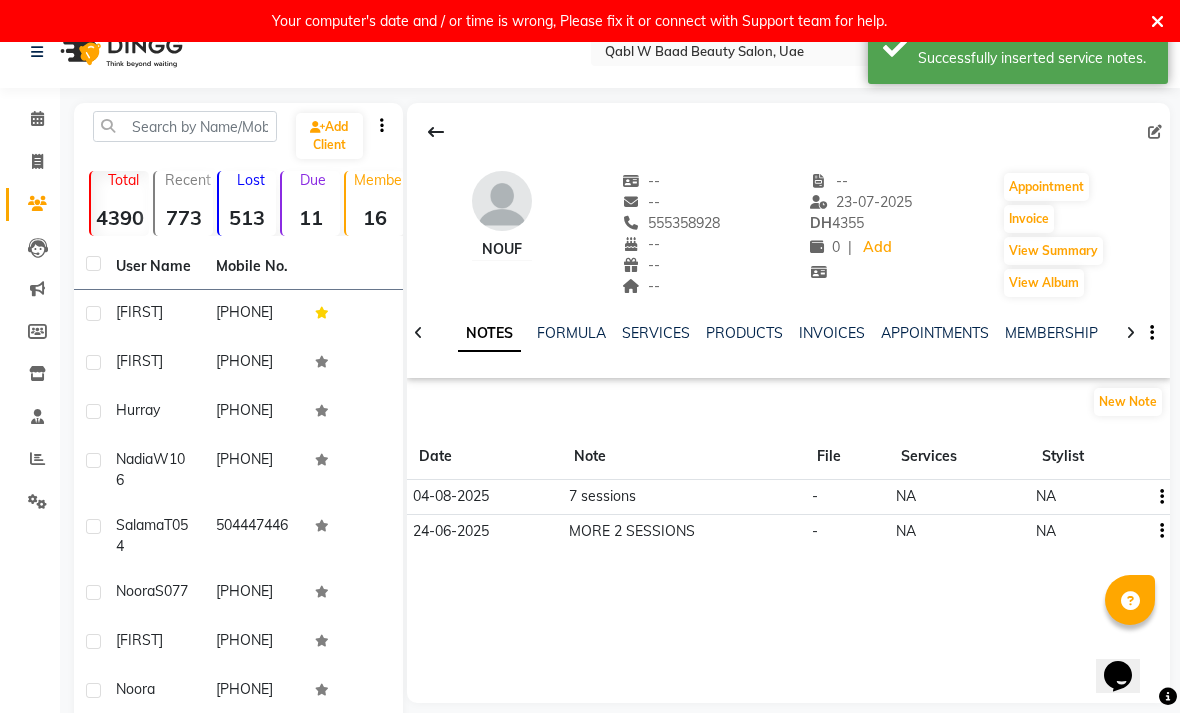 click on "Calendar" 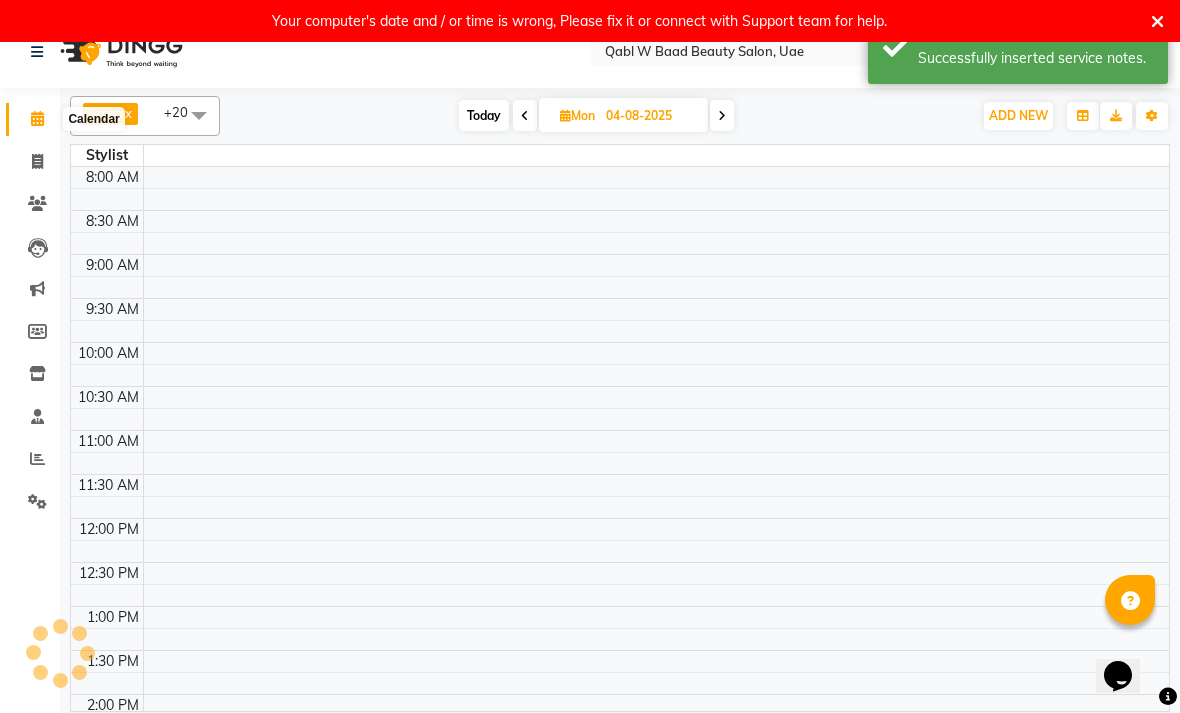 click 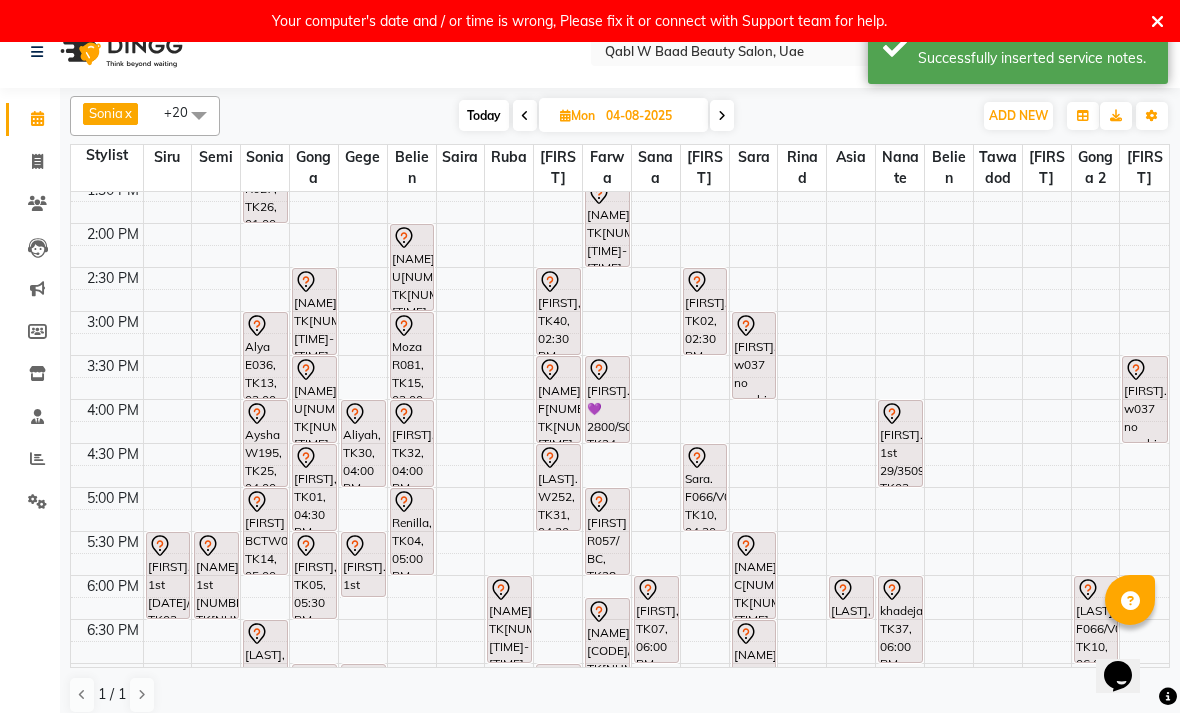 scroll, scrollTop: 413, scrollLeft: 0, axis: vertical 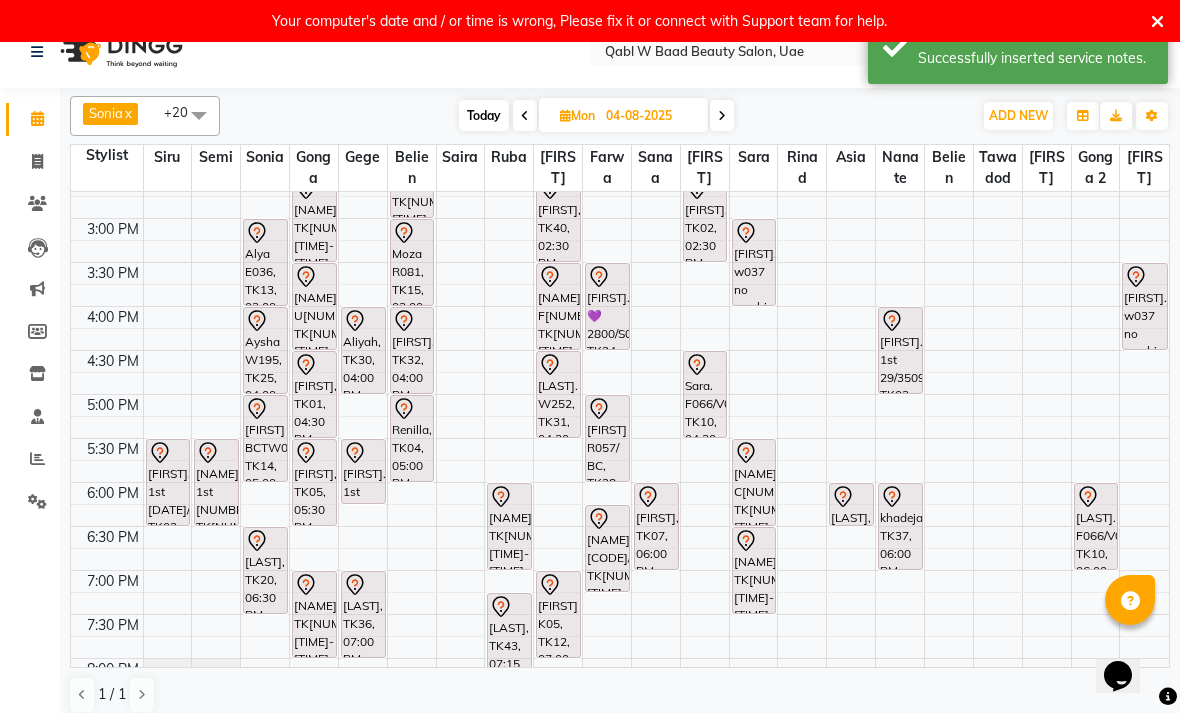 click on "Aliyah, TK30, 04:00 PM-05:00 PM, Scalp Facail Treatment" at bounding box center (363, 350) 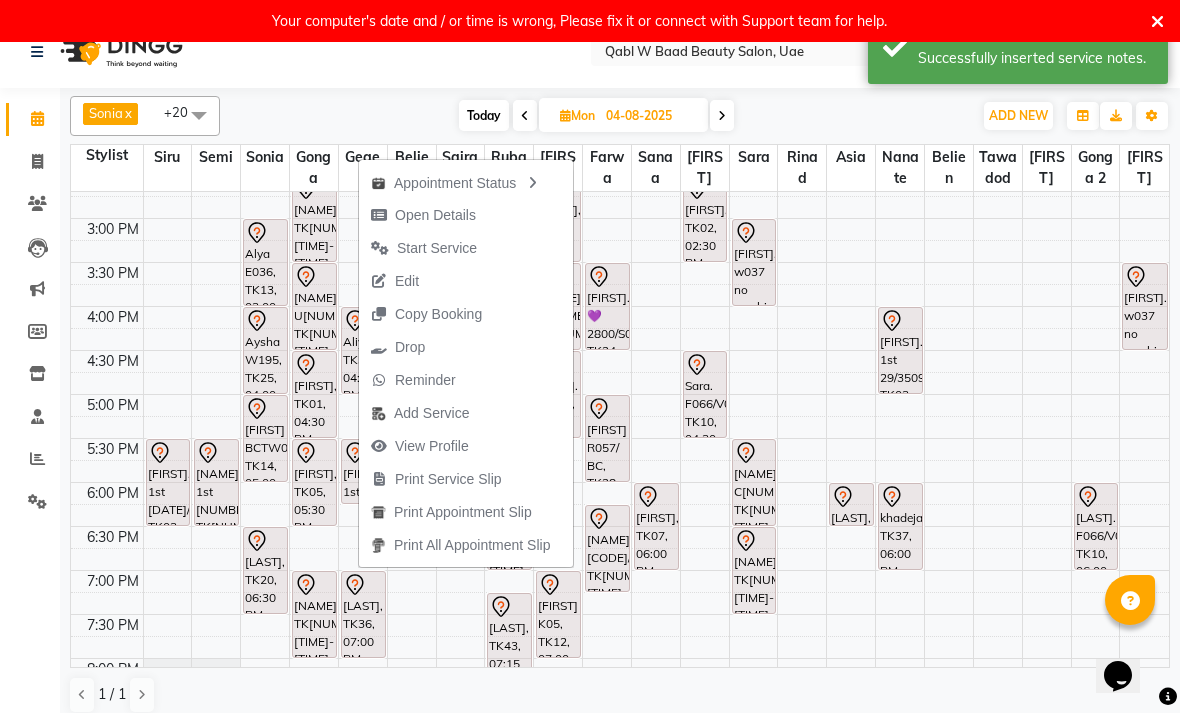 click on "Open Details" at bounding box center (423, 215) 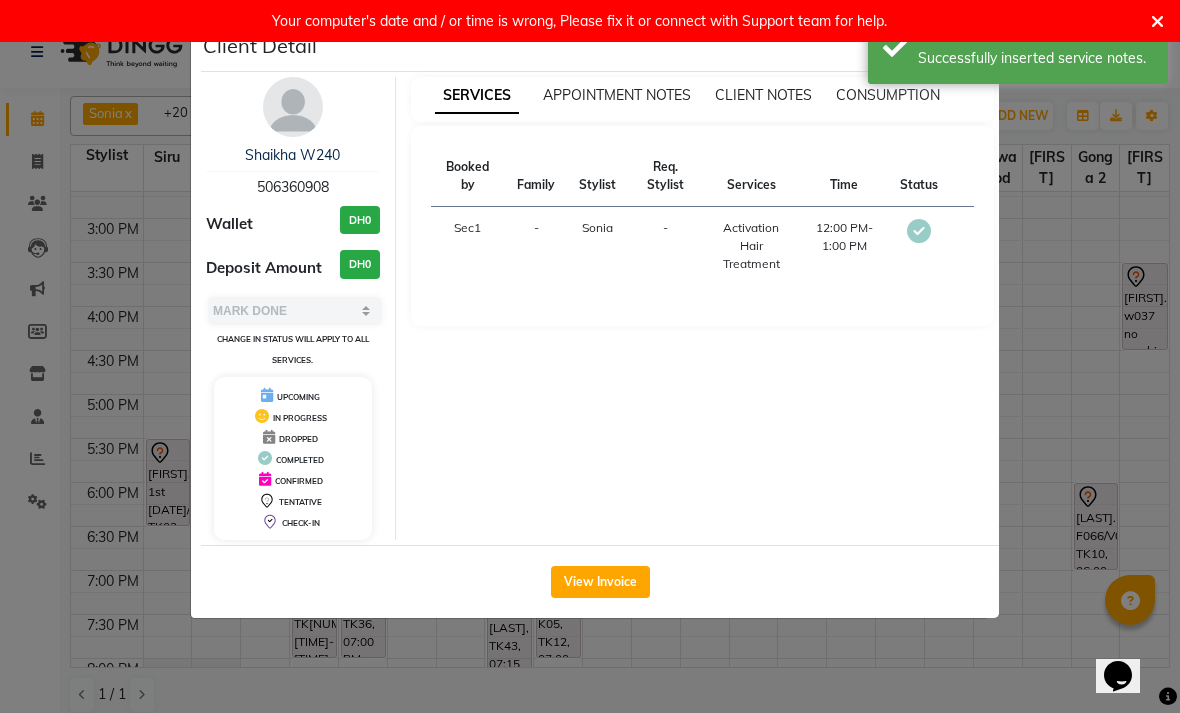 select on "7" 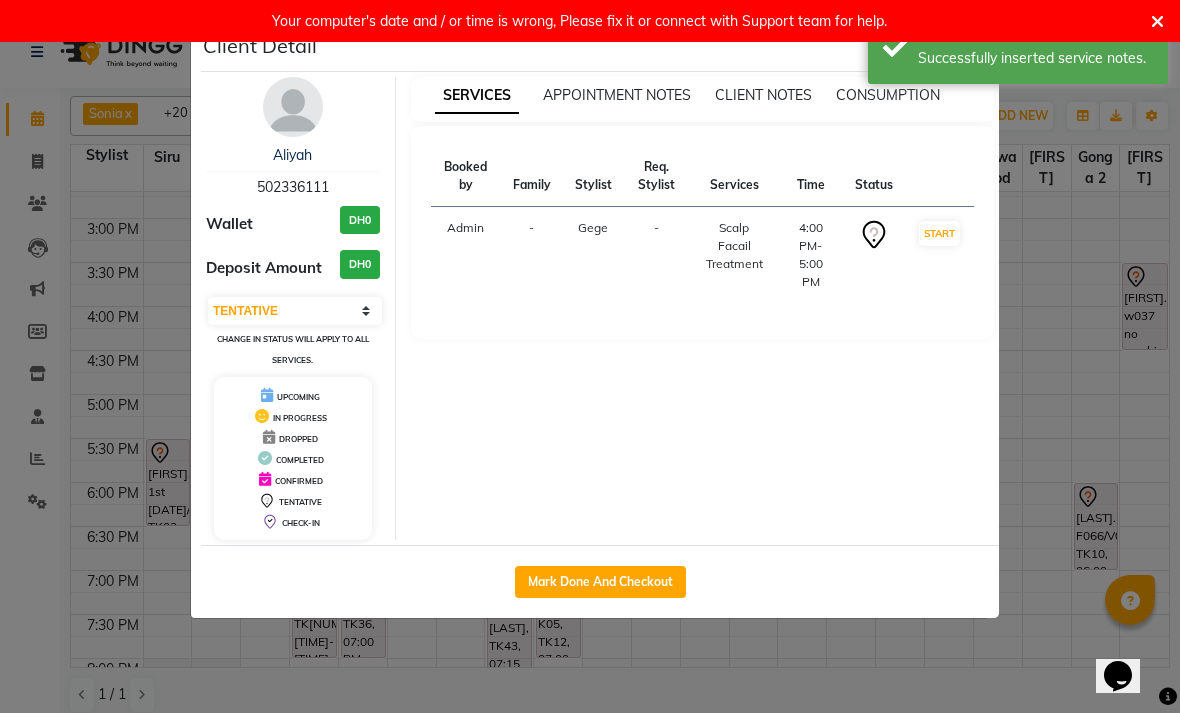 click on "Aliyah" at bounding box center [292, 155] 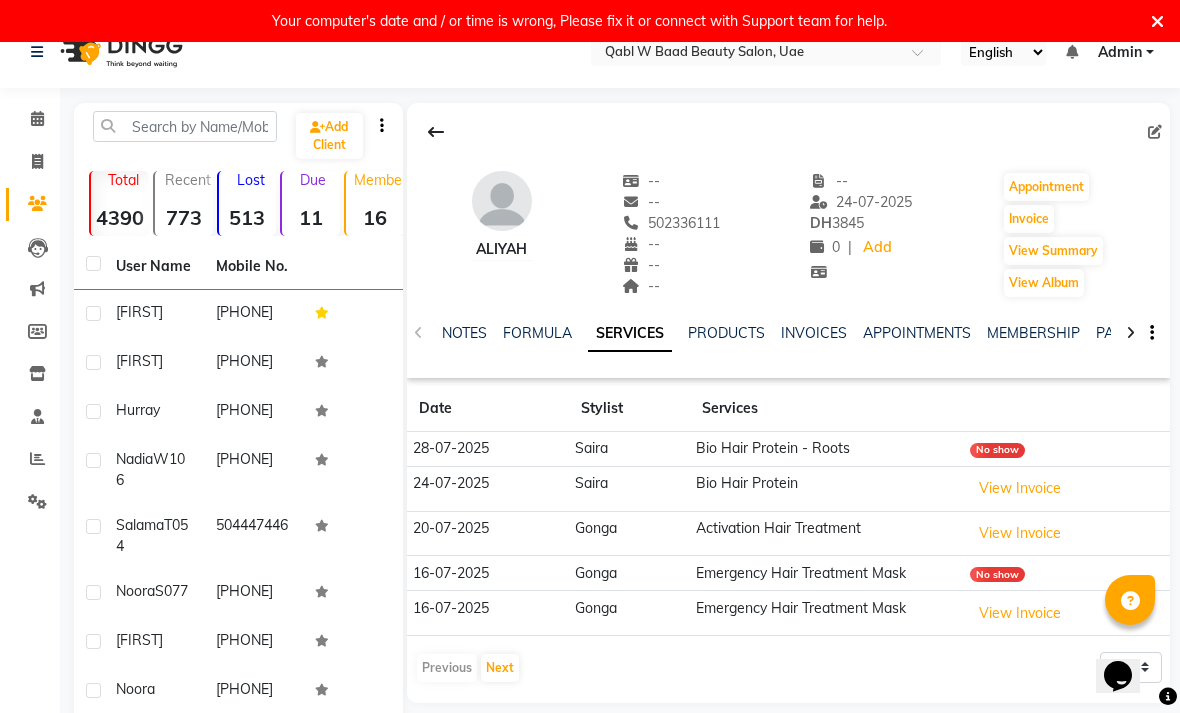 click on "NOTES" 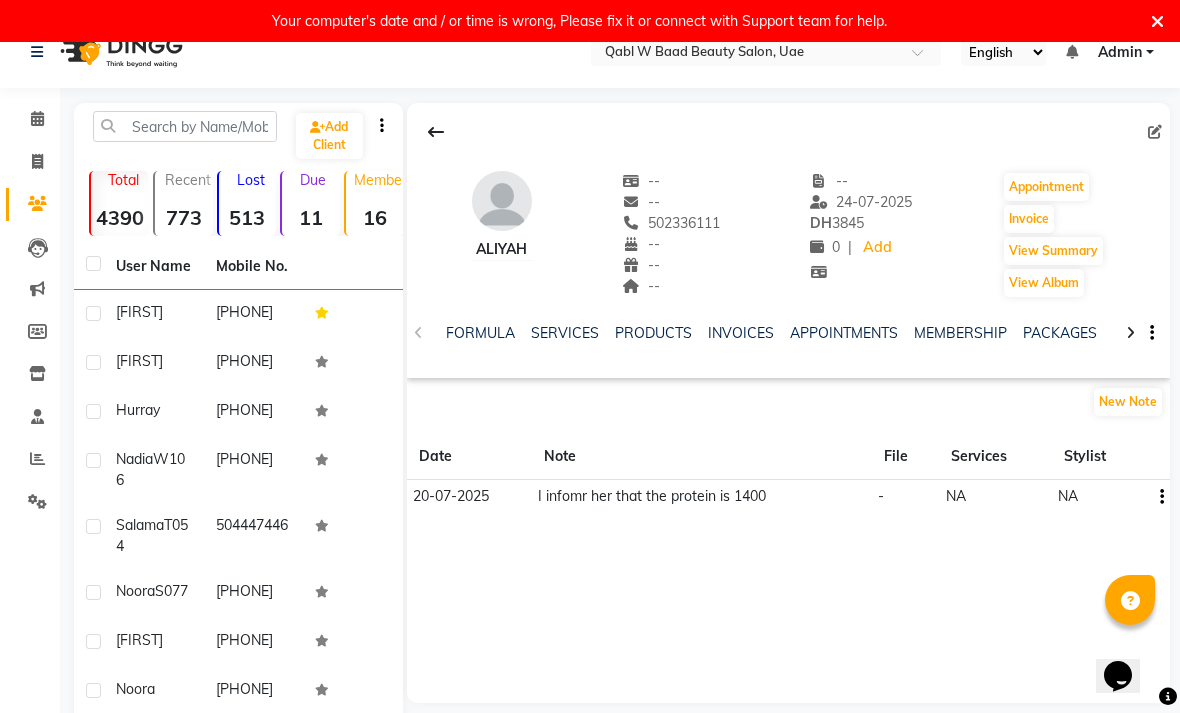 scroll, scrollTop: 0, scrollLeft: 80, axis: horizontal 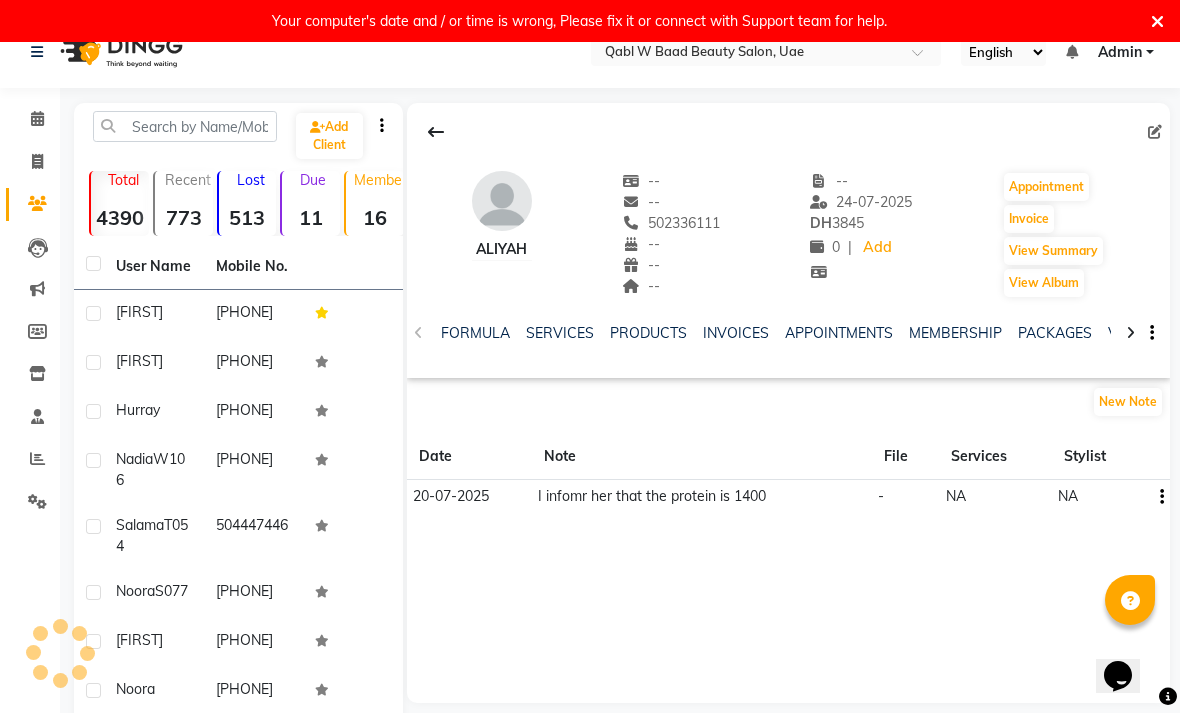 click on "PACKAGES" 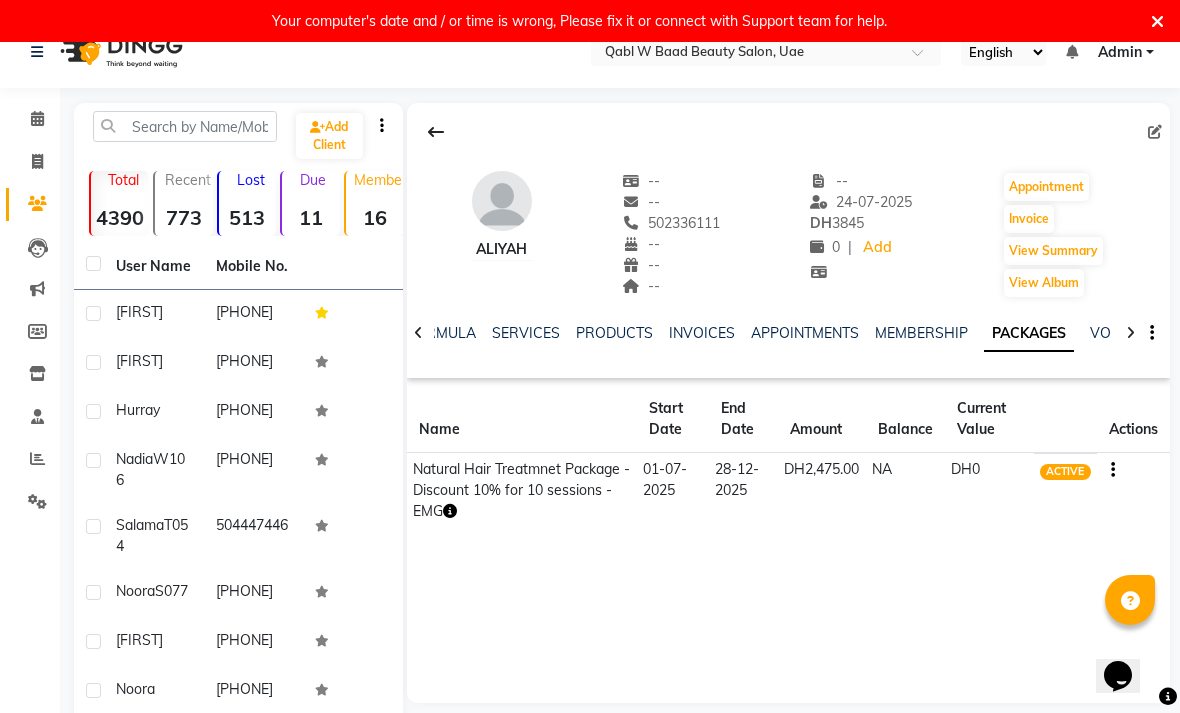 scroll, scrollTop: 0, scrollLeft: 0, axis: both 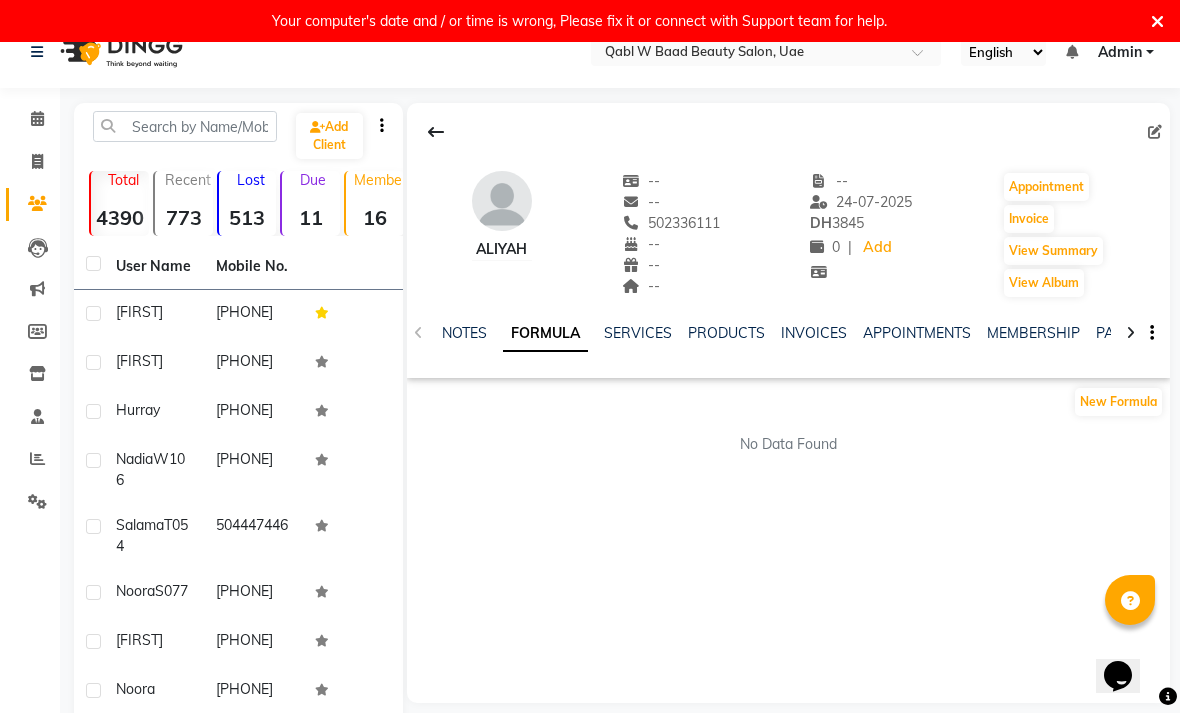 click on "SERVICES" 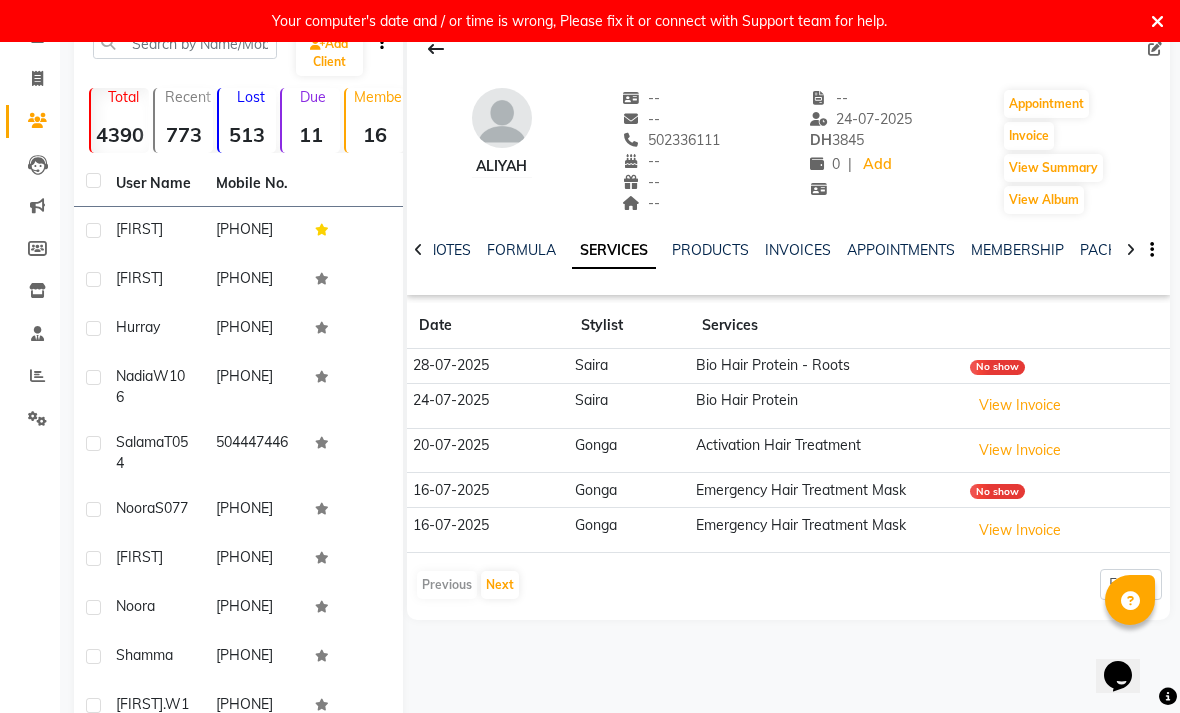scroll, scrollTop: 126, scrollLeft: 0, axis: vertical 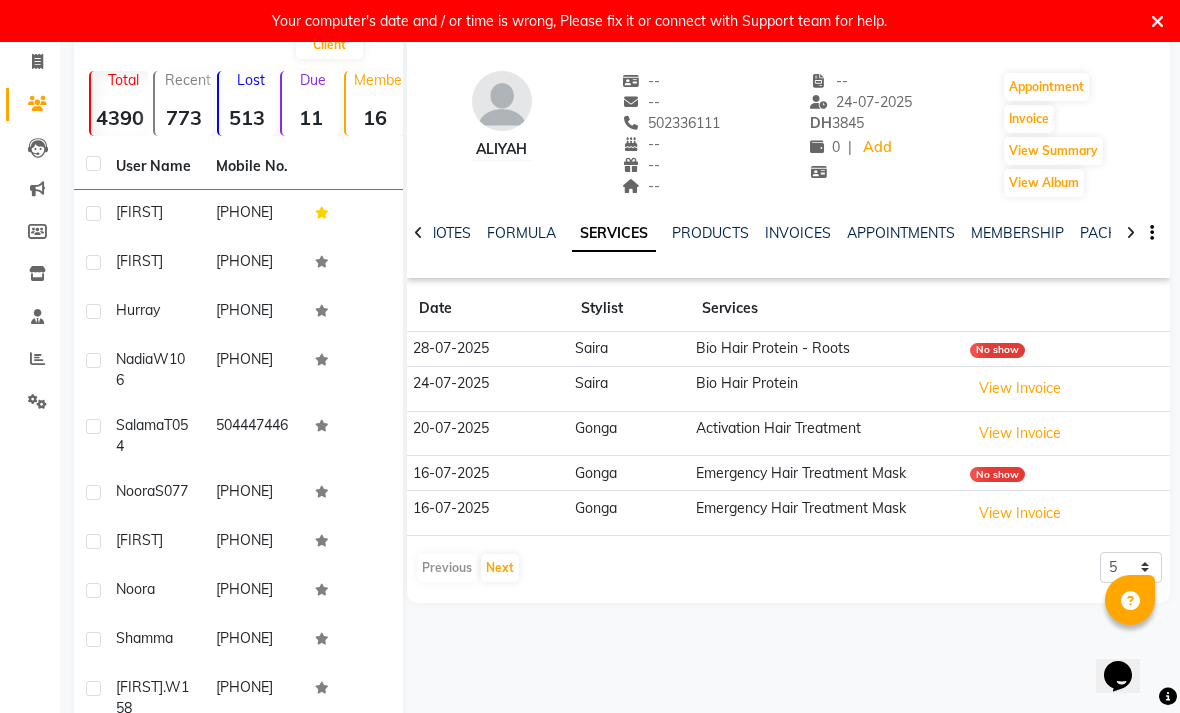 click on "Date Stylist Services [DATE] Saira Bio Hair Protein - Roots  No show [DATE] Saira Bio Hair Protein   View Invoice  [DATE] Gonga Activation Hair Treatment  View Invoice  [DATE] Gonga Emergency Hair Treatment Mask No show [DATE] Gonga Emergency Hair Treatment Mask  View Invoice   Previous   Next  5 10 50 100 500" 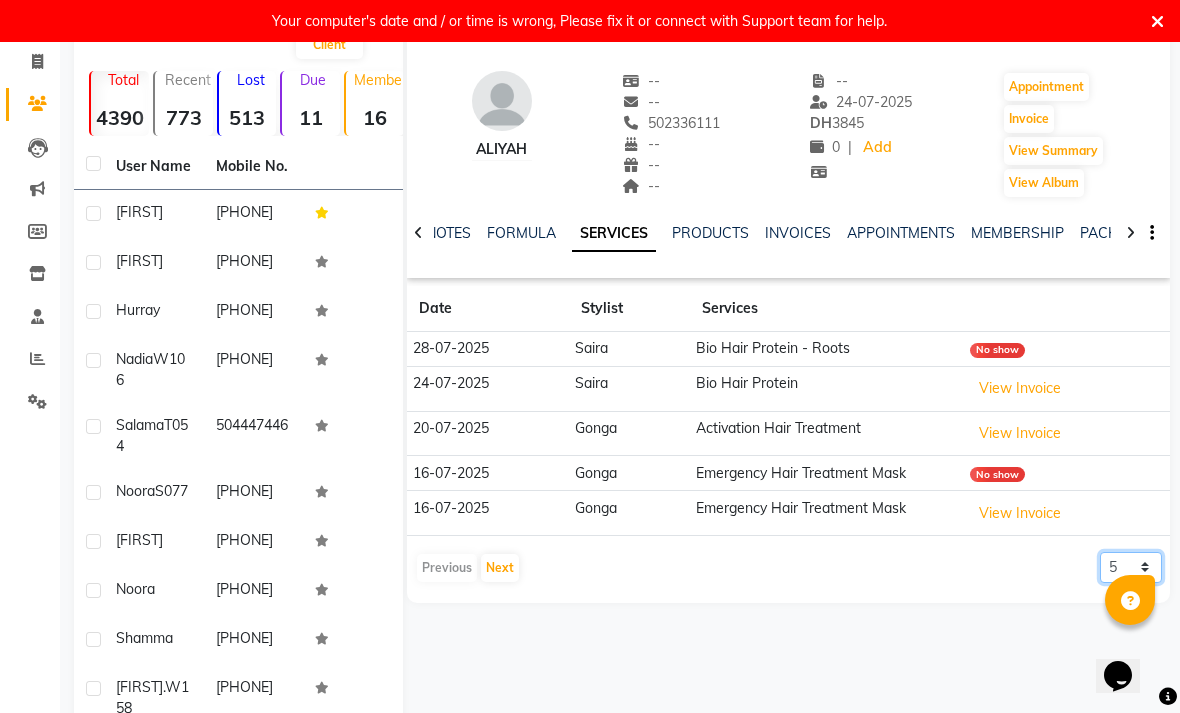 click on "5 10 50 100 500" 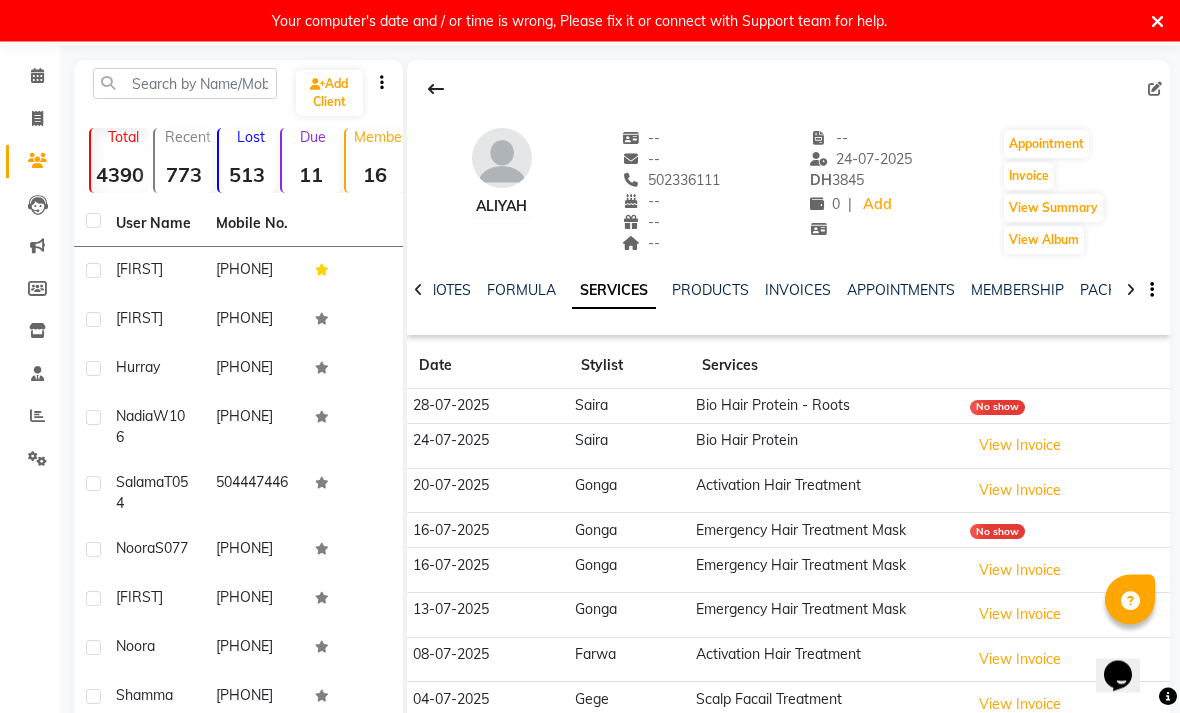 click 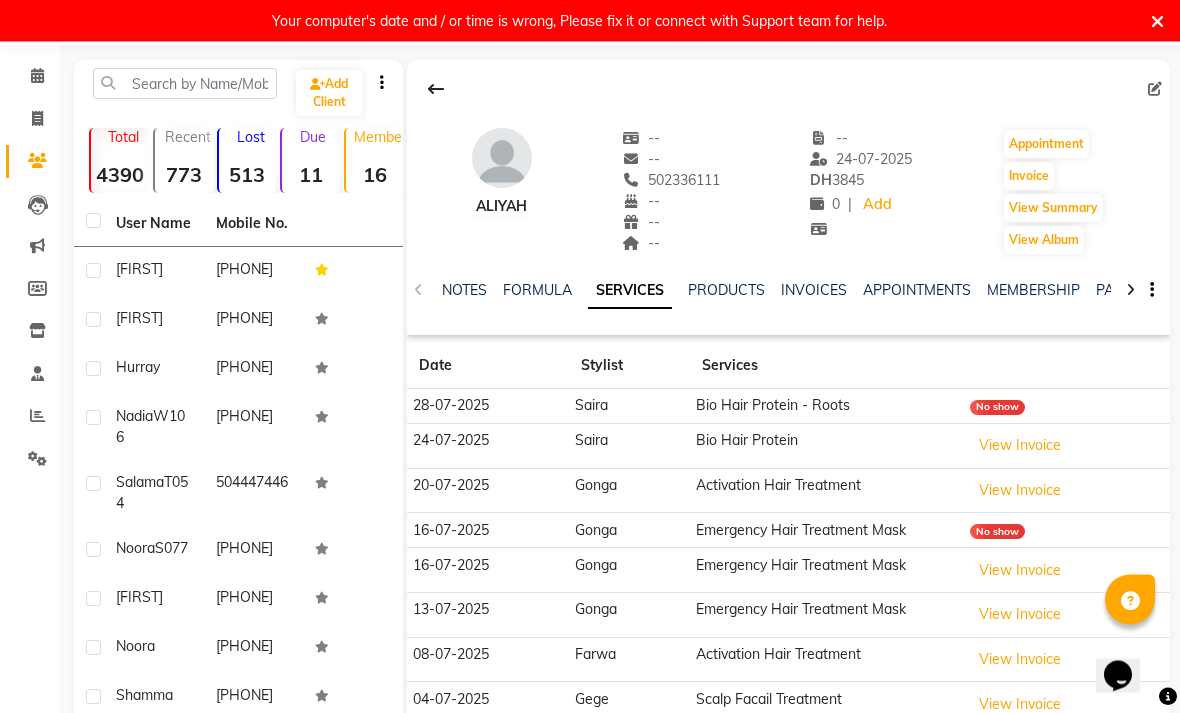 scroll, scrollTop: 69, scrollLeft: 0, axis: vertical 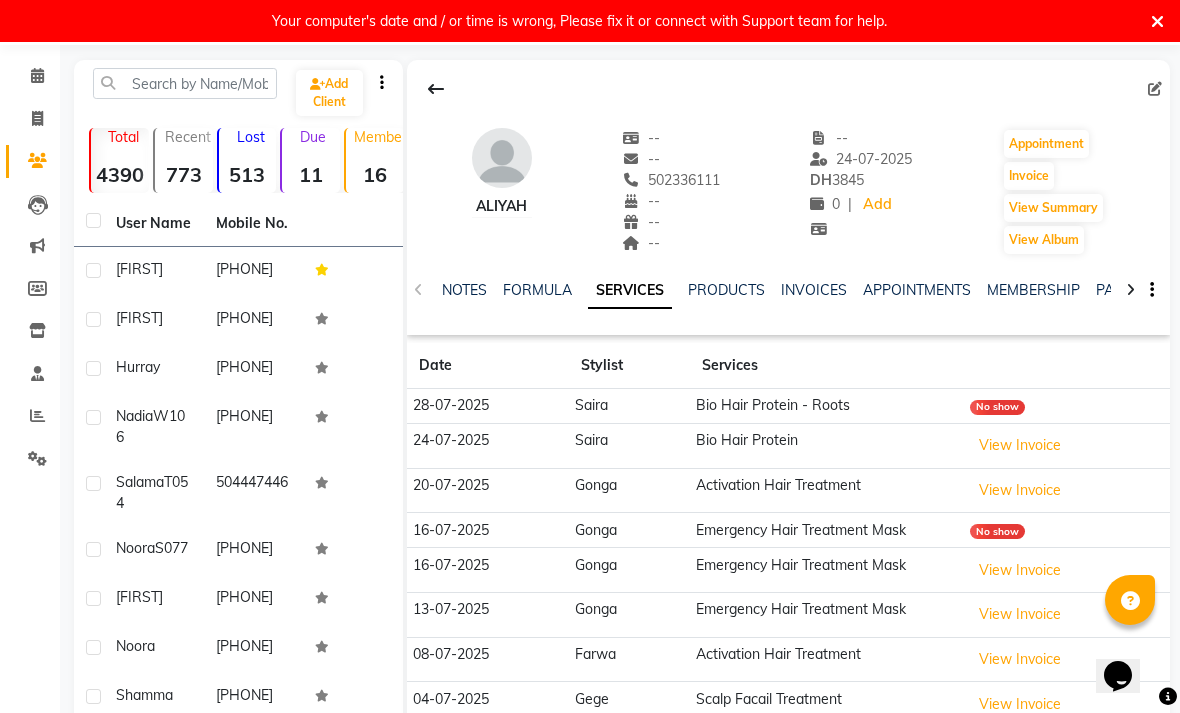 click on "NOTES" 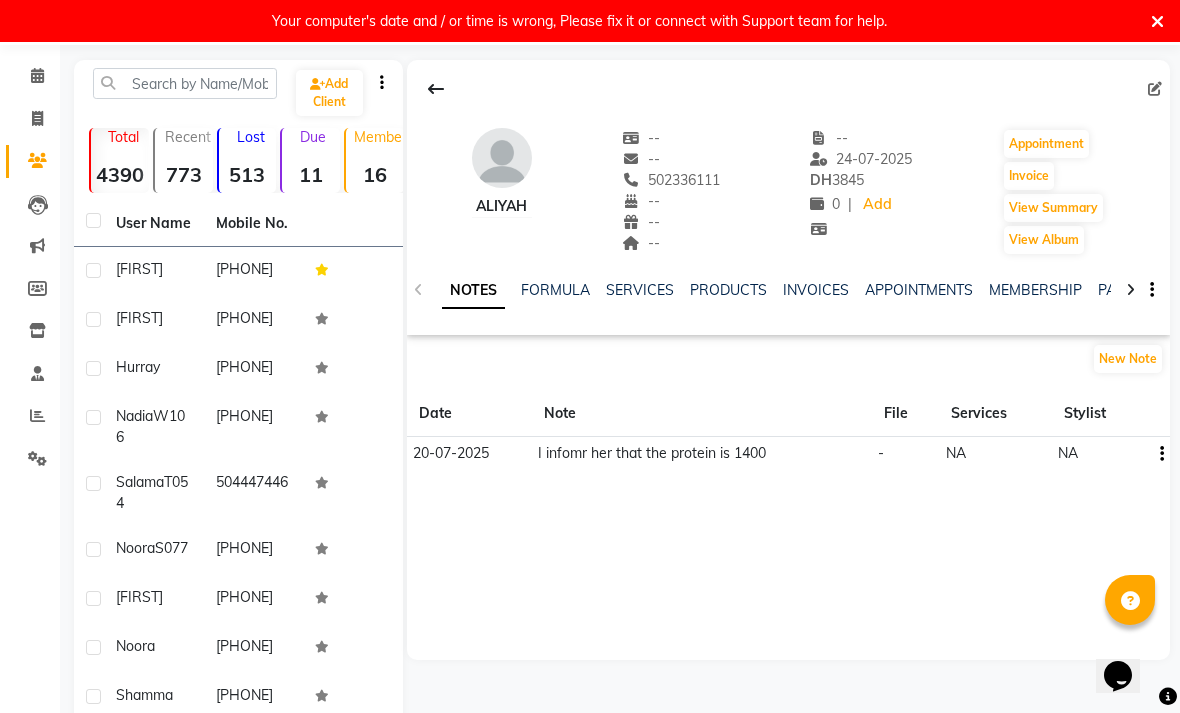 click on "New Note" 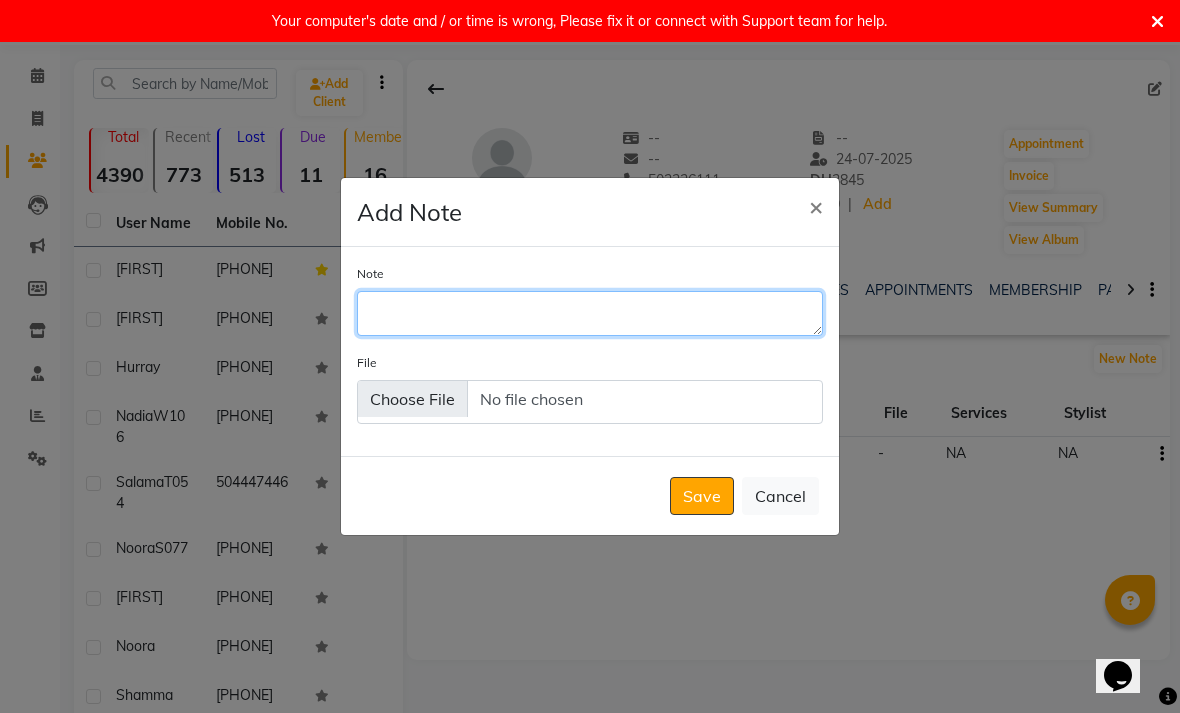 click on "Note" at bounding box center (590, 313) 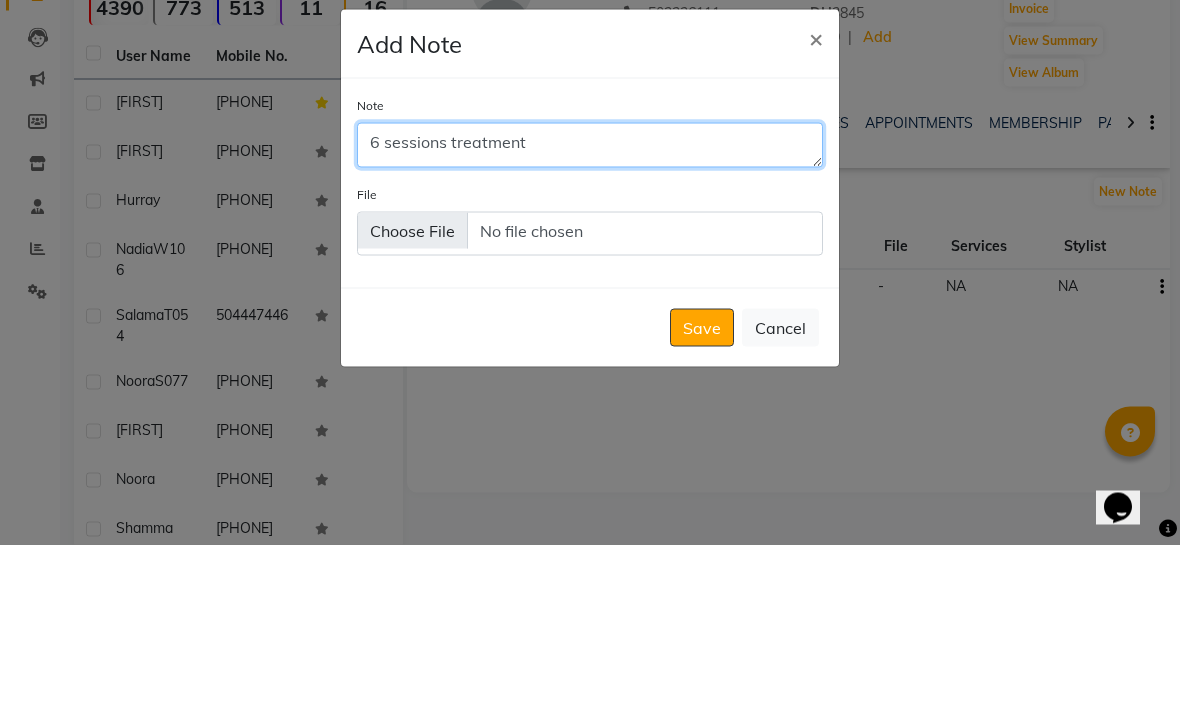 type on "6 sessions treatment" 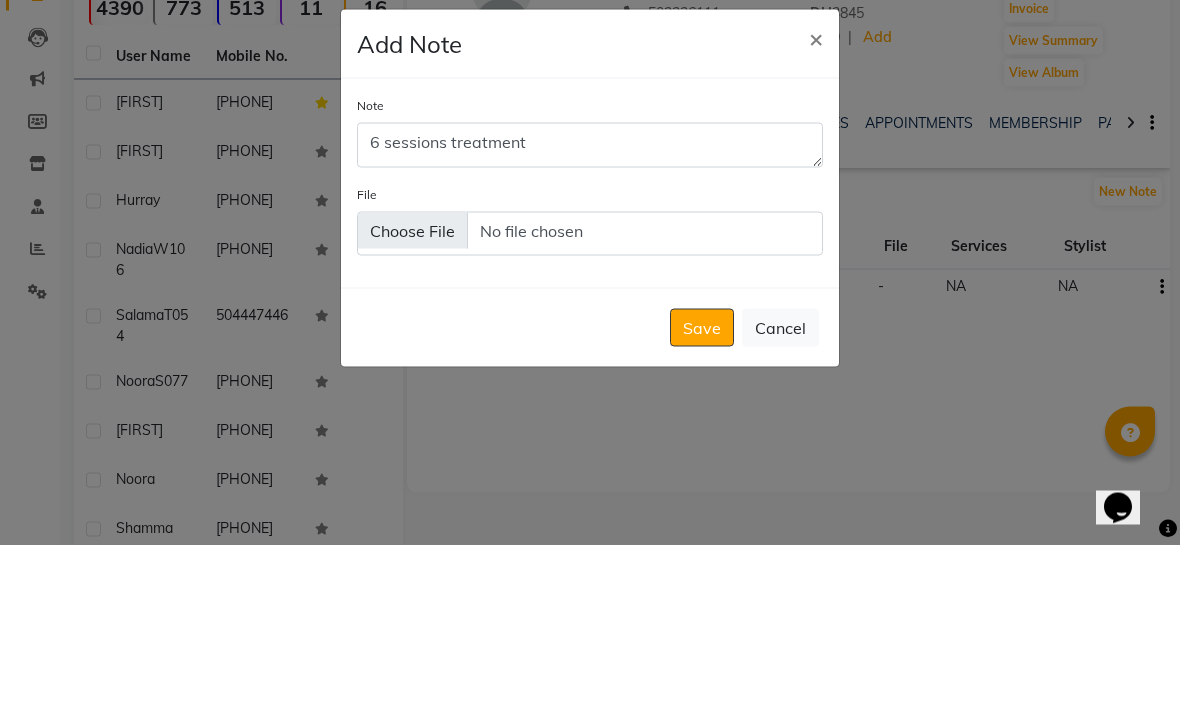 click on "Save   Cancel" 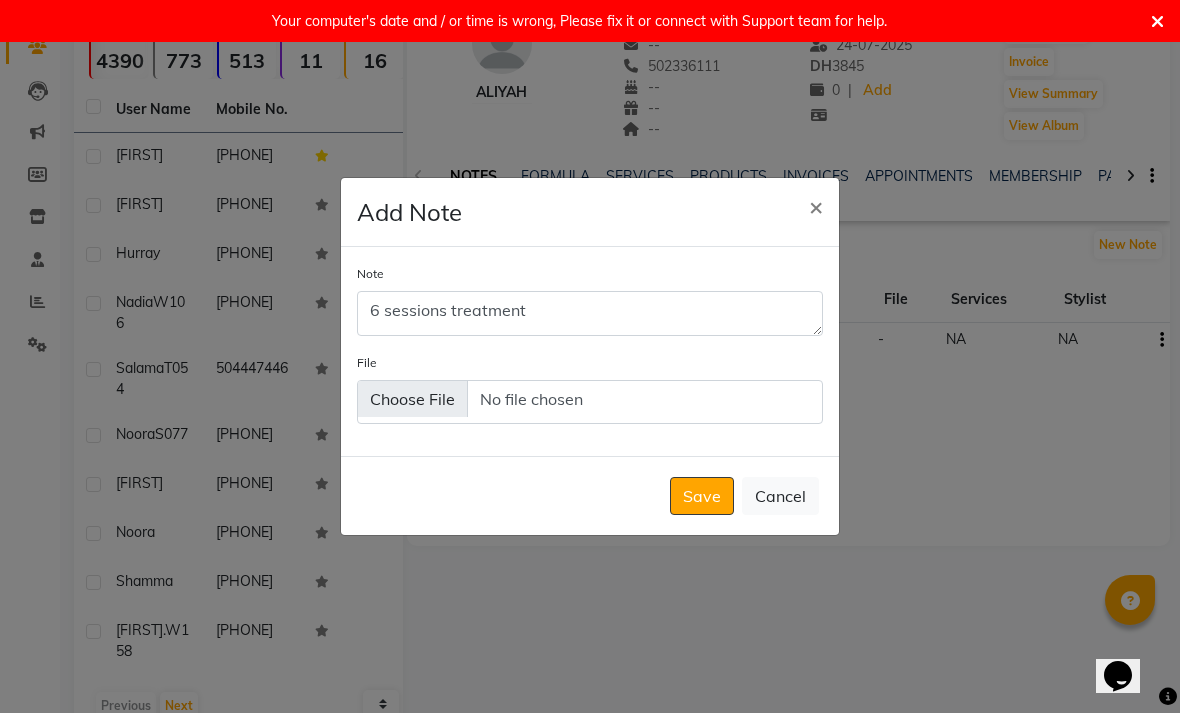 click on "Save" 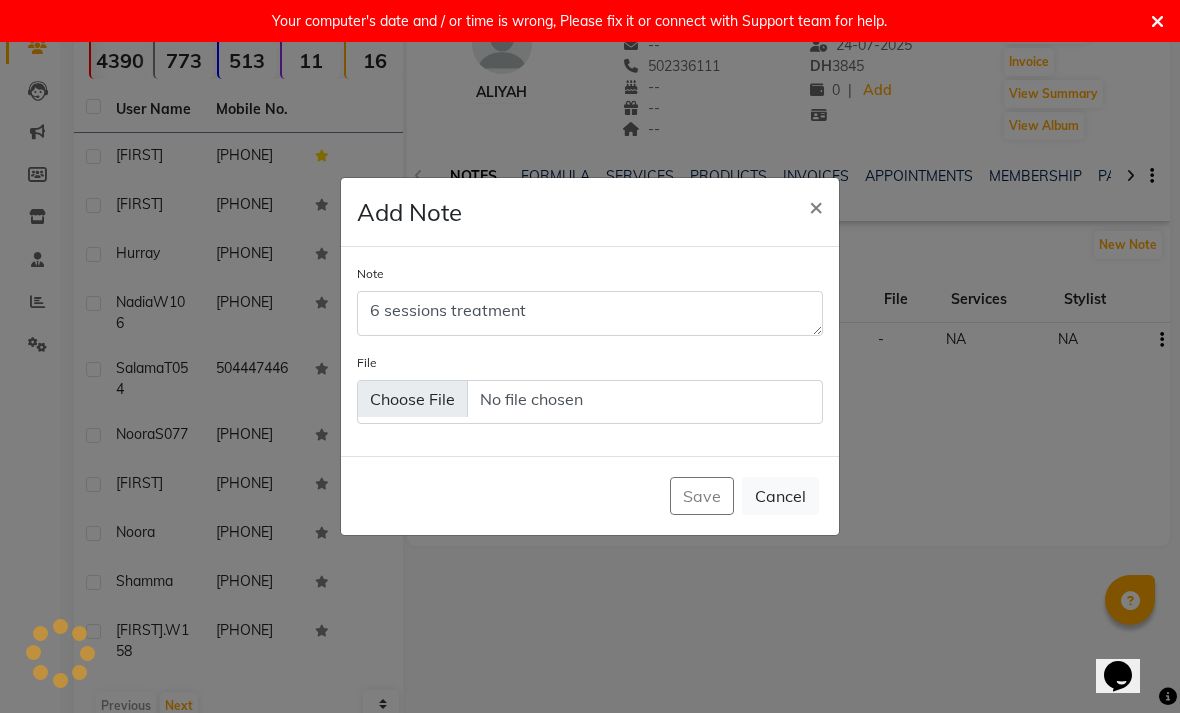 type 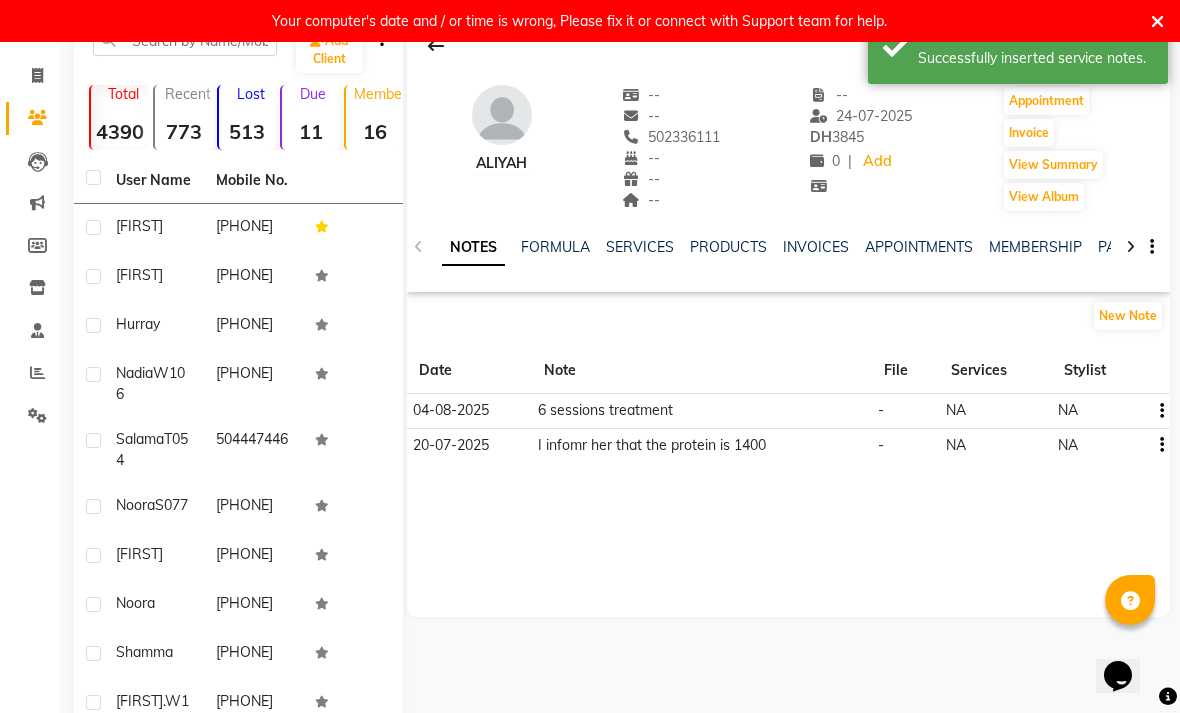 scroll, scrollTop: 0, scrollLeft: 0, axis: both 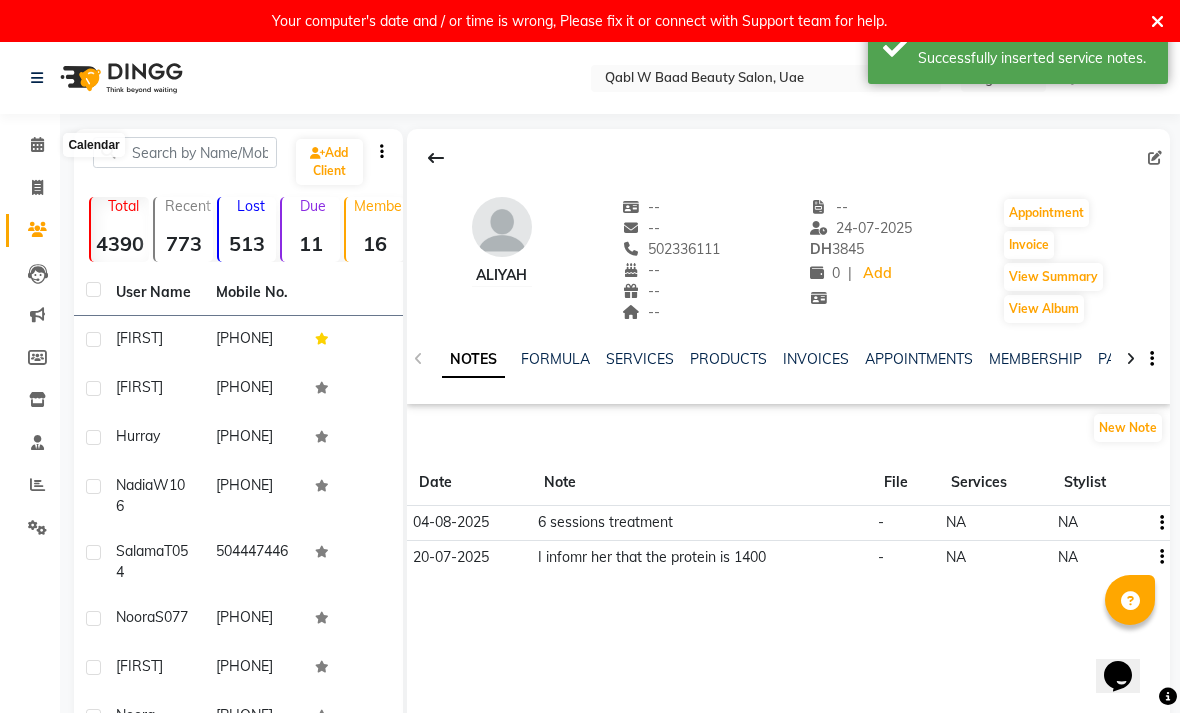 click 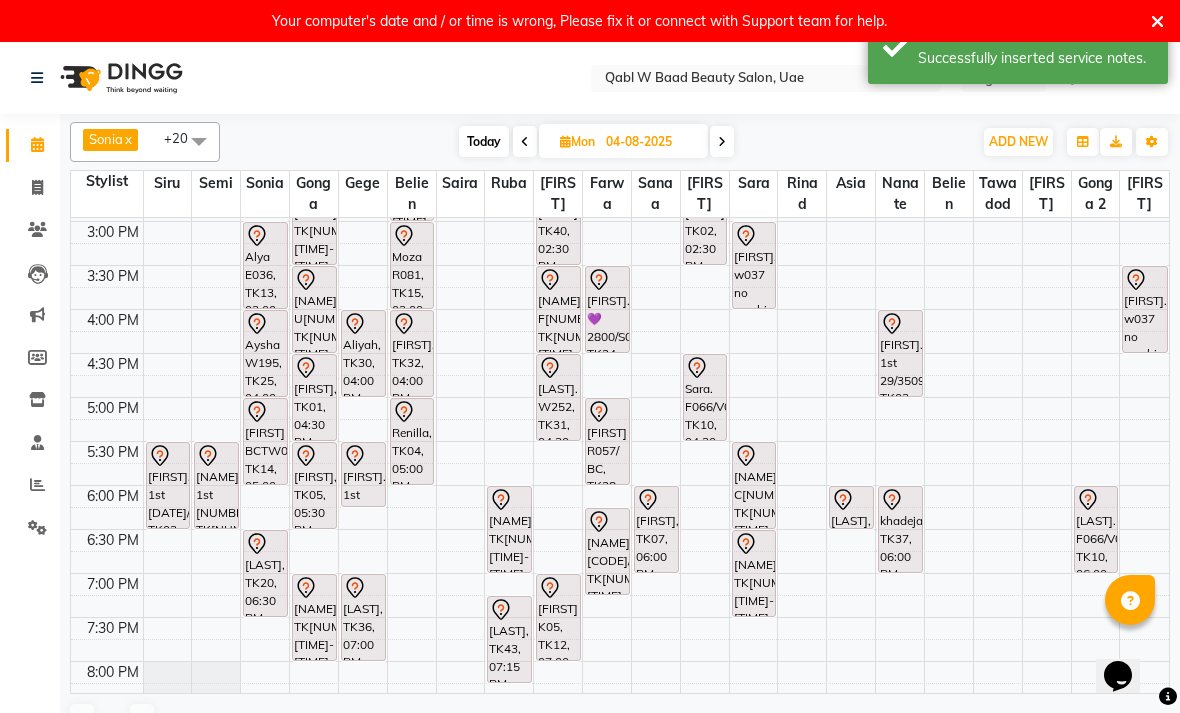 scroll, scrollTop: 435, scrollLeft: 0, axis: vertical 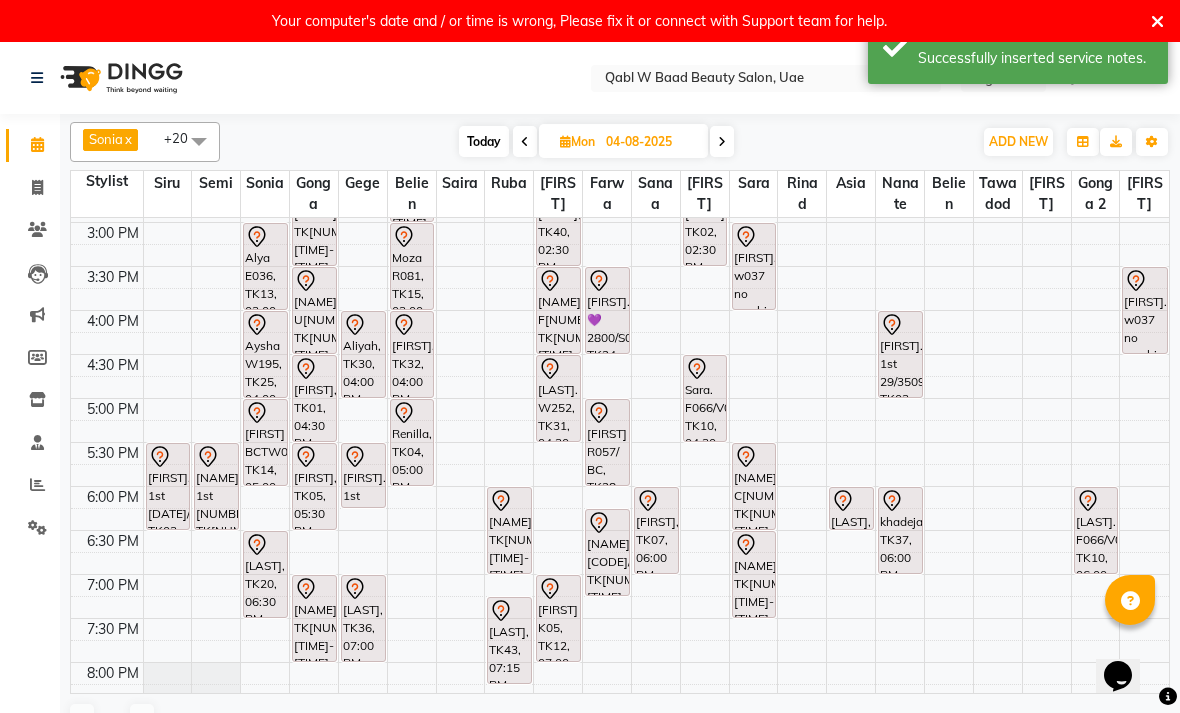 click on "[LAST], TK36, 07:00 PM-08:00 PM, Scalp Facail Treatment" at bounding box center (363, 618) 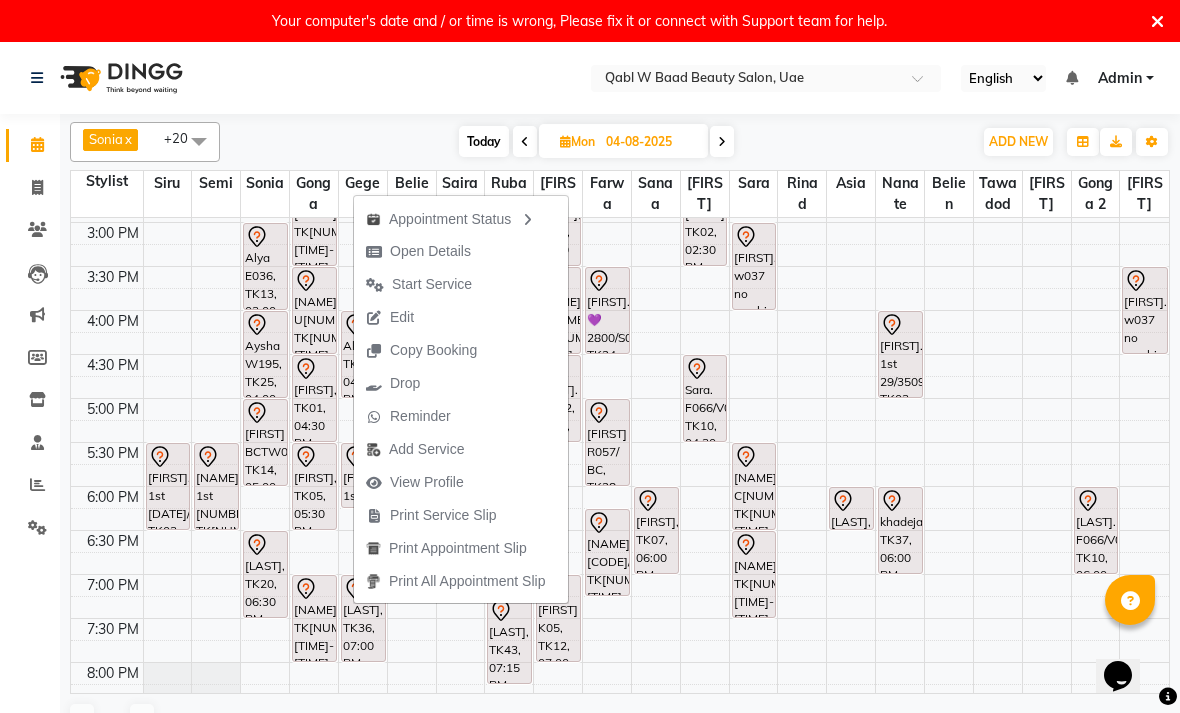 click on "Open Details" at bounding box center [418, 251] 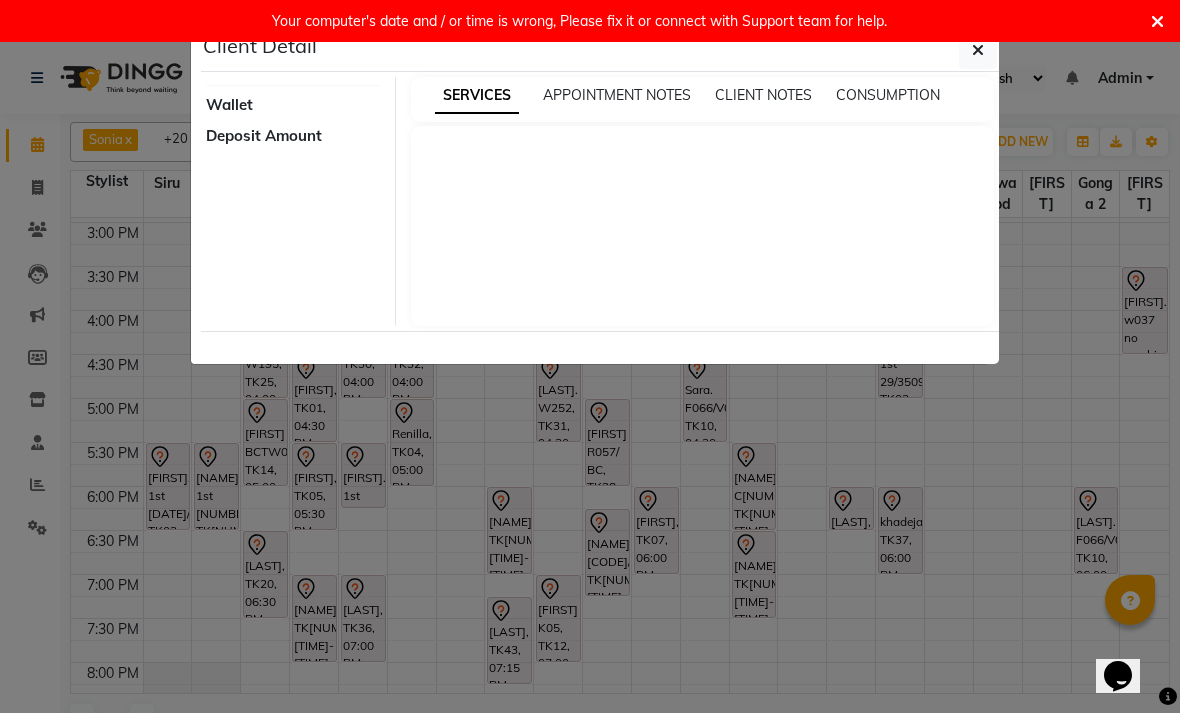 select on "7" 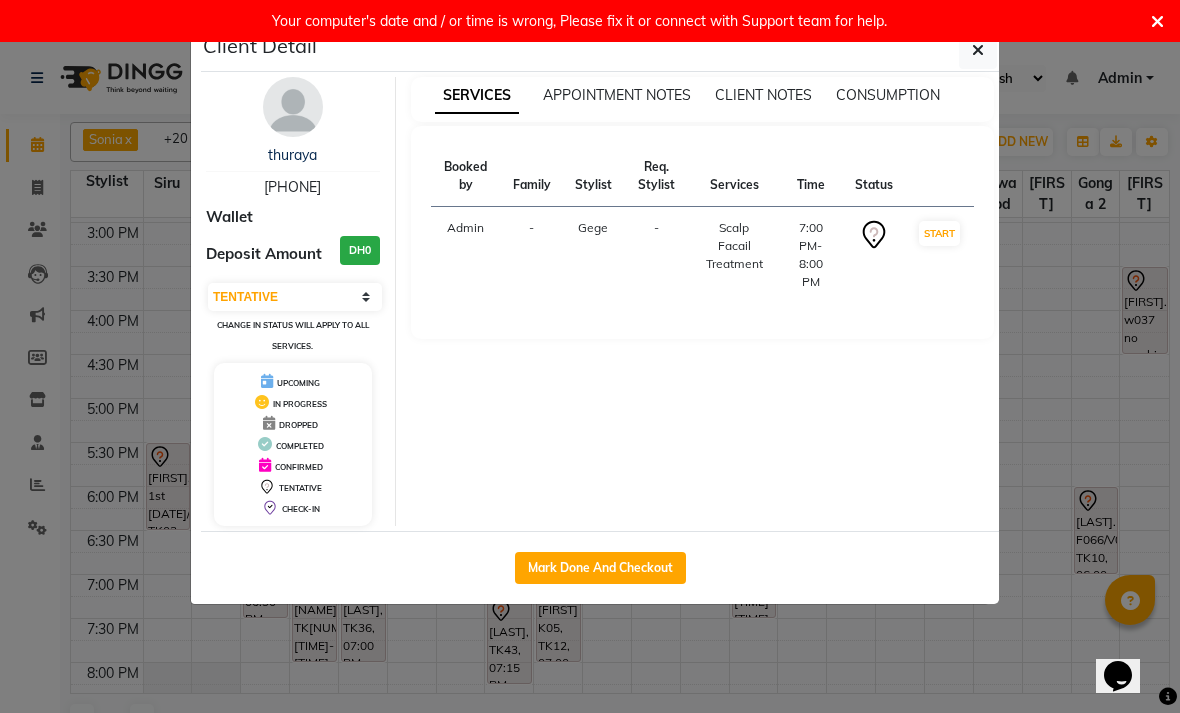 click on "thuraya" at bounding box center [292, 155] 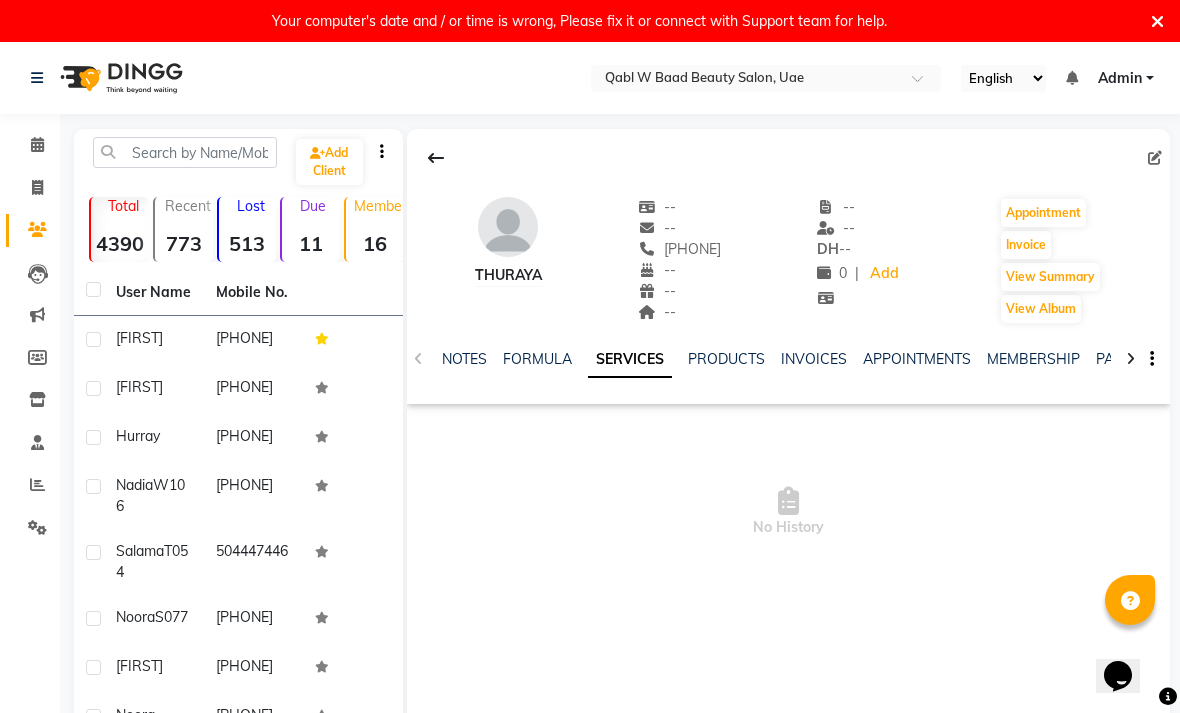 click on "NOTES" 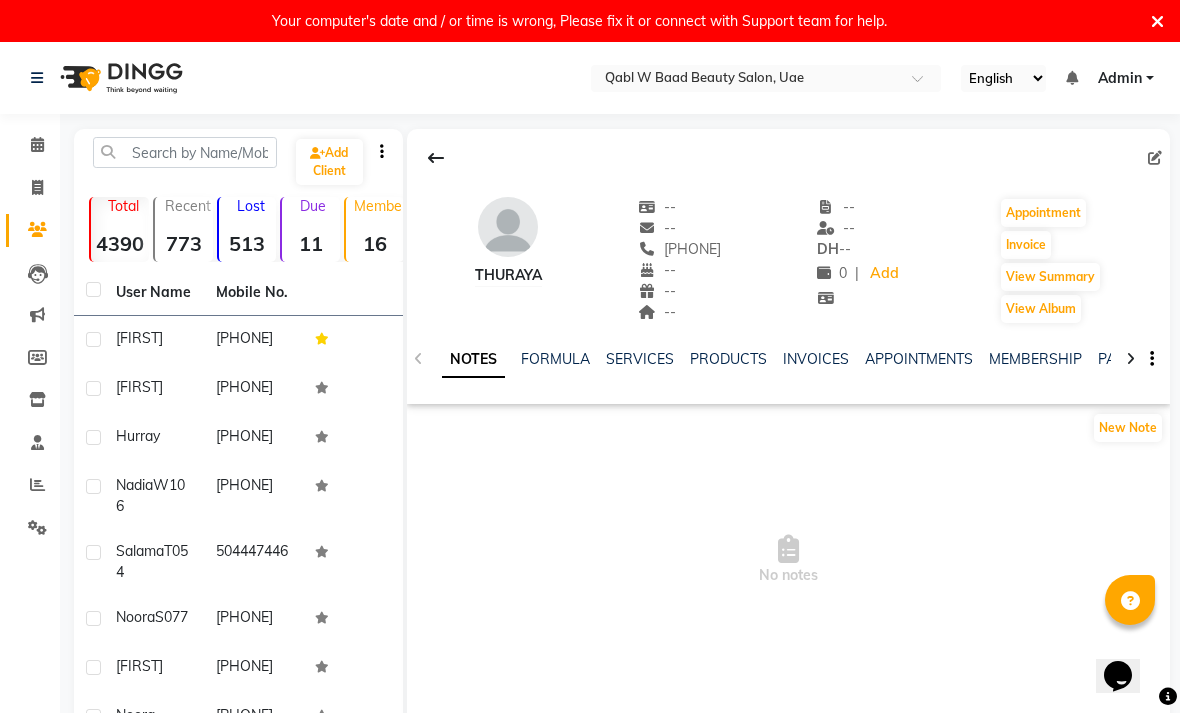 click on "thuraya    --   --   [PHONE]  --  --  --  -- -- DH    -- 0 |  Add   Appointment   Invoice  View Summary  View Album  NOTES FORMULA SERVICES PRODUCTS INVOICES APPOINTMENTS MEMBERSHIP PACKAGES VOUCHERS GIFTCARDS POINTS FORMS FAMILY CARDS WALLET New Note  No notes" 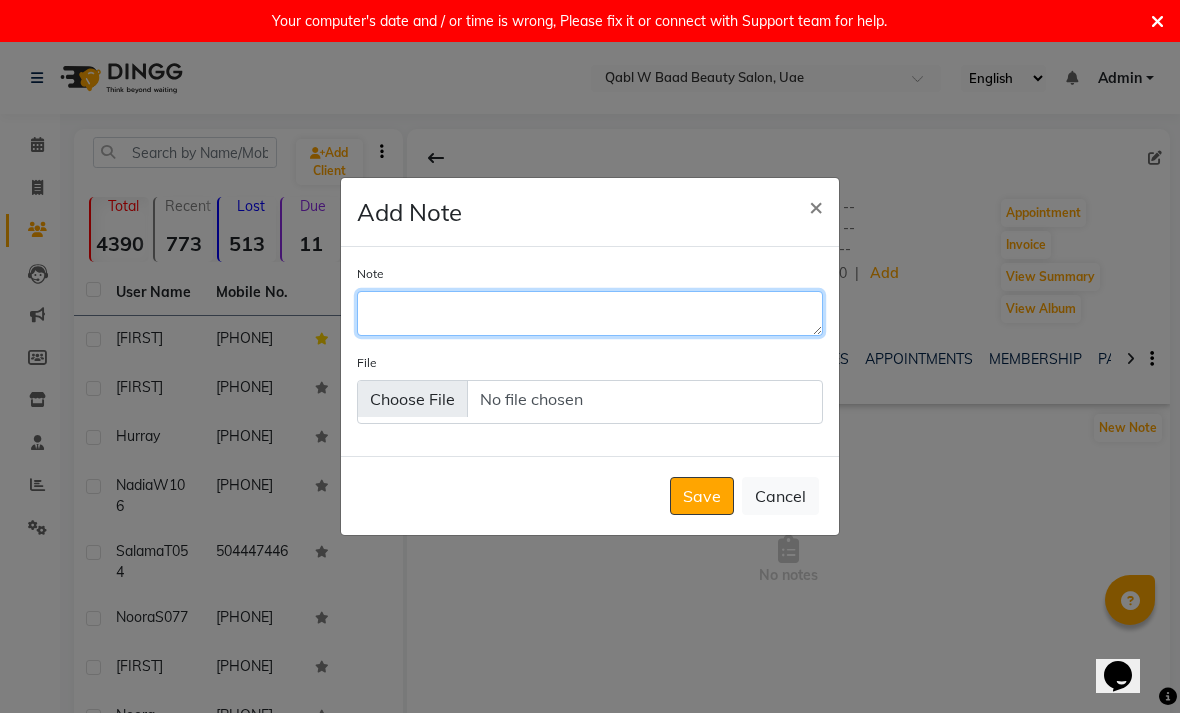 click on "Note" at bounding box center [590, 313] 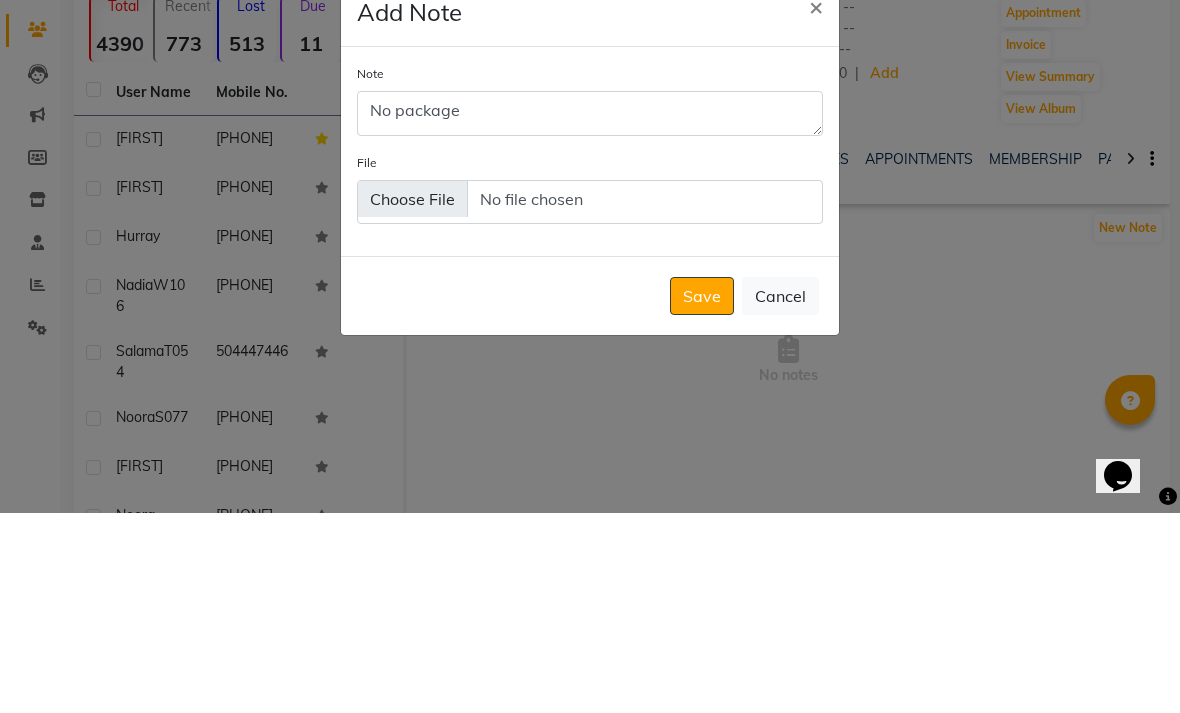 scroll, scrollTop: 200, scrollLeft: 0, axis: vertical 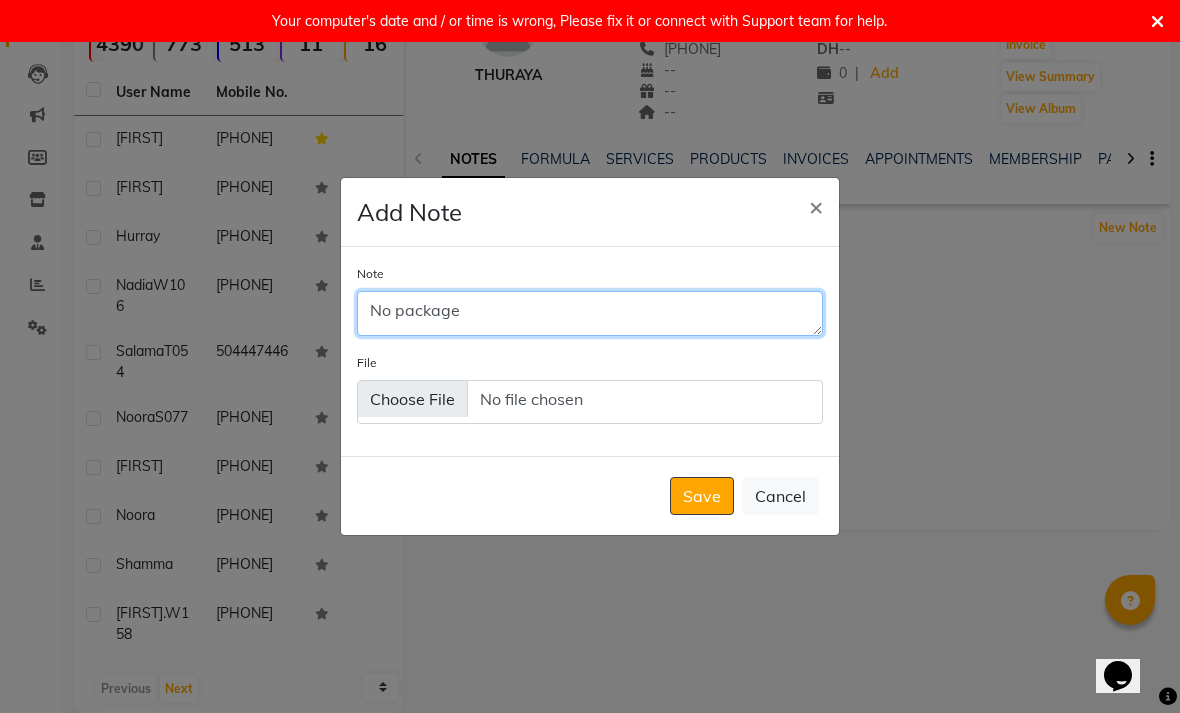 type on "No package" 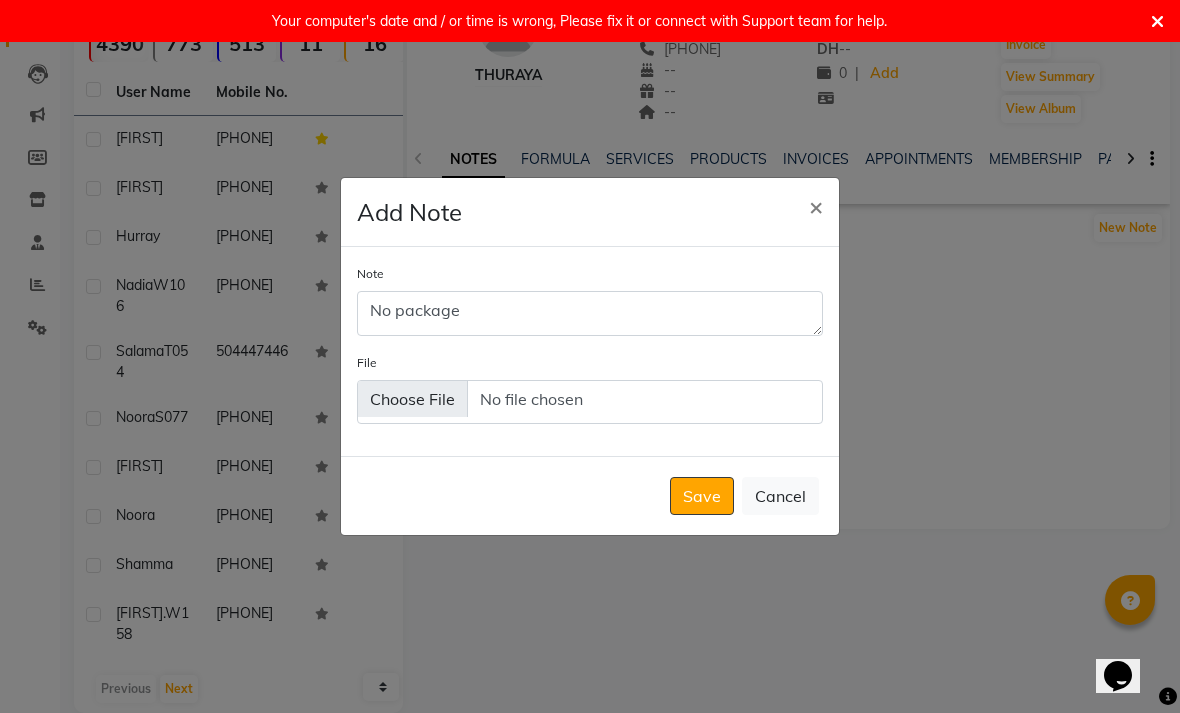 click on "Save" 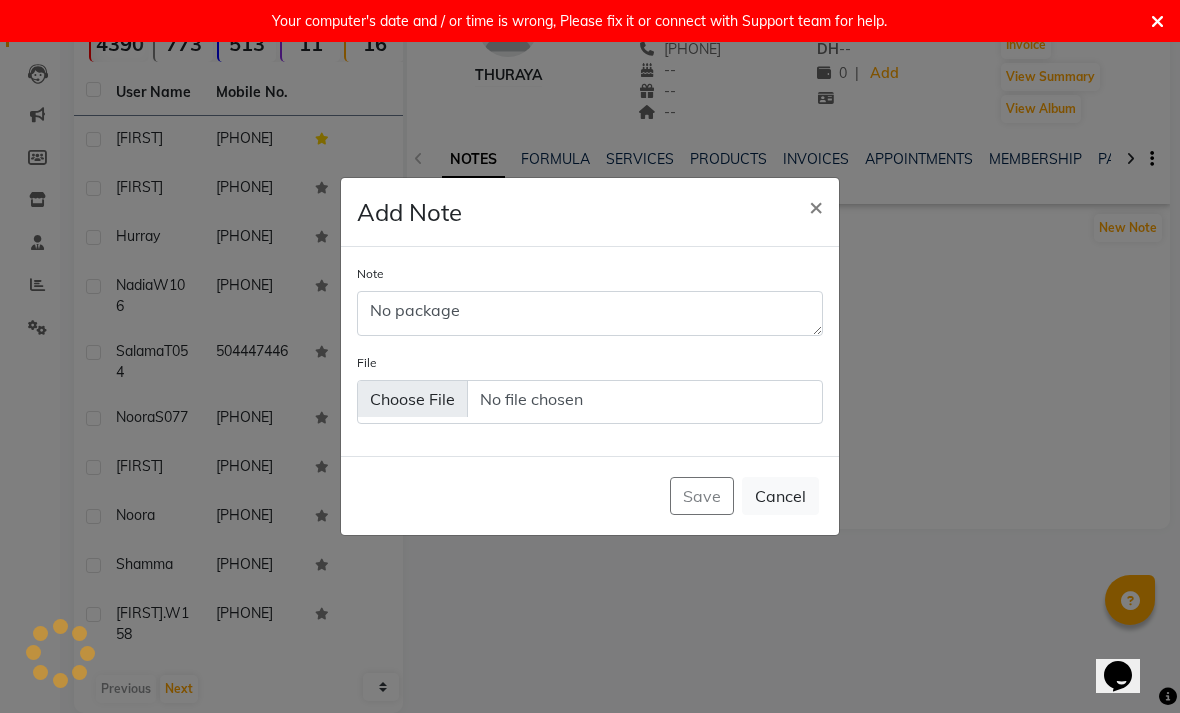 type 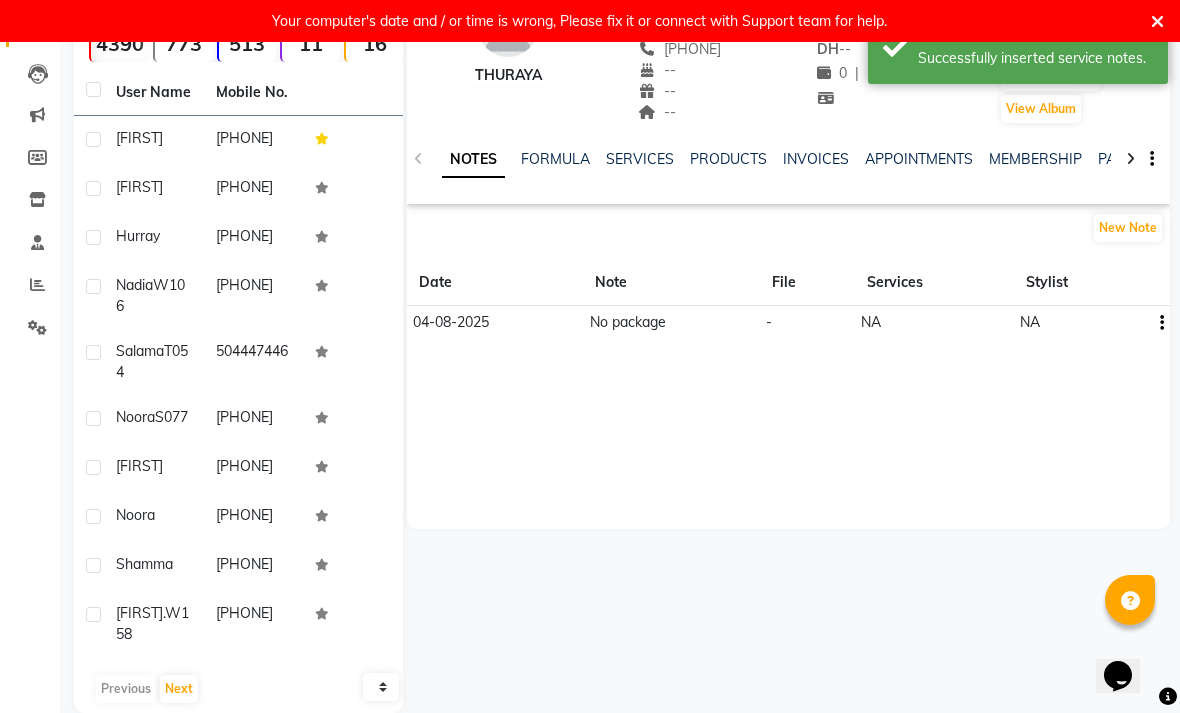 scroll, scrollTop: 0, scrollLeft: 0, axis: both 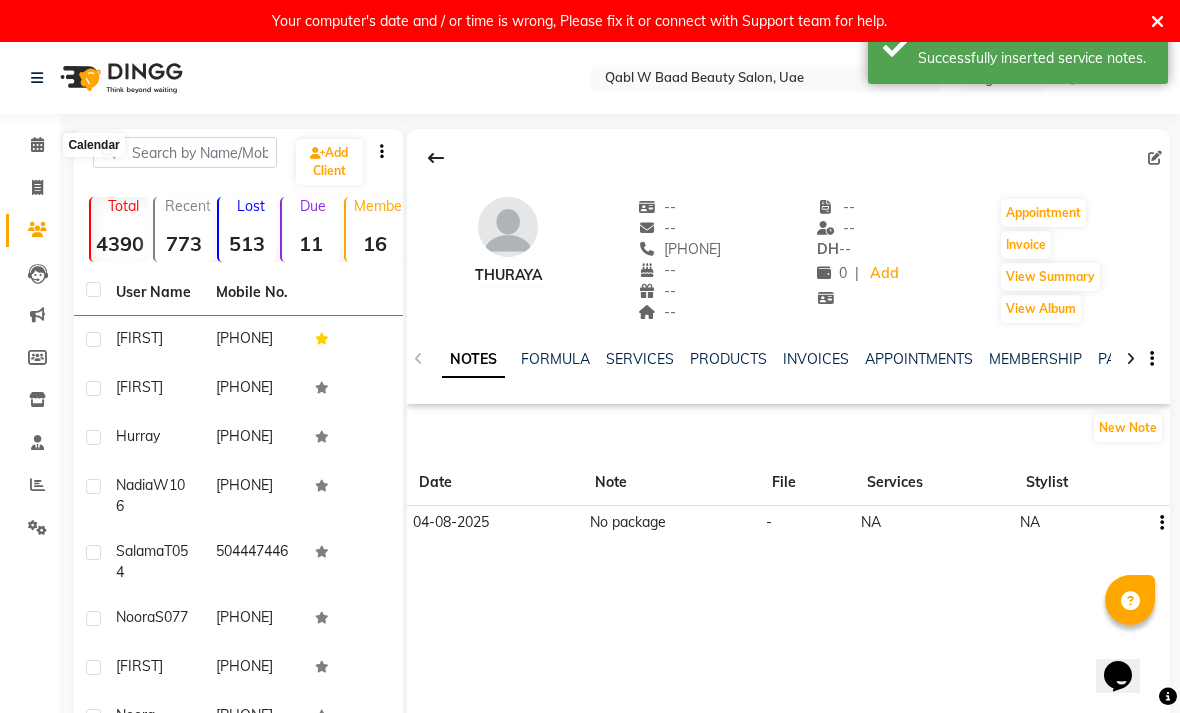 click 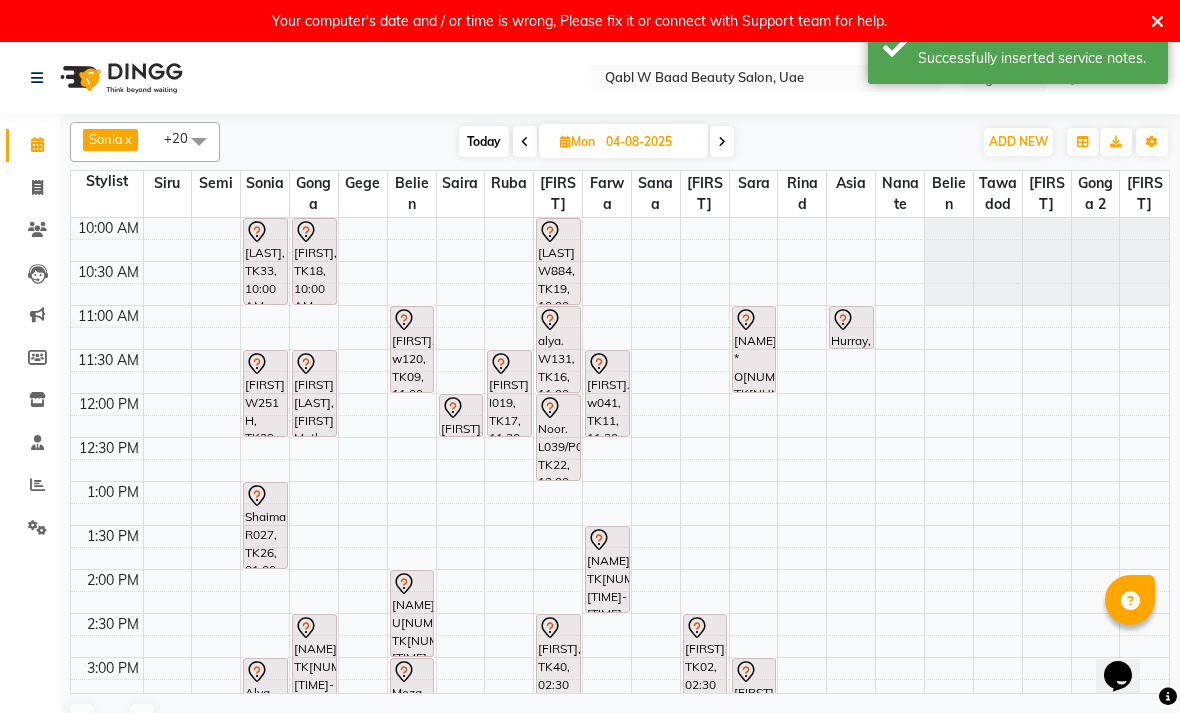 scroll, scrollTop: 0, scrollLeft: 0, axis: both 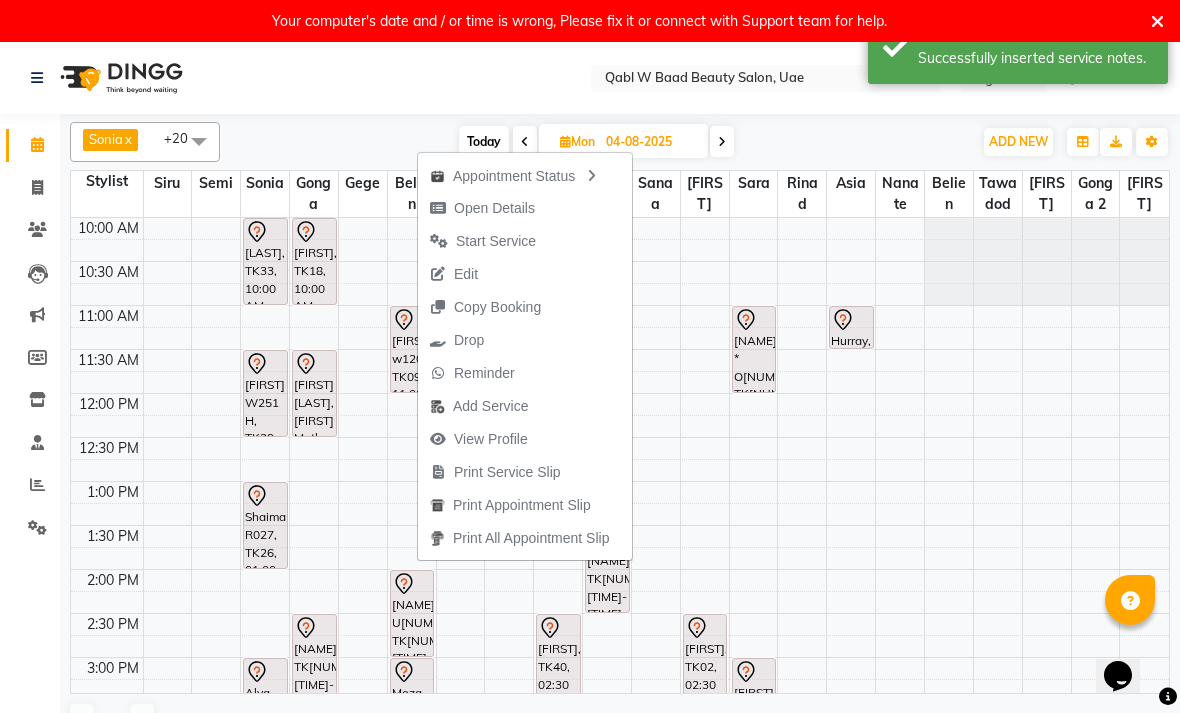 click on "Open Details" at bounding box center [482, 208] 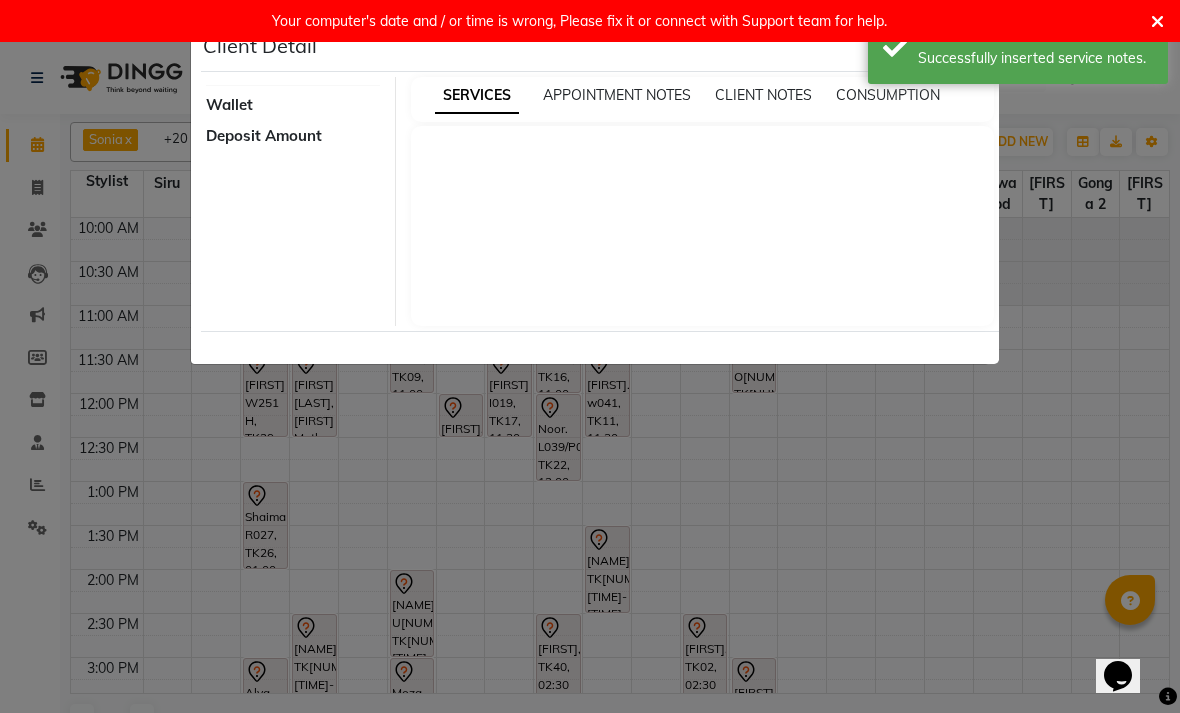 select on "7" 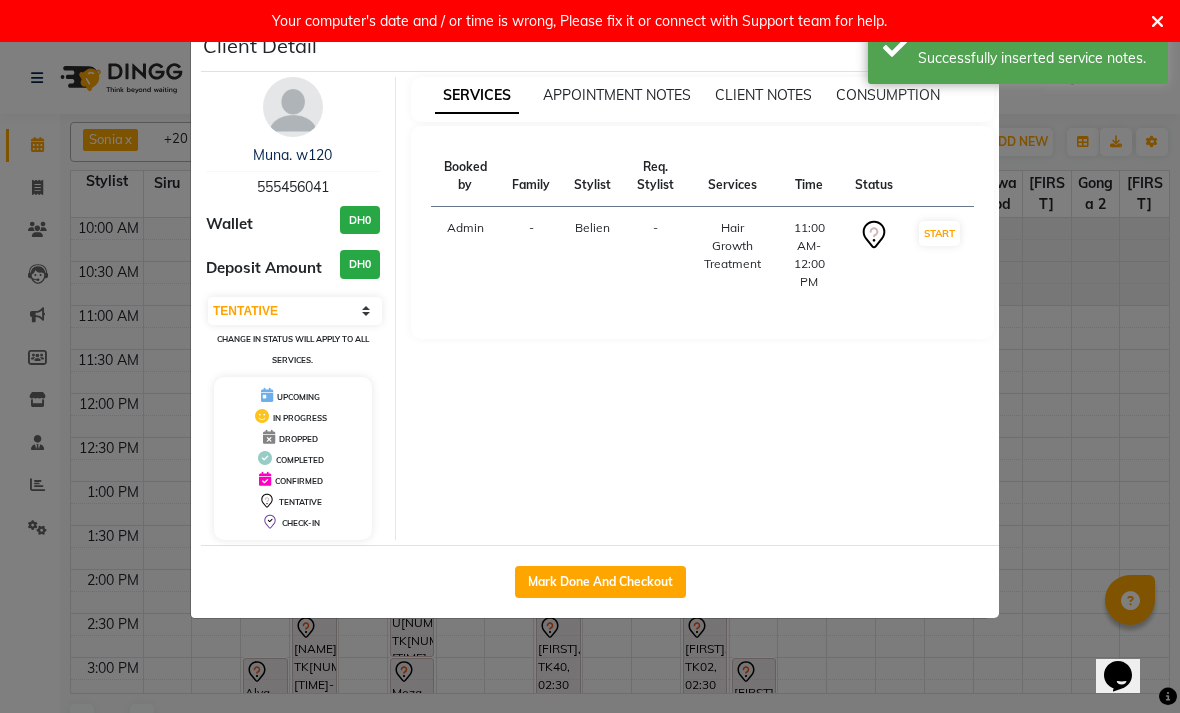click at bounding box center (293, 107) 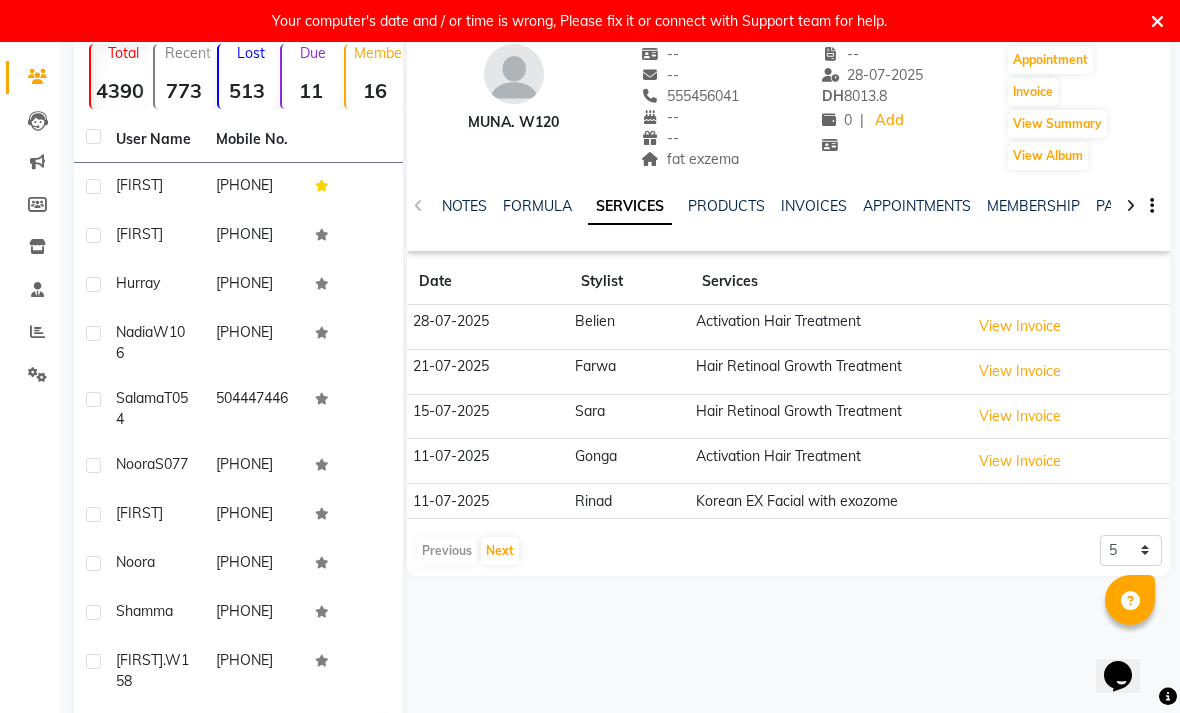 scroll, scrollTop: 147, scrollLeft: 0, axis: vertical 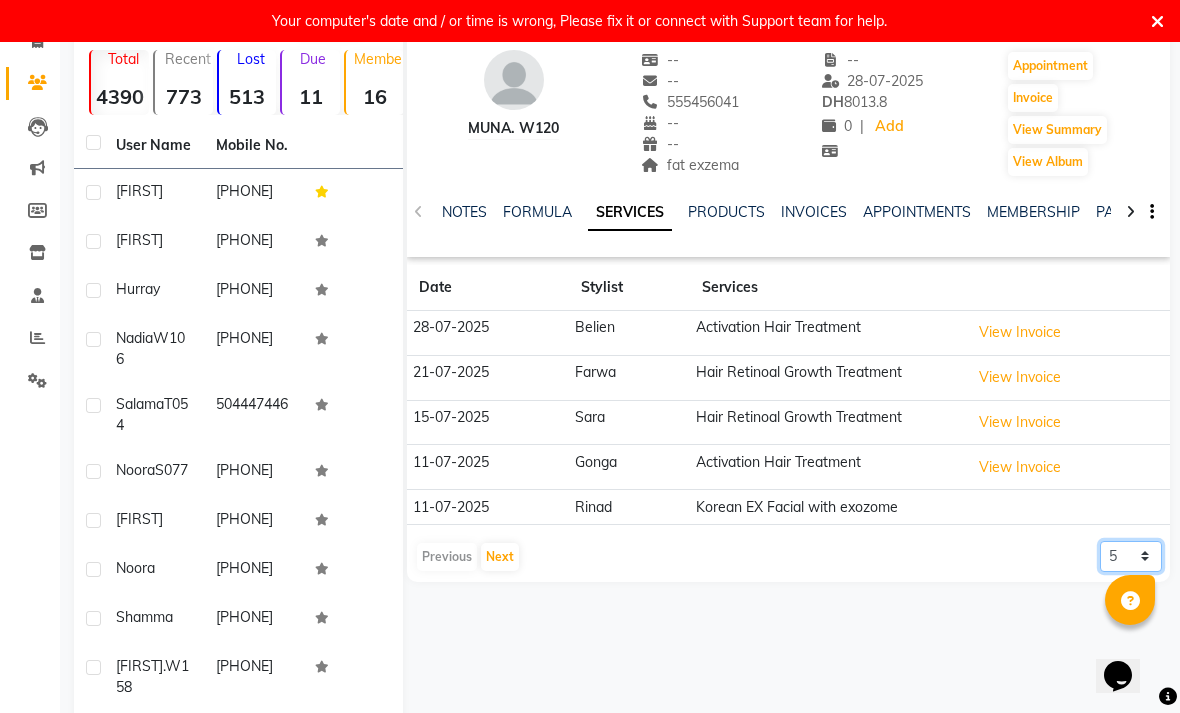 click on "5 10 50 100 500" 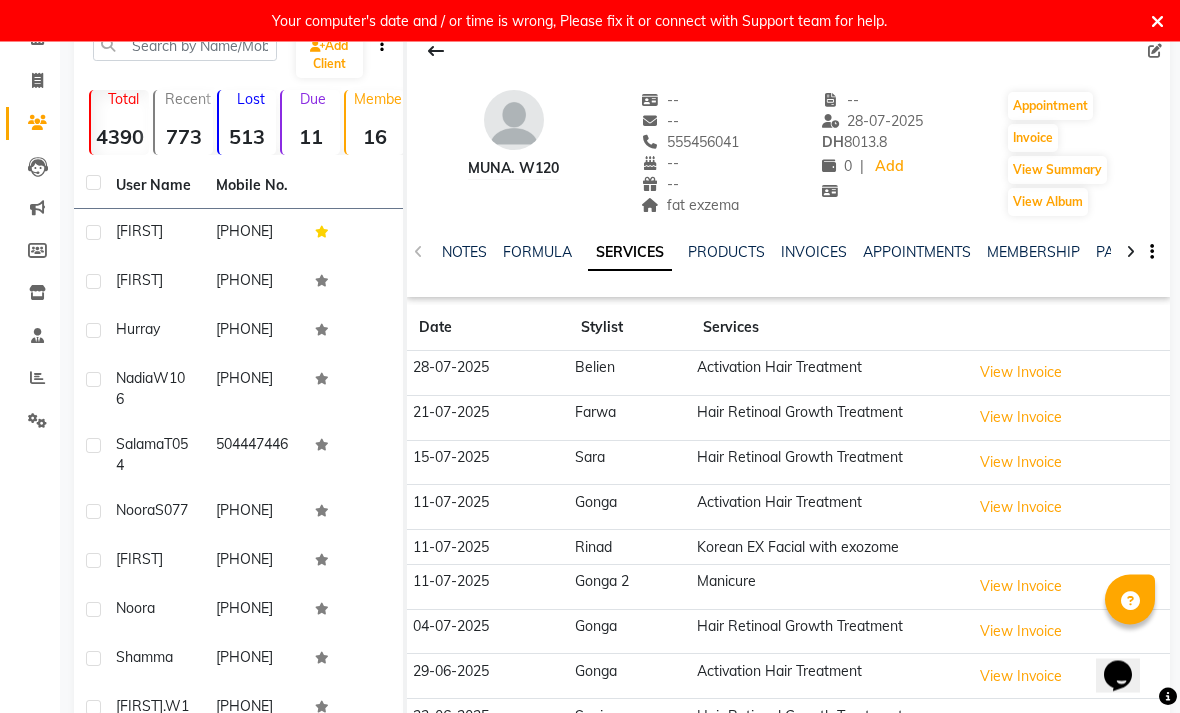 scroll, scrollTop: 0, scrollLeft: 0, axis: both 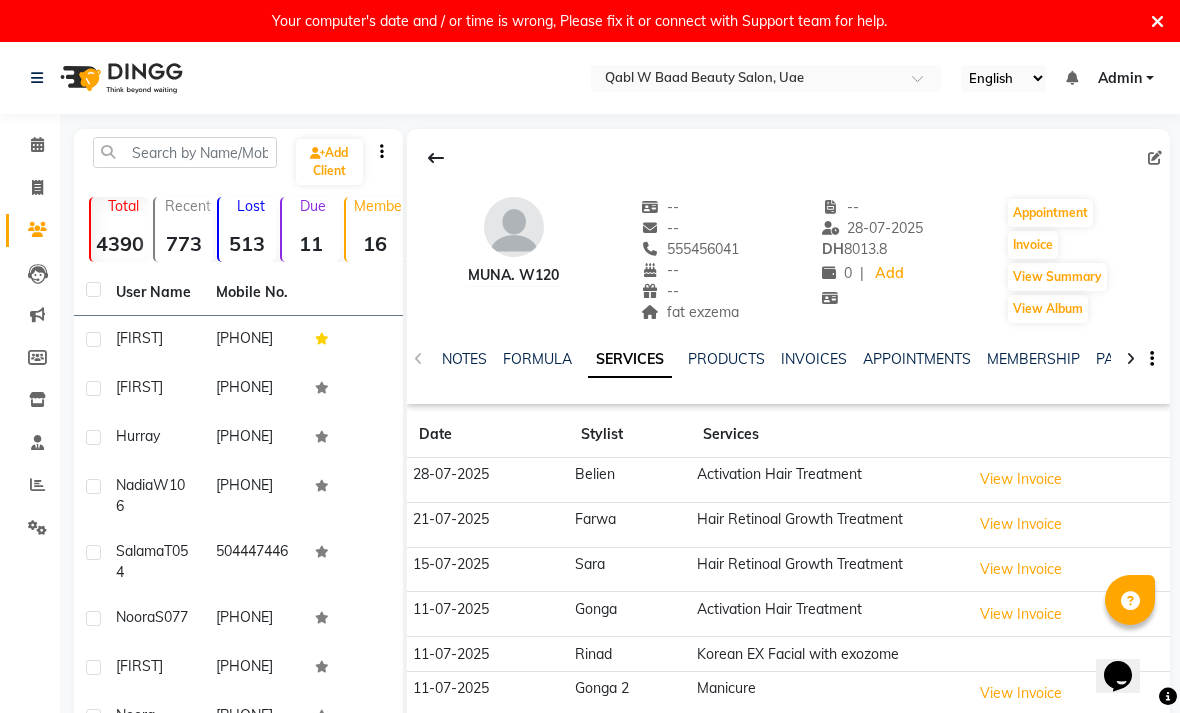 click on "NOTES" 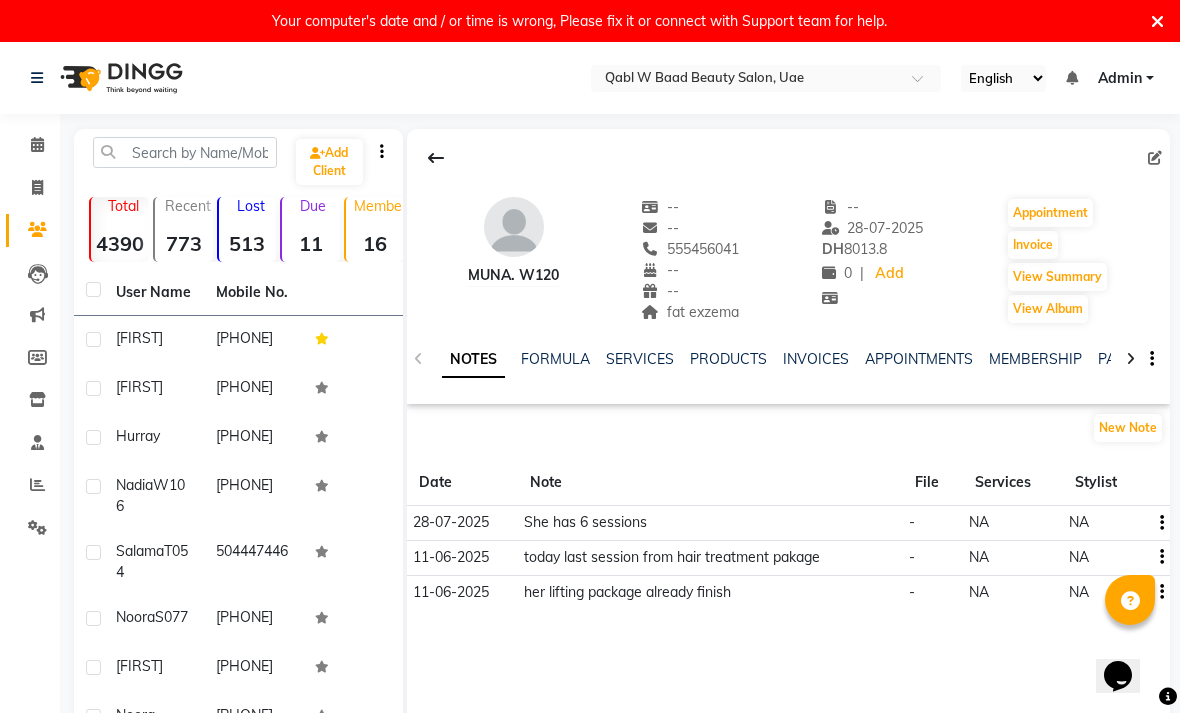click on "SERVICES" 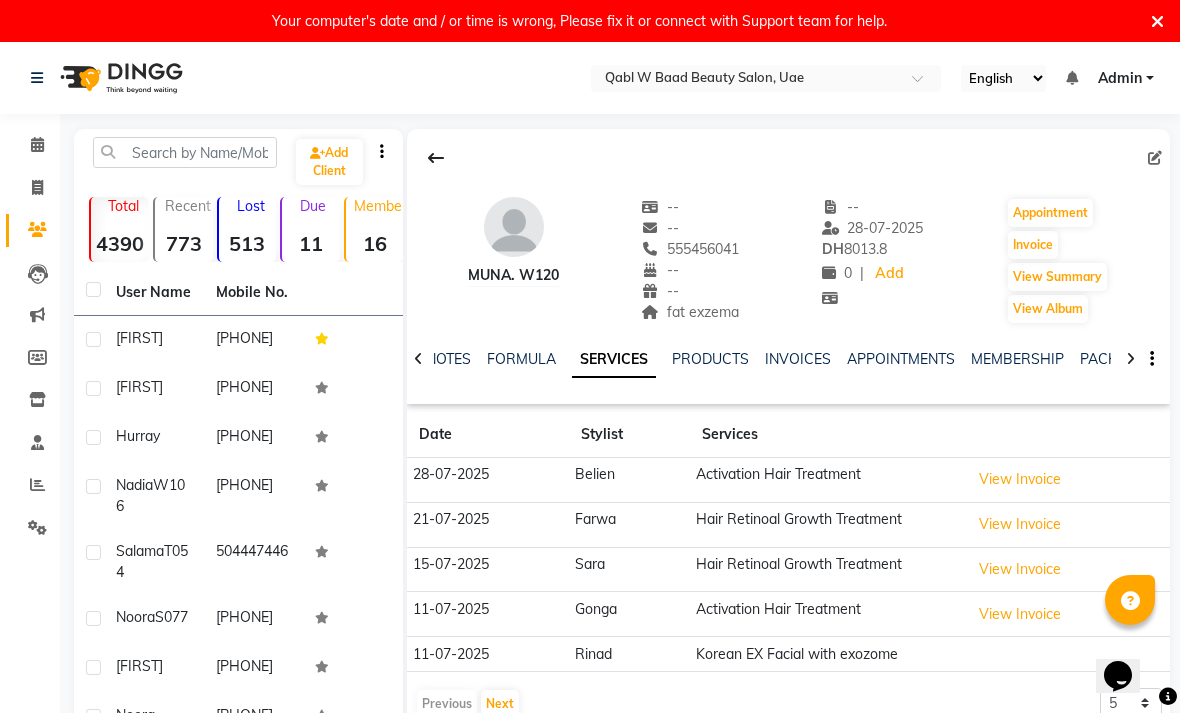 click on "NOTES" 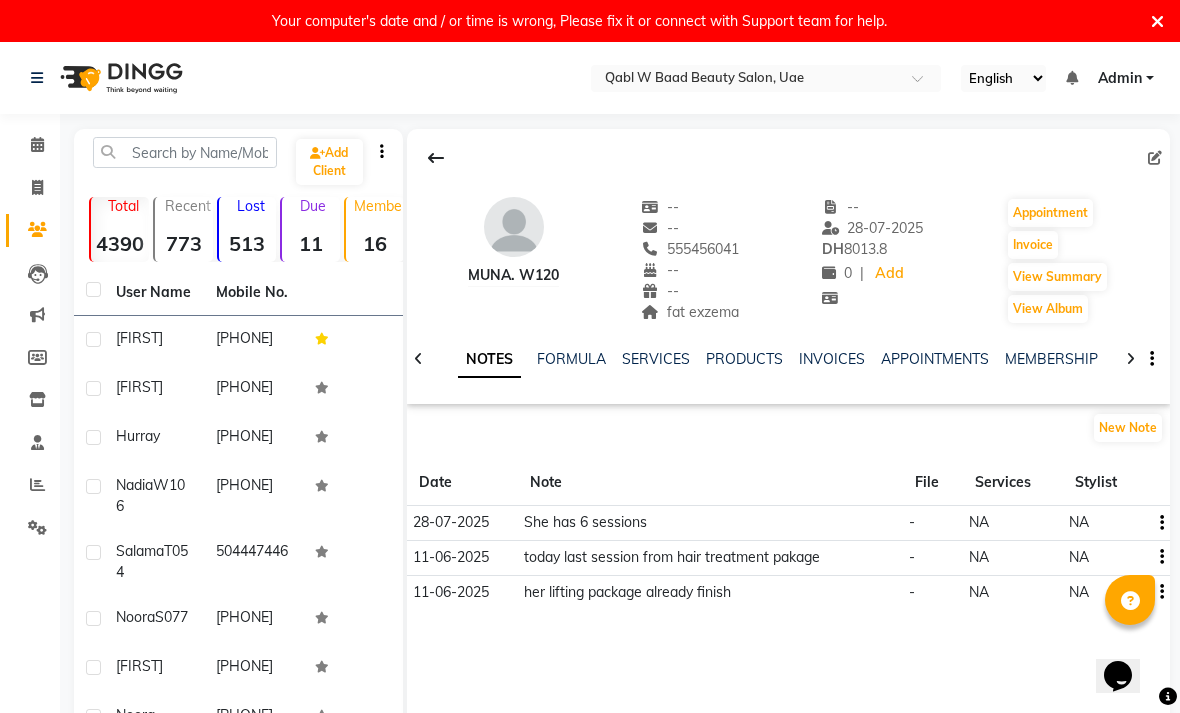 click on "New Note" 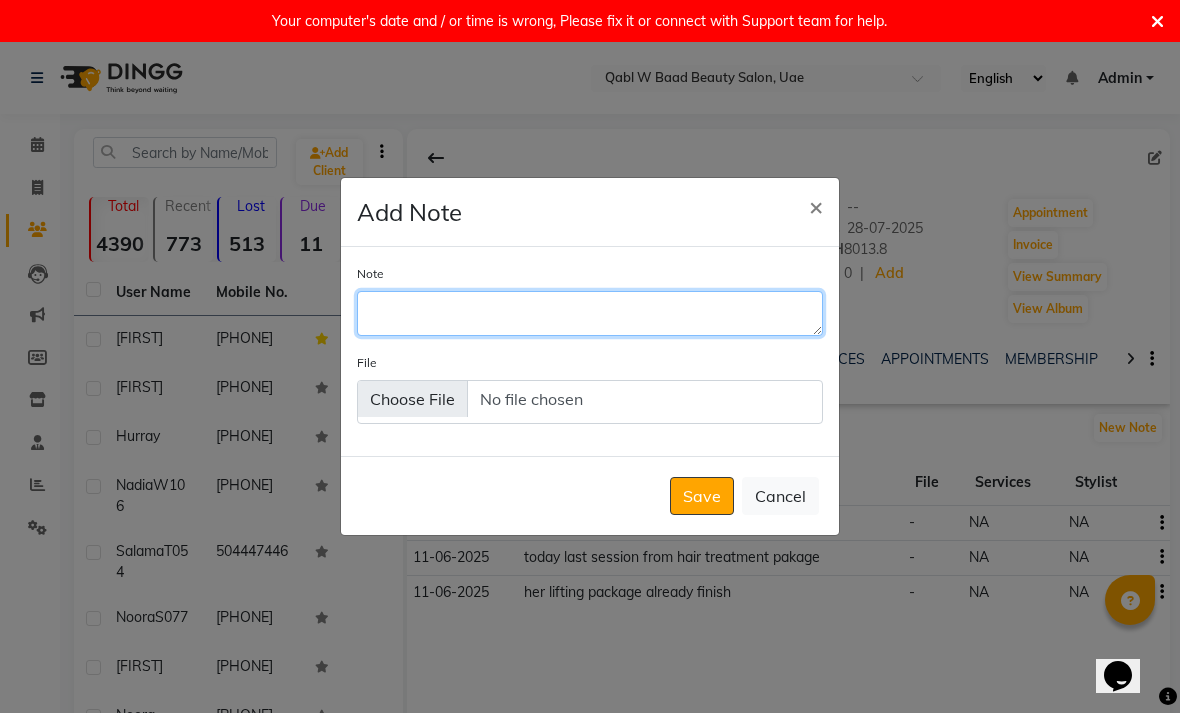 click on "Note" at bounding box center [590, 313] 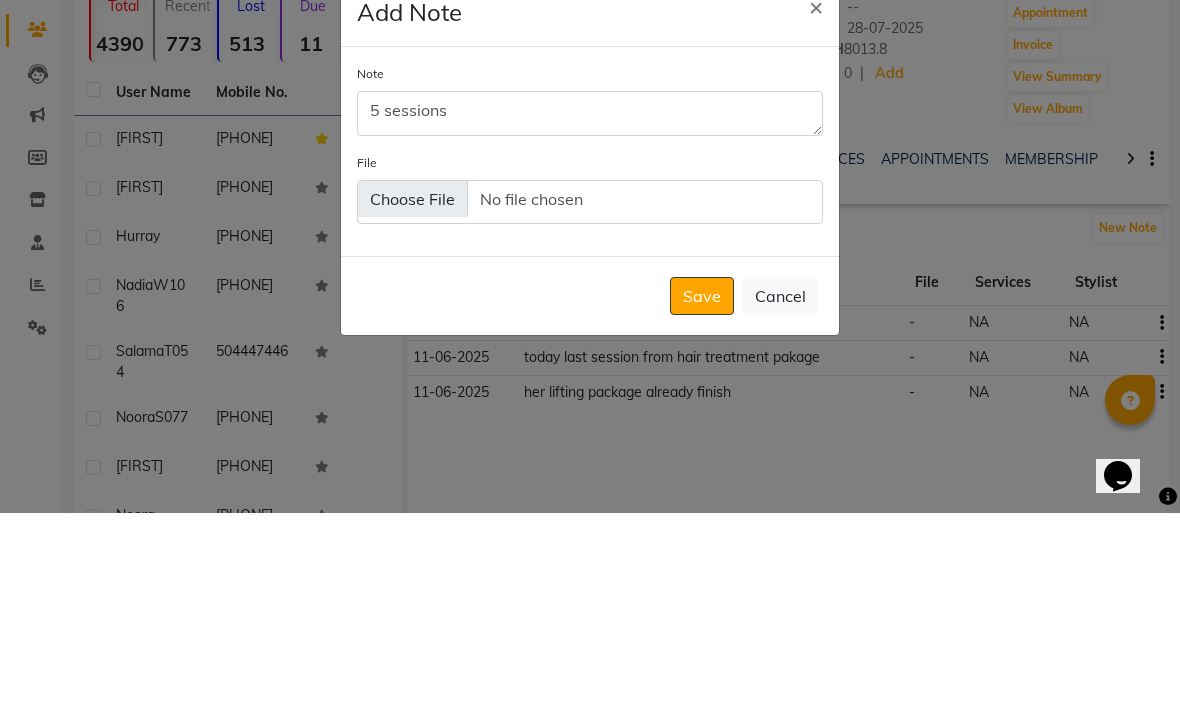 scroll, scrollTop: 200, scrollLeft: 0, axis: vertical 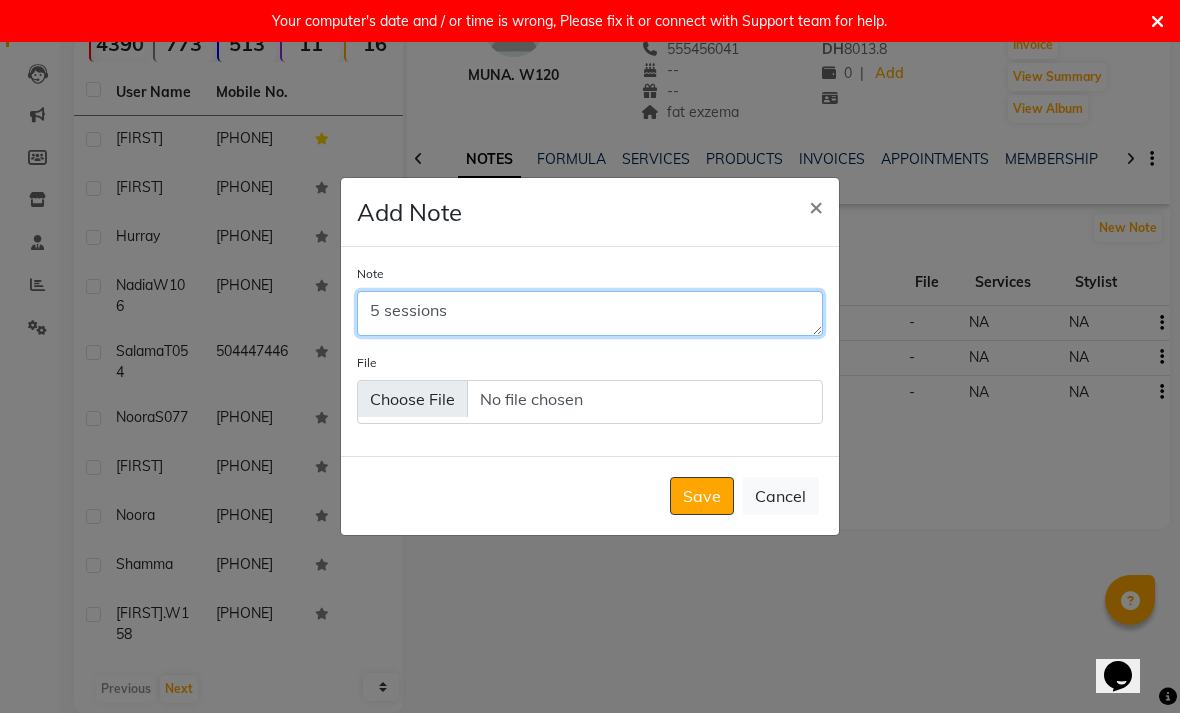 type on "5 sessions" 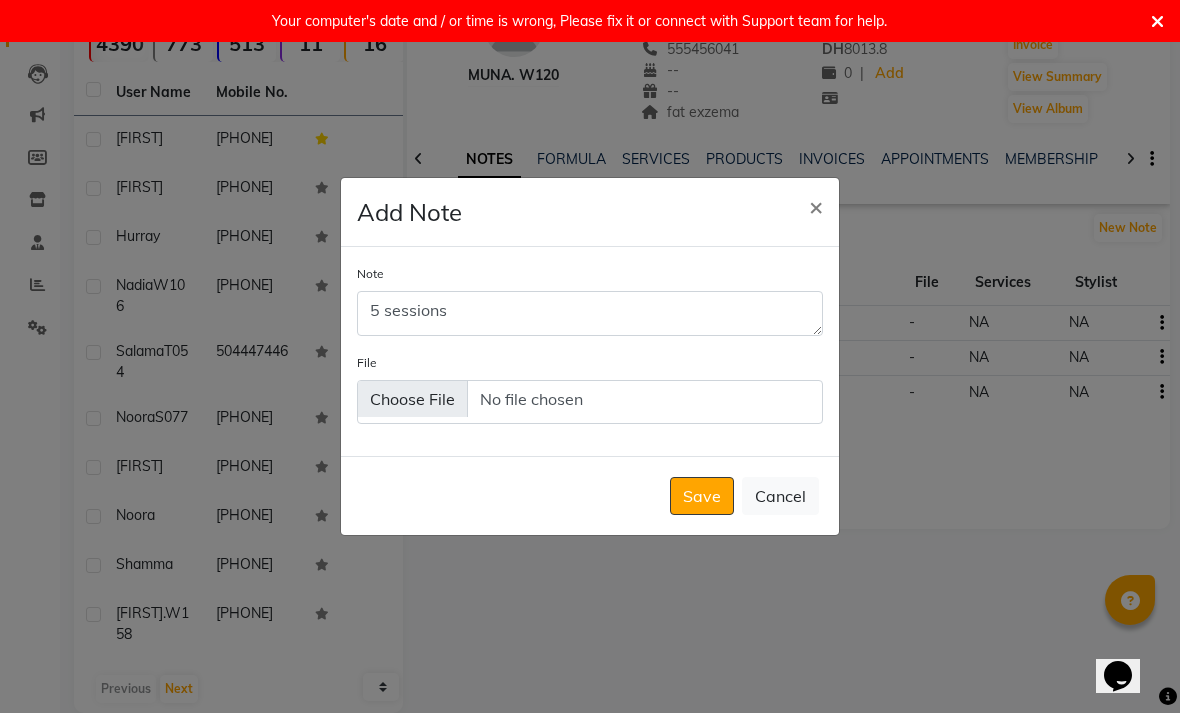 click on "Save" 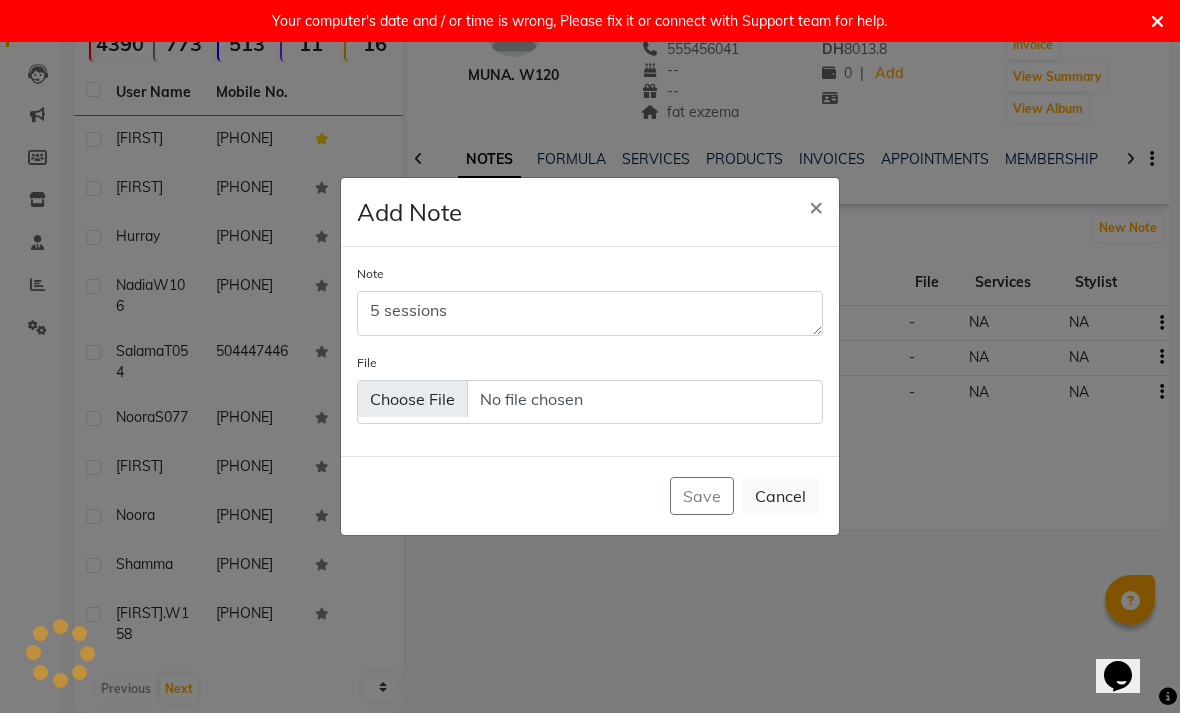type 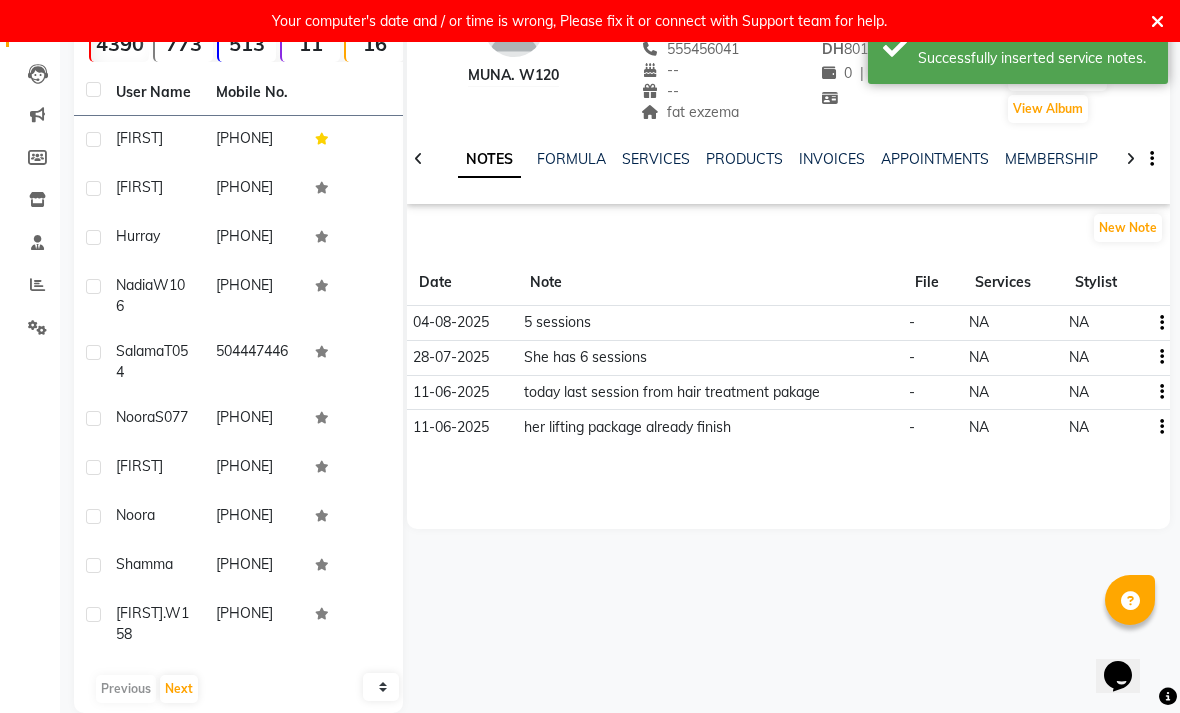 scroll, scrollTop: 0, scrollLeft: 0, axis: both 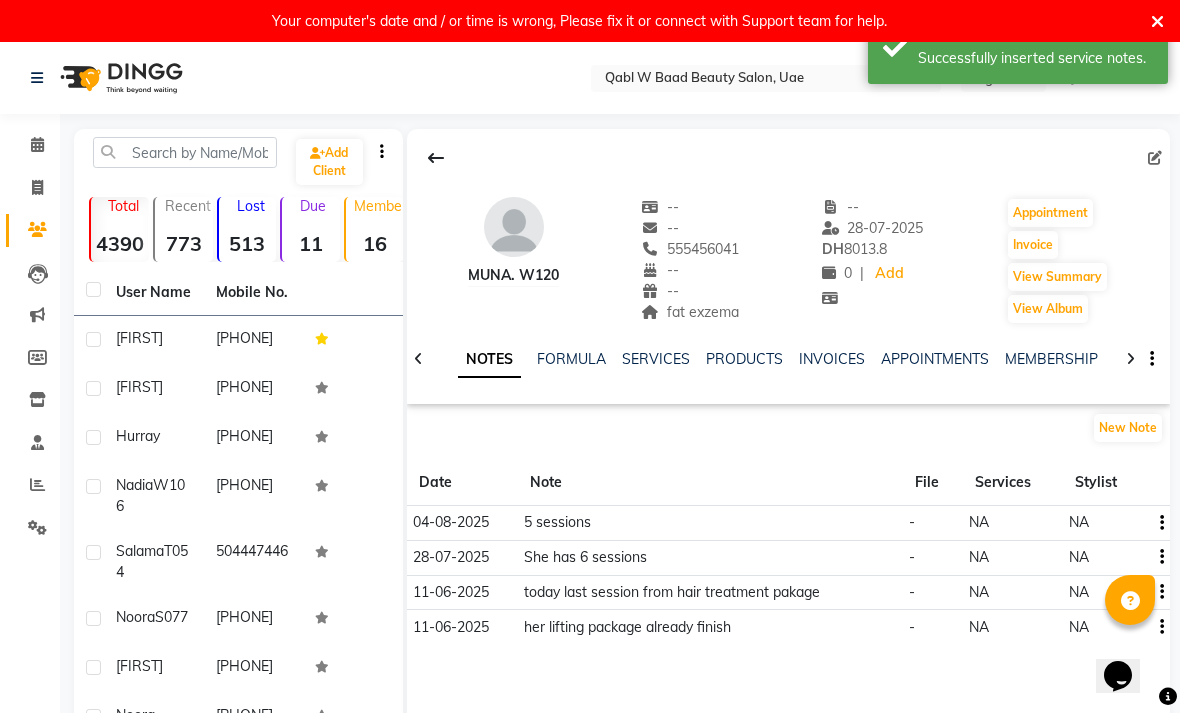 click 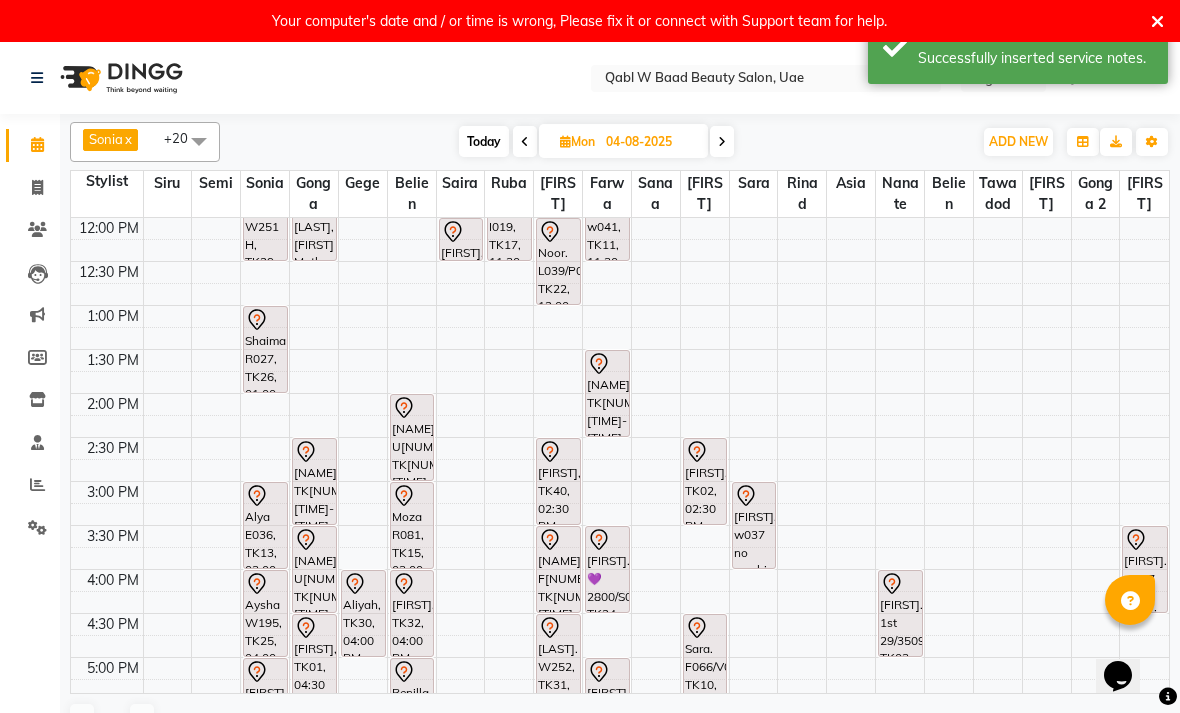 scroll, scrollTop: 191, scrollLeft: 0, axis: vertical 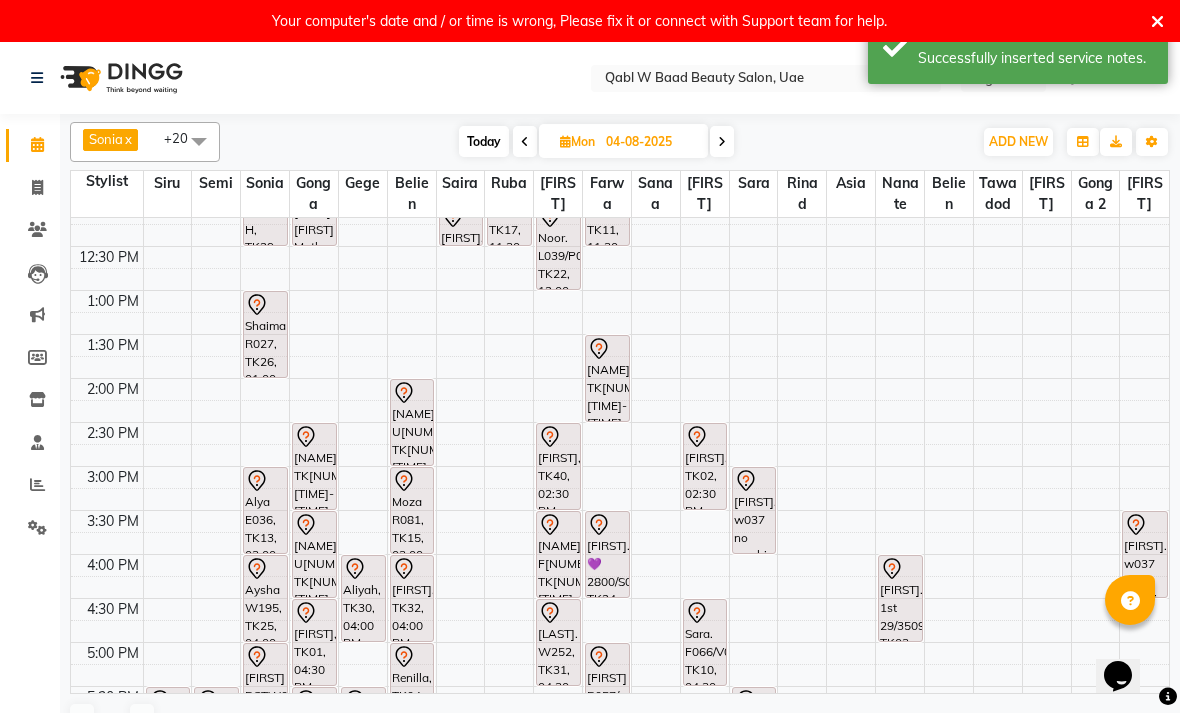 click on "[NAME] U[NUMBER], TK[NUMBER], [TIME]-[TIME], Activation Hair Treatment" at bounding box center [412, 422] 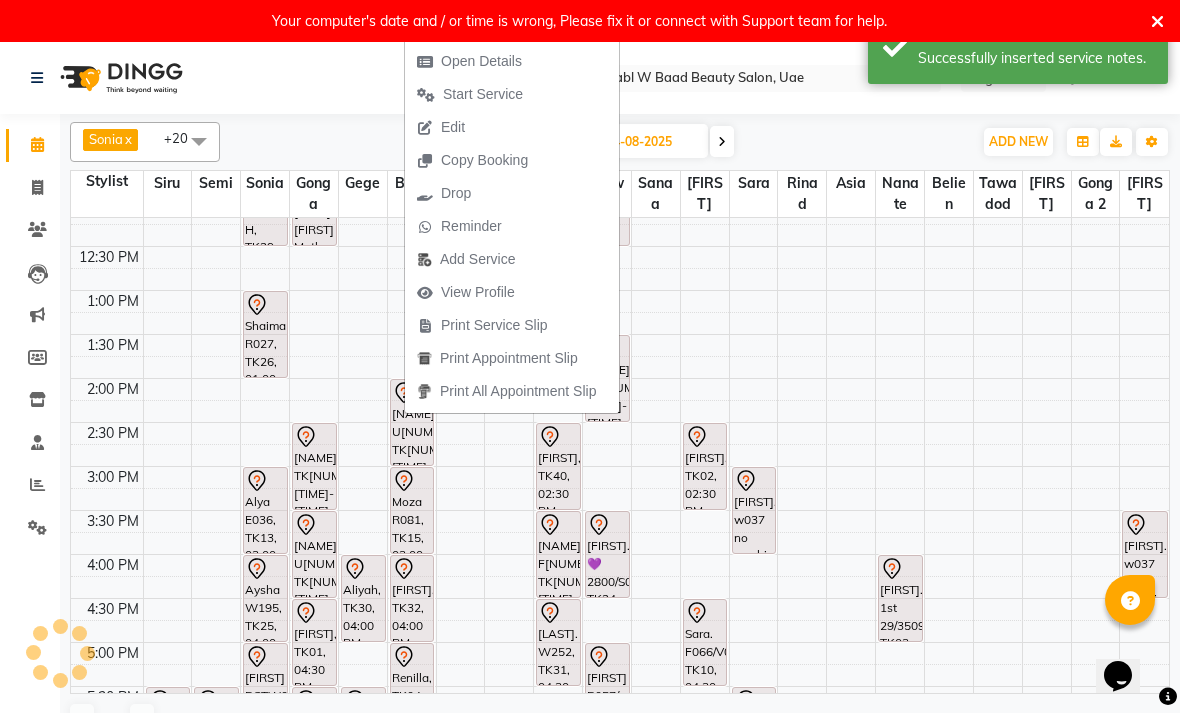 click on "Start Service" at bounding box center (470, 94) 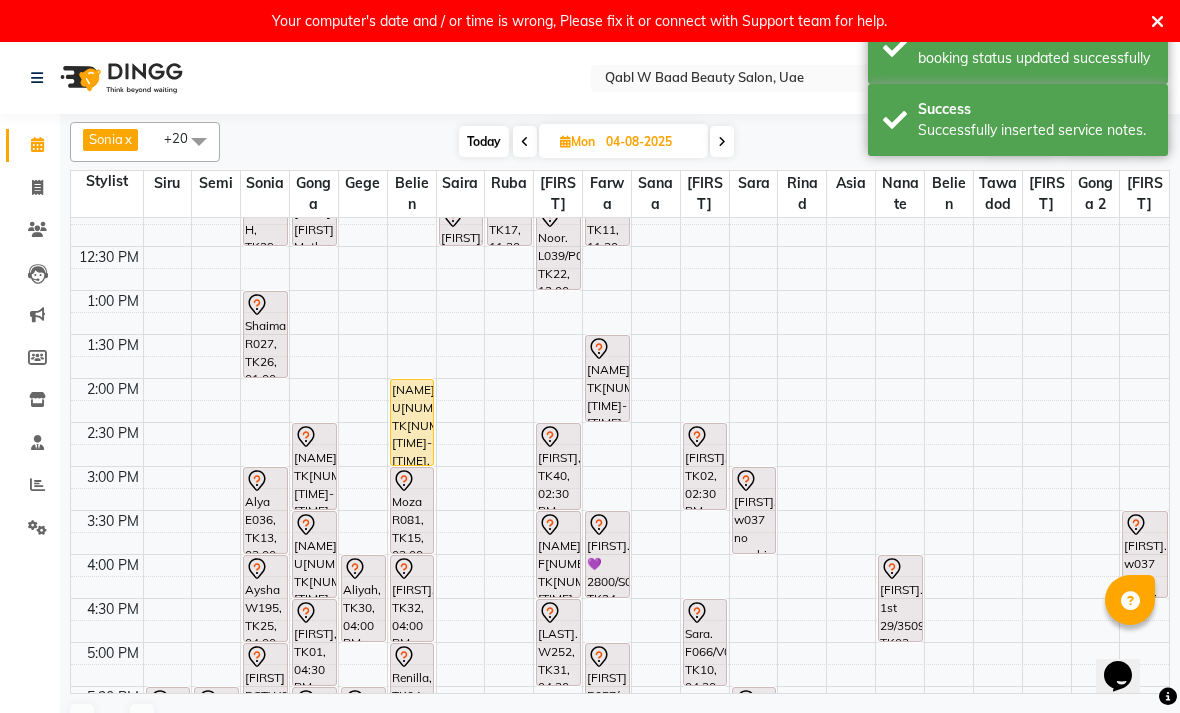 click on "[NAME] U[NUMBER], TK[NUMBER], [TIME]-[TIME], Activation Hair Treatment" at bounding box center (412, 422) 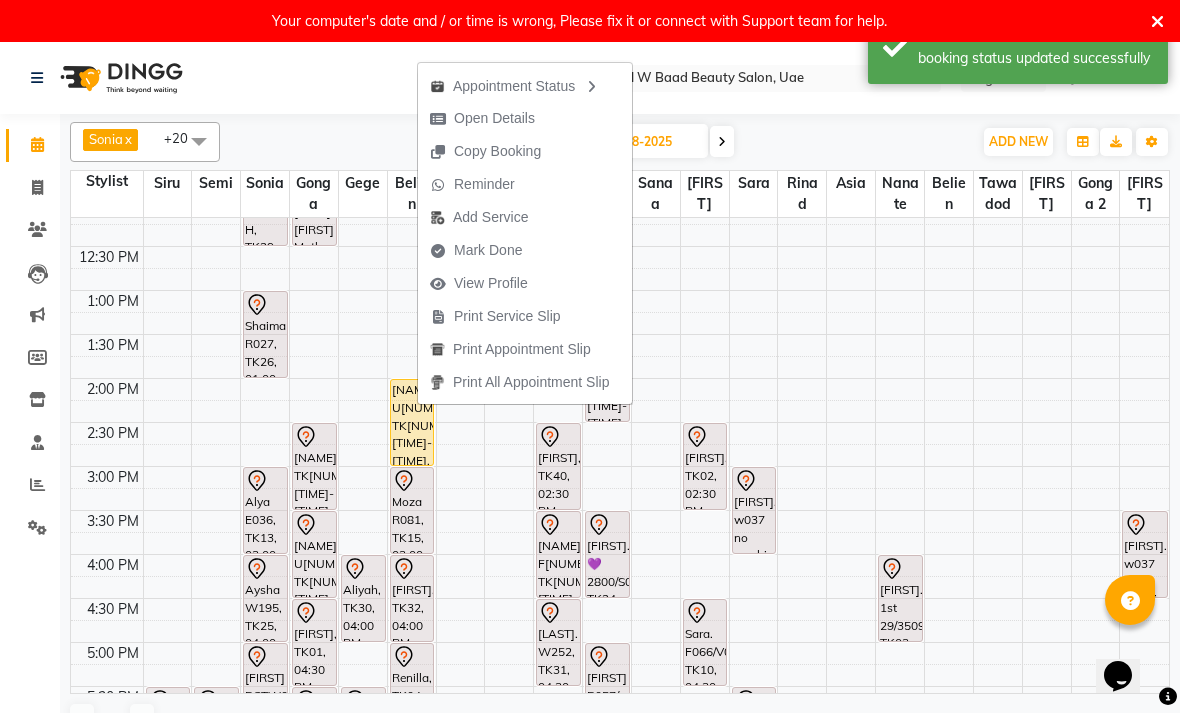 click on "Open Details" at bounding box center [494, 118] 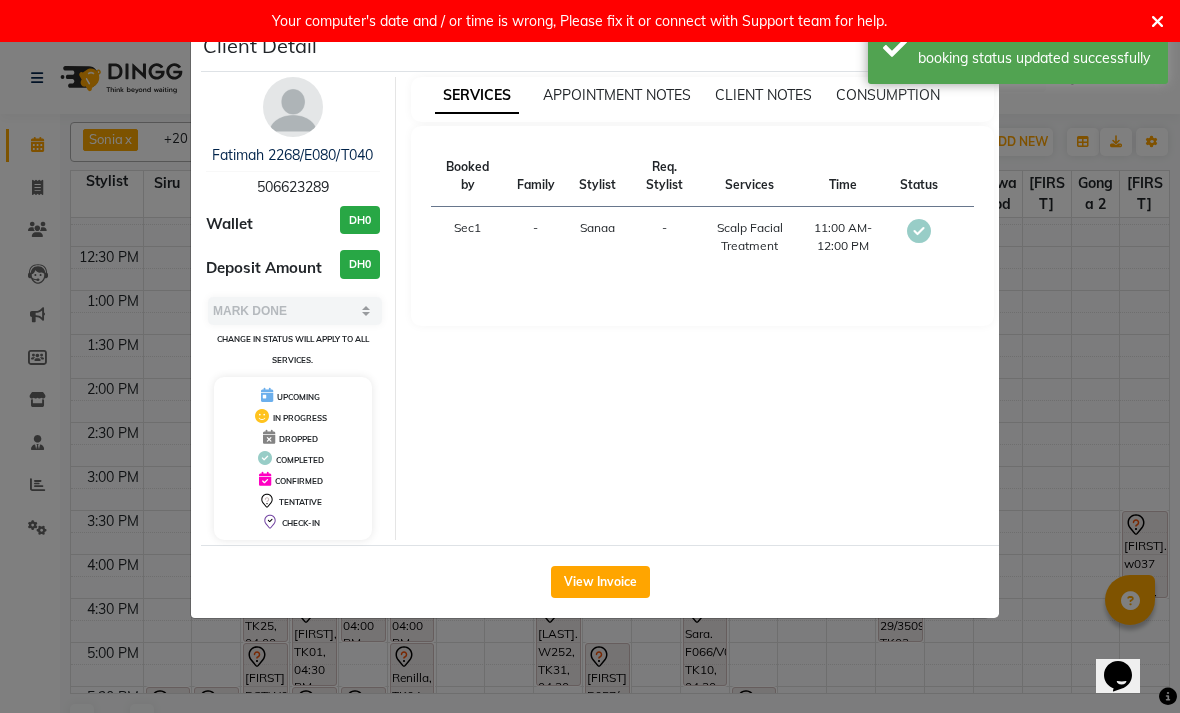 select on "1" 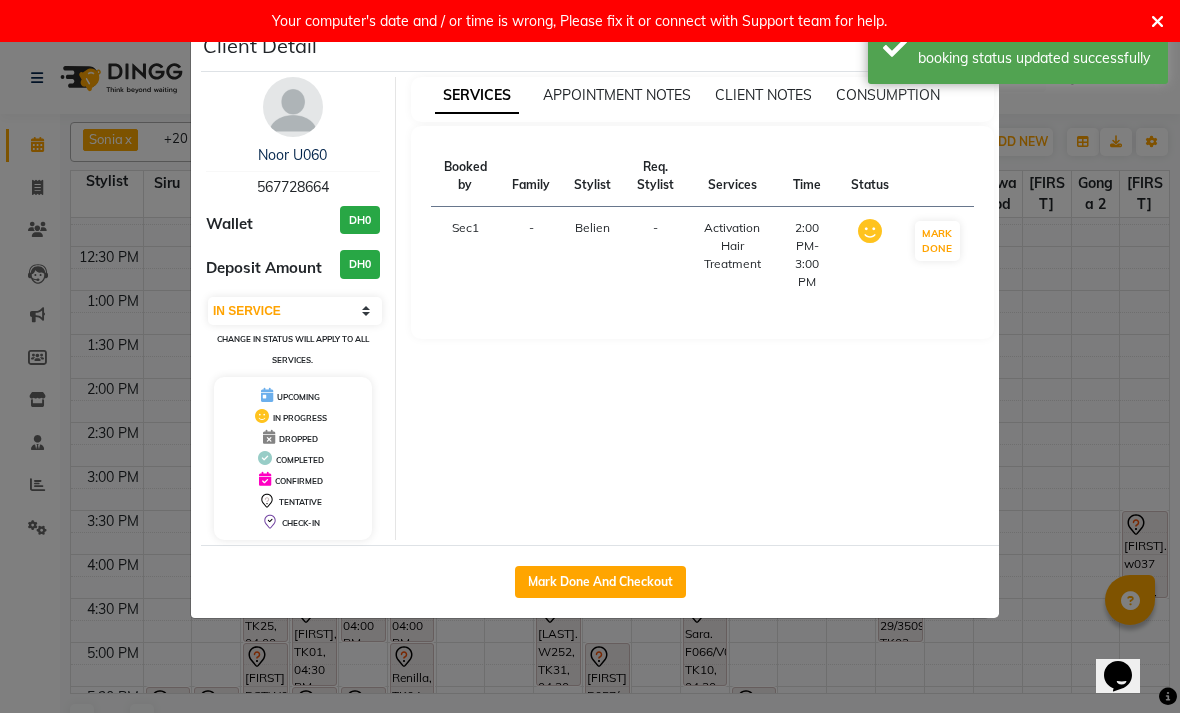 click on "Noor U060" at bounding box center (292, 155) 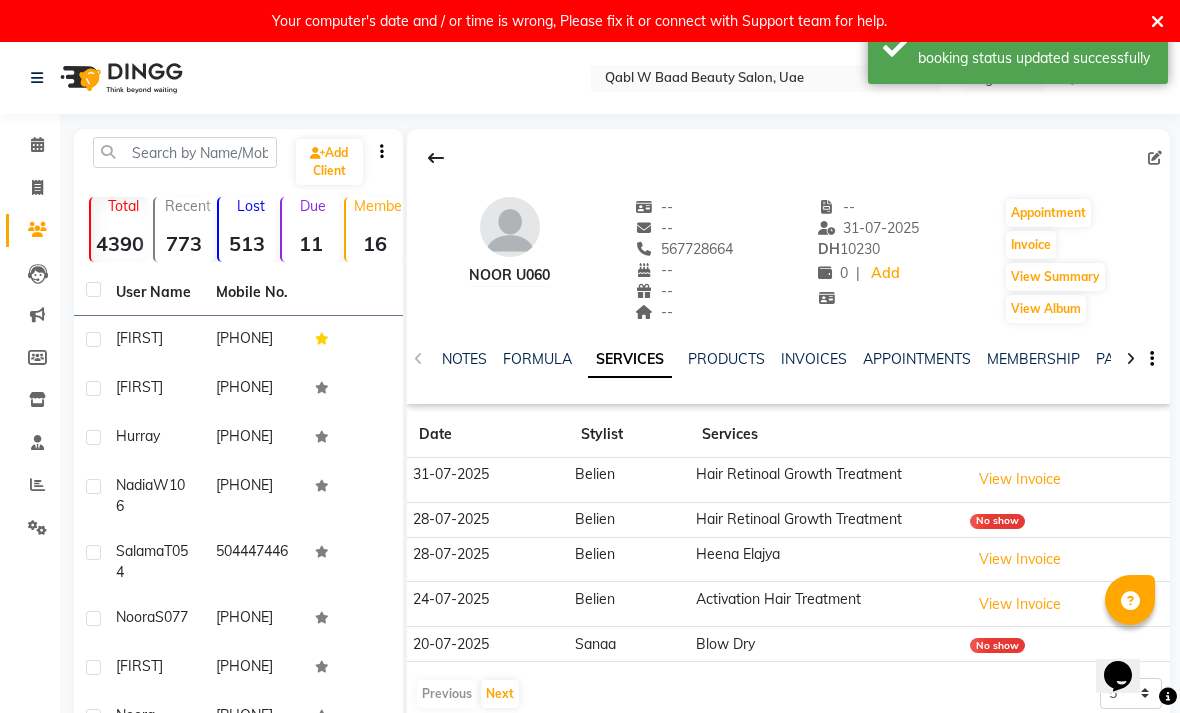 click on "NOTES" 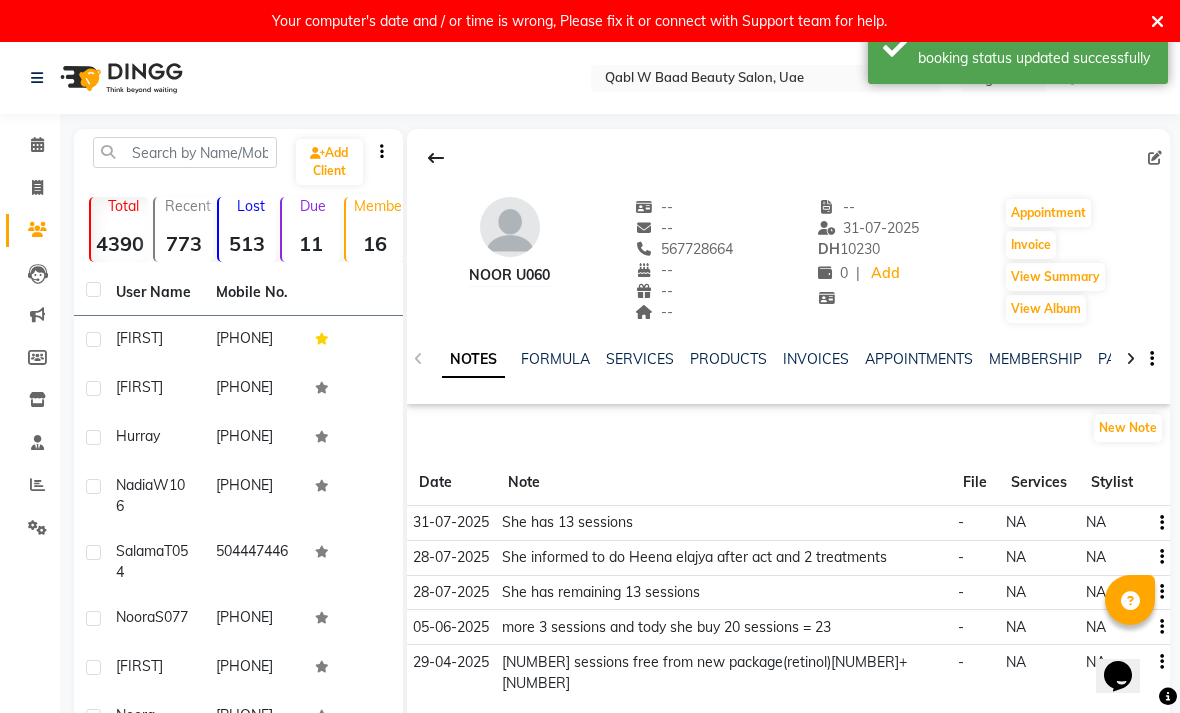 click on "SERVICES" 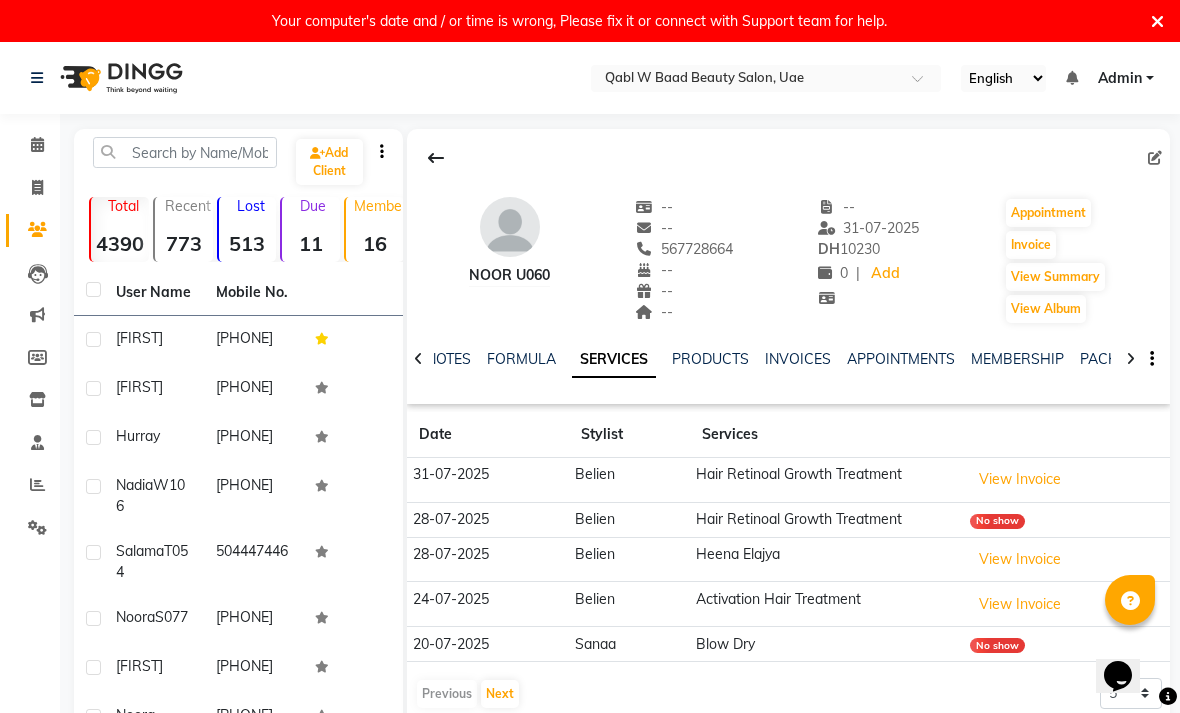 click on "NOTES" 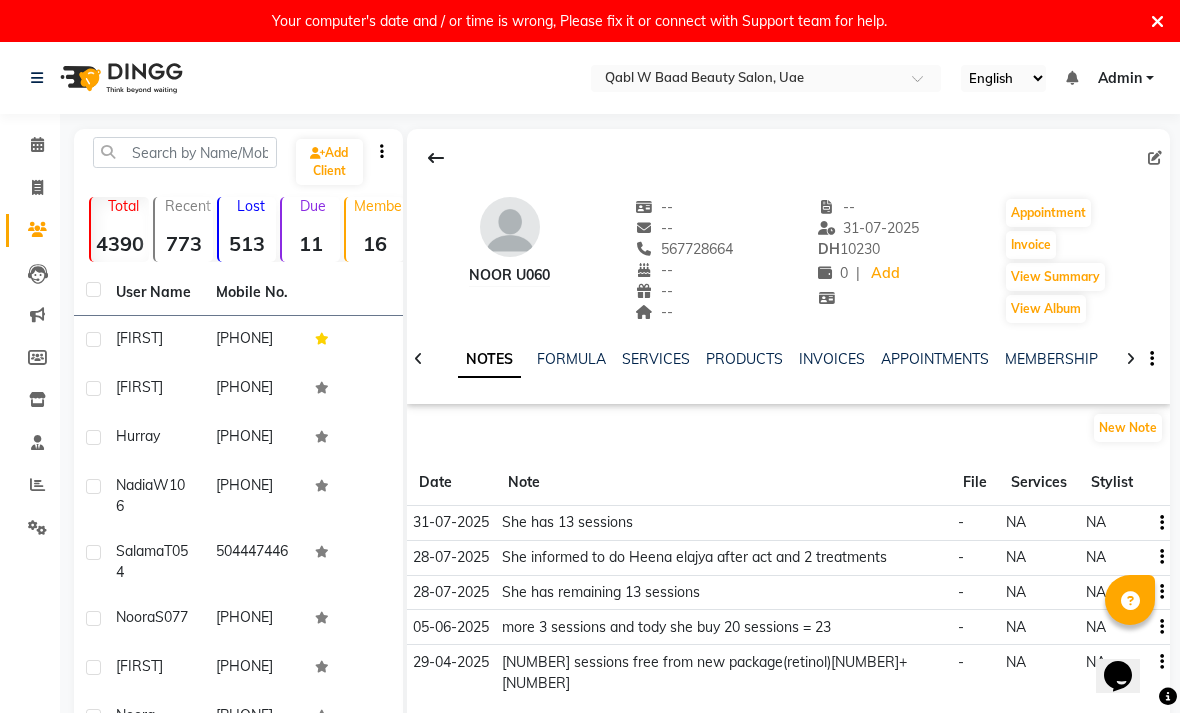 click on "New Note" 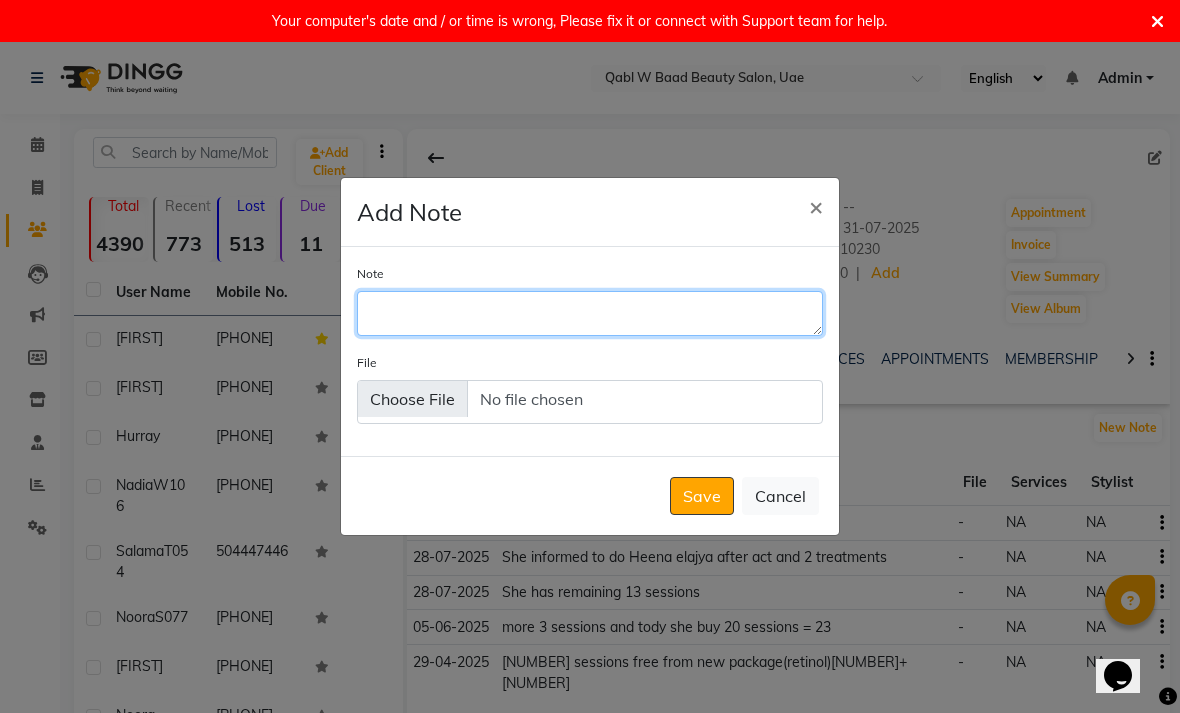click on "Note" at bounding box center [590, 313] 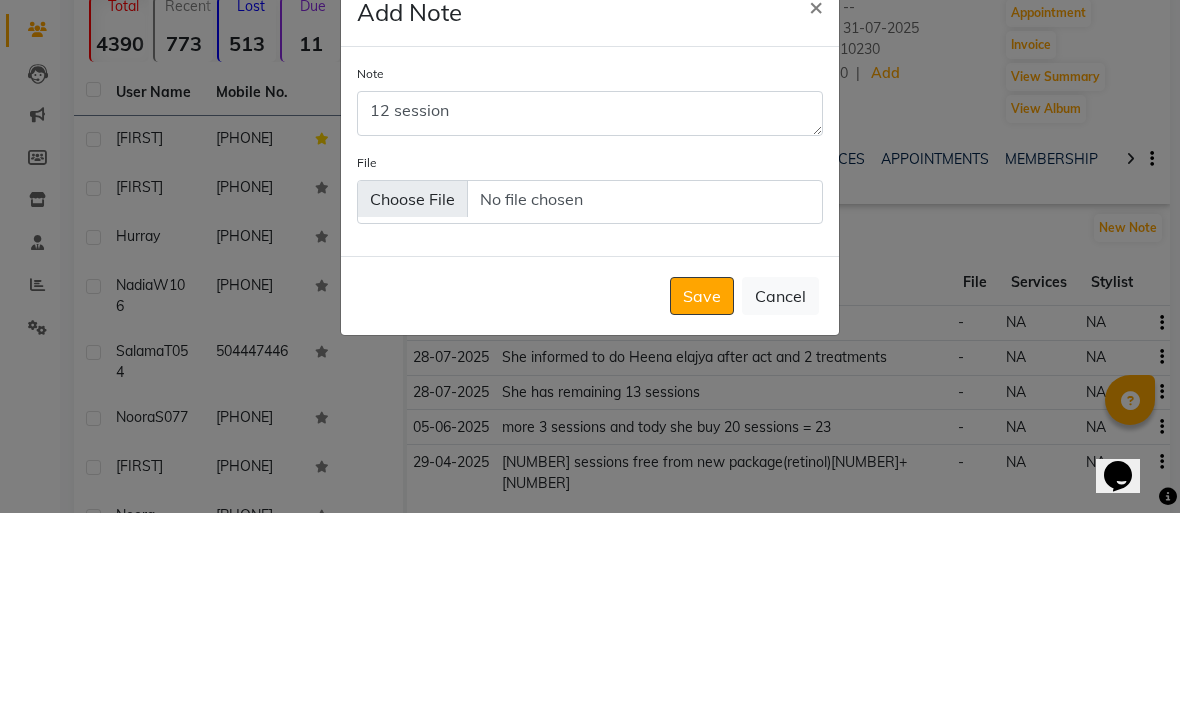scroll, scrollTop: 200, scrollLeft: 0, axis: vertical 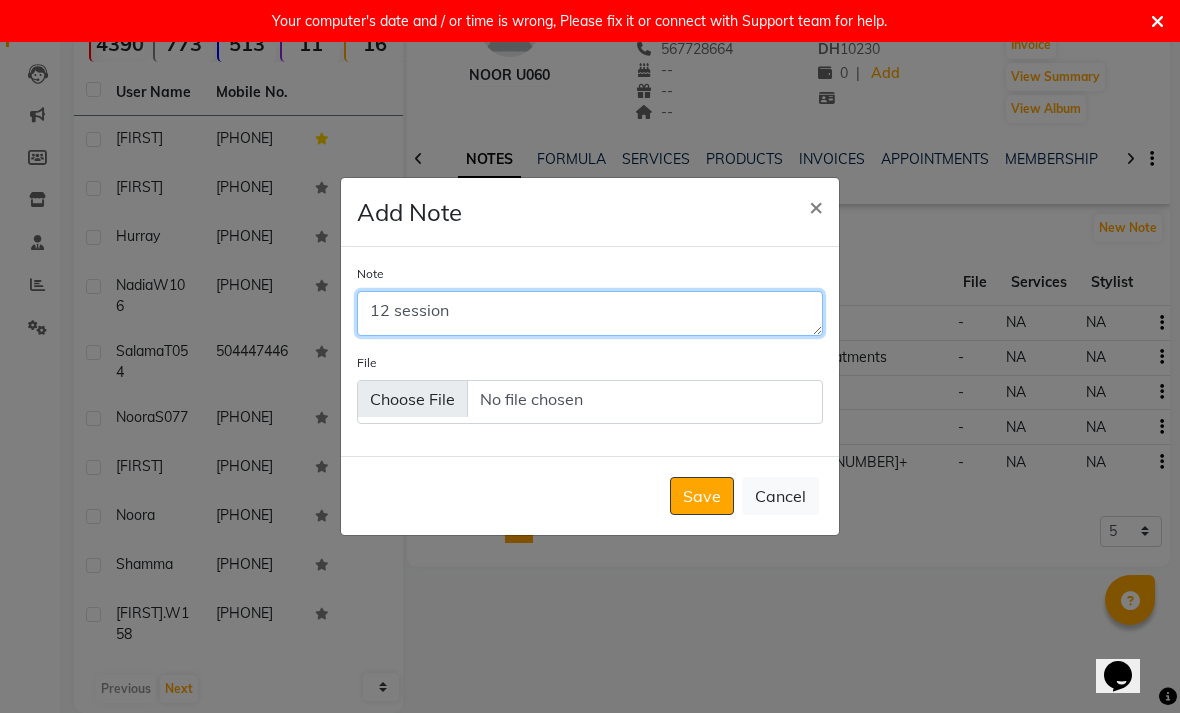 type on "12 session" 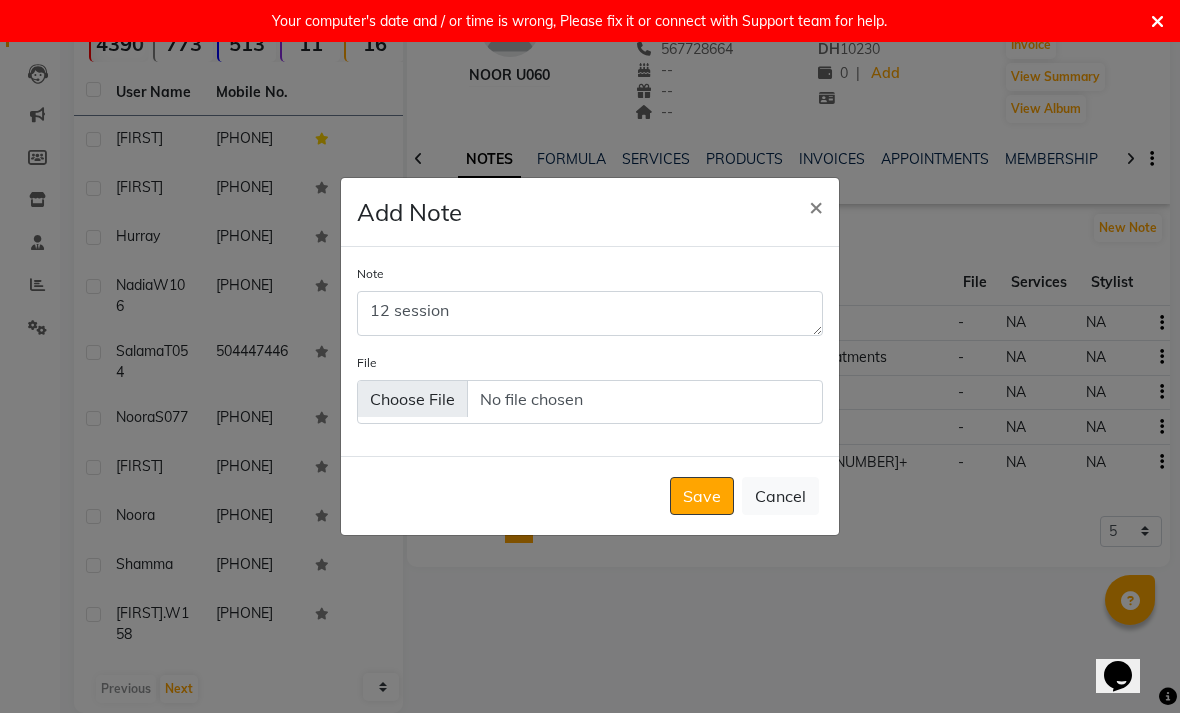click on "Save" 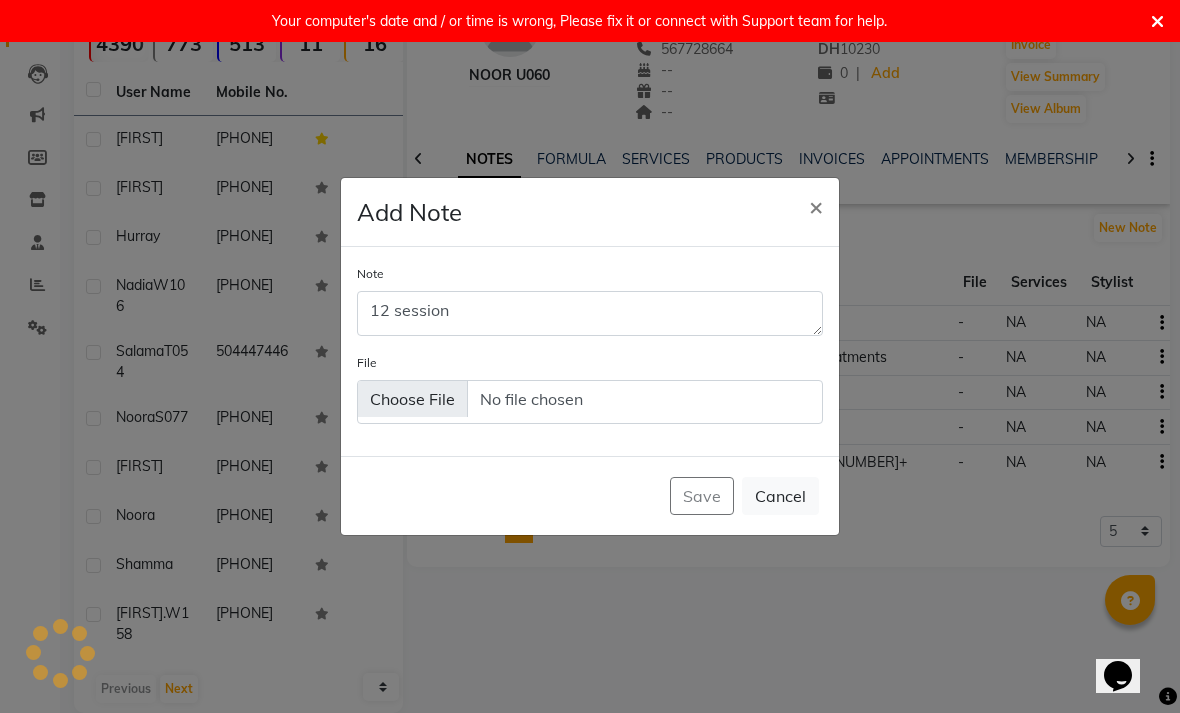 type 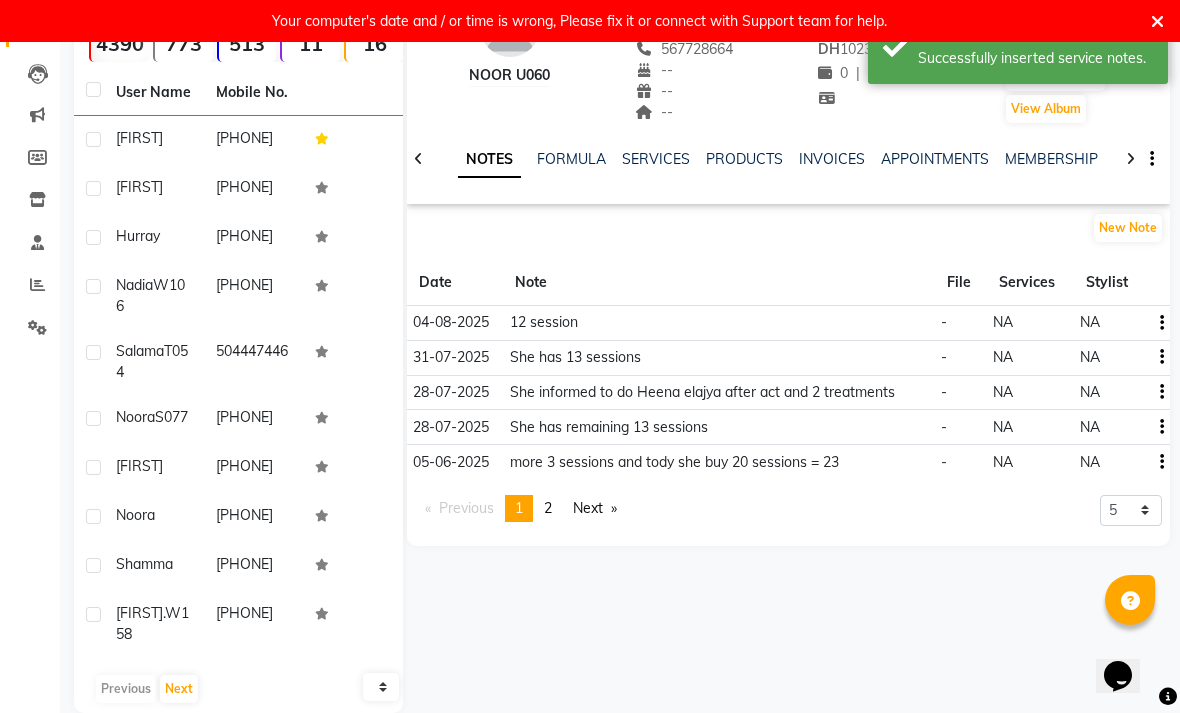 scroll, scrollTop: 0, scrollLeft: 0, axis: both 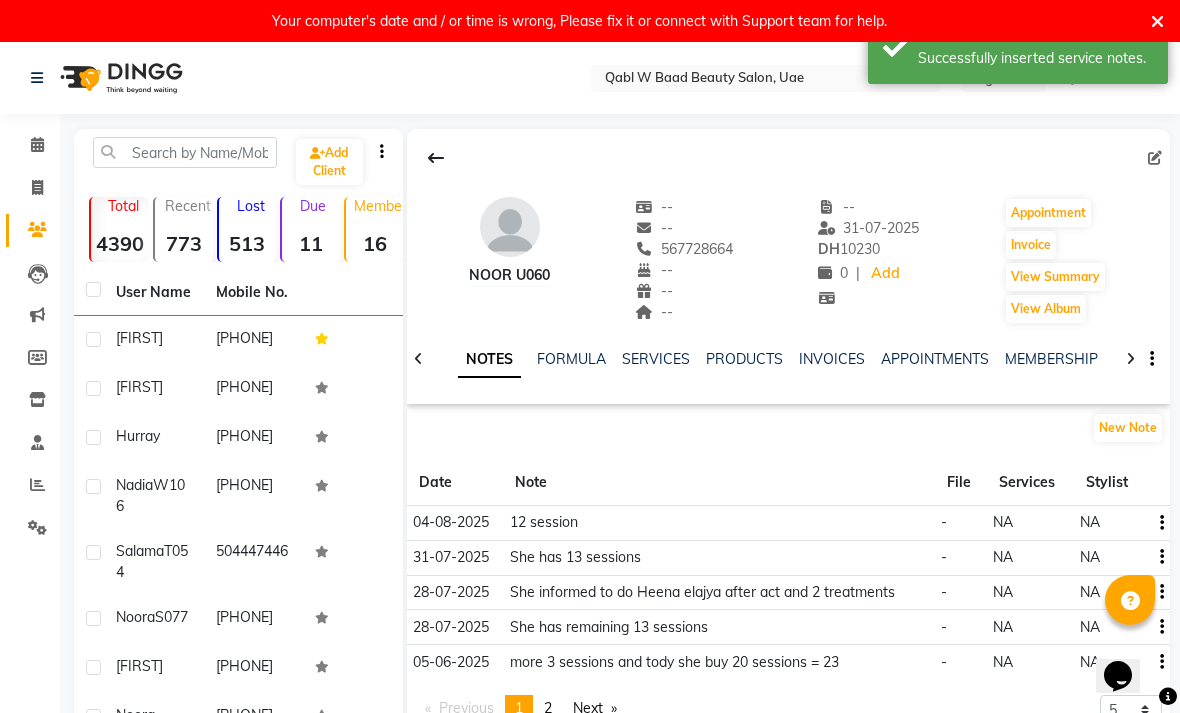 click on "Calendar" 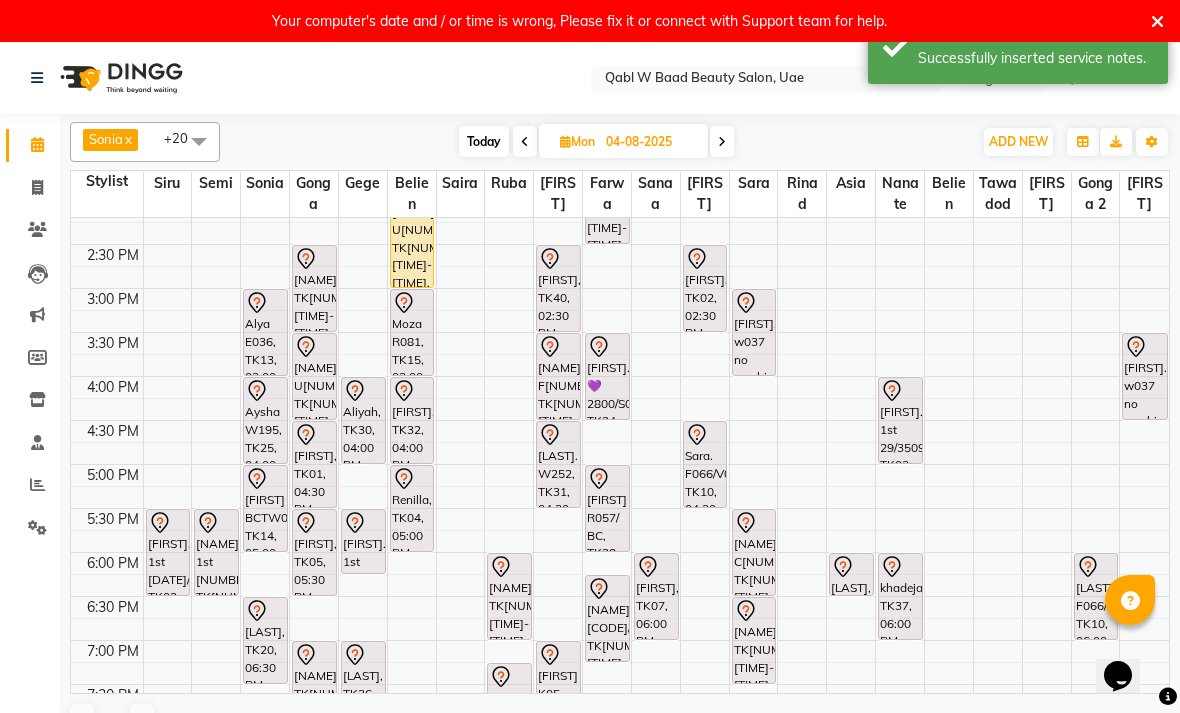 scroll, scrollTop: 384, scrollLeft: 0, axis: vertical 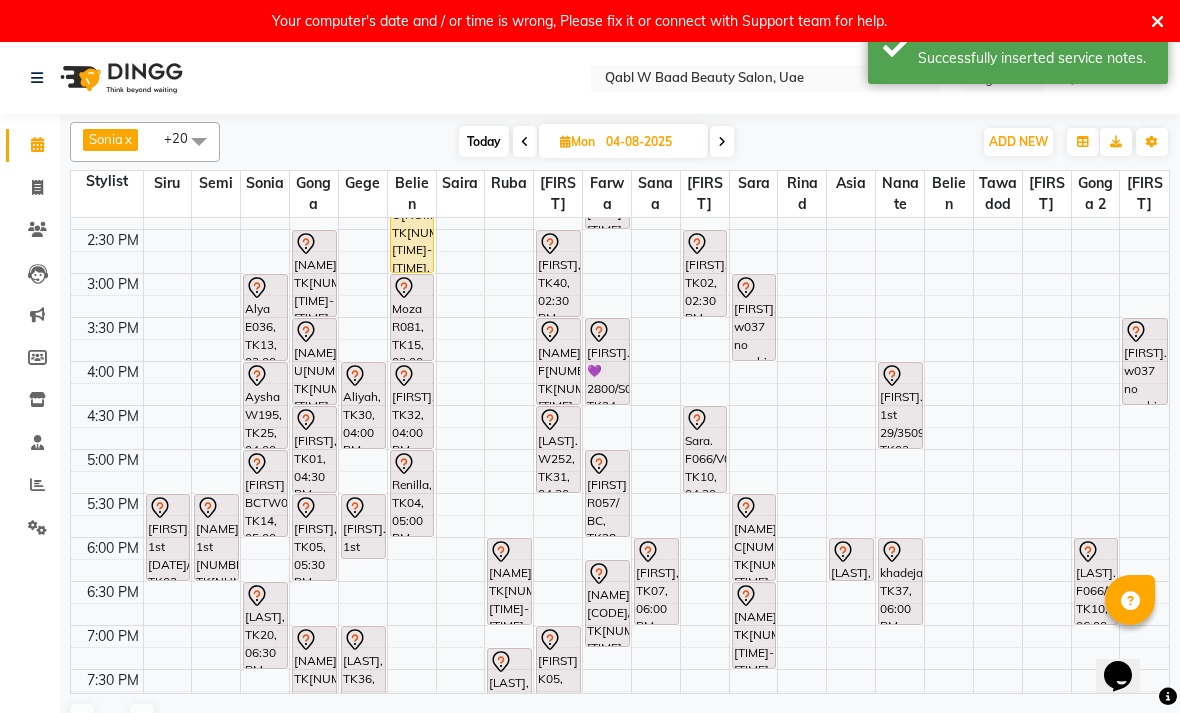click on "Moza R081, TK15, 03:00 PM-04:00 PM, Activation Hair Treatment" at bounding box center (412, 317) 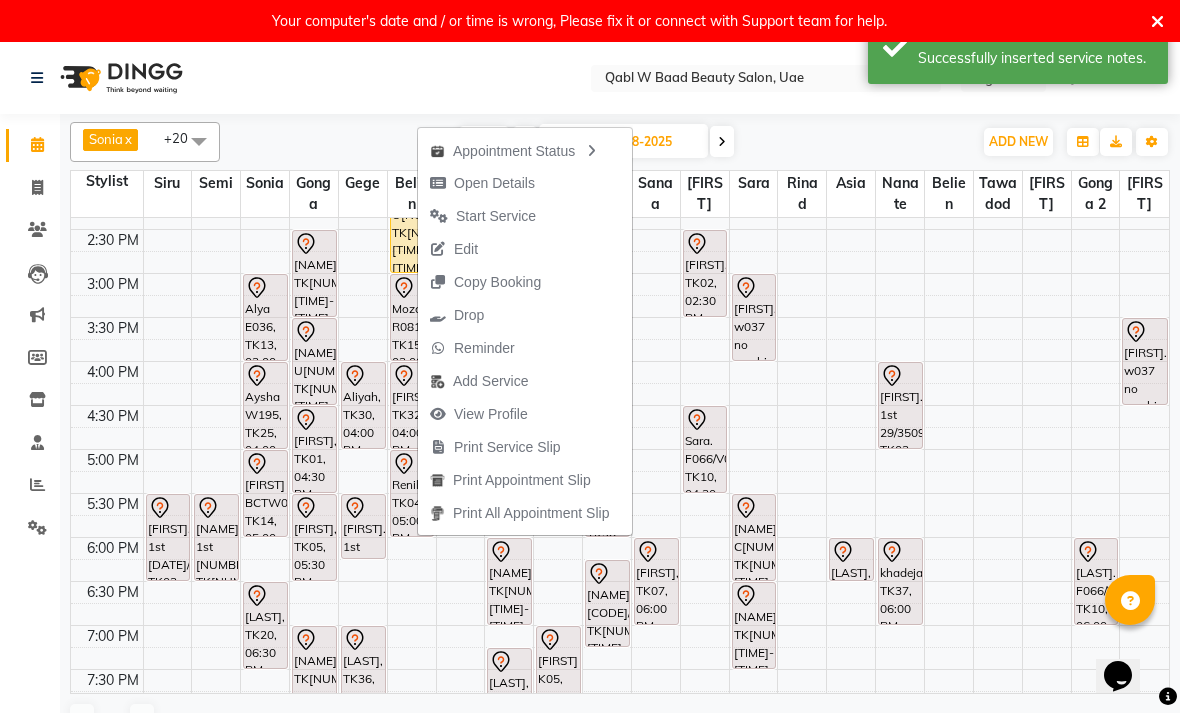 click on "Open Details" at bounding box center [494, 183] 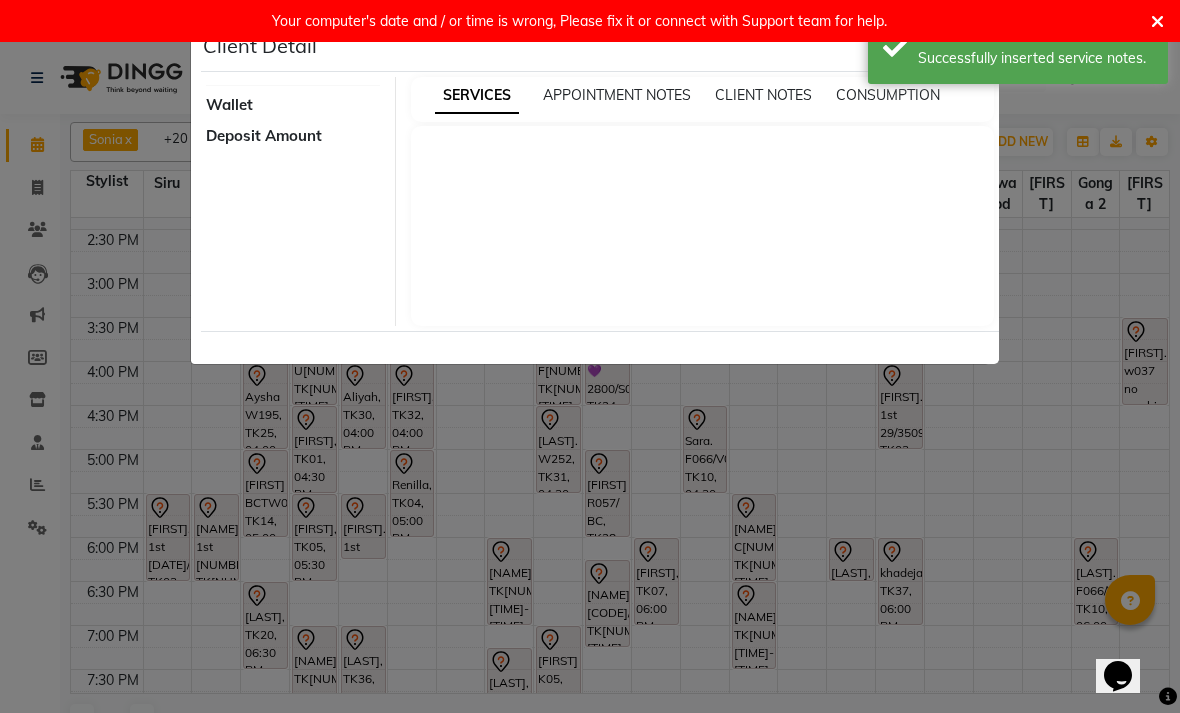 select on "7" 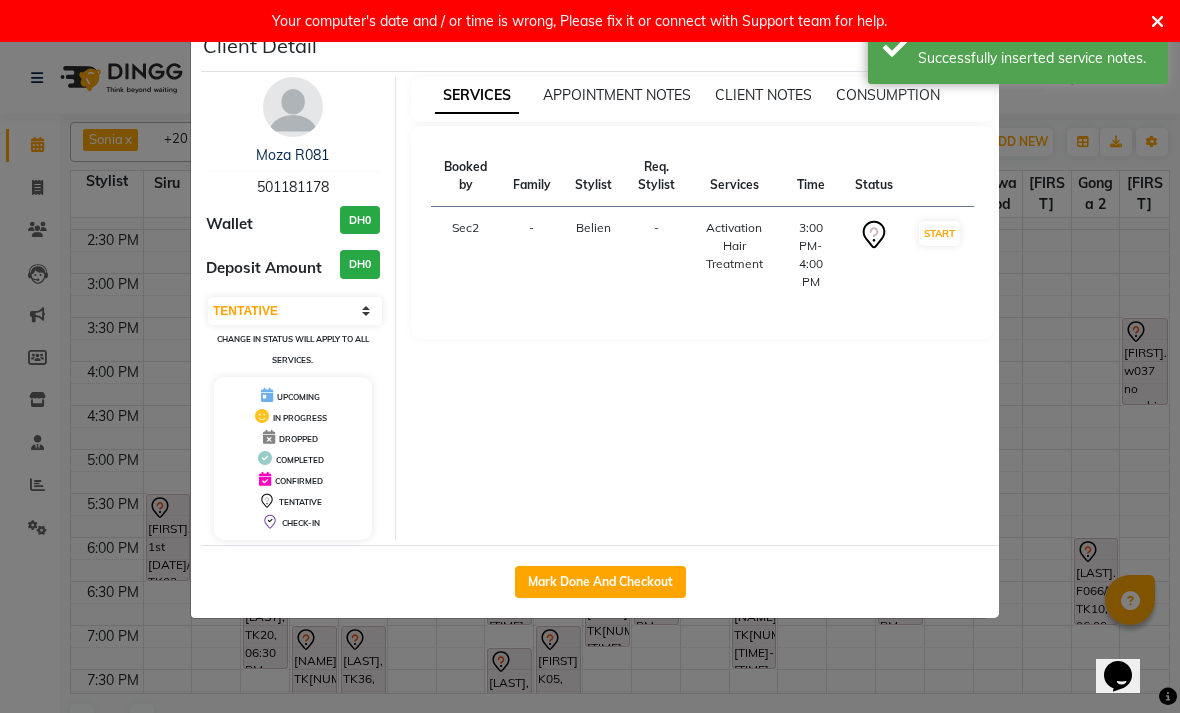 click on "Moza R081" at bounding box center (292, 155) 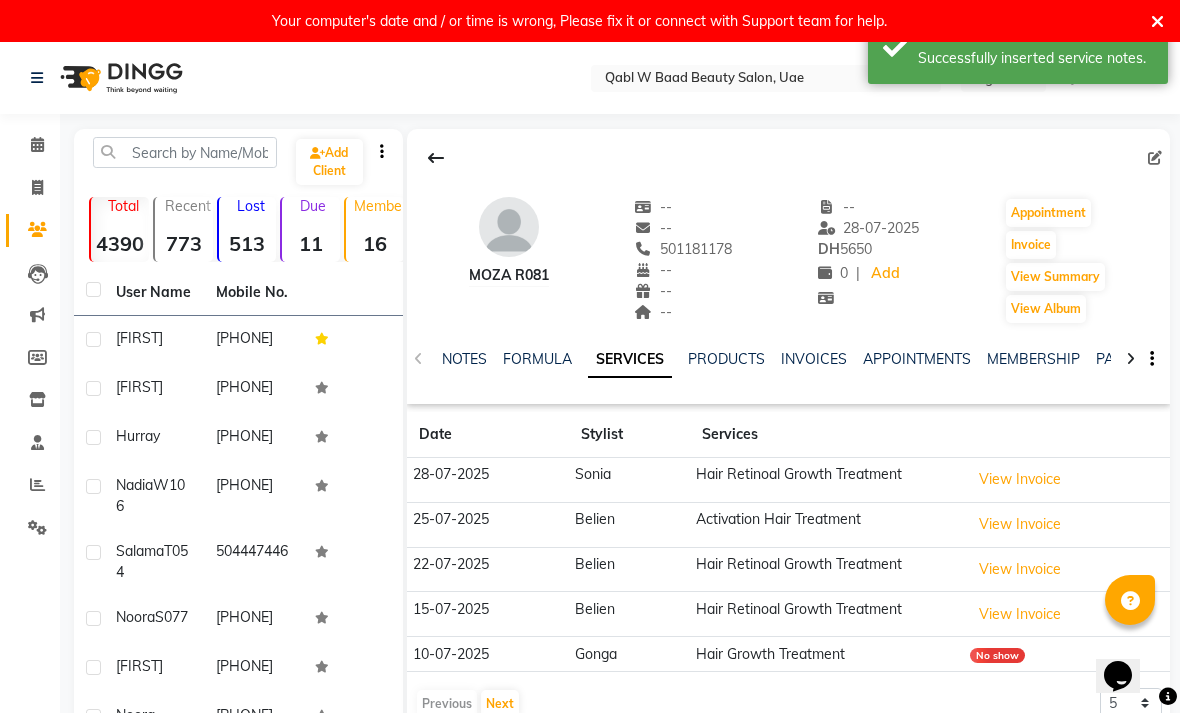 click on "NOTES" 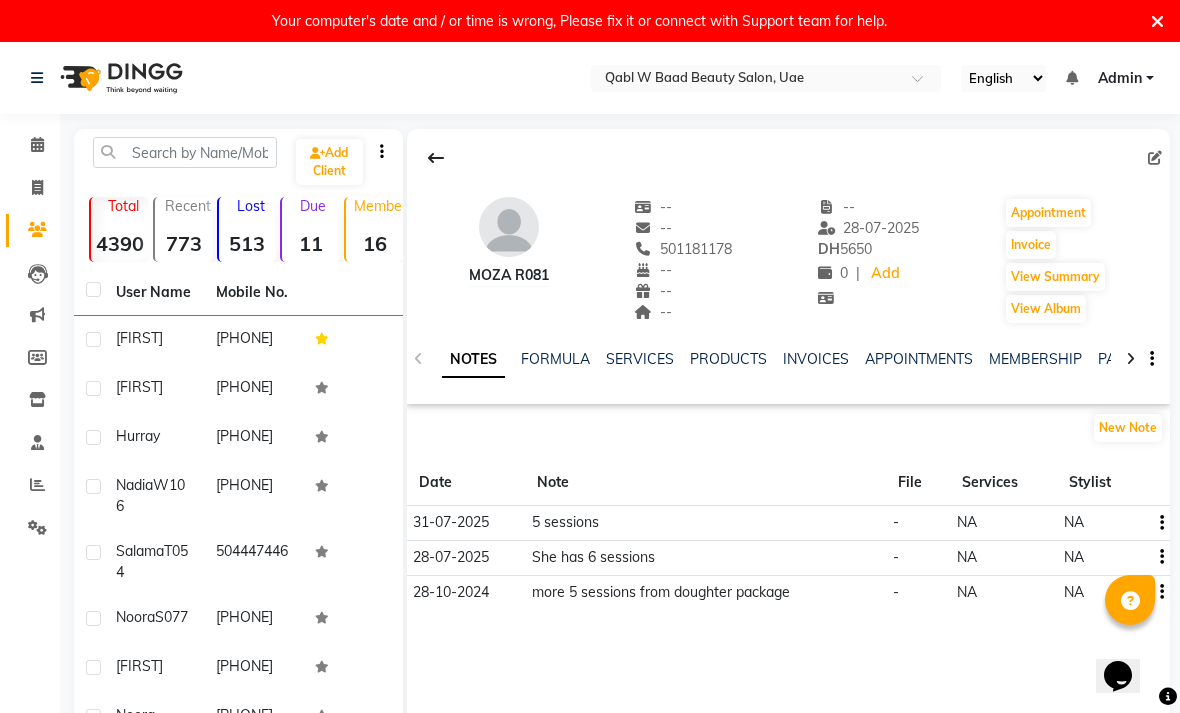 click on "PRODUCTS" 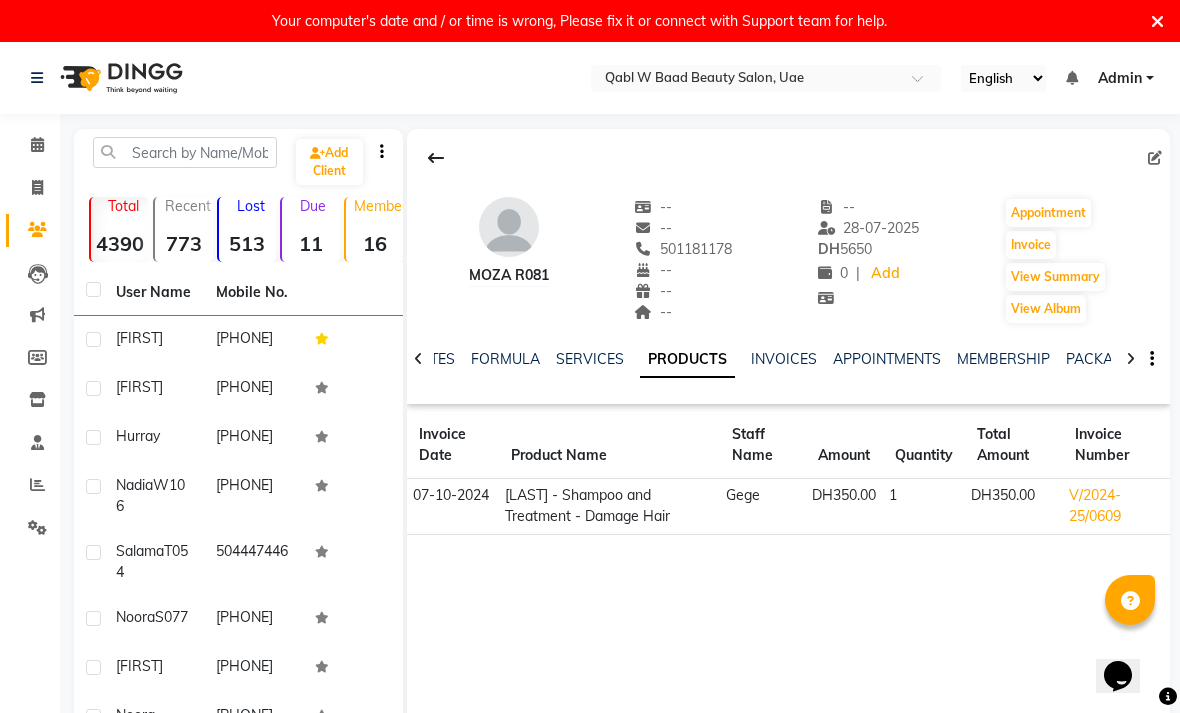 click on "SERVICES" 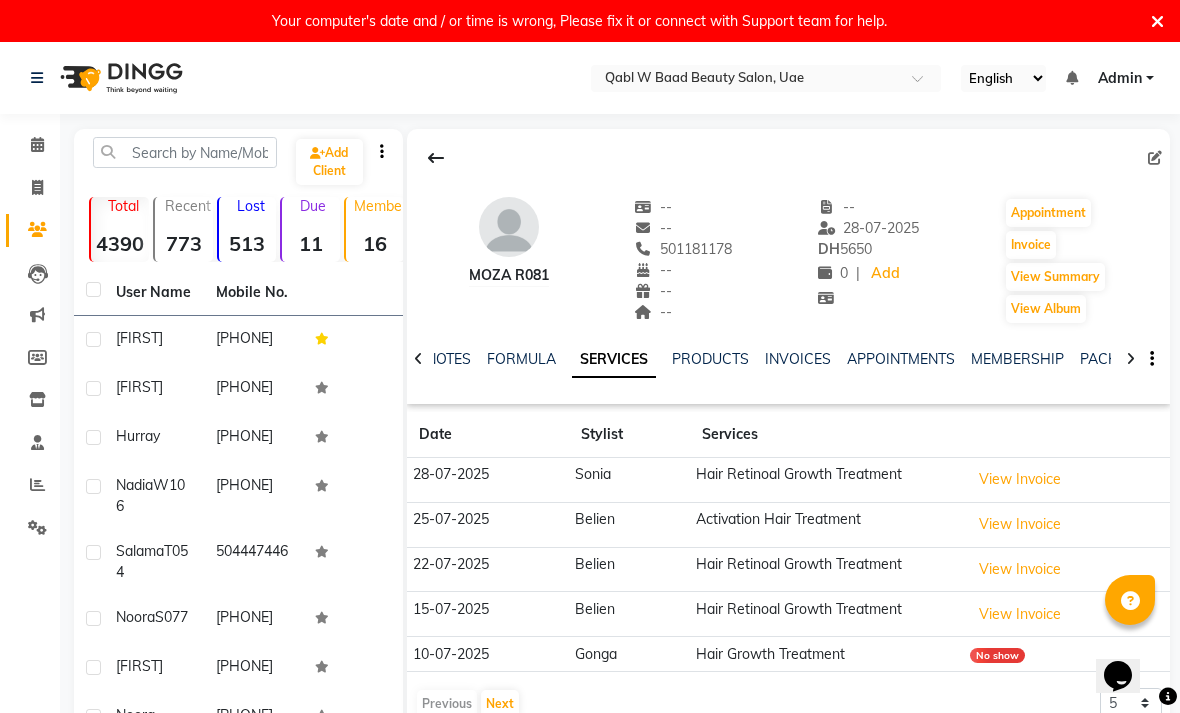scroll, scrollTop: 0, scrollLeft: 0, axis: both 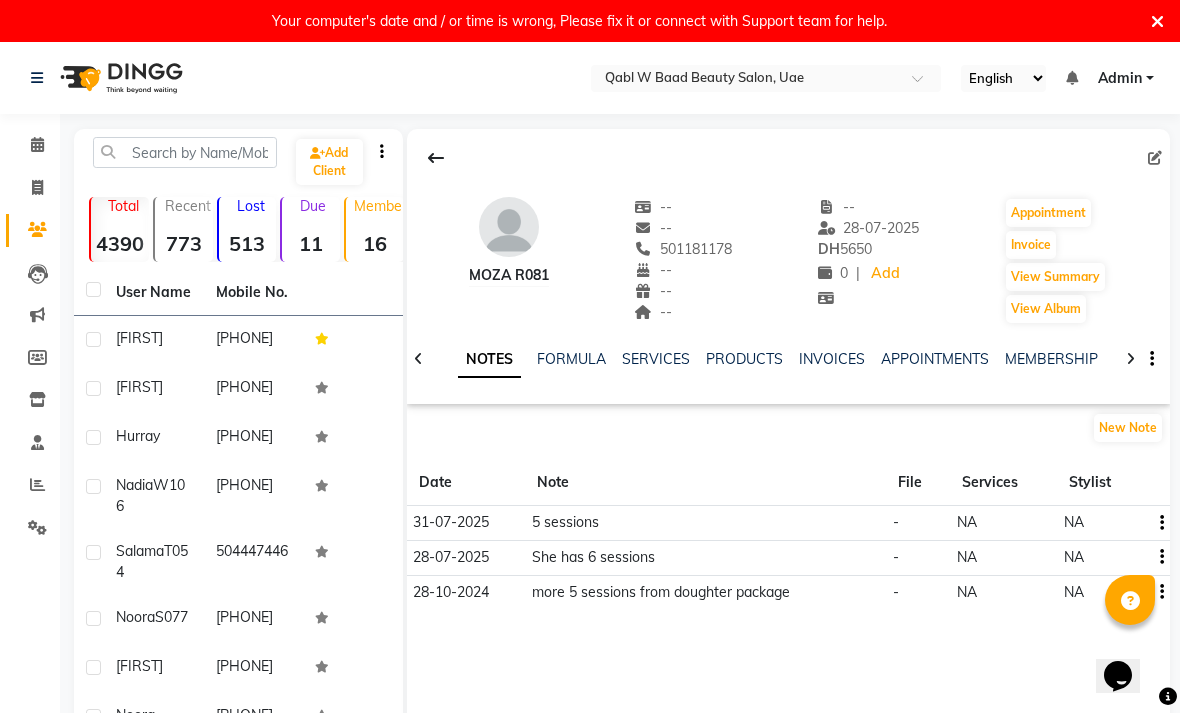click on "New Note" 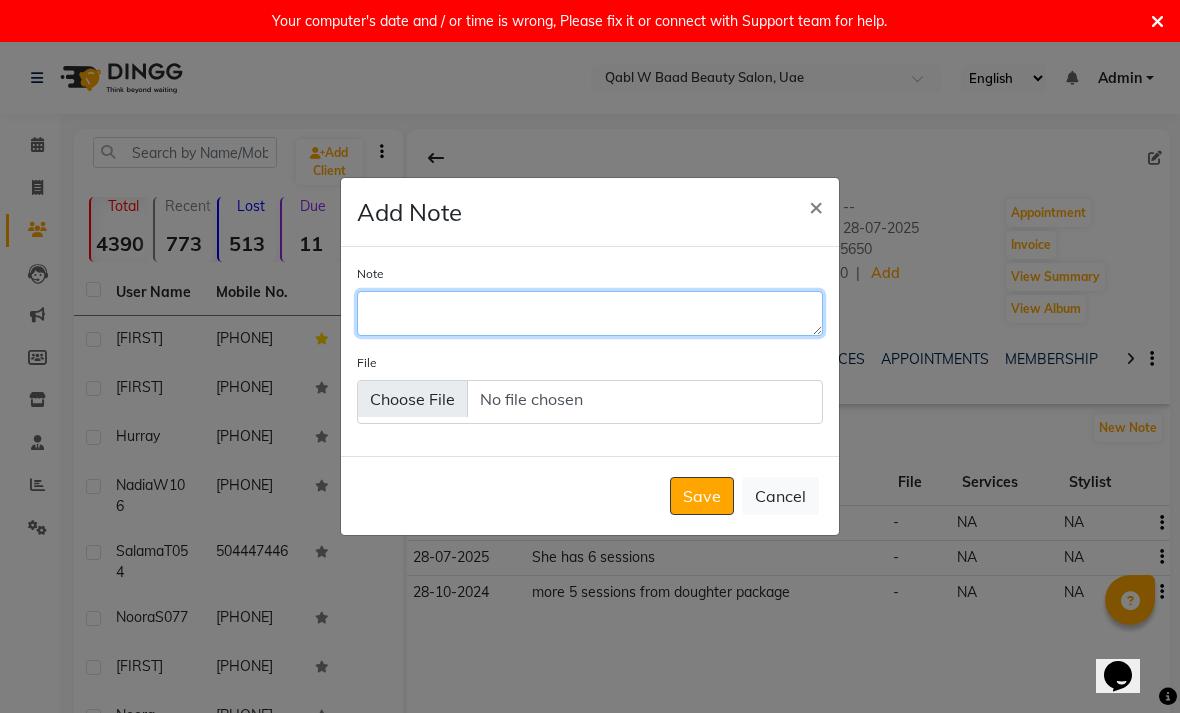 click on "Note" at bounding box center [590, 313] 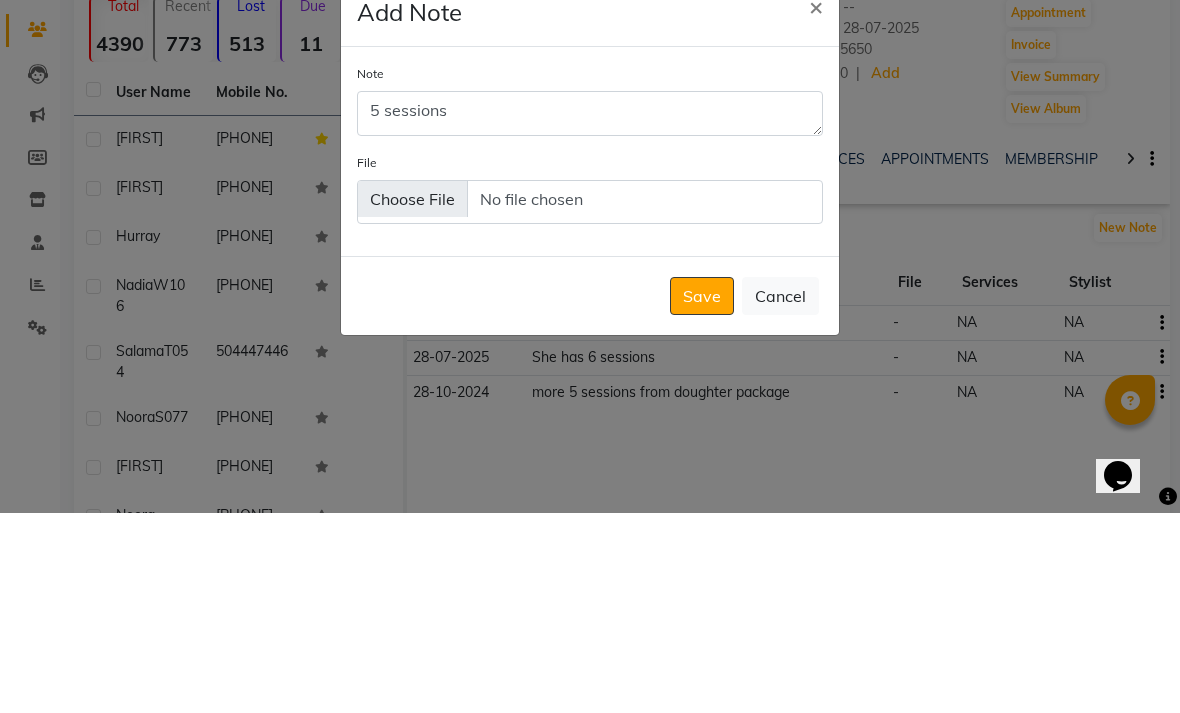 scroll, scrollTop: 200, scrollLeft: 0, axis: vertical 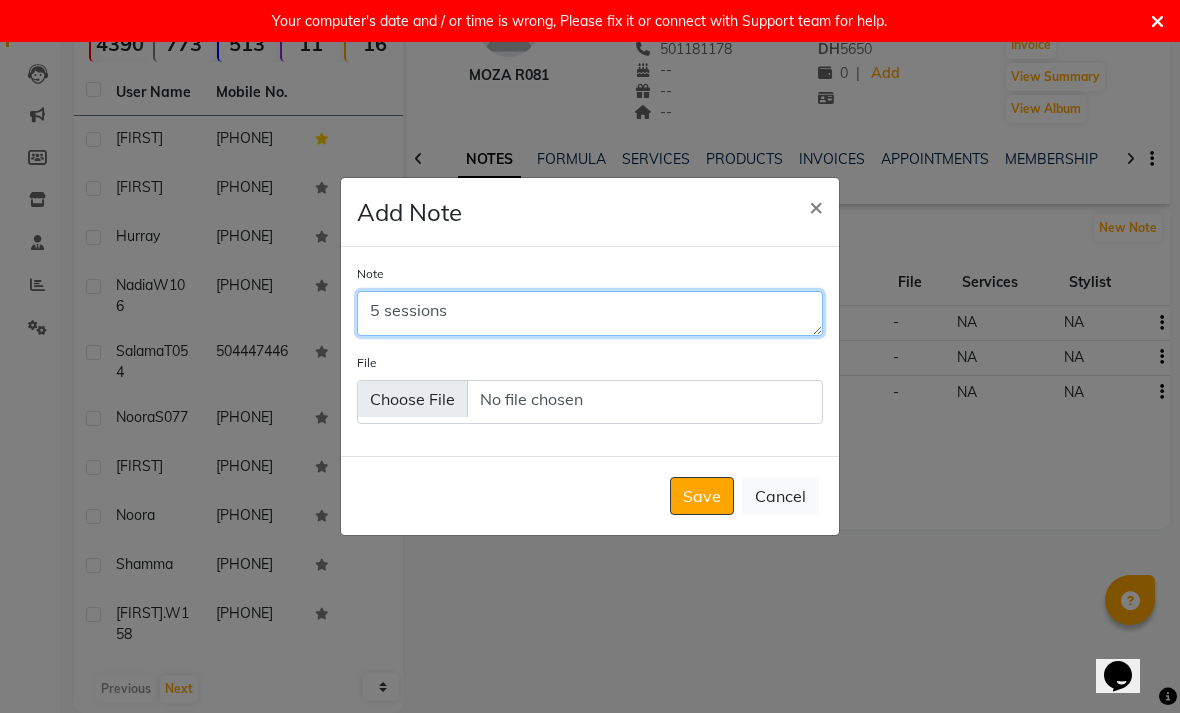 type on "5 sessions" 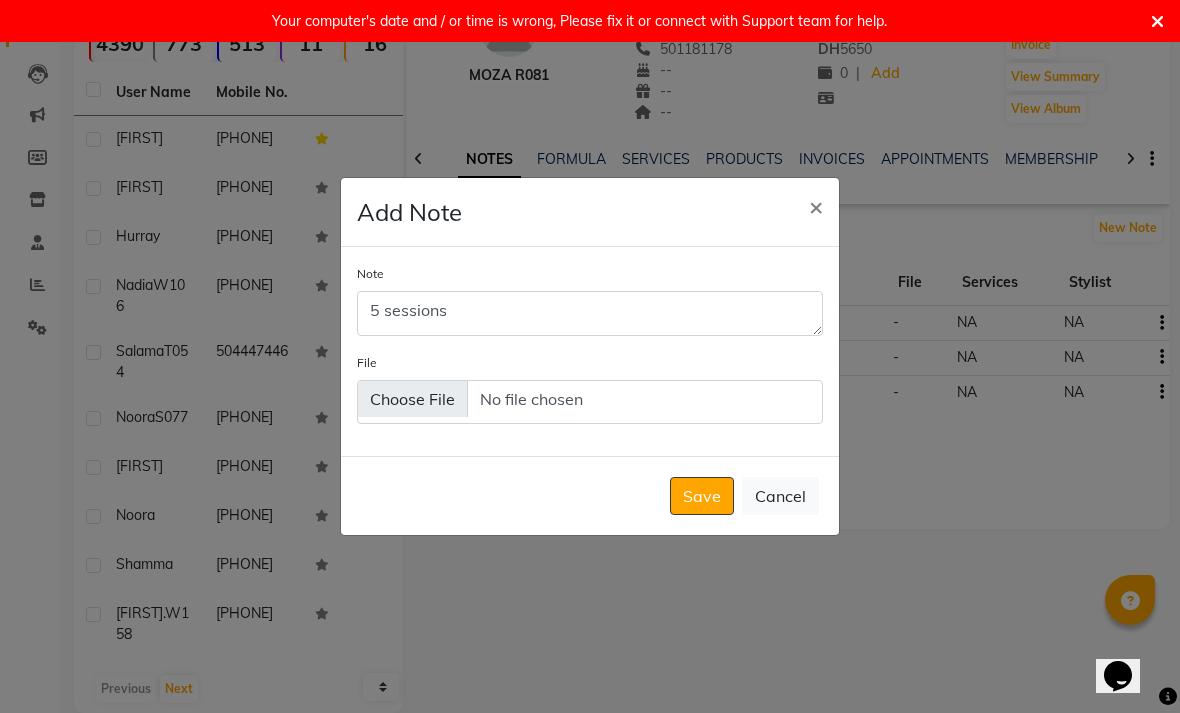 click on "Save" 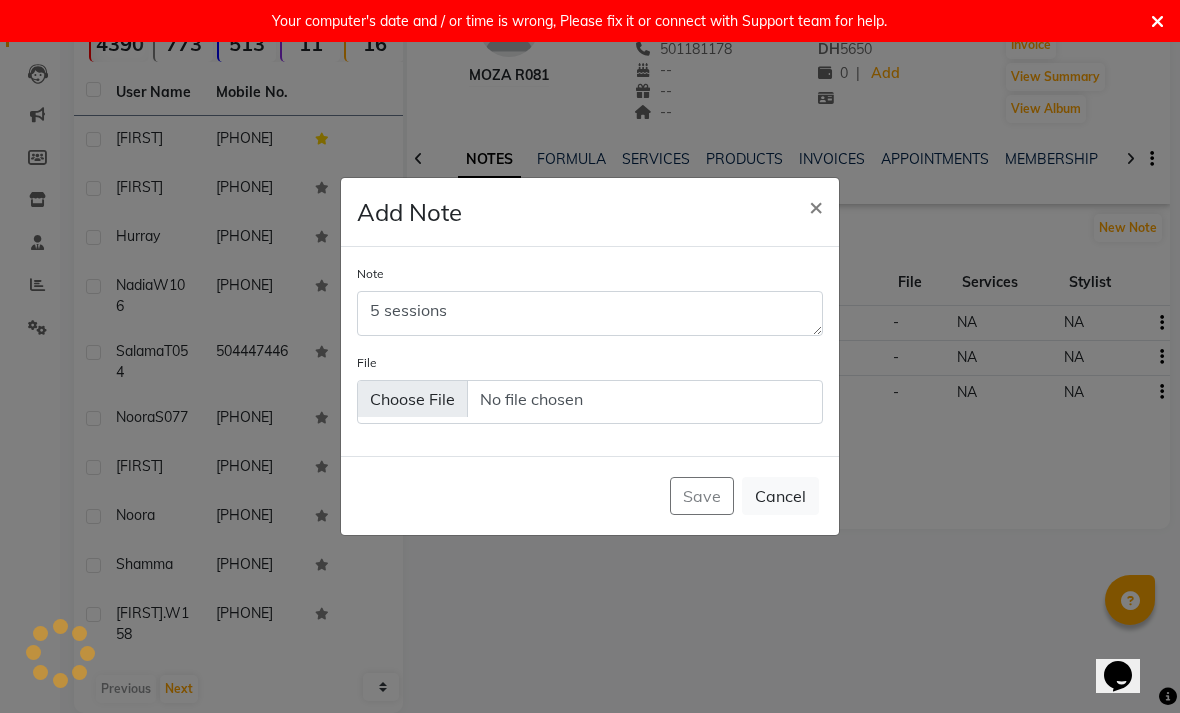 type 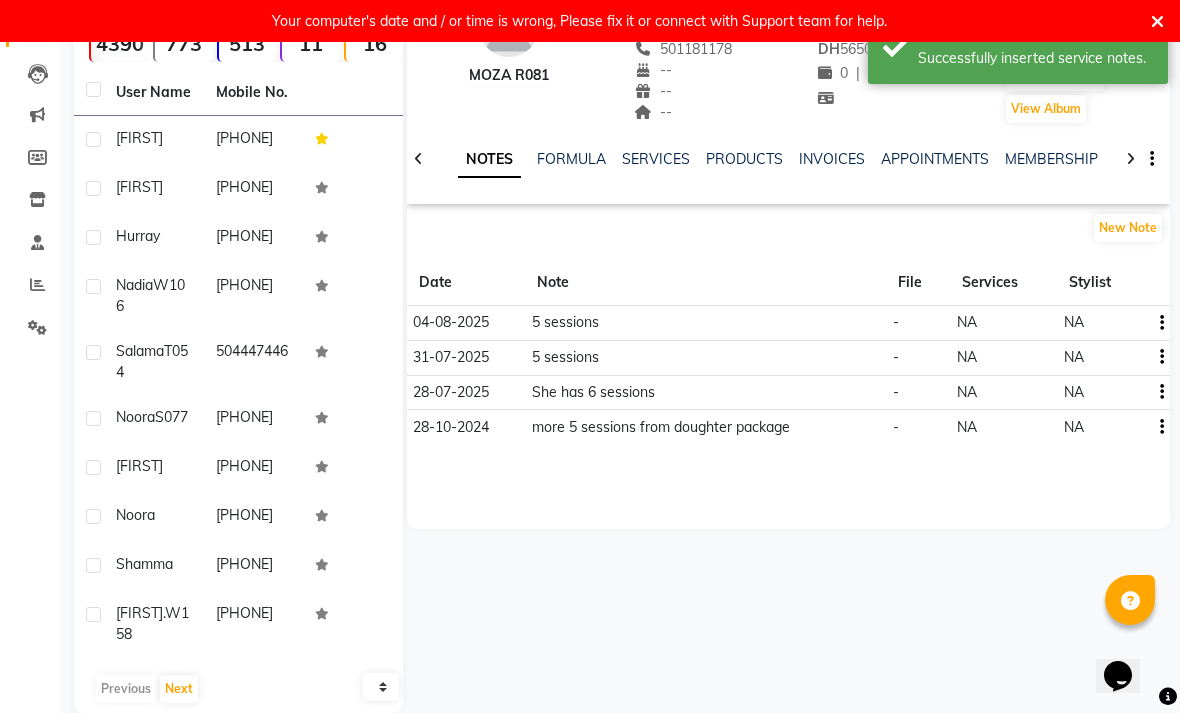 scroll, scrollTop: 0, scrollLeft: 0, axis: both 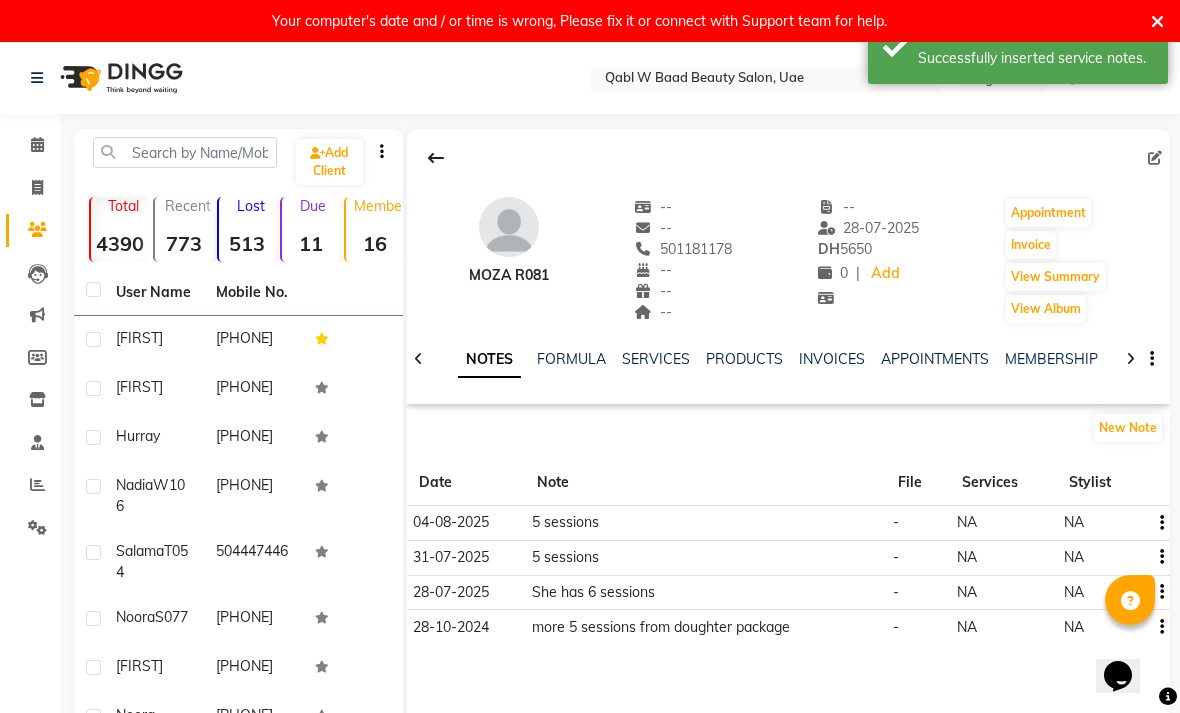 click on "Calendar" 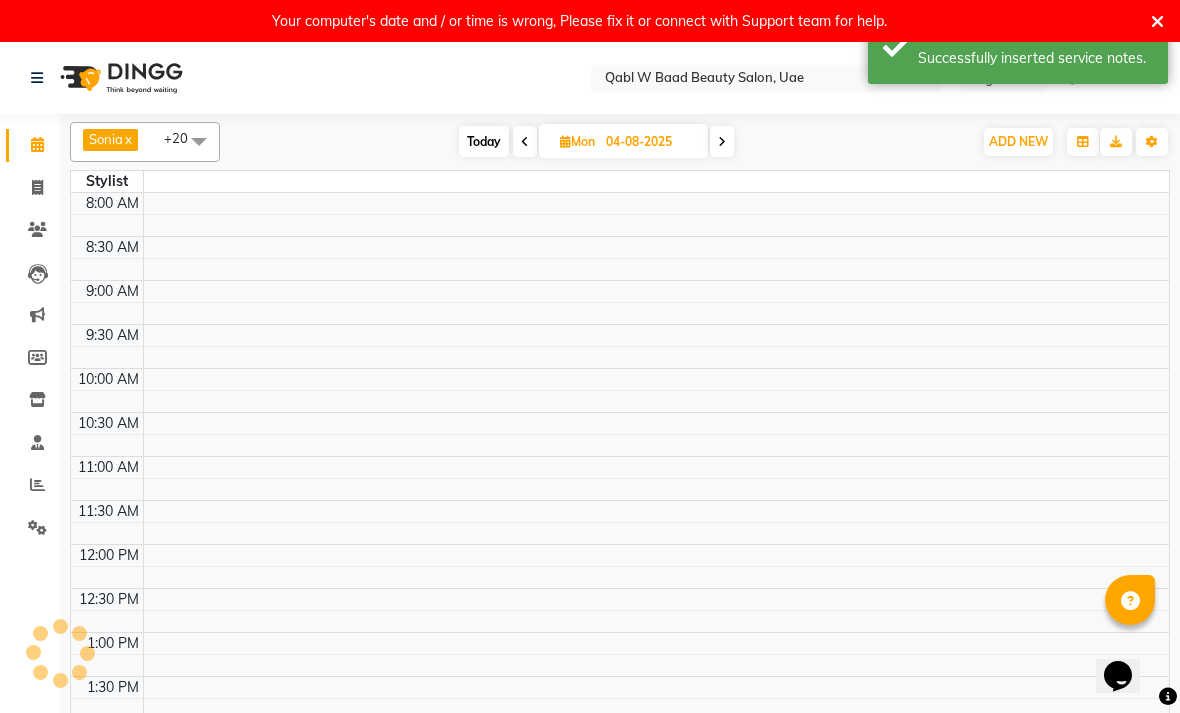 click 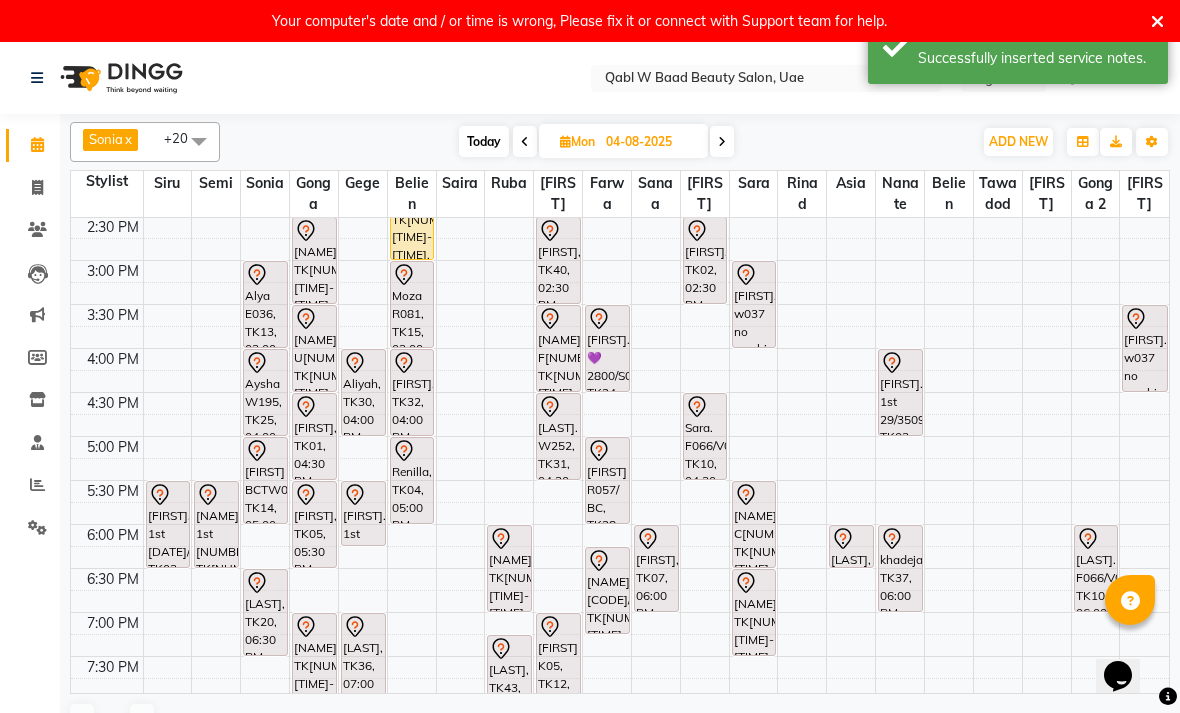 scroll, scrollTop: 395, scrollLeft: 0, axis: vertical 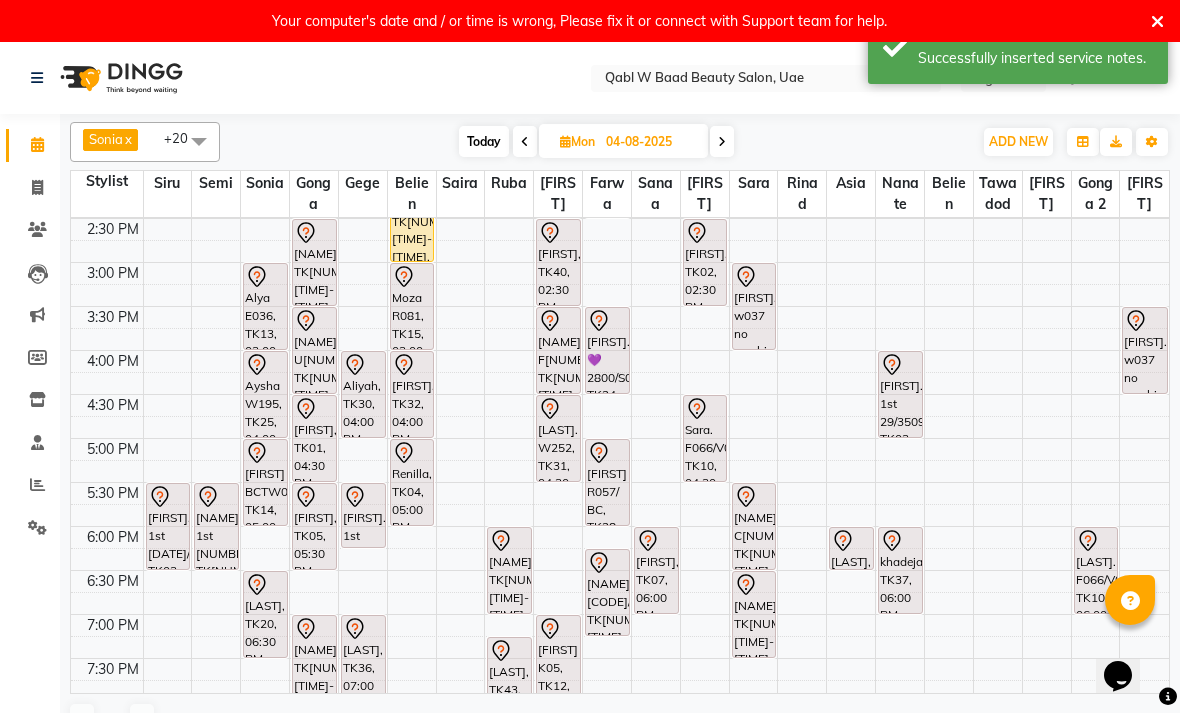 click on "[FIRST], TK32, 04:00 PM-05:00 PM, Activation Hair Treatment" at bounding box center [412, 394] 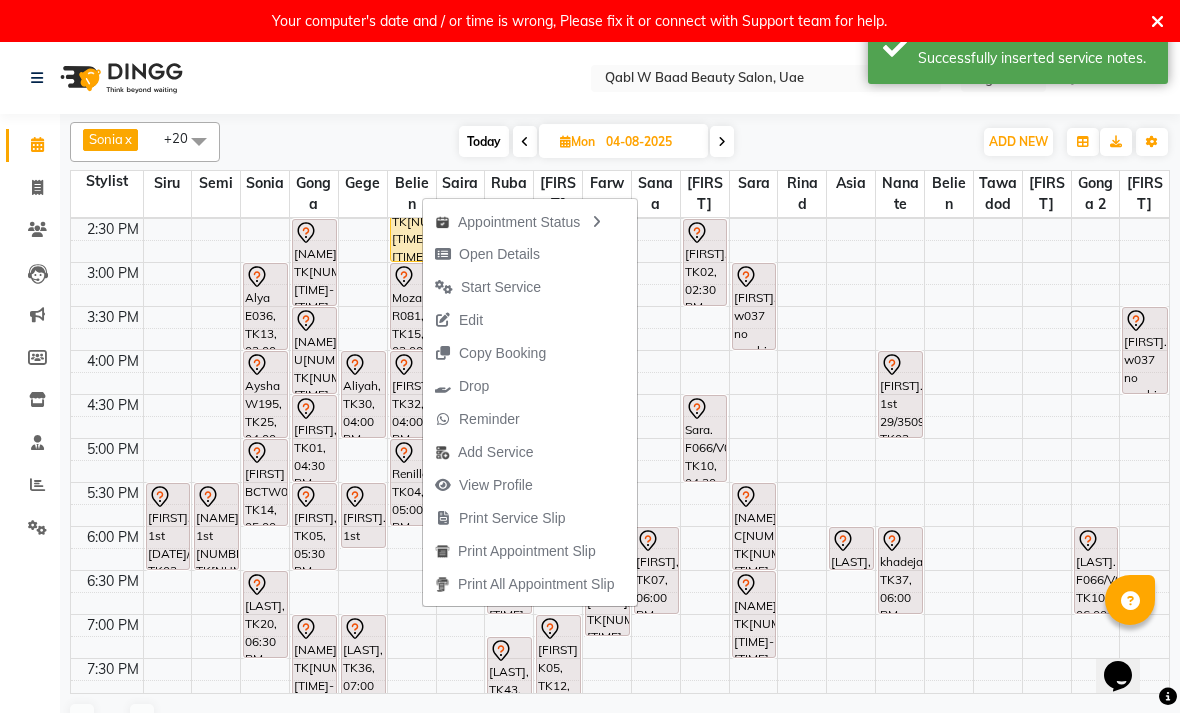 click on "Open Details" at bounding box center (487, 254) 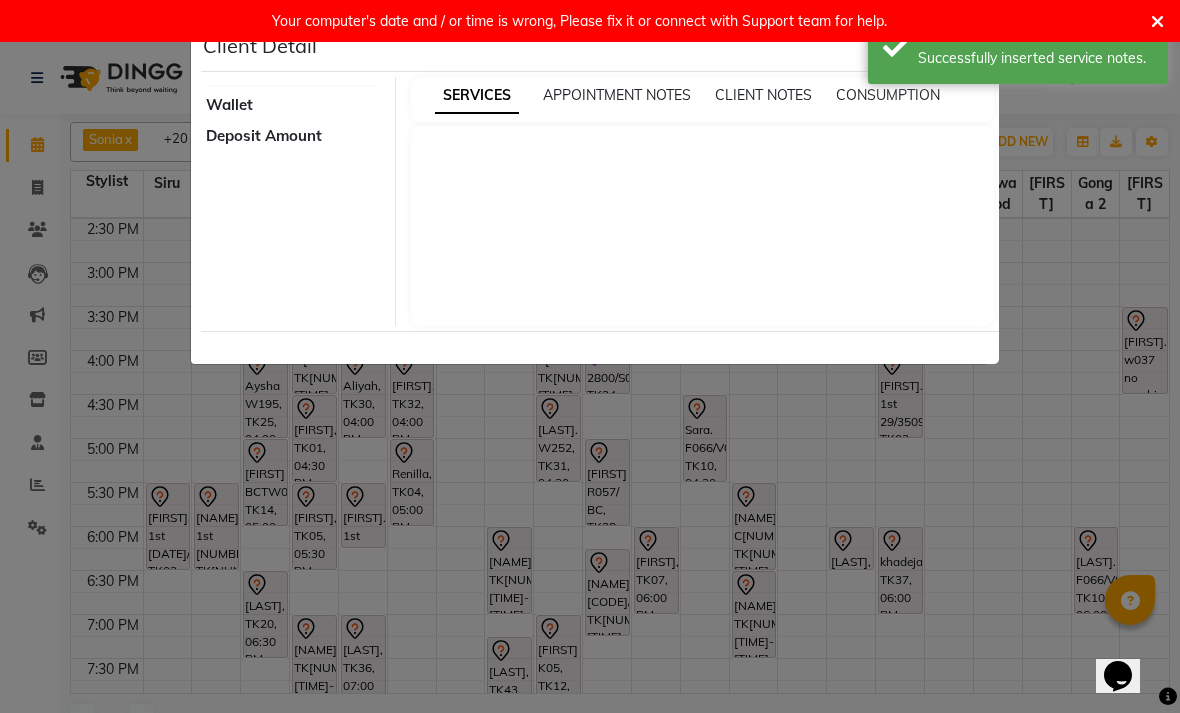 select on "7" 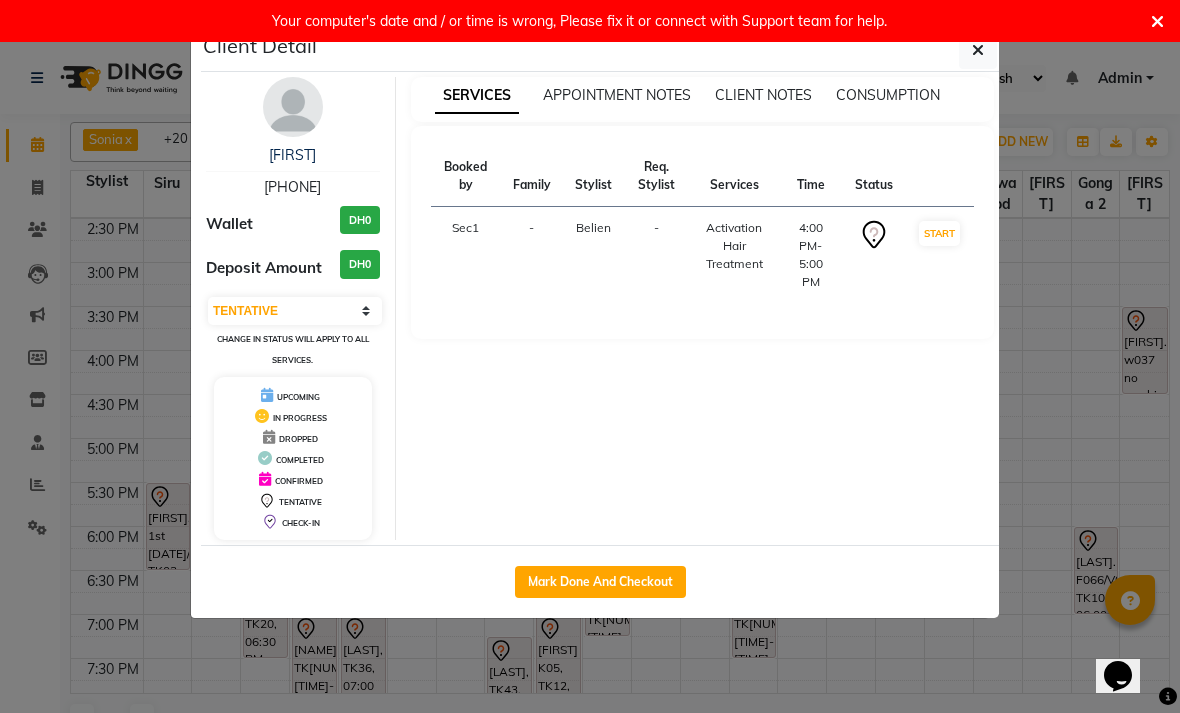 click on "[FIRST]" at bounding box center (292, 155) 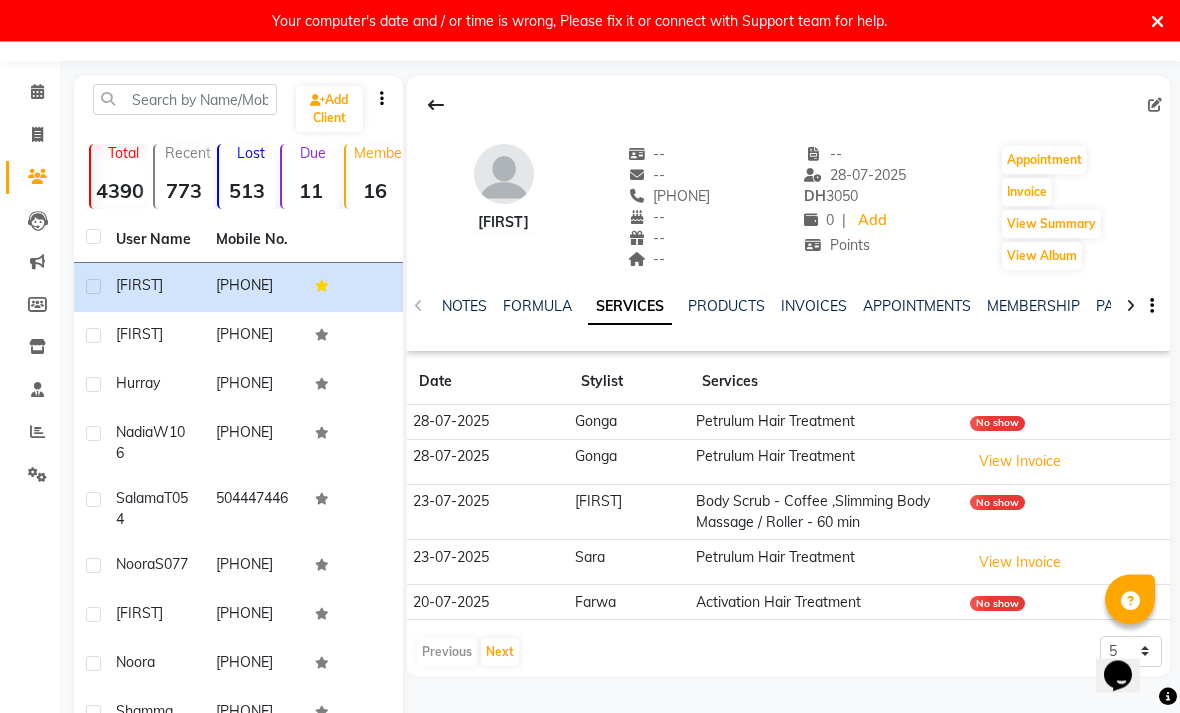 scroll, scrollTop: 81, scrollLeft: 0, axis: vertical 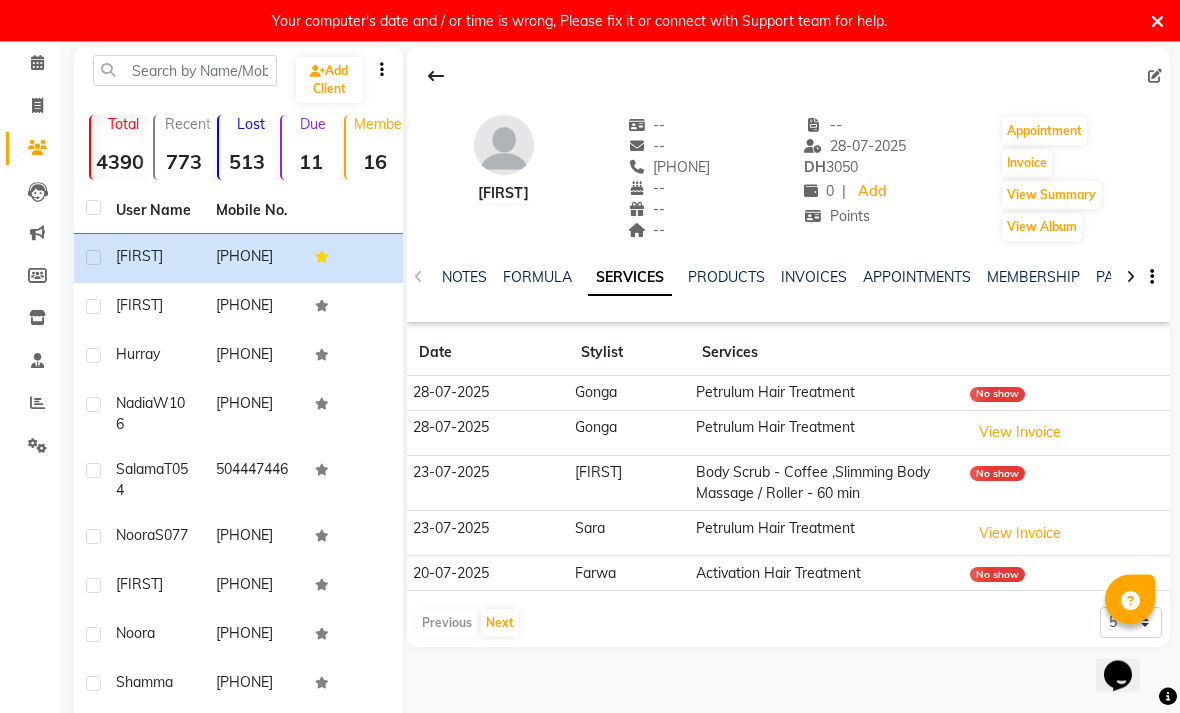 click on "Previous   Next  5 10 50 100 500" 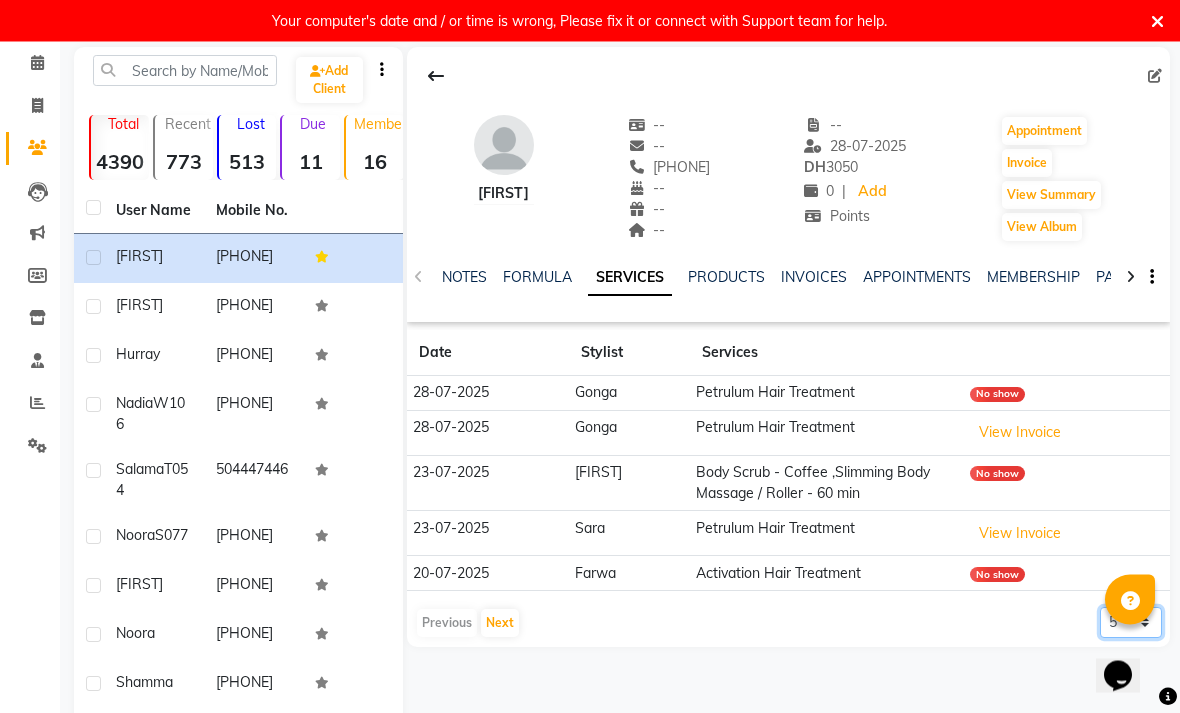 click on "5 10 50 100 500" 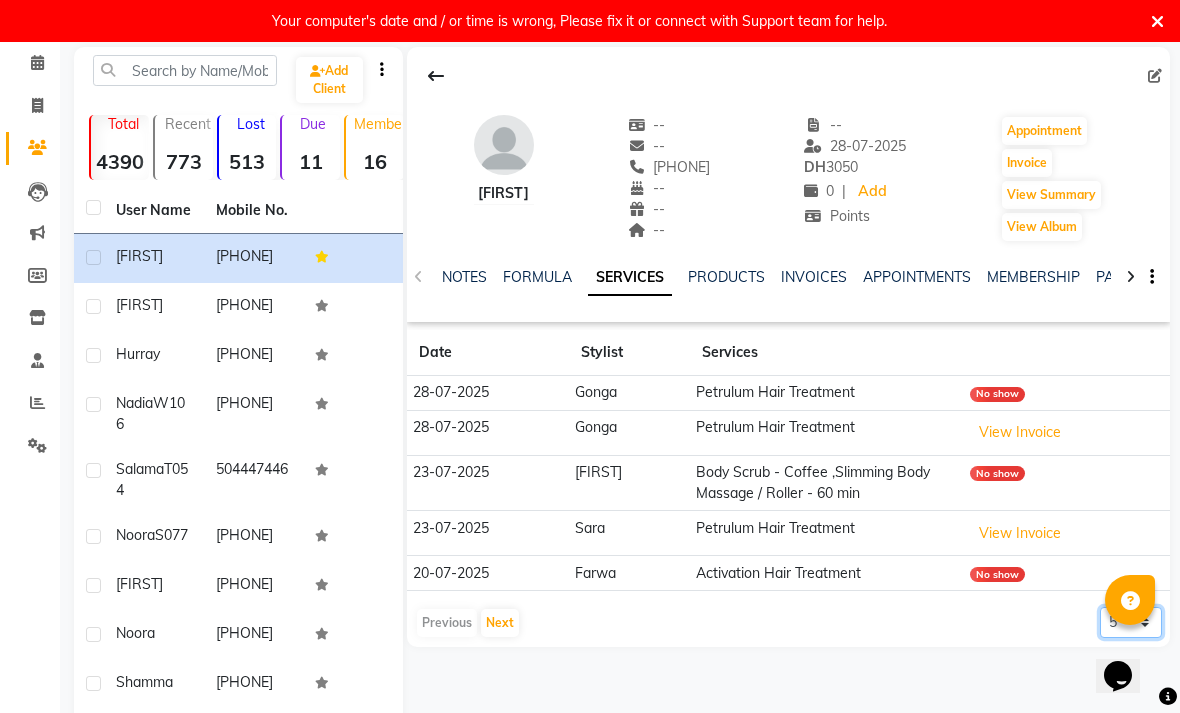 select on "500" 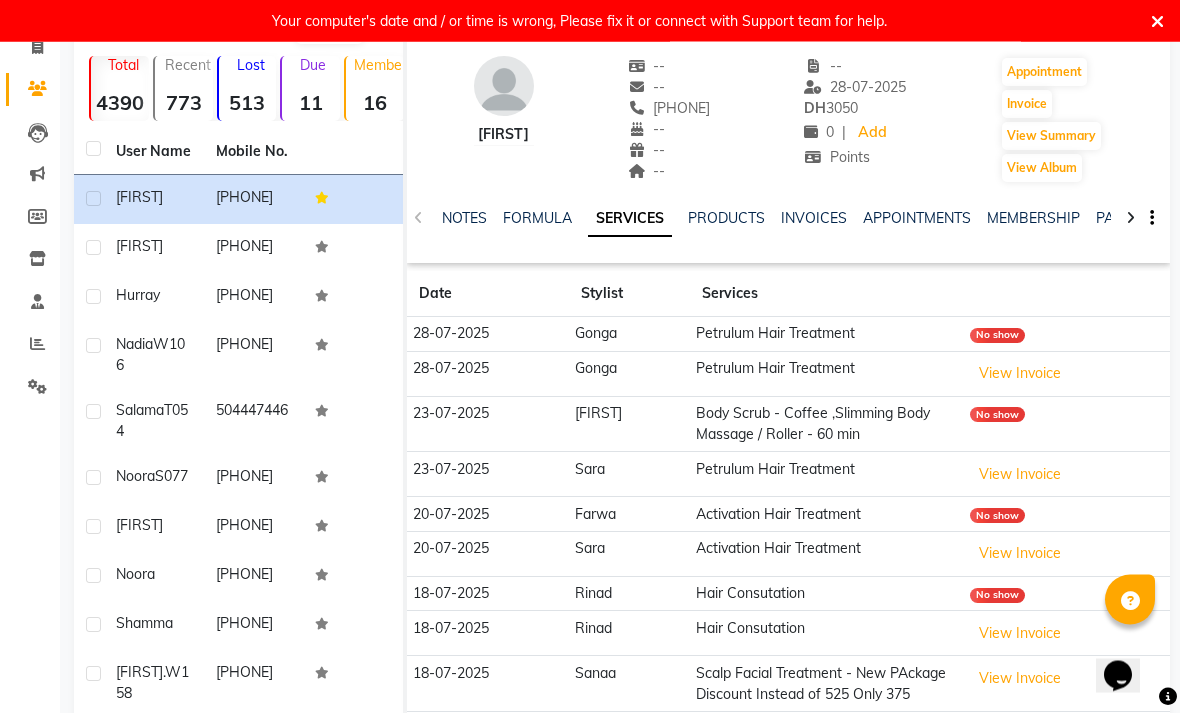 scroll, scrollTop: 218, scrollLeft: 0, axis: vertical 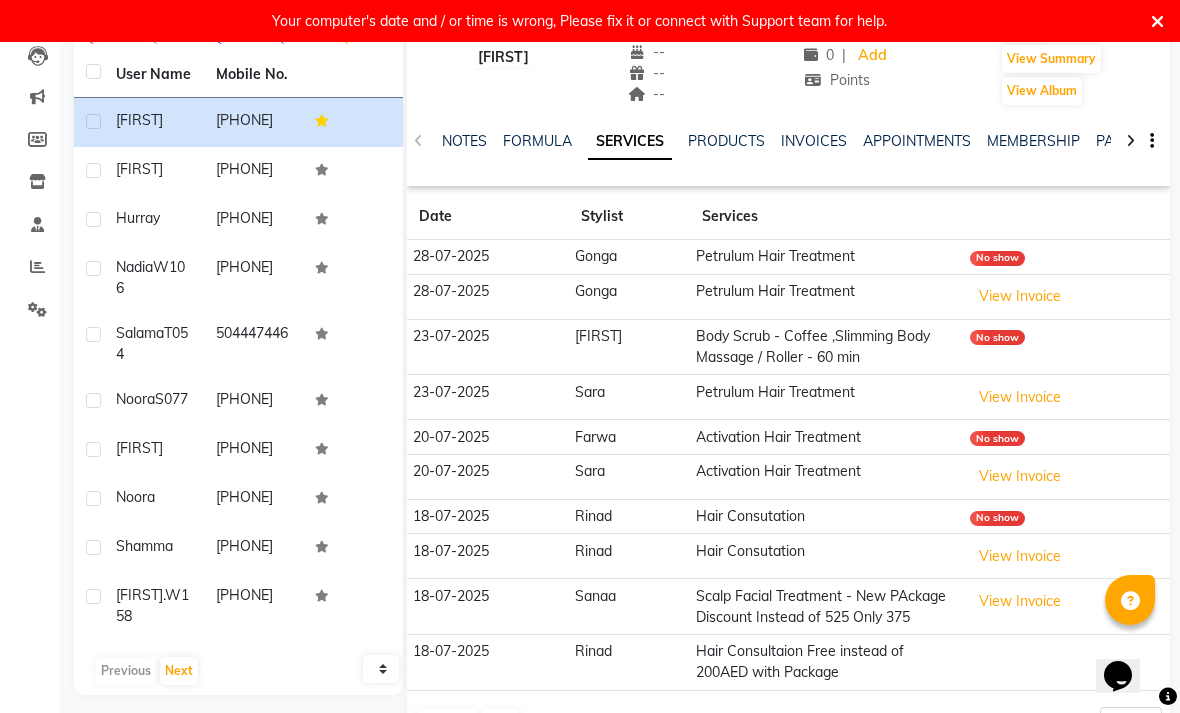 click on "NOTES" 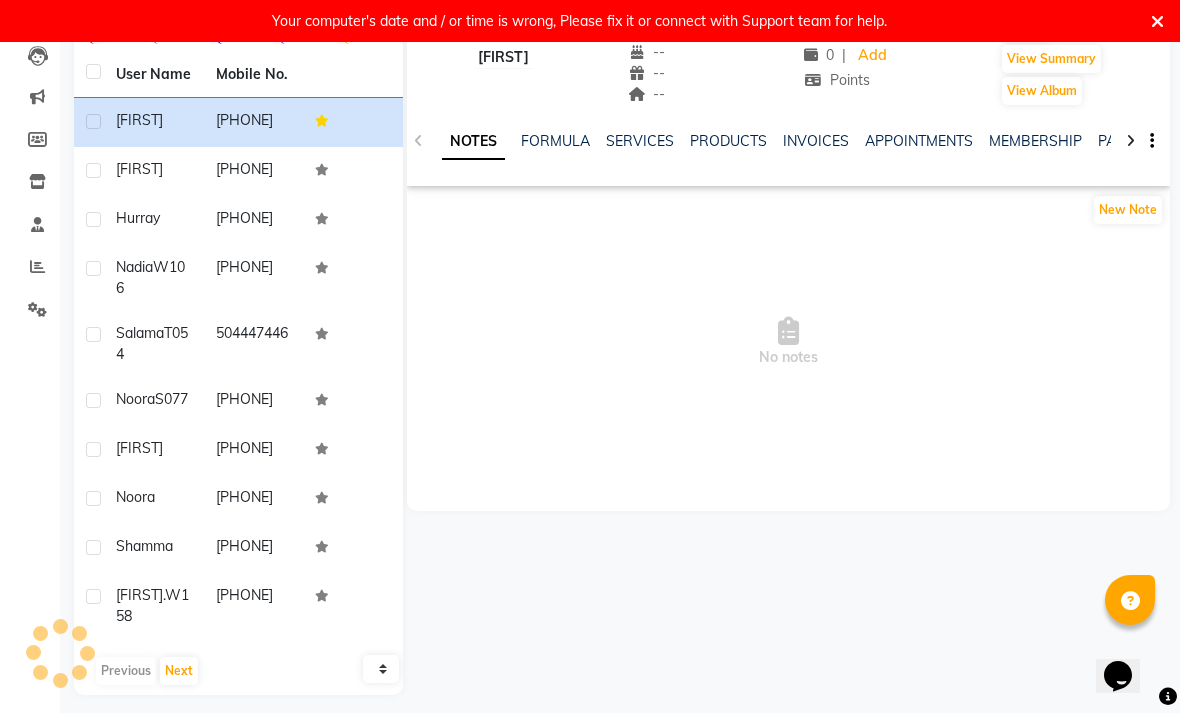 scroll, scrollTop: 183, scrollLeft: 0, axis: vertical 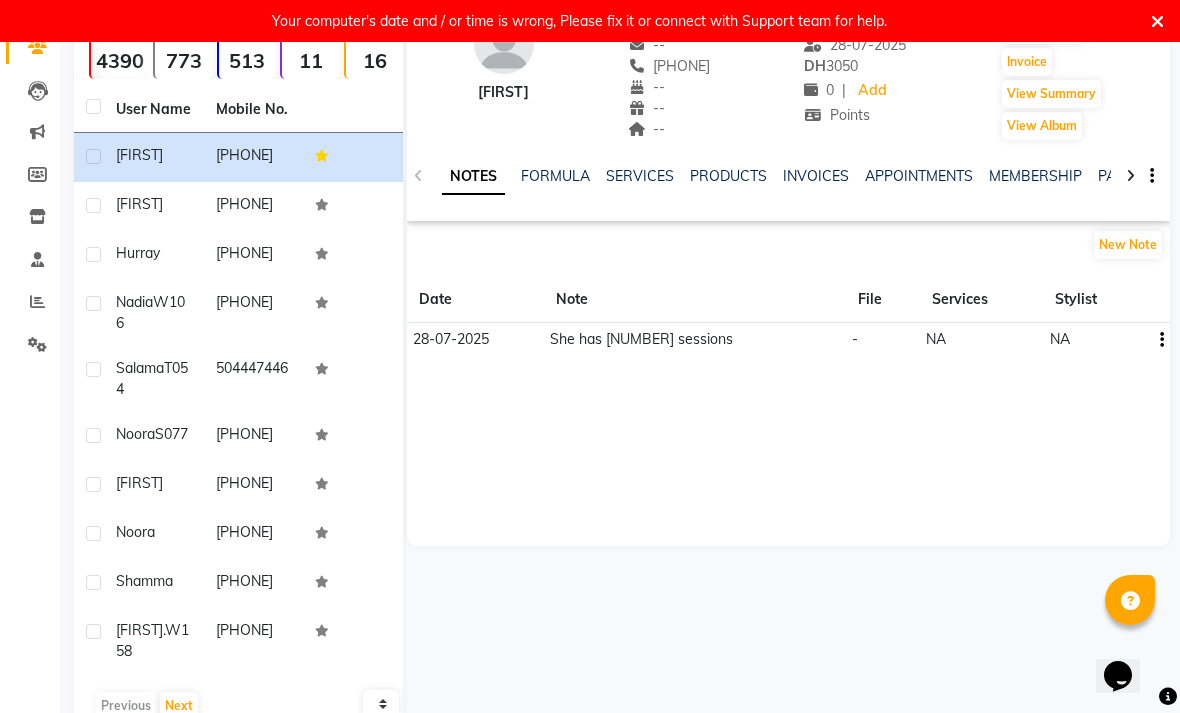 click on "New Note" 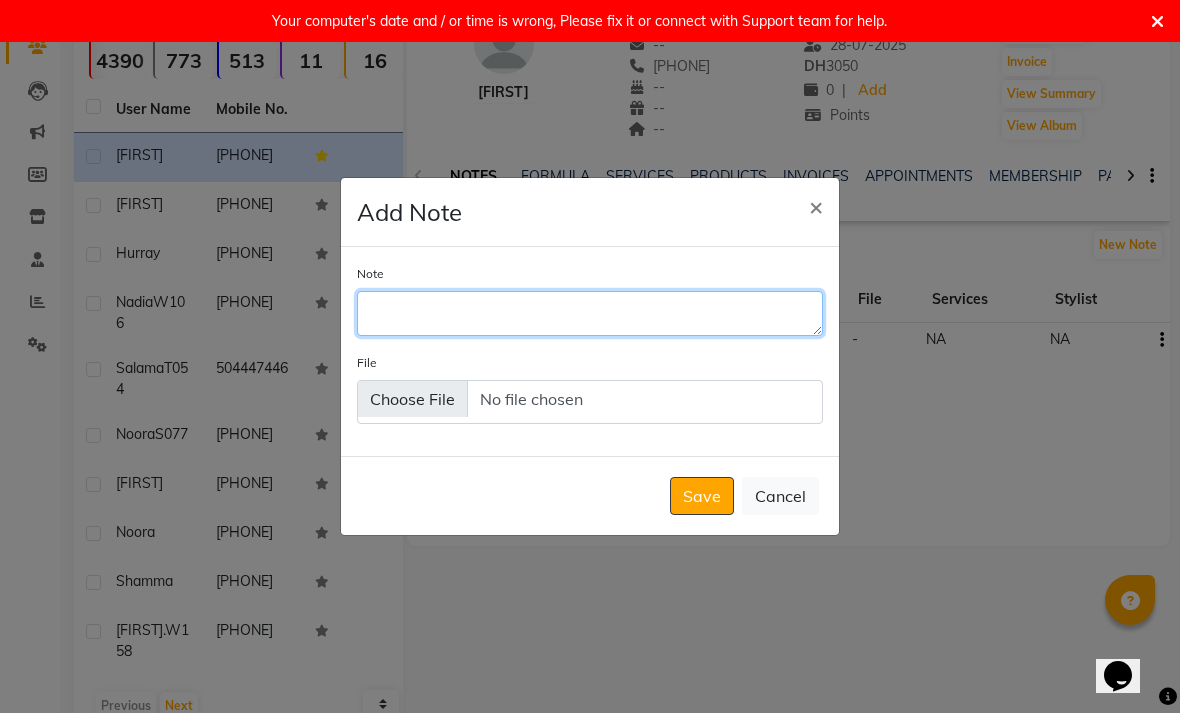 click on "Note" at bounding box center (590, 313) 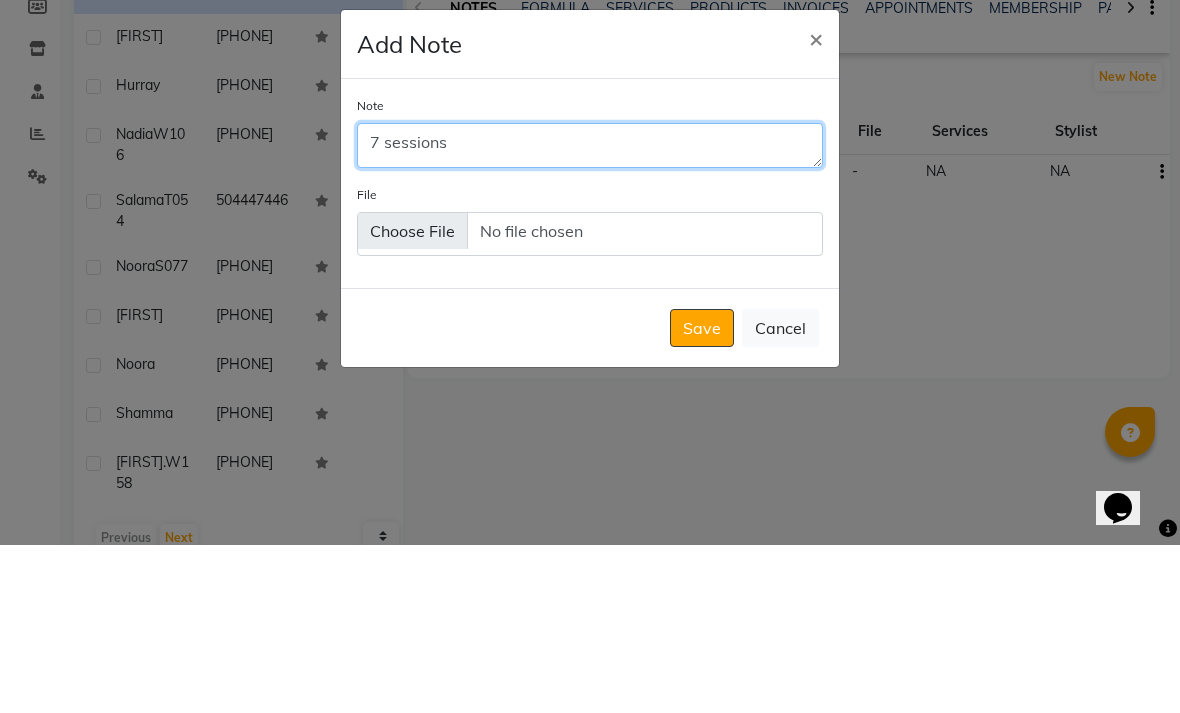 type on "7 sessions" 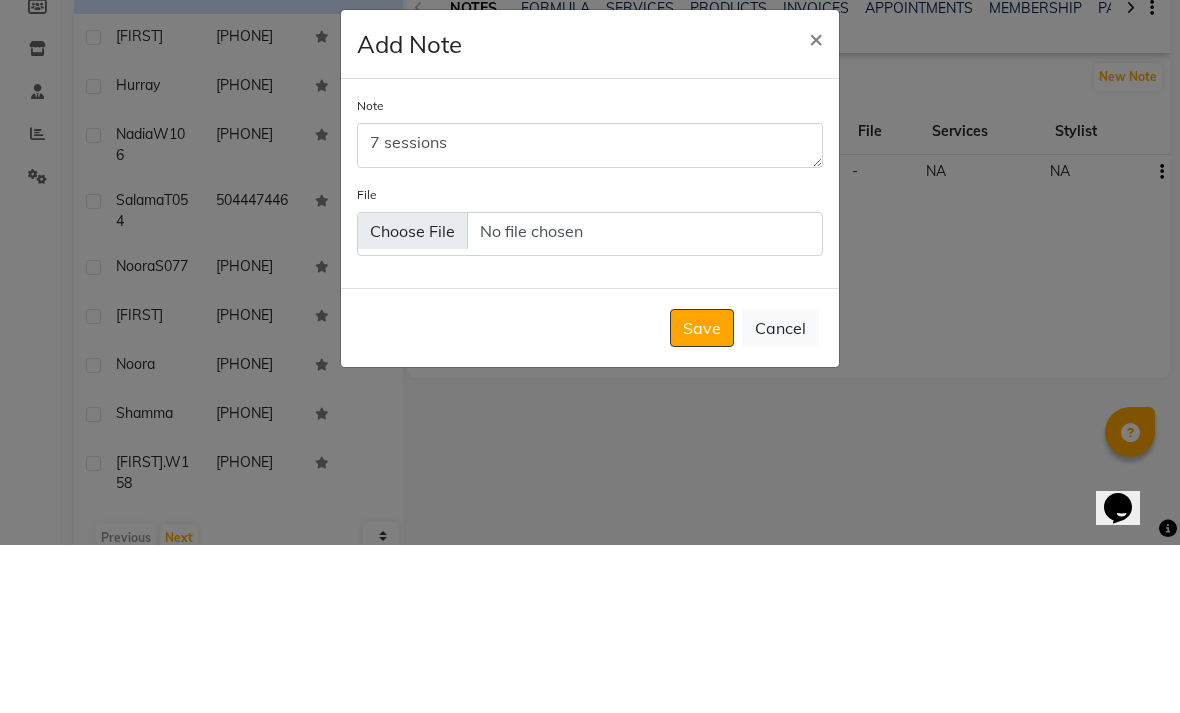 click on "Save" 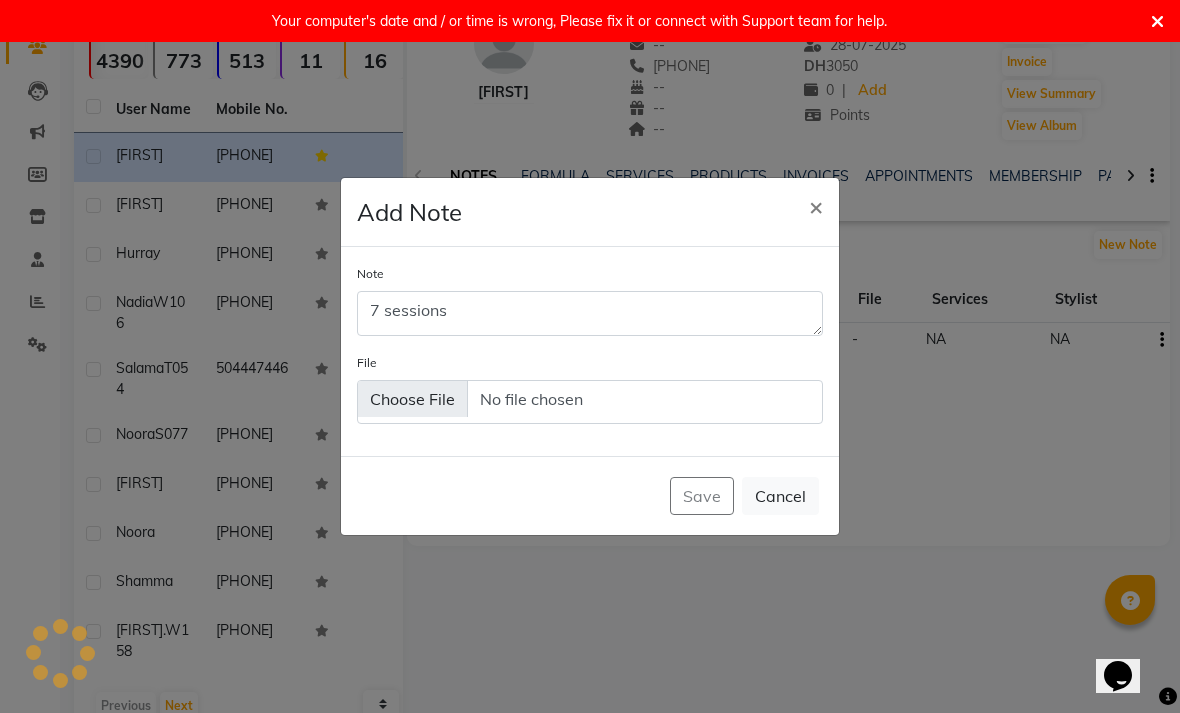 type 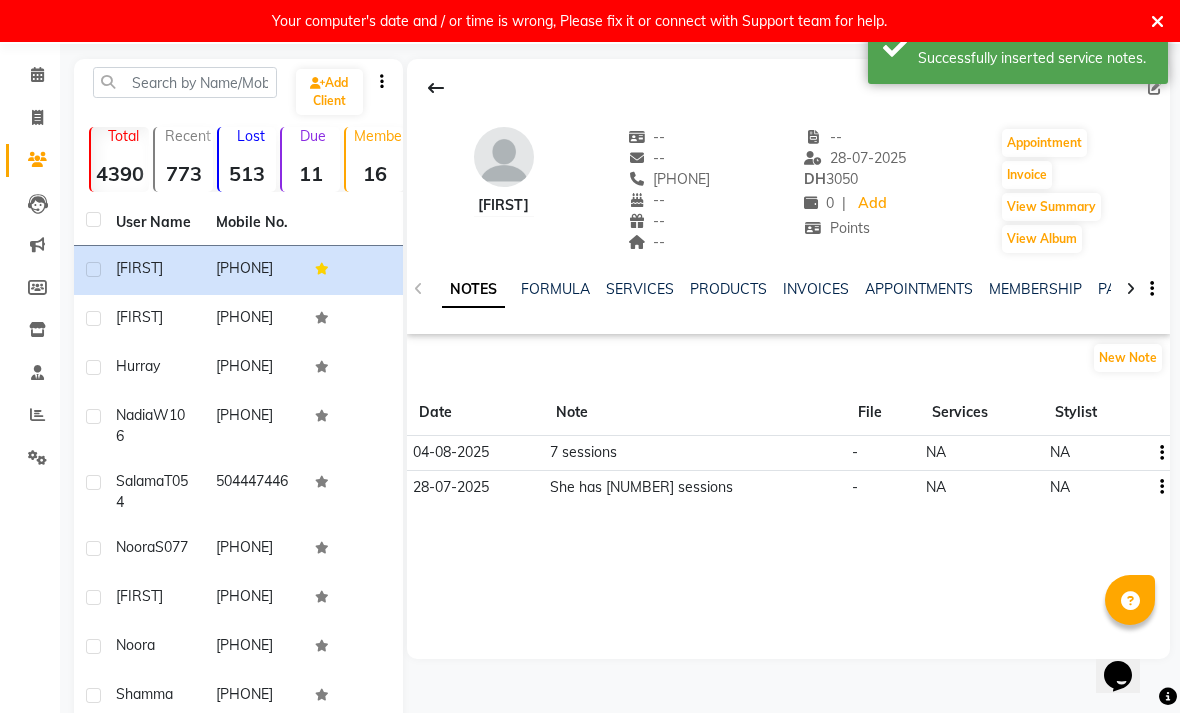 scroll, scrollTop: 0, scrollLeft: 0, axis: both 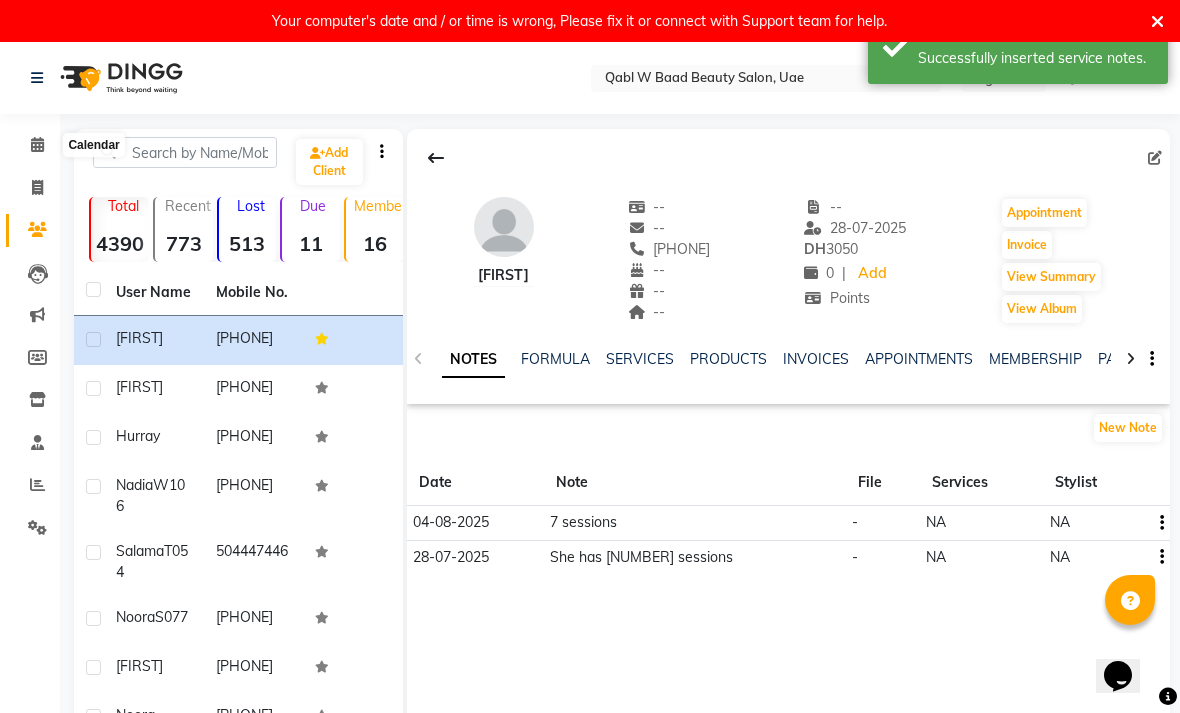 click 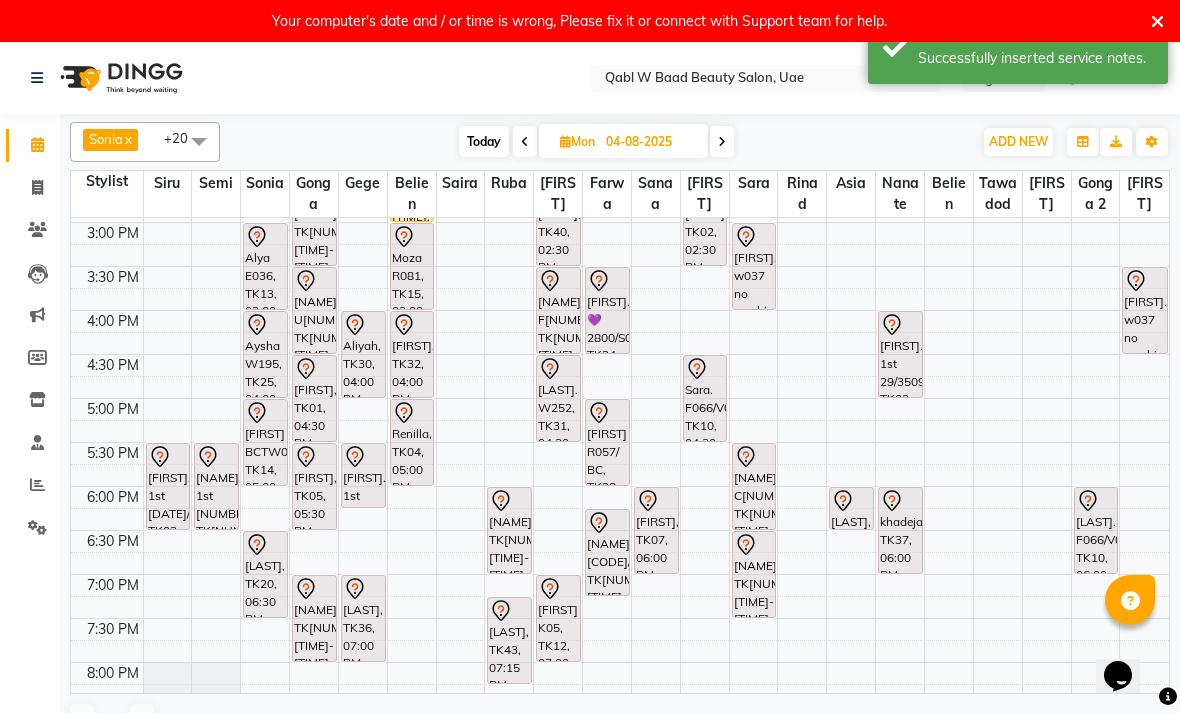 scroll, scrollTop: 447, scrollLeft: 0, axis: vertical 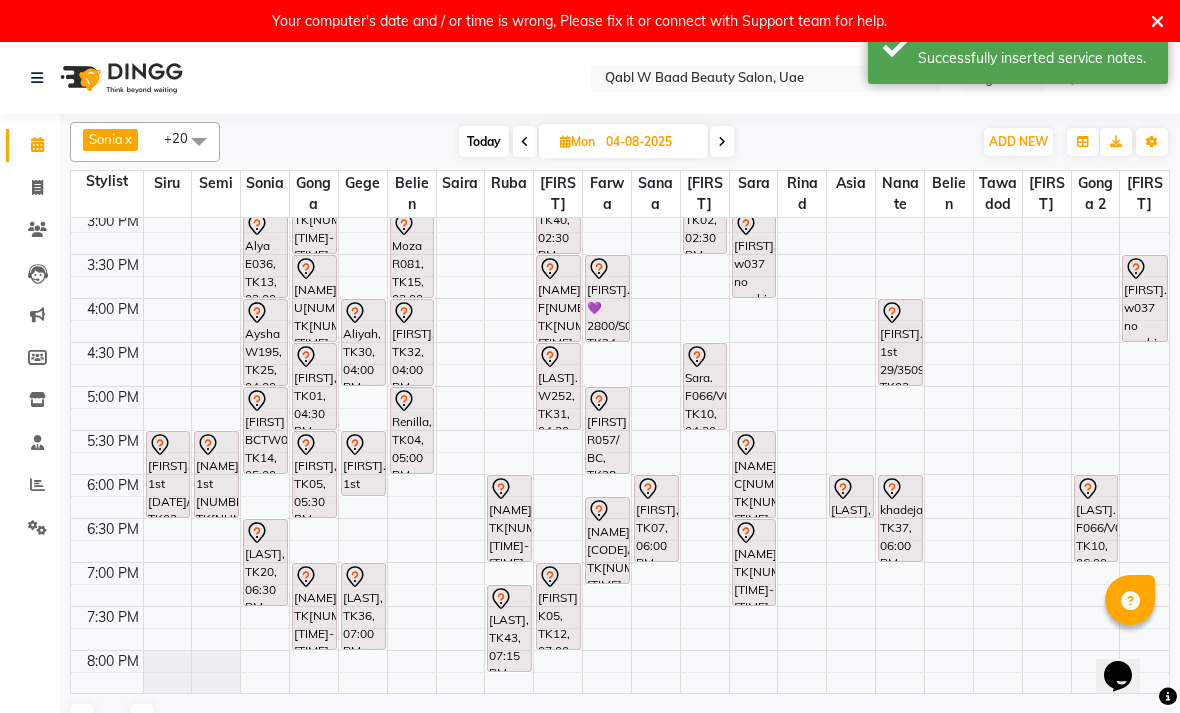 click on "[FIRST], TK32, 04:00 PM-05:00 PM, Activation Hair Treatment" at bounding box center [412, 342] 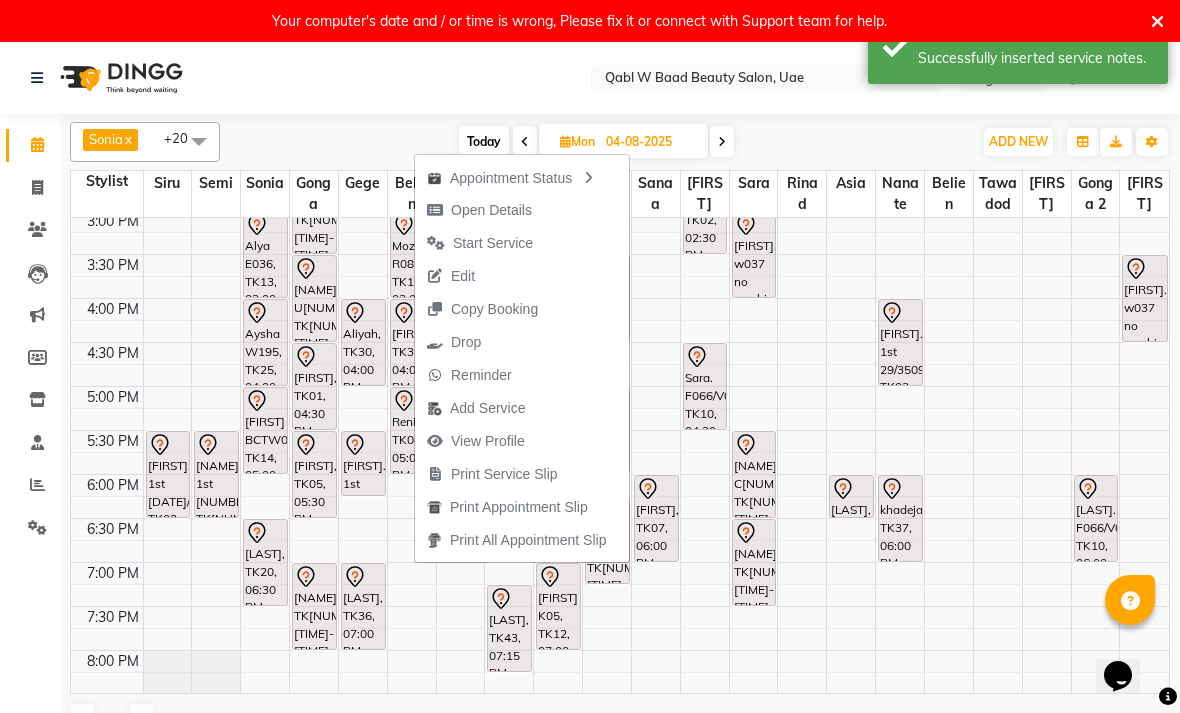 click on "Renilla, TK04, 05:00 PM-06:00 PM, Activation Hair Treatment" at bounding box center (412, 430) 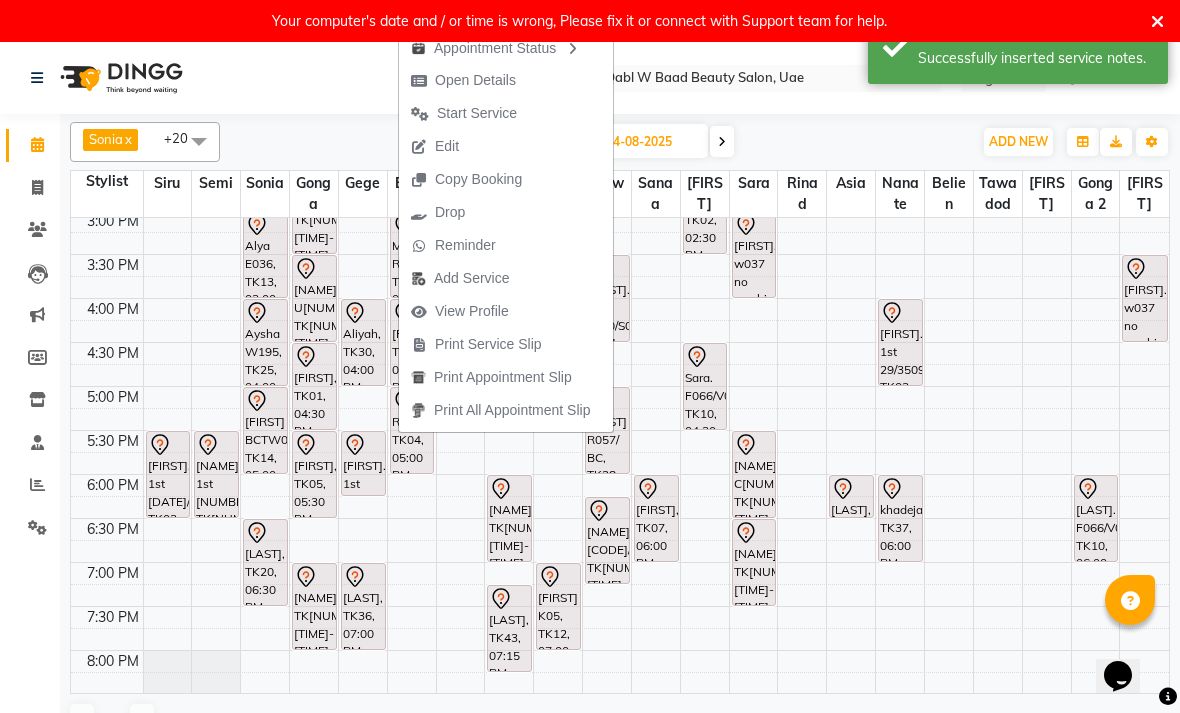click on "Open Details" at bounding box center [475, 80] 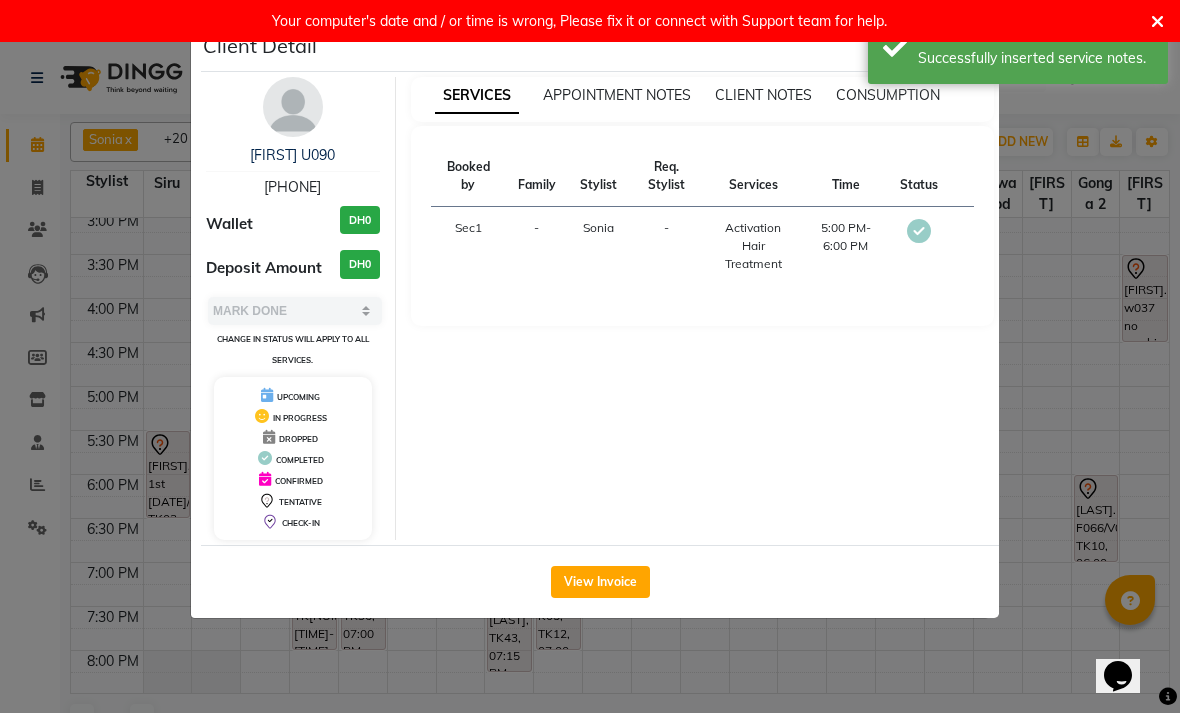 select on "7" 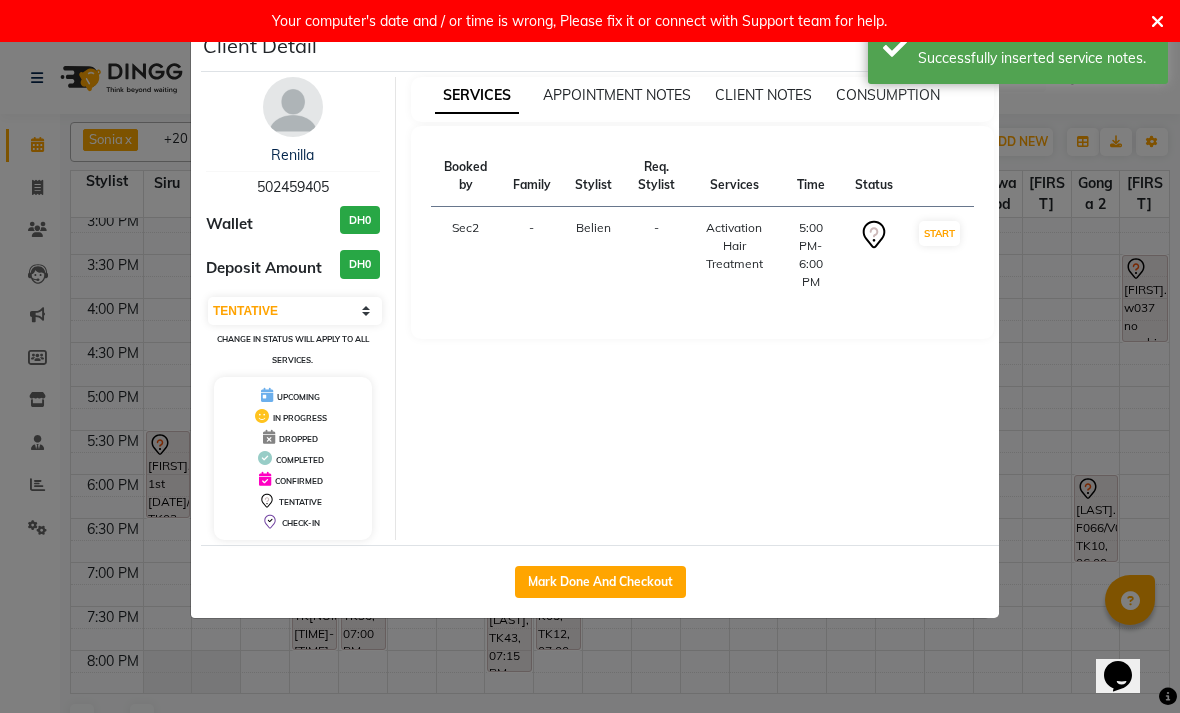 click on "Renilla" at bounding box center (292, 155) 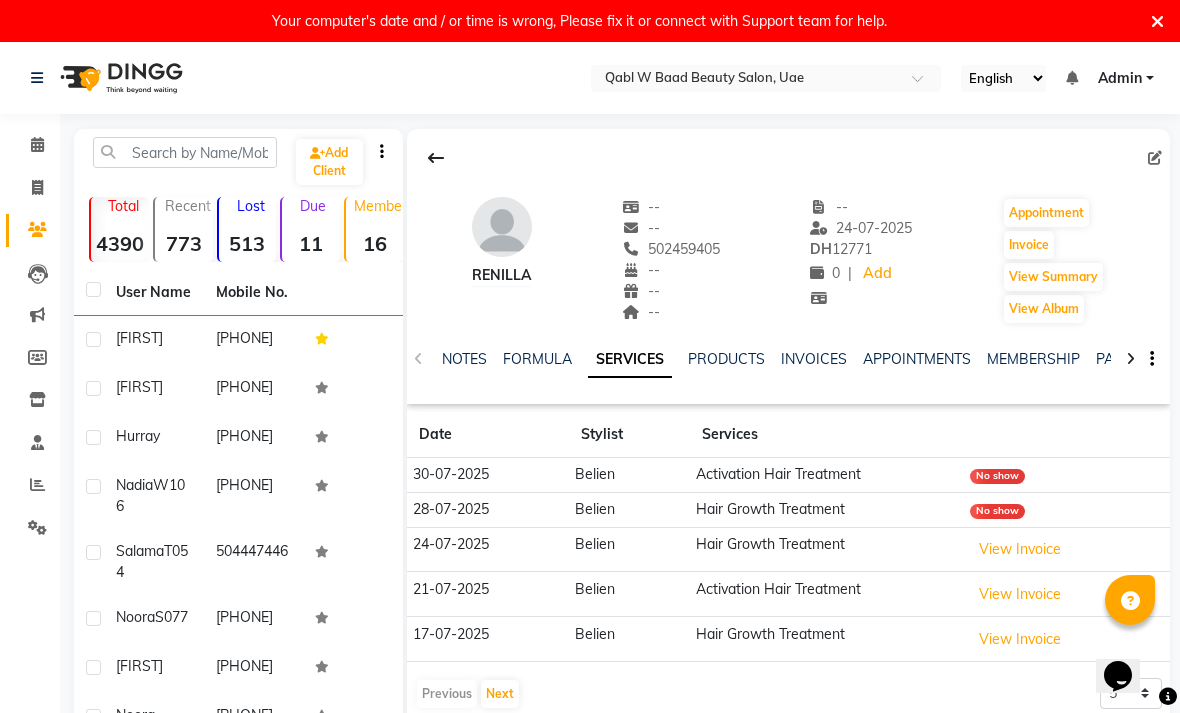 click on "NOTES" 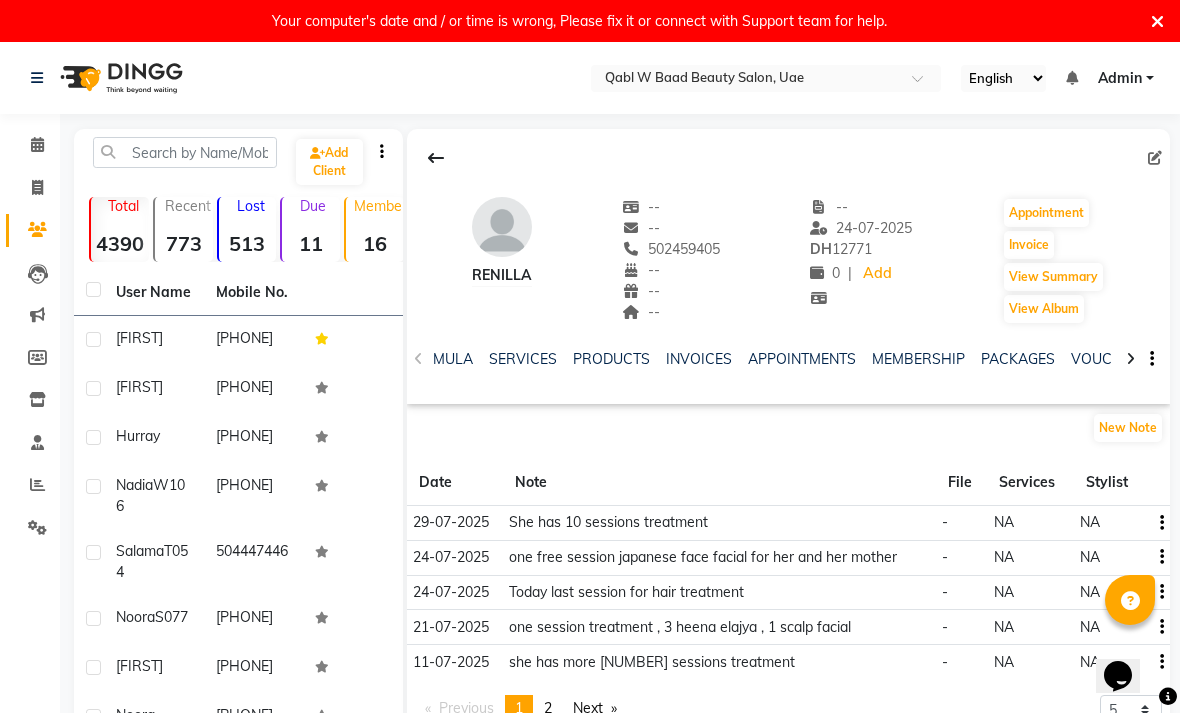scroll, scrollTop: 0, scrollLeft: 131, axis: horizontal 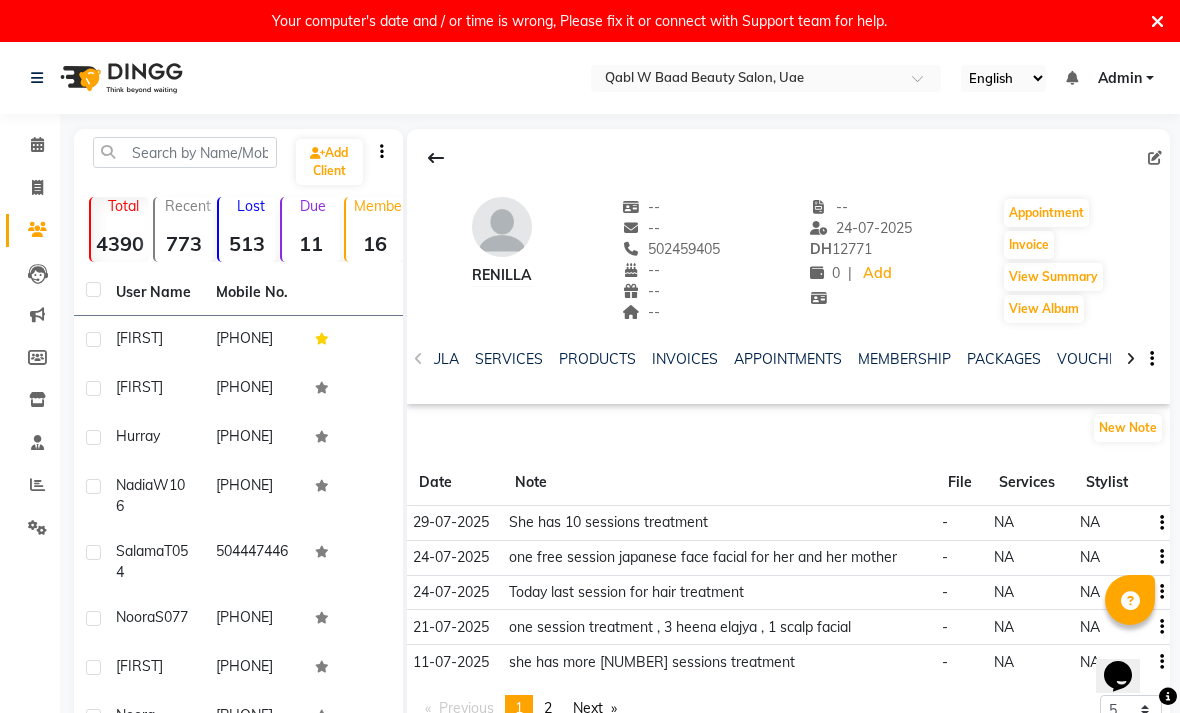click on "INVOICES" 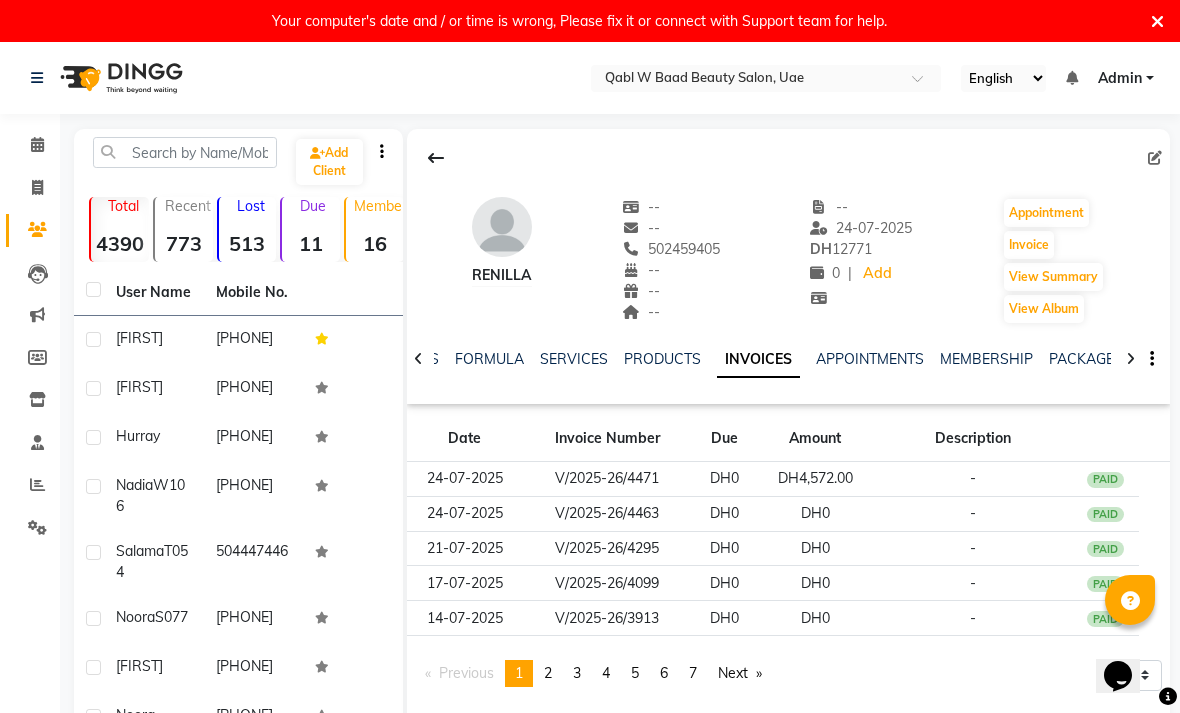 scroll, scrollTop: 0, scrollLeft: 0, axis: both 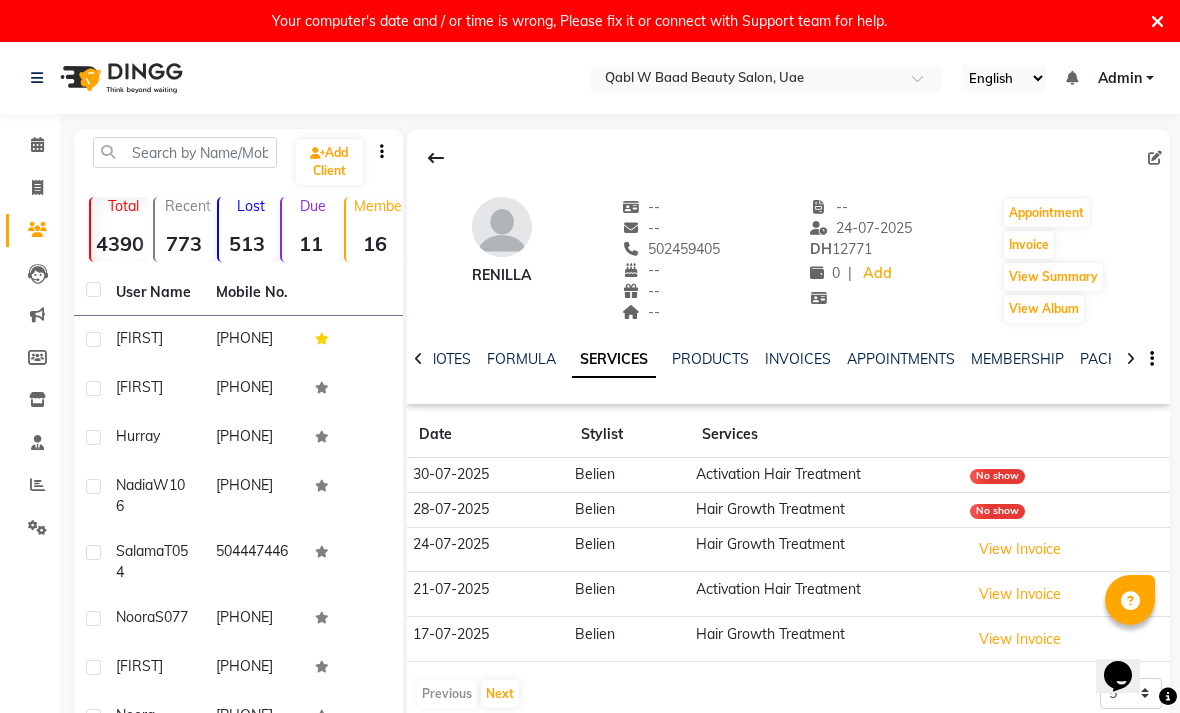 click on "NOTES" 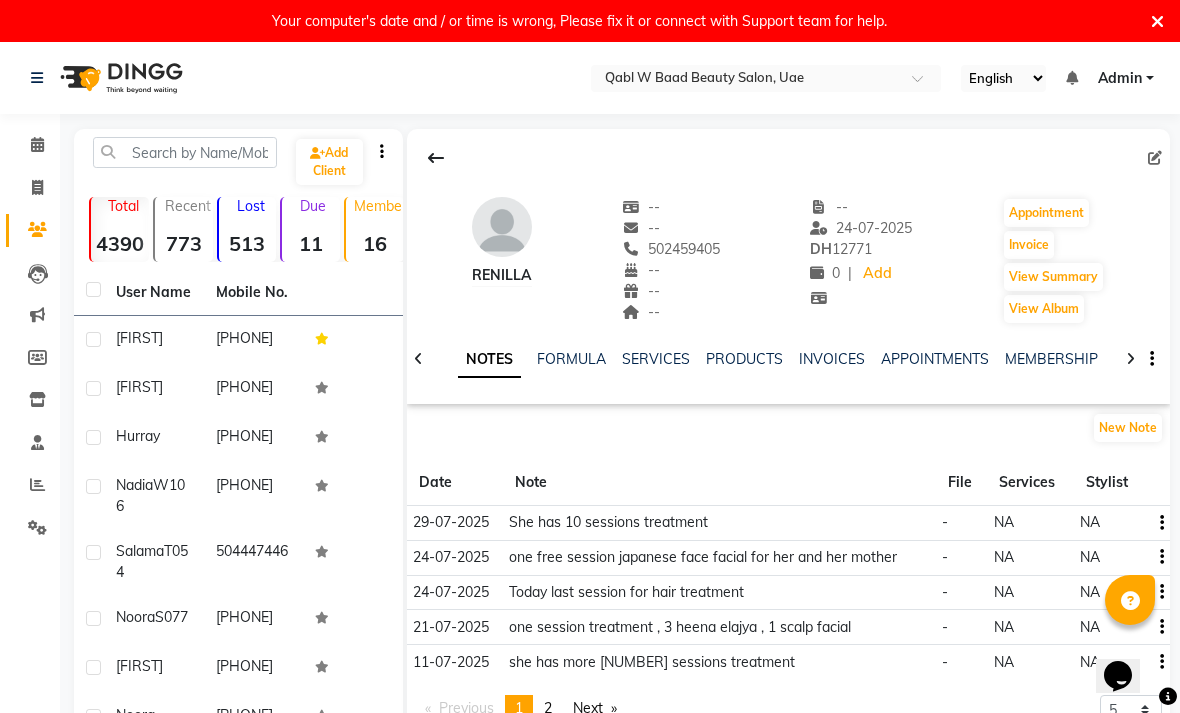 click on "Client Detail [NAME]. 1st [NUMBER]/[NUMBER]/[CODE] 502459405 -- -- -- -- [DATE] DH 12771 0 | Add Appointment Invoice View Summary View Album NOTES FORMULA SERVICES PRODUCTS INVOICES APPOINTMENTS MEMBERSHIP PACKAGES VOUCHERS GIFTCARDS POINTS FORMS FAMILY CARDS WALLET New Note Date Note File Services Stylist [DATE] She has [NUMBER] sessions treatment - NA NA [DATE] one free session japanese face facial for her and her mother - NA NA [DATE] Today last session for hair treatment - NA NA [DATE] one session treatment , [NUMBER] heena elajya , [NUMBER] scalp facial - NA NA [DATE] she has more [NUMBER] sessions treatment - NA NA Previous page 1 / 2 You're on page 1 page 2 Next page 5 10 50 100 500" 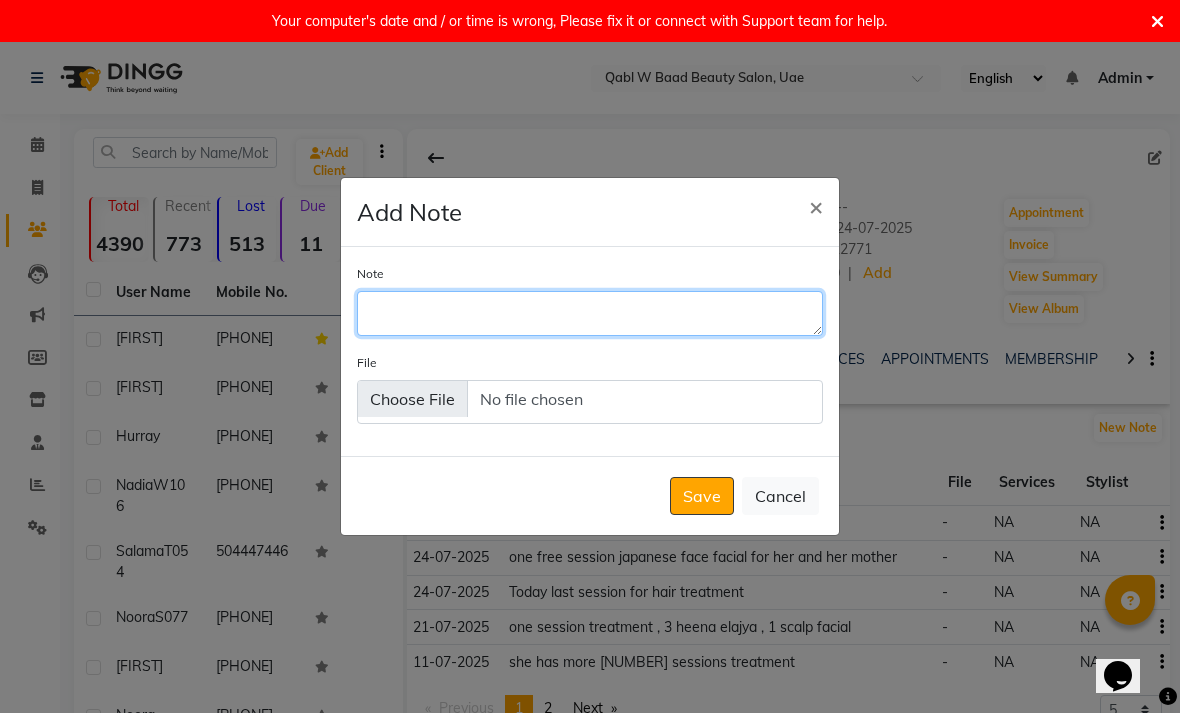 click on "Note" at bounding box center [590, 313] 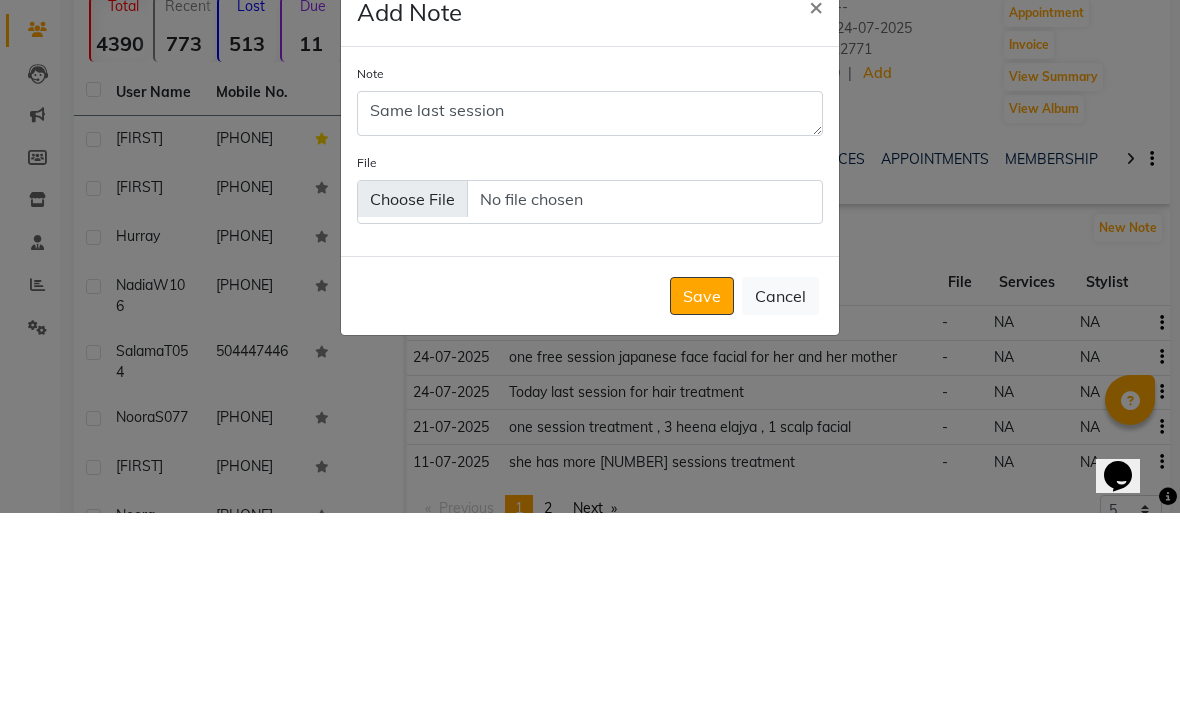 scroll, scrollTop: 200, scrollLeft: 0, axis: vertical 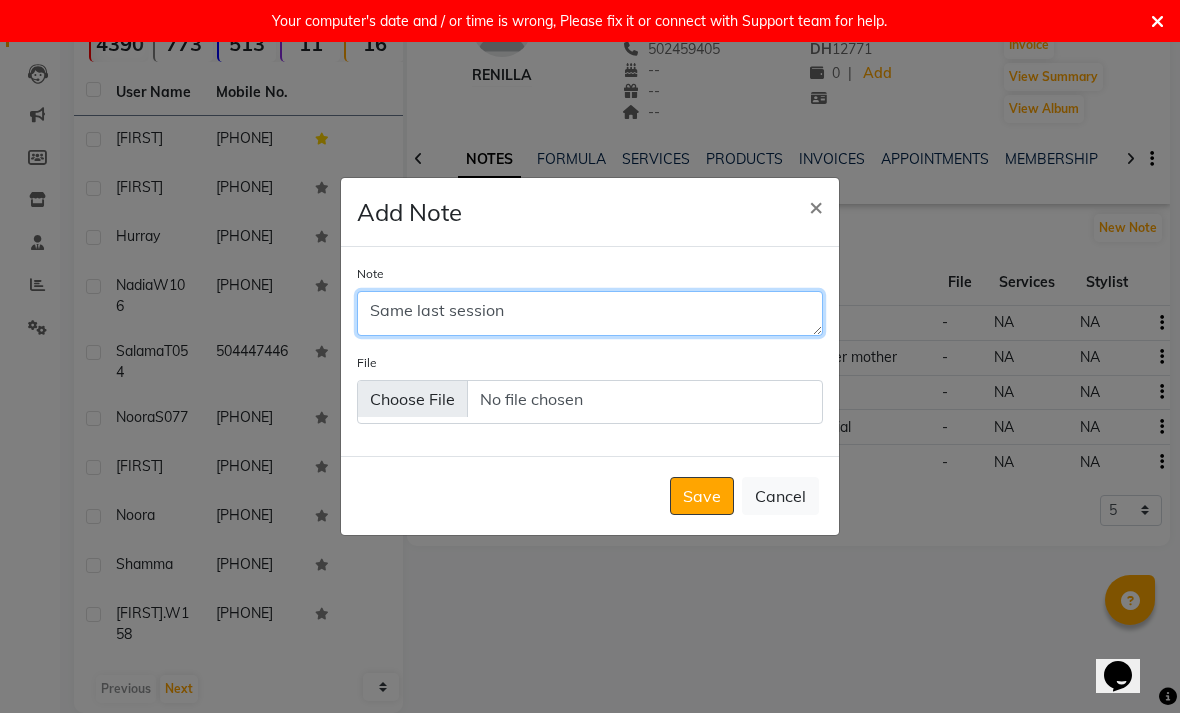 type on "Same last session" 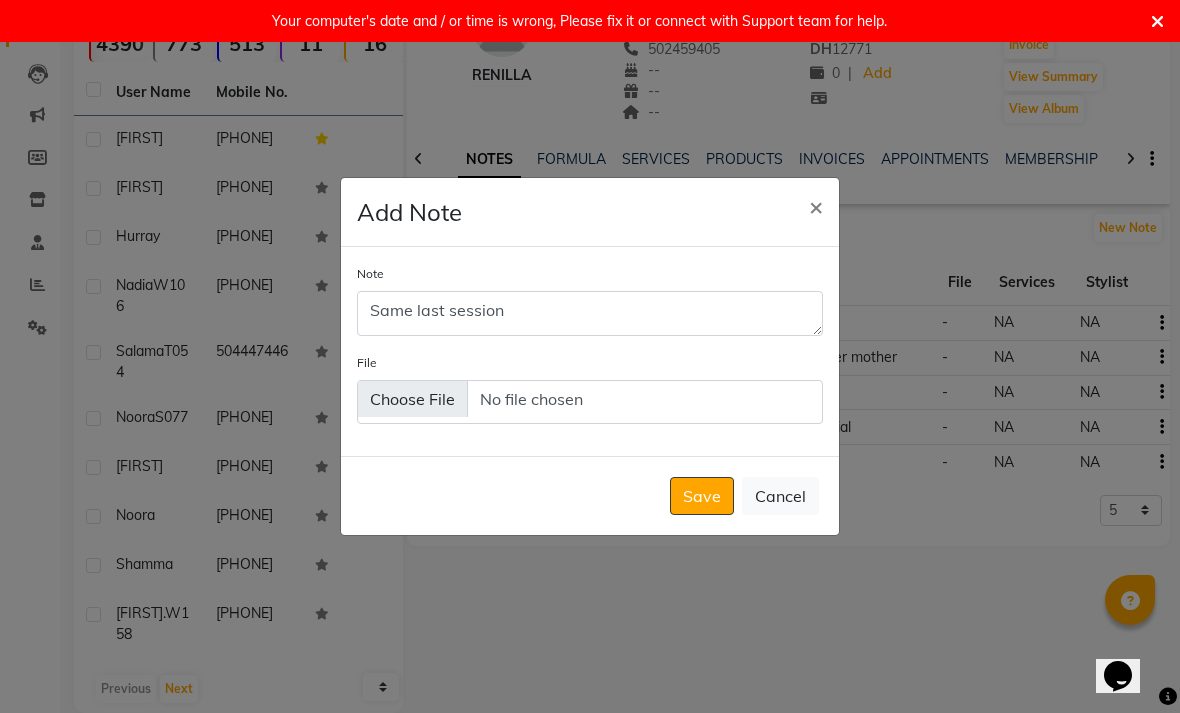 click on "Save" 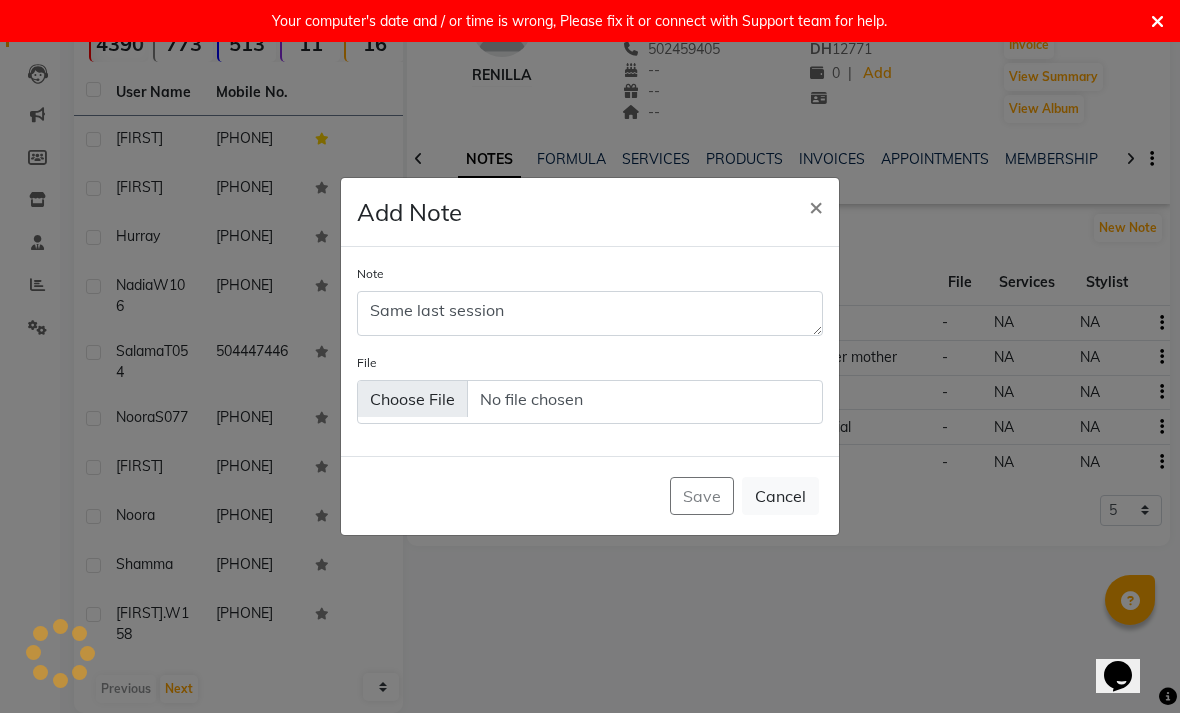 type 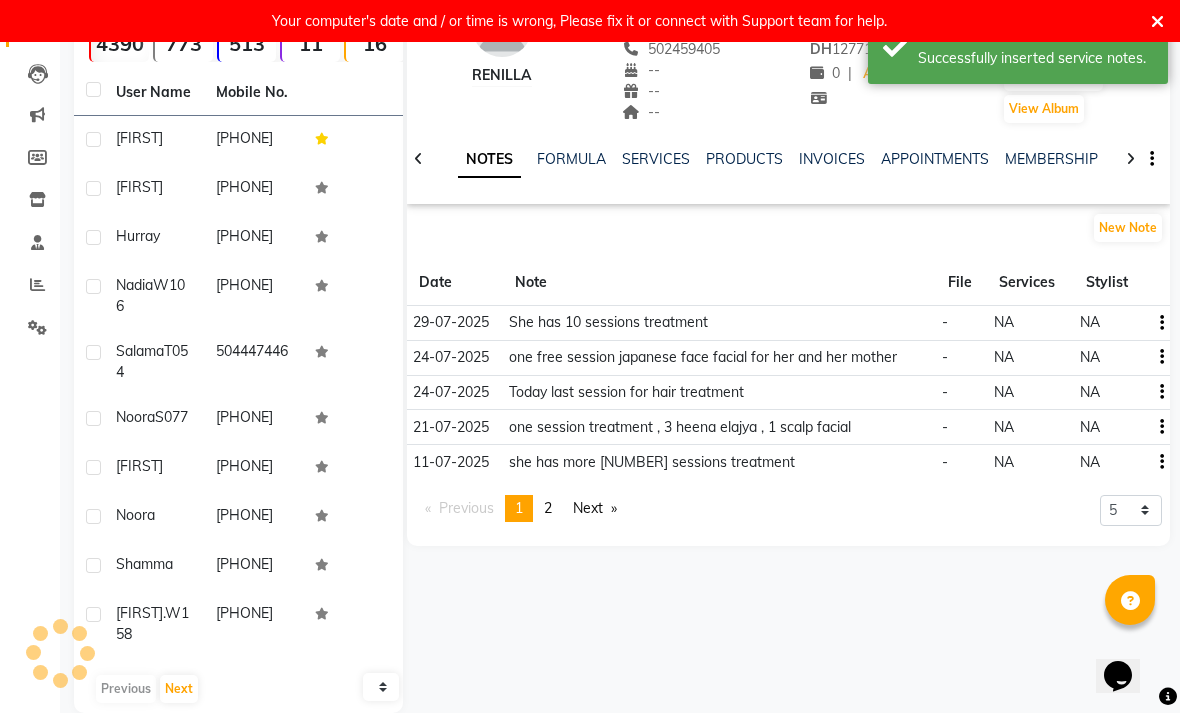 scroll, scrollTop: 0, scrollLeft: 0, axis: both 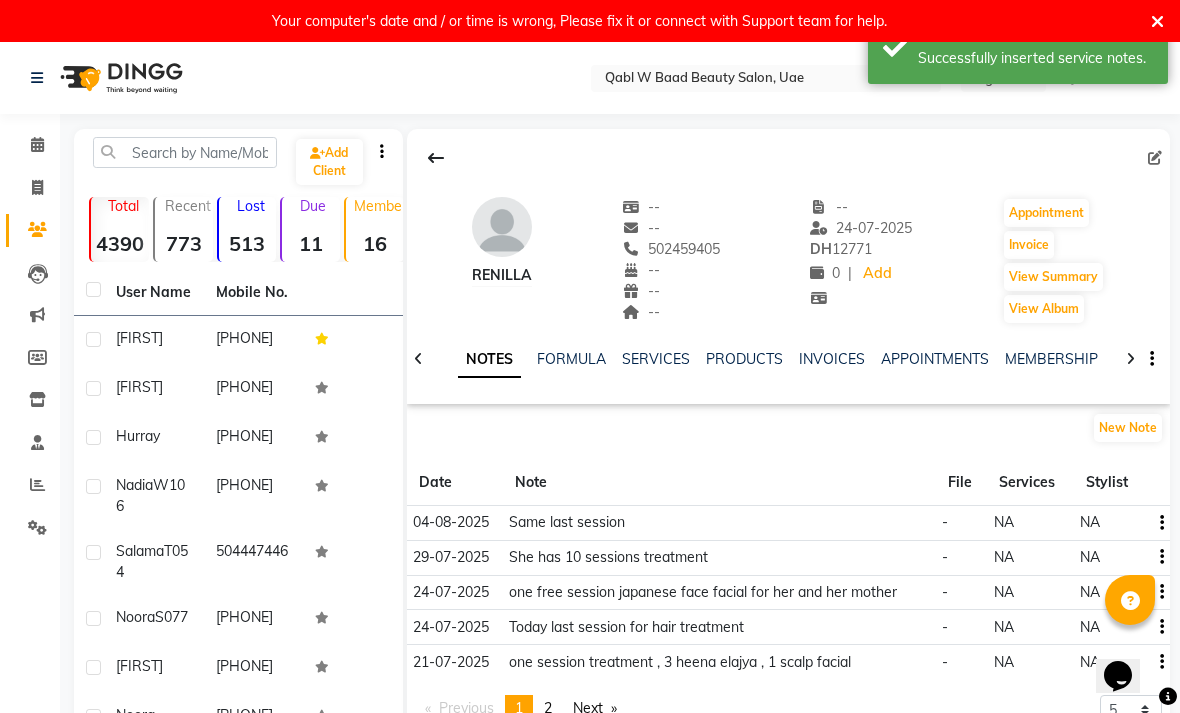 click on "Calendar" 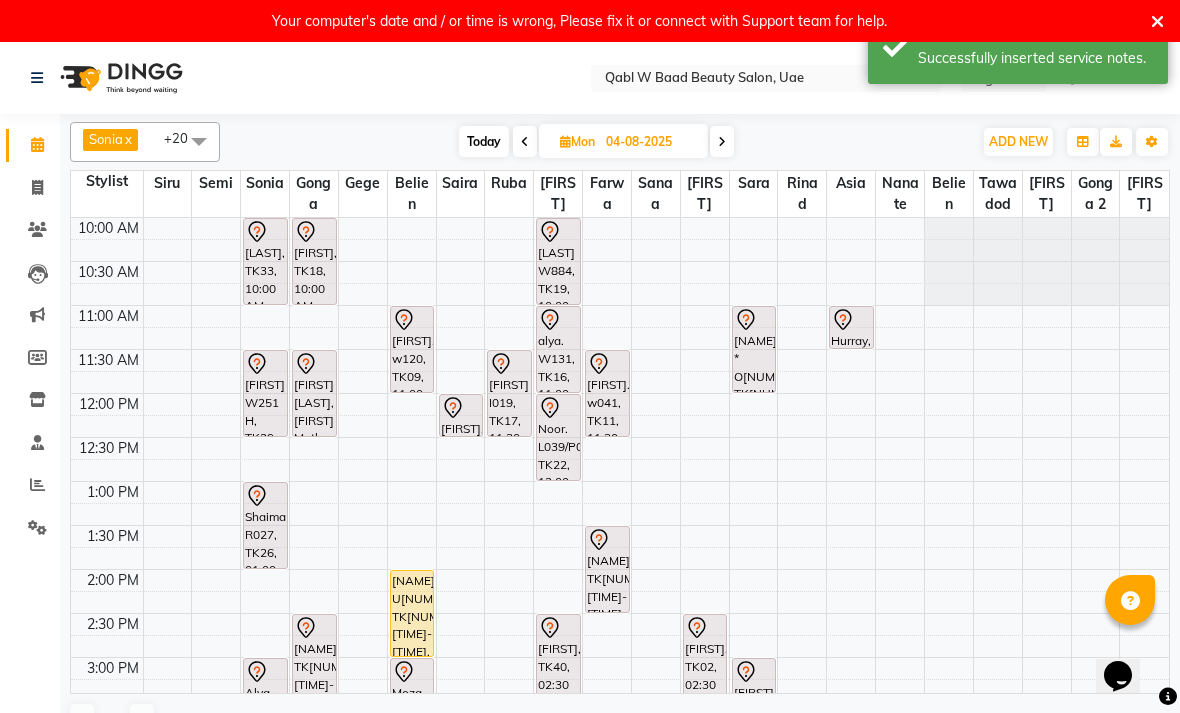 scroll, scrollTop: 0, scrollLeft: 0, axis: both 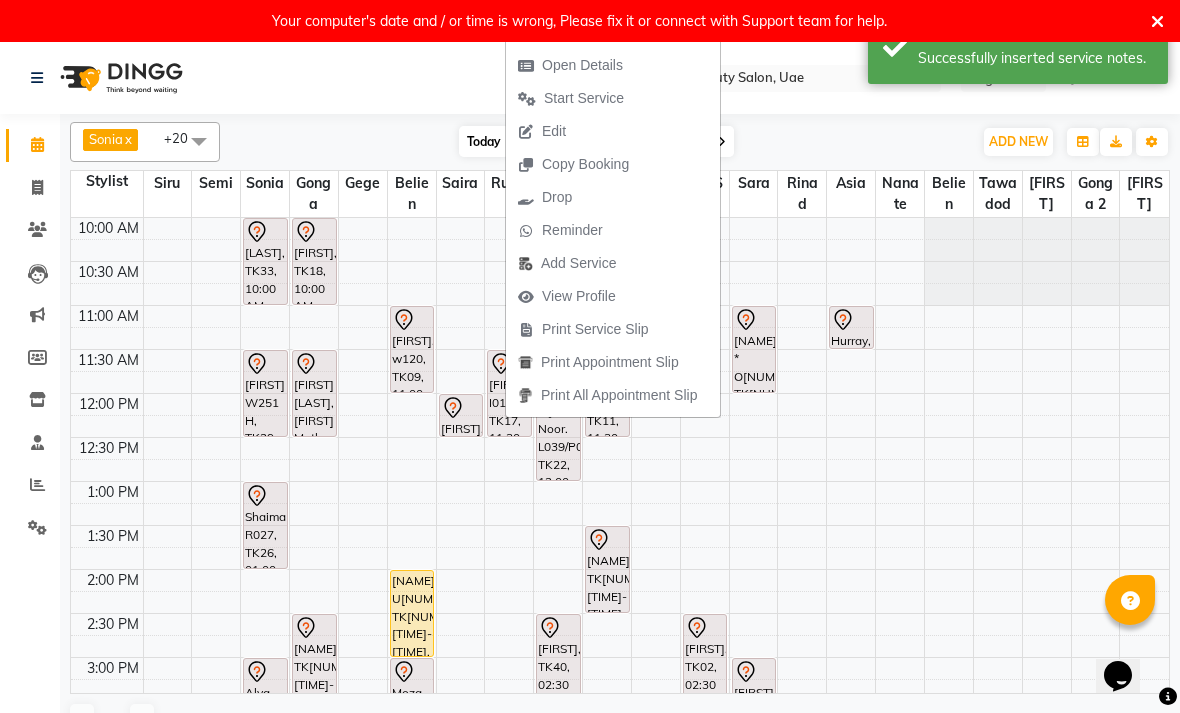 click 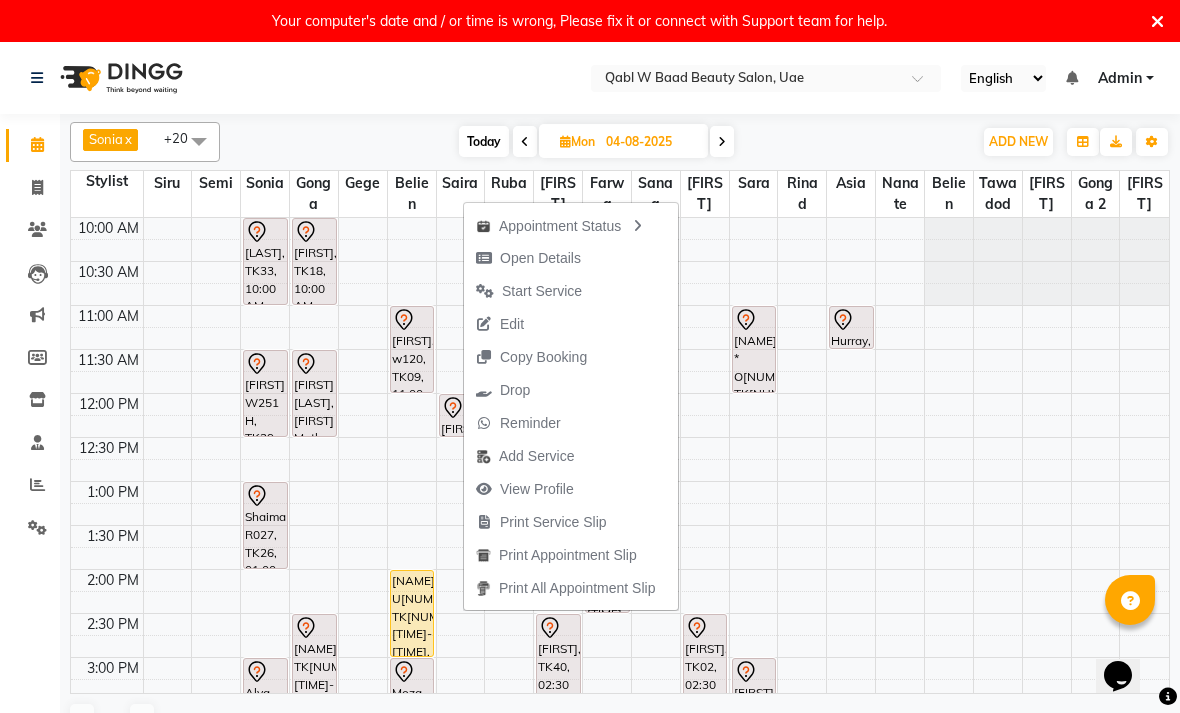 click on "Open Details" at bounding box center (540, 258) 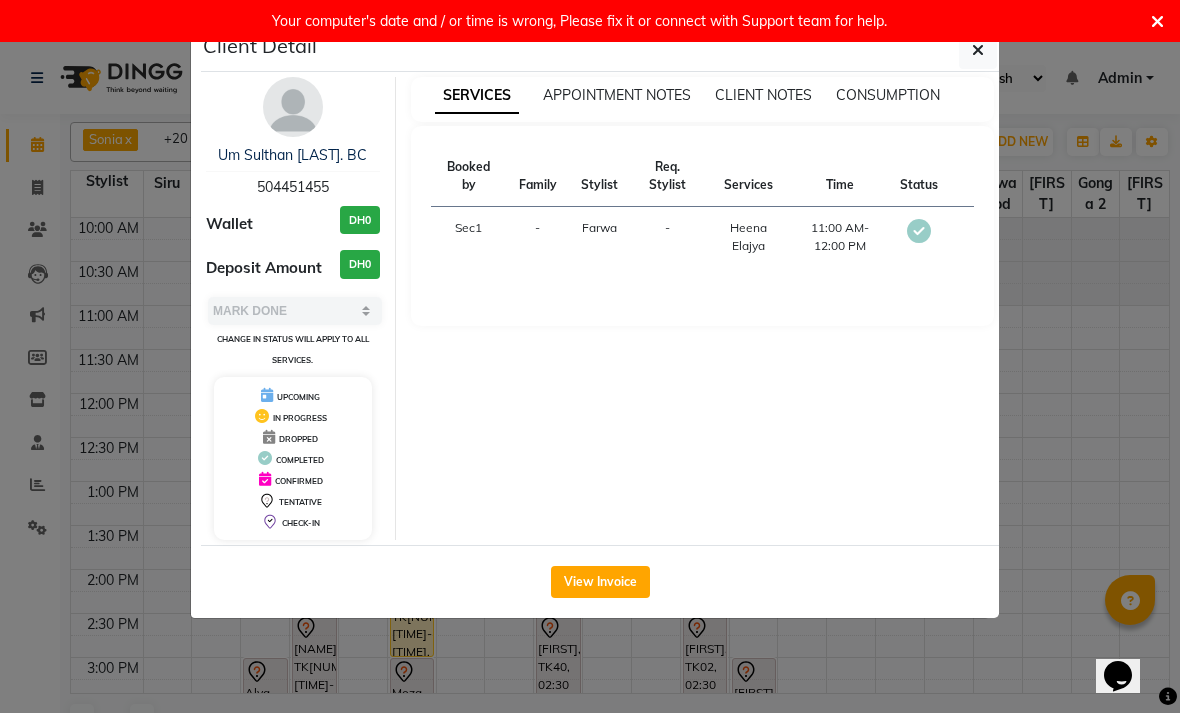 select on "7" 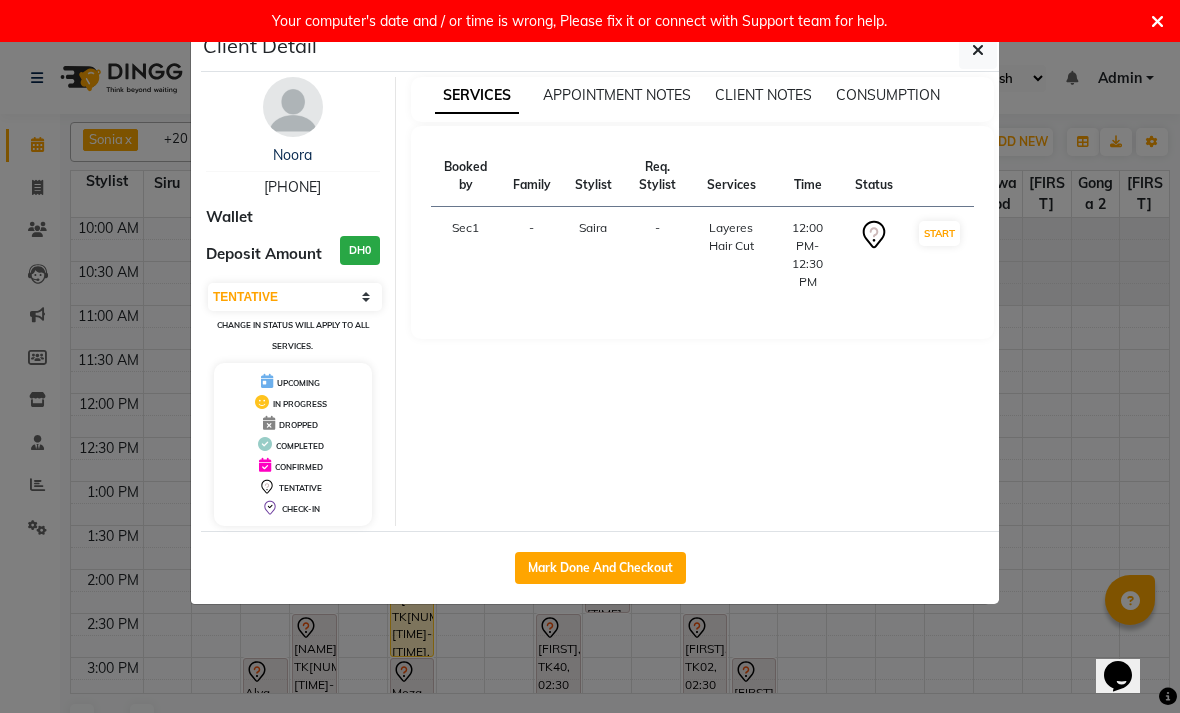 click on "Noora" at bounding box center [292, 155] 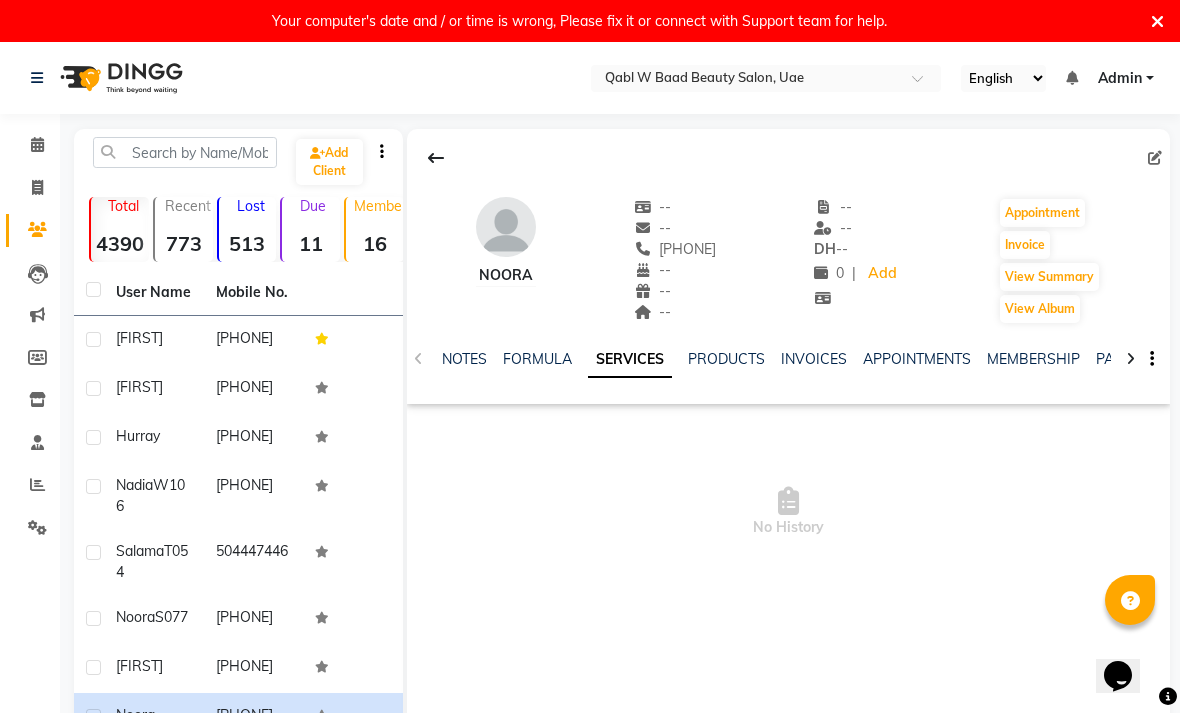 click on "FORMULA" 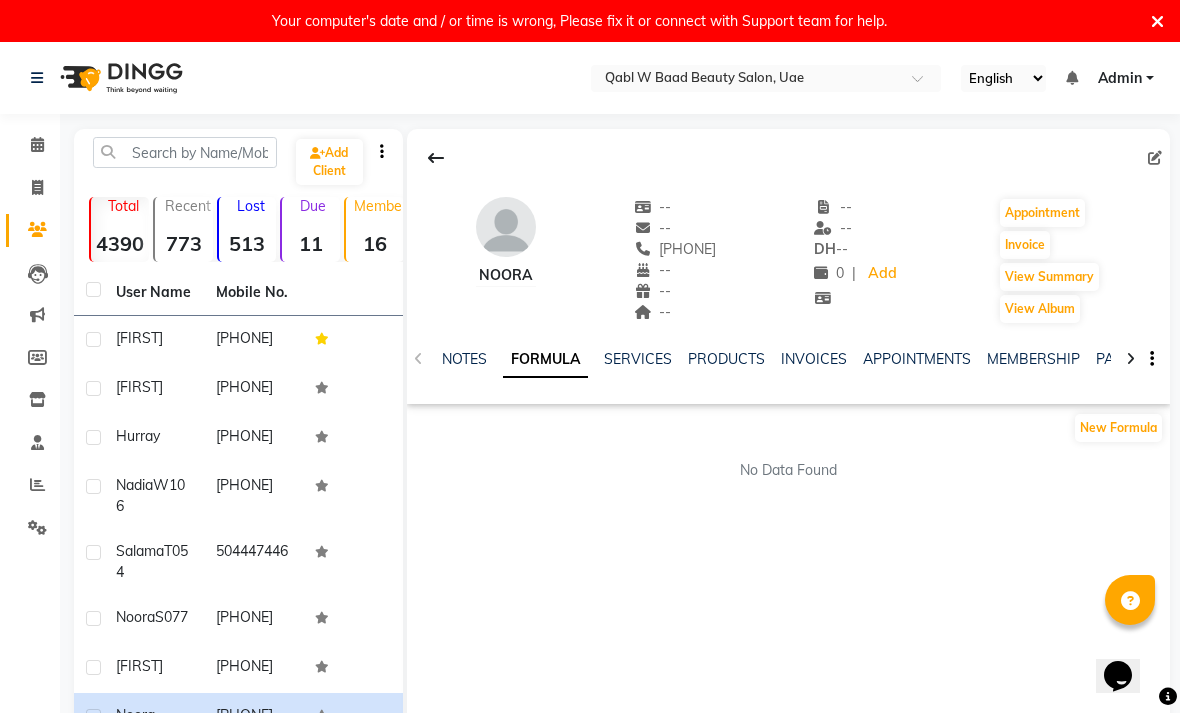 click on "PRODUCTS" 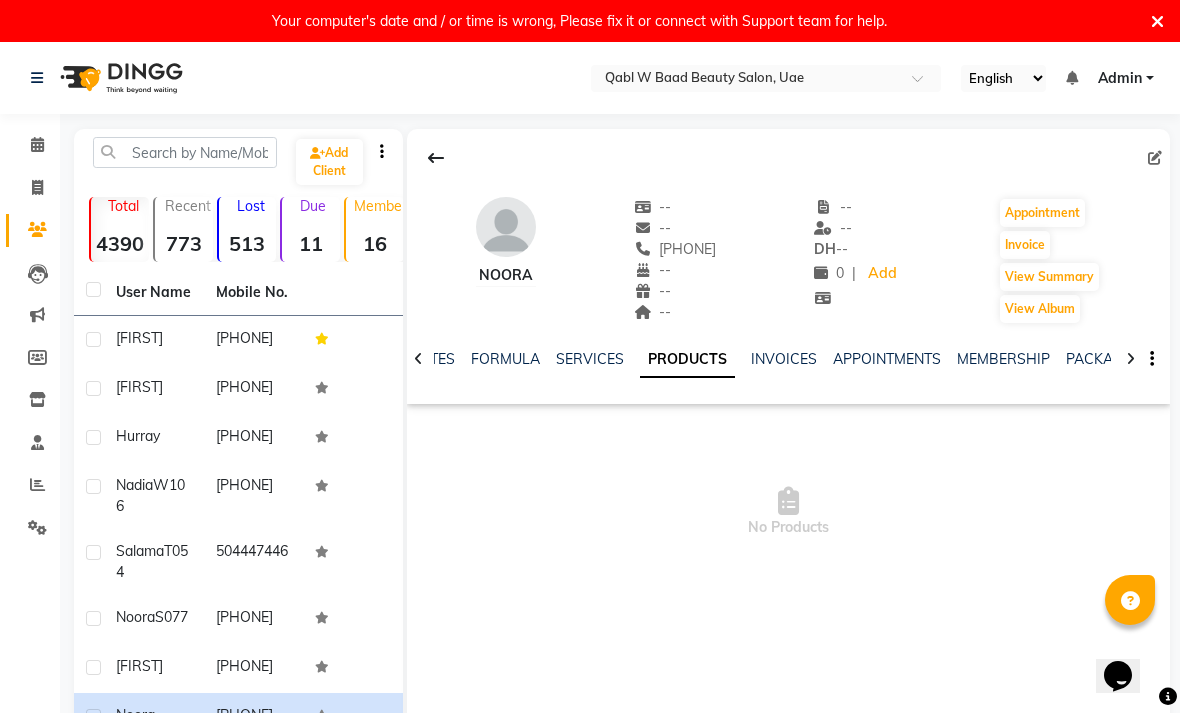 scroll, scrollTop: 0, scrollLeft: 0, axis: both 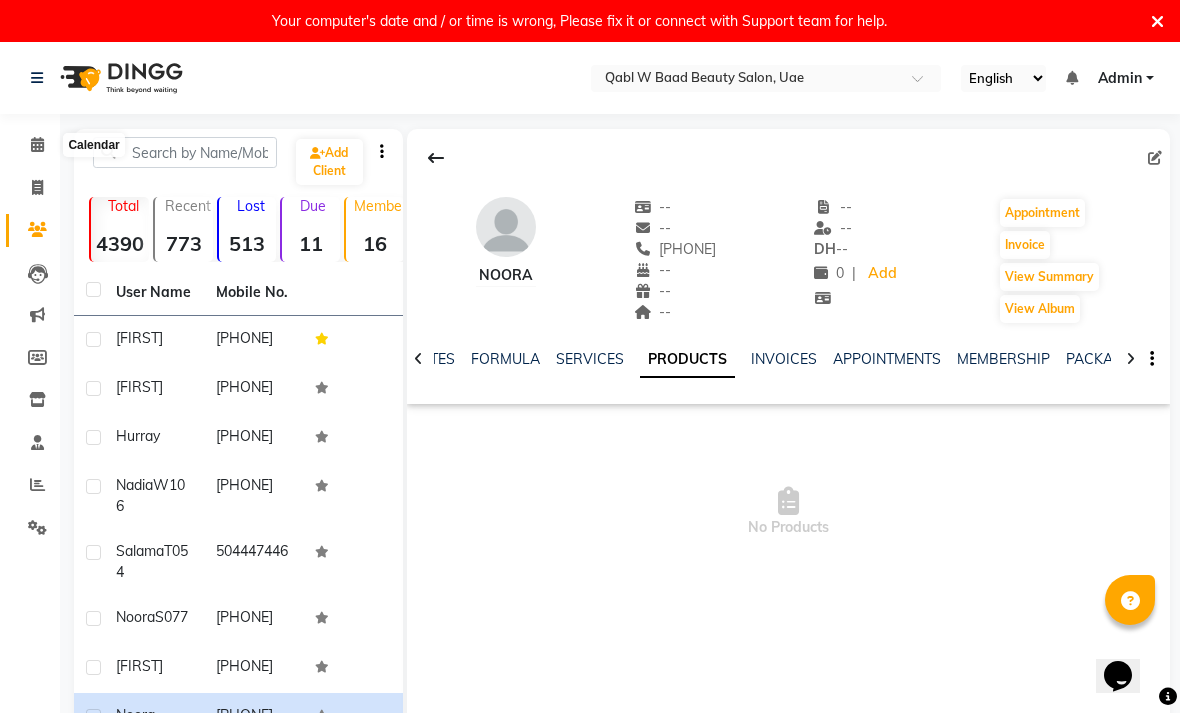 click 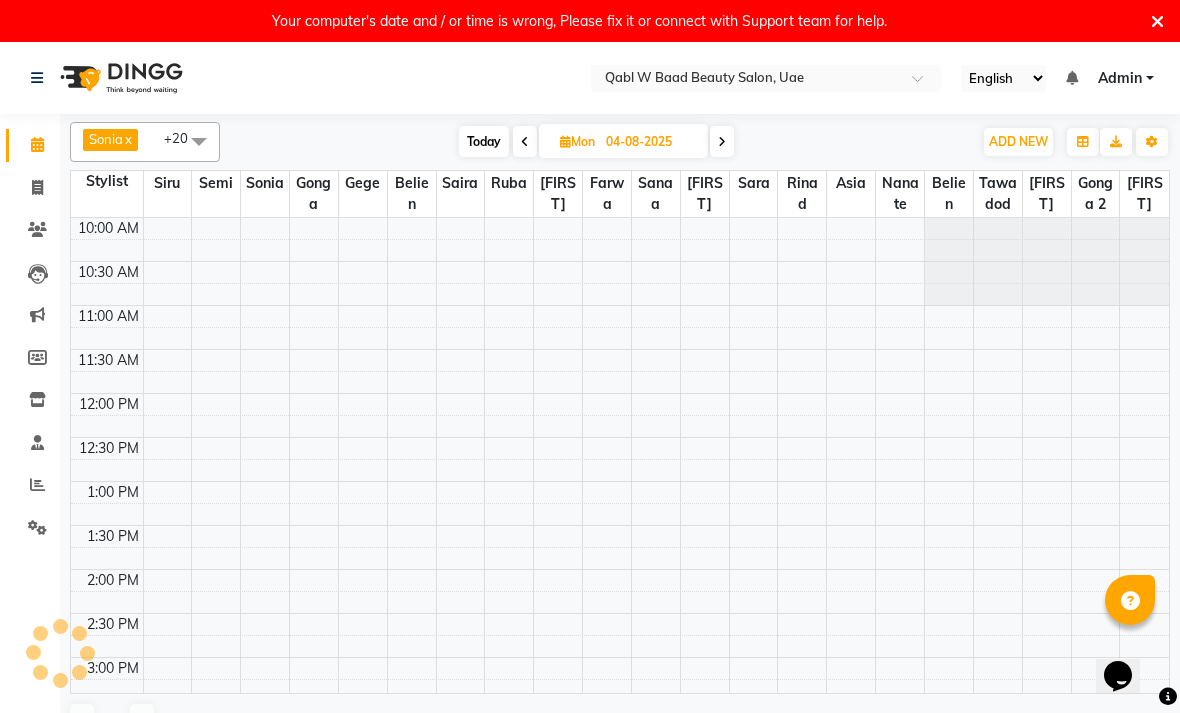 scroll, scrollTop: 0, scrollLeft: 0, axis: both 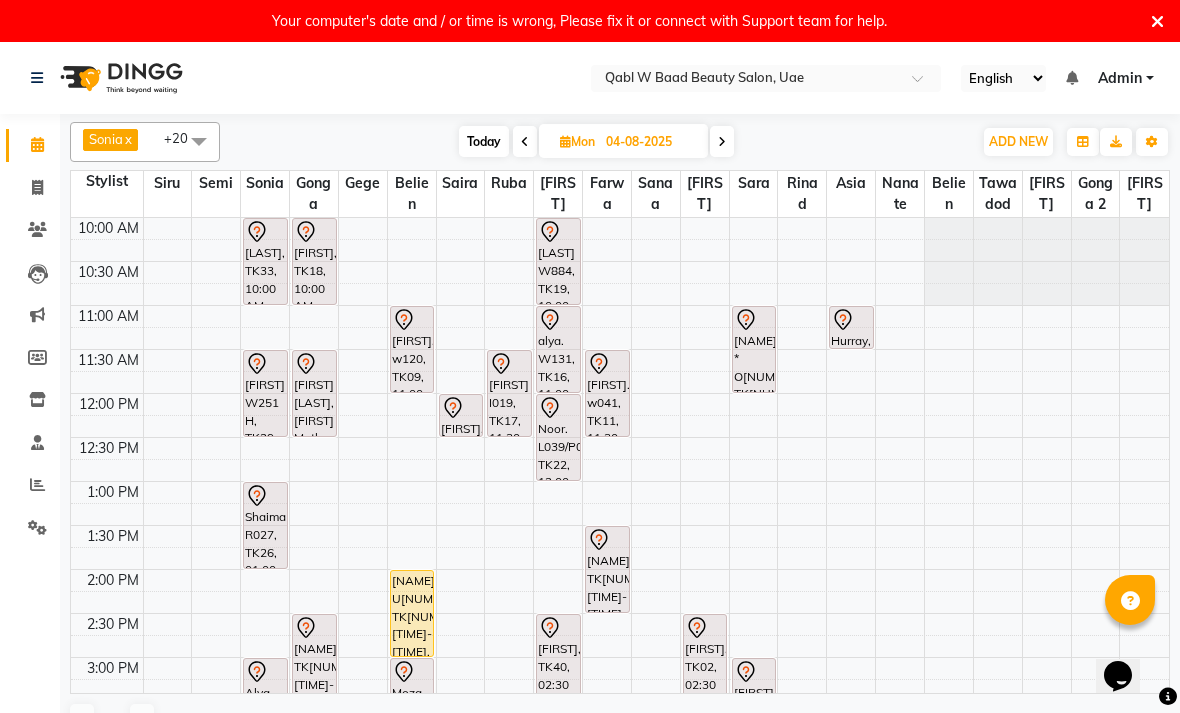 click on "[FIRST] I019, TK17, 11:30 AM-12:30 PM, Scalp Facial Treatment" at bounding box center [509, 393] 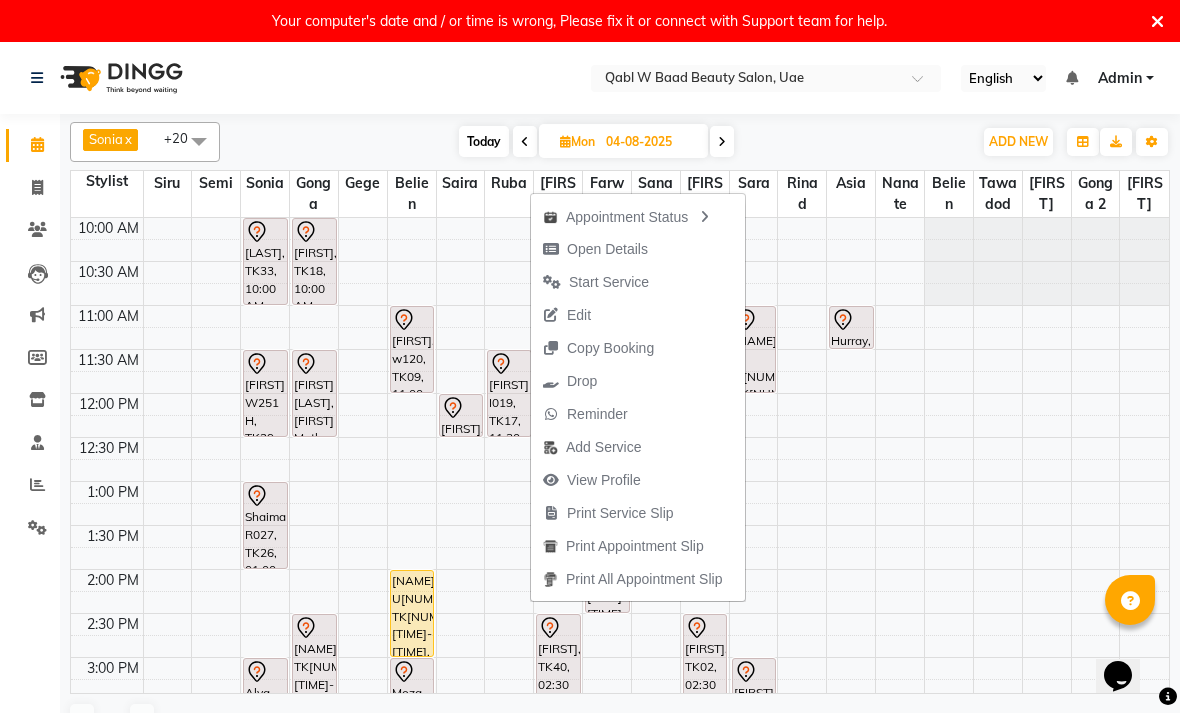 click on "Open Details" at bounding box center (607, 249) 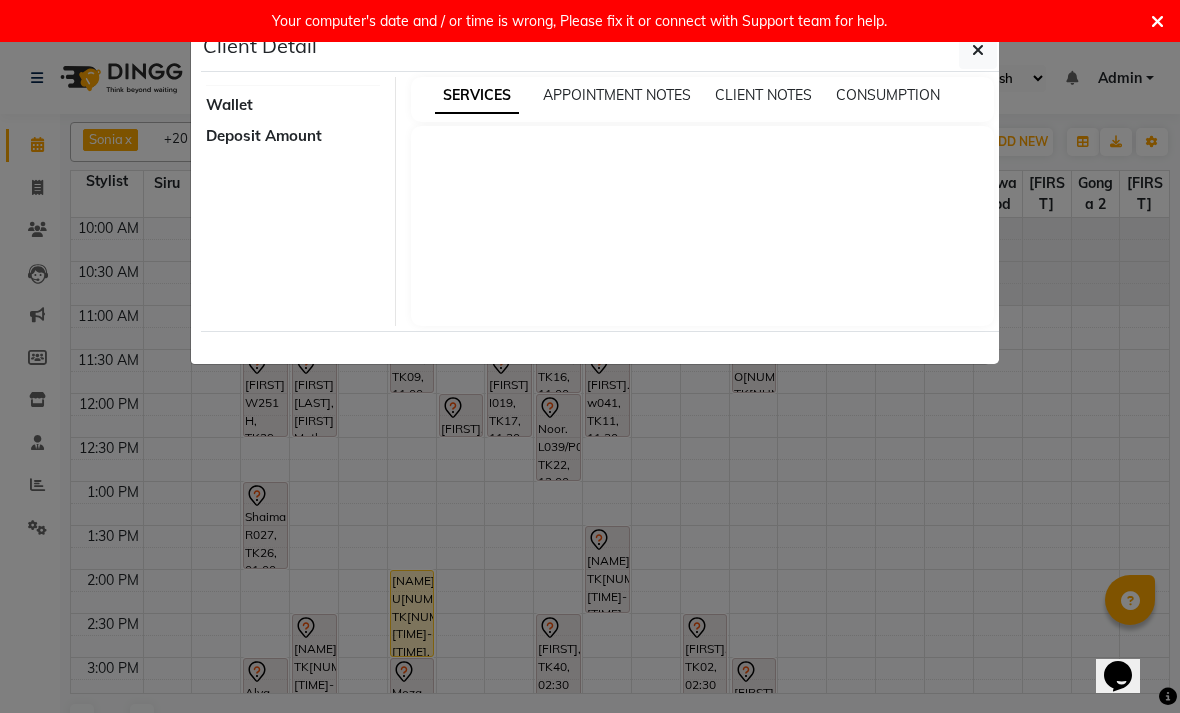 select on "7" 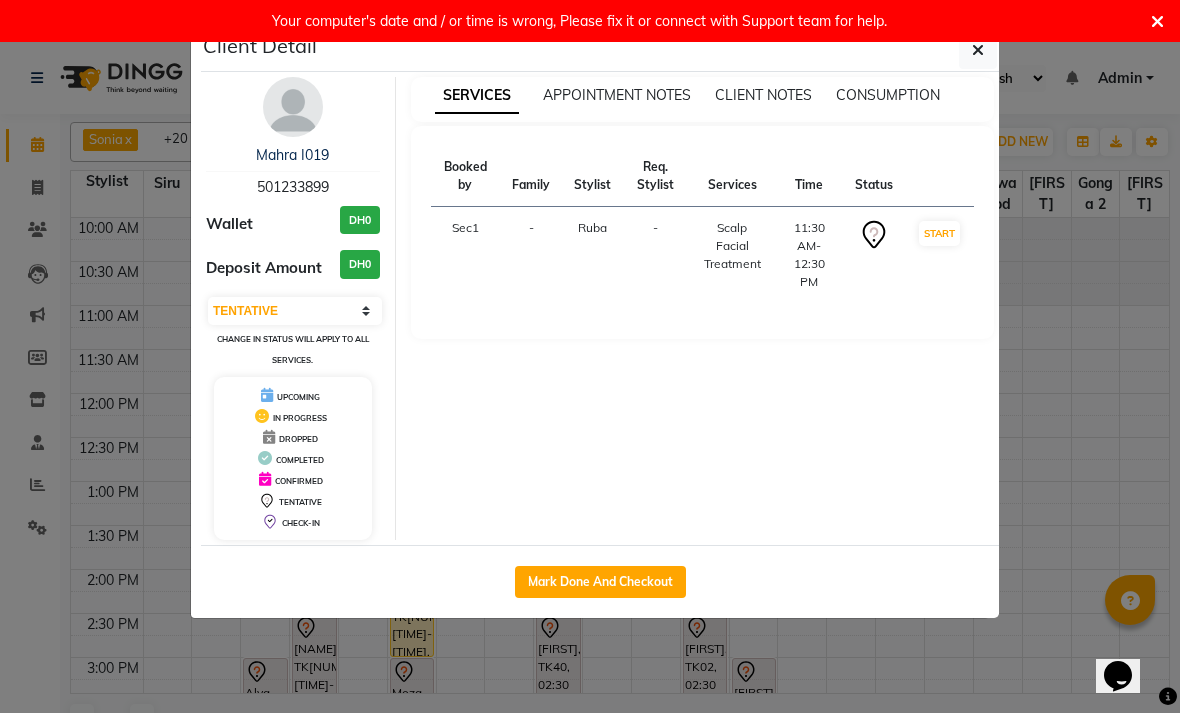 click at bounding box center [293, 107] 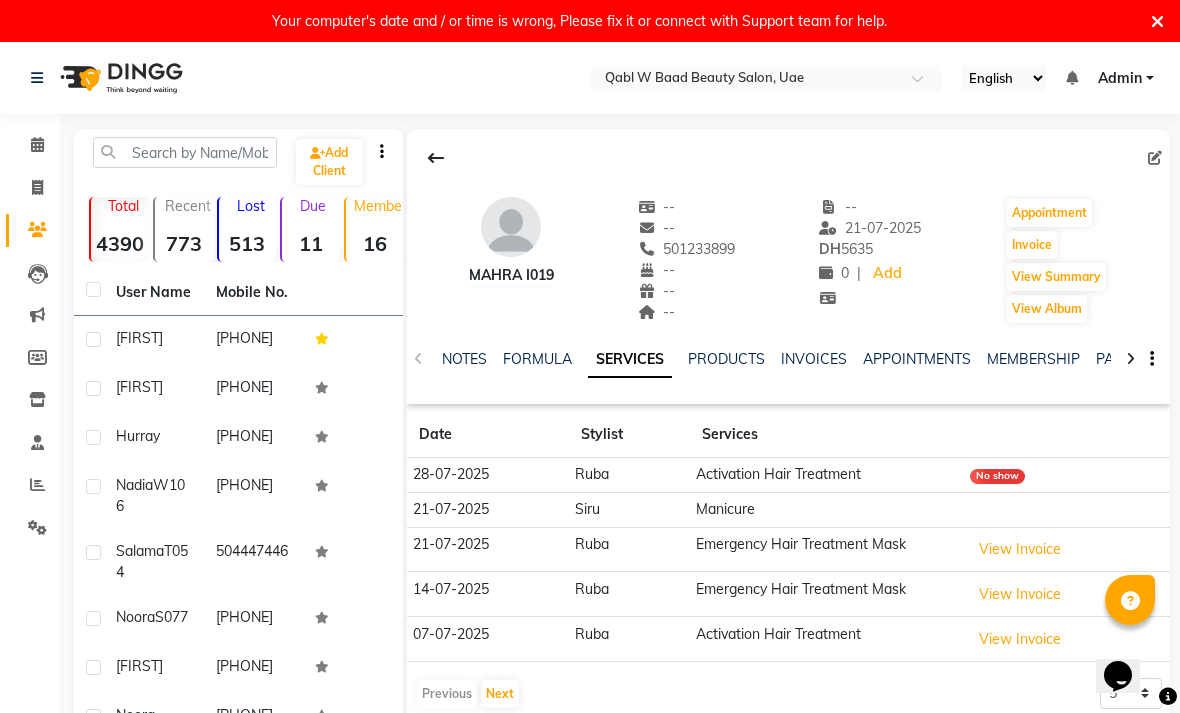 click on "NOTES" 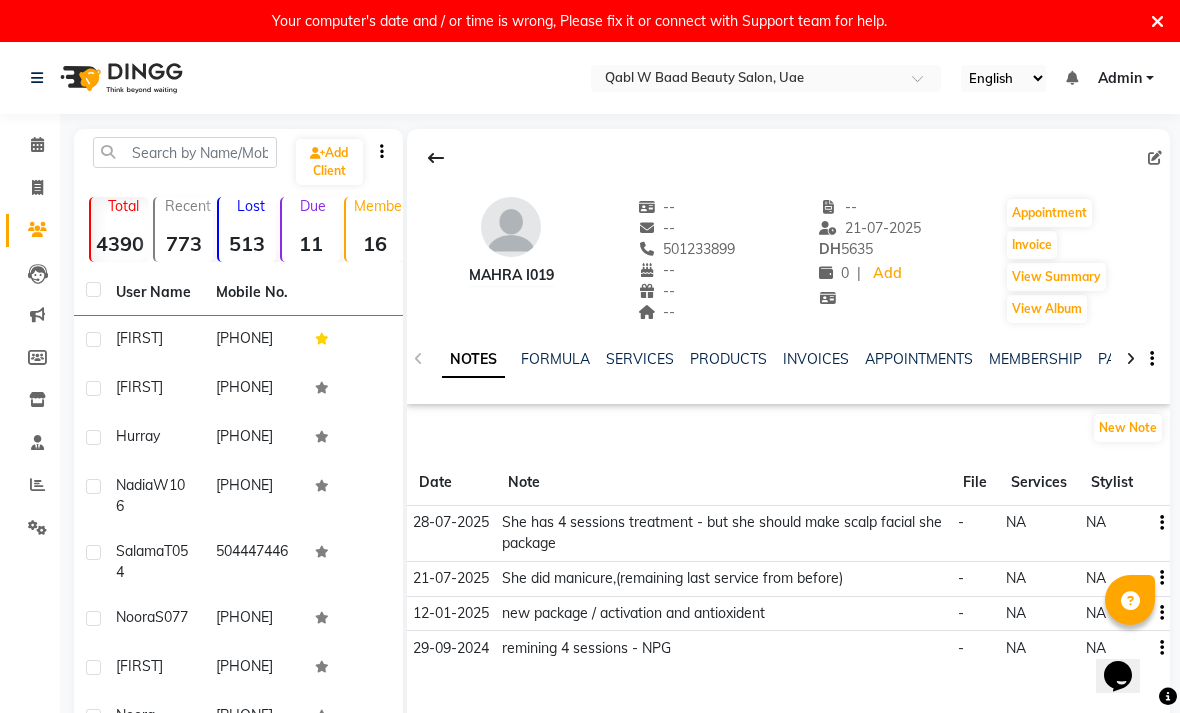 click on "New Note" 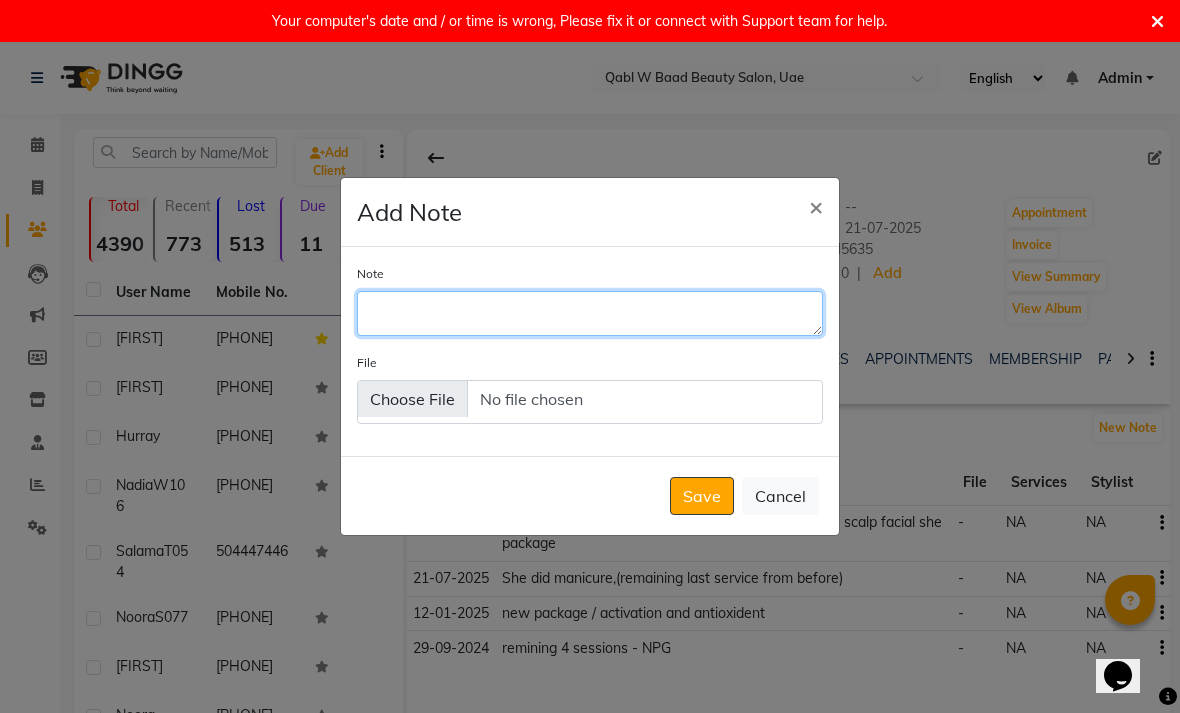 click on "Note" at bounding box center [590, 313] 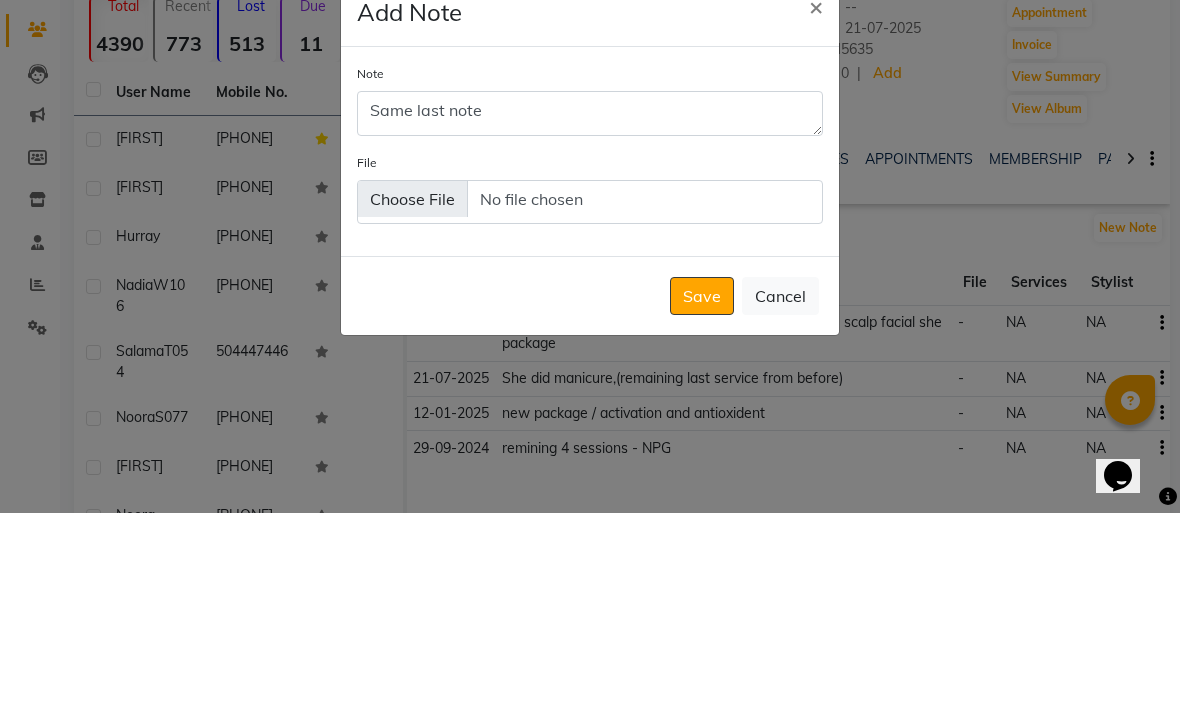 scroll, scrollTop: 200, scrollLeft: 0, axis: vertical 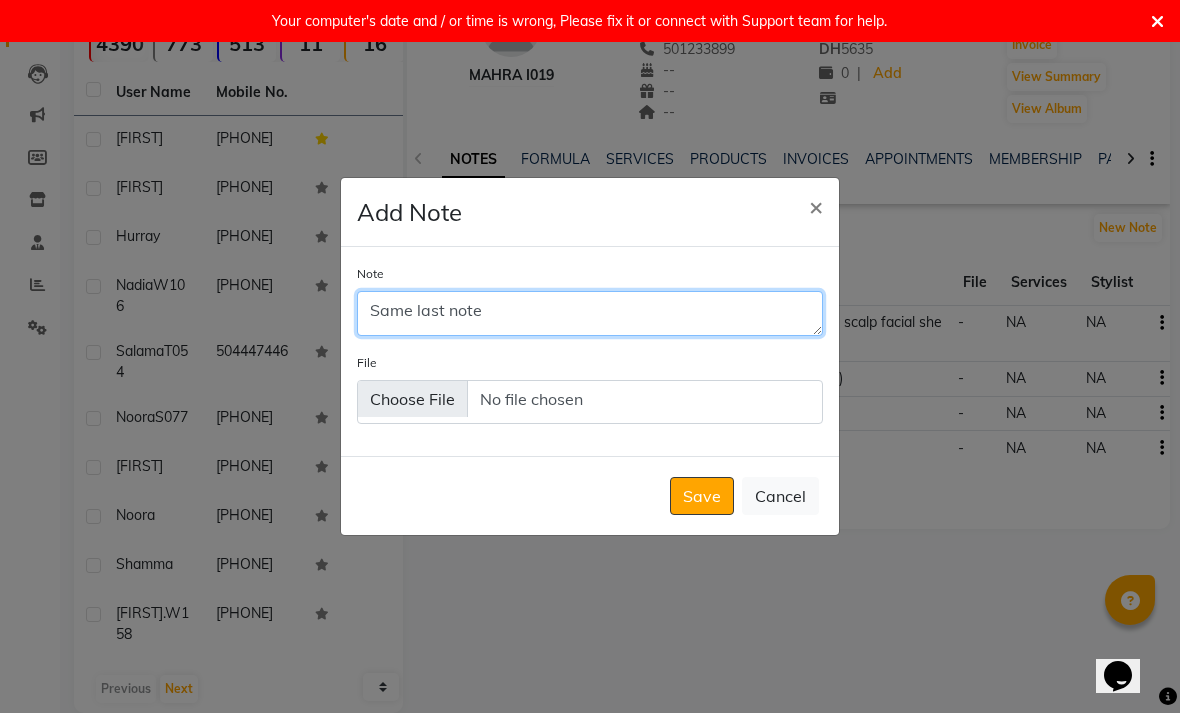 type on "Same last note" 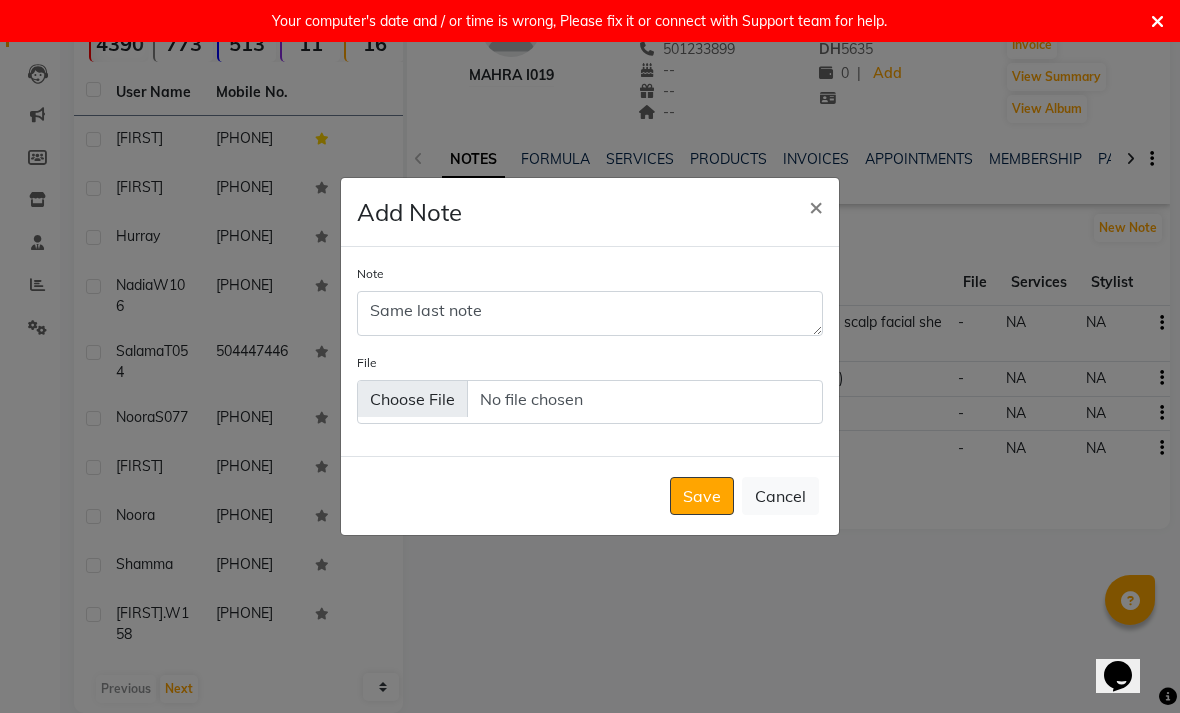click on "Save" 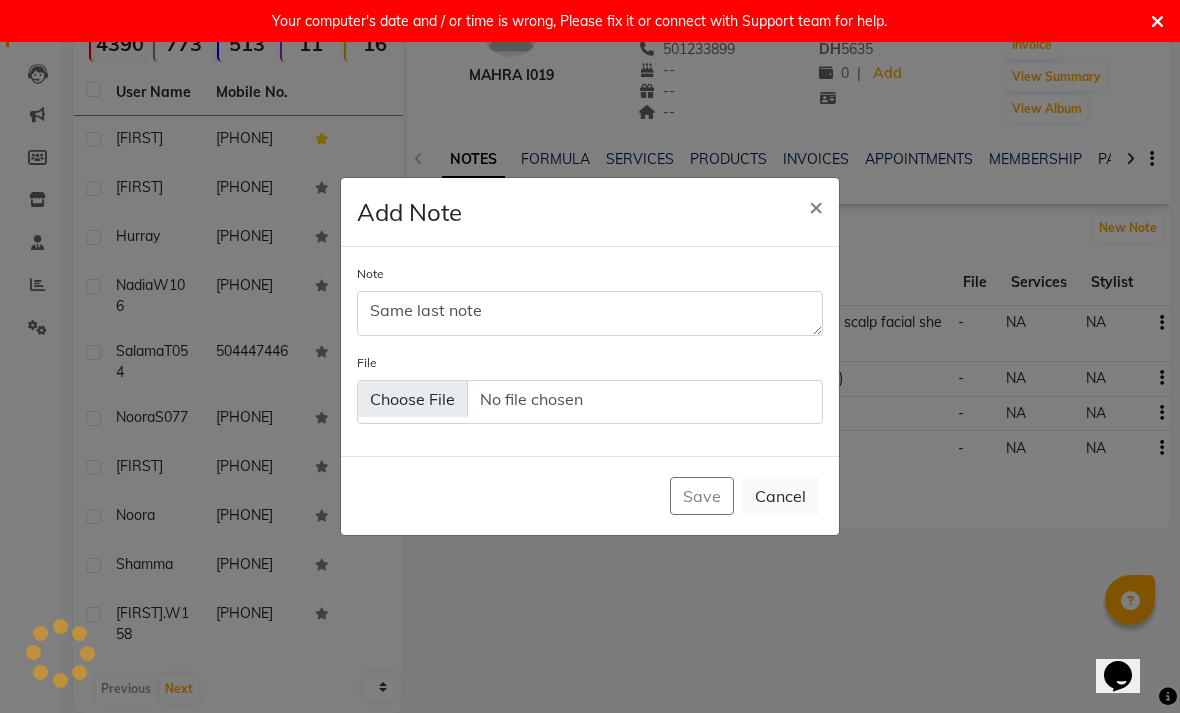 type 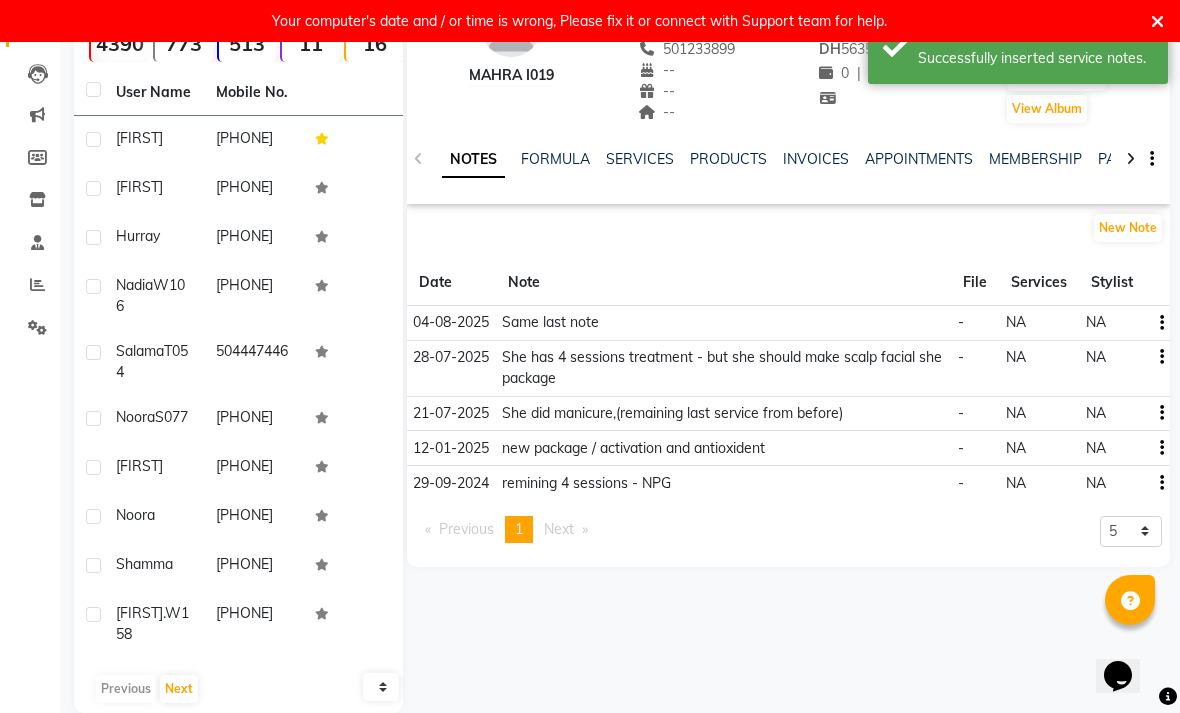click on "SERVICES" 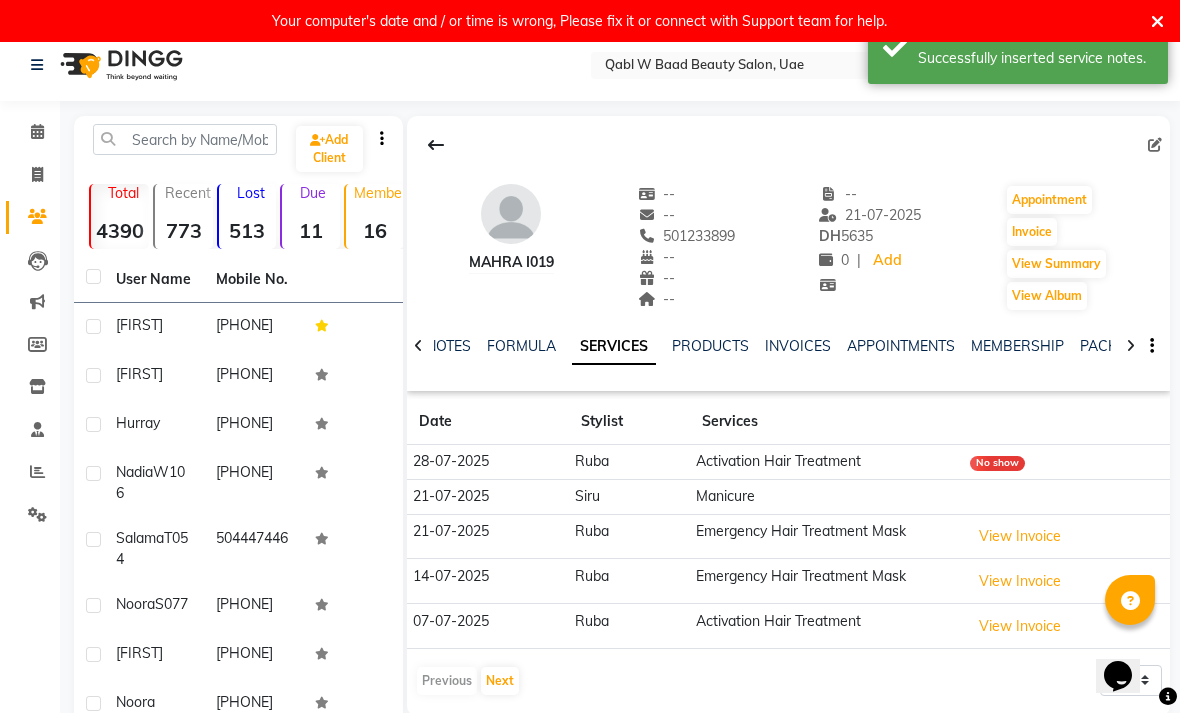 scroll, scrollTop: 0, scrollLeft: 0, axis: both 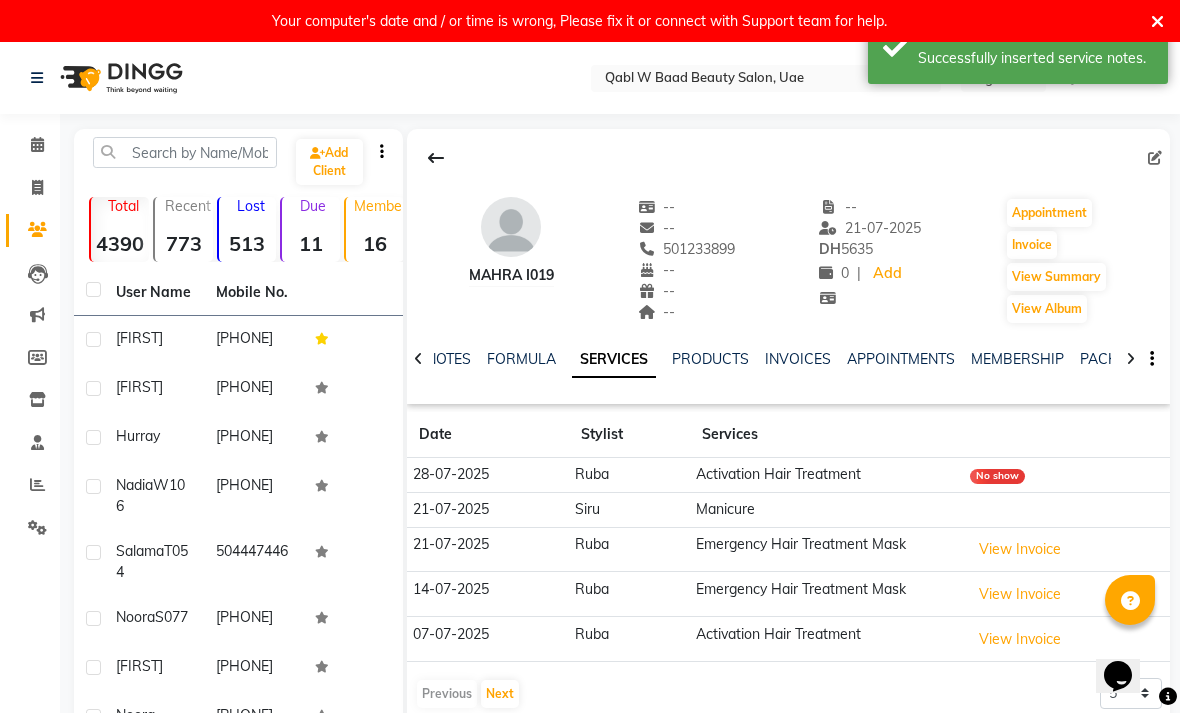 click 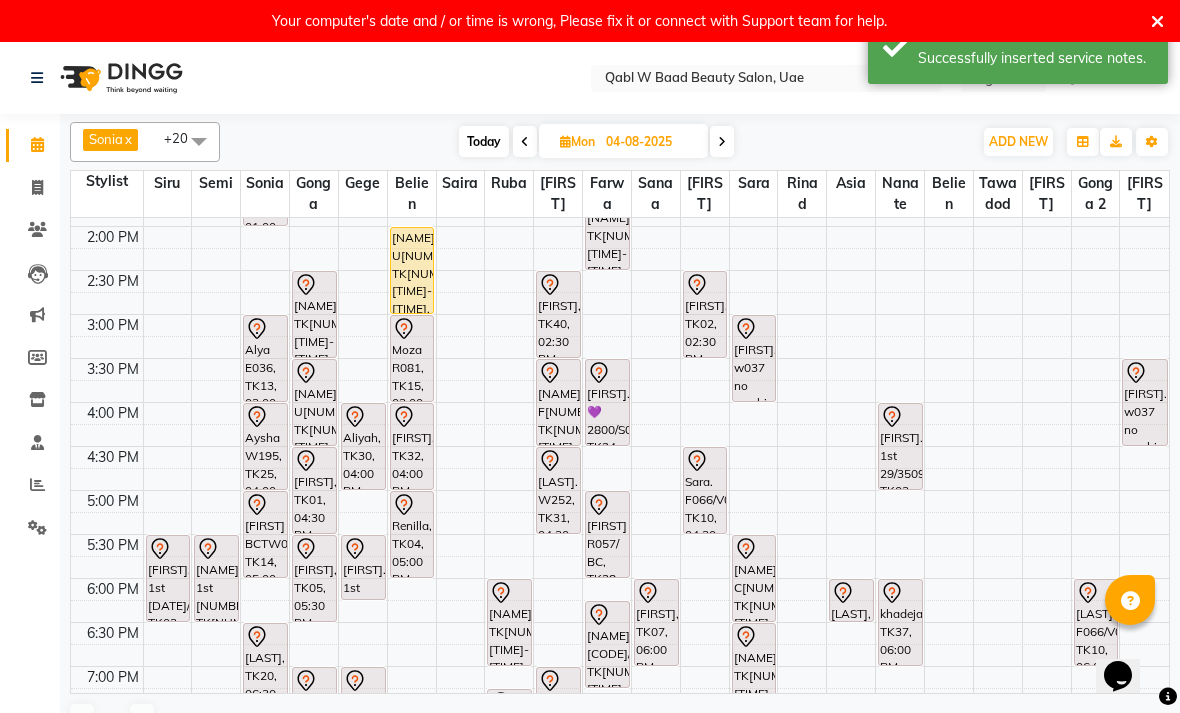scroll, scrollTop: 347, scrollLeft: 0, axis: vertical 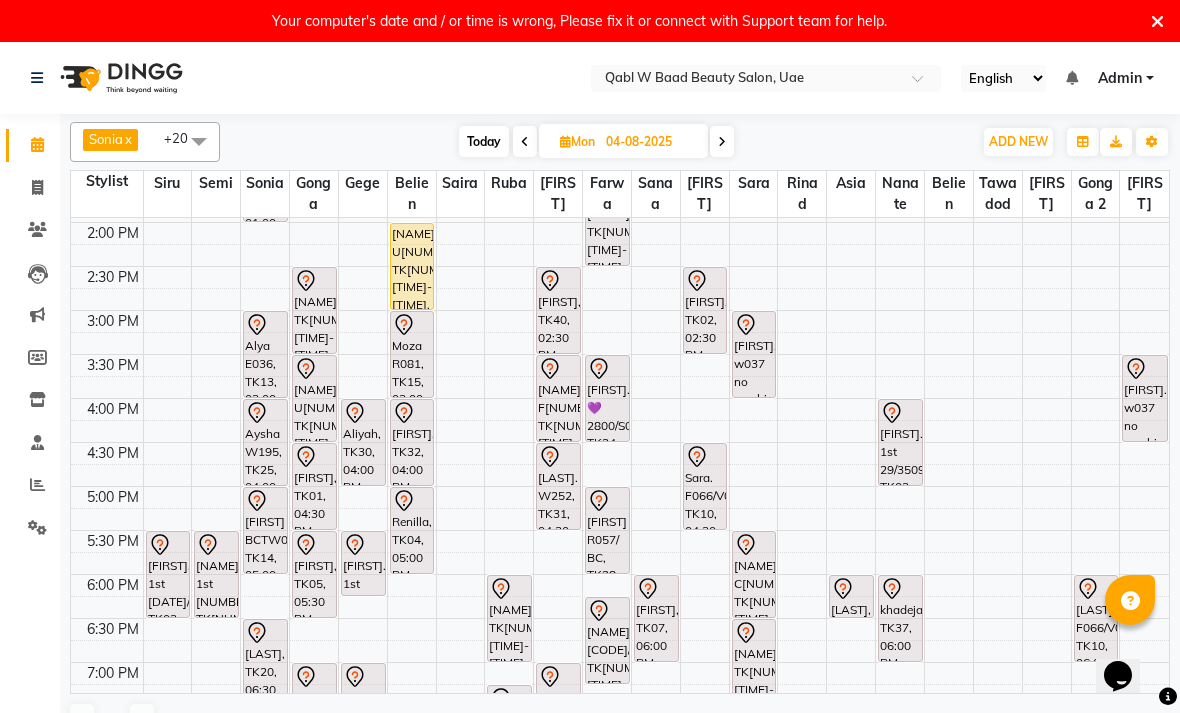 click at bounding box center (509, 589) 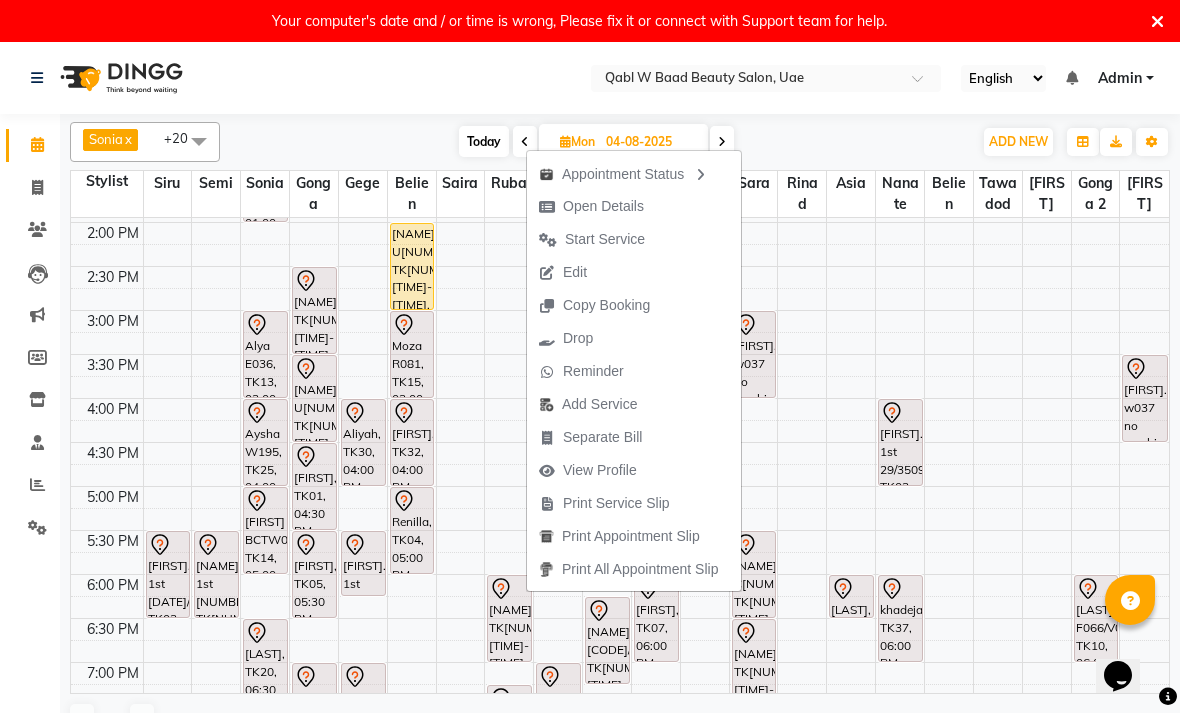 click on "Open Details" at bounding box center (603, 206) 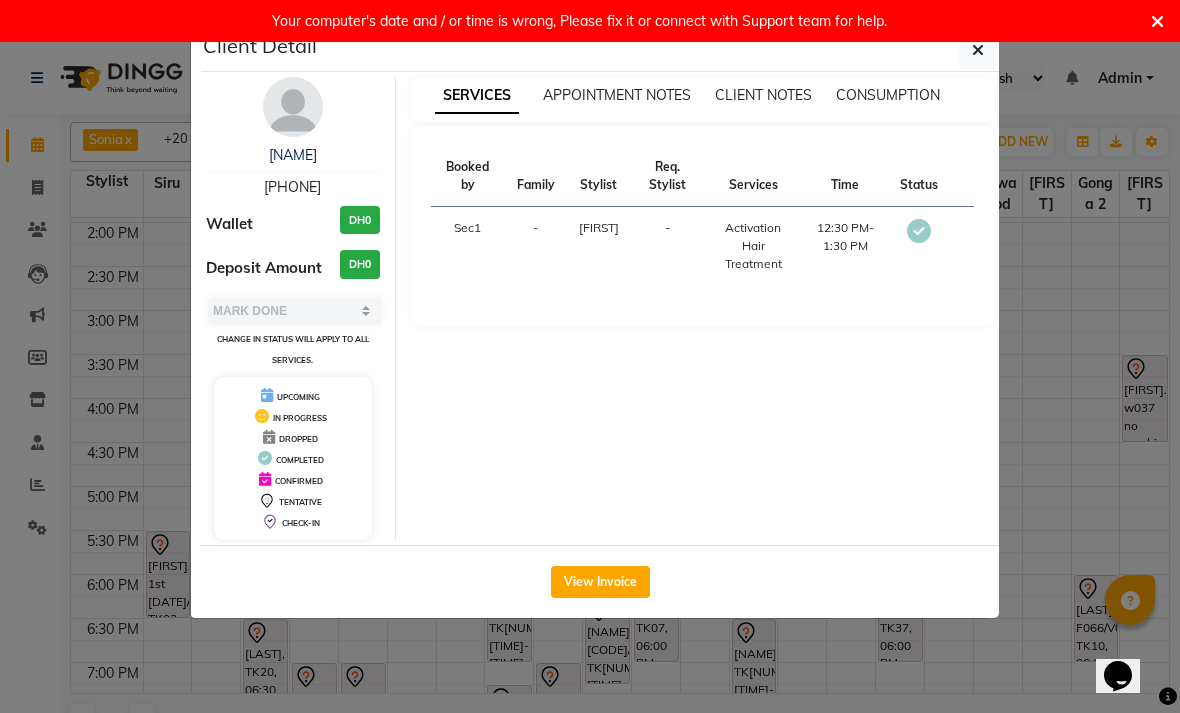 select on "7" 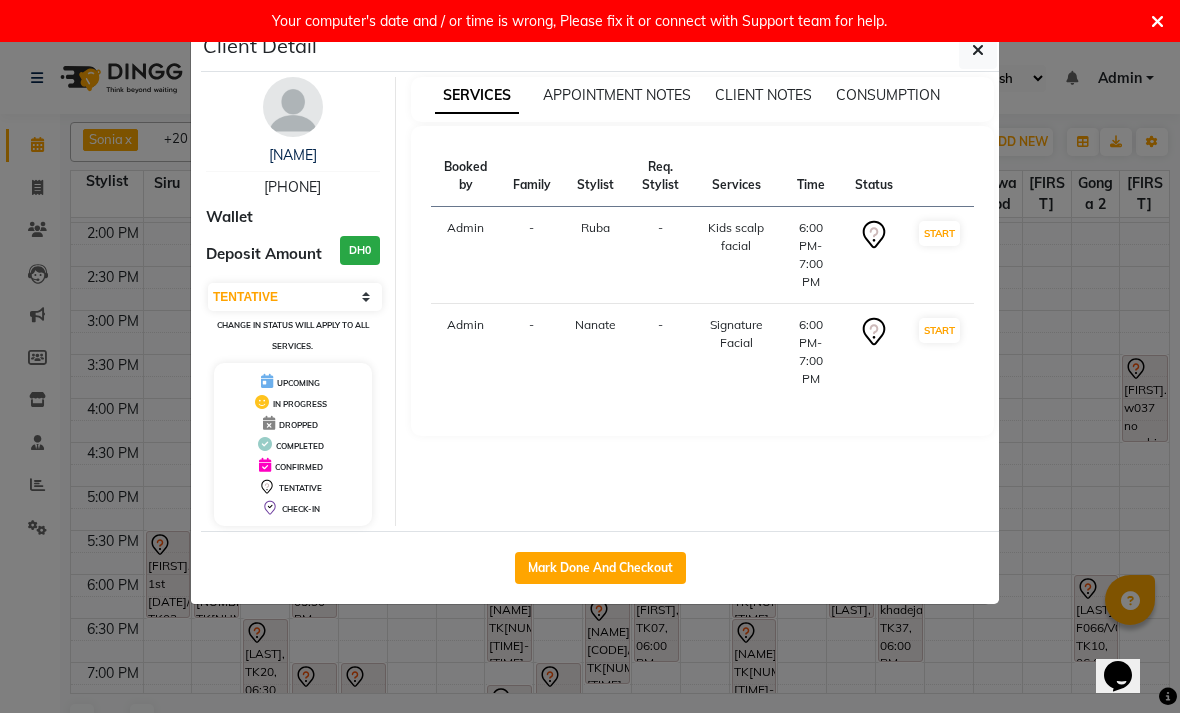 click on "[NAME]" at bounding box center (293, 155) 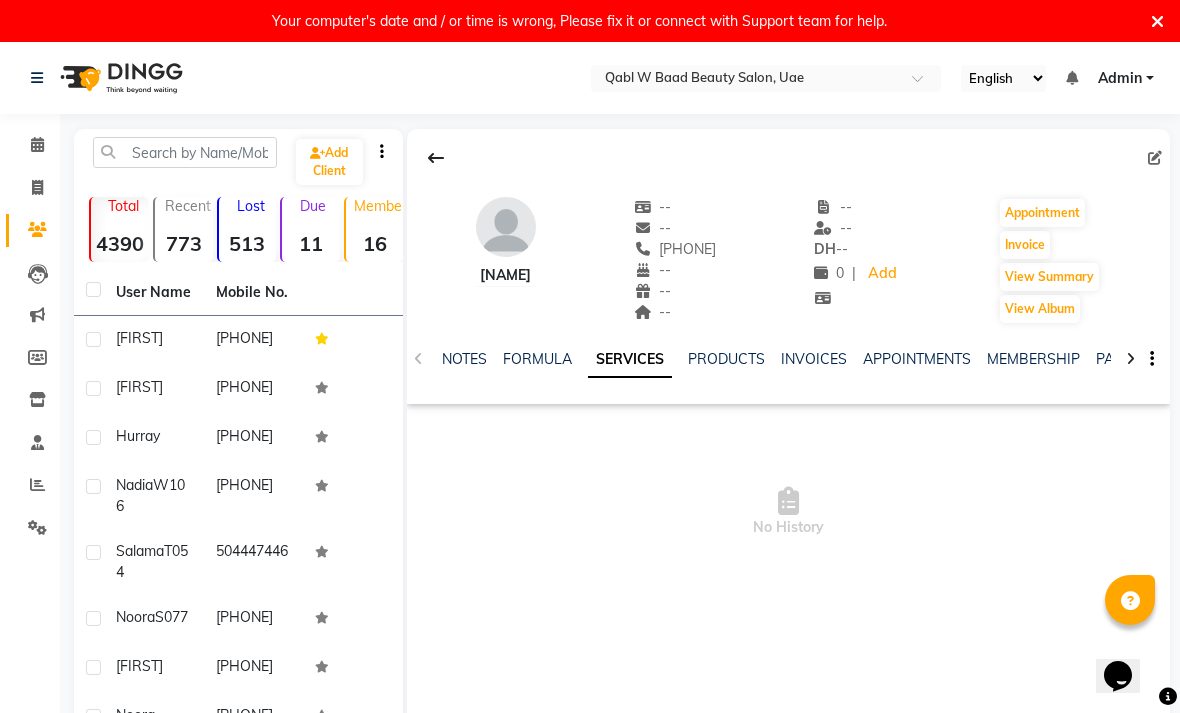 click on "NOTES" 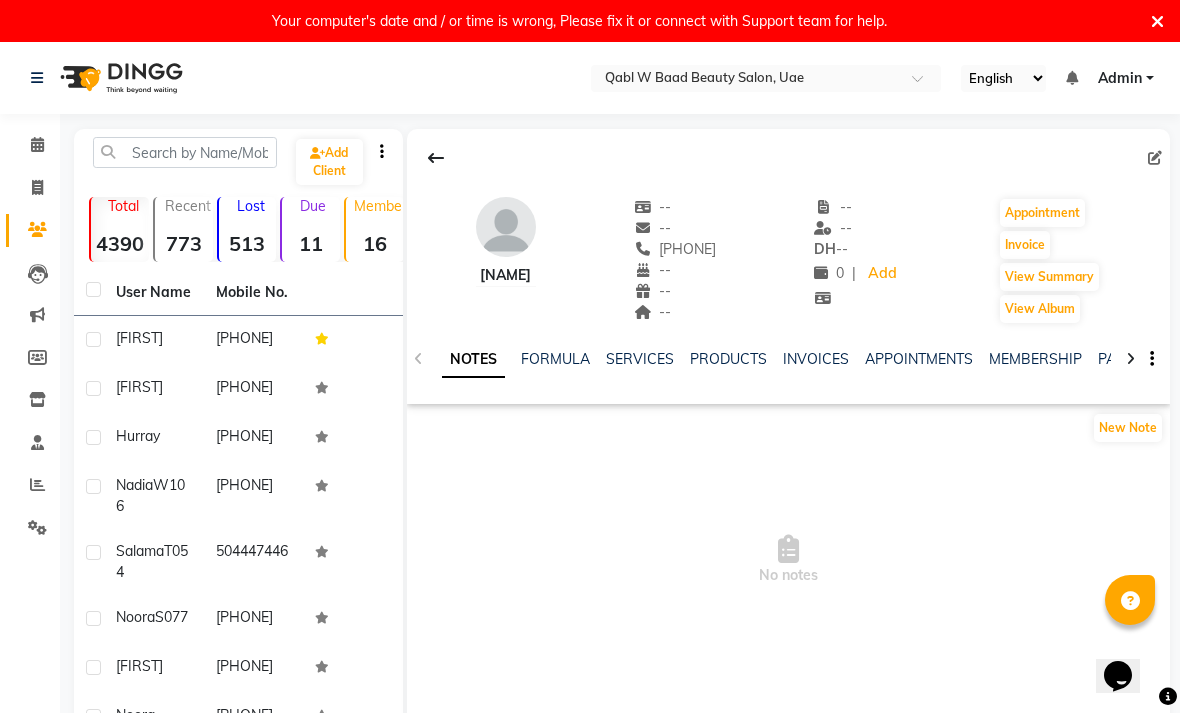 click on "New Note" 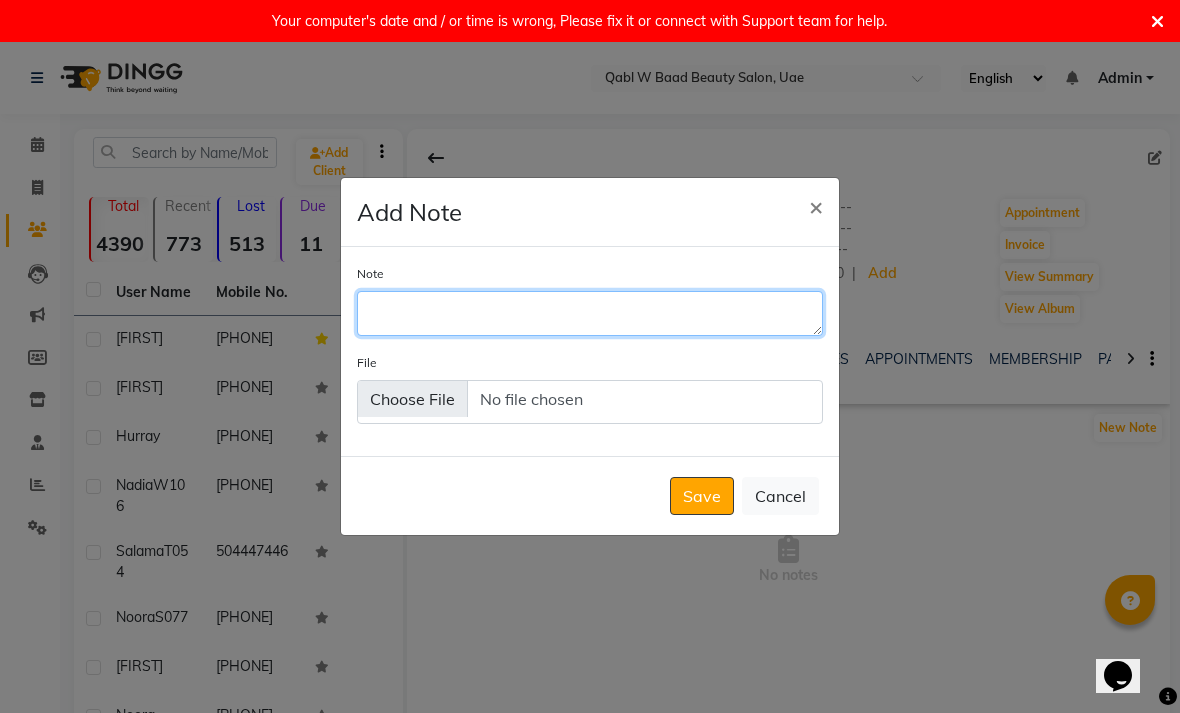 click on "Note" at bounding box center [590, 313] 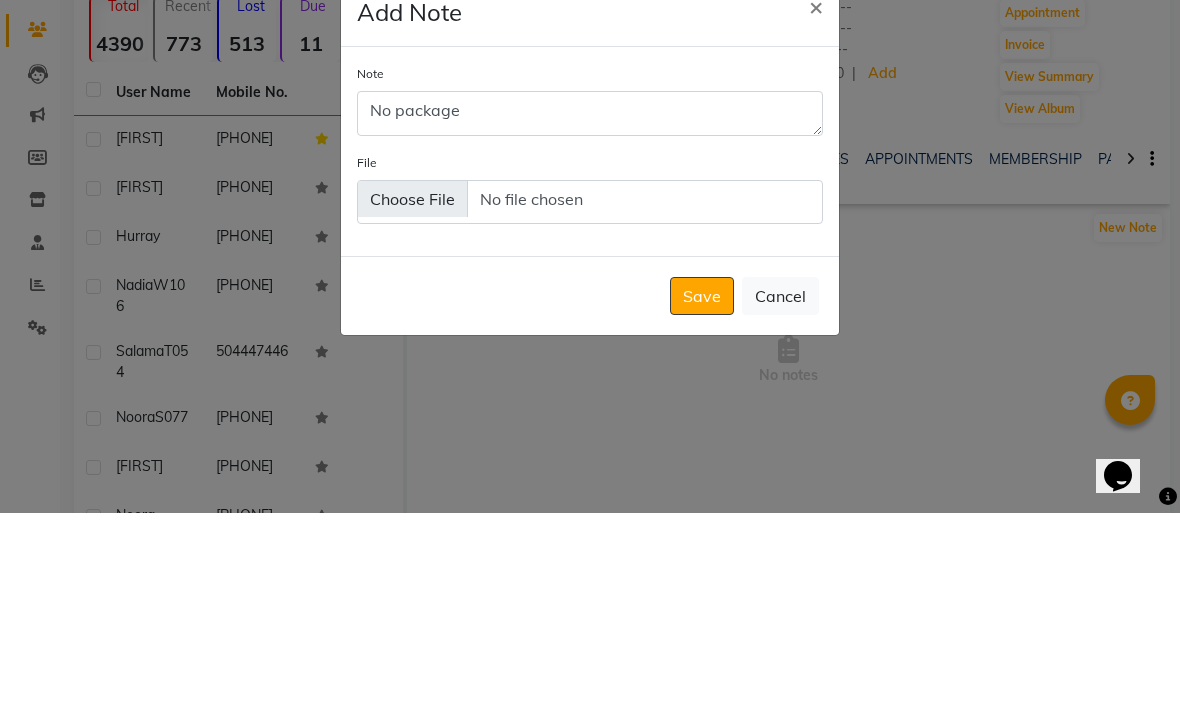 scroll, scrollTop: 200, scrollLeft: 0, axis: vertical 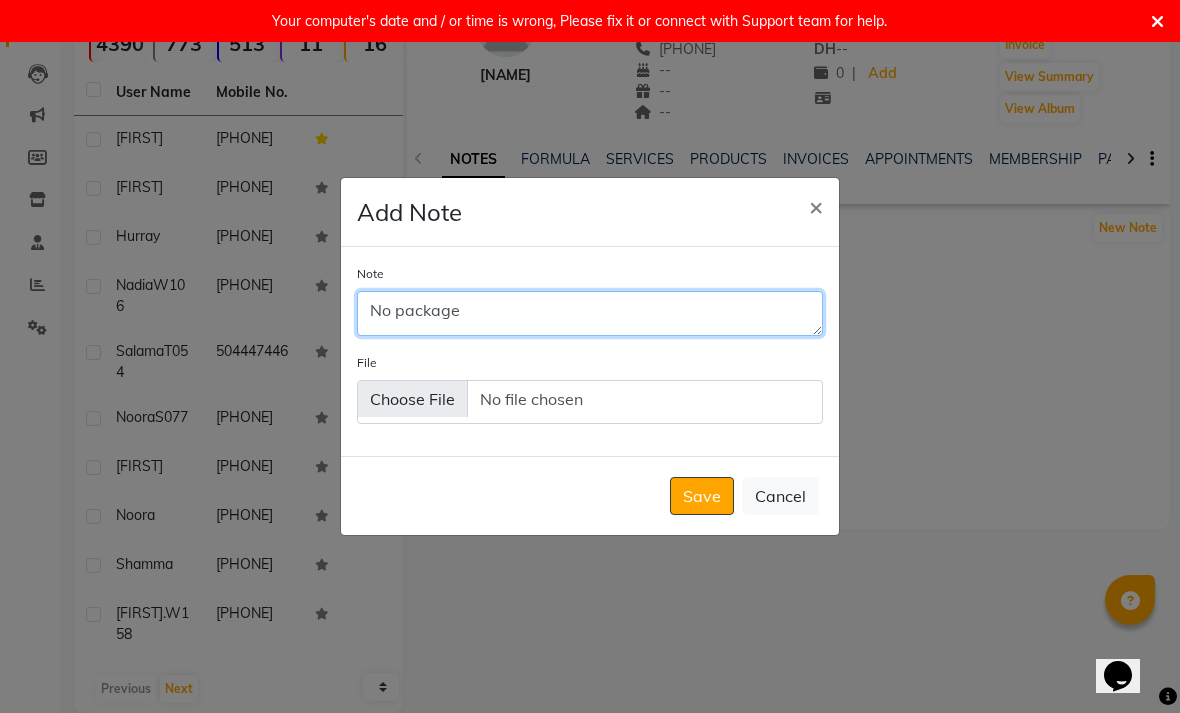 type on "No package" 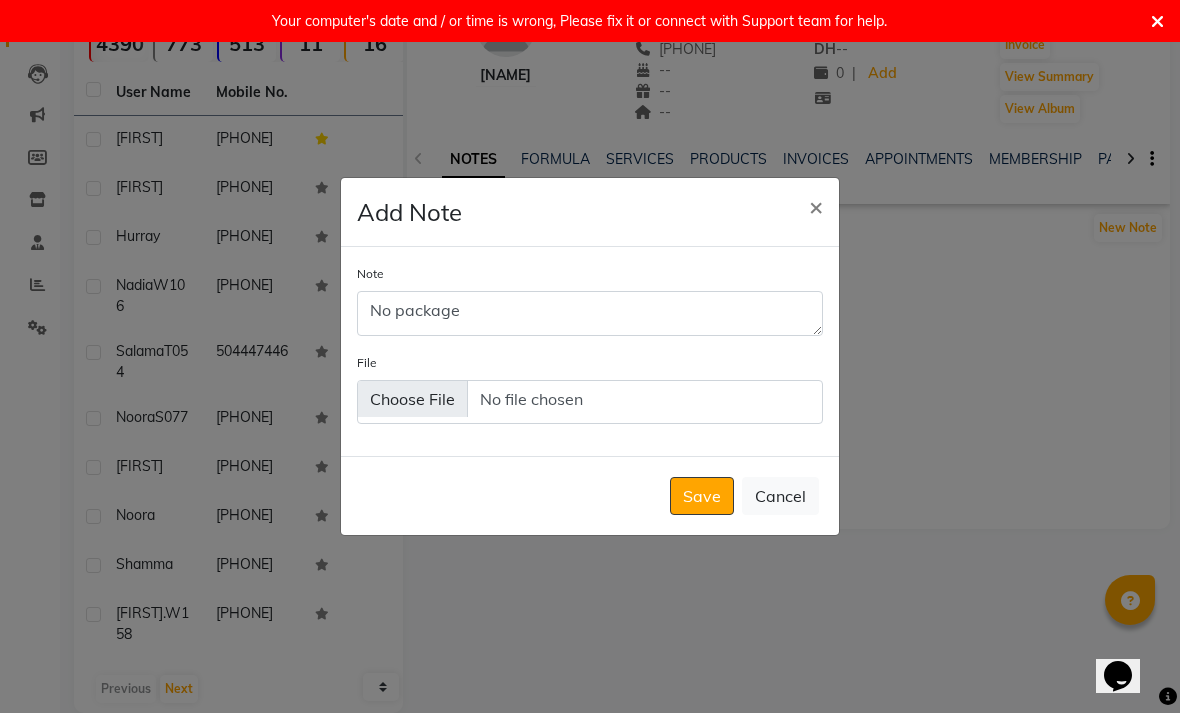 click on "Save" 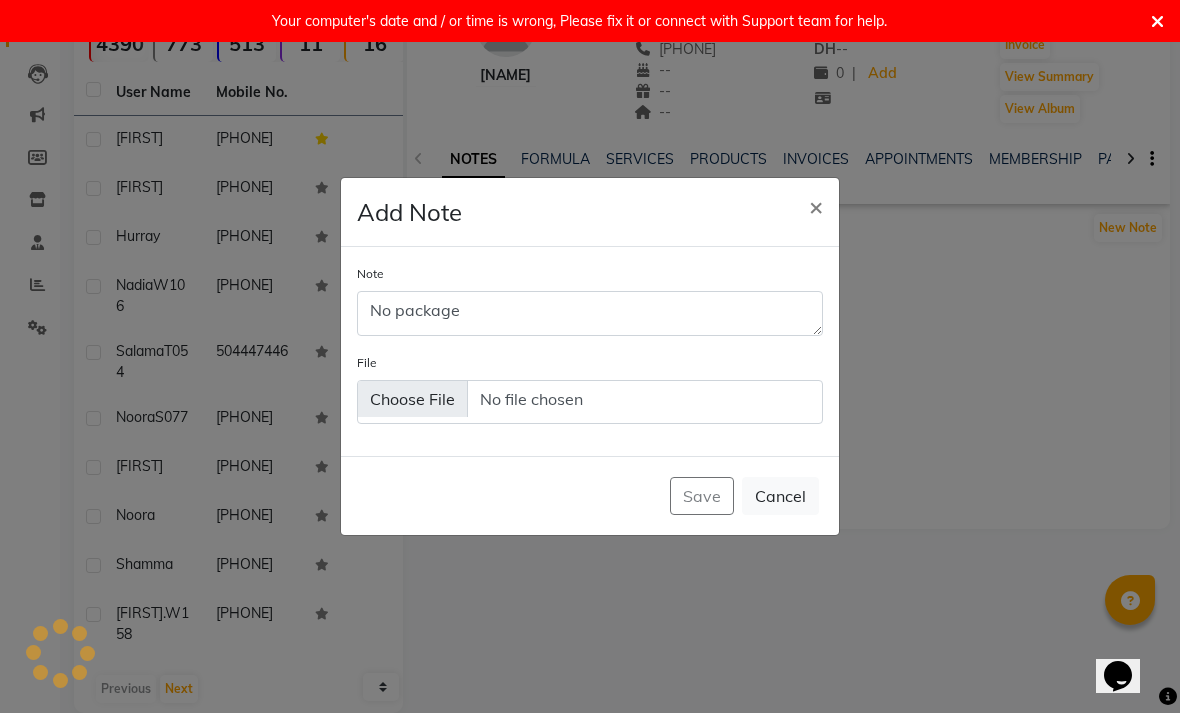 type 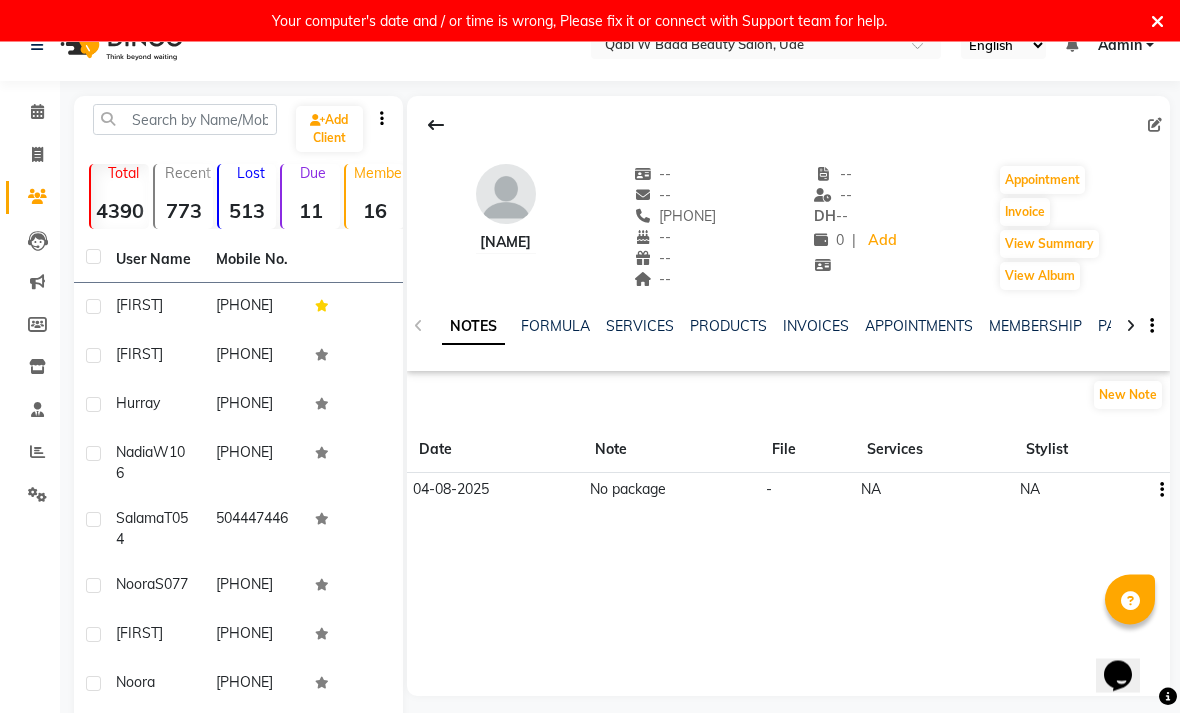 scroll, scrollTop: 0, scrollLeft: 0, axis: both 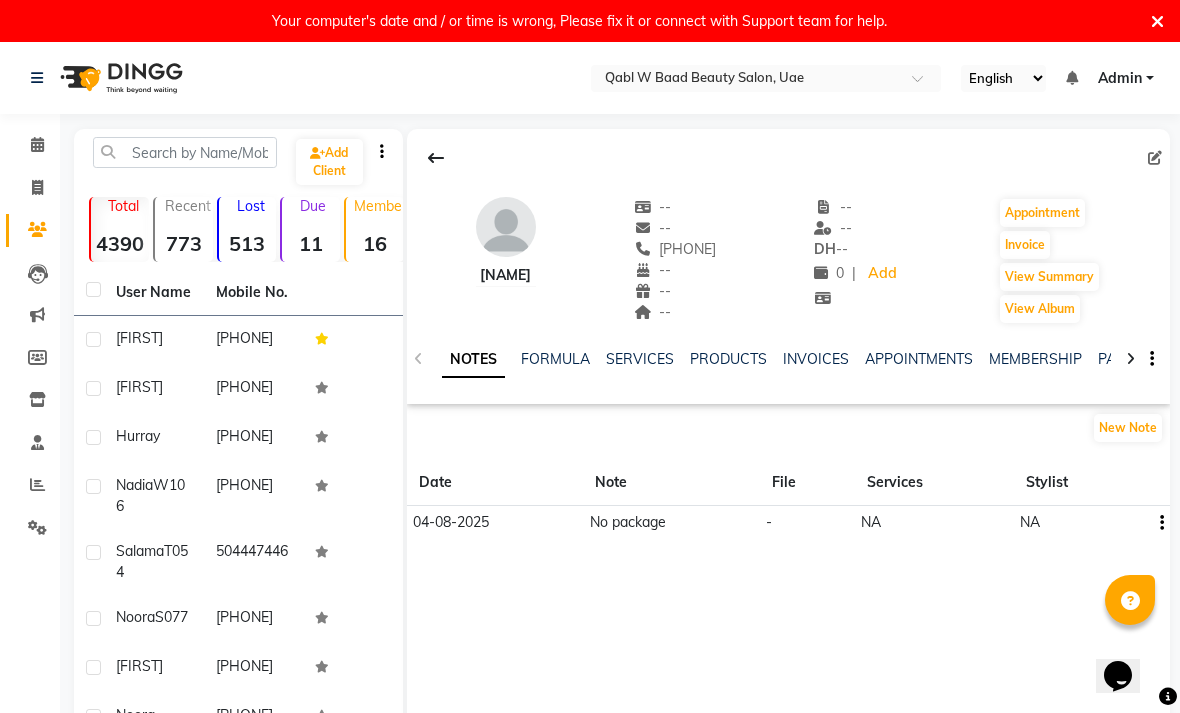 click 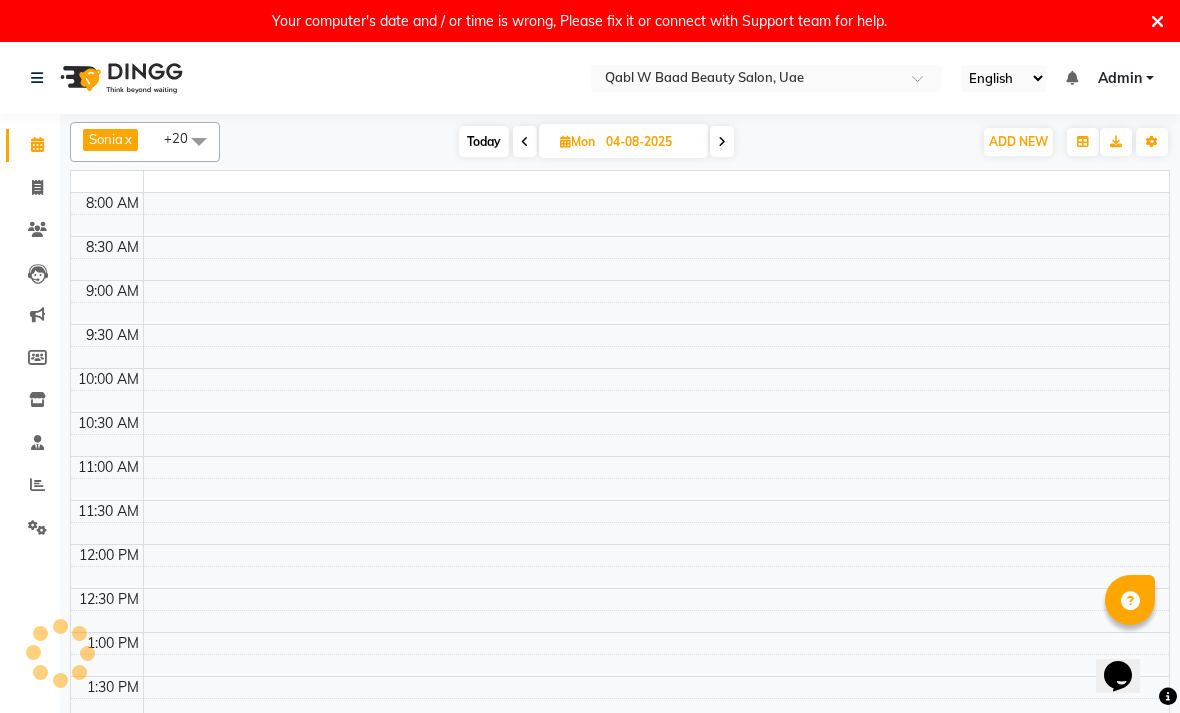click 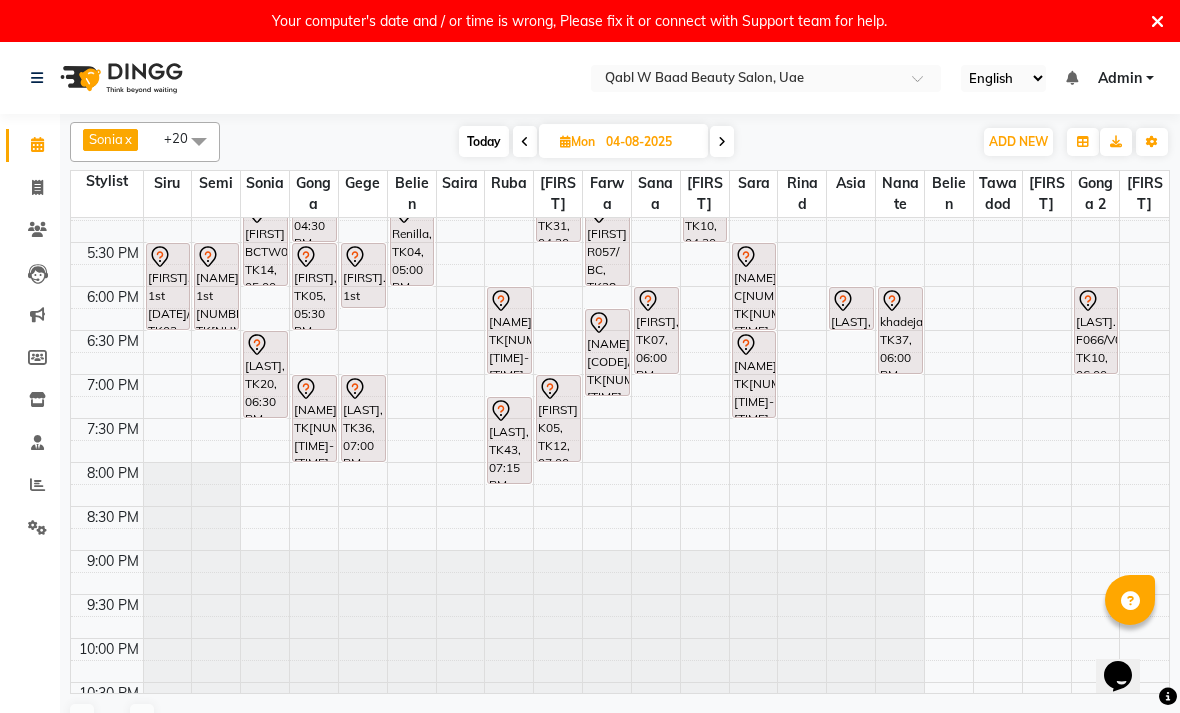 scroll, scrollTop: 673, scrollLeft: 0, axis: vertical 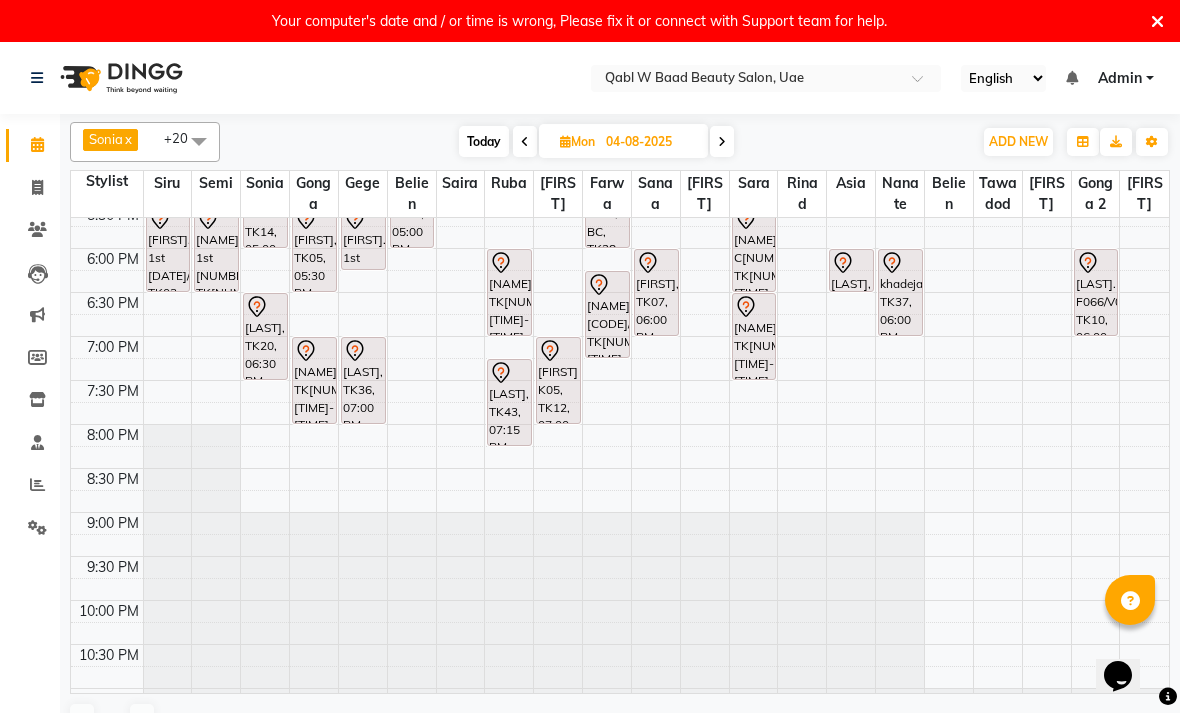 click on "[LAST], TK43, 07:15 PM-08:15 PM, Scalp Facail Treatment" at bounding box center [509, 402] 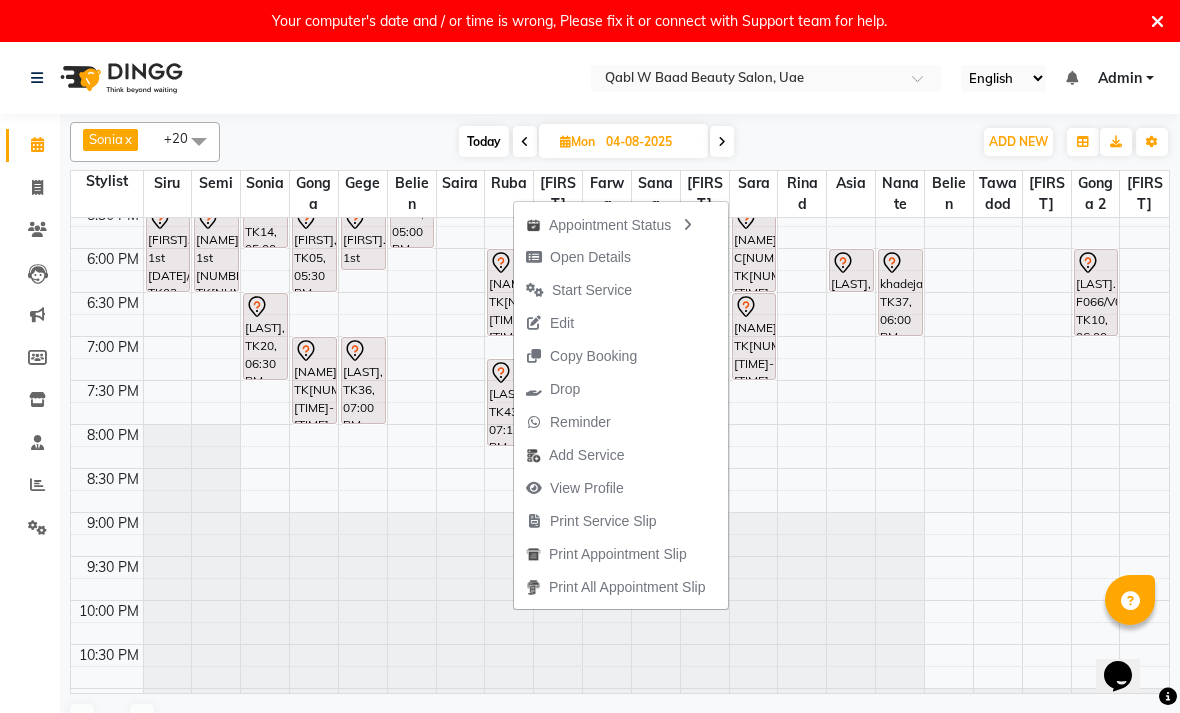 click on "Open Details" at bounding box center (578, 257) 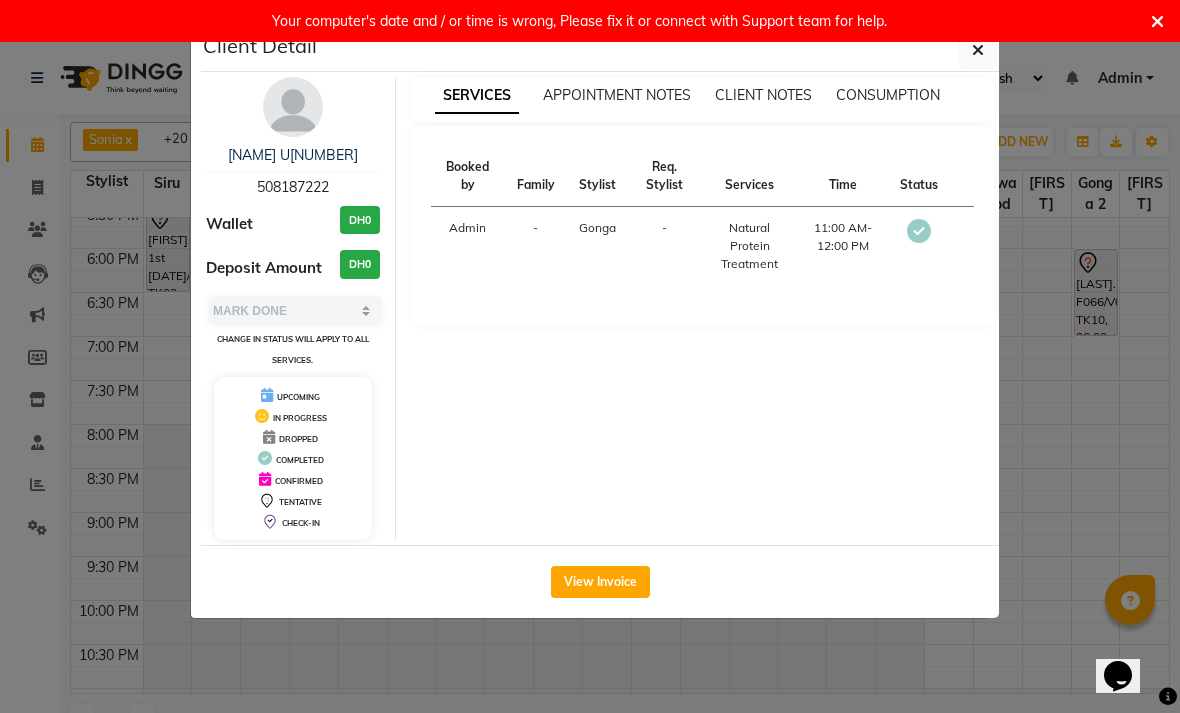 select on "7" 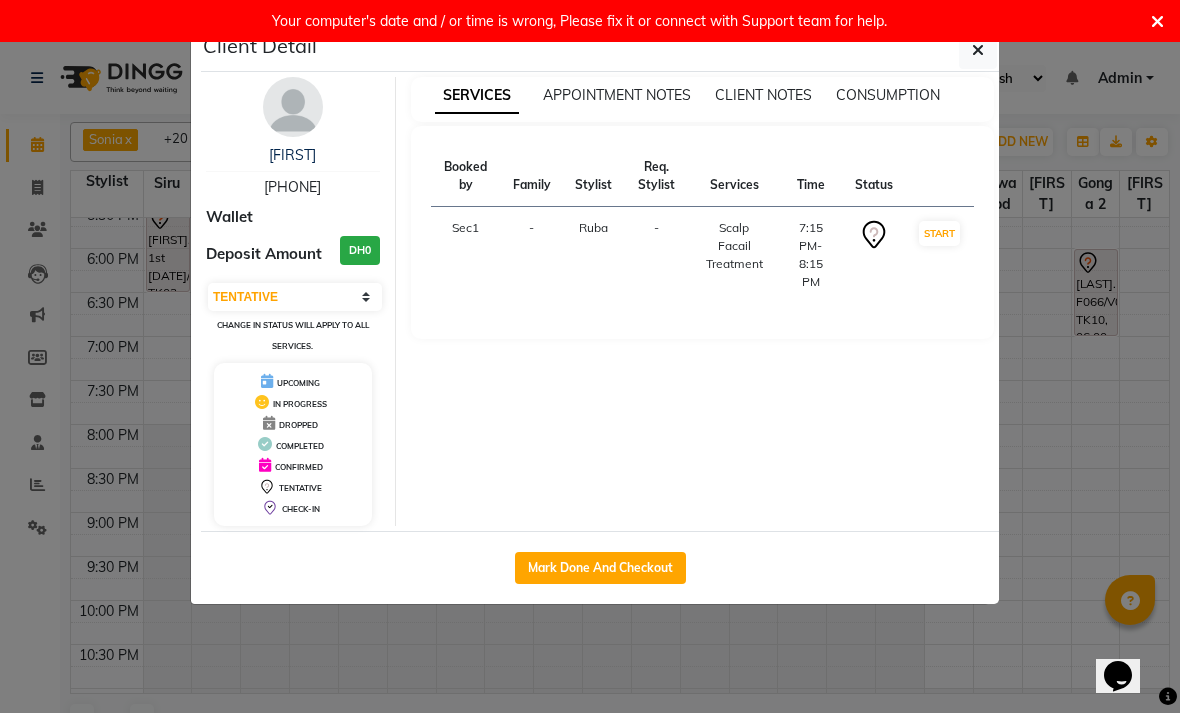 click on "[FIRST]" at bounding box center (292, 155) 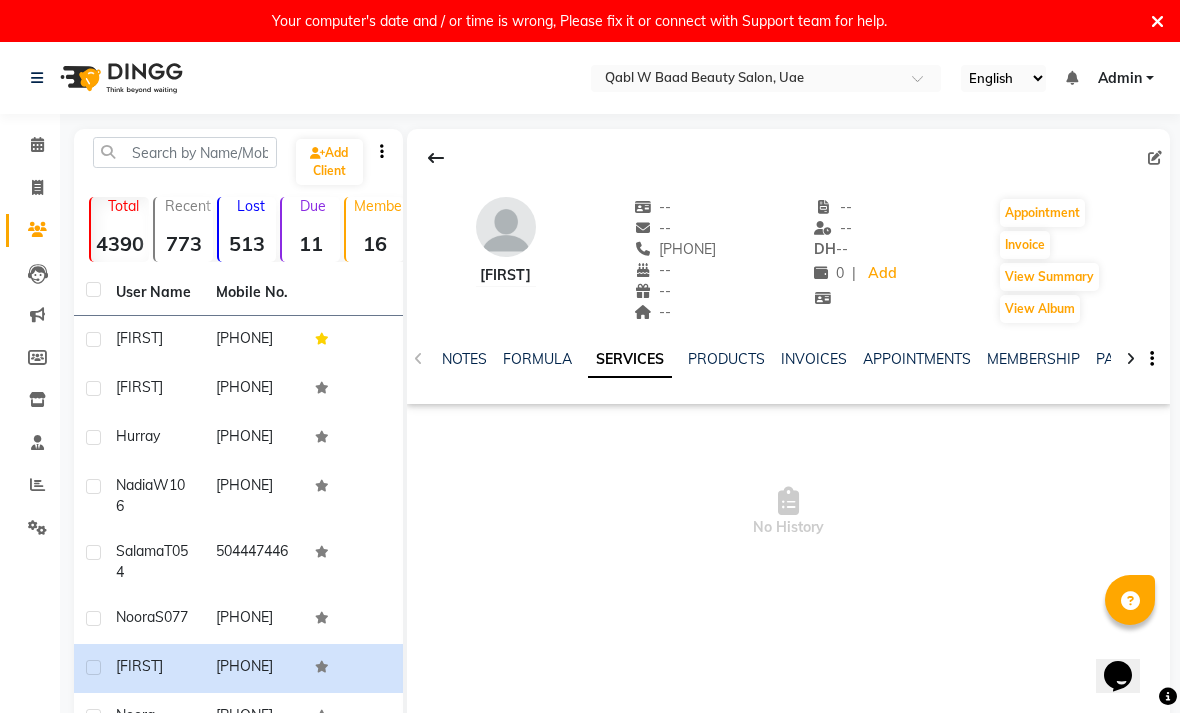 click on "NOTES" 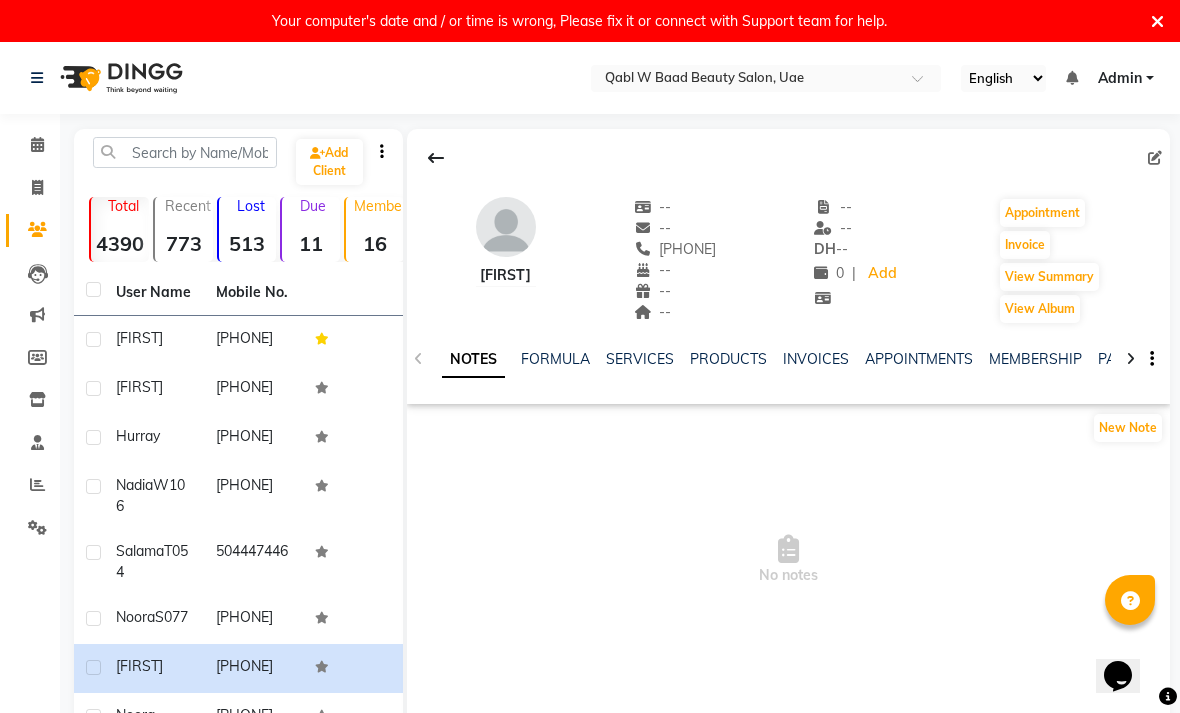click on "Calendar" 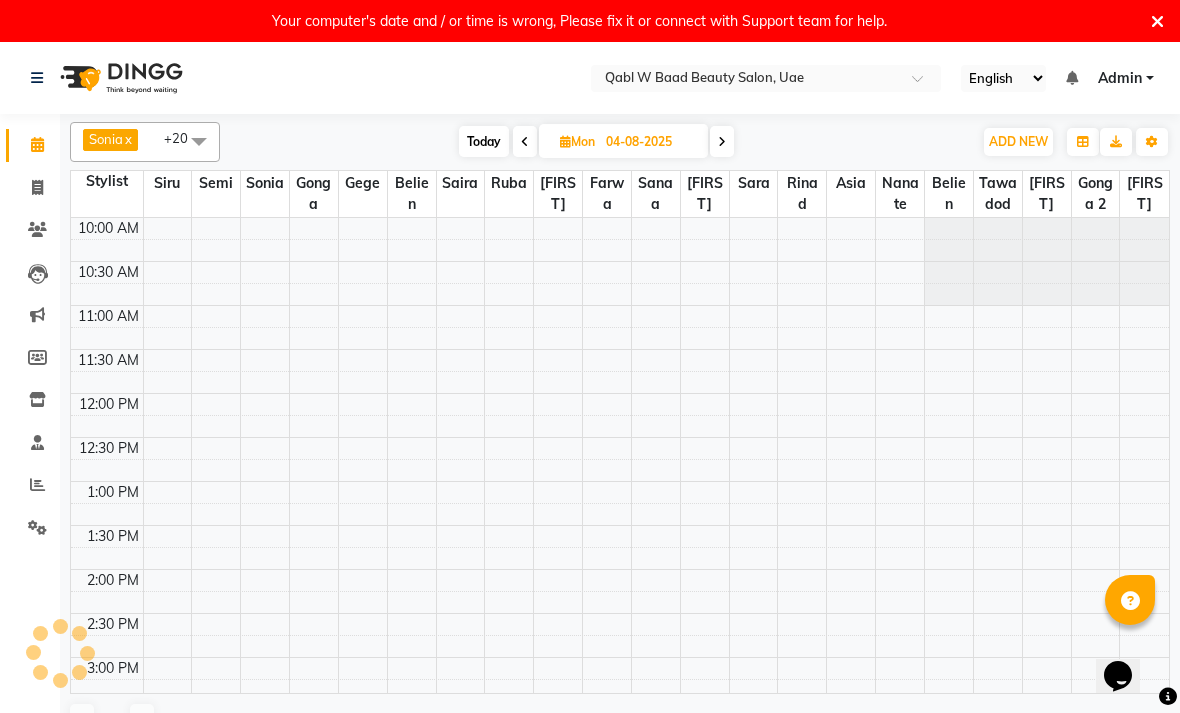 scroll, scrollTop: 0, scrollLeft: 0, axis: both 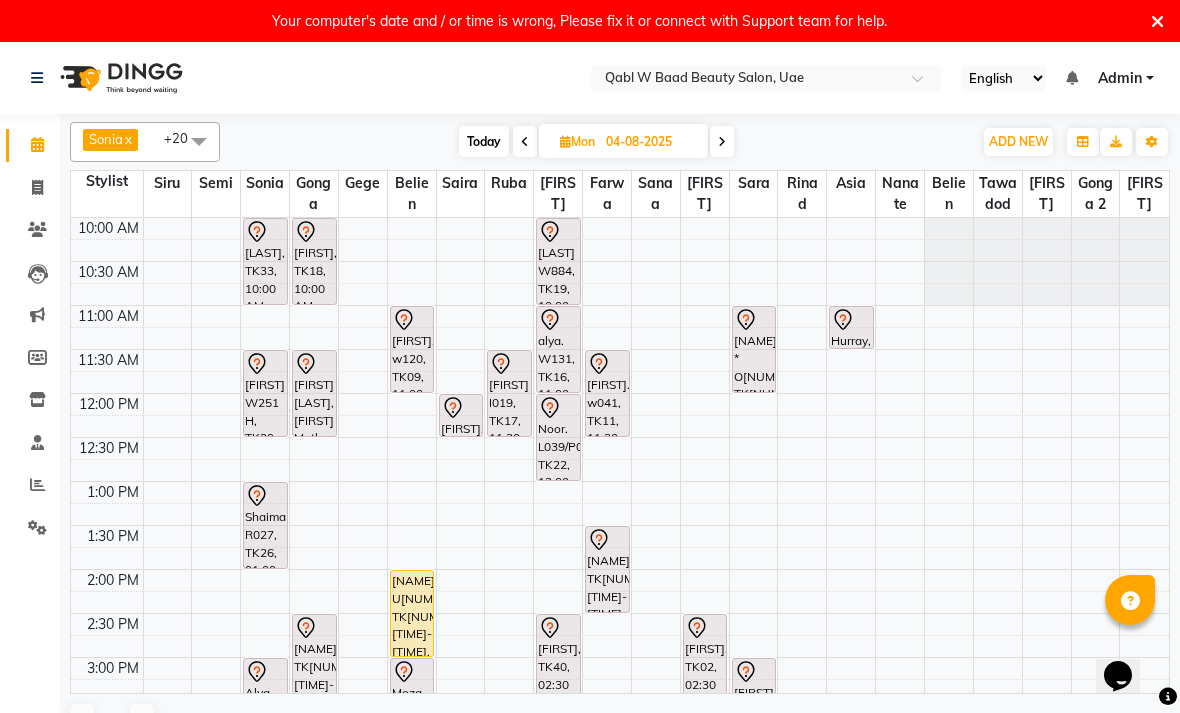 click on "[LAST] W884, TK19, 10:00 AM-11:00 AM, Activation Hair Treatment" at bounding box center (558, 261) 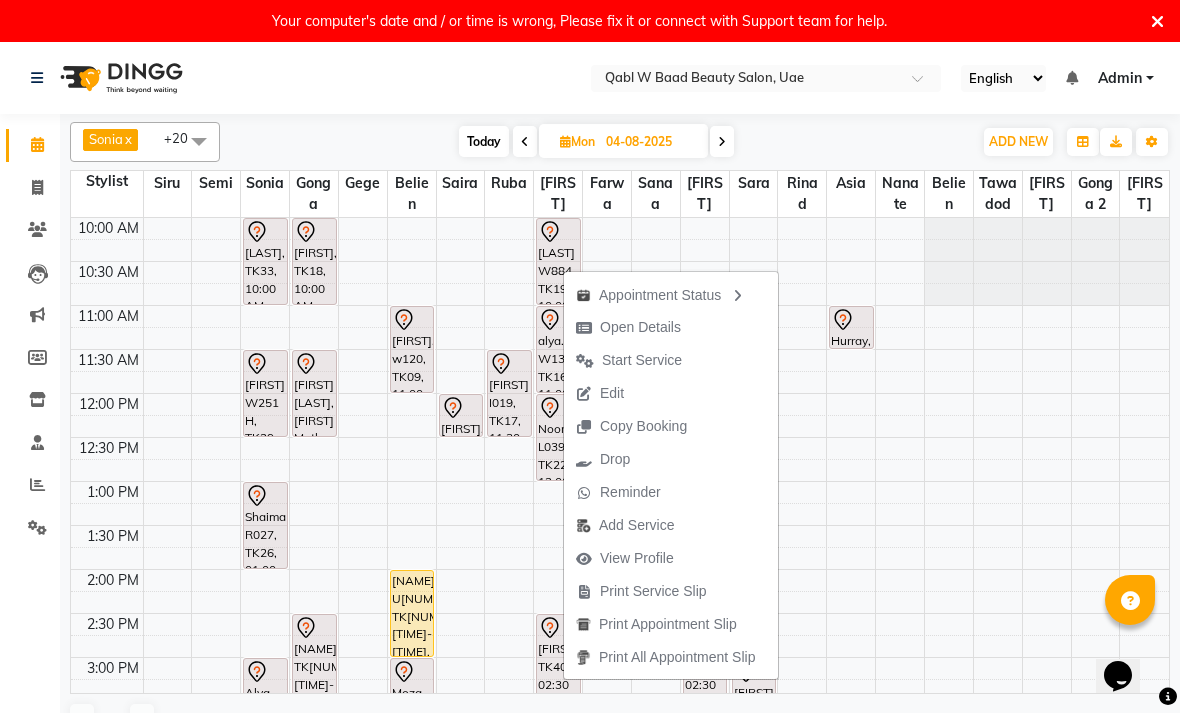 click on "Open Details" at bounding box center (640, 327) 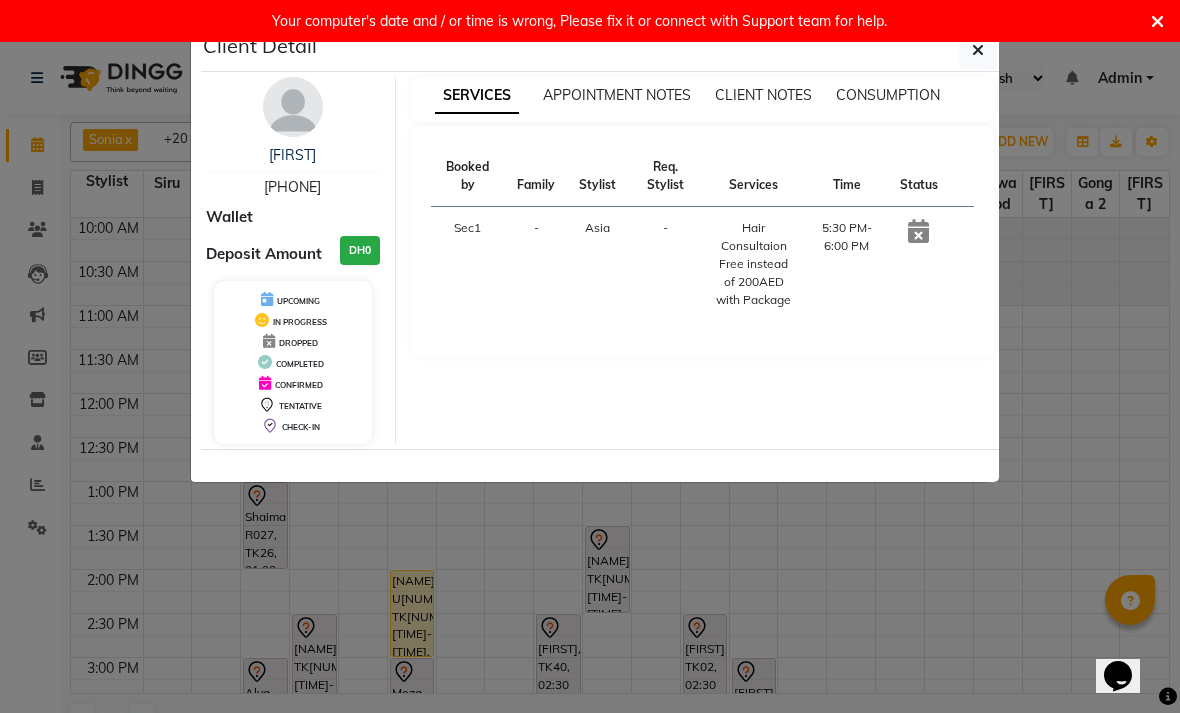 select on "7" 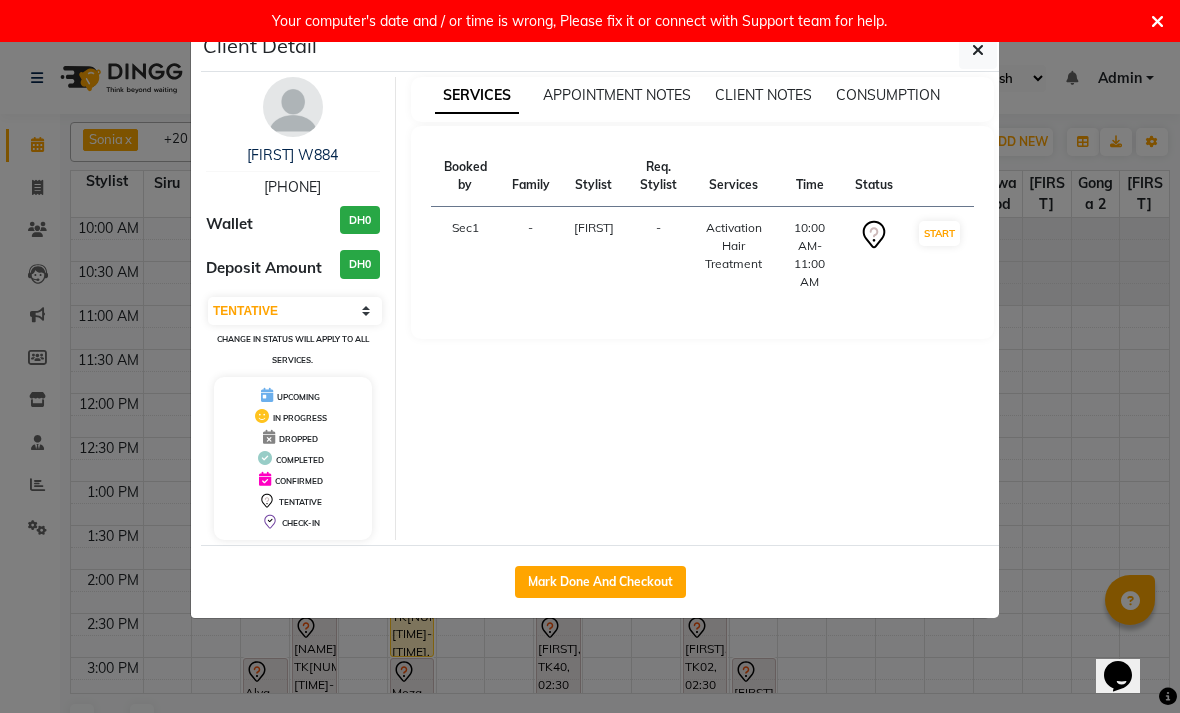 click on "[FIRST] W884" at bounding box center [292, 155] 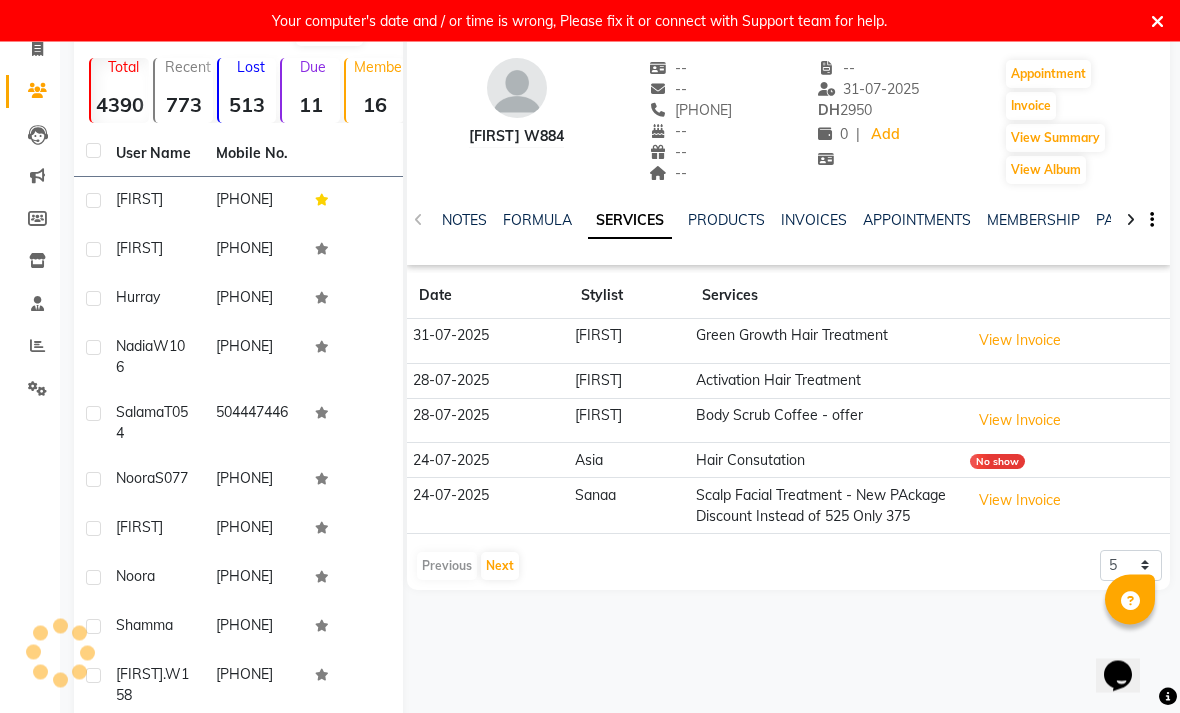 scroll, scrollTop: 150, scrollLeft: 0, axis: vertical 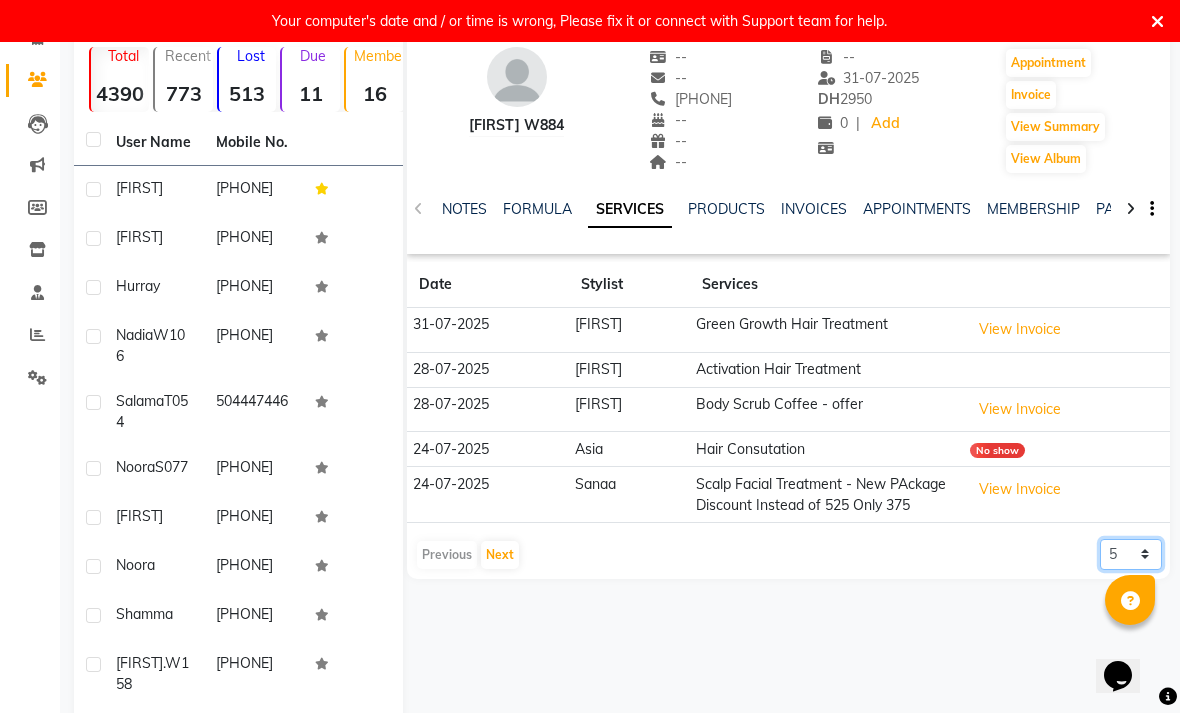click on "5 10 50 100 500" 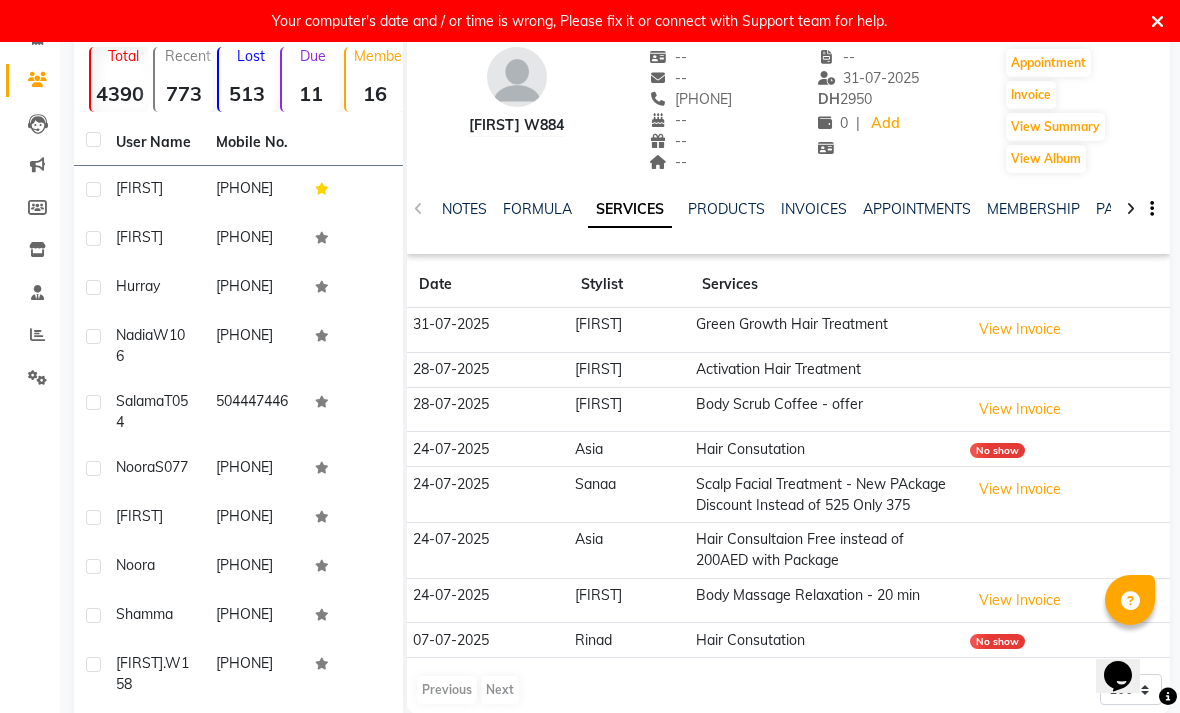 click on "NOTES" 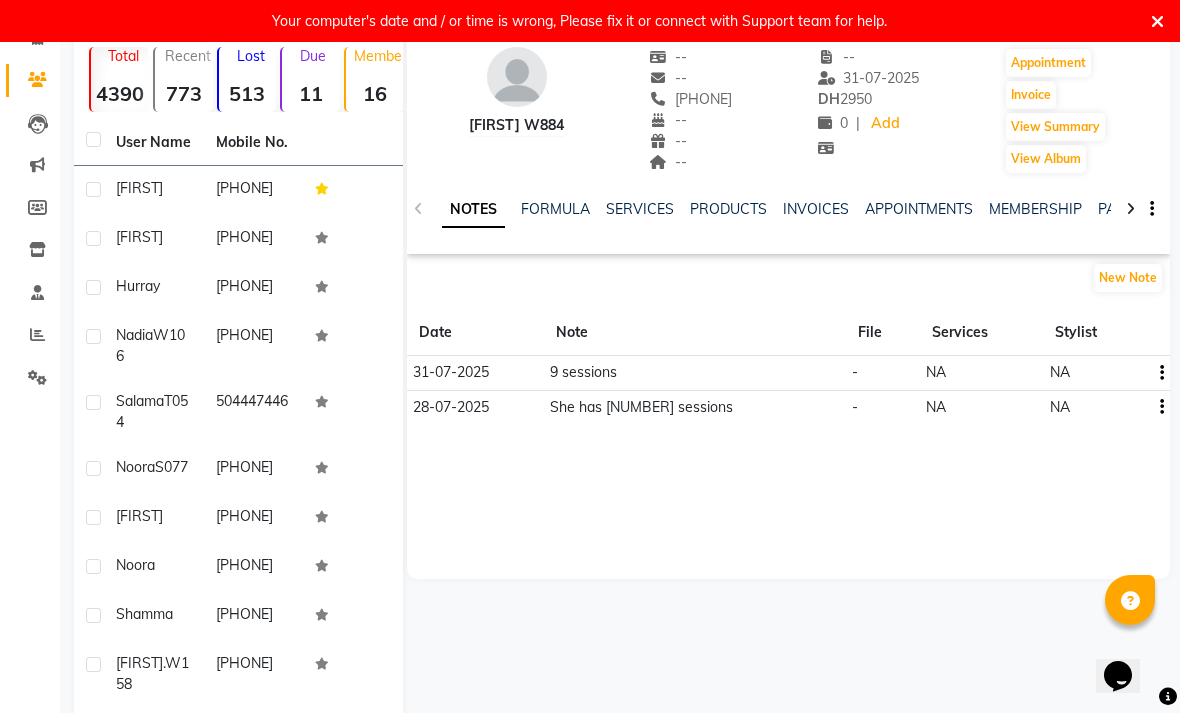 click on "New Note" 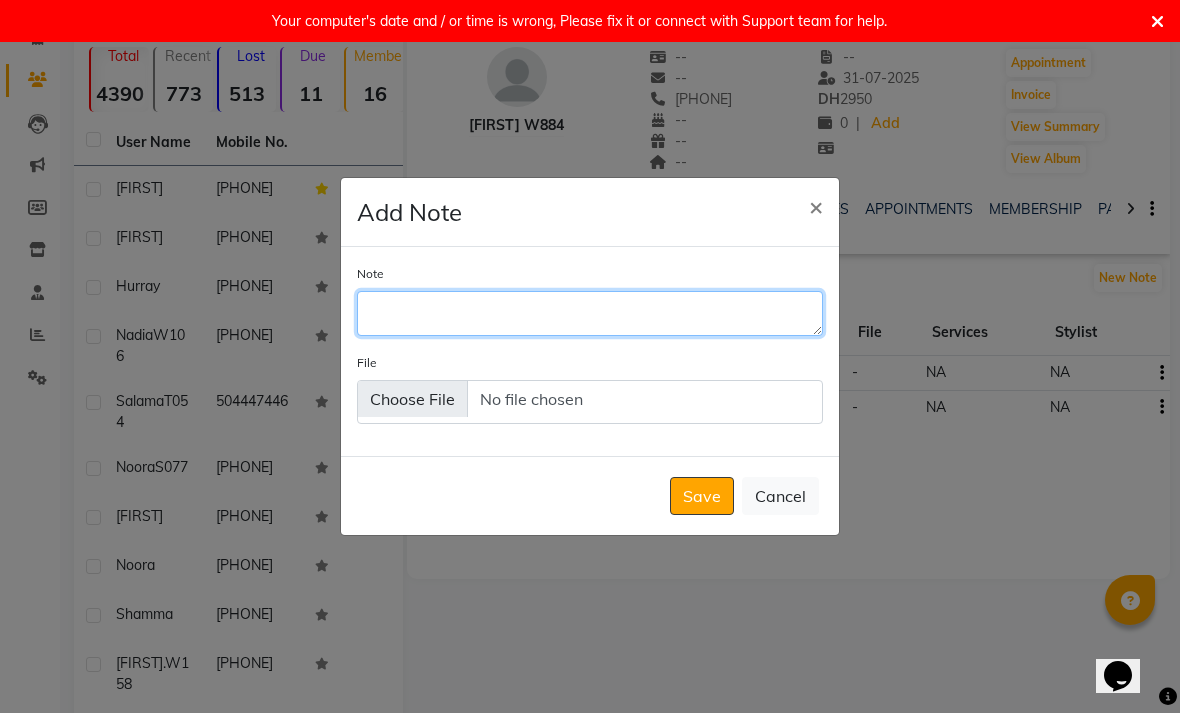 click on "Note" at bounding box center [590, 313] 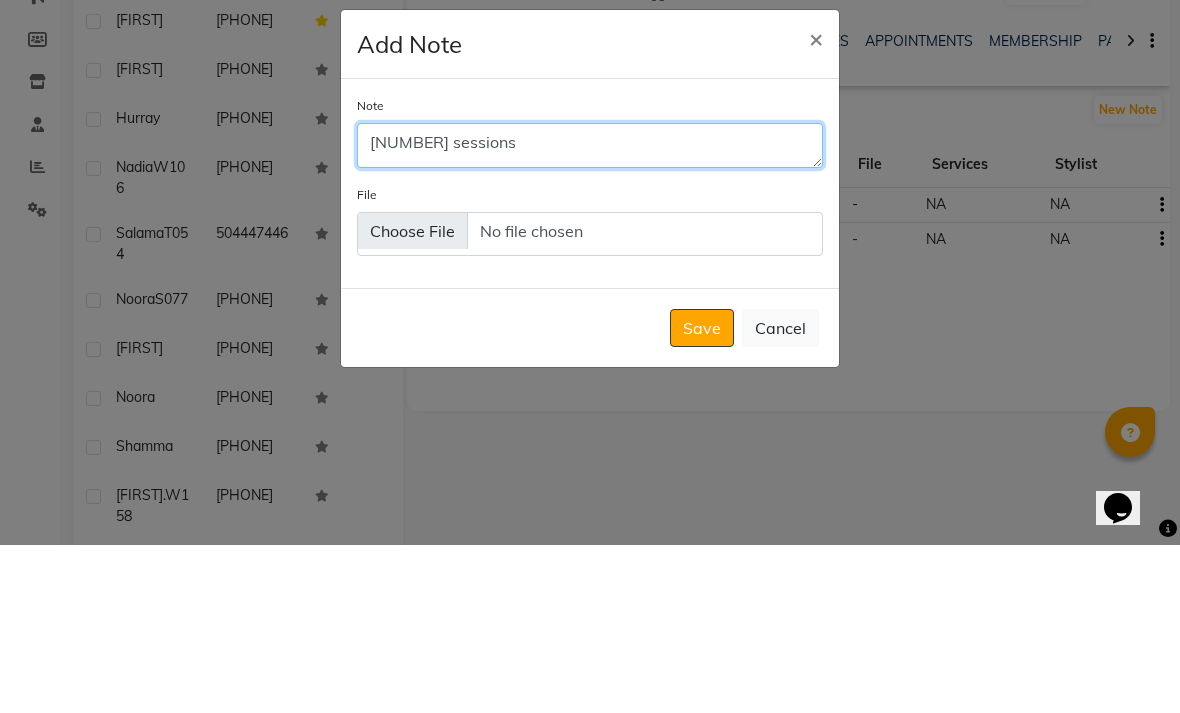 type on "[NUMBER] sessions" 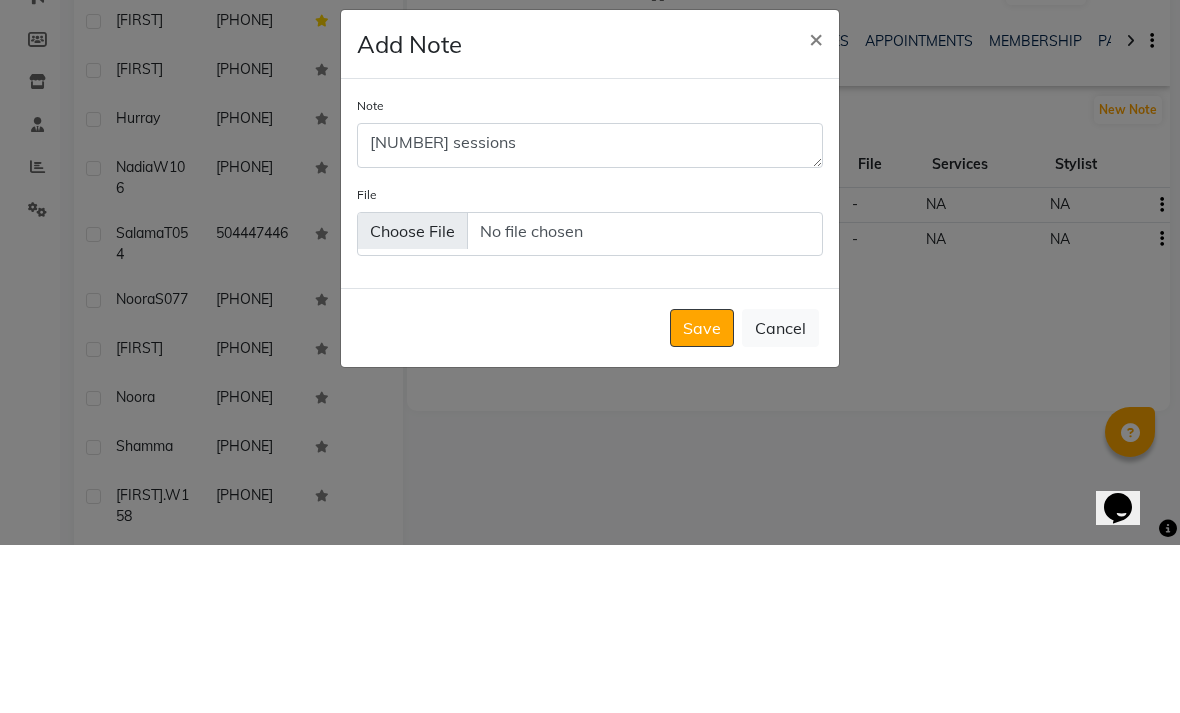 click on "Save" 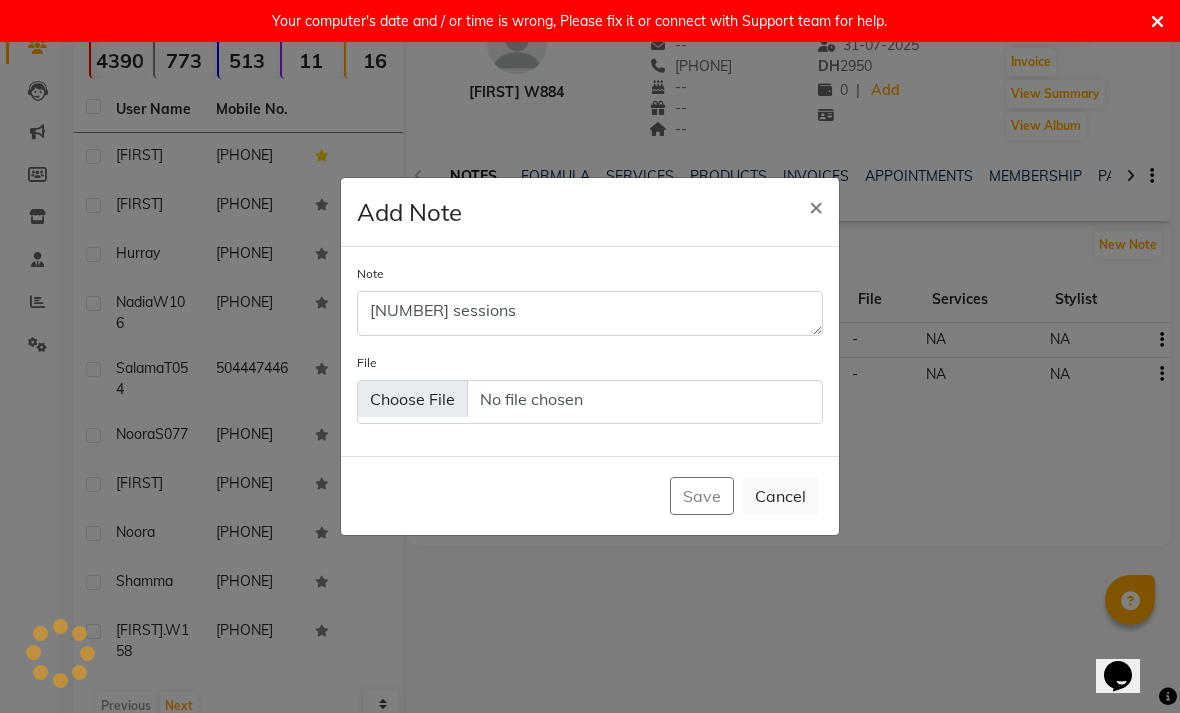 type 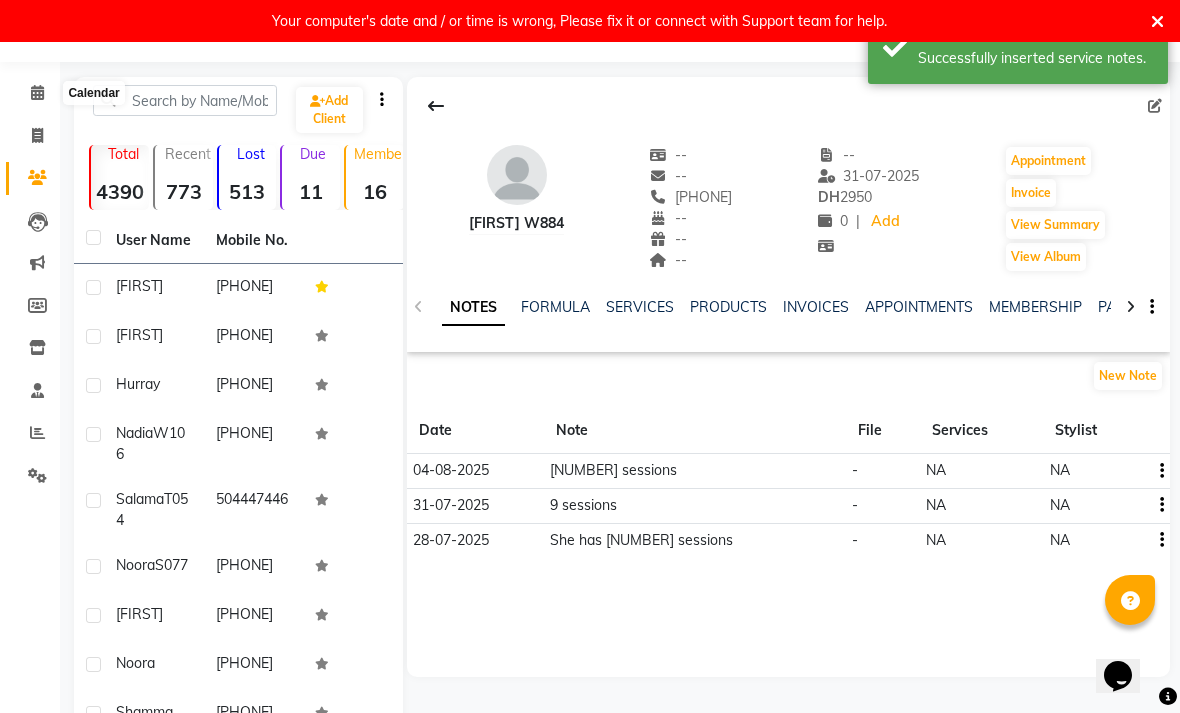 click 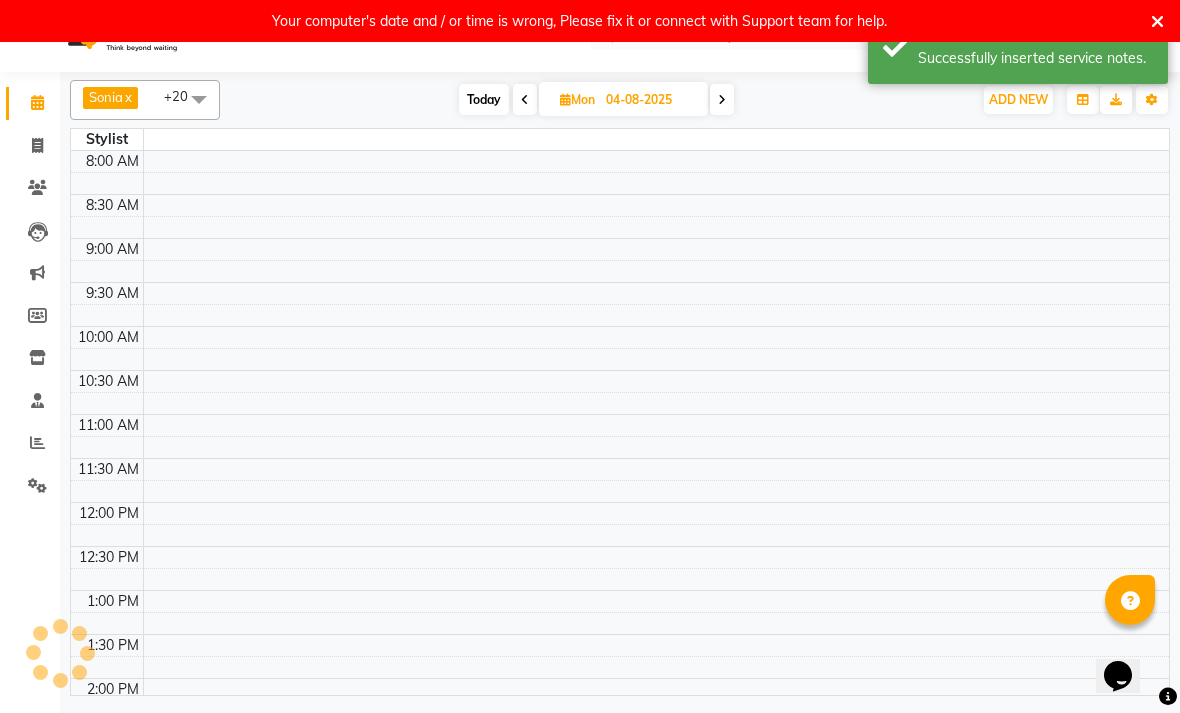 click 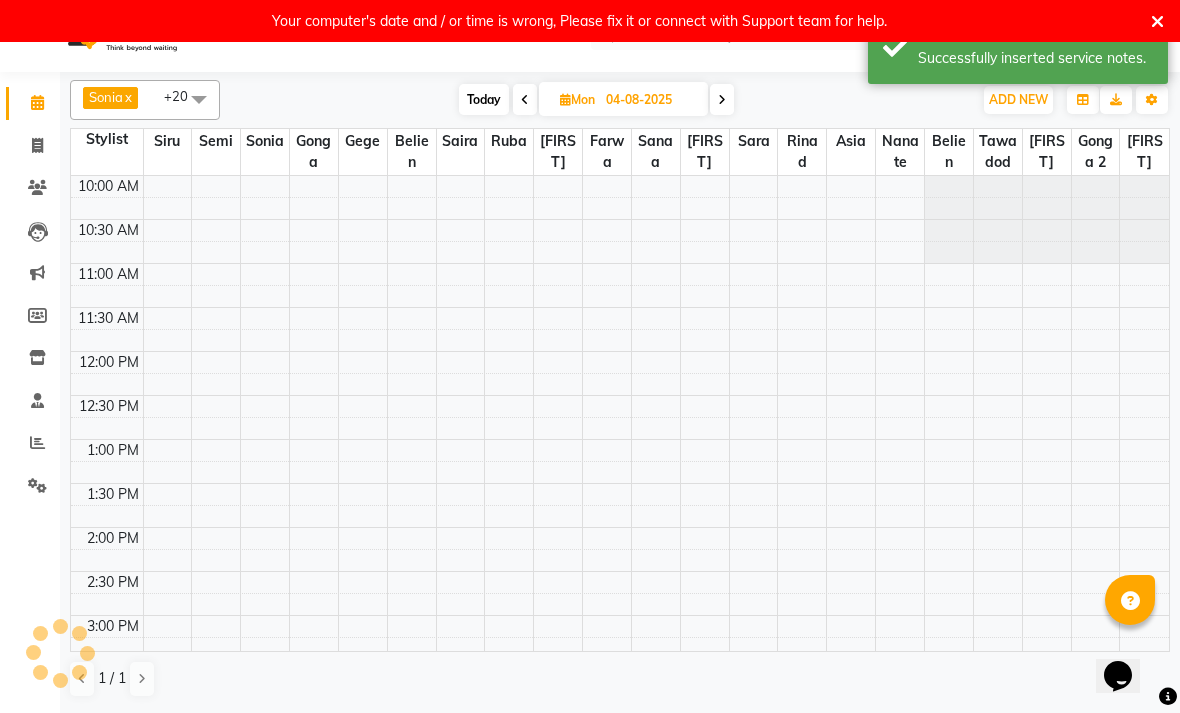 scroll, scrollTop: 0, scrollLeft: 0, axis: both 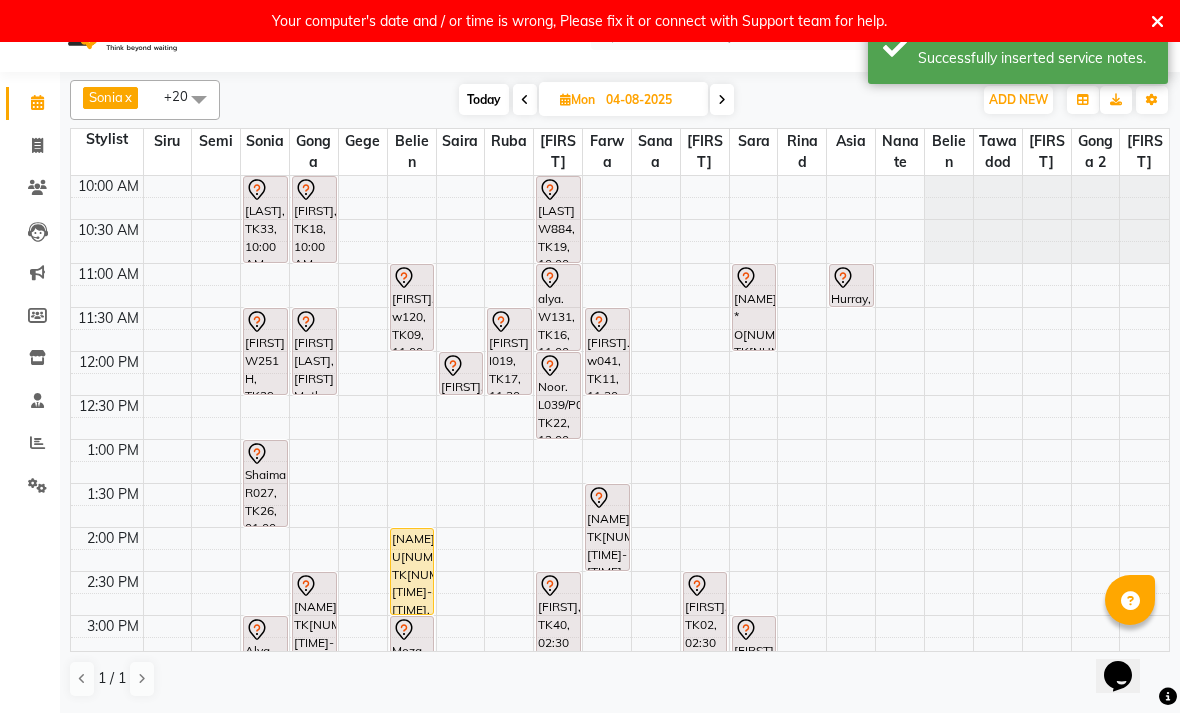 click on "alya. W131, TK16, 11:00 AM-12:00 PM, Hair Retinoal Growth Treatment" at bounding box center (558, 307) 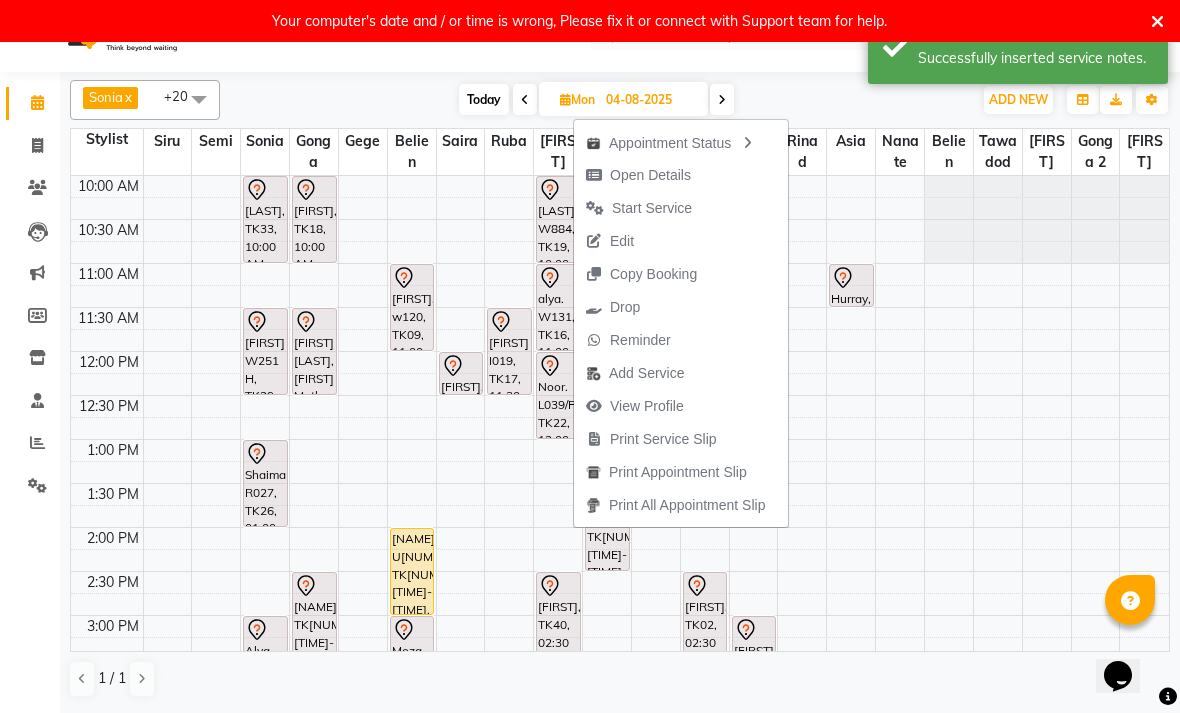 click on "Open Details" at bounding box center [650, 175] 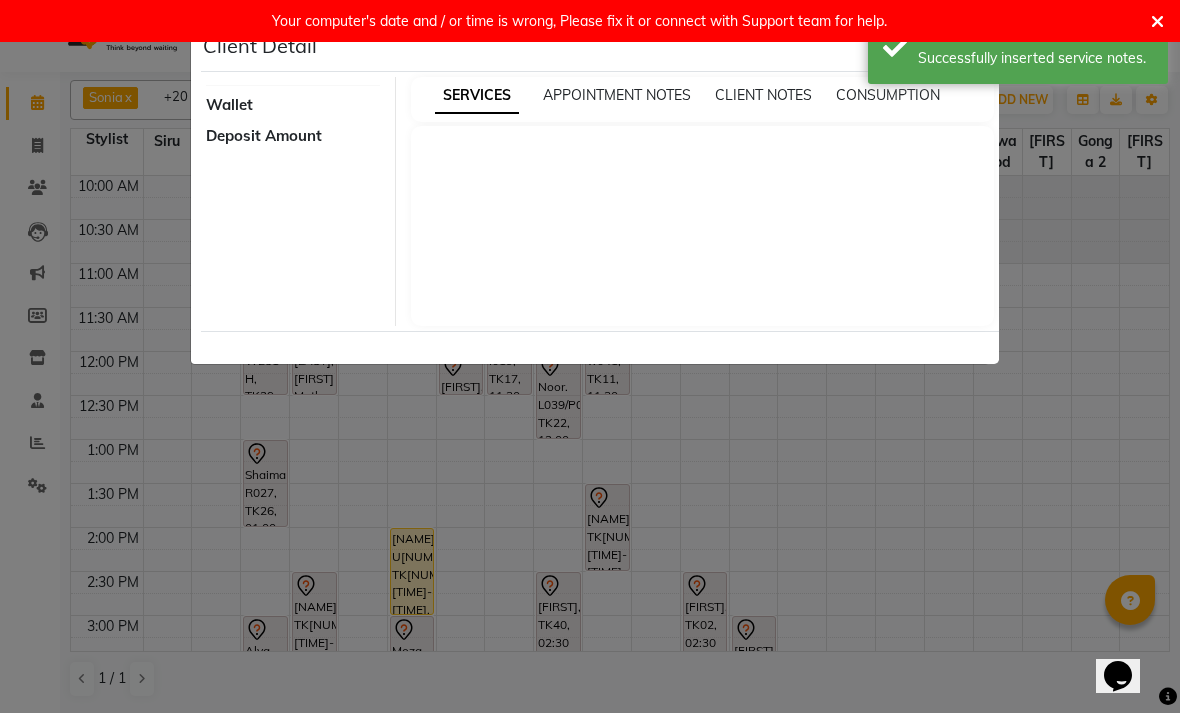 select on "7" 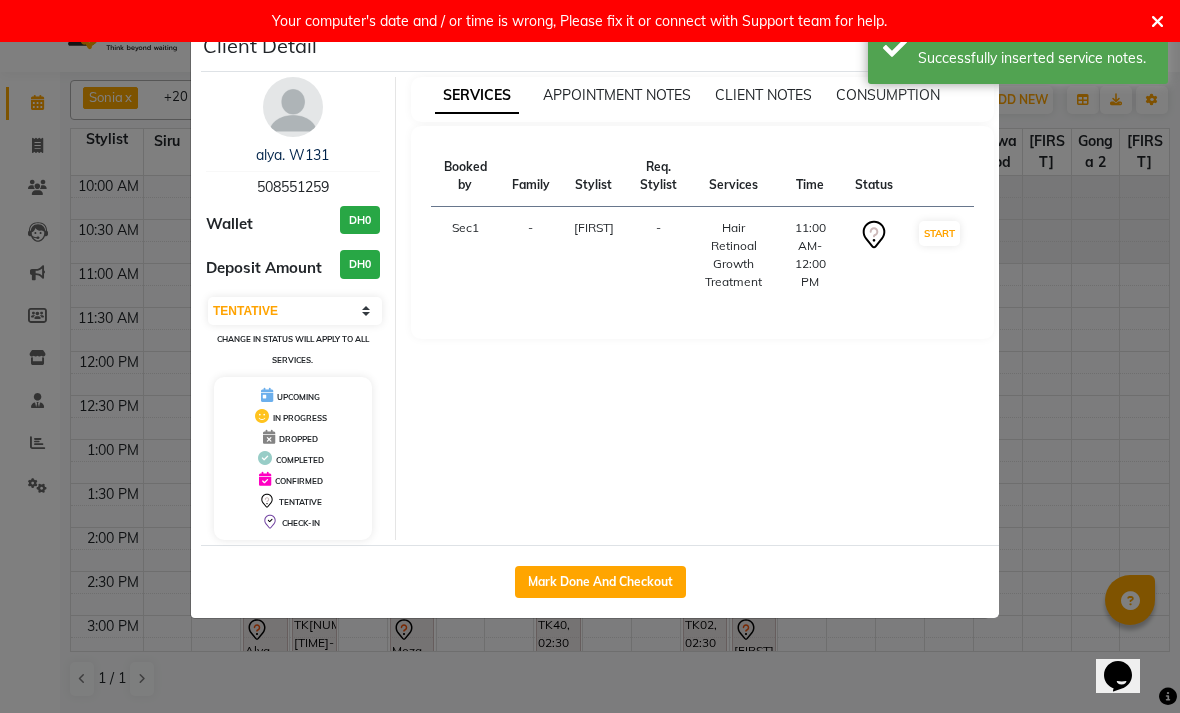 click at bounding box center (293, 107) 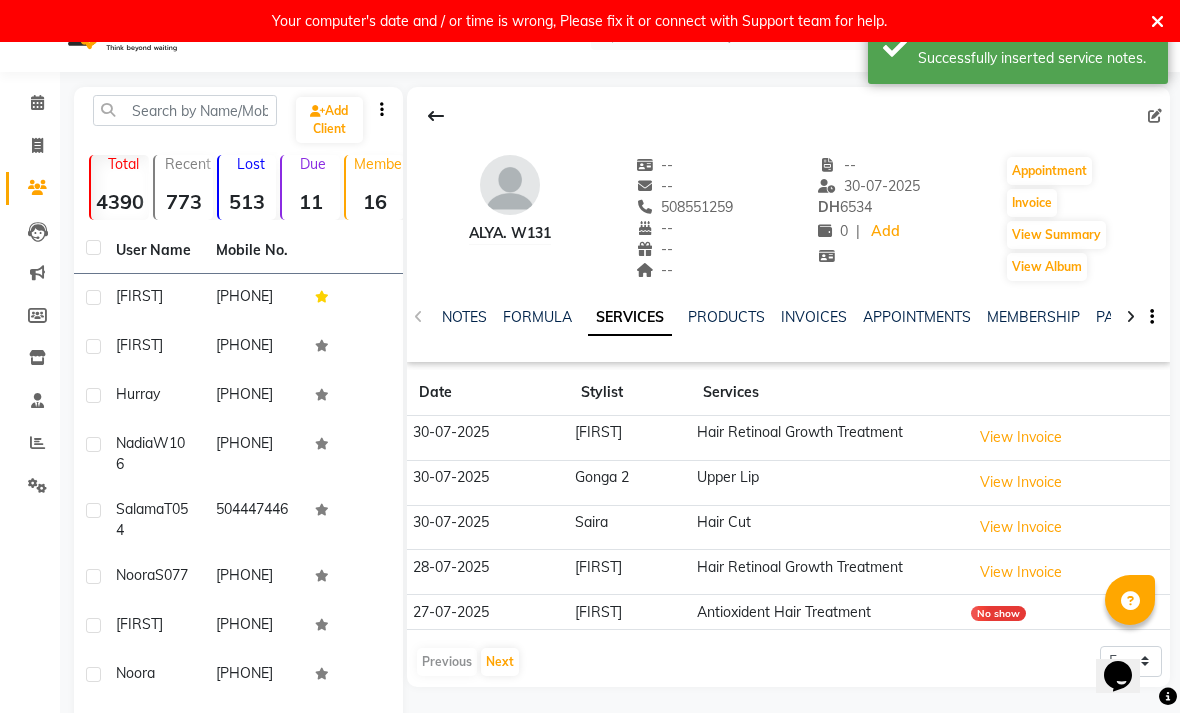 click on "NOTES" 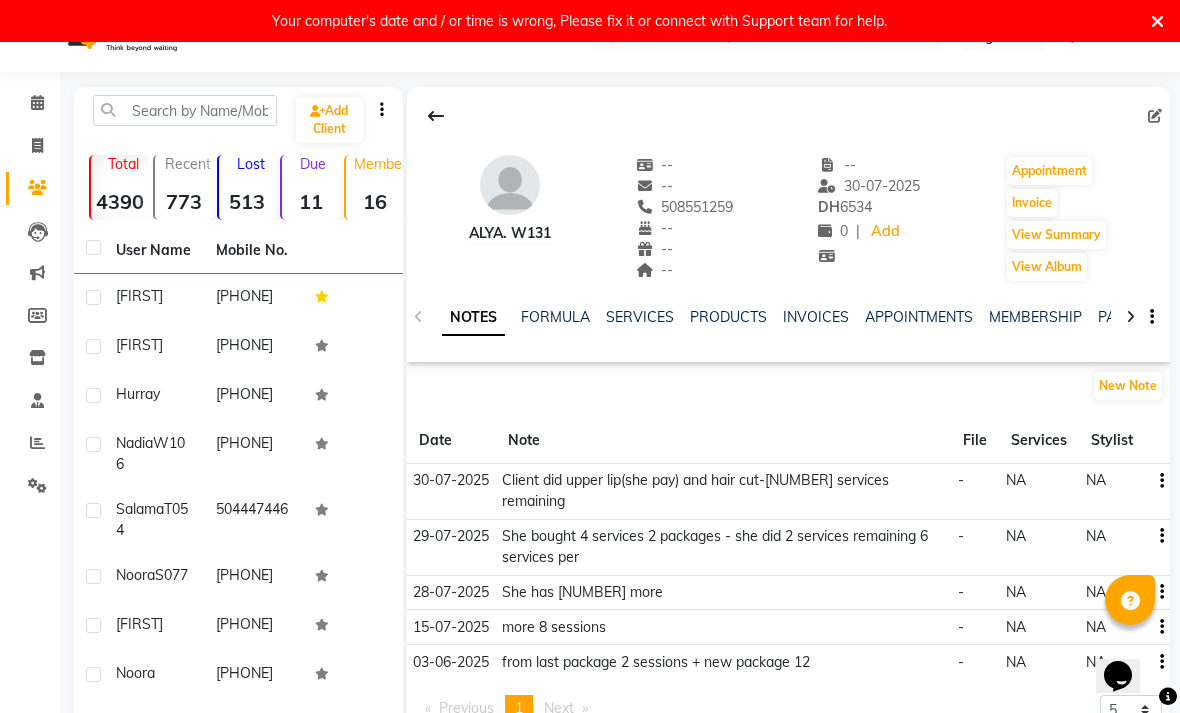 click on "INVOICES" 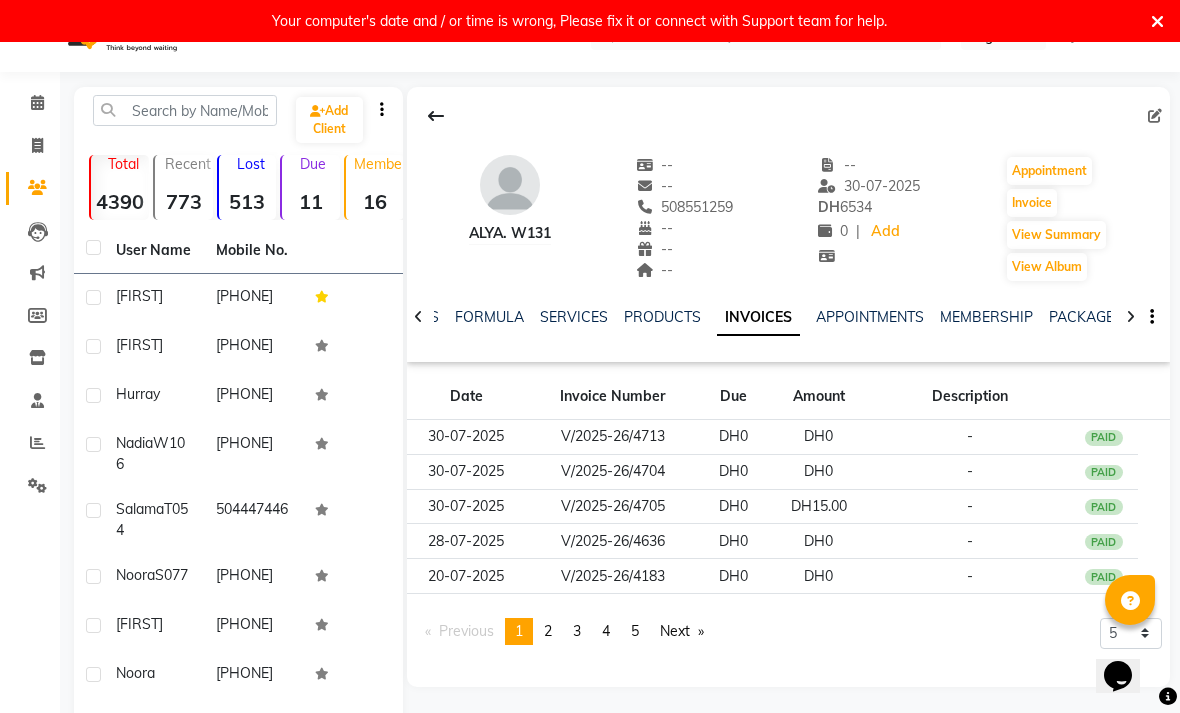 click on "SERVICES" 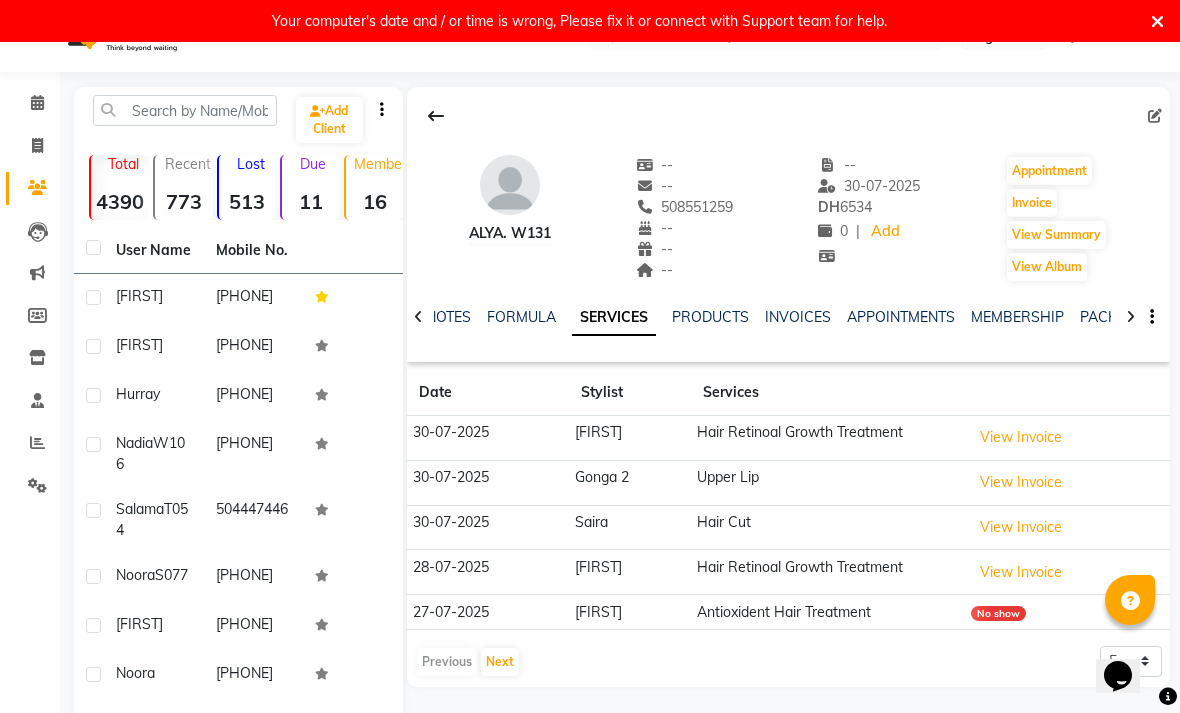 click on "NOTES" 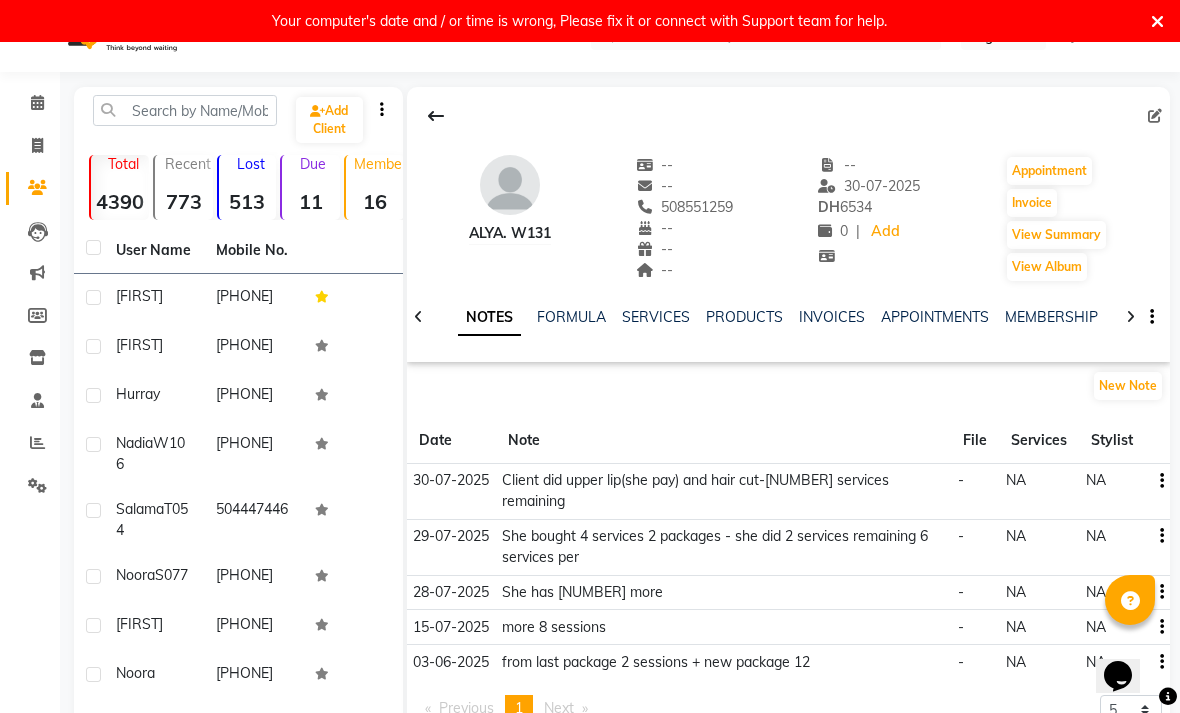 click on "New Note" 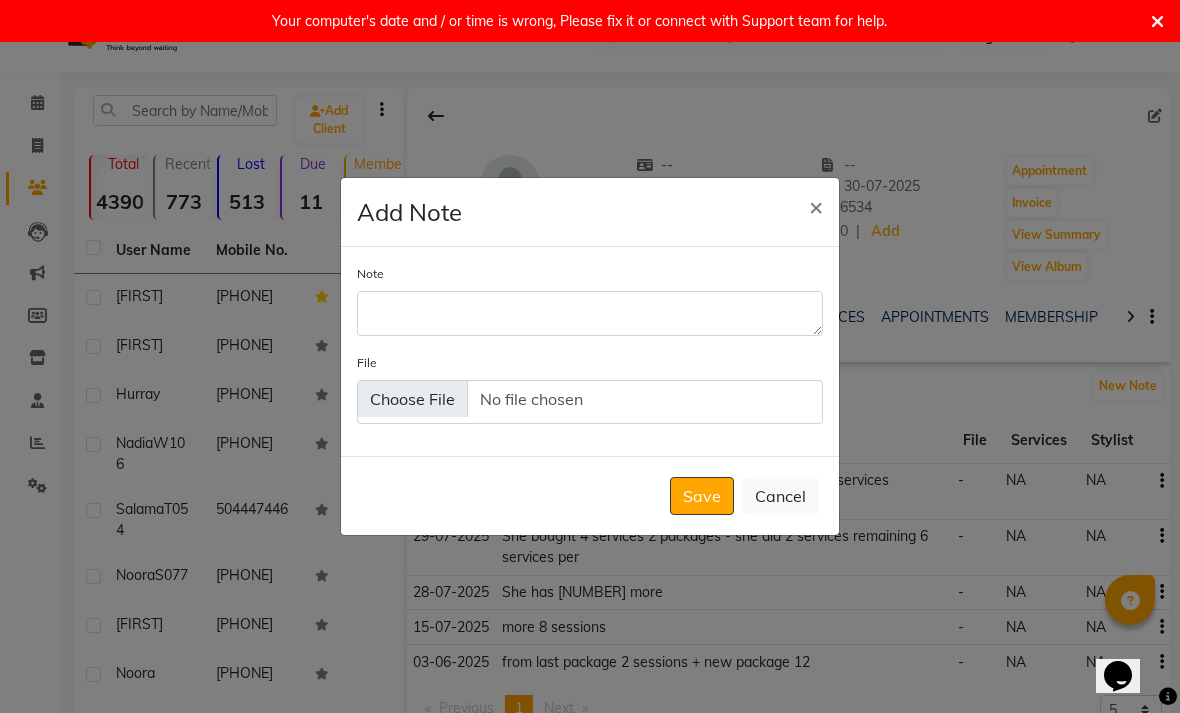 click on "Note" 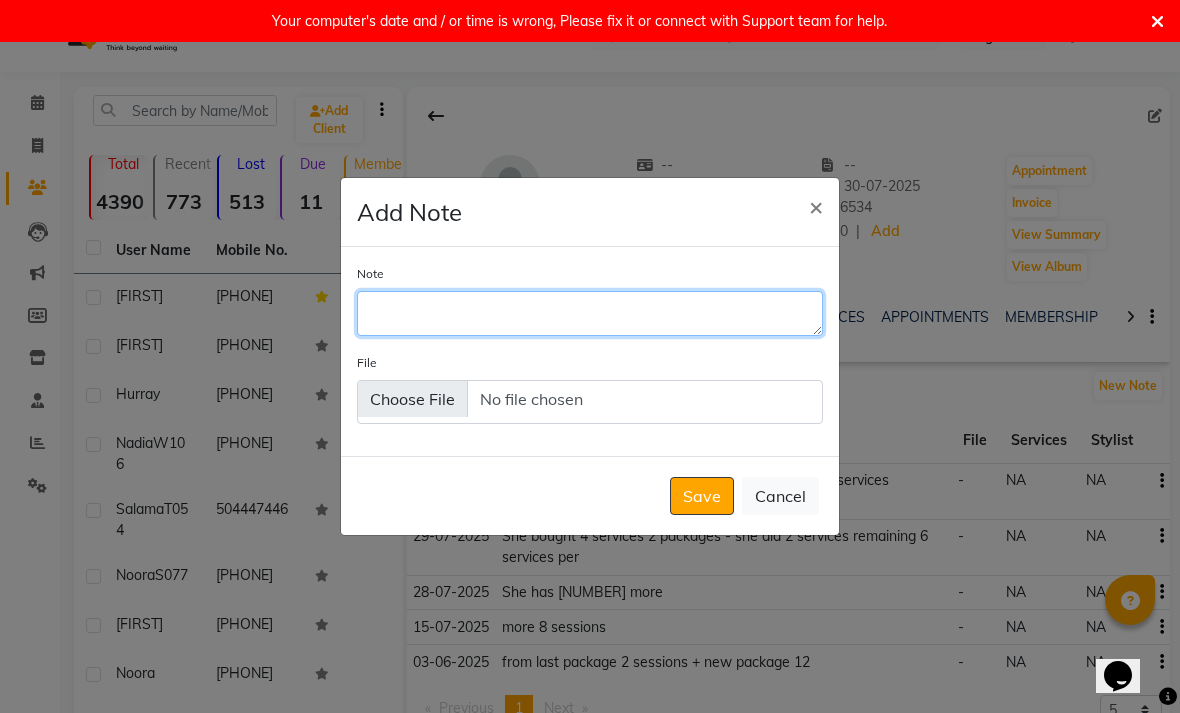 click on "Note" at bounding box center [590, 313] 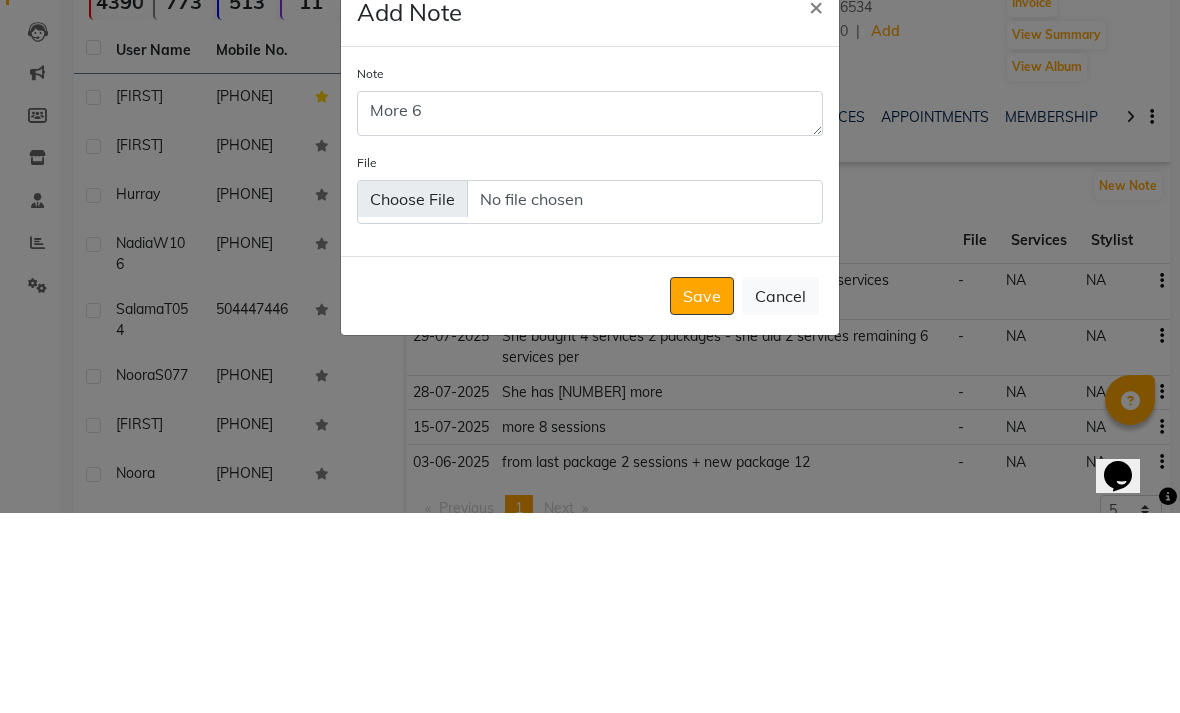 scroll, scrollTop: 242, scrollLeft: 0, axis: vertical 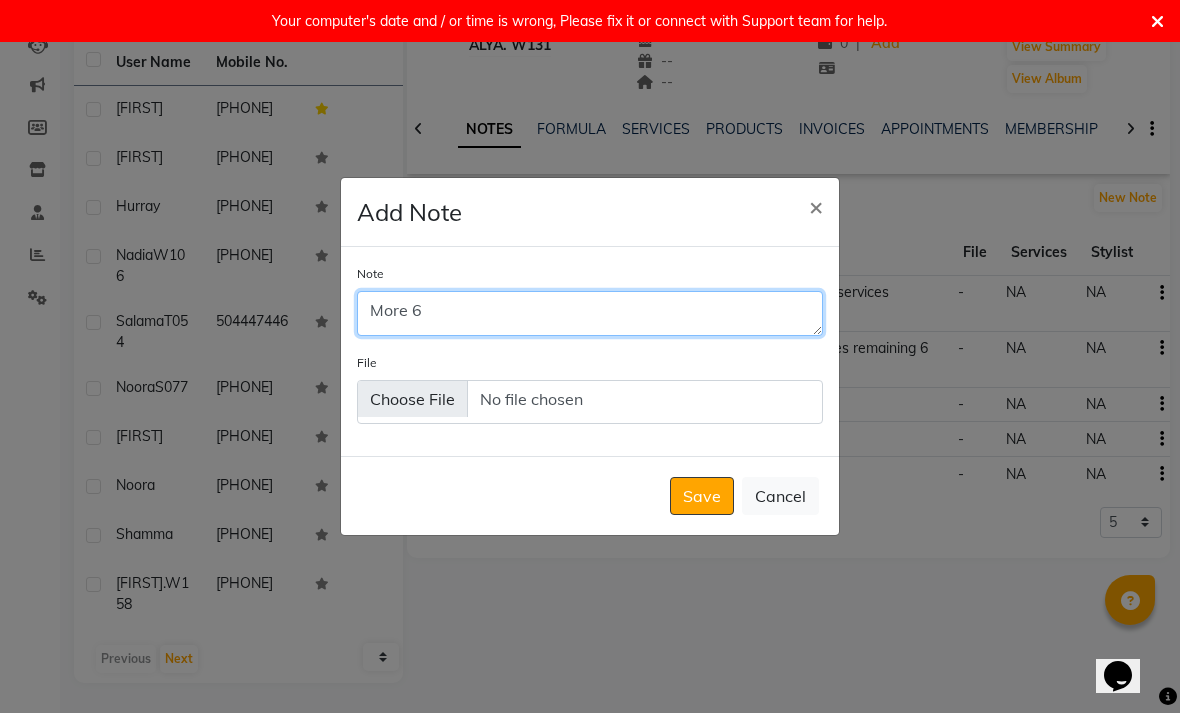 click on "More 6" at bounding box center (590, 313) 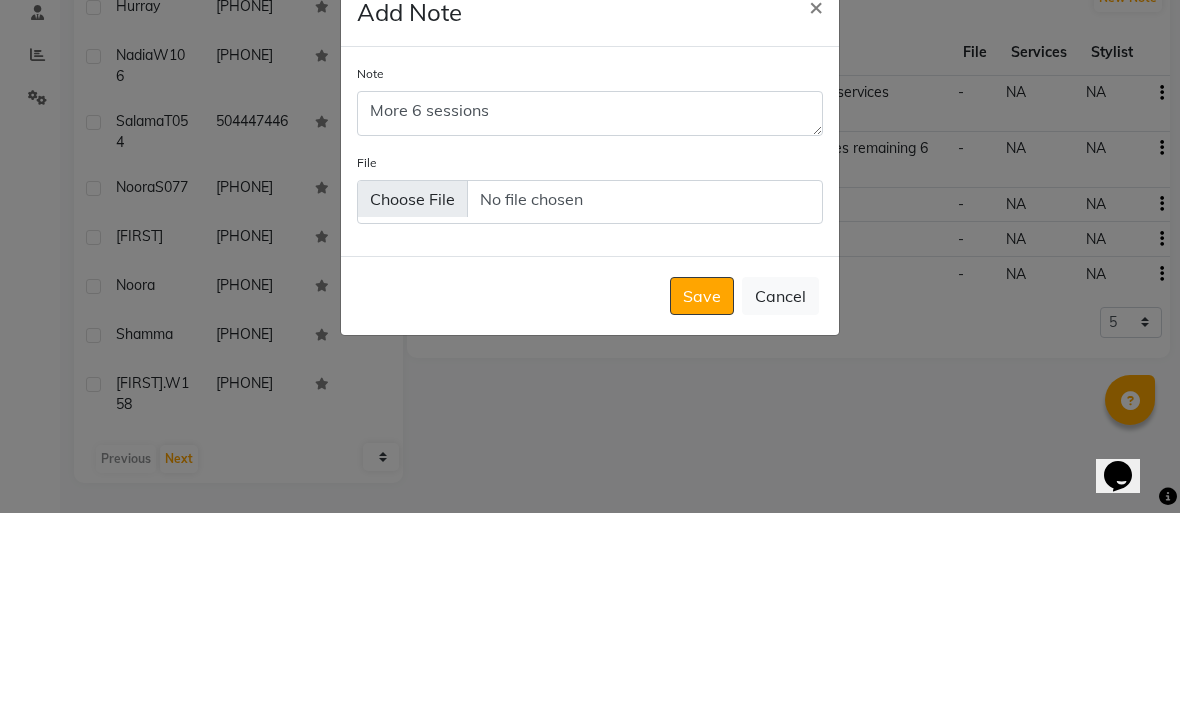 scroll, scrollTop: 247, scrollLeft: 0, axis: vertical 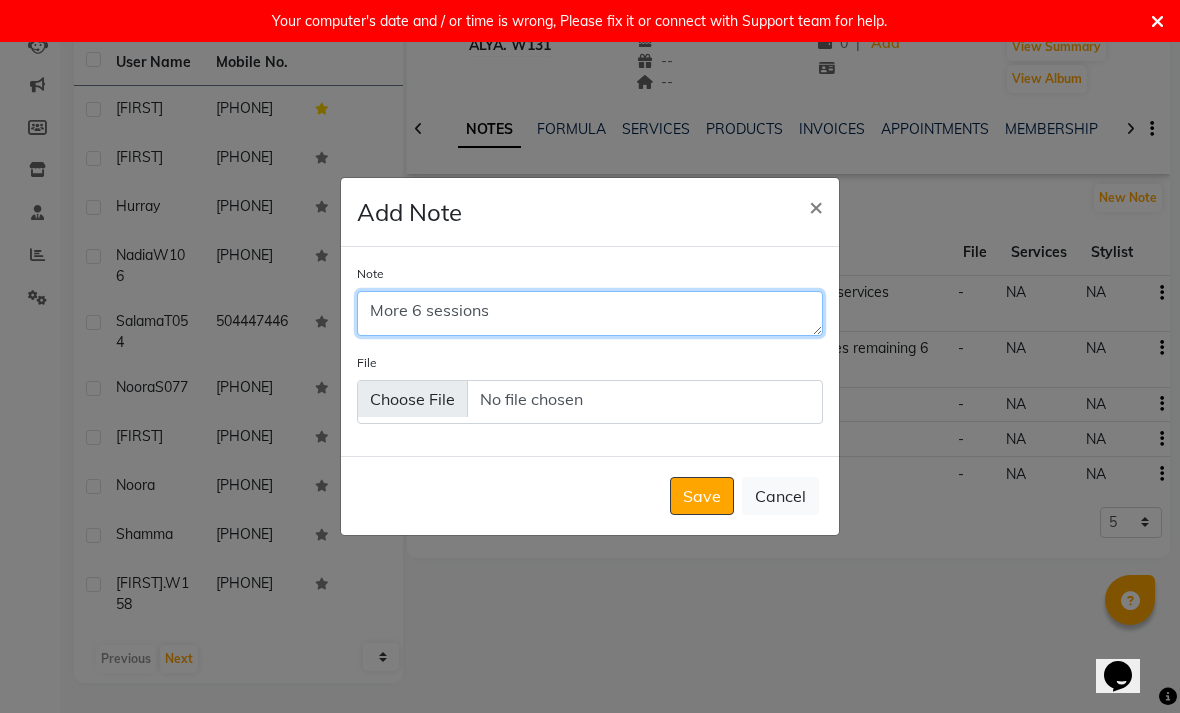 type on "More 6 sessions" 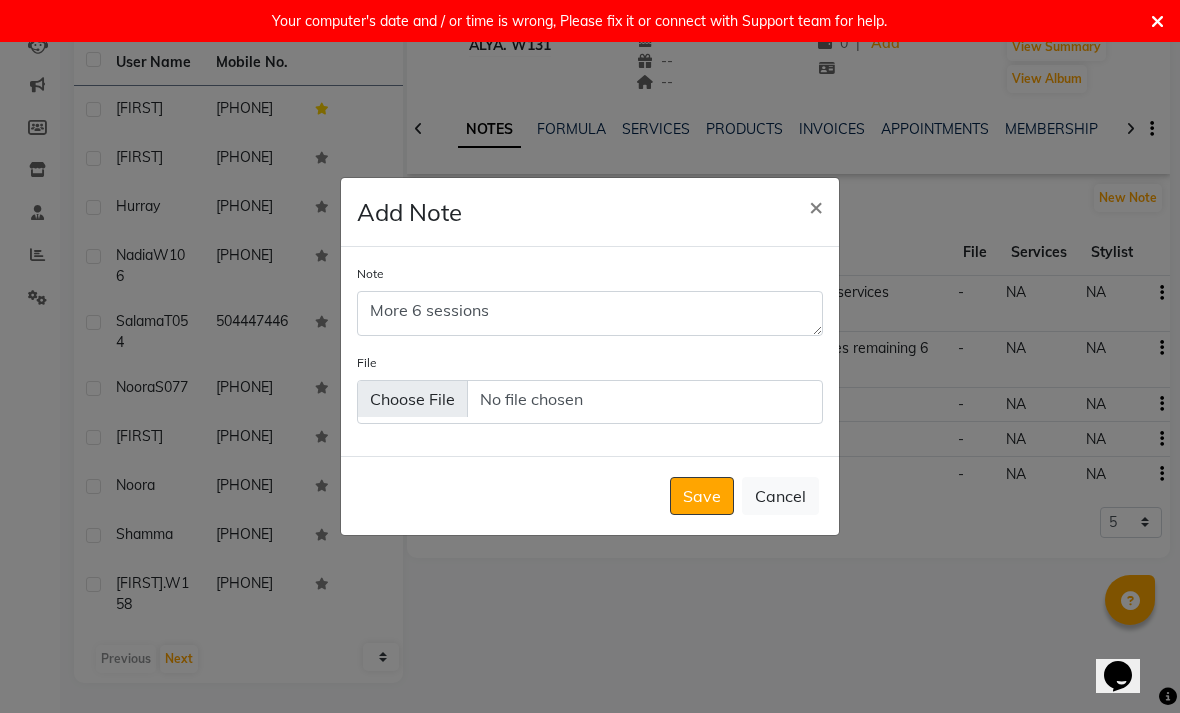 click on "Save" 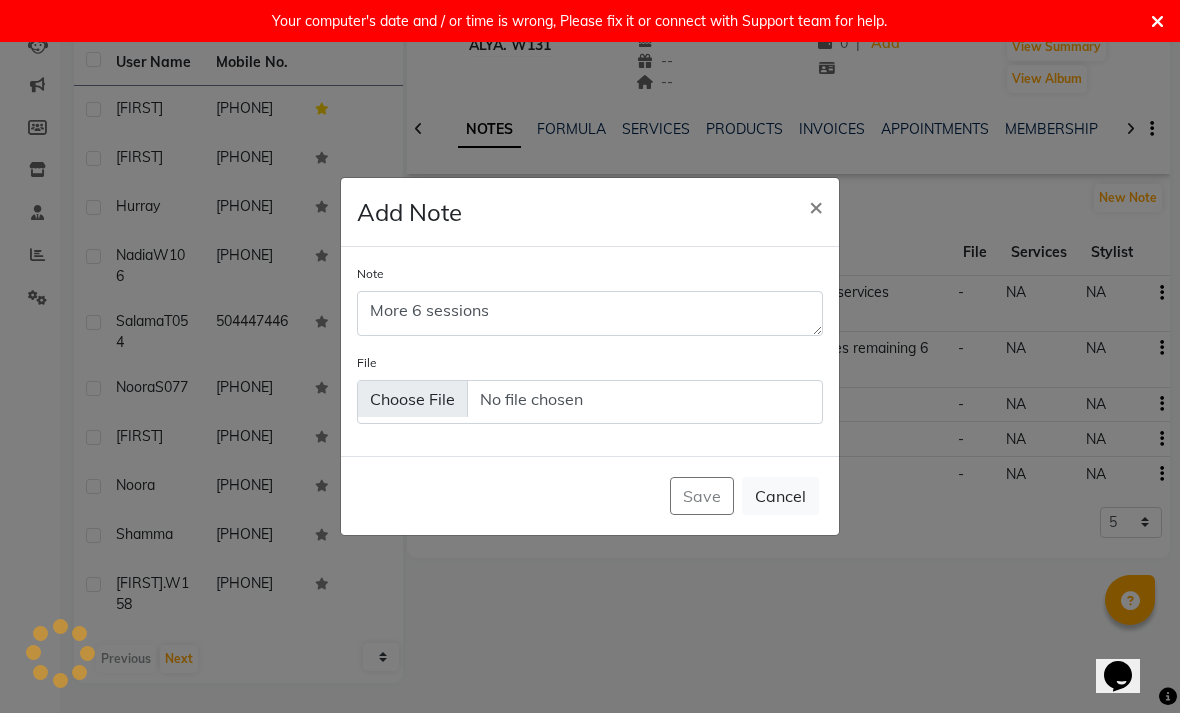 type 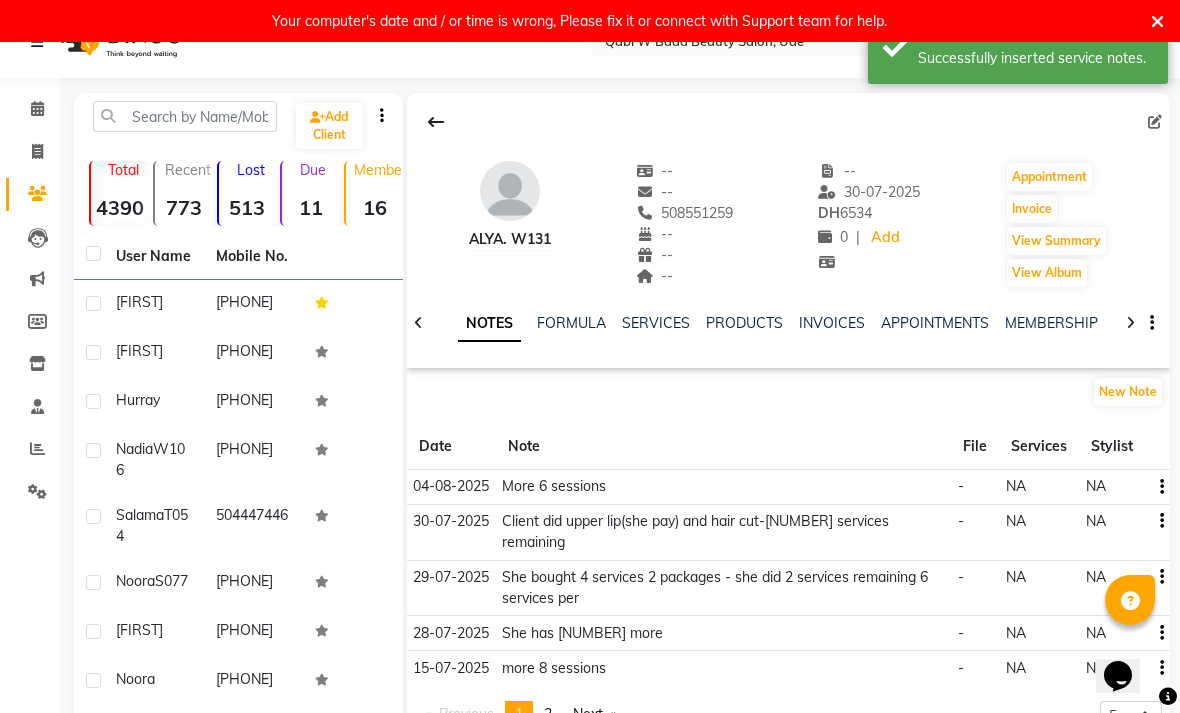 scroll, scrollTop: 0, scrollLeft: 0, axis: both 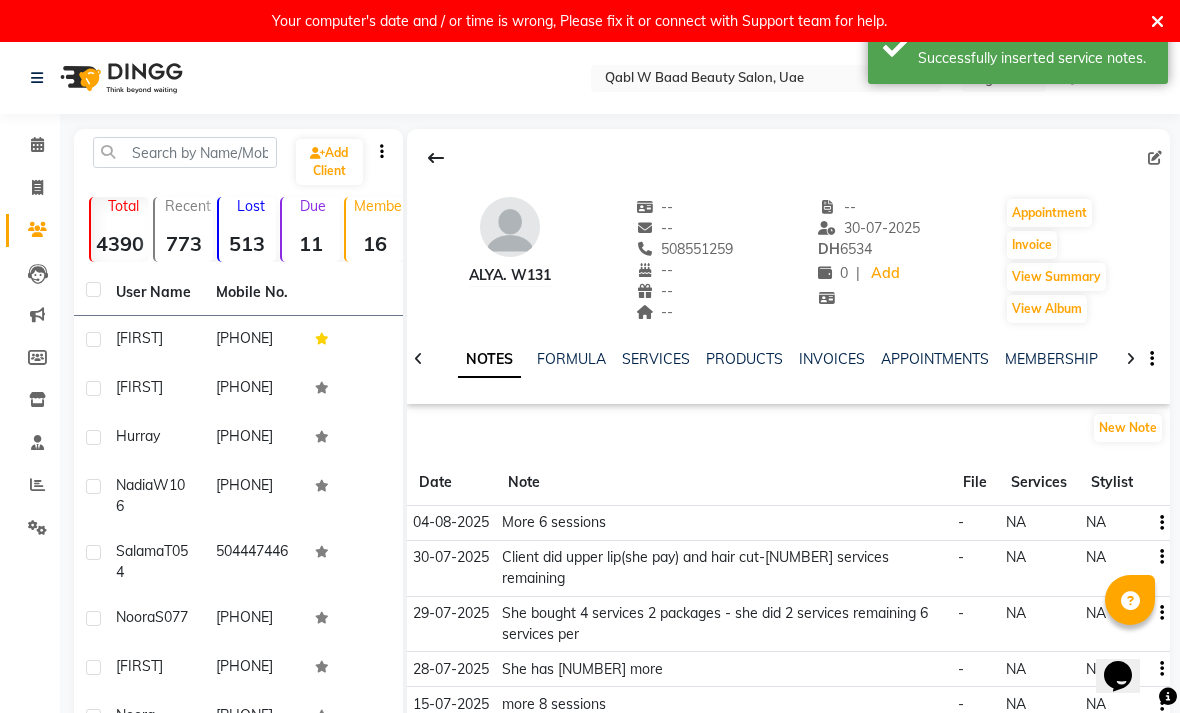 click on "Calendar" 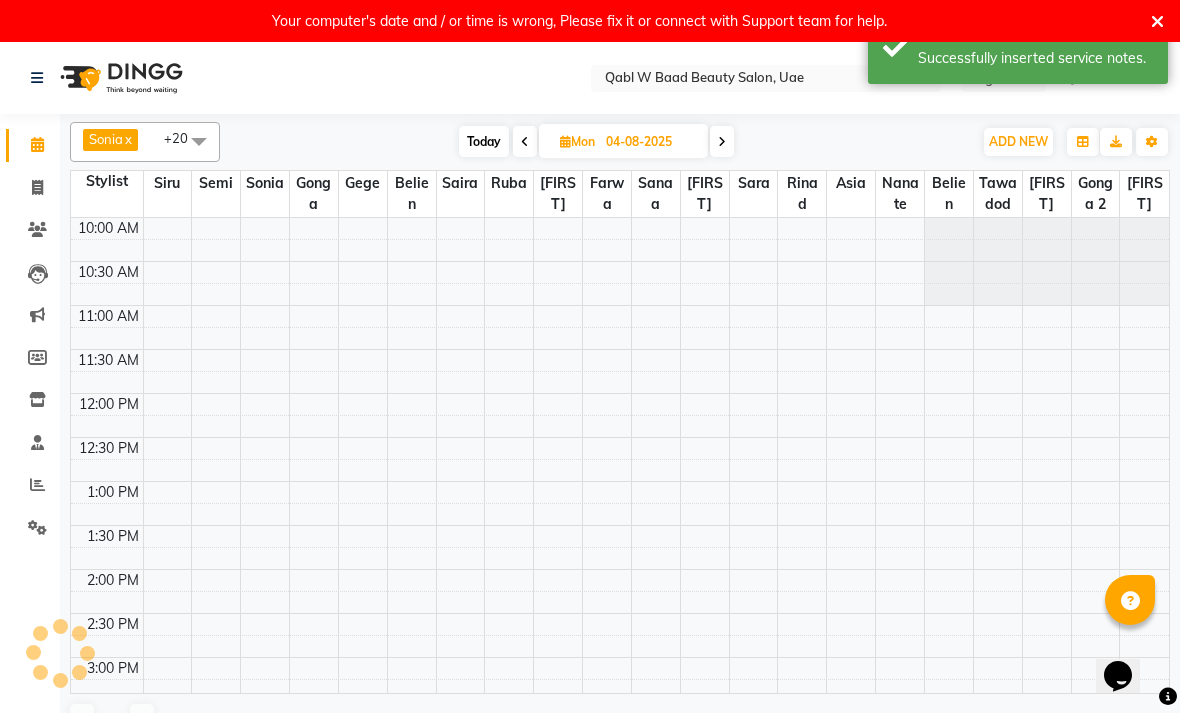 scroll, scrollTop: 0, scrollLeft: 0, axis: both 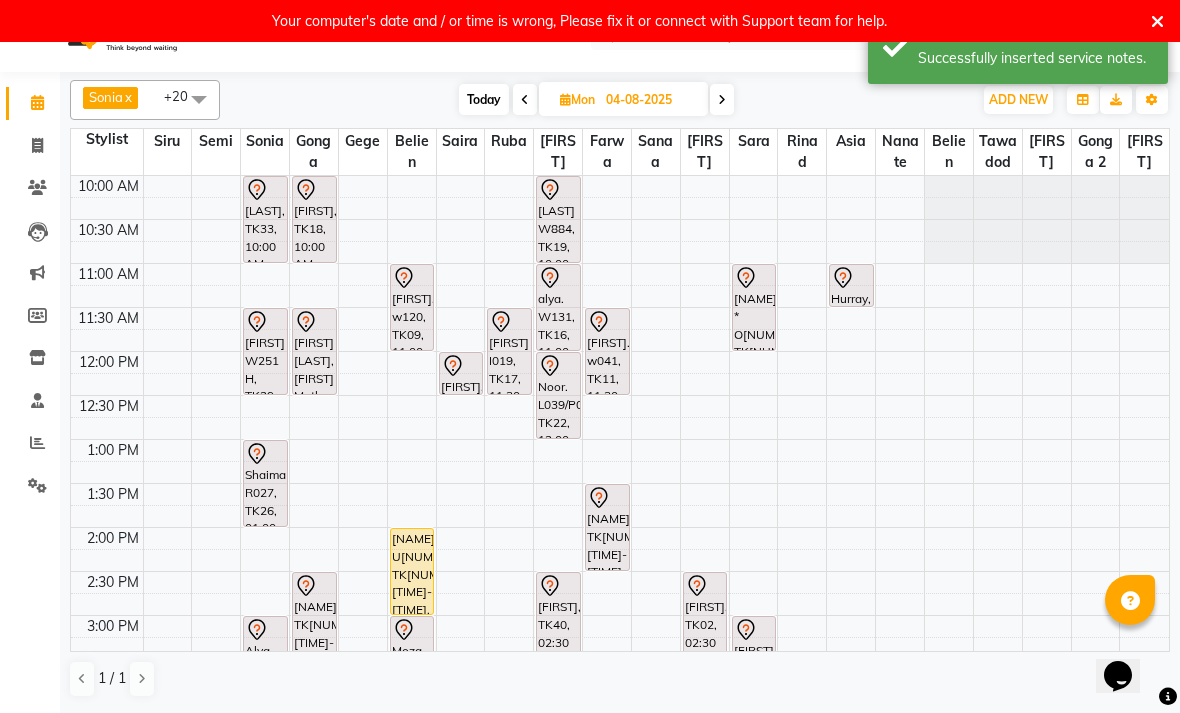 click on "Noor. L039/P093, TK22, 12:00 PM-01:00 PM, Hair Growth Treatment" at bounding box center (558, 395) 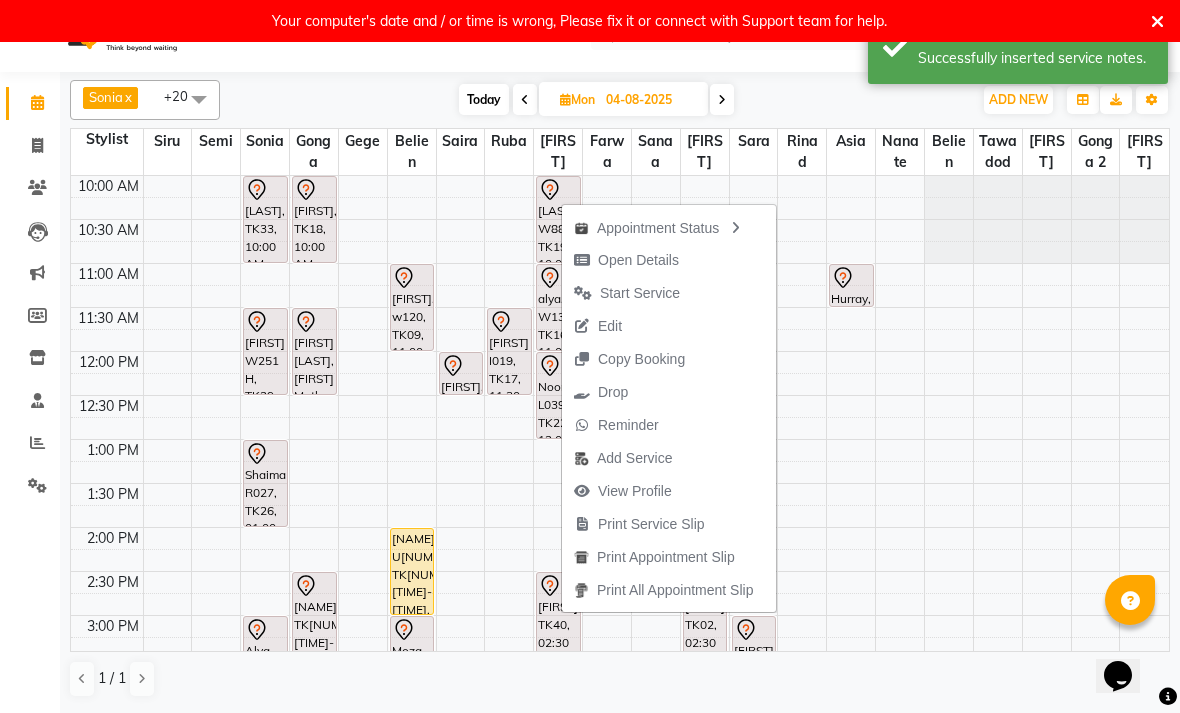 click on "Open Details" at bounding box center (638, 260) 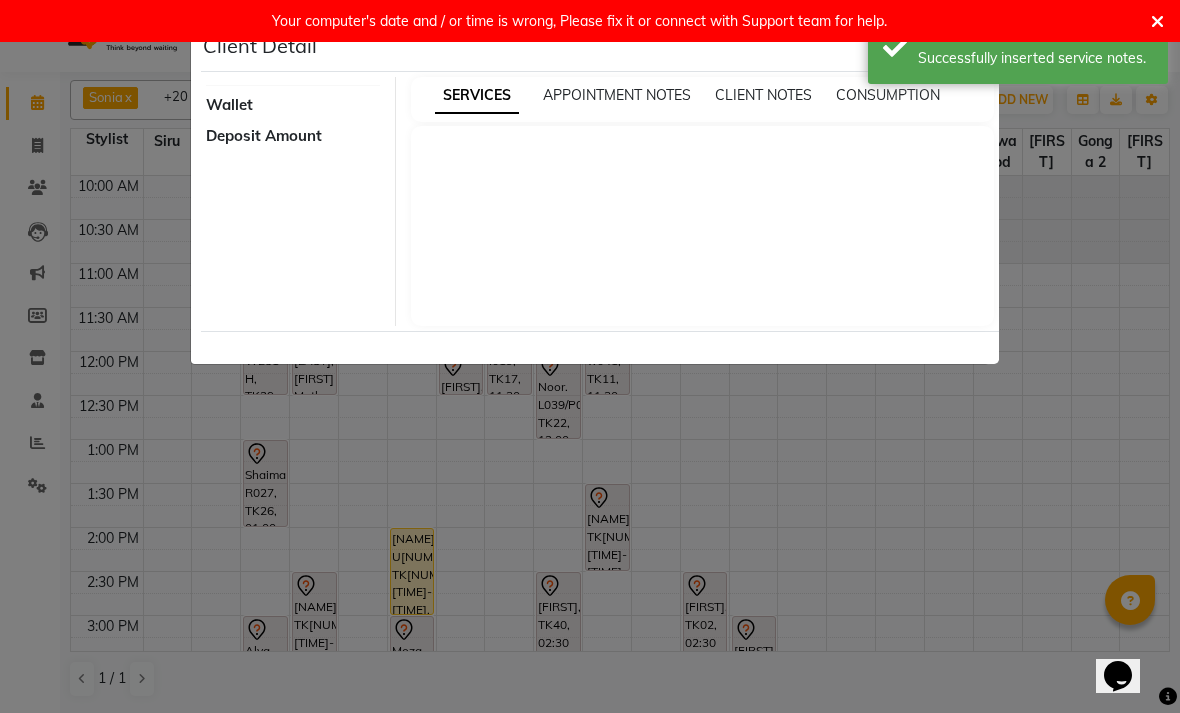 select on "7" 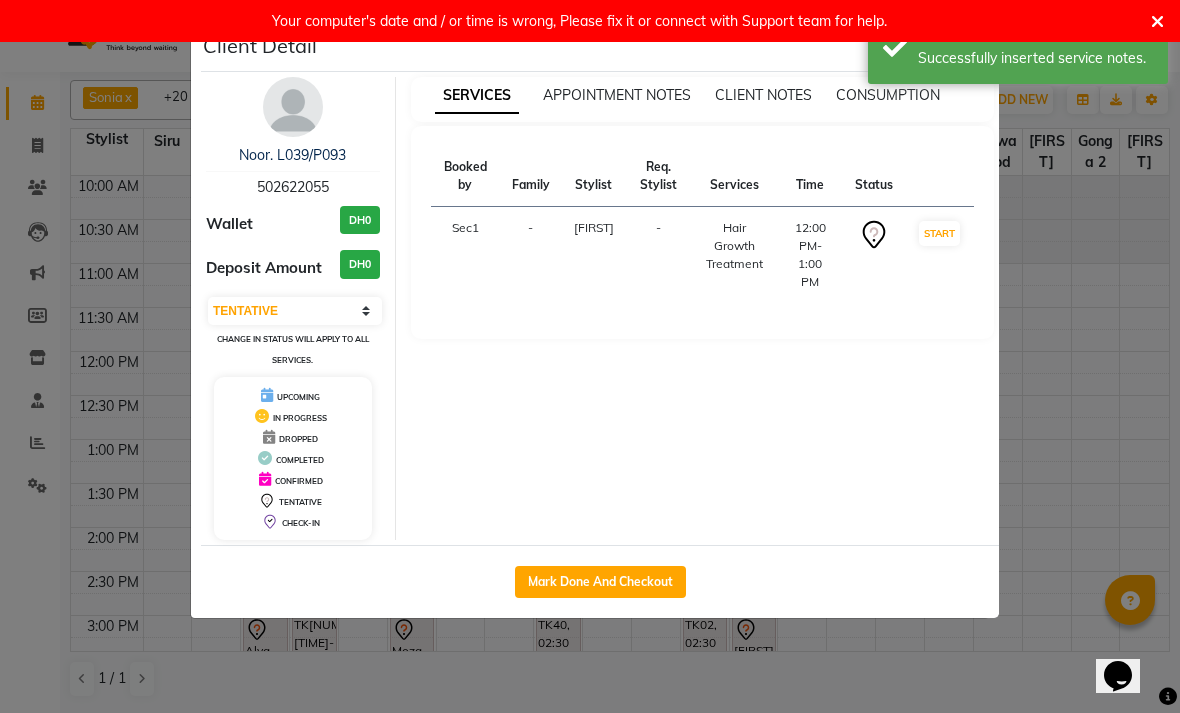 click on "Noor. L039/P093" at bounding box center (292, 155) 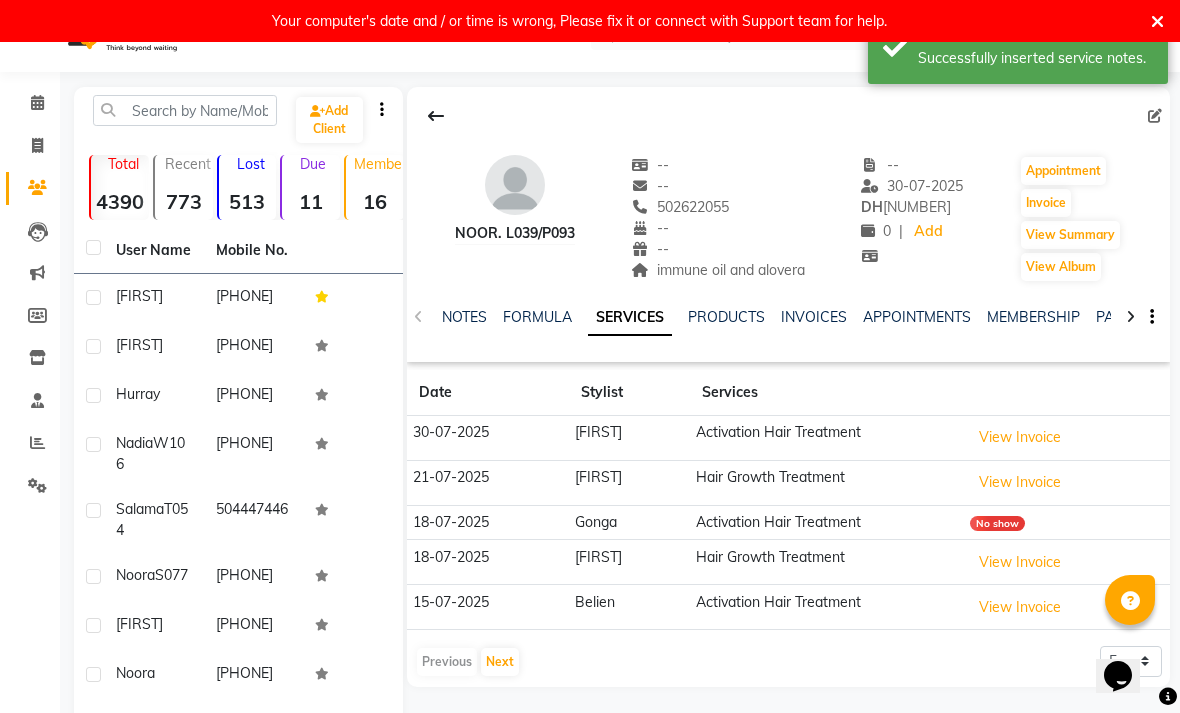 click on "NOTES" 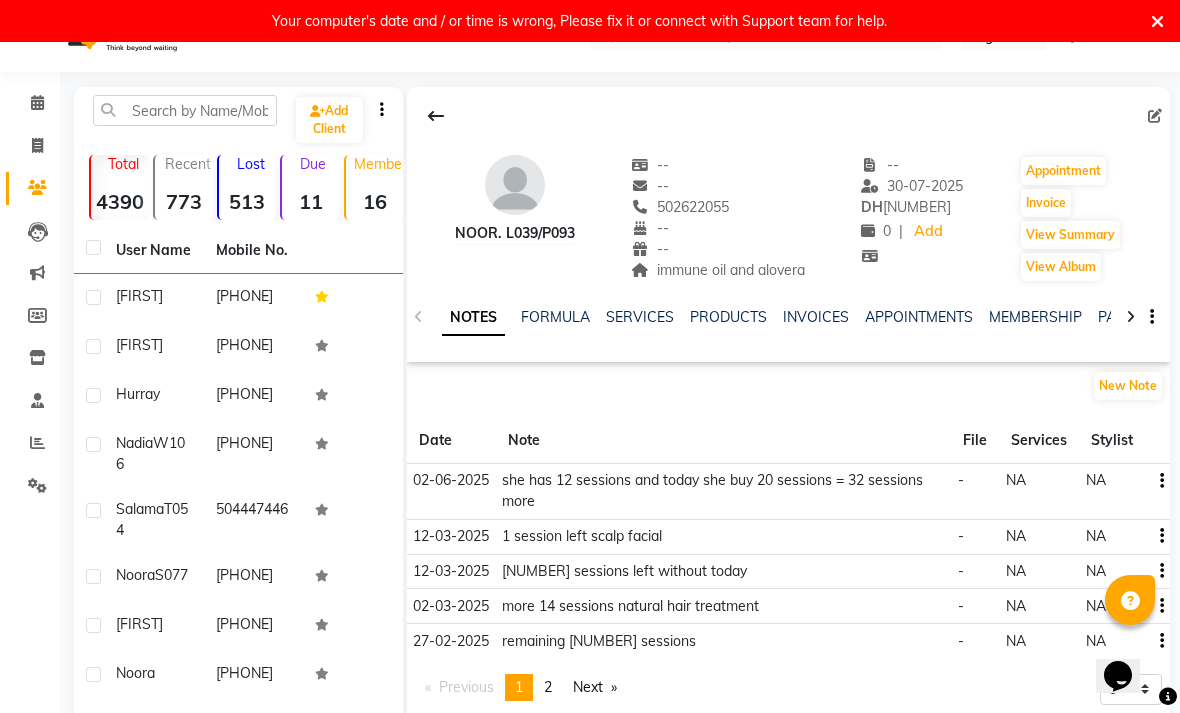 click on "FORMULA" 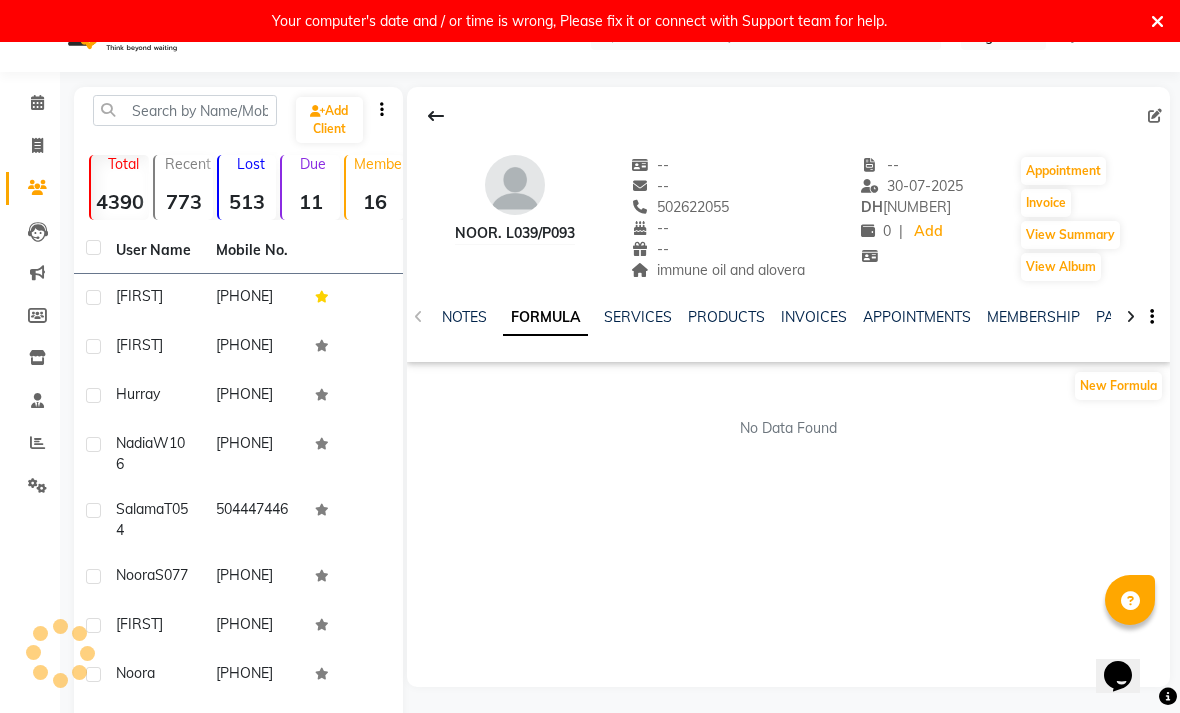 click on "SERVICES" 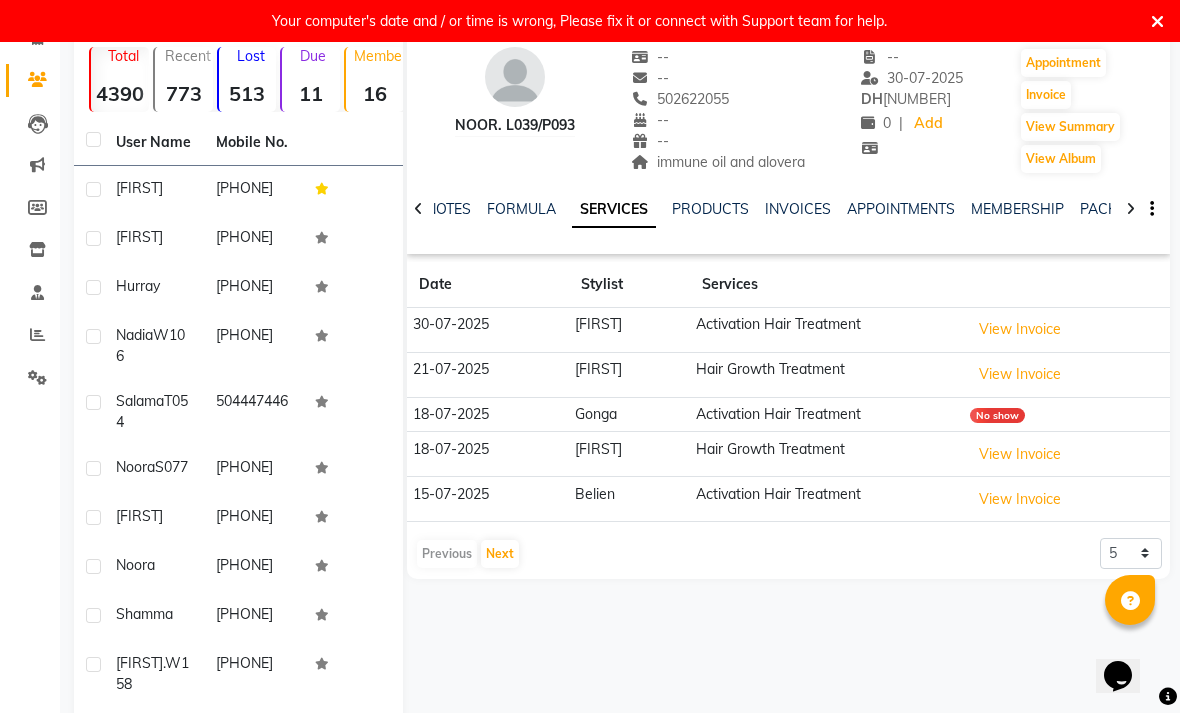 scroll, scrollTop: 183, scrollLeft: 0, axis: vertical 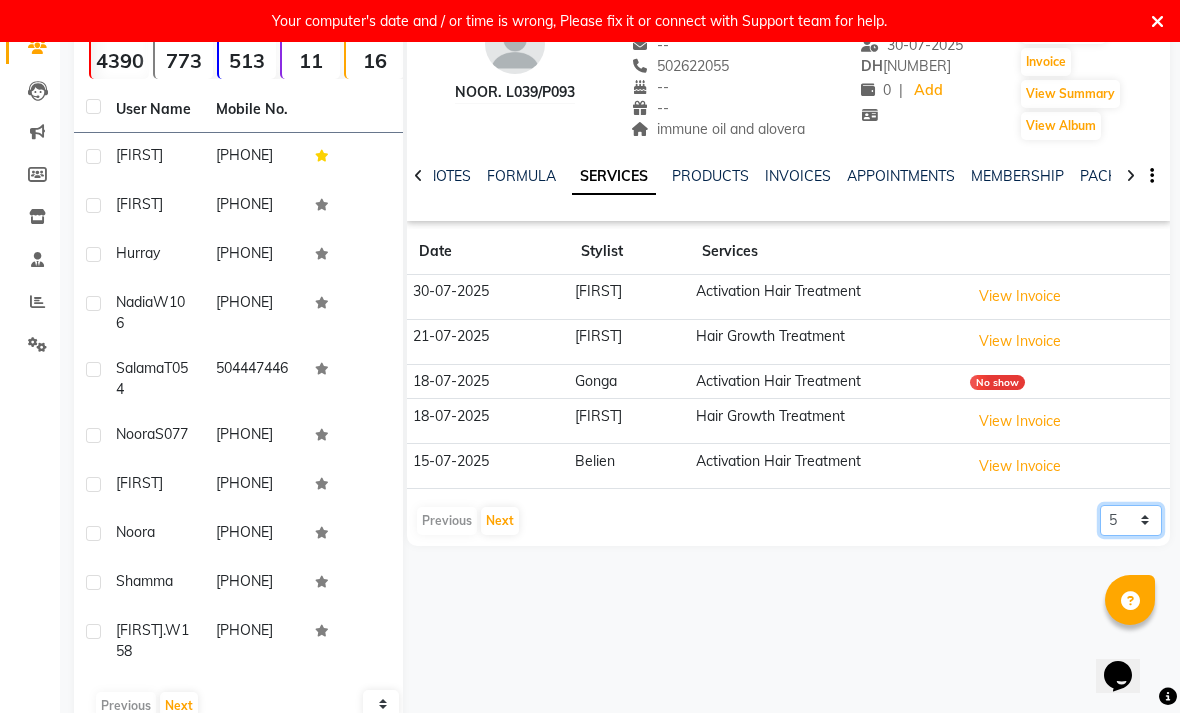 click on "5 10 50 100 500" 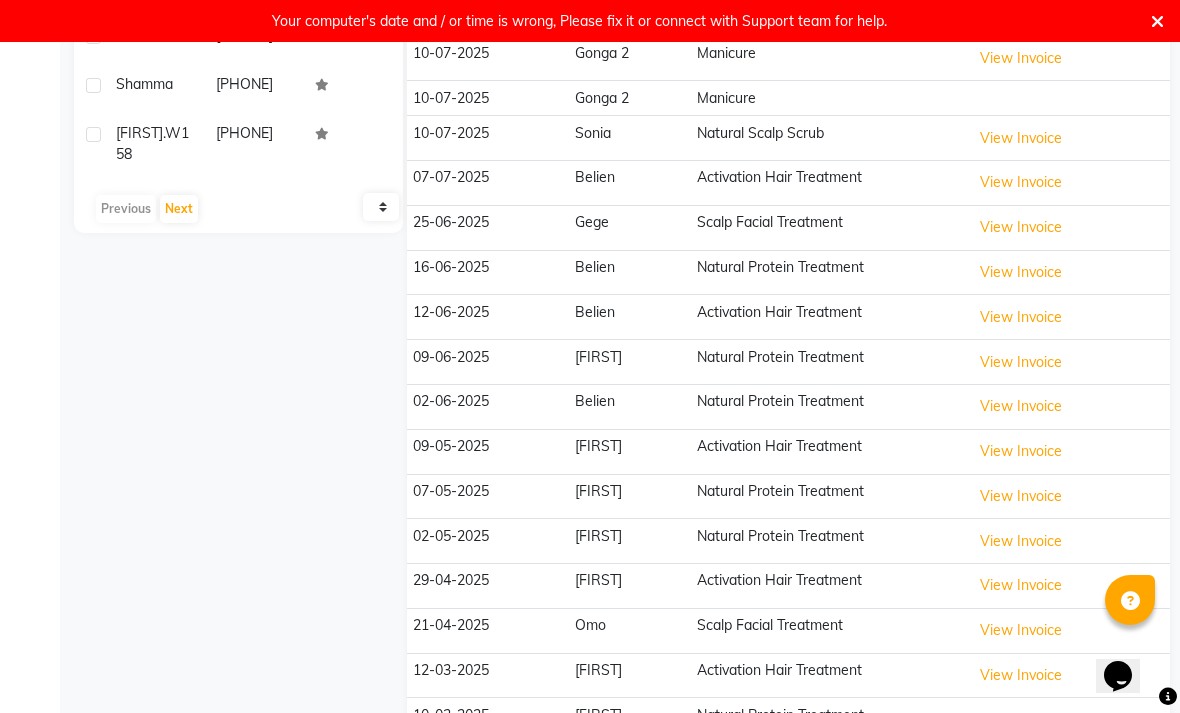 scroll, scrollTop: 679, scrollLeft: 0, axis: vertical 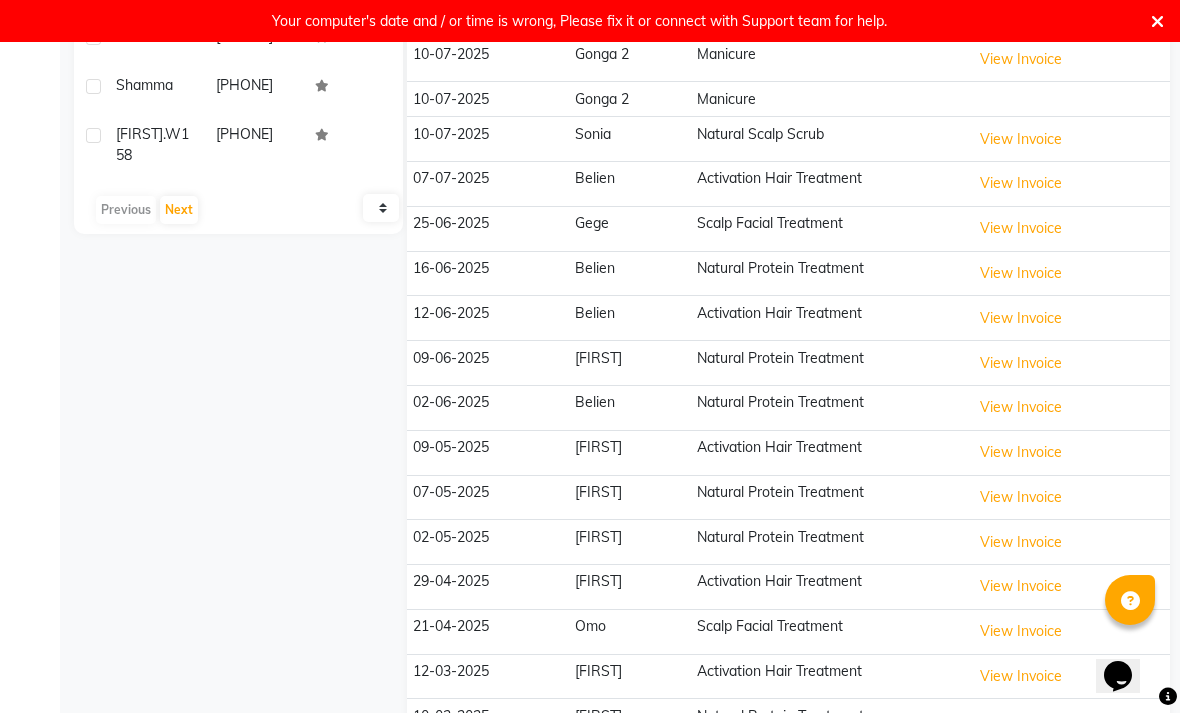 click on "View Invoice" 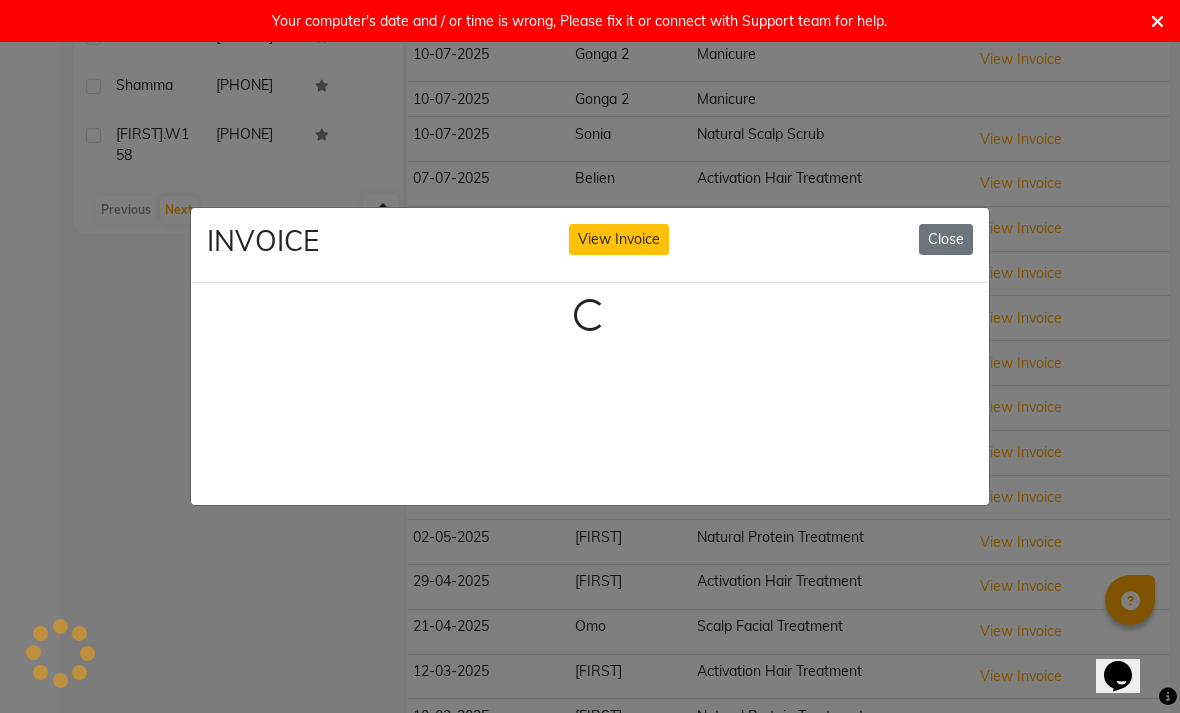click on "Close" 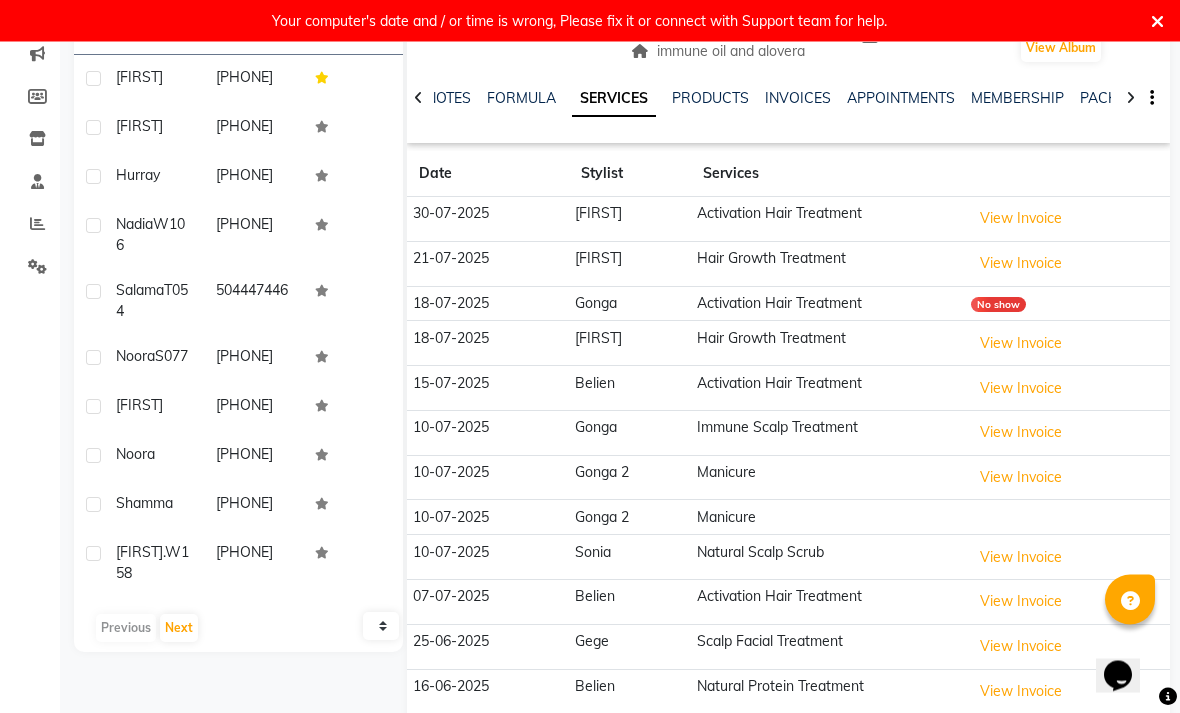 scroll, scrollTop: 260, scrollLeft: 0, axis: vertical 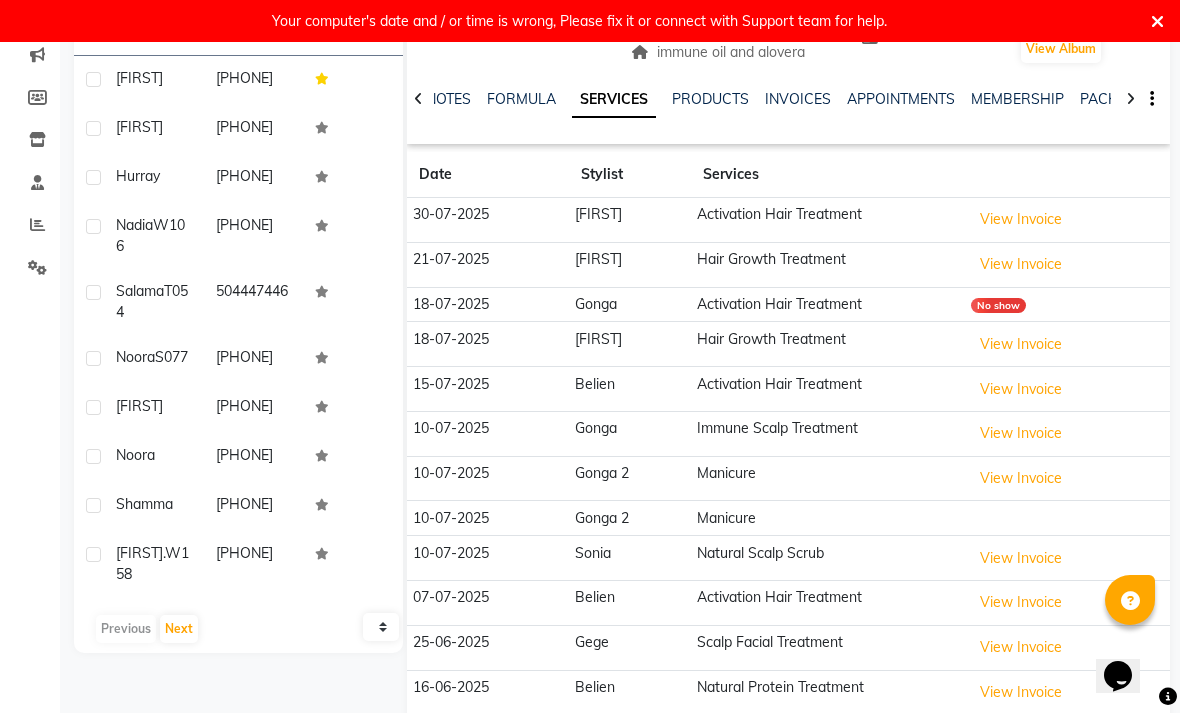 click on "View Invoice" 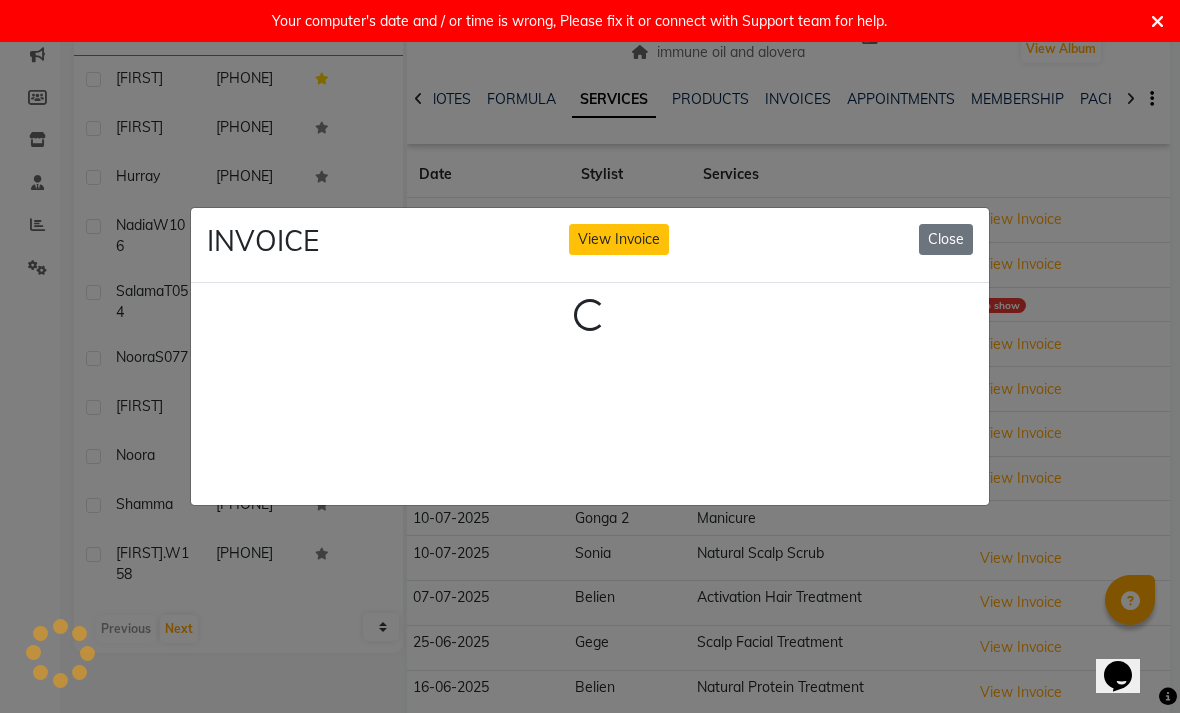click on "Close" 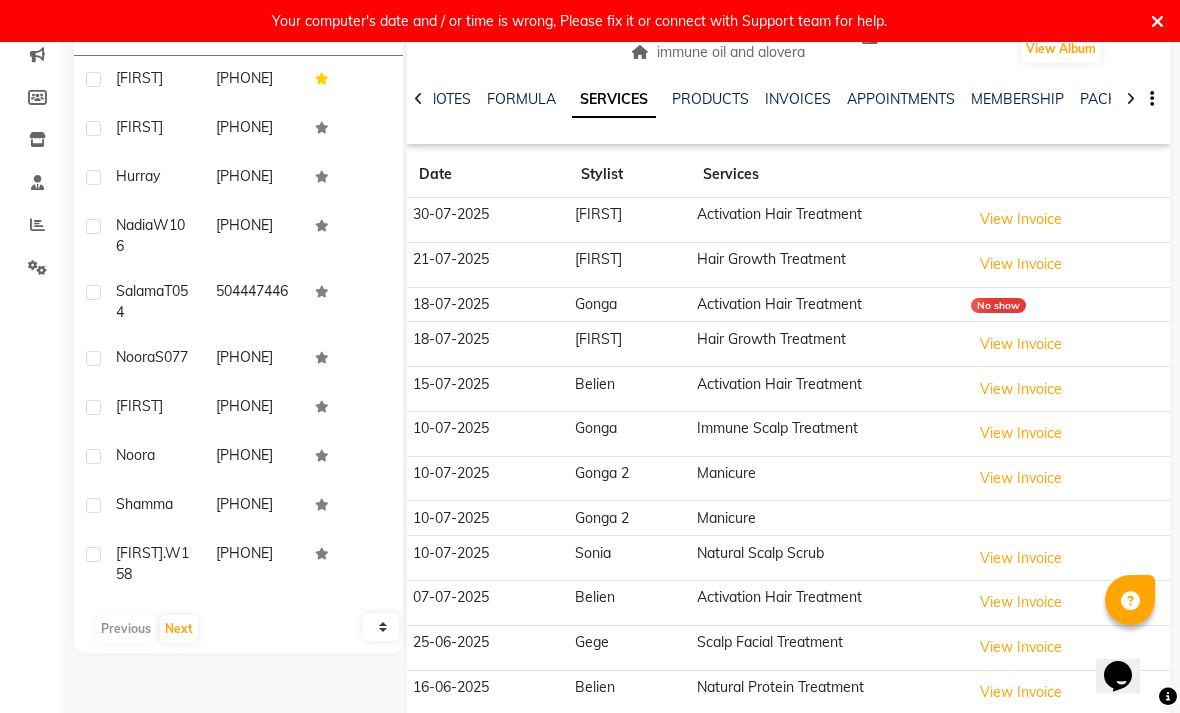 click on "NOTES" 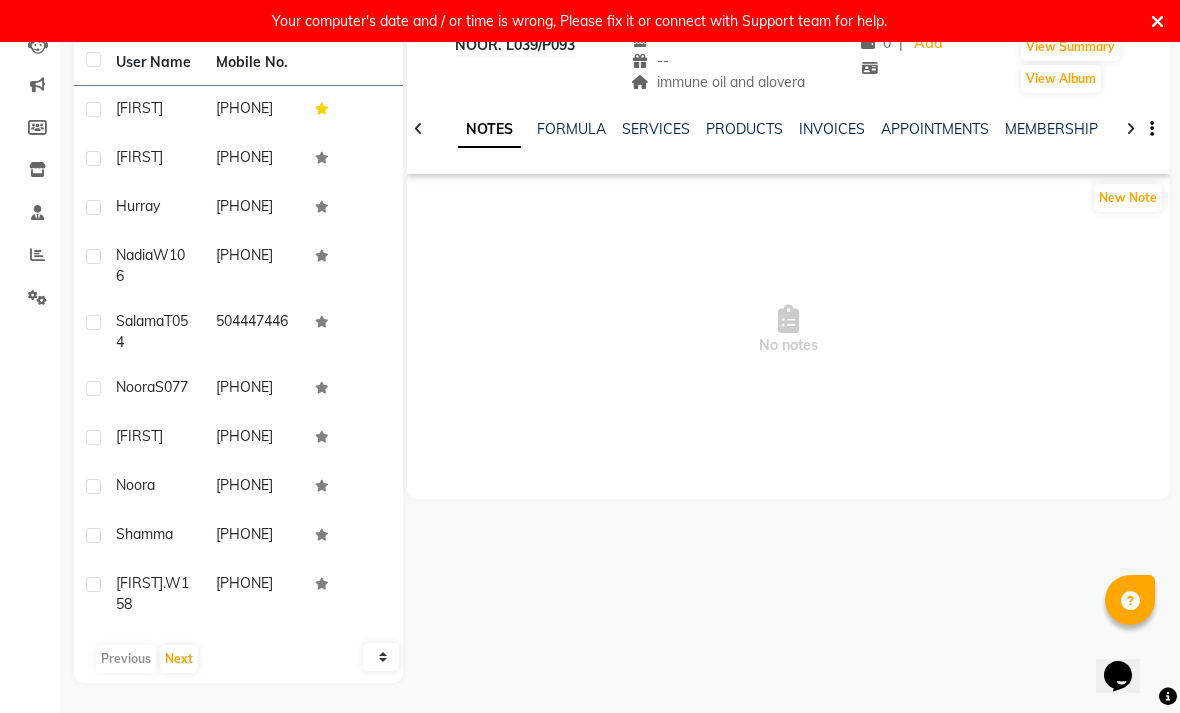scroll, scrollTop: 247, scrollLeft: 0, axis: vertical 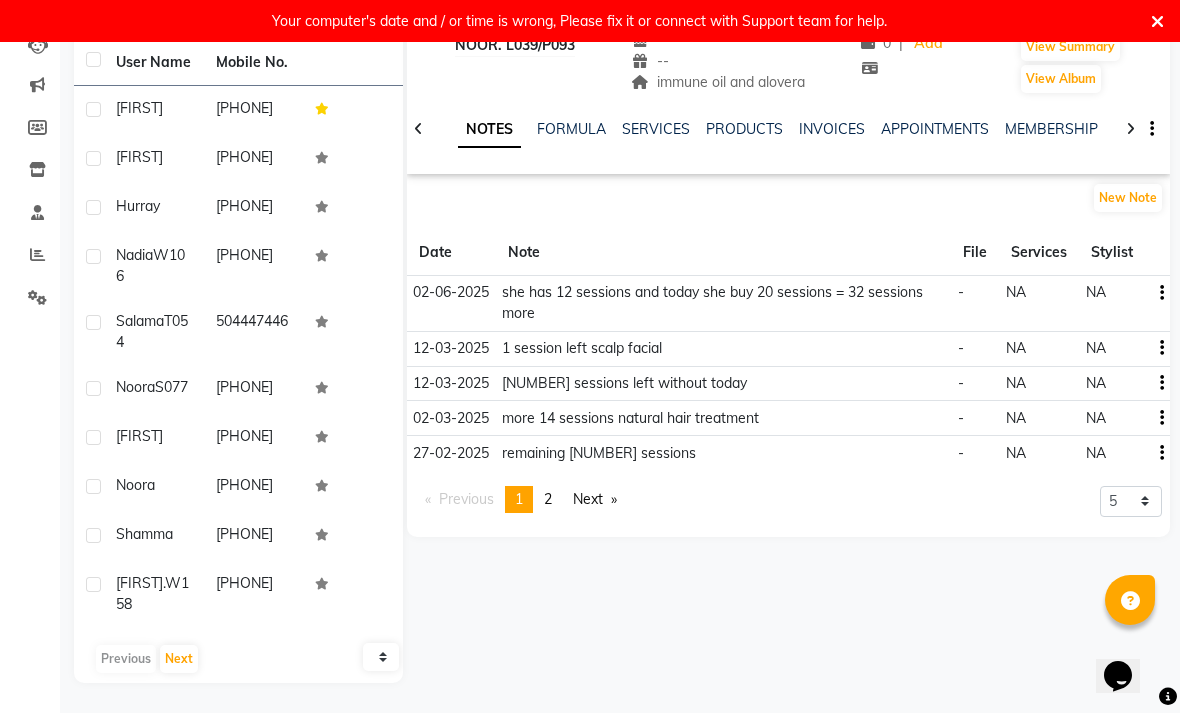 click on "New Note" 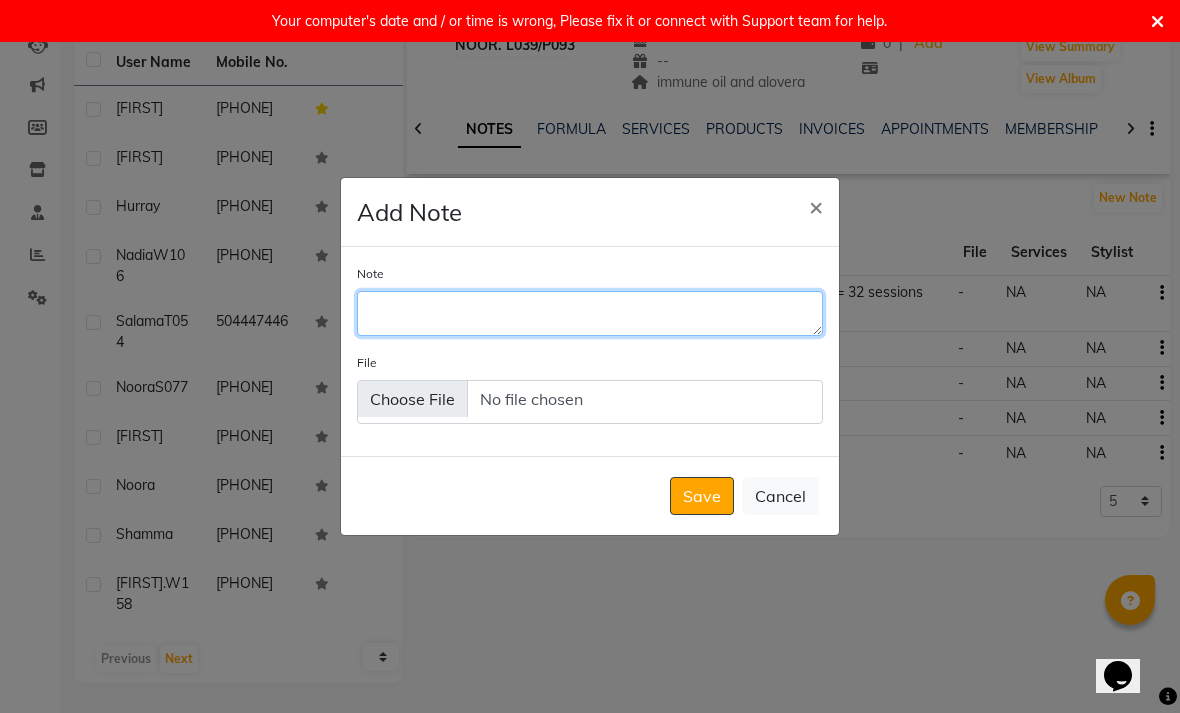 click on "Note" at bounding box center [590, 313] 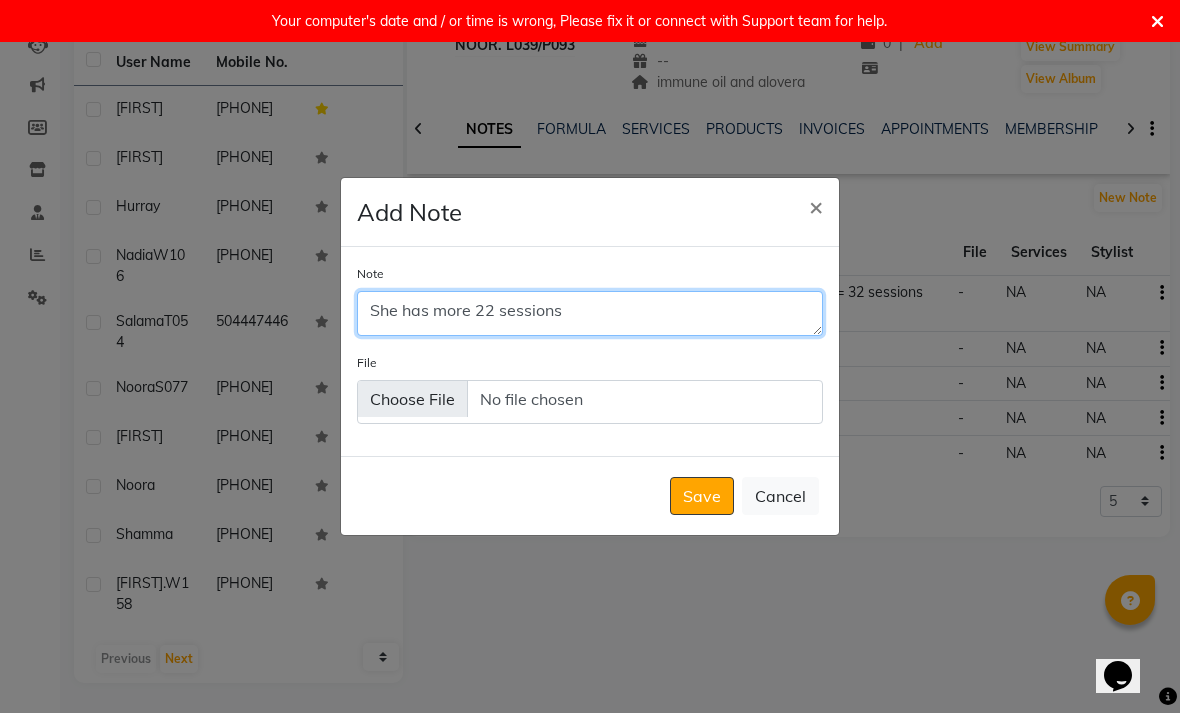 type on "She has more 22 sessions" 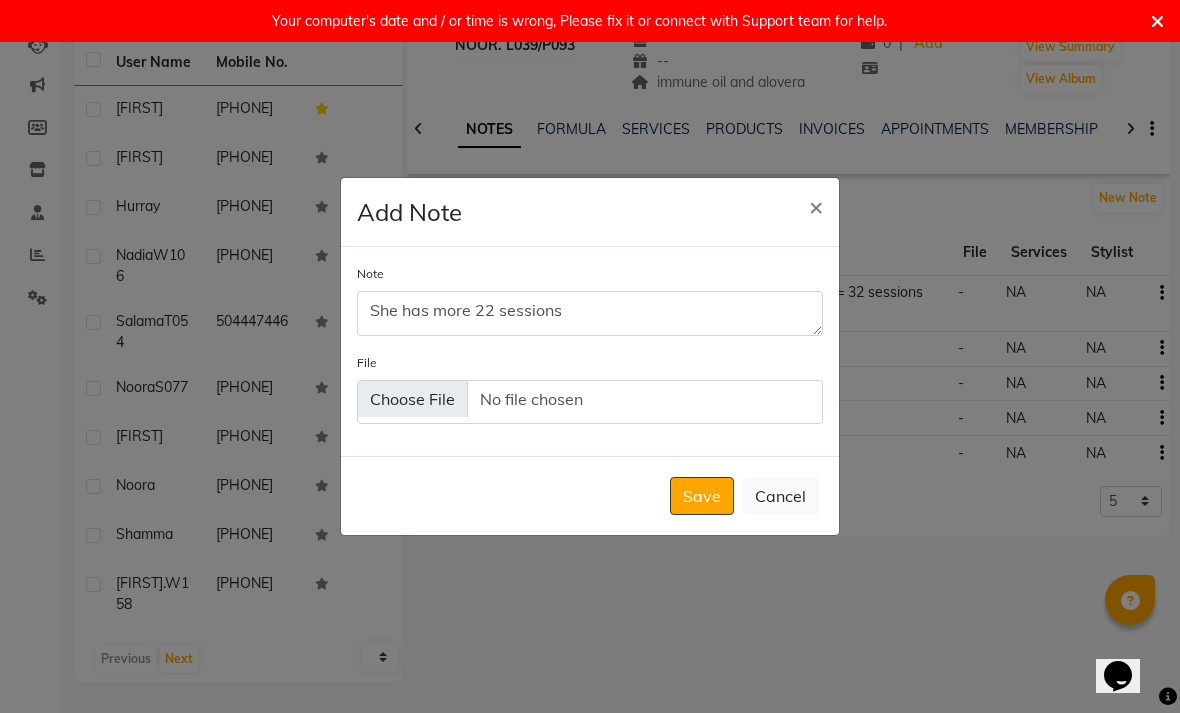 click on "Save" 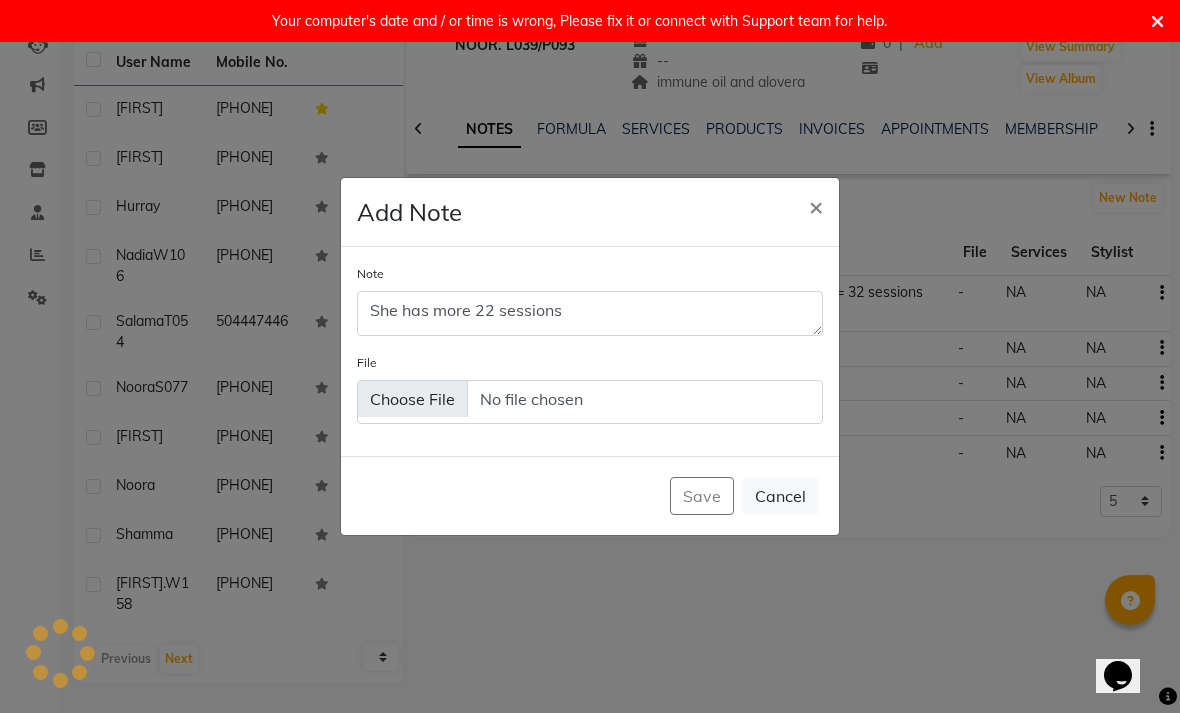 type 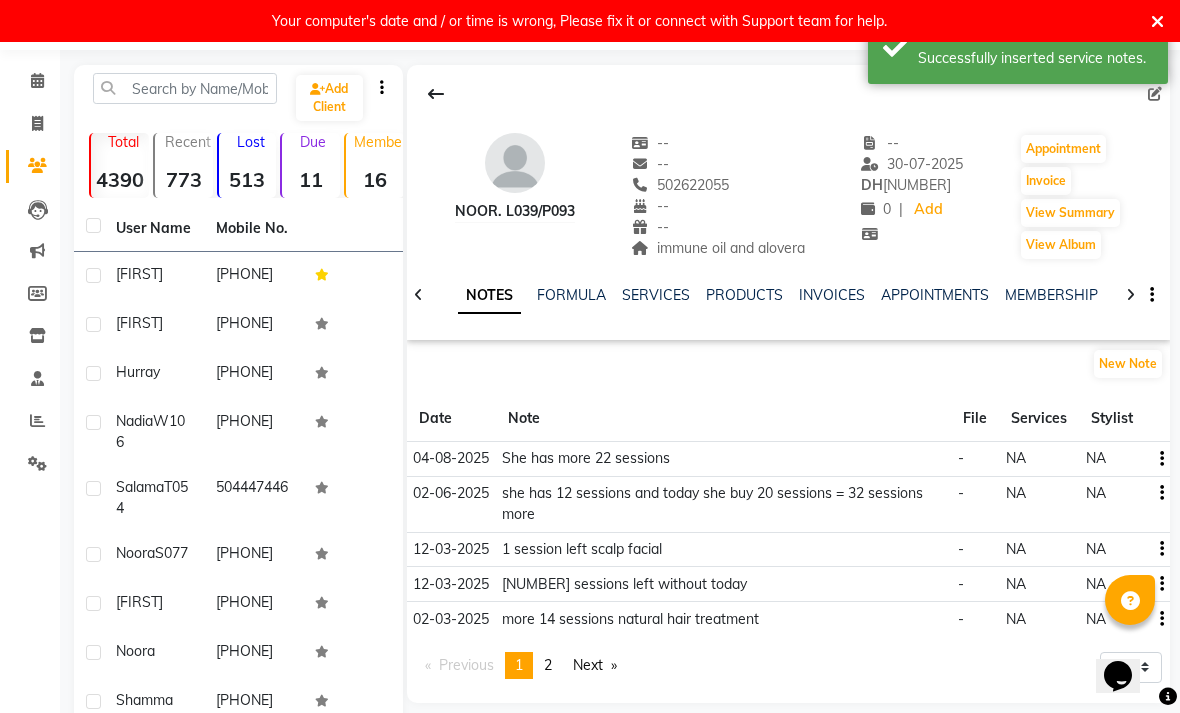 scroll, scrollTop: 0, scrollLeft: 0, axis: both 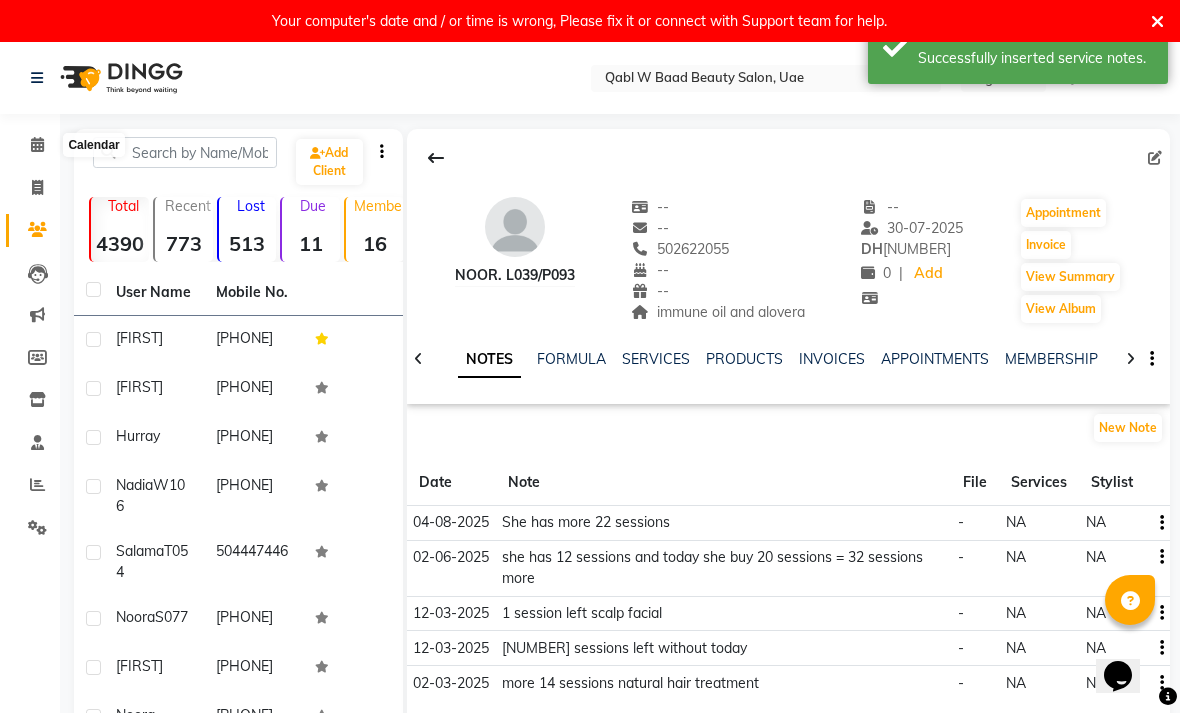 click 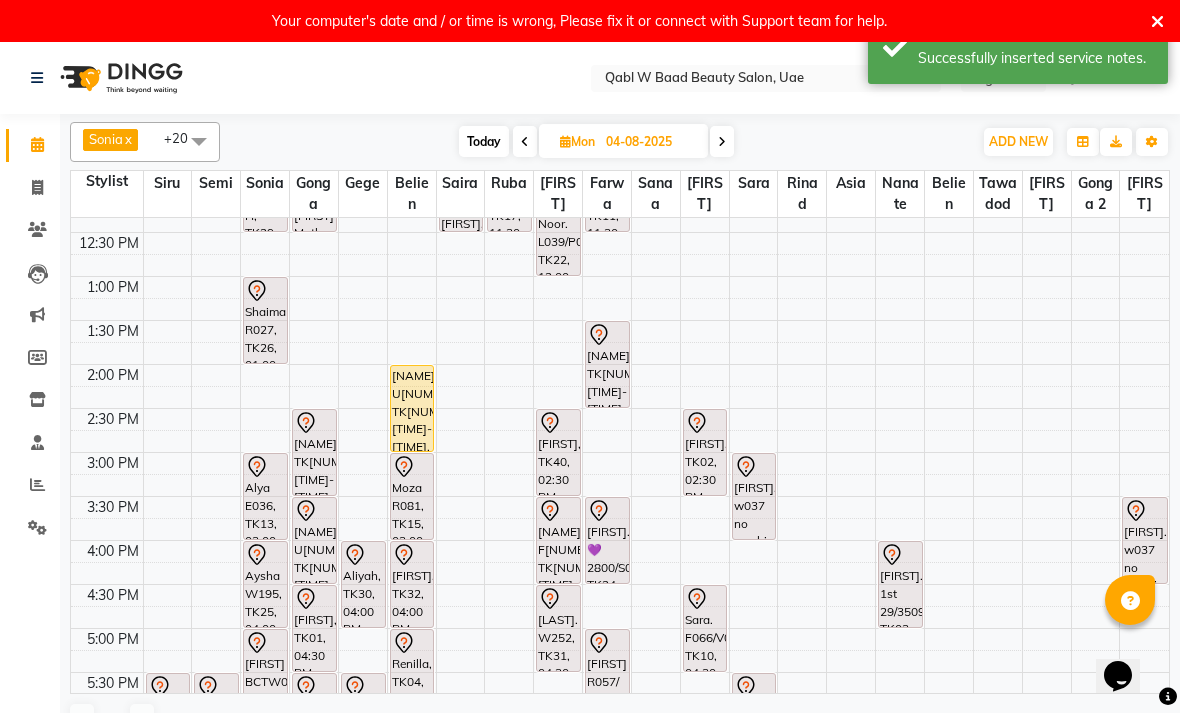 scroll, scrollTop: 246, scrollLeft: 0, axis: vertical 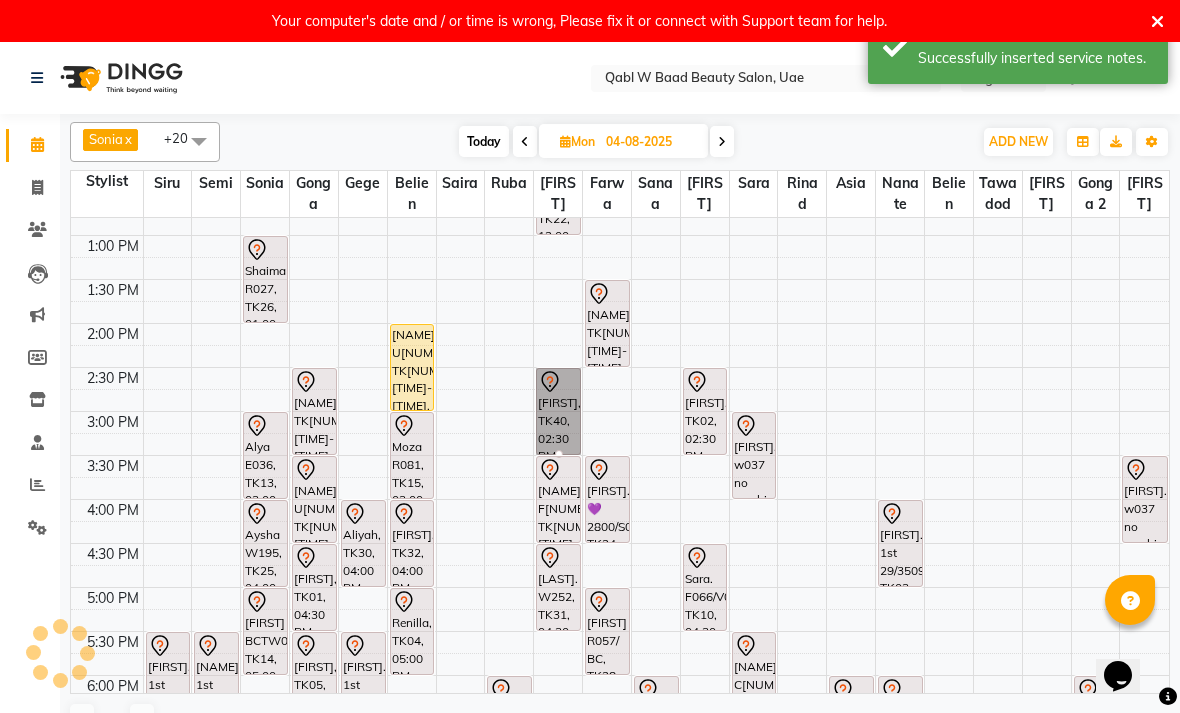 click at bounding box center (559, 454) 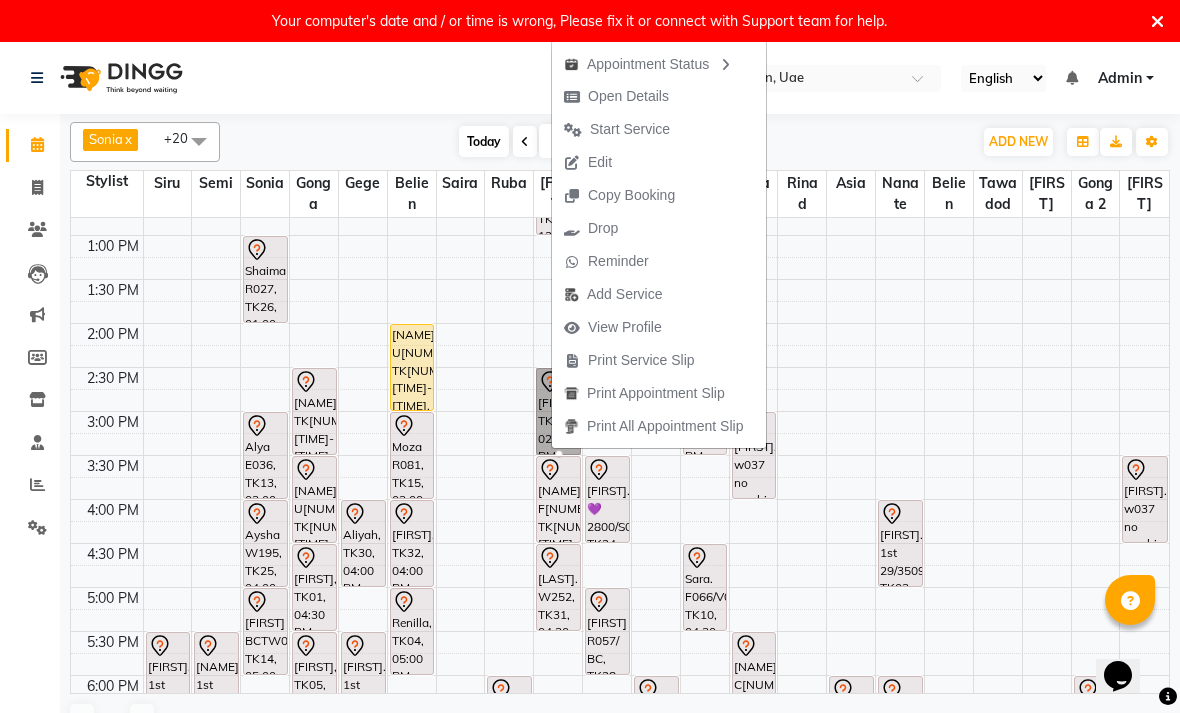click on "Open Details" at bounding box center (628, 96) 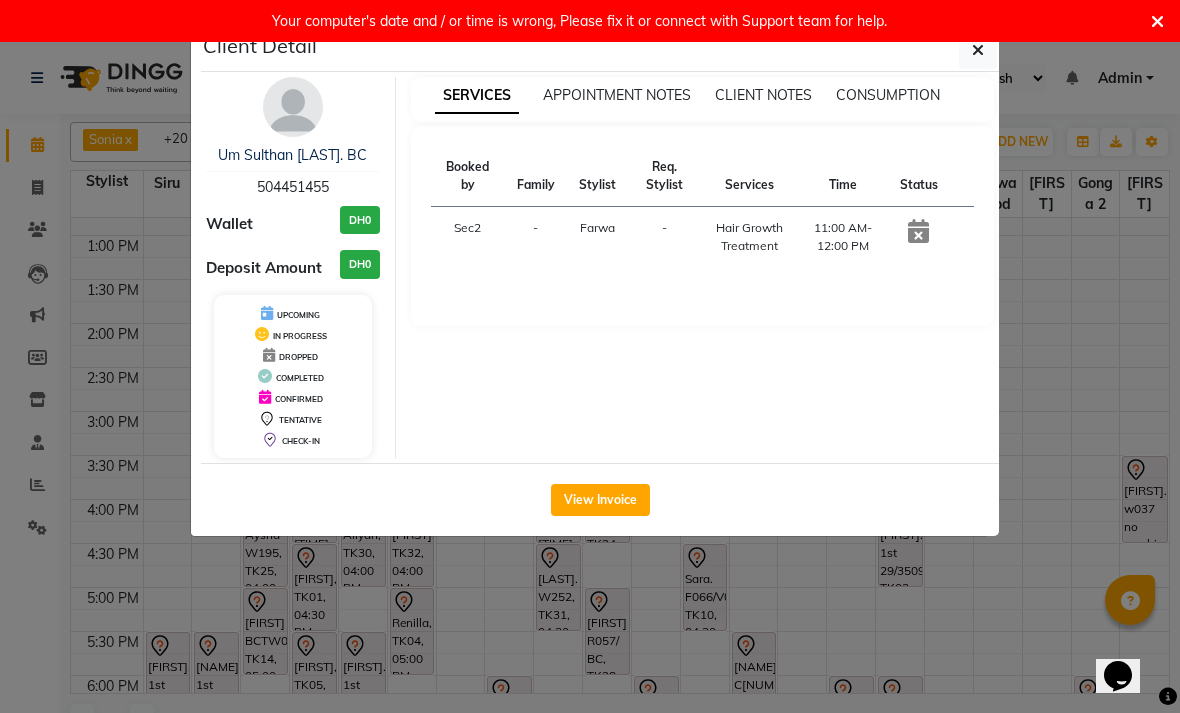 select on "7" 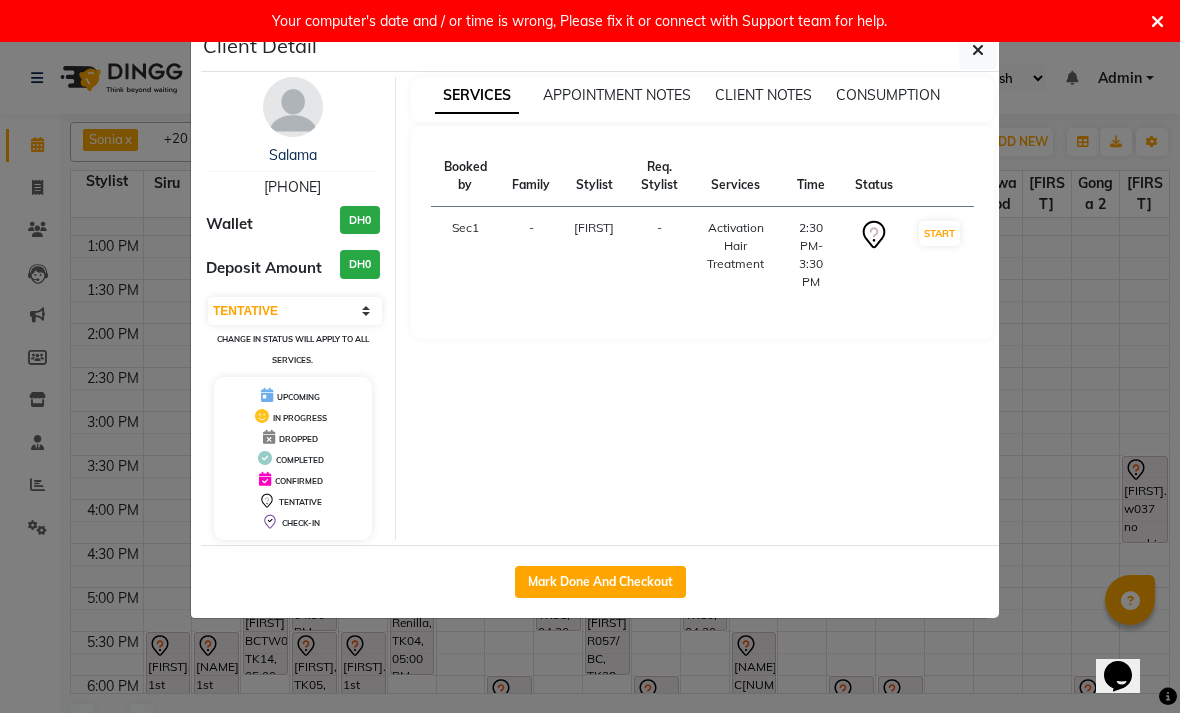 click on "Salama" at bounding box center (293, 155) 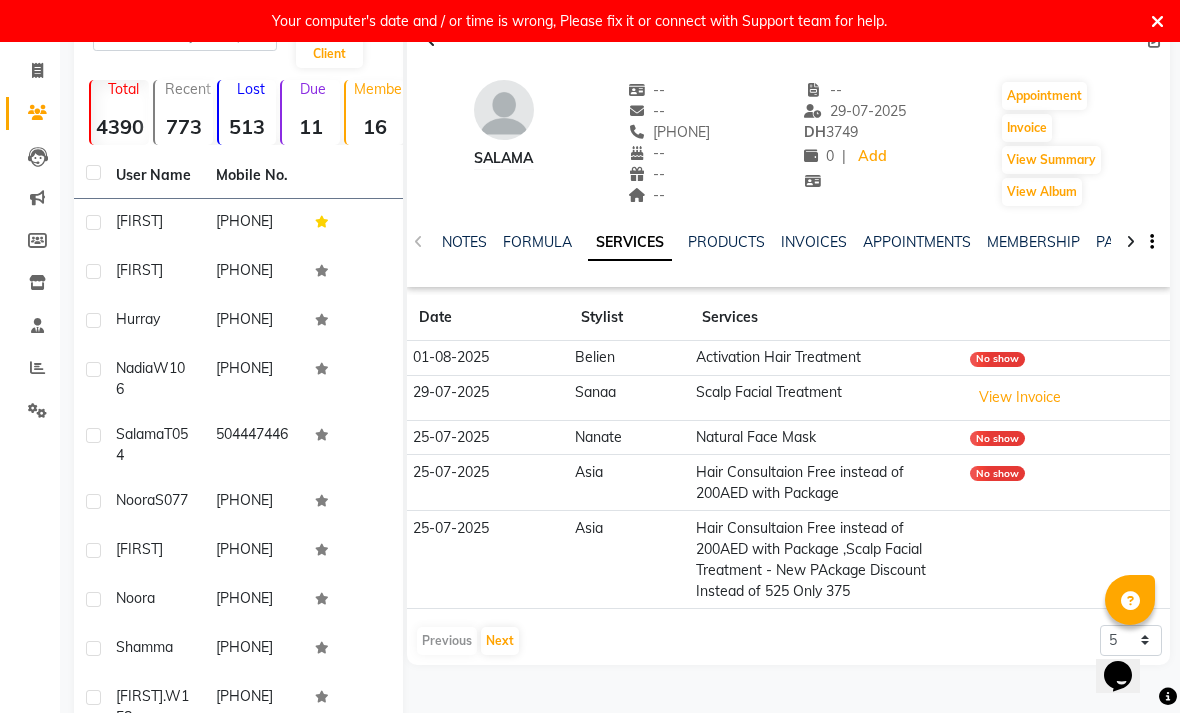 scroll, scrollTop: 118, scrollLeft: 0, axis: vertical 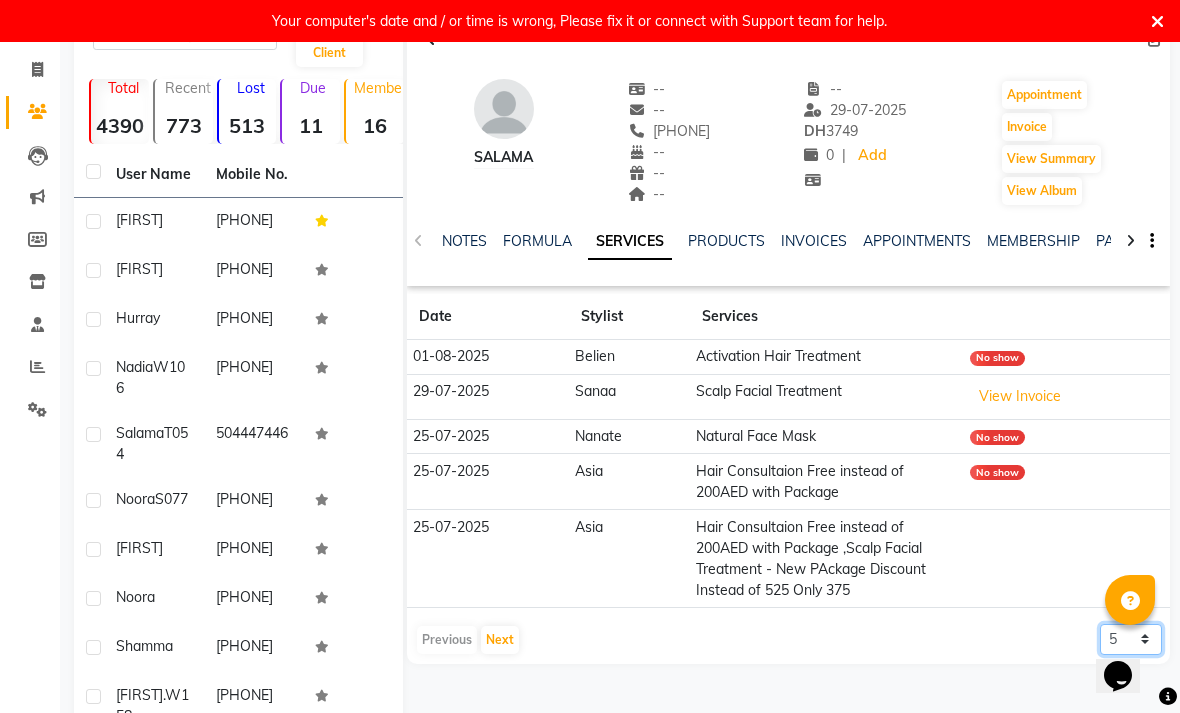 click on "5 10 50 100 500" 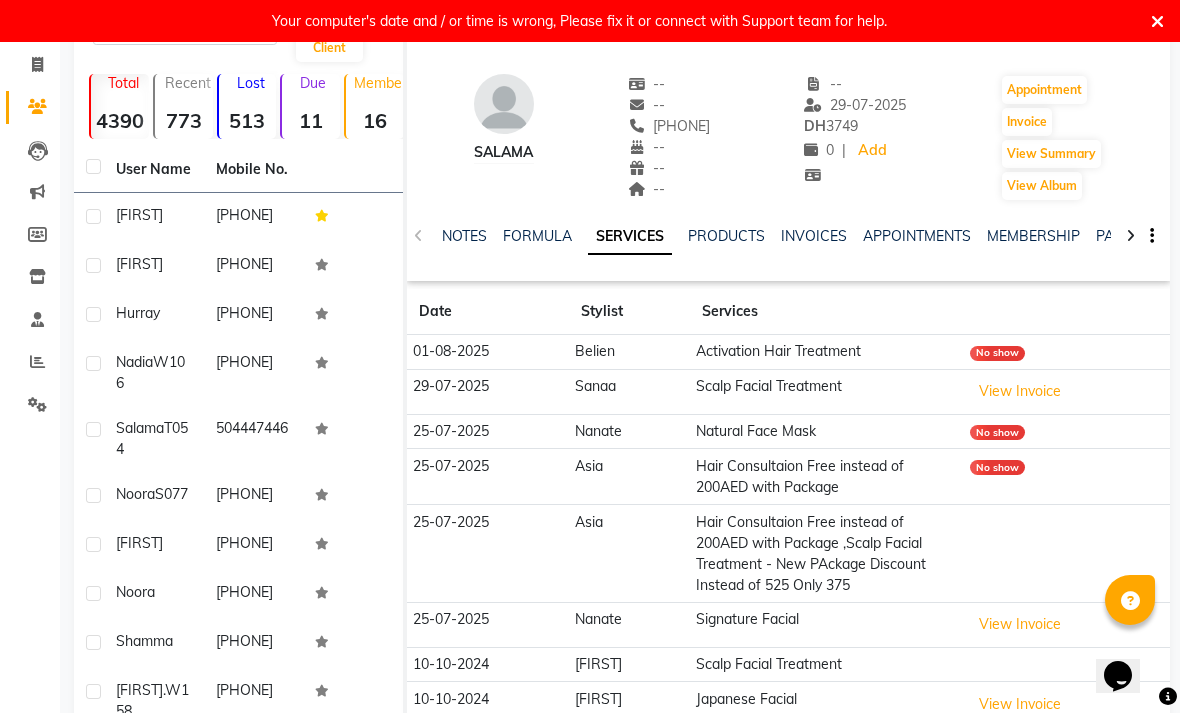 scroll, scrollTop: 118, scrollLeft: 0, axis: vertical 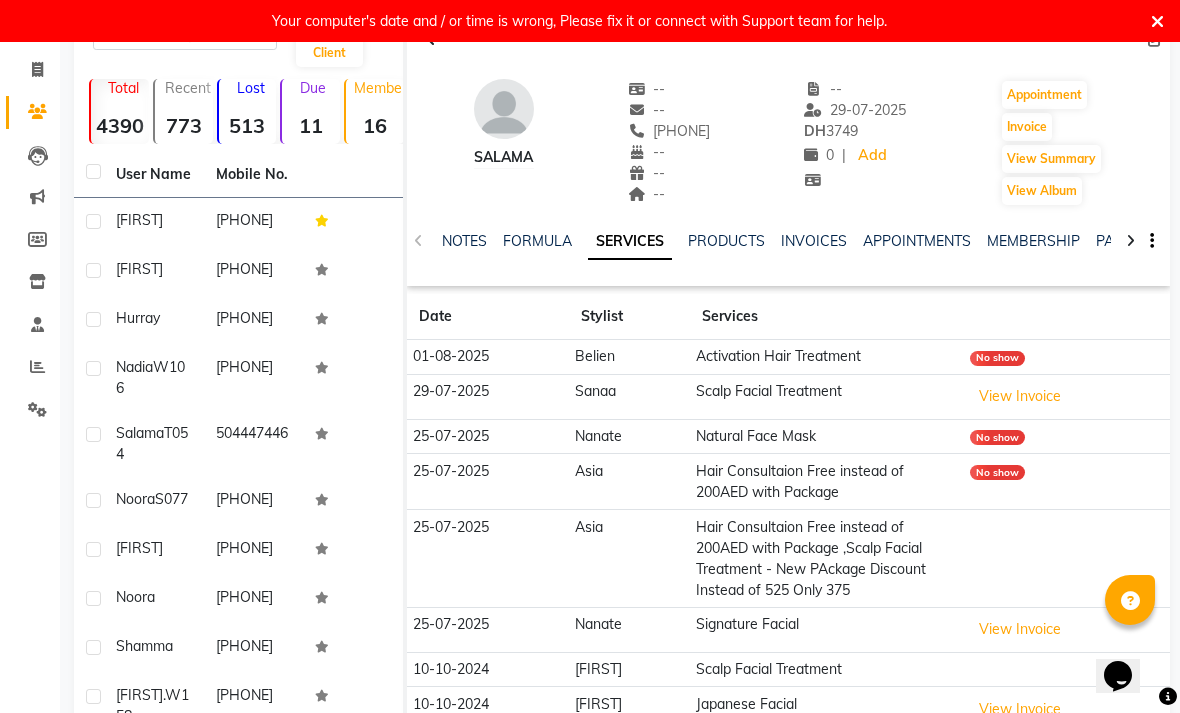 click on "NOTES" 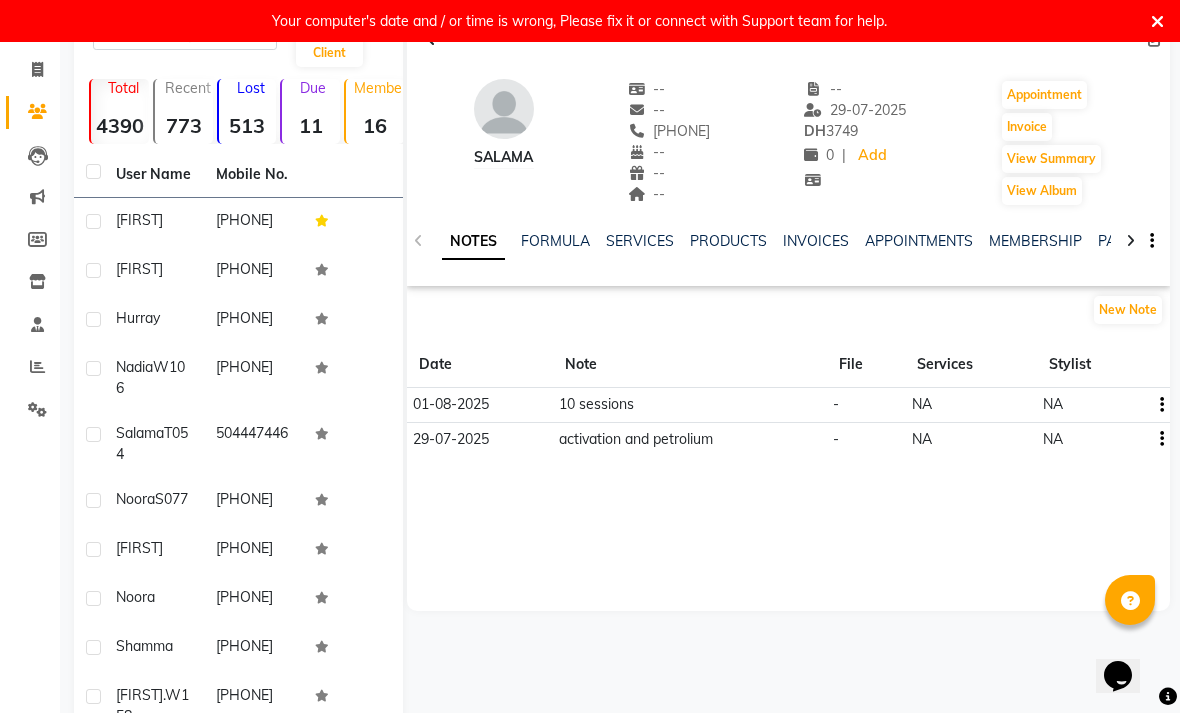 click on "New Note" 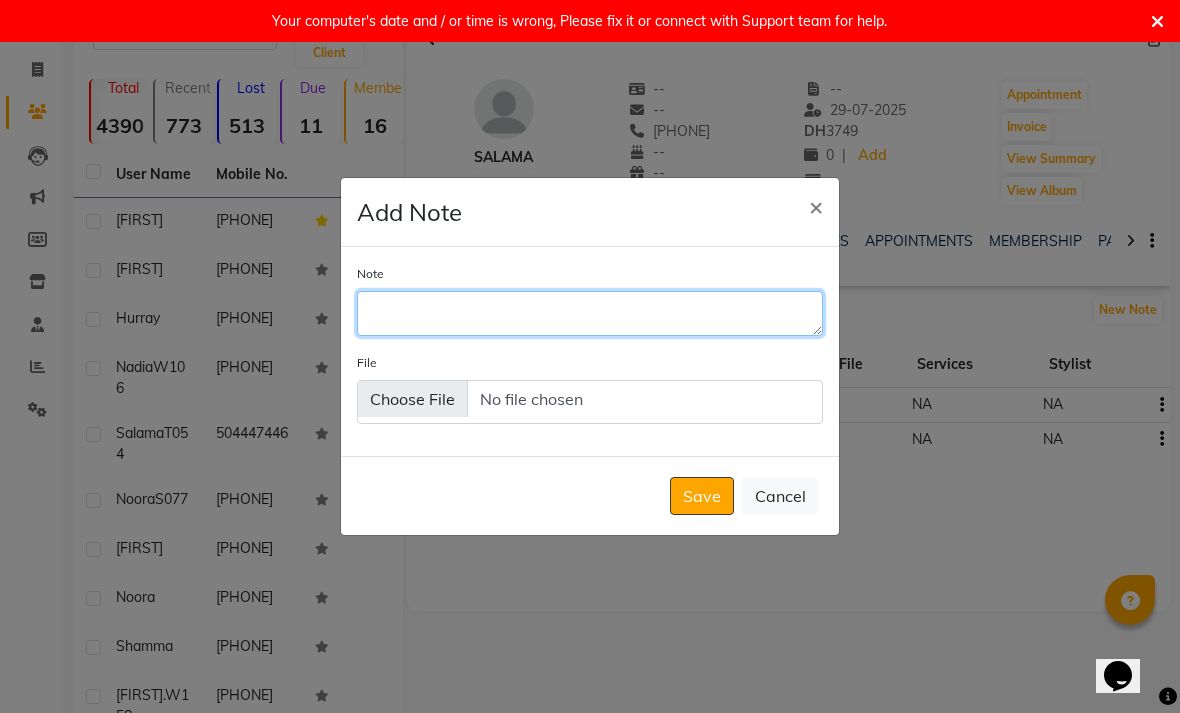 click on "Note" at bounding box center [590, 313] 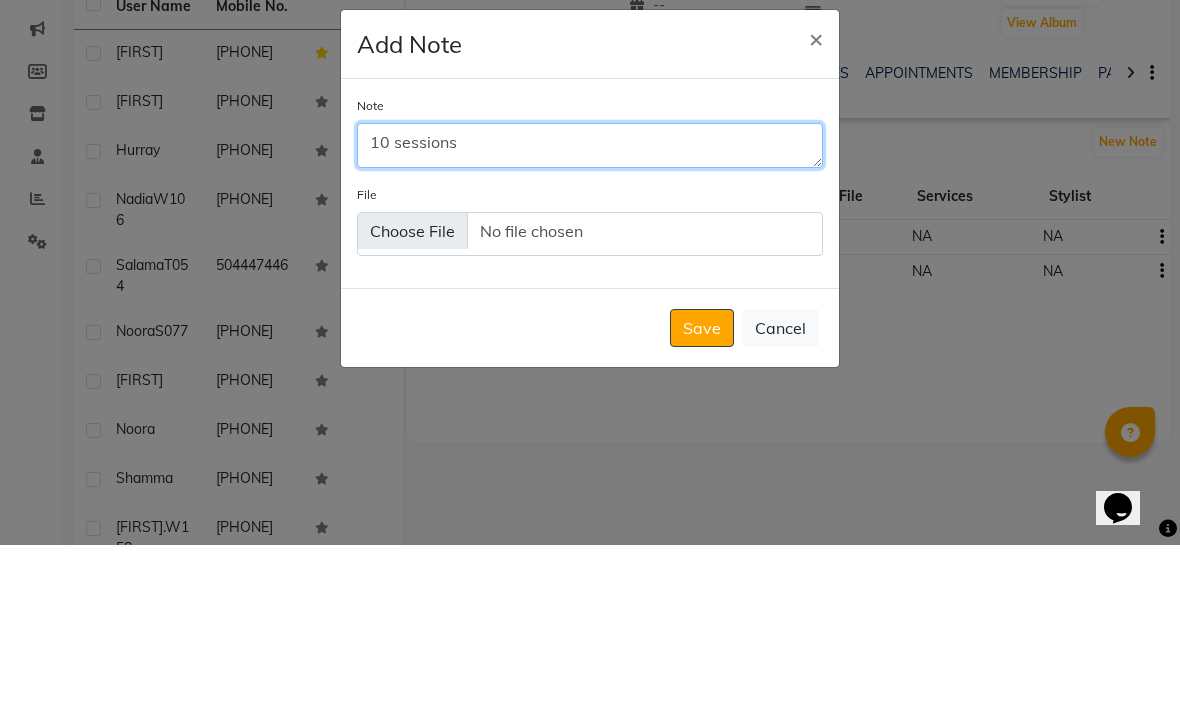 type on "10 sessions" 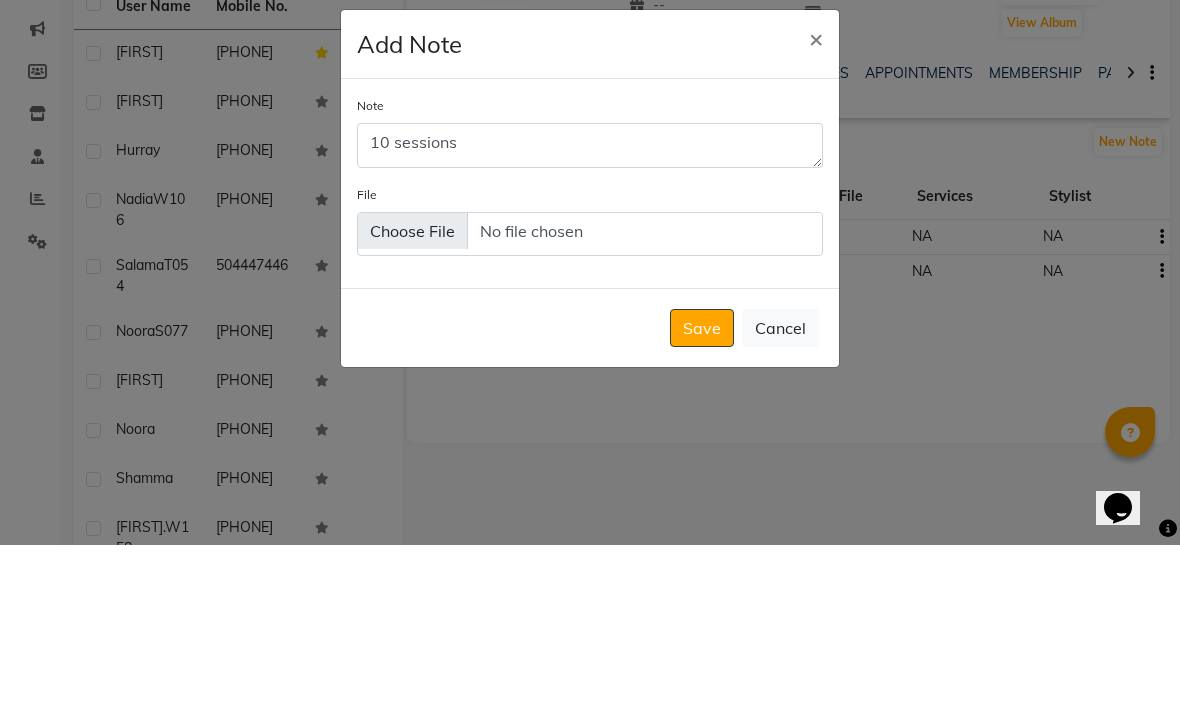 click on "Save" 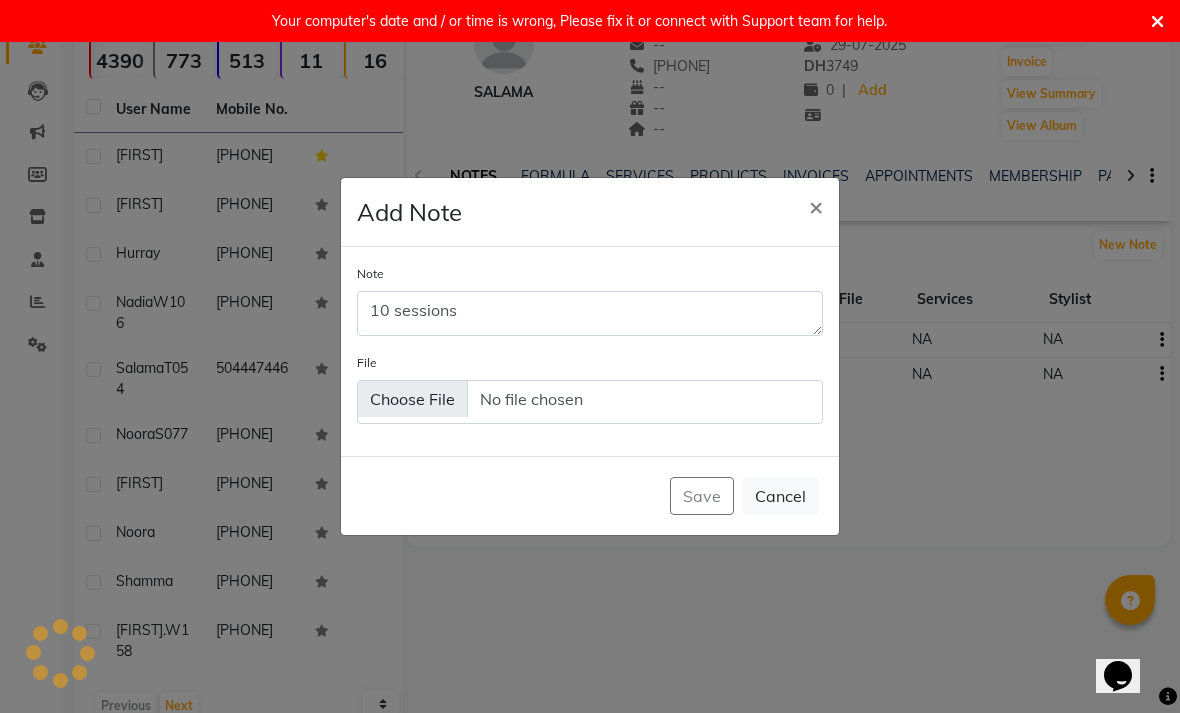 type 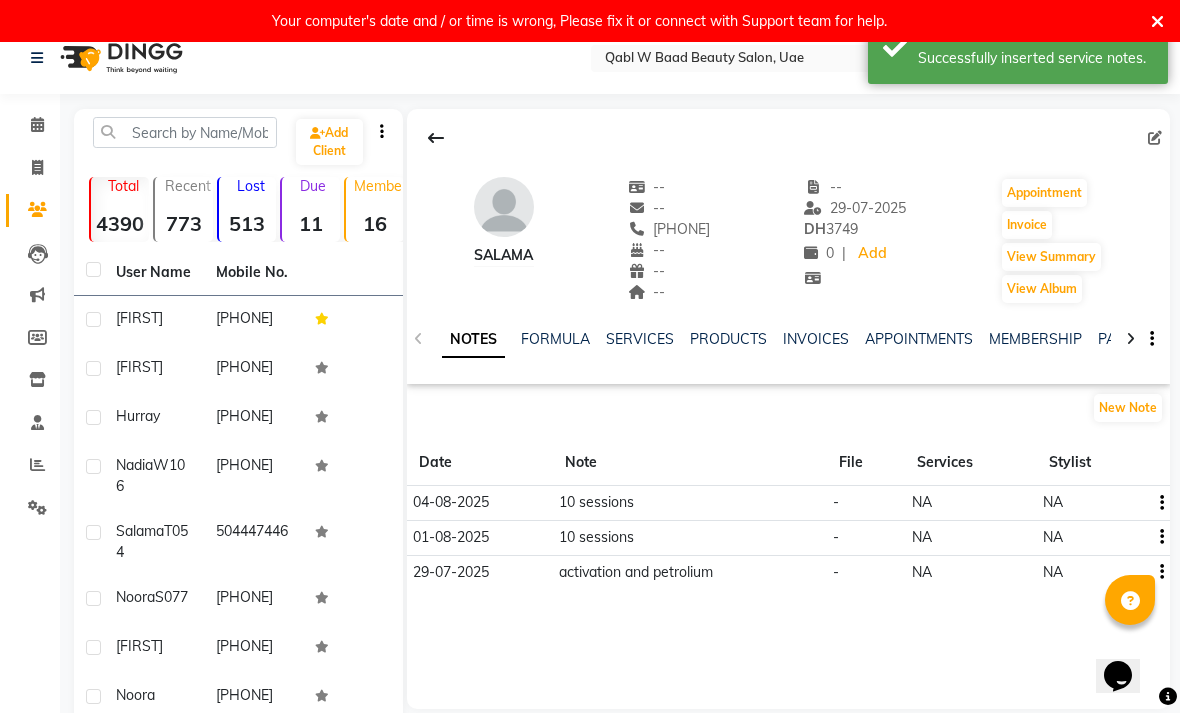 scroll, scrollTop: 0, scrollLeft: 0, axis: both 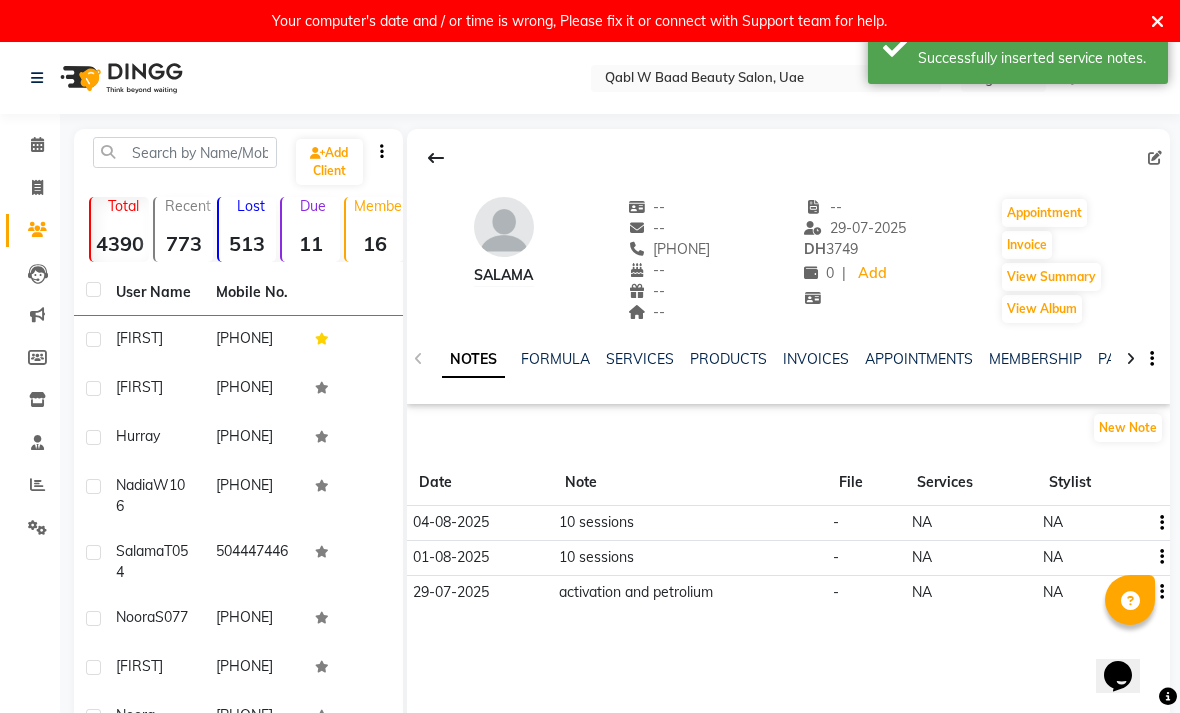 click 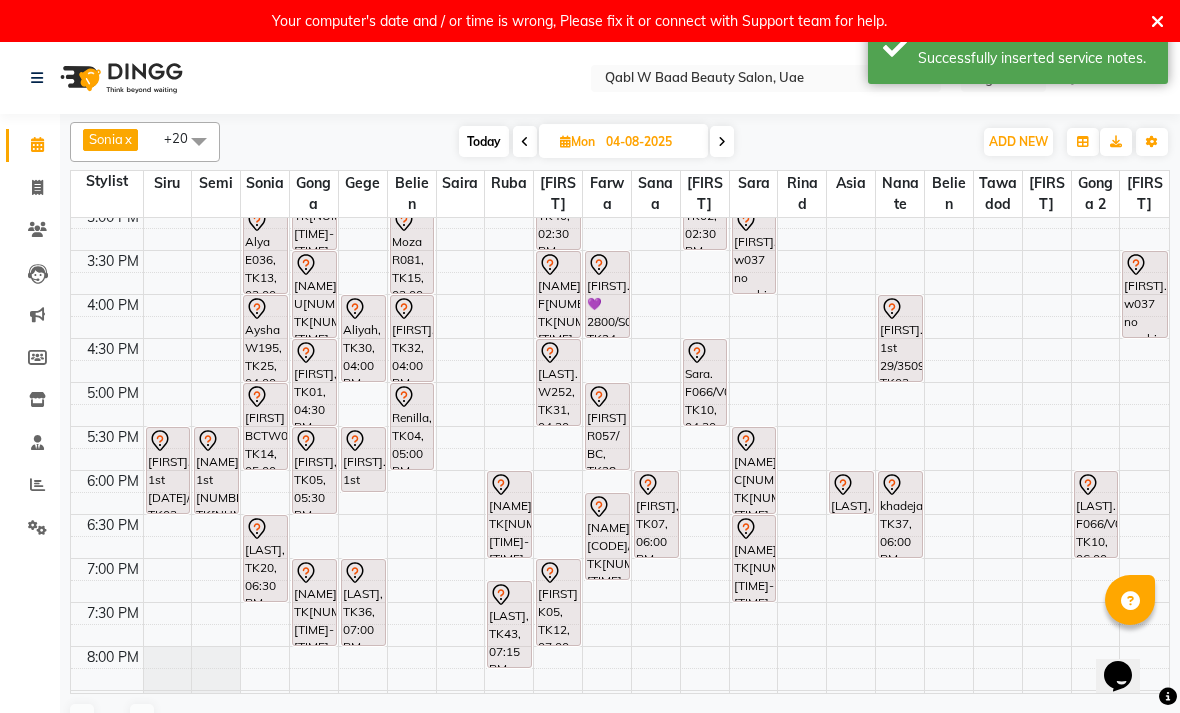 scroll, scrollTop: 457, scrollLeft: 0, axis: vertical 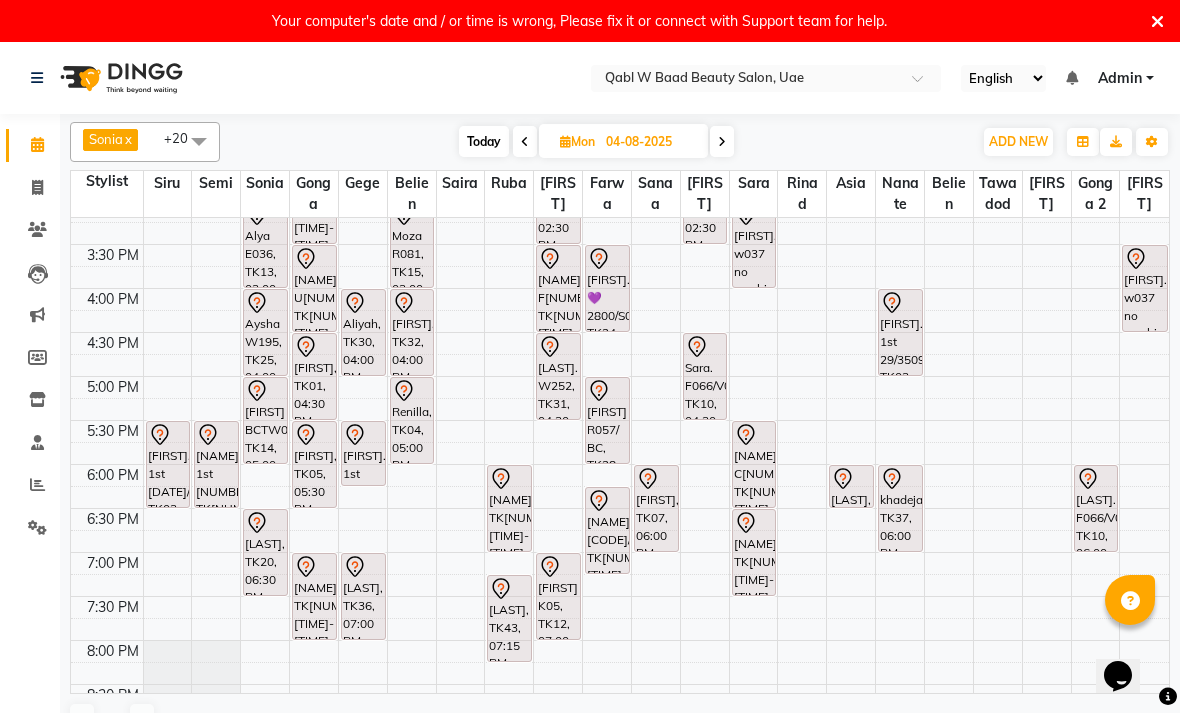 click on "[LAST]. W252, TK31, 04:30 PM-05:30 PM, Activation Hair Treatment" at bounding box center (558, 376) 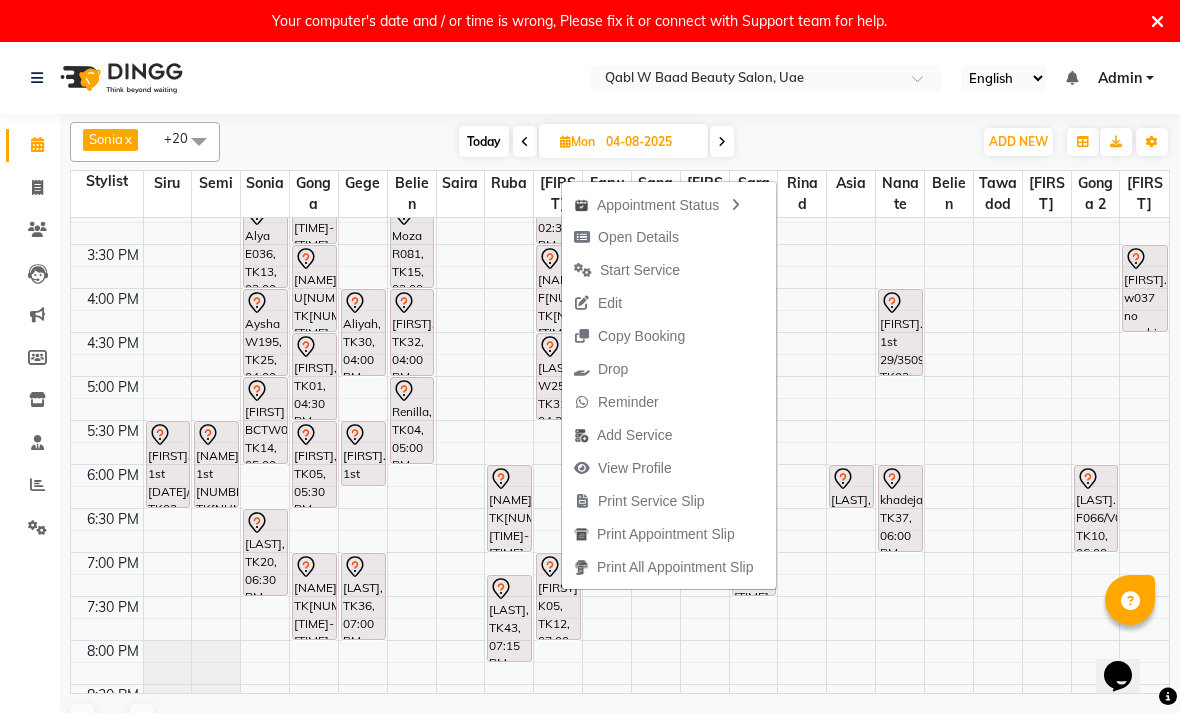 click on "Open Details" at bounding box center [638, 237] 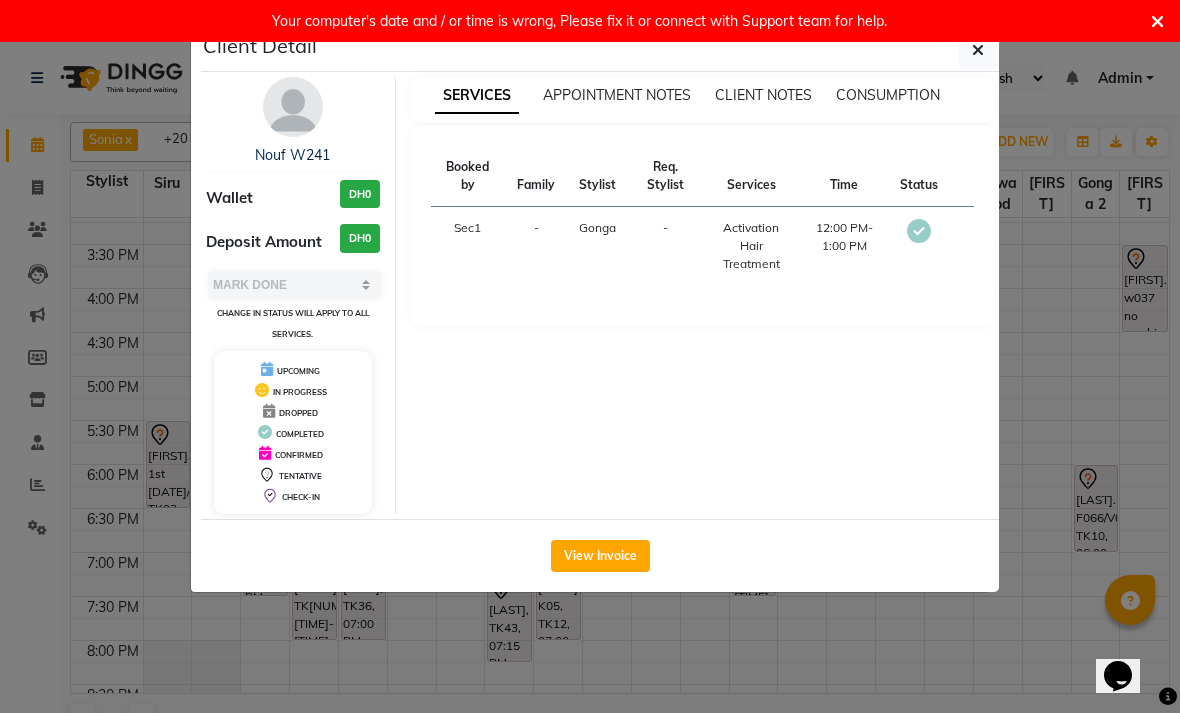 select on "7" 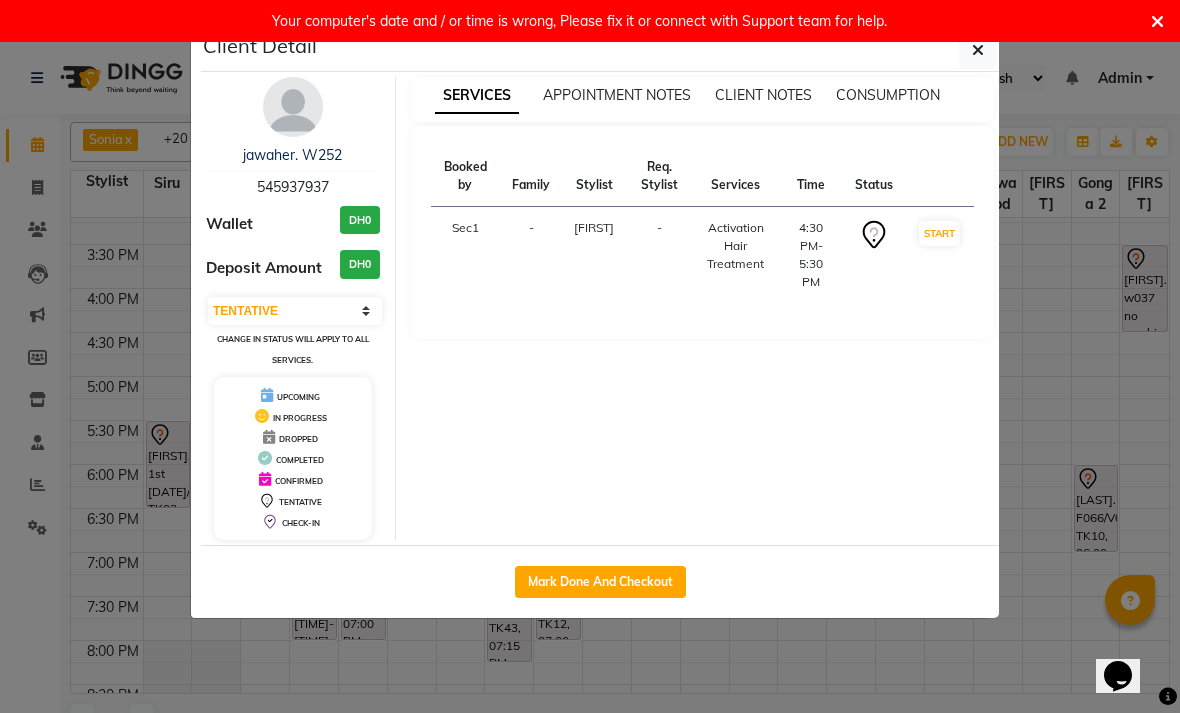 click on "jawaher. W252" at bounding box center [292, 155] 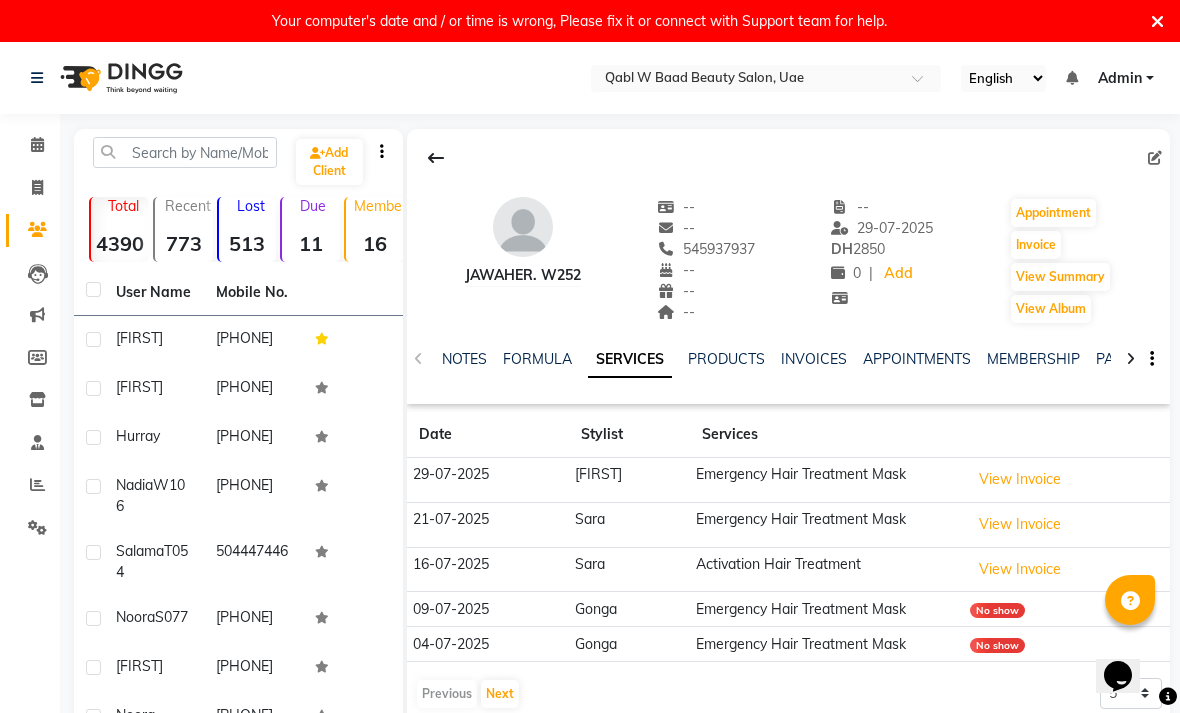click on "NOTES" 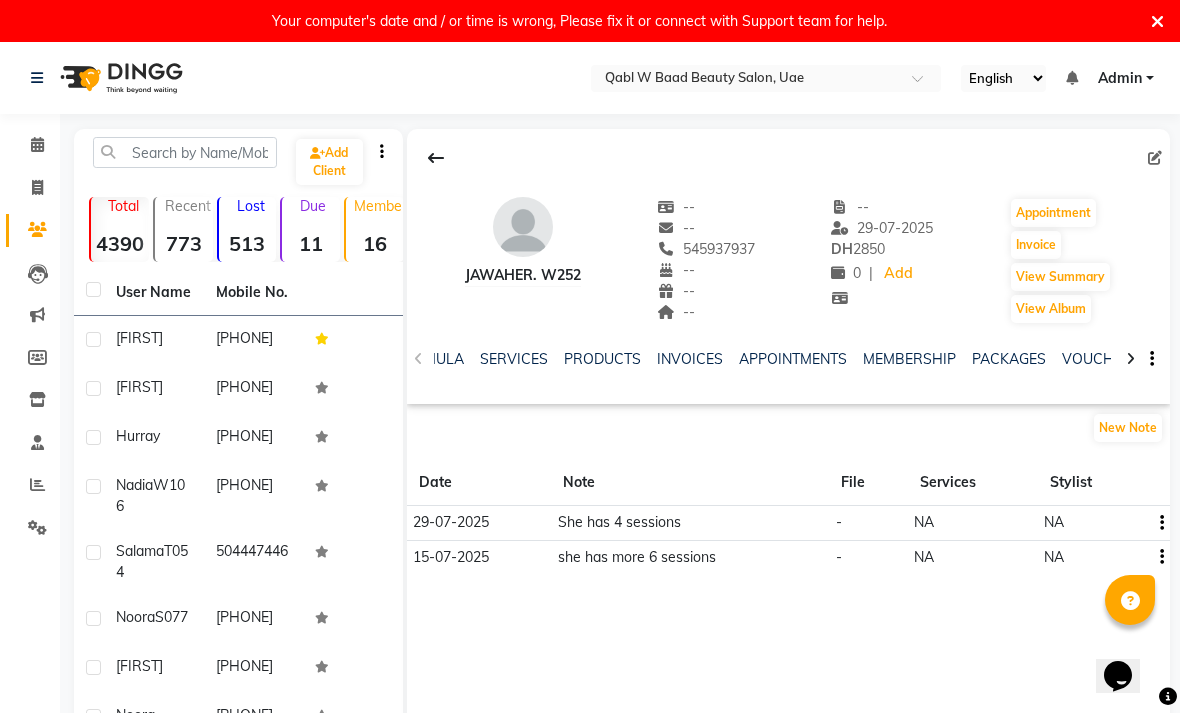 scroll, scrollTop: 0, scrollLeft: 122, axis: horizontal 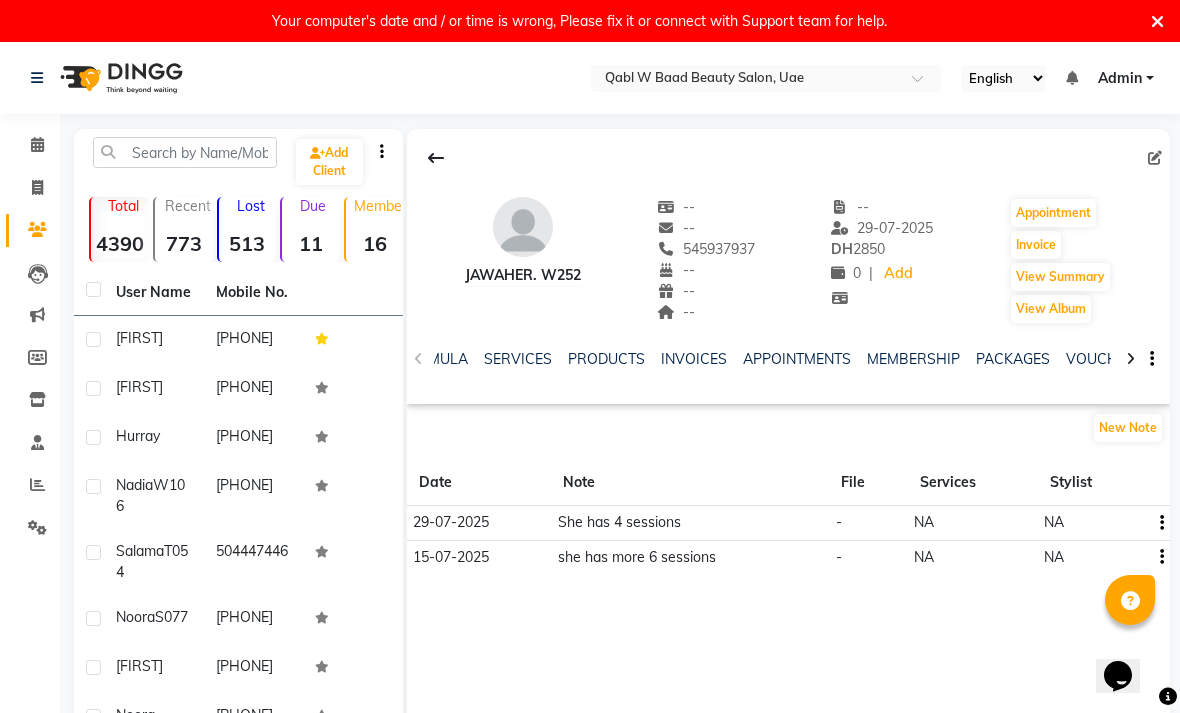 click on "INVOICES" 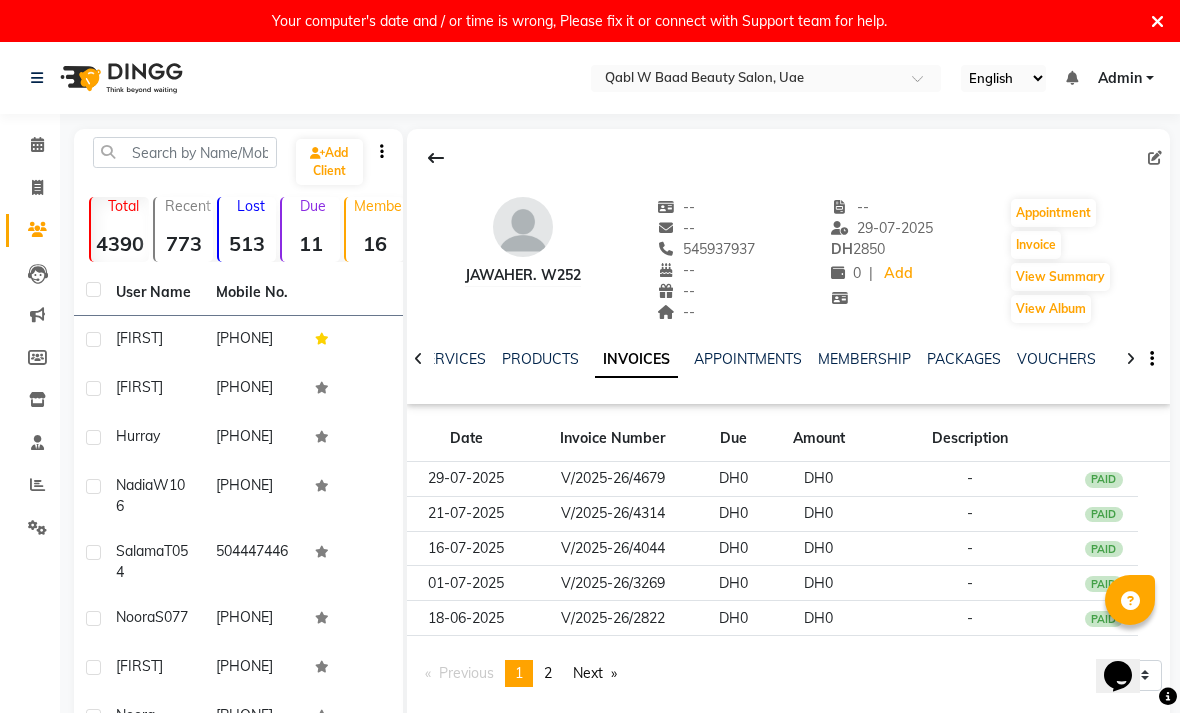 click on "SERVICES" 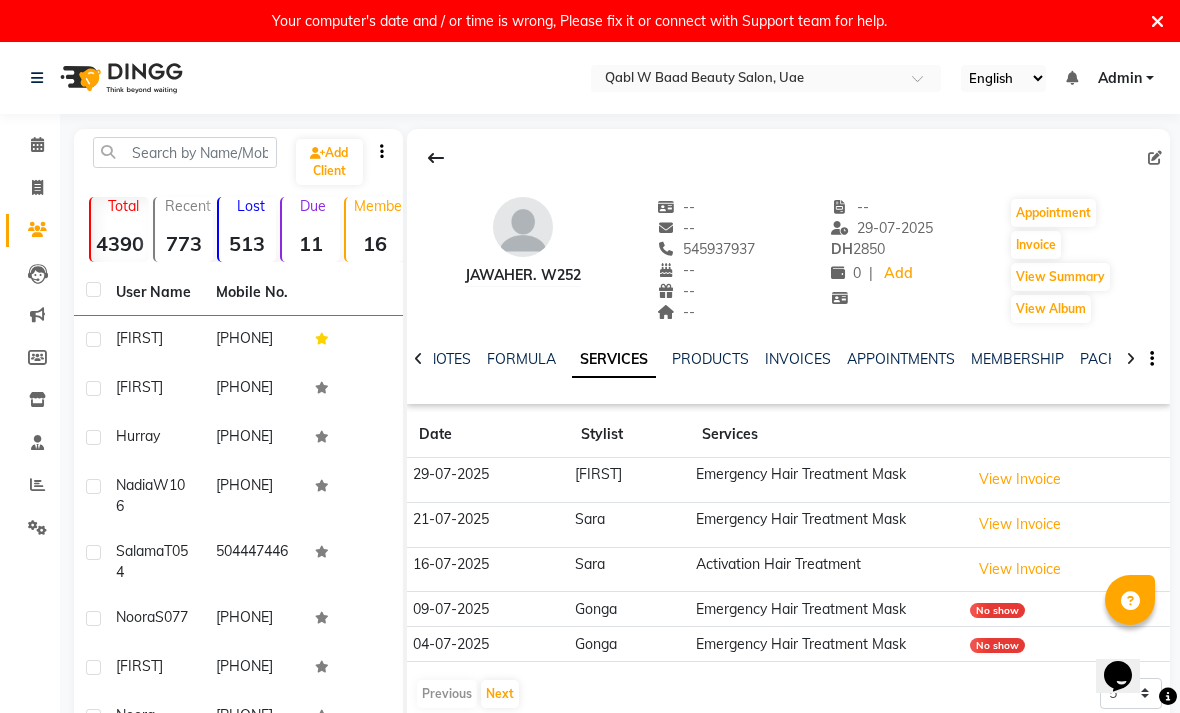 scroll, scrollTop: 0, scrollLeft: 0, axis: both 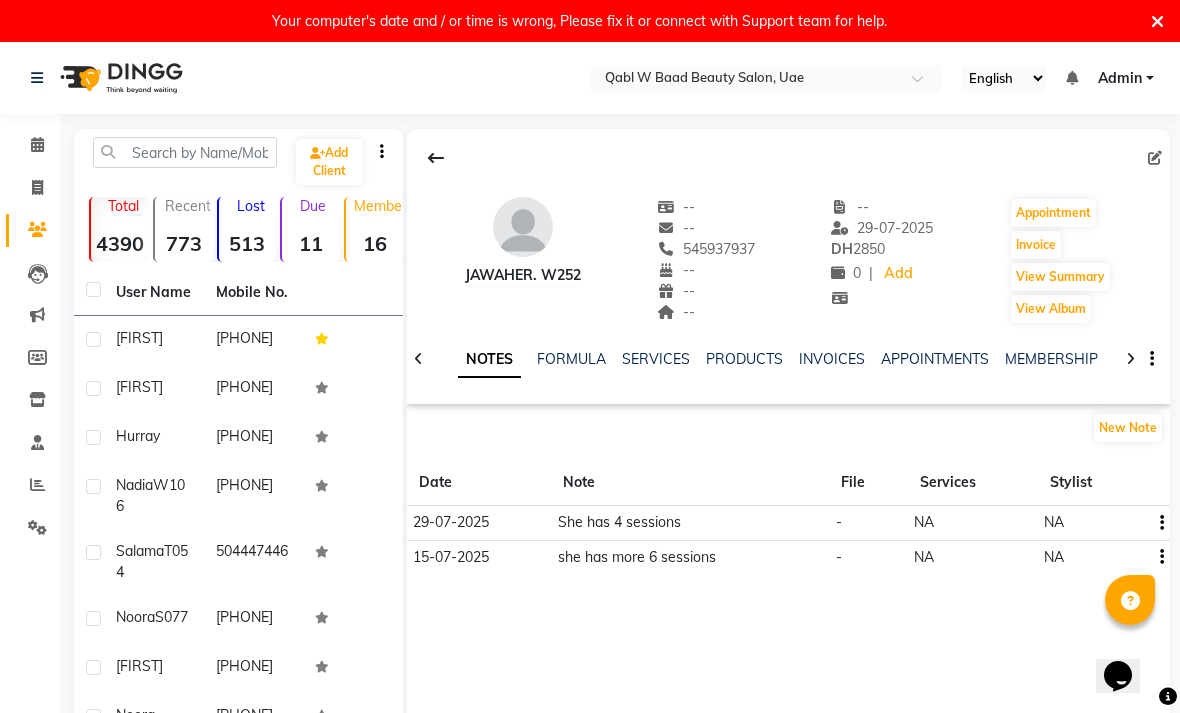 click on "New Note" 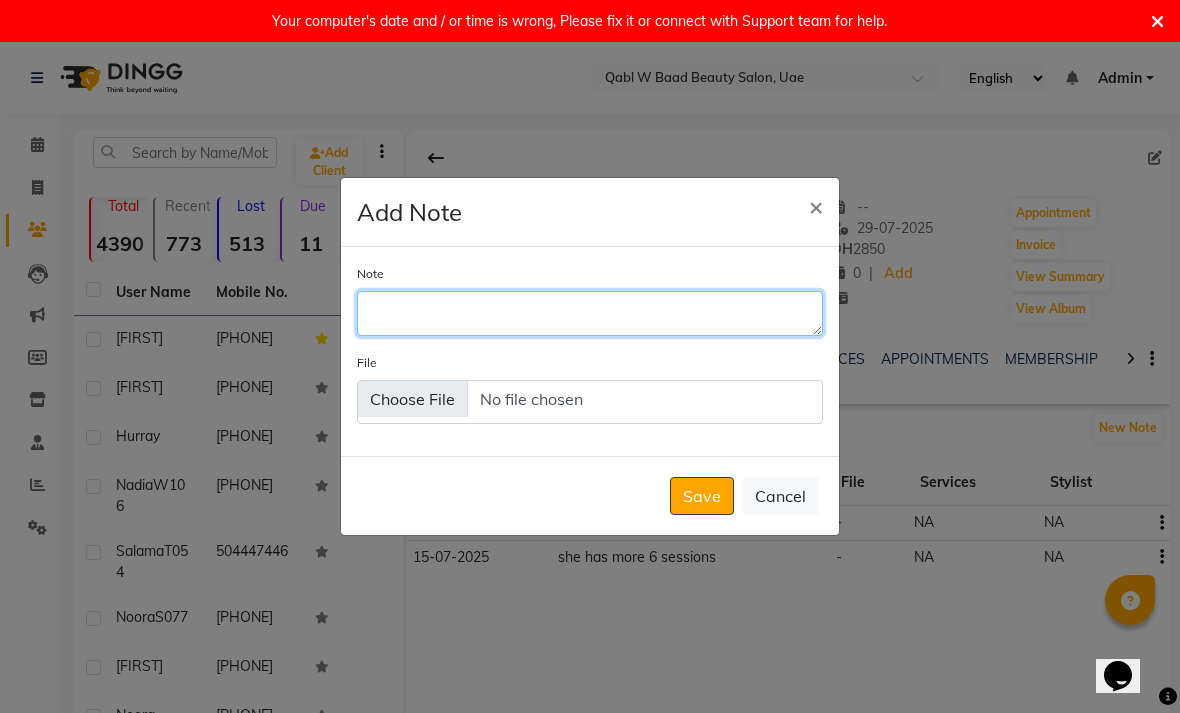 click on "Note" at bounding box center [590, 313] 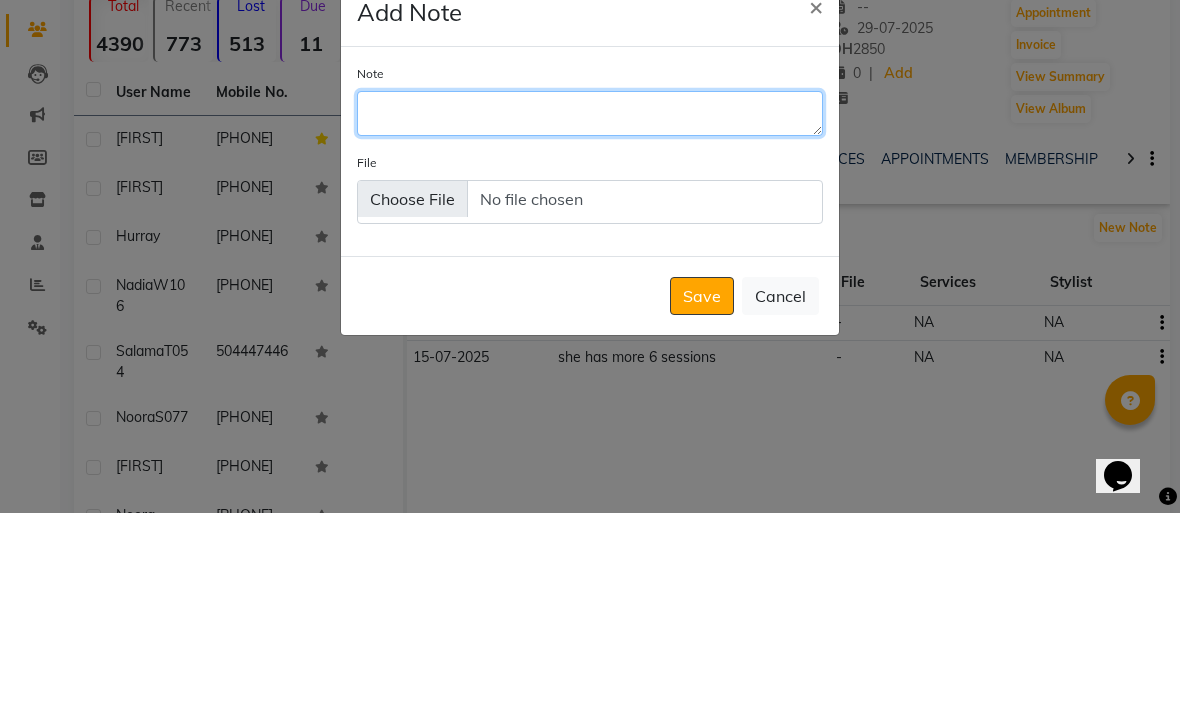 type on "2" 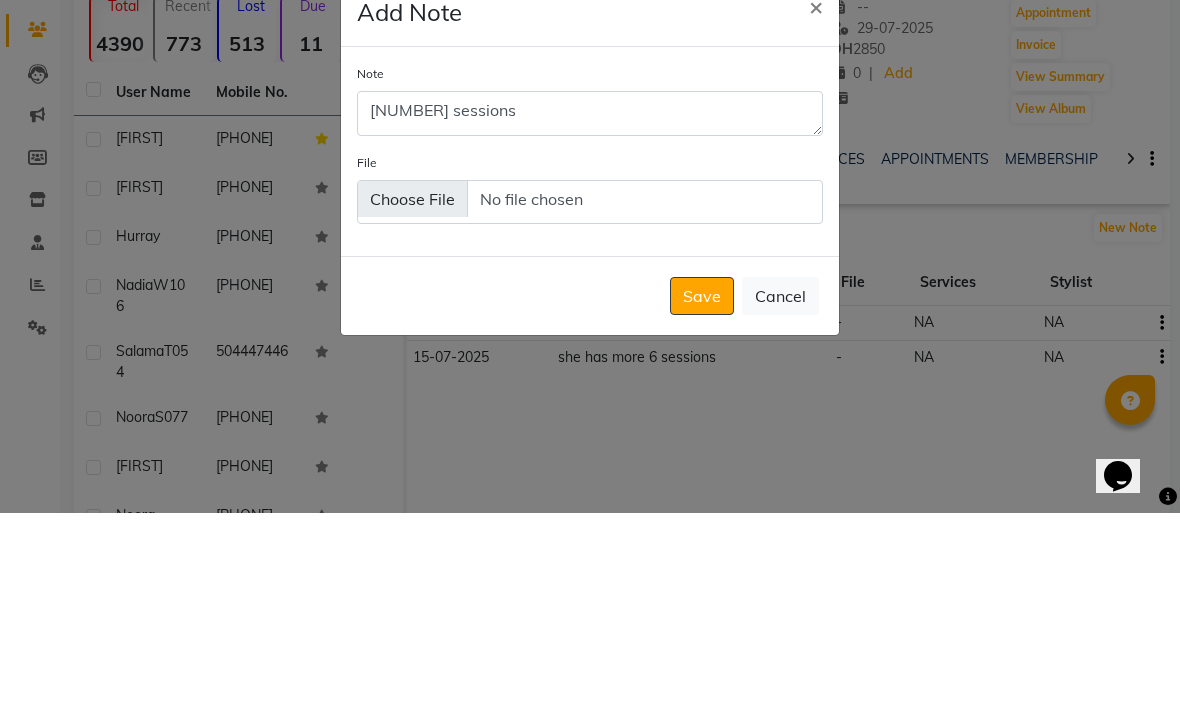 scroll, scrollTop: 200, scrollLeft: 0, axis: vertical 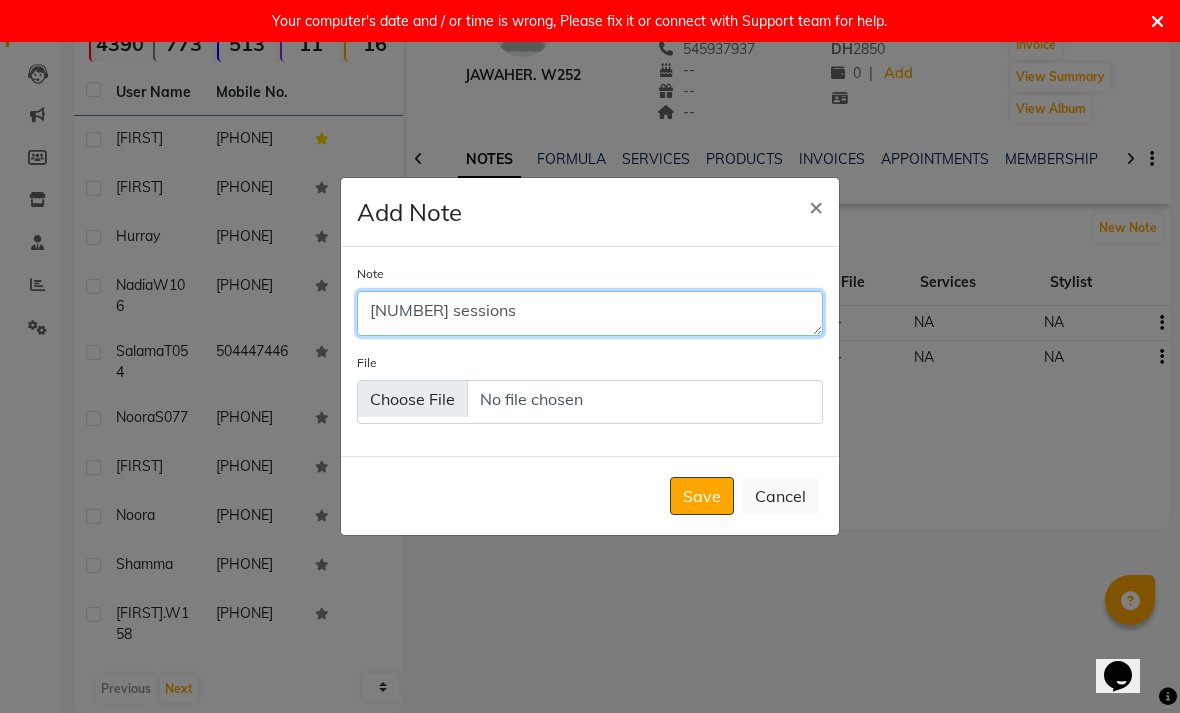 type on "[NUMBER] sessions" 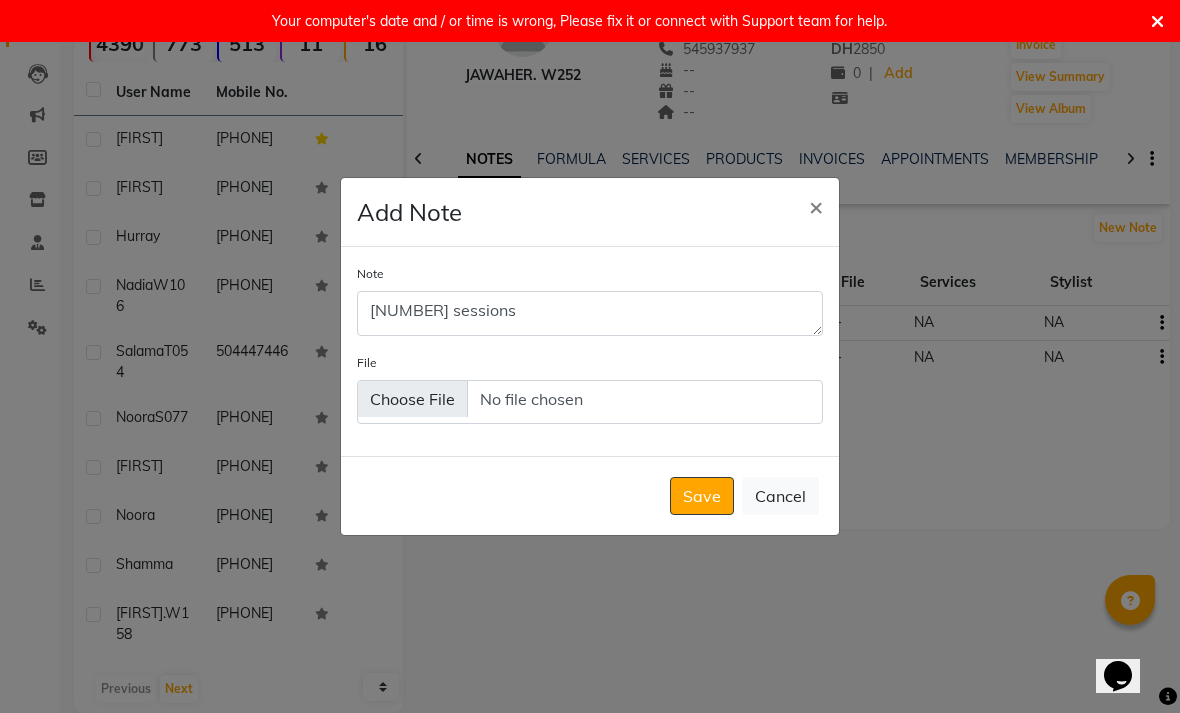 click on "Save" 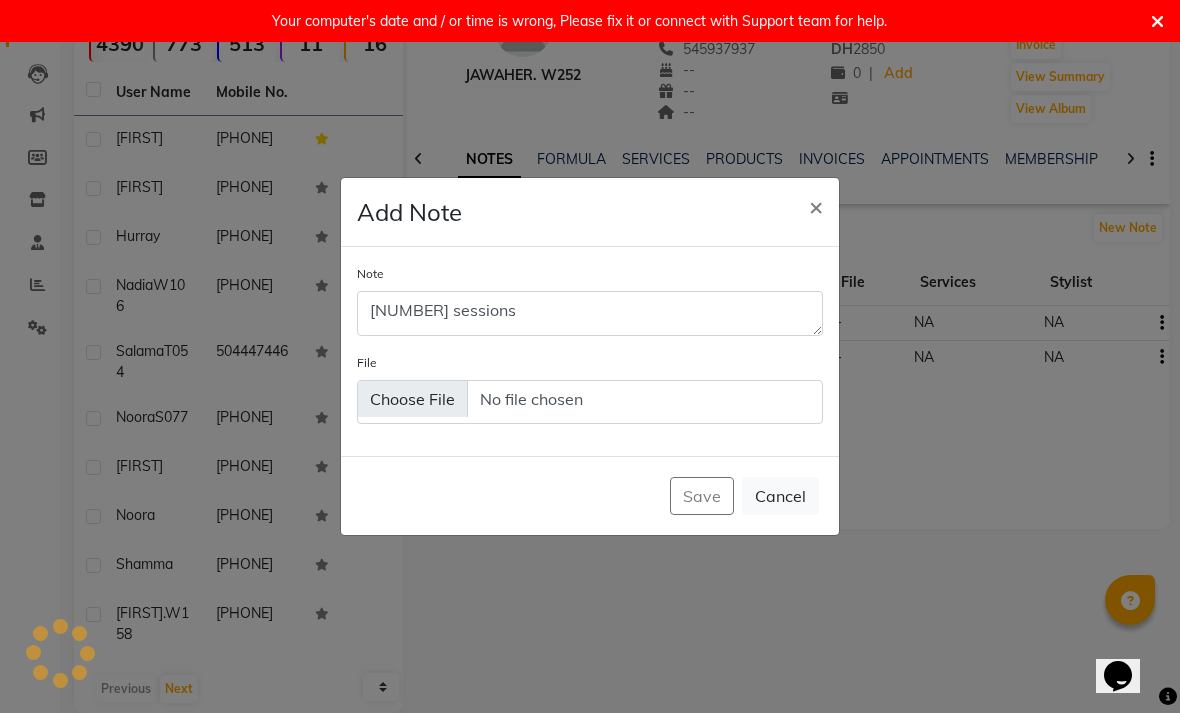 type 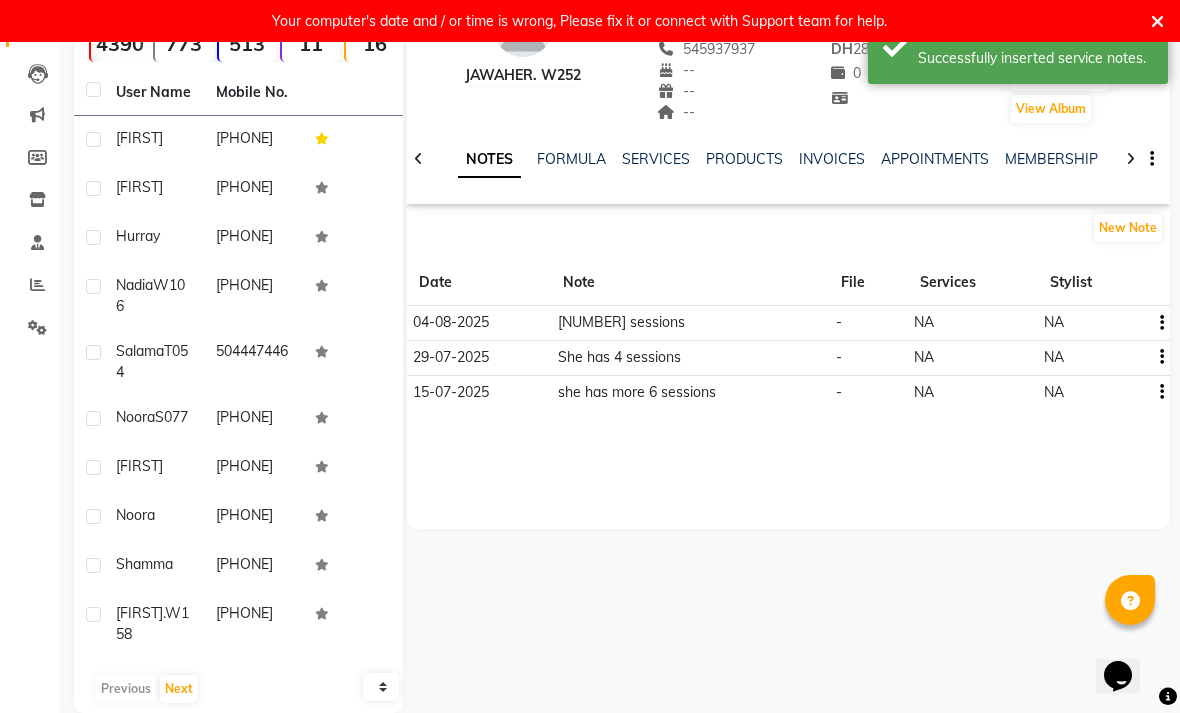 scroll, scrollTop: 0, scrollLeft: 0, axis: both 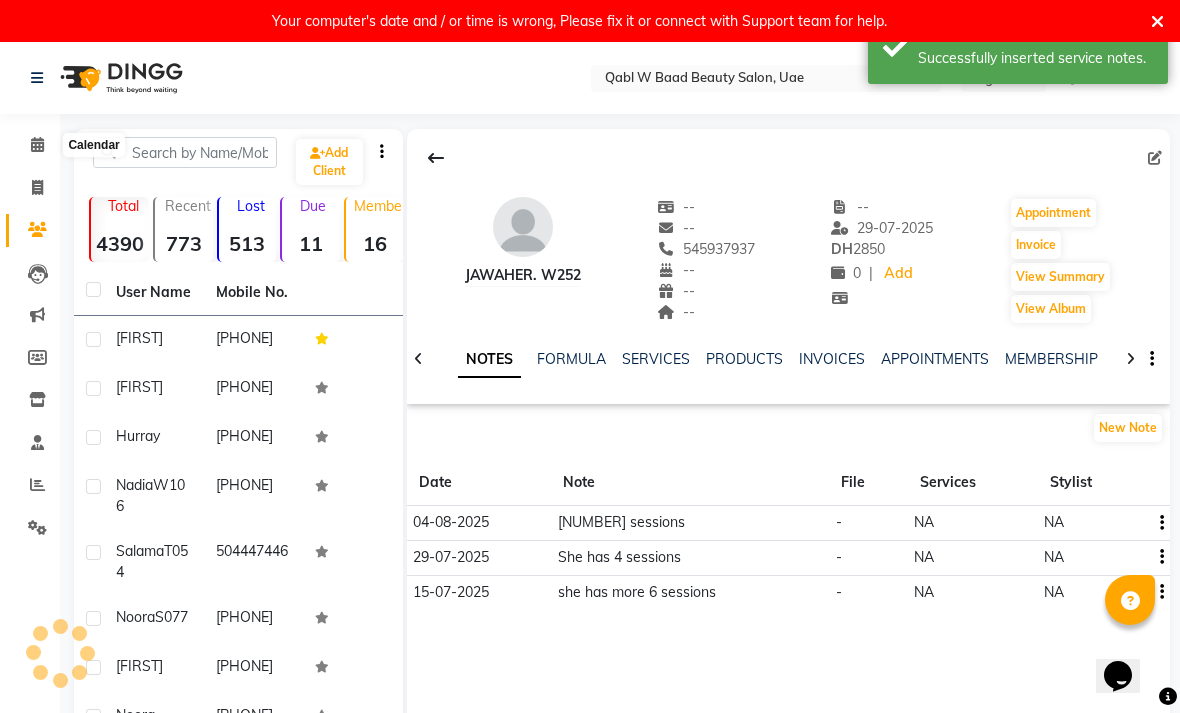 click 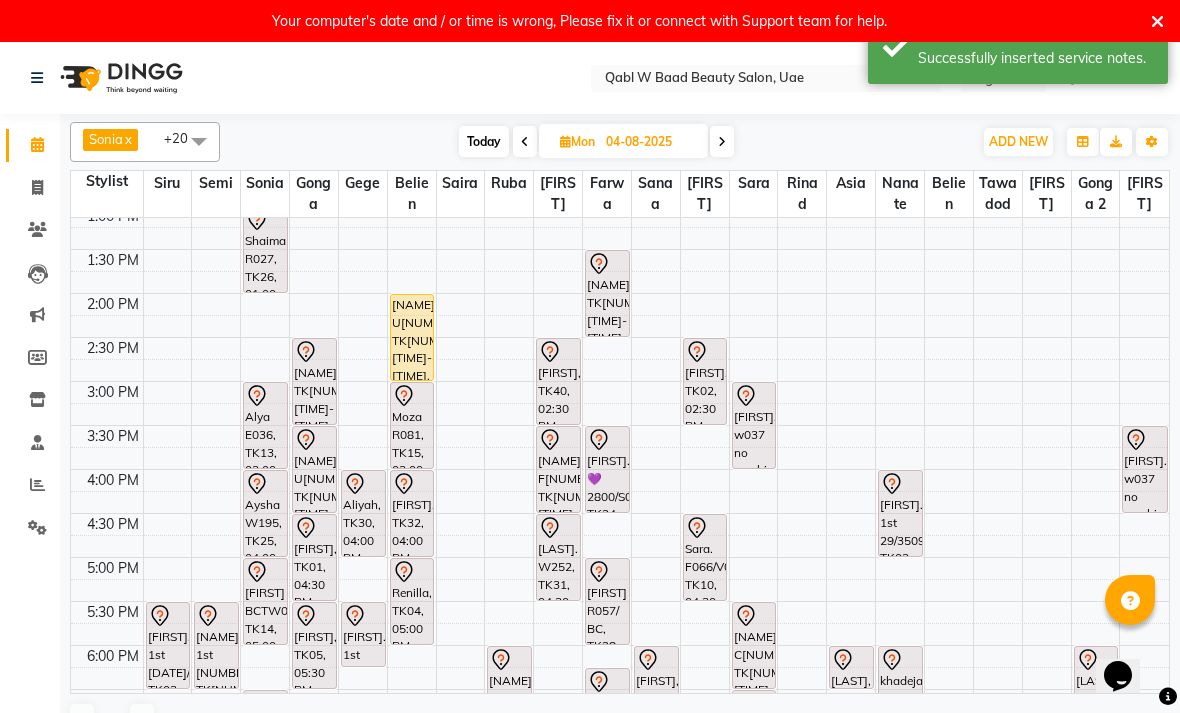 scroll, scrollTop: 283, scrollLeft: 0, axis: vertical 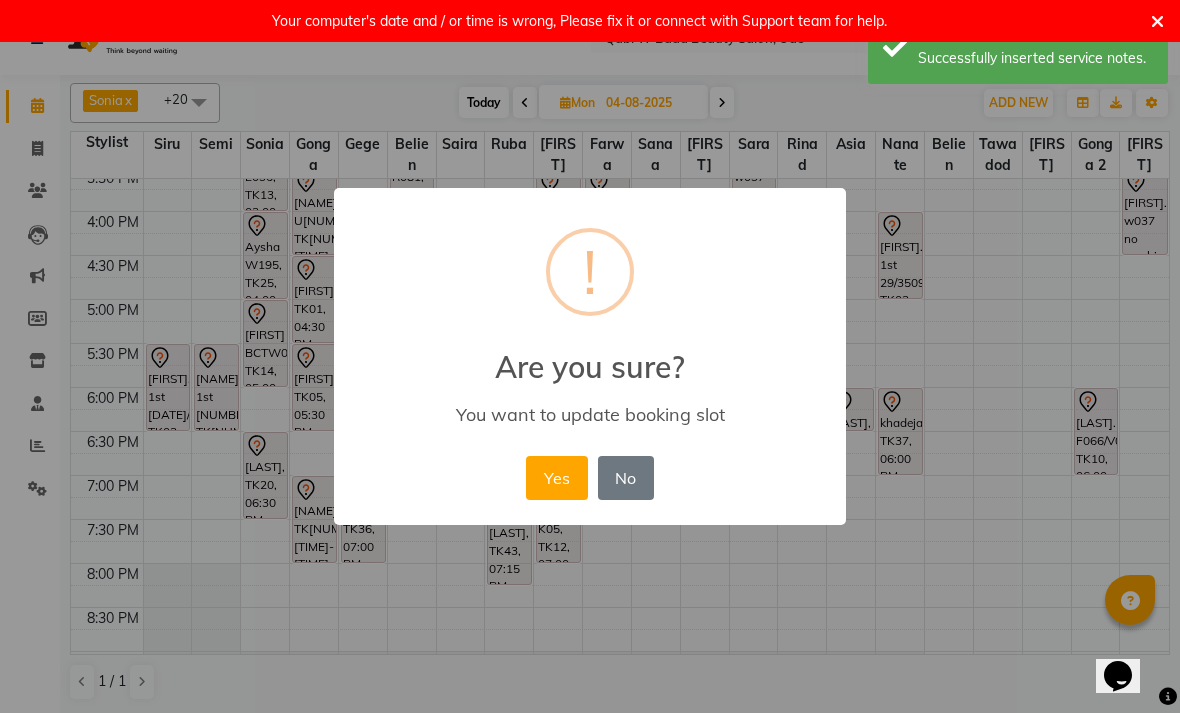 click on "No" at bounding box center (626, 478) 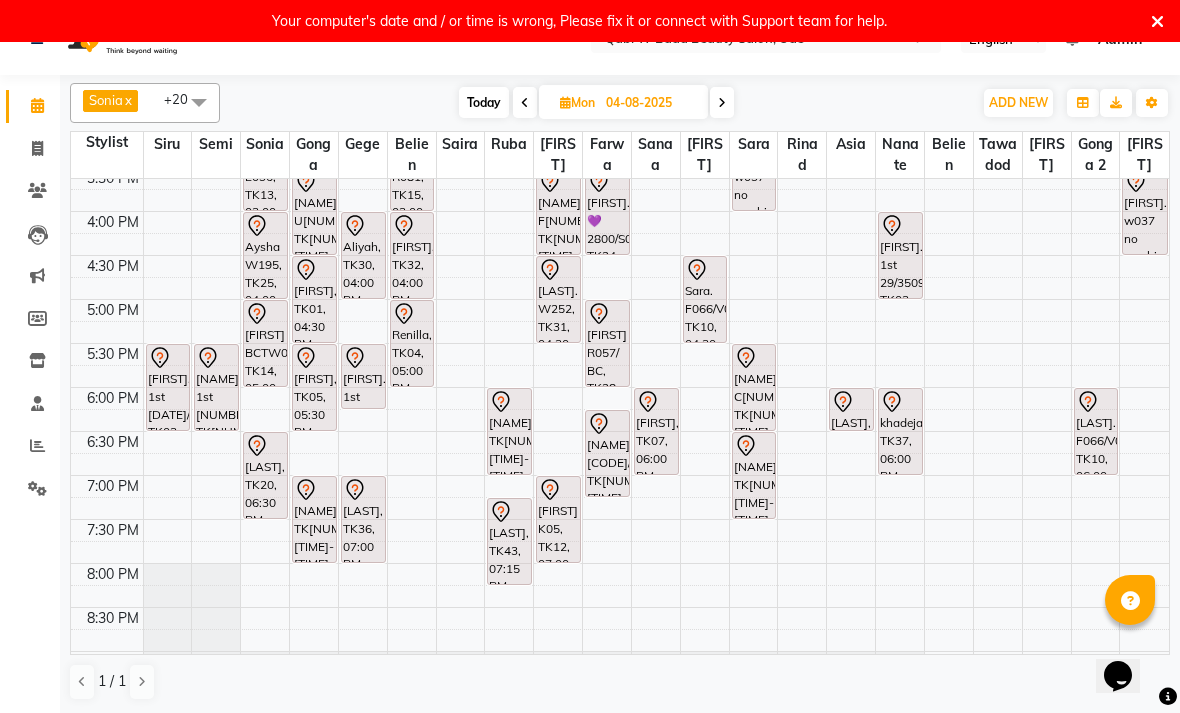 click on "[NAME]. [CODE]/B[CODE]/I[NUMBER]/R[NUMBER], TK[NUMBER], [TIME]-[TIME], Activation Hair Treatment" at bounding box center [607, 453] 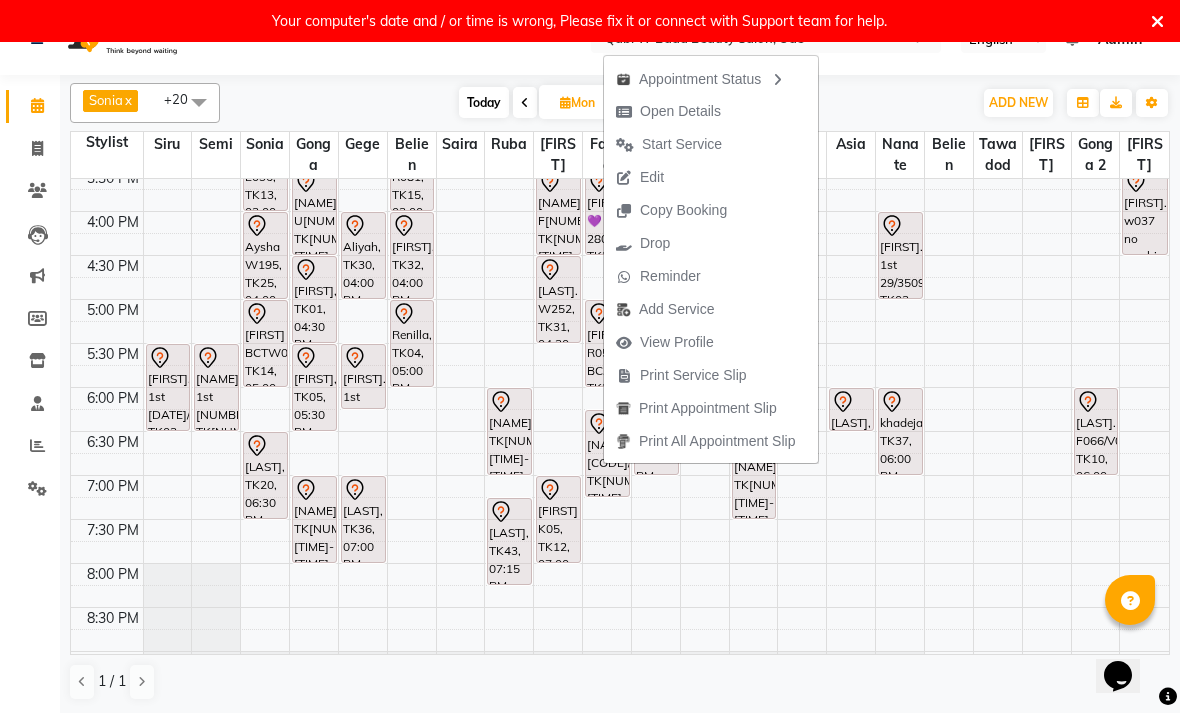 click on "Open Details" at bounding box center (680, 111) 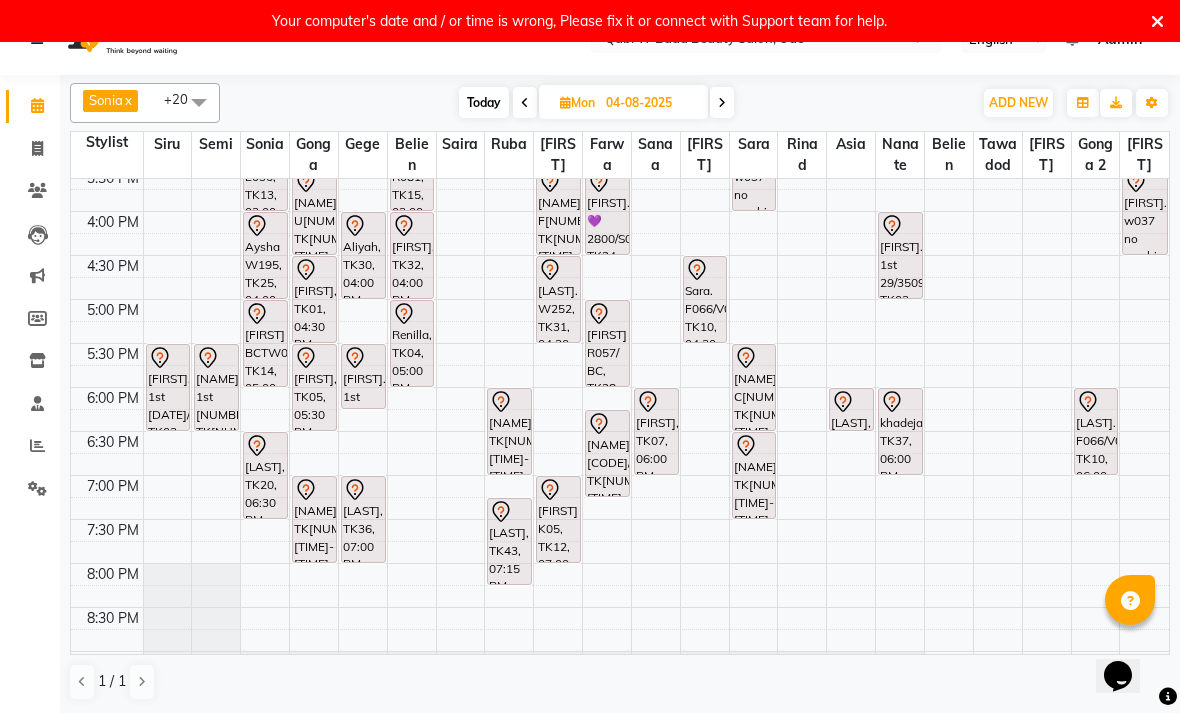 click on "[NAME]. [CODE]/B[CODE]/I[NUMBER]/R[NUMBER], TK[NUMBER], [TIME]-[TIME], Activation Hair Treatment" at bounding box center [607, 453] 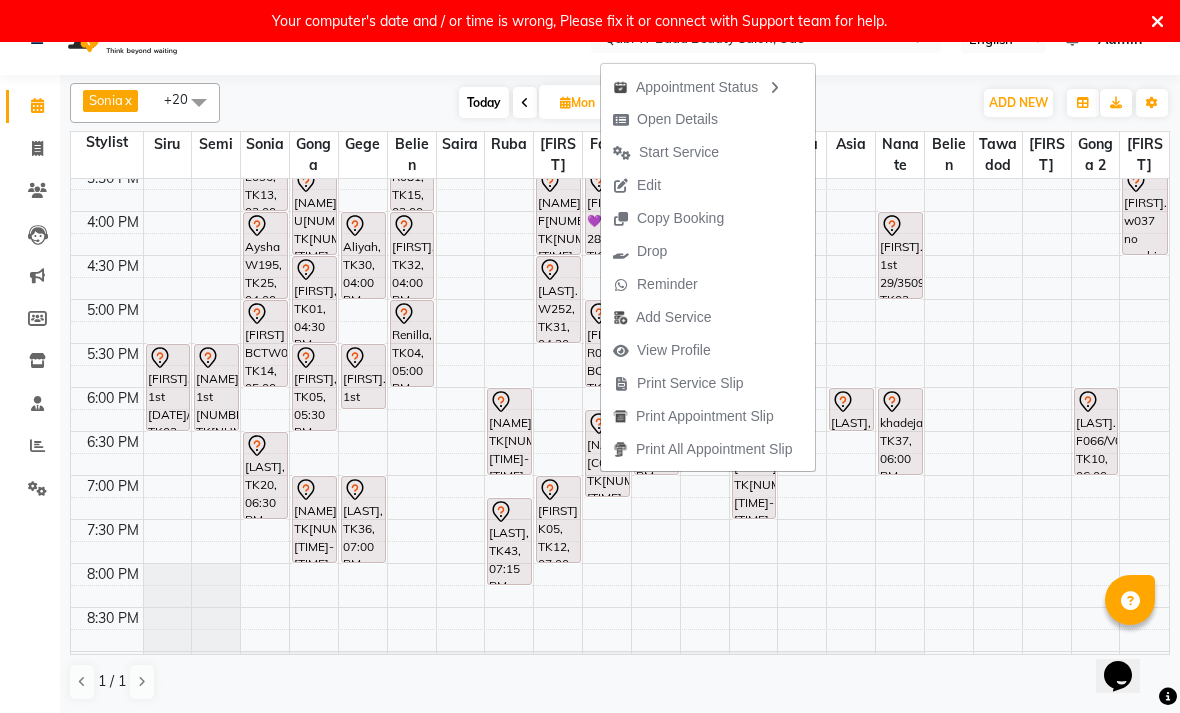 click on "Open Details" at bounding box center [677, 119] 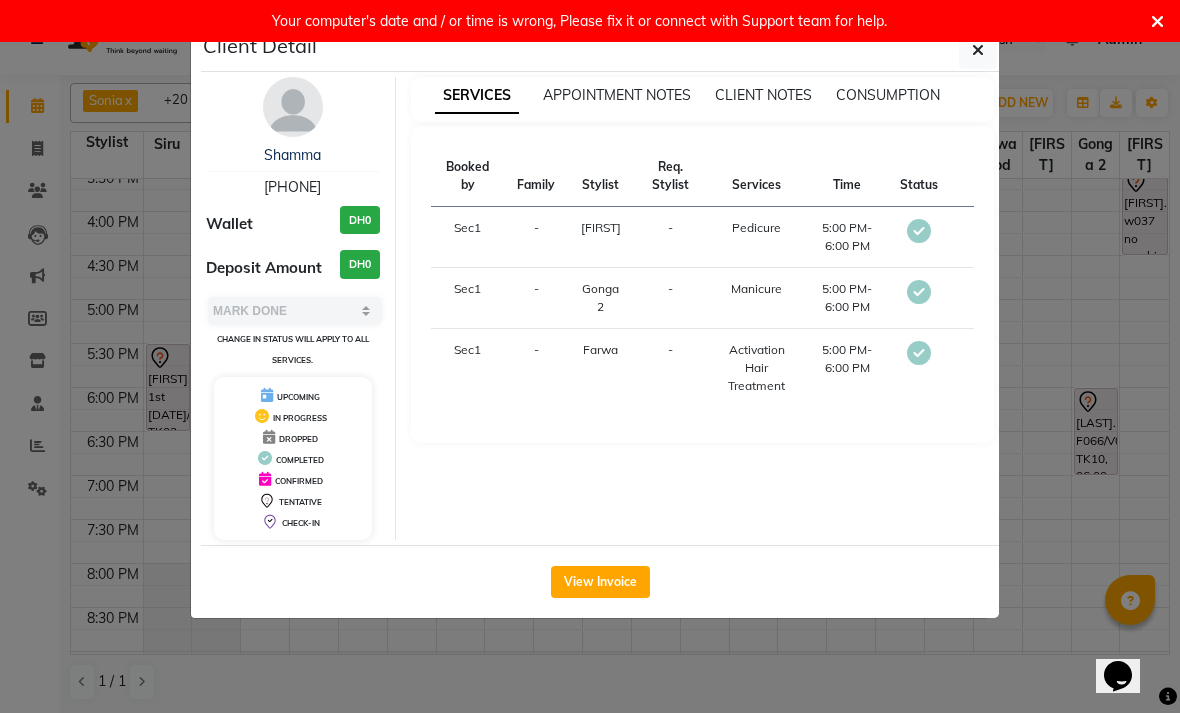 select on "7" 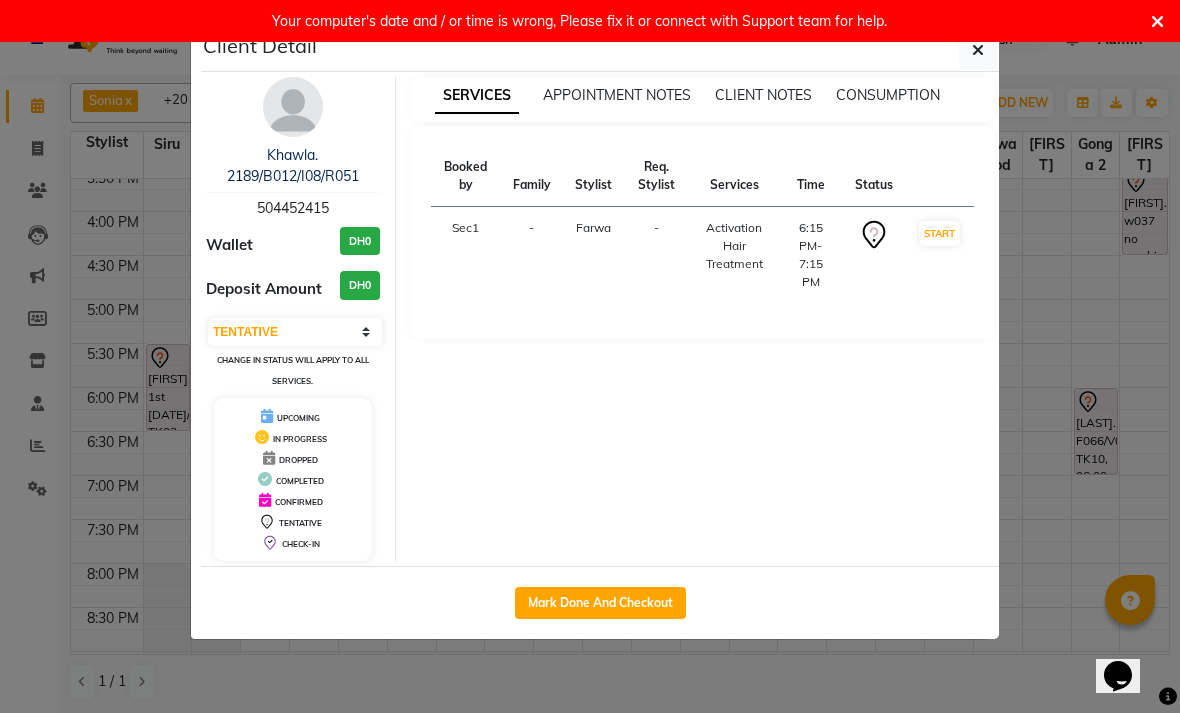 click on "Khawla. 2189/B012/I08/R051" at bounding box center (293, 165) 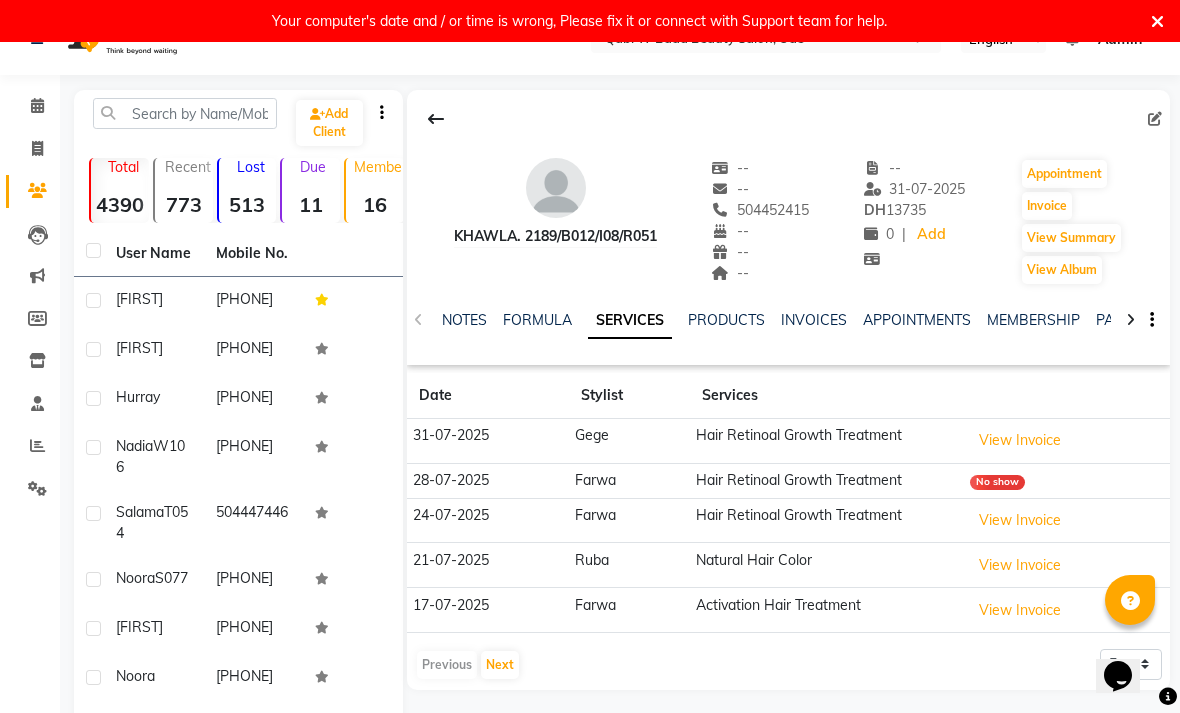 click on "NOTES" 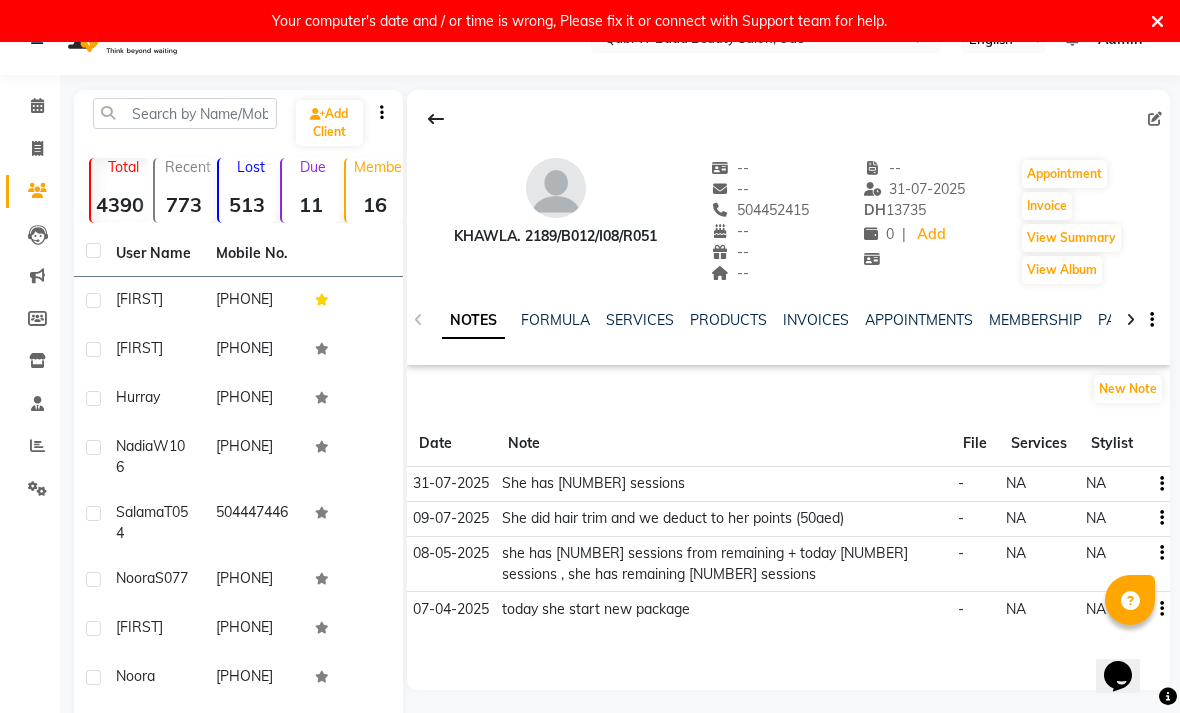 scroll, scrollTop: 0, scrollLeft: 178, axis: horizontal 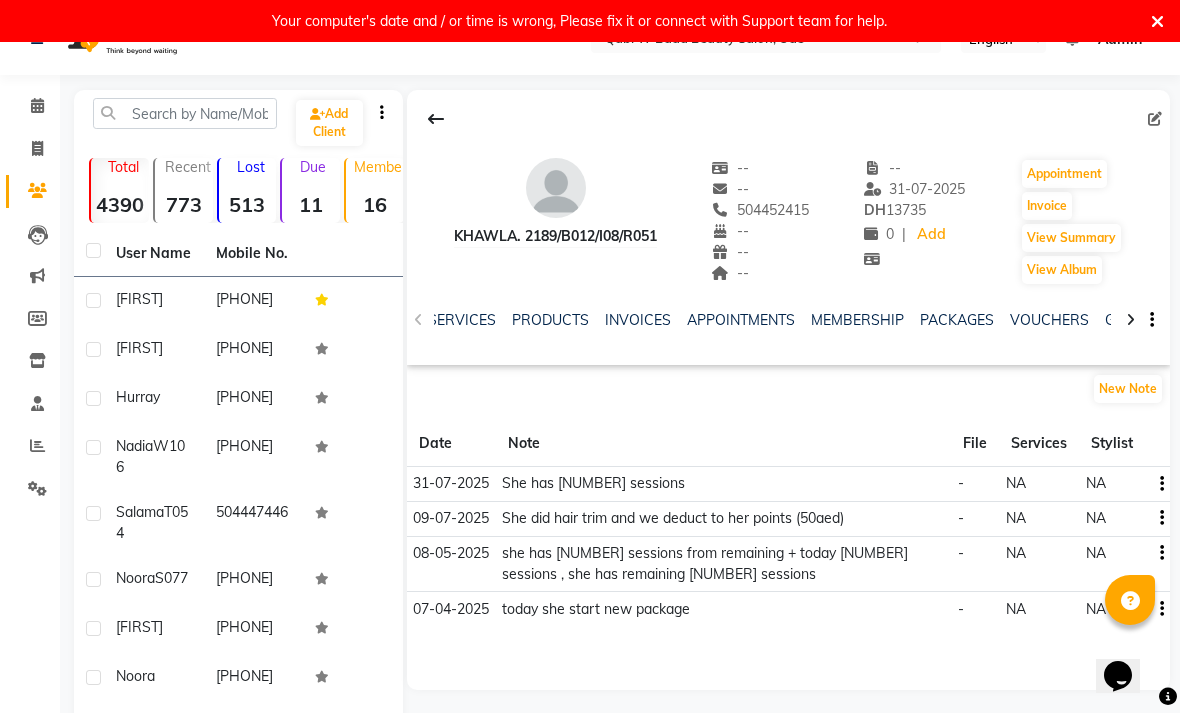 click on "PACKAGES" 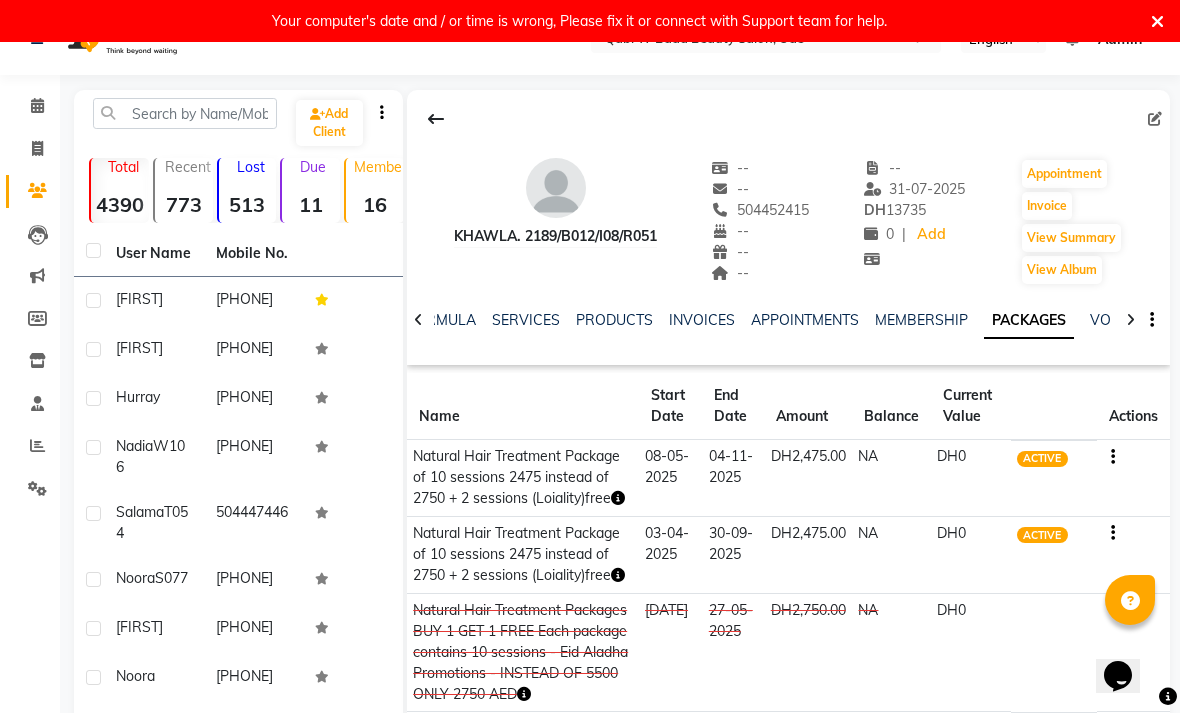 scroll, scrollTop: 0, scrollLeft: 0, axis: both 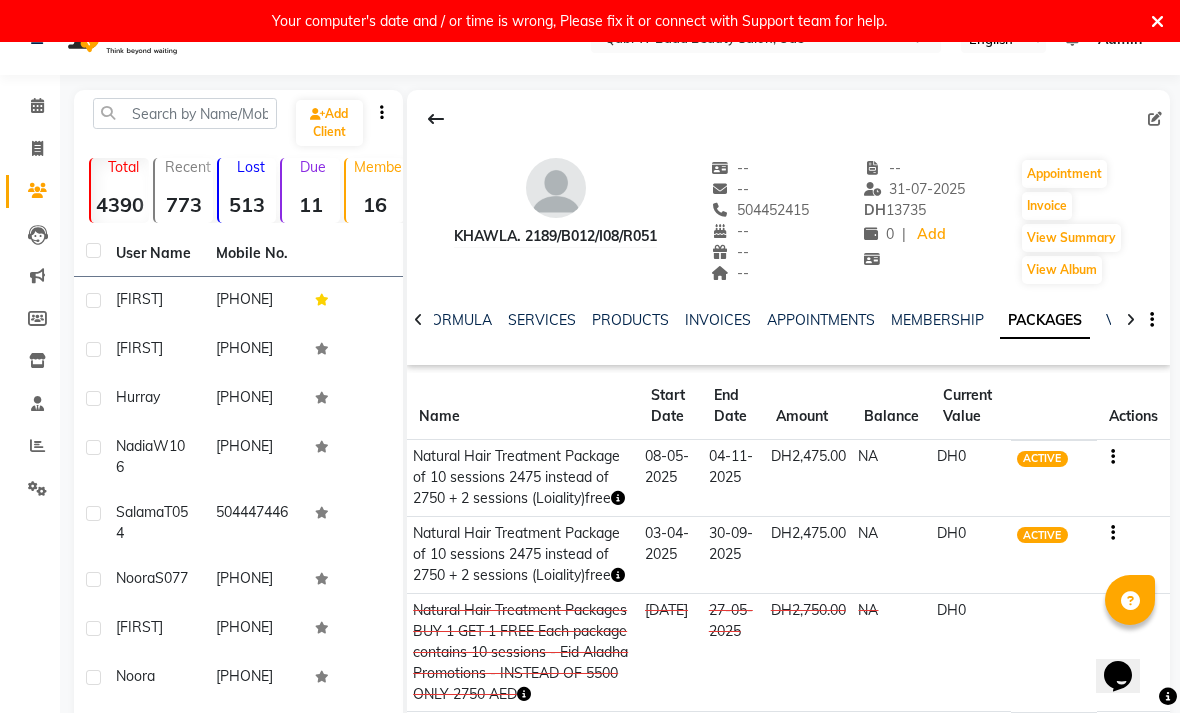 click on "FORMULA" 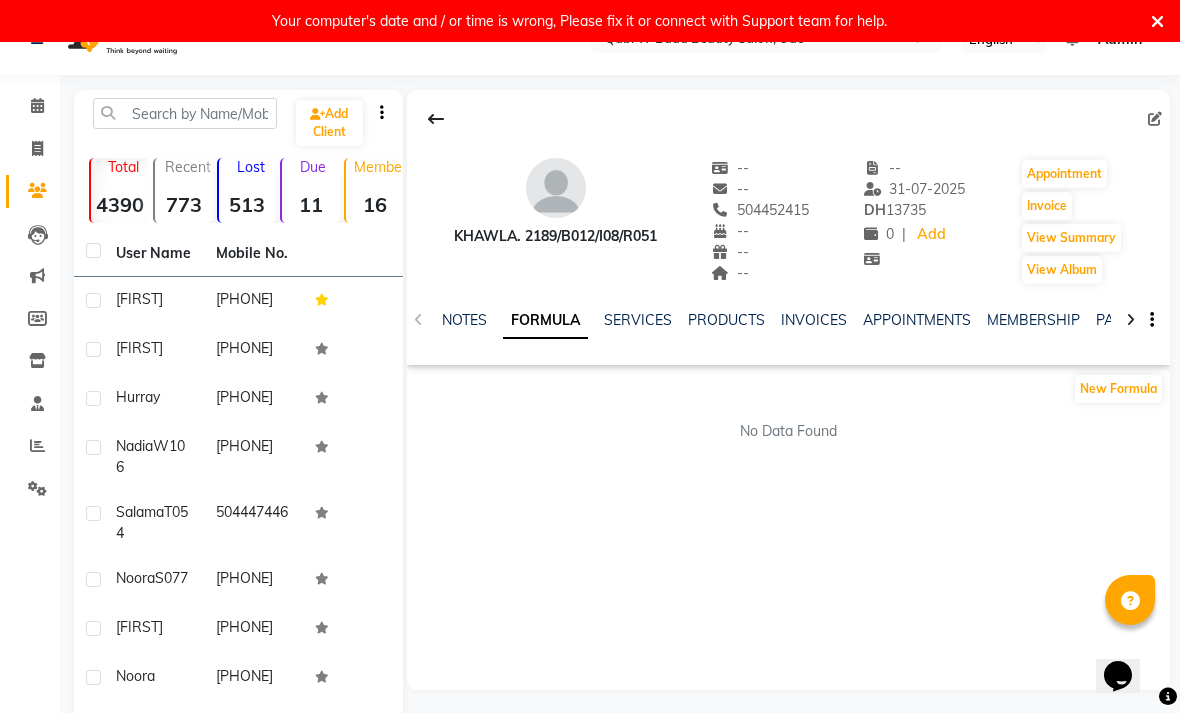 click on "SERVICES" 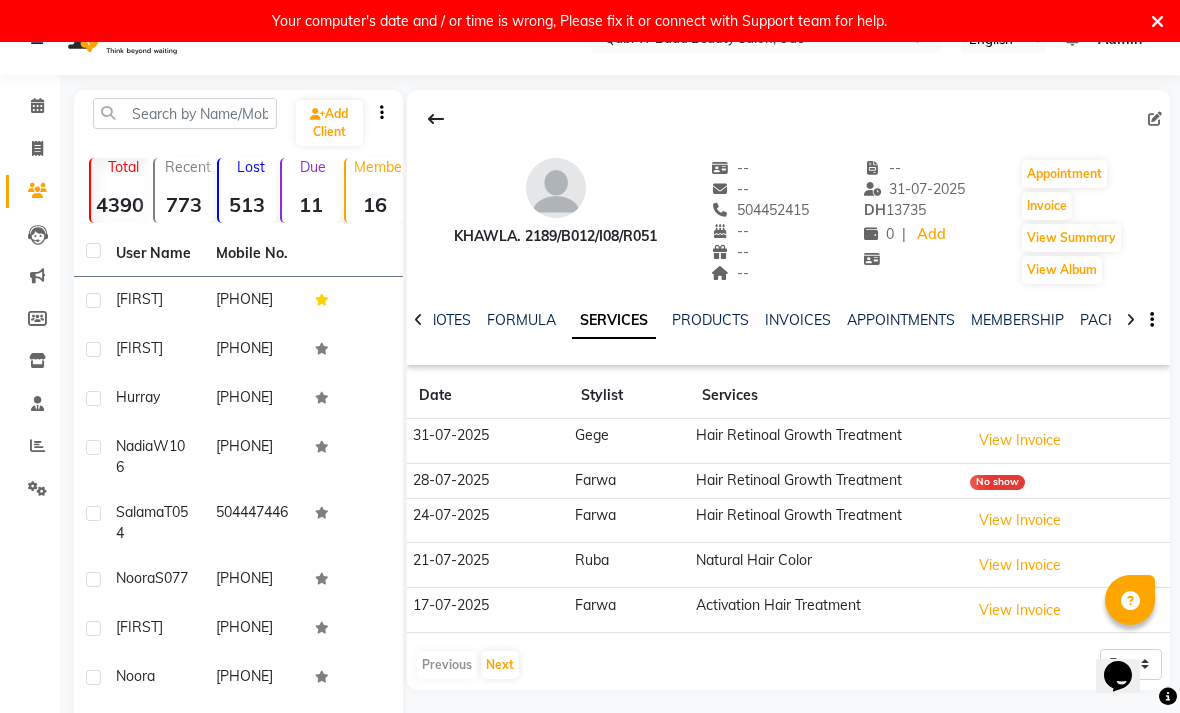 click on "NOTES" 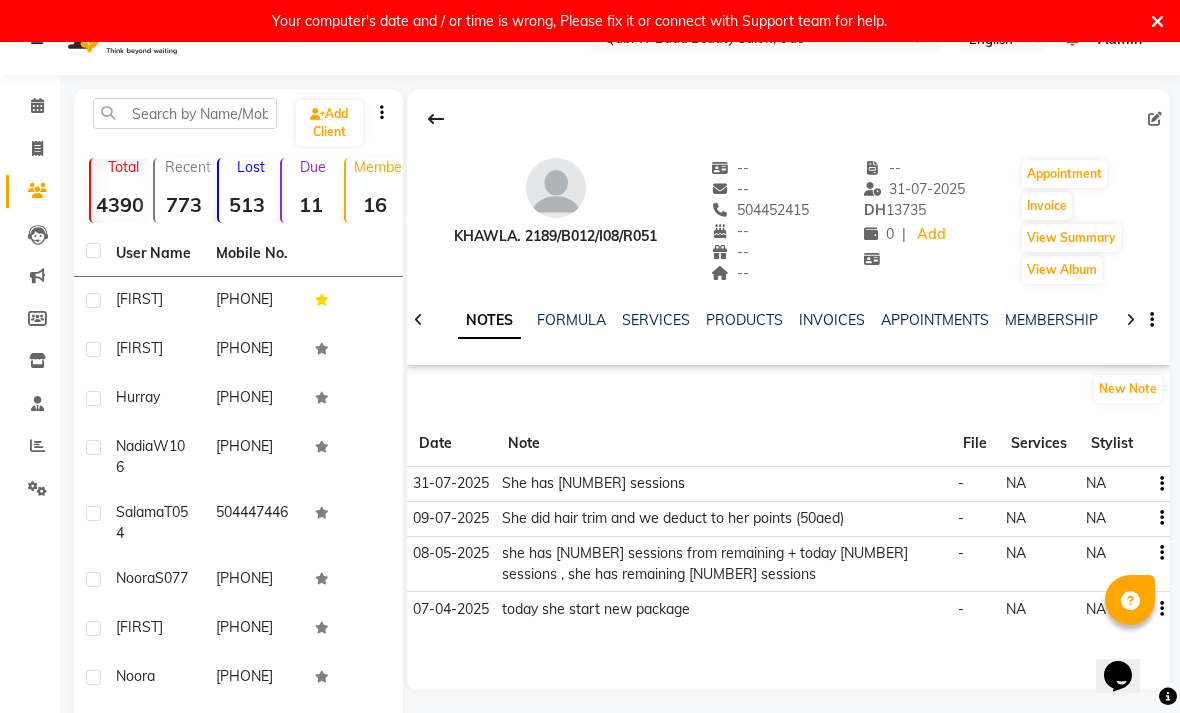 click on "New Note" 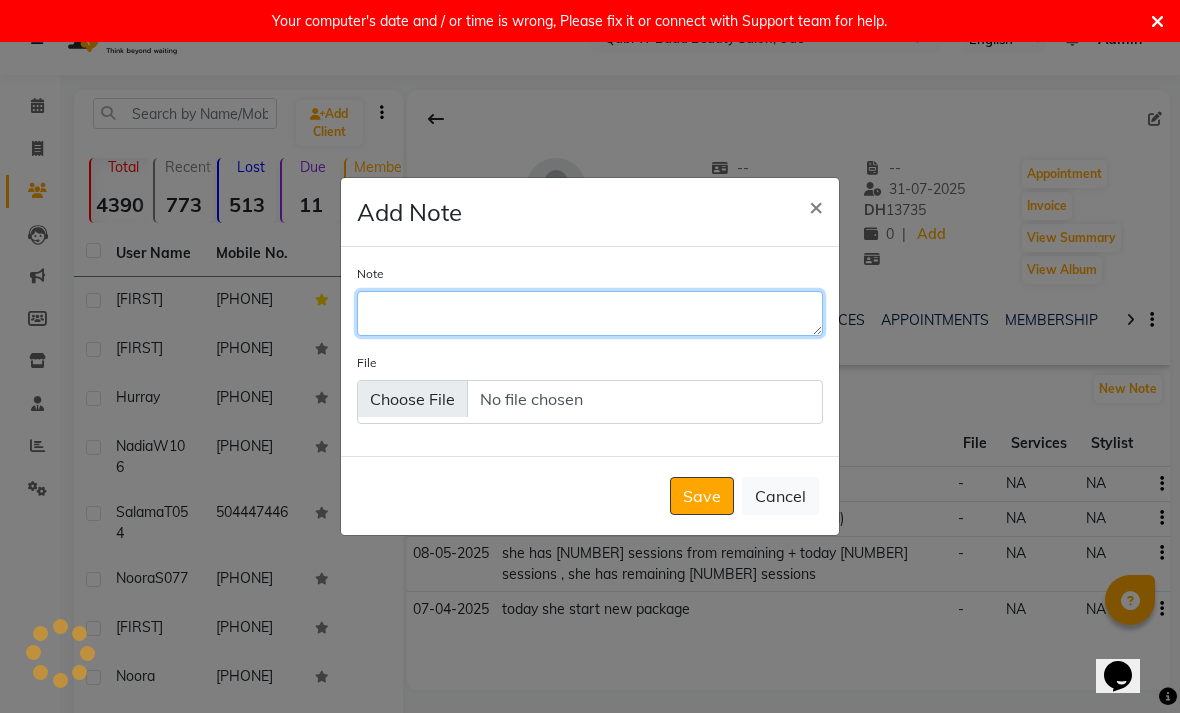 click on "Note" at bounding box center [590, 313] 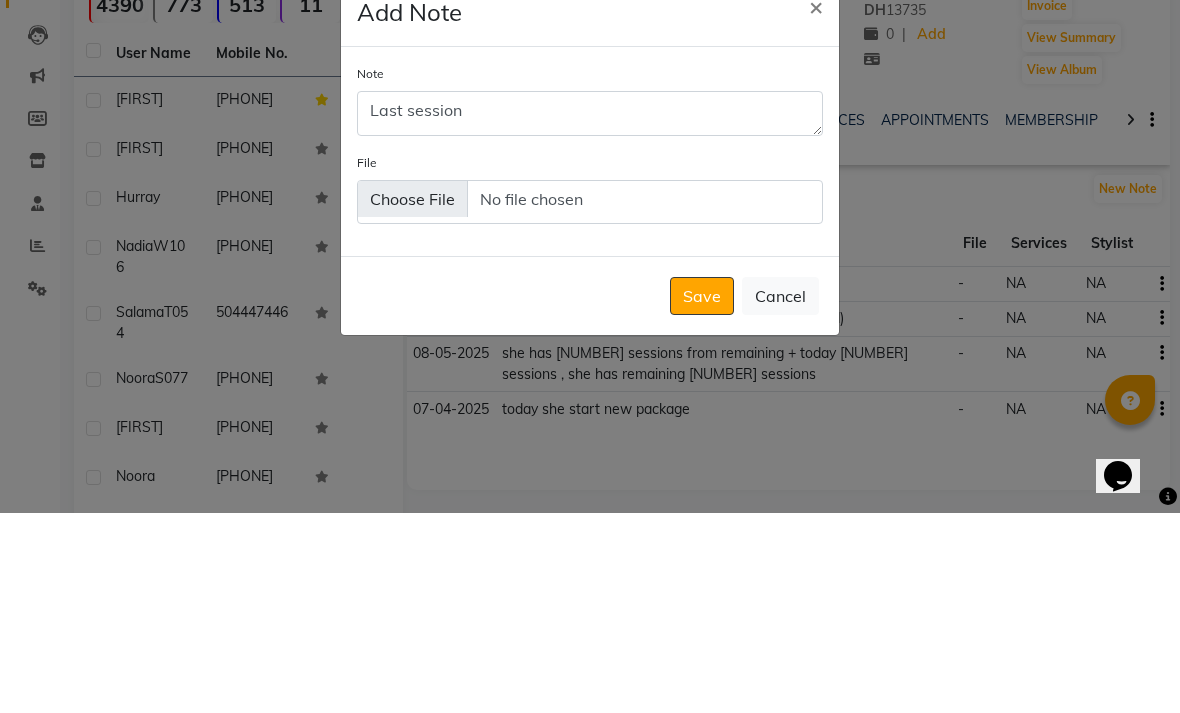 scroll, scrollTop: 239, scrollLeft: 0, axis: vertical 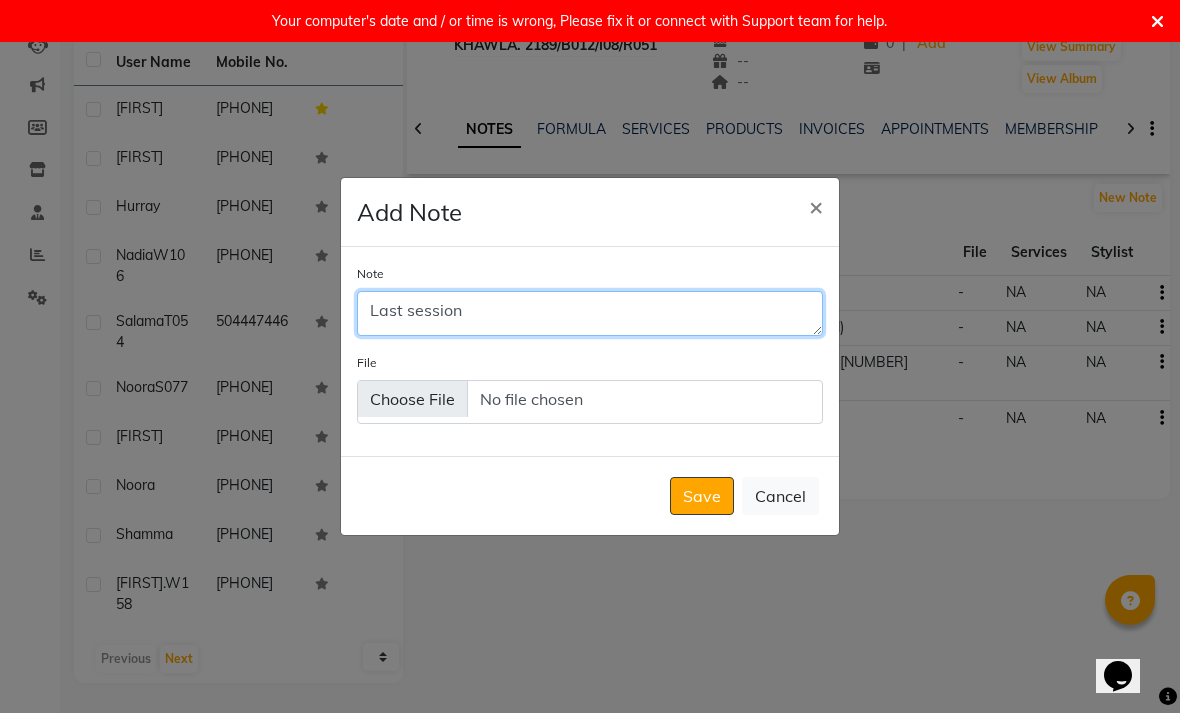 type on "Last session" 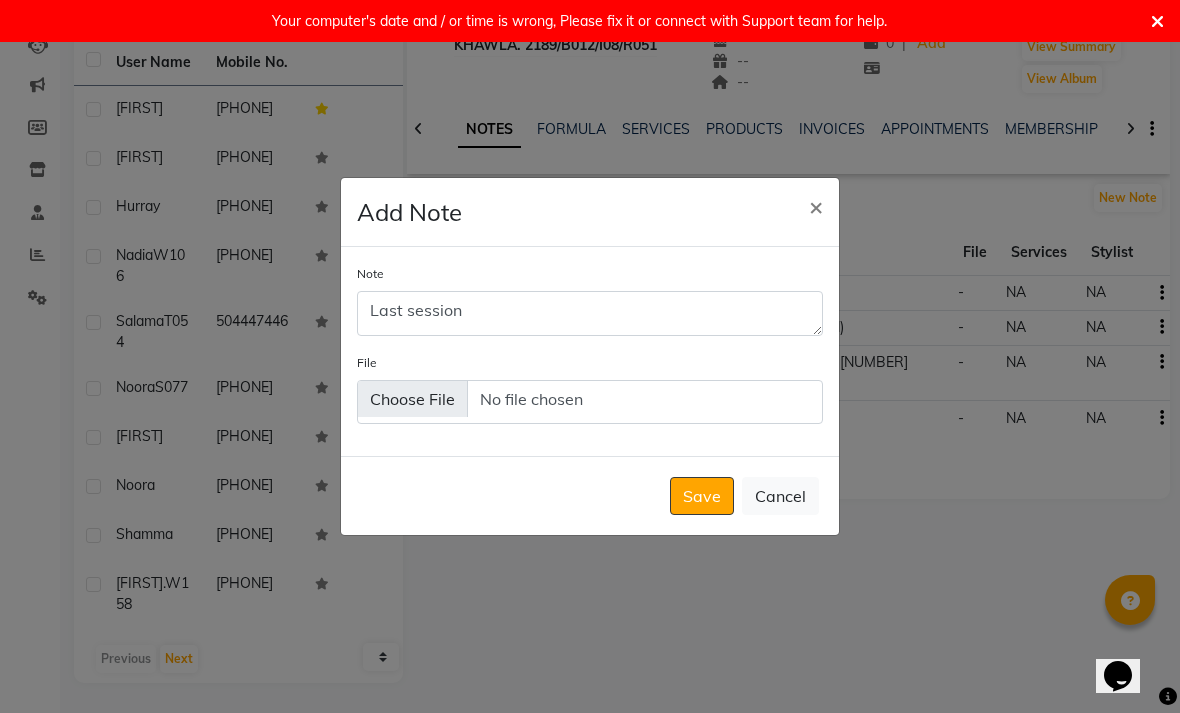 click on "Save" 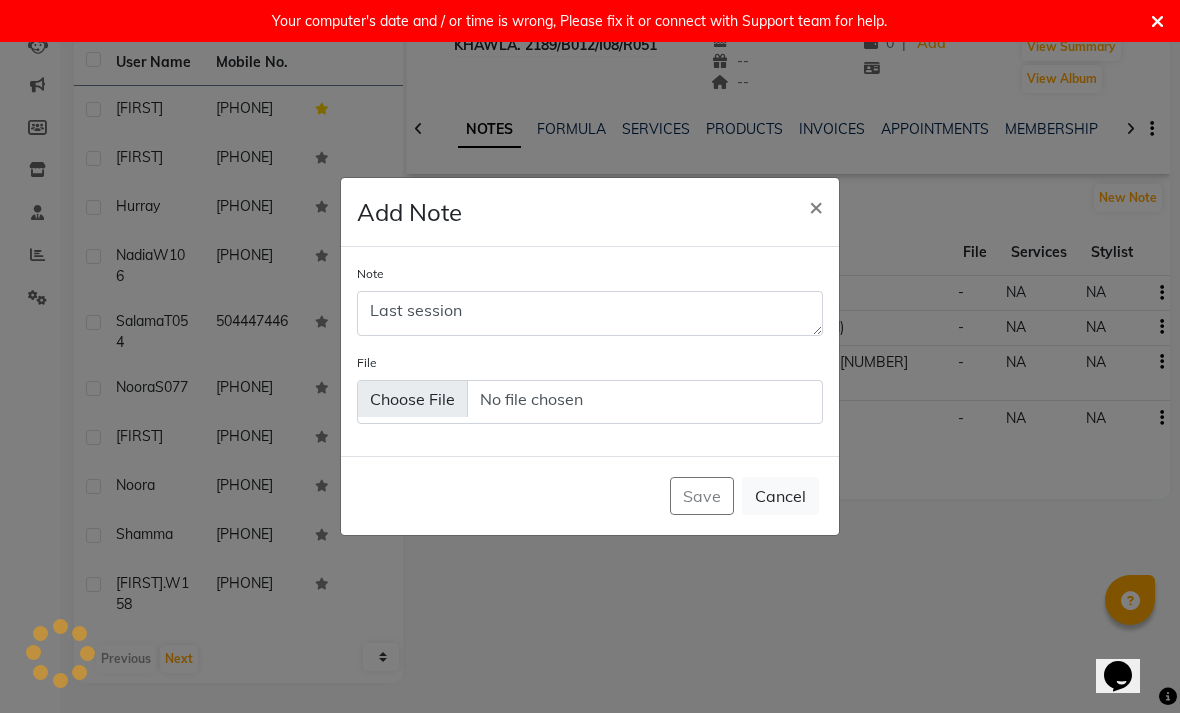 type 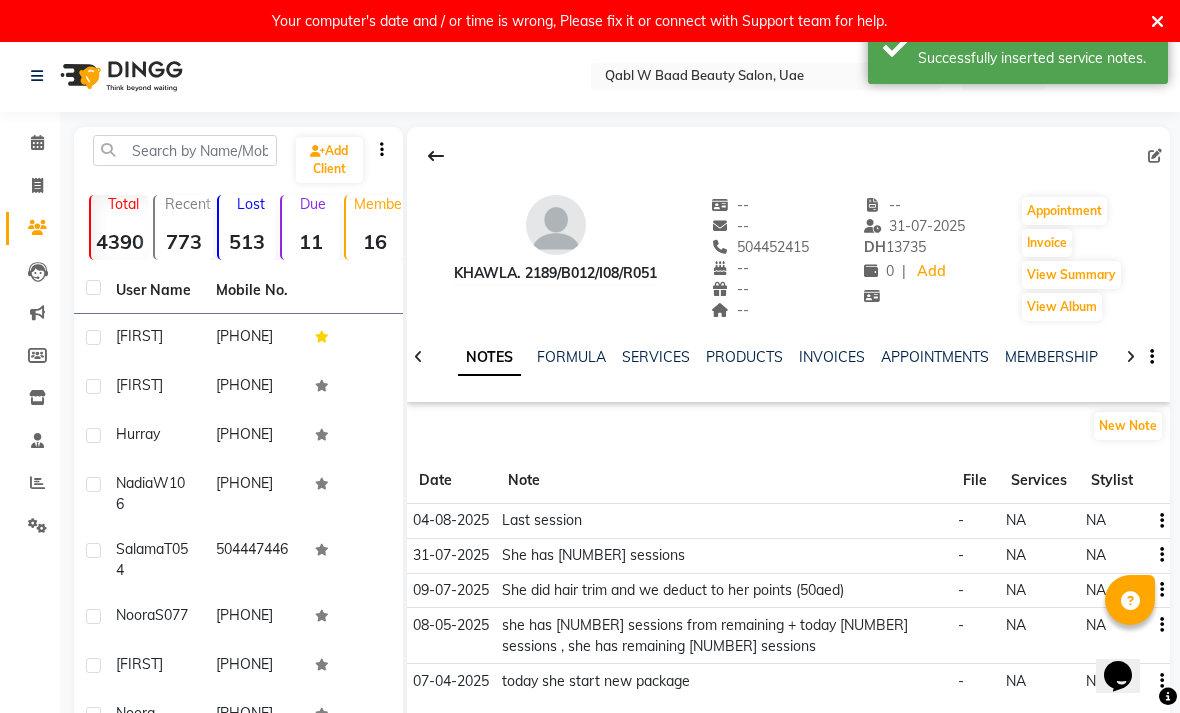 scroll, scrollTop: 0, scrollLeft: 0, axis: both 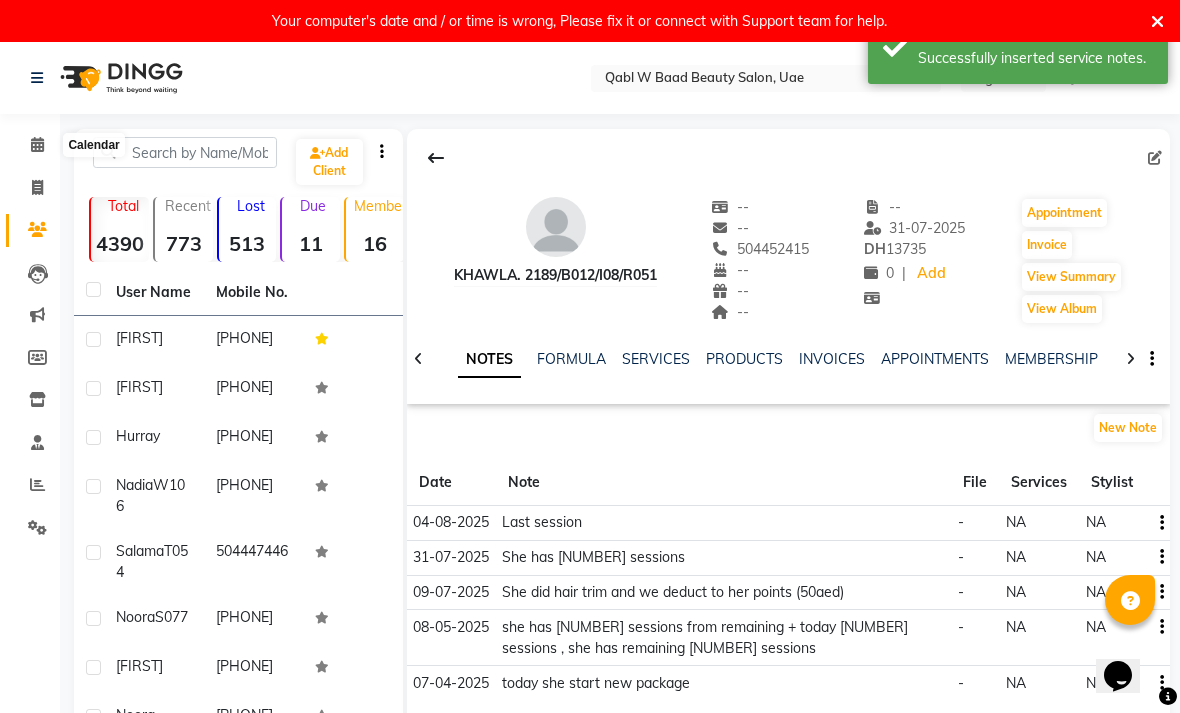 click 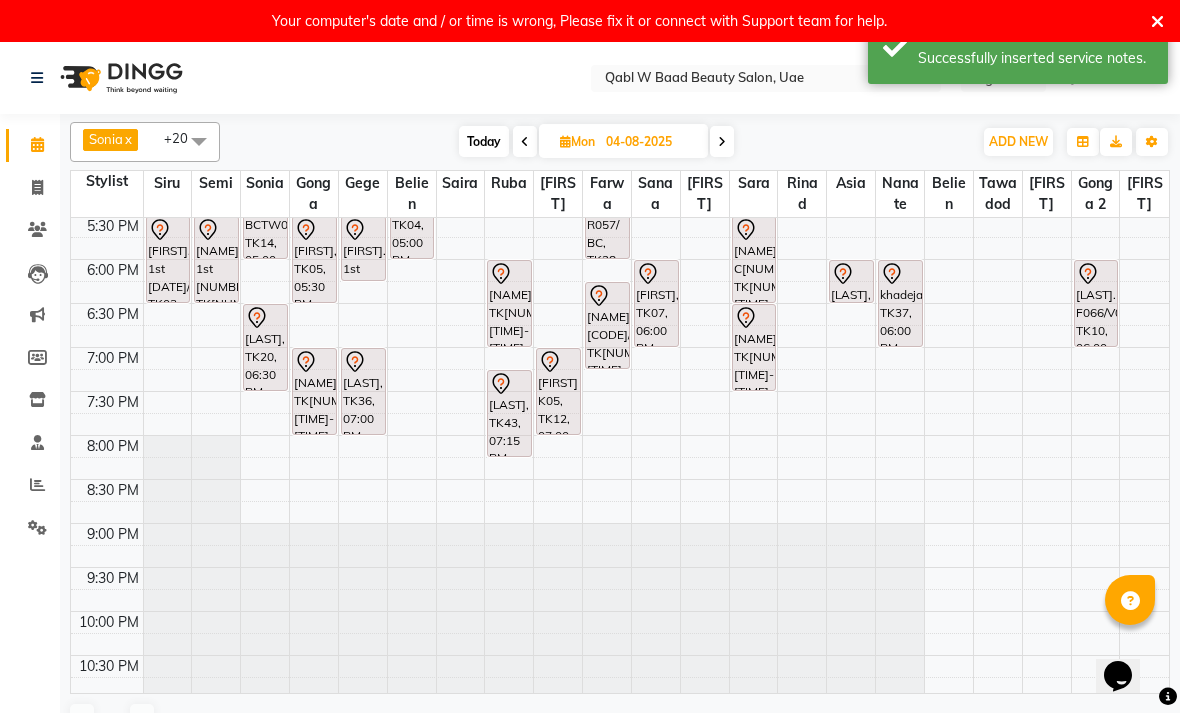 scroll, scrollTop: 660, scrollLeft: 0, axis: vertical 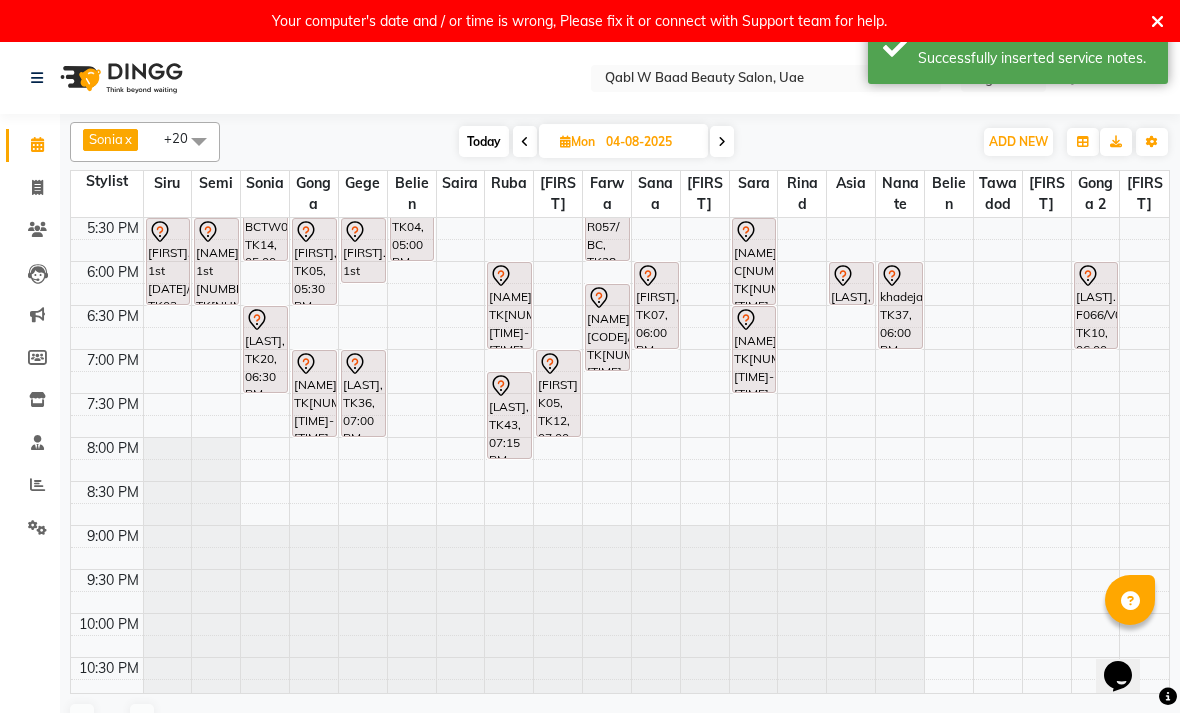 click on "[FIRST] K05, TK12, 07:00 PM-08:00 PM, Hair Growth Treatment" at bounding box center (558, 393) 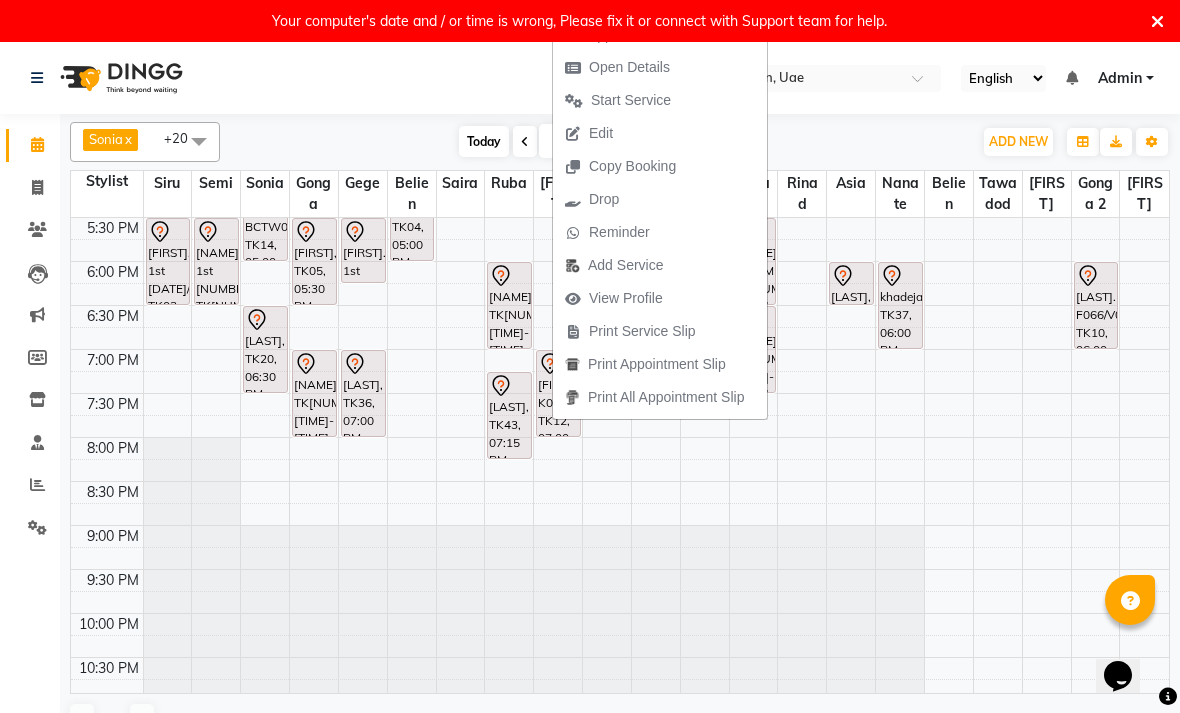 click on "Open Details" at bounding box center [629, 67] 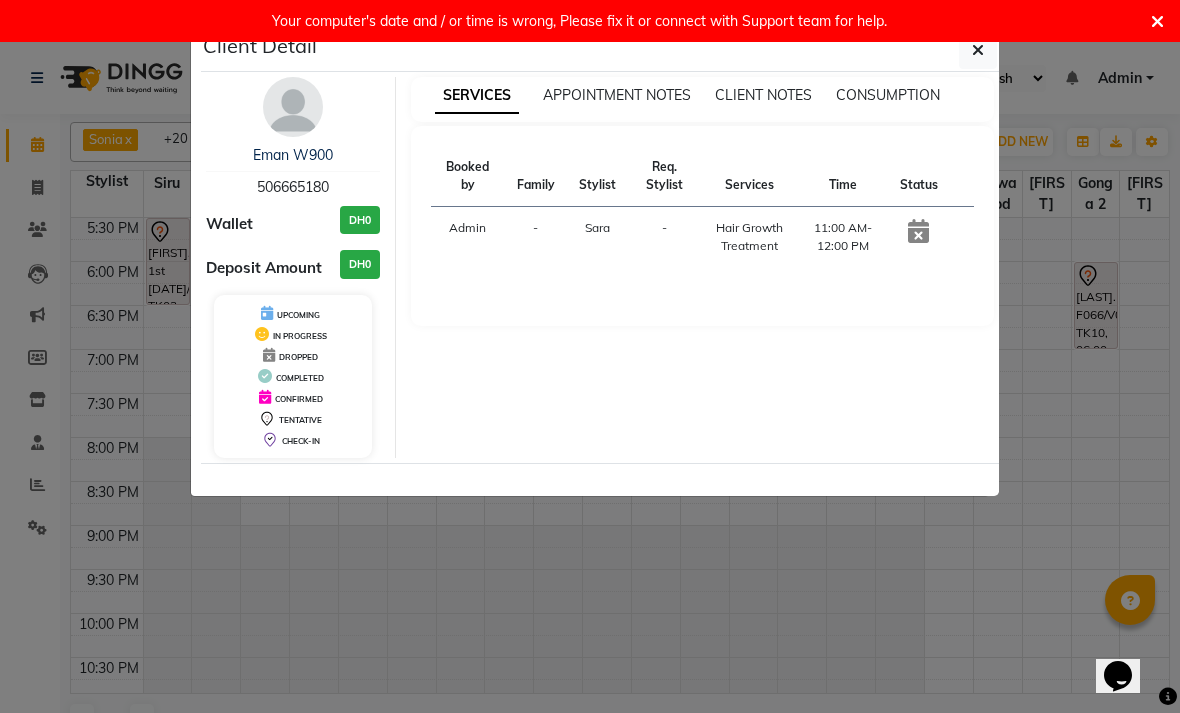 select on "7" 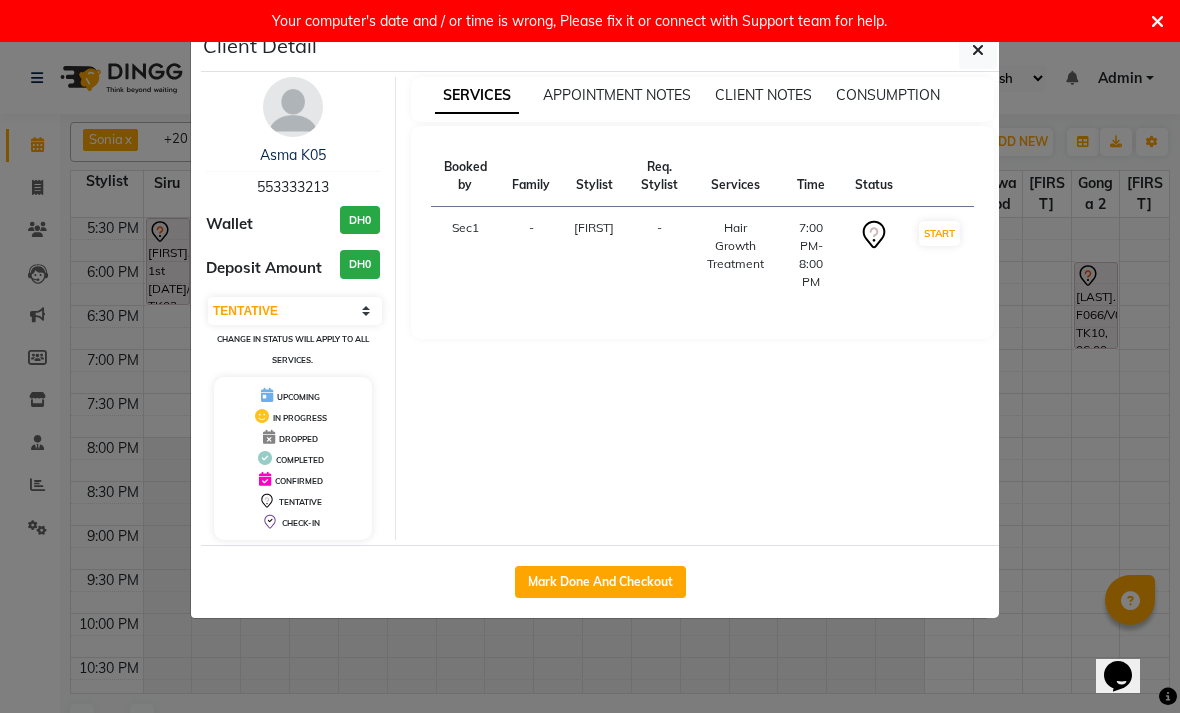 click on "Asma K05" at bounding box center (293, 155) 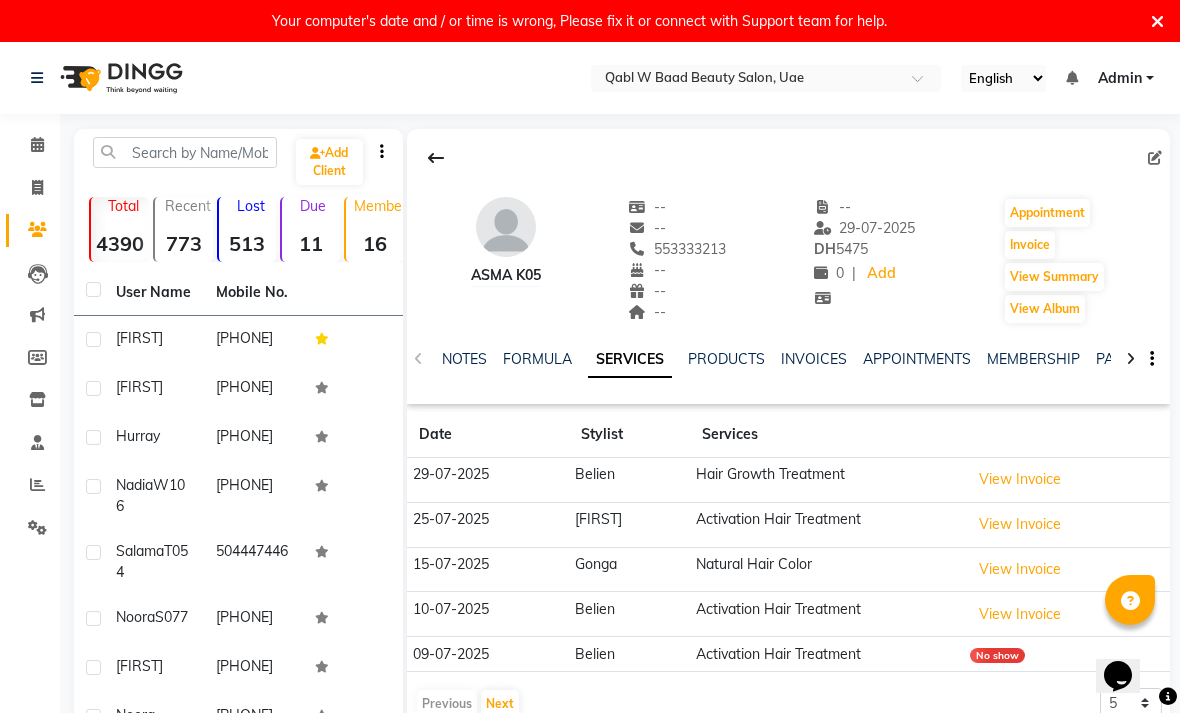 click on "NOTES" 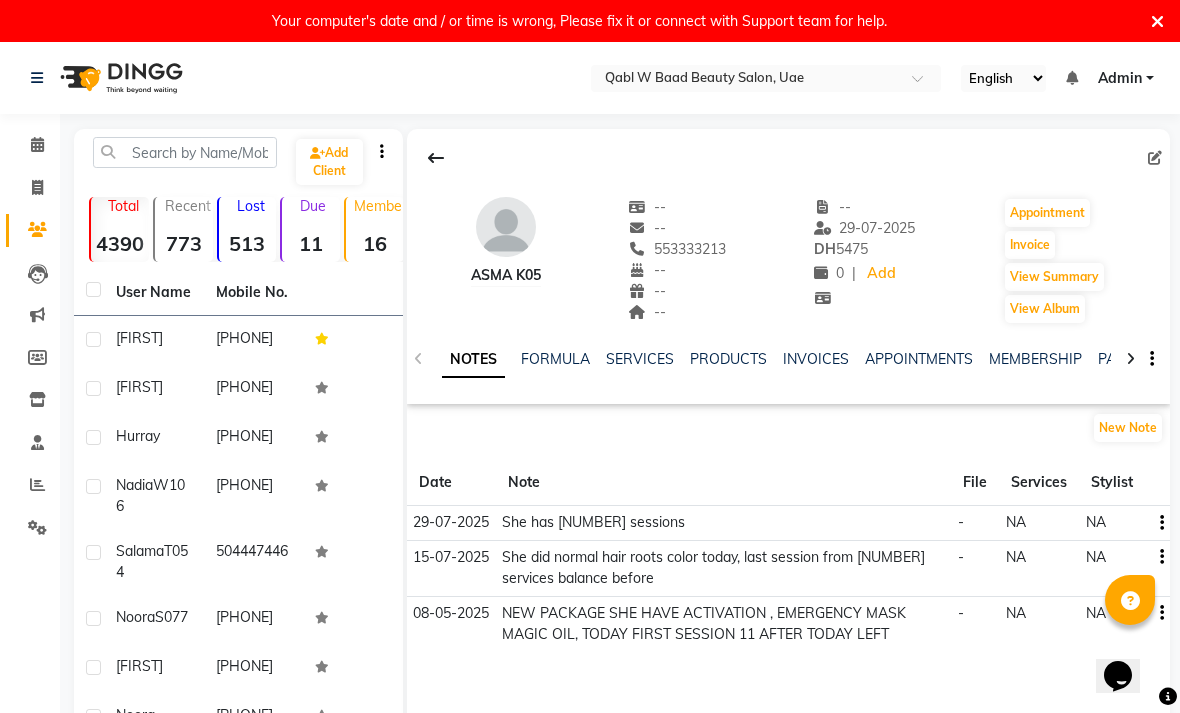 click on "SERVICES" 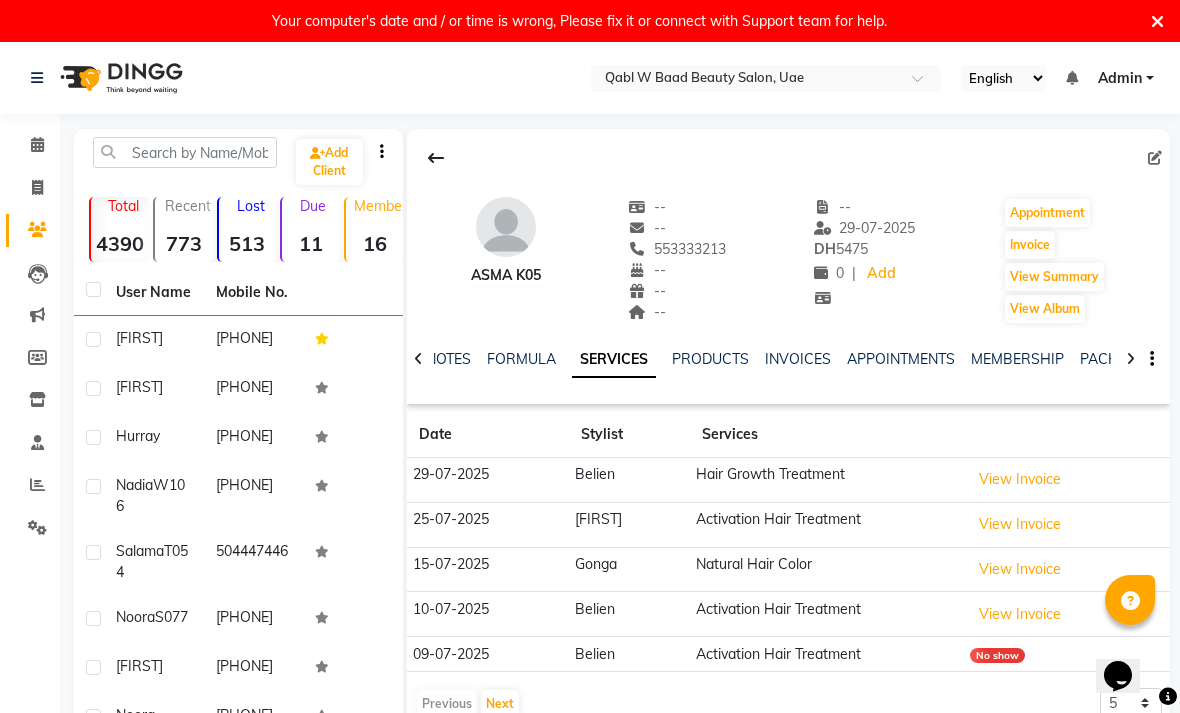 click on "NOTES" 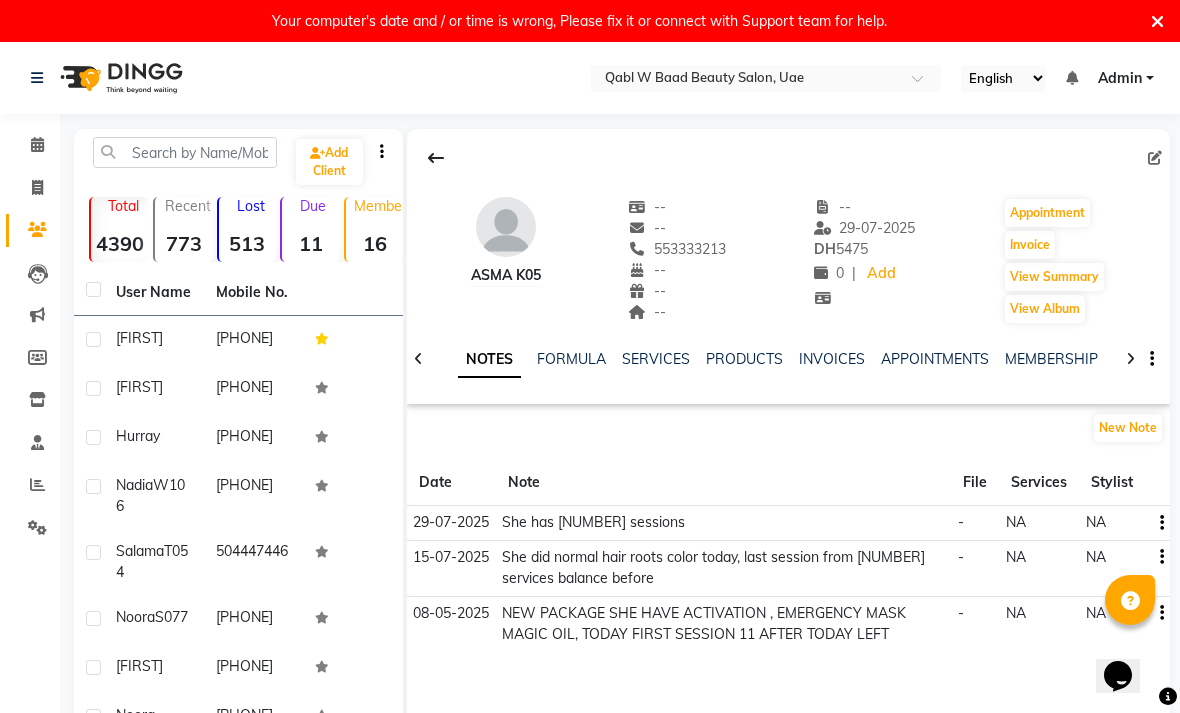 click on "New Note" 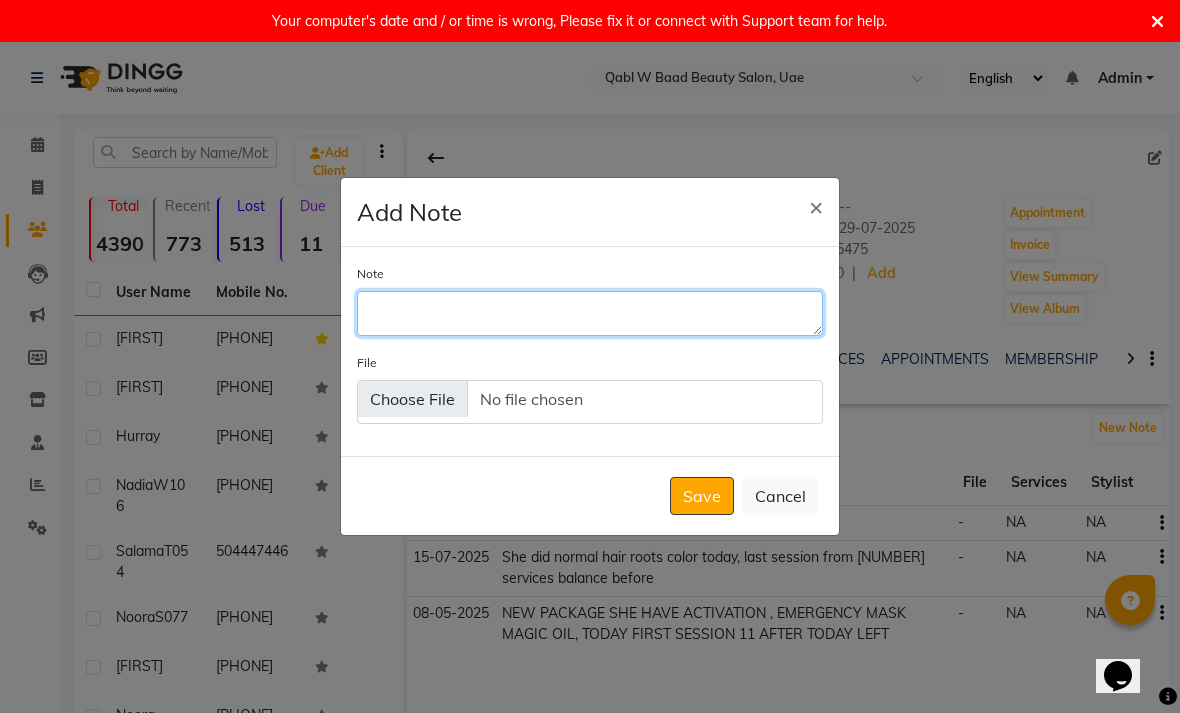 click on "Note" at bounding box center (590, 313) 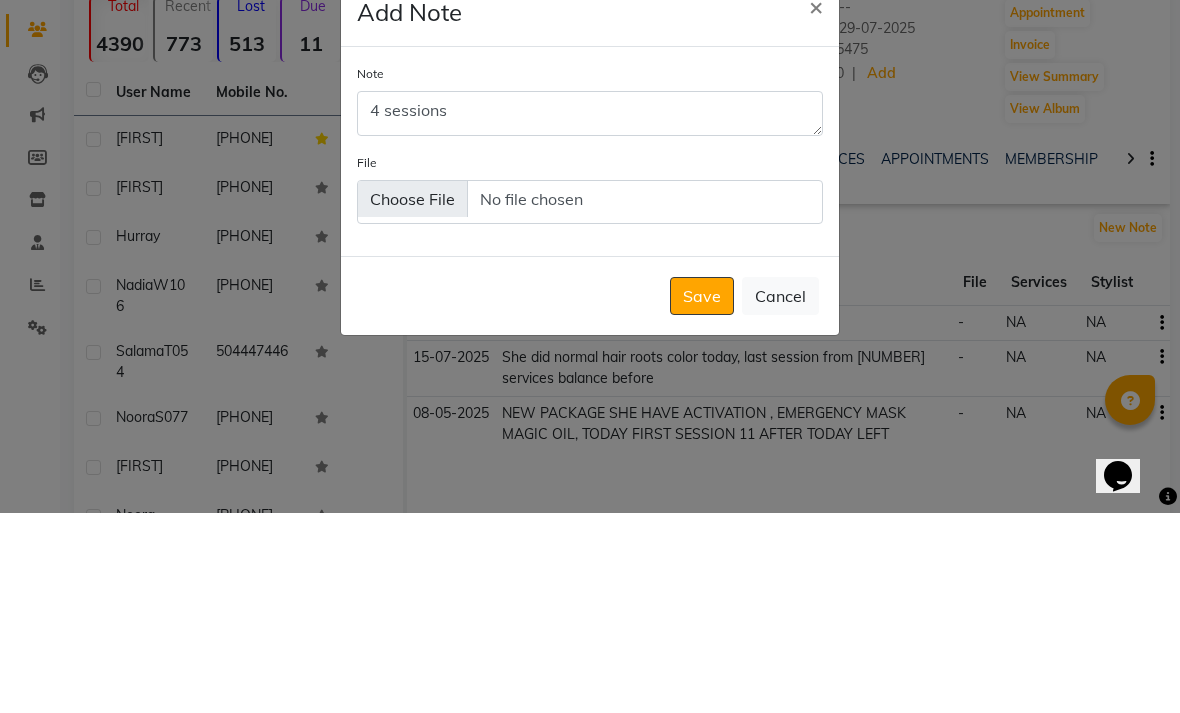 scroll, scrollTop: 200, scrollLeft: 0, axis: vertical 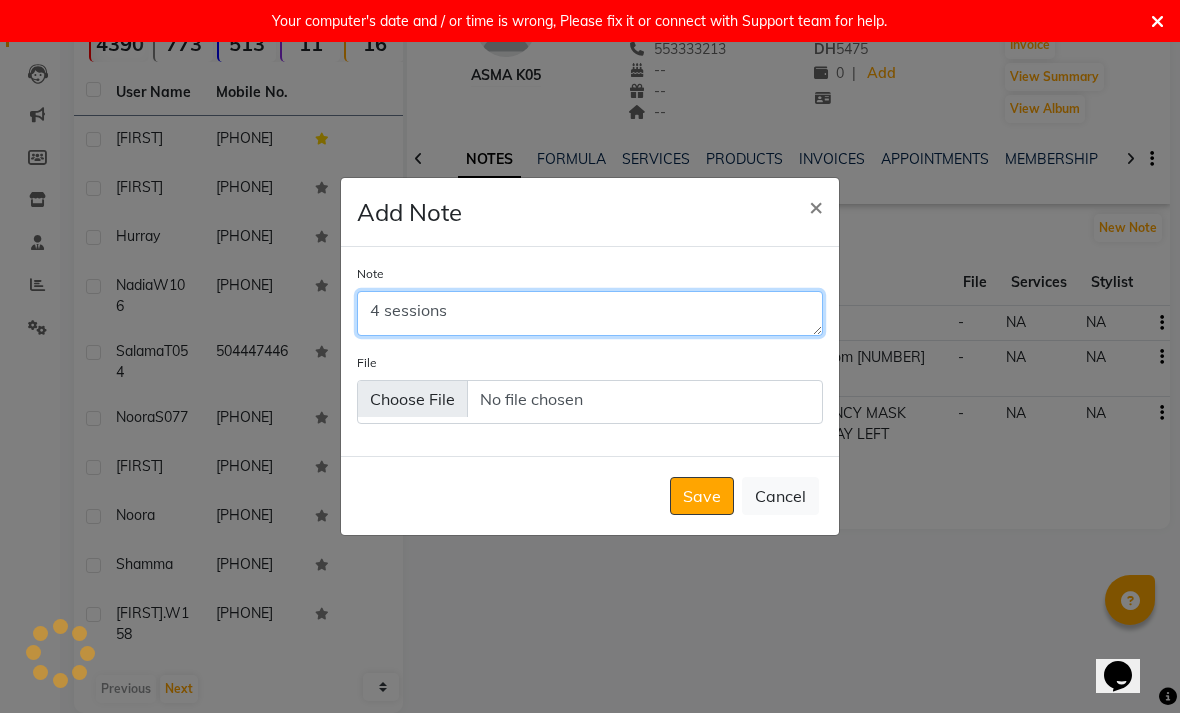 type on "4 sessions" 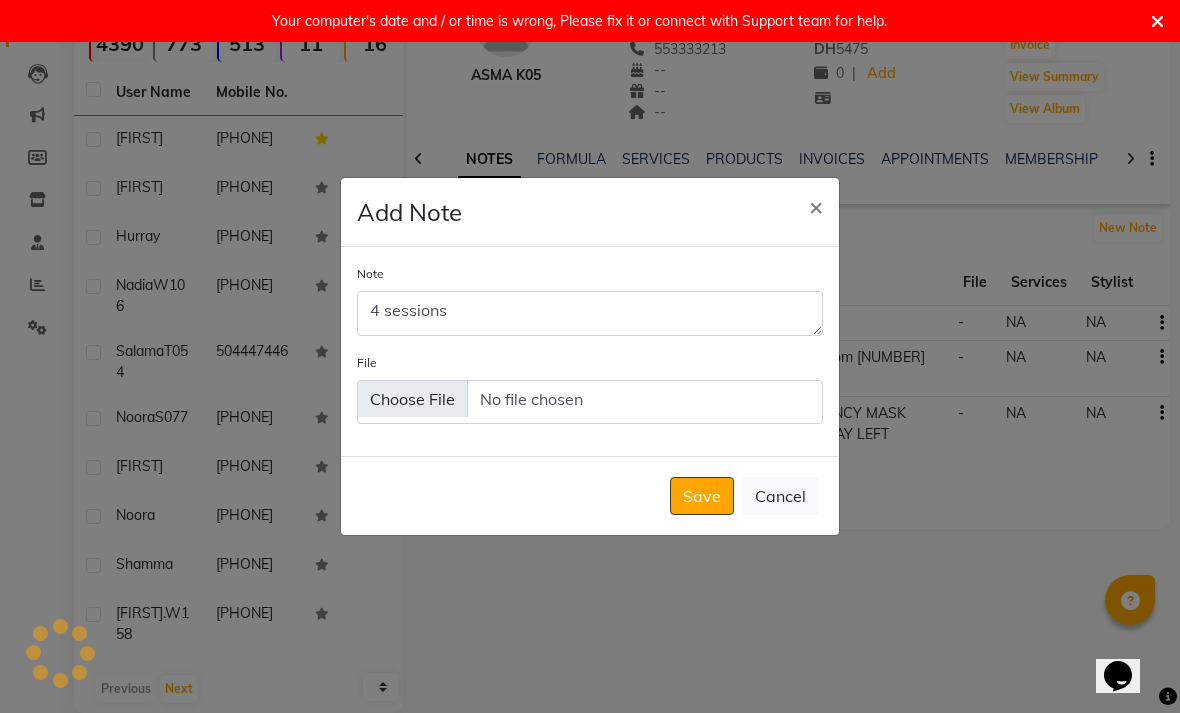 click on "Save" 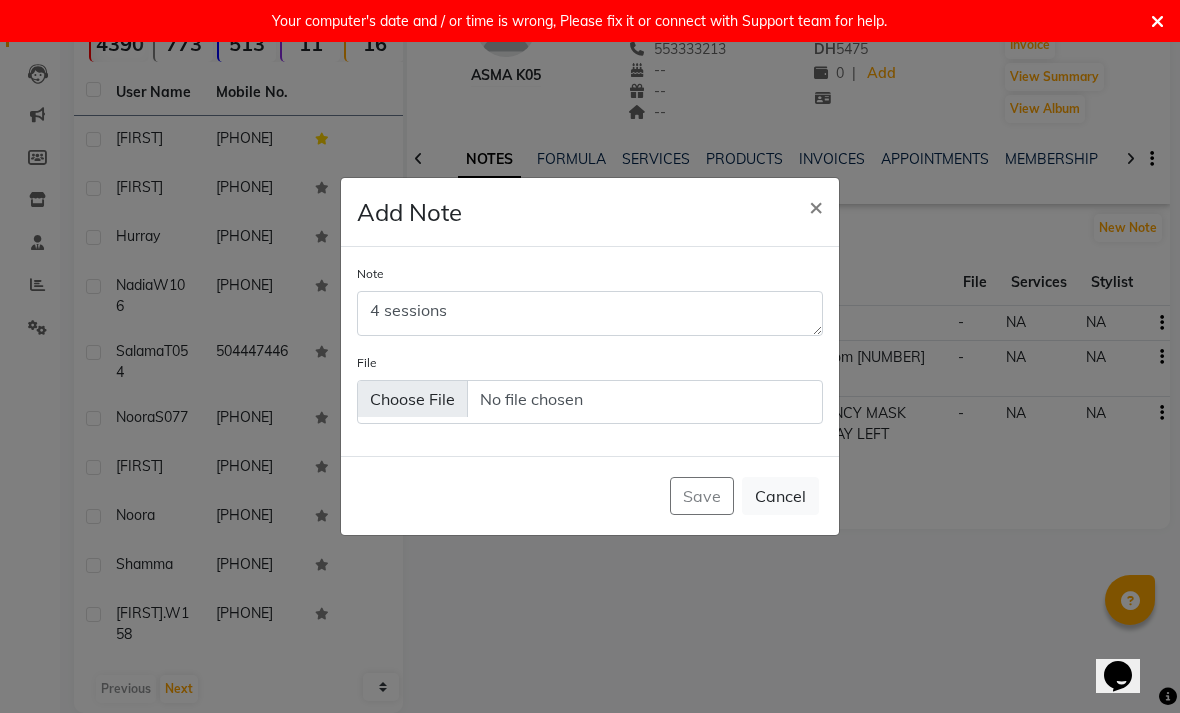 type 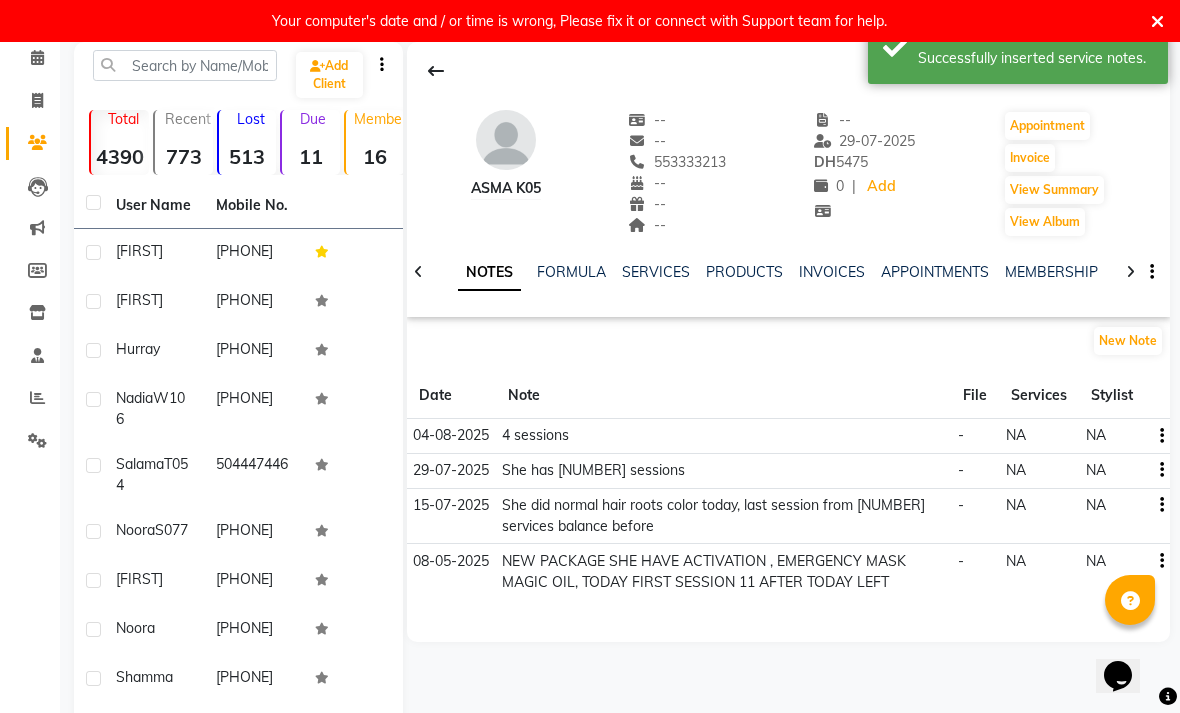 scroll, scrollTop: 0, scrollLeft: 0, axis: both 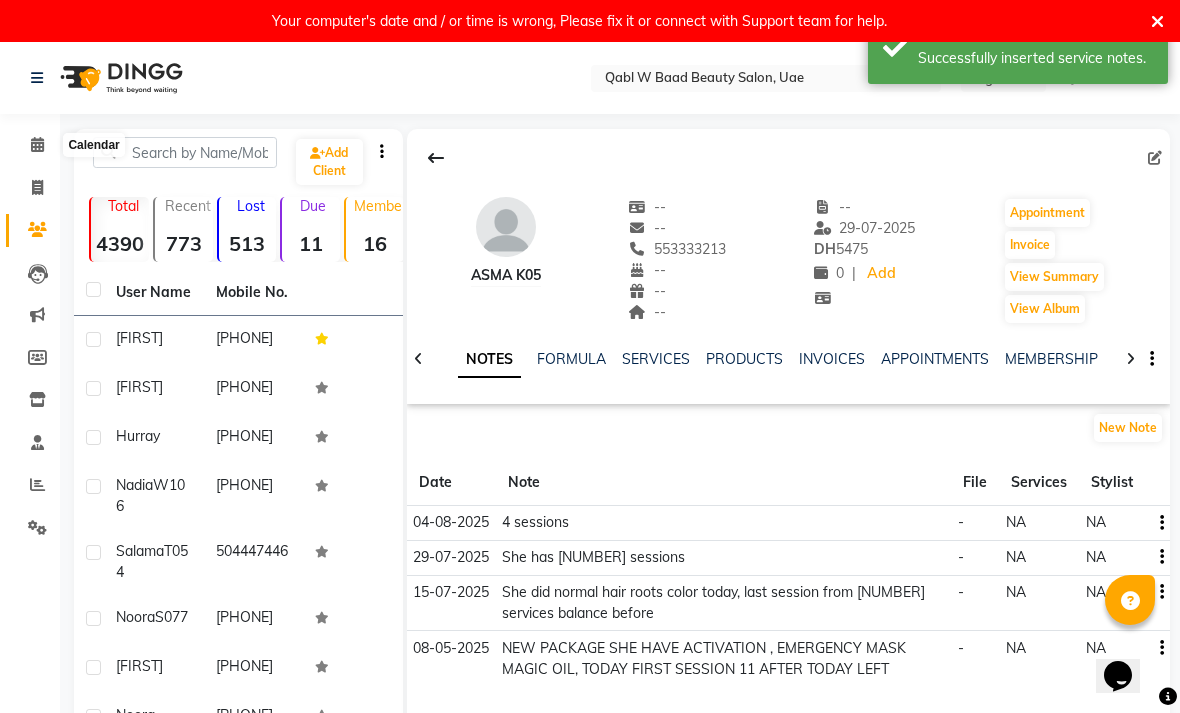click 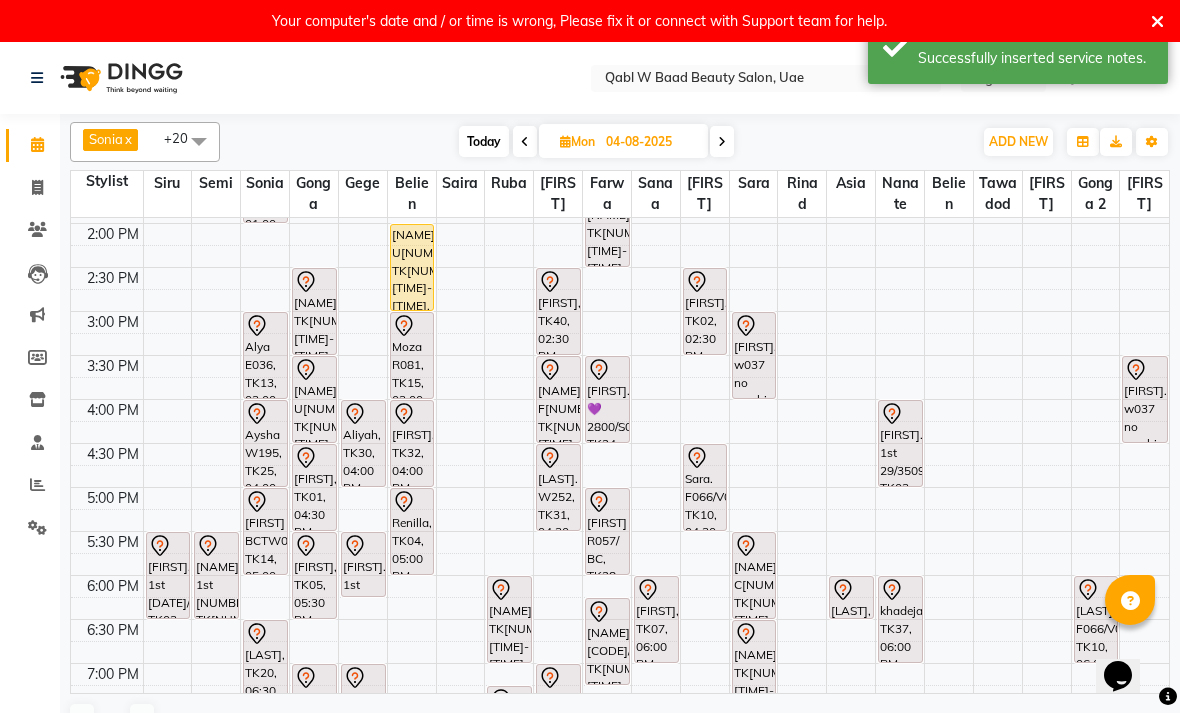 scroll, scrollTop: 344, scrollLeft: 0, axis: vertical 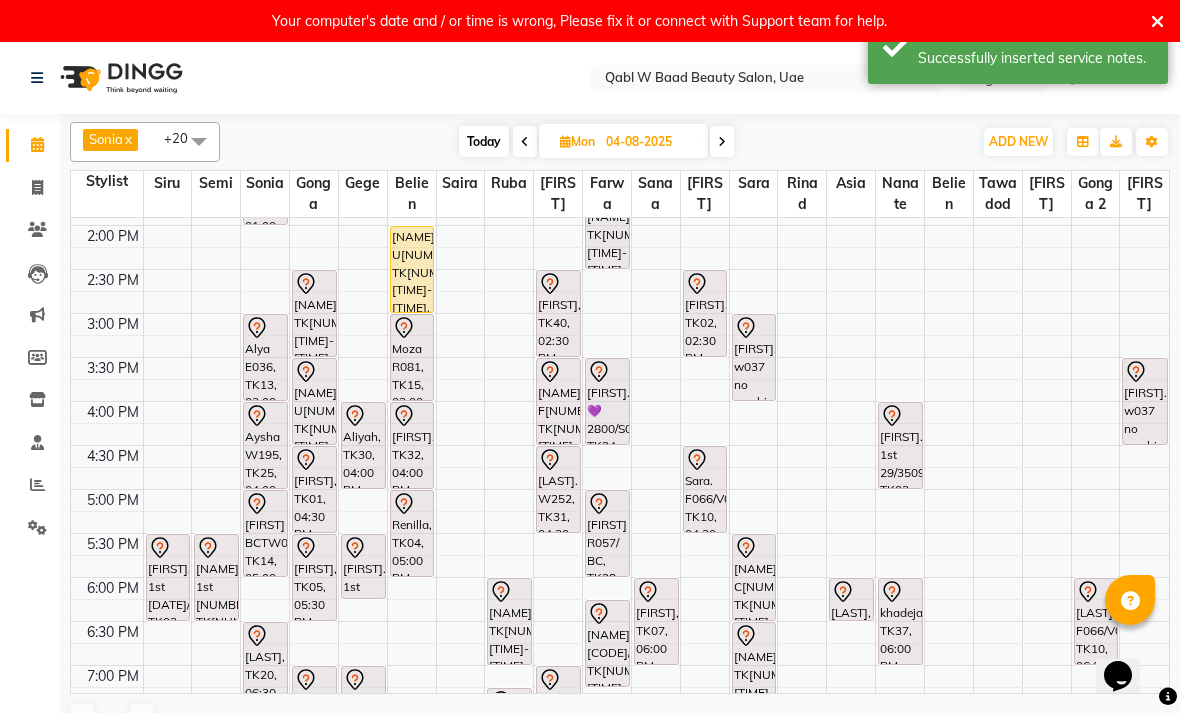 click on "[FIRST] R057/ BC, TK28, 05:00 PM-06:00 PM, Hair Retinoal Growth Treatment" at bounding box center [607, 533] 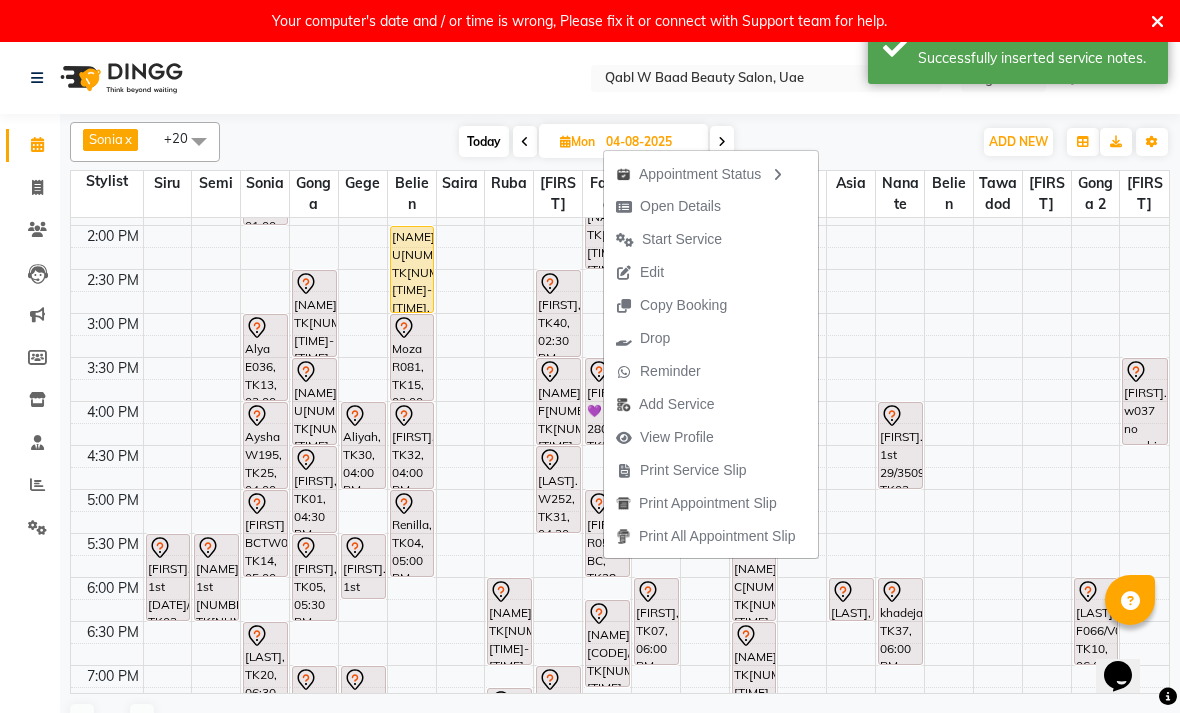 click on "Open Details" at bounding box center (680, 206) 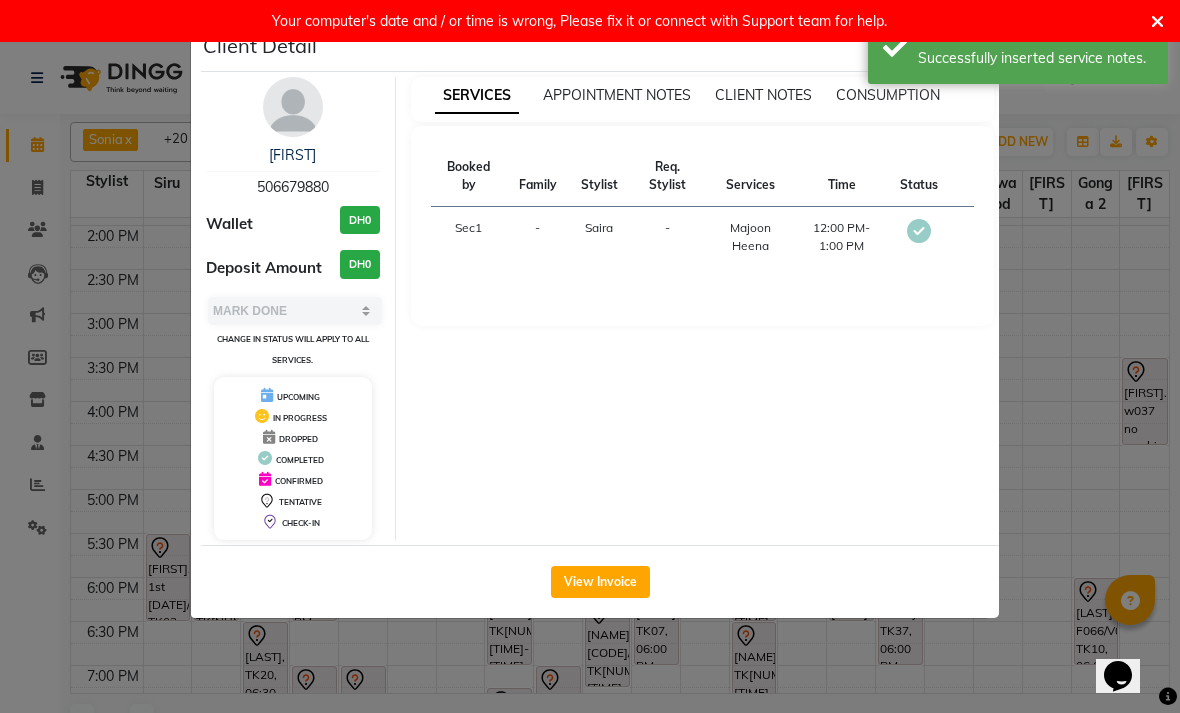 select on "7" 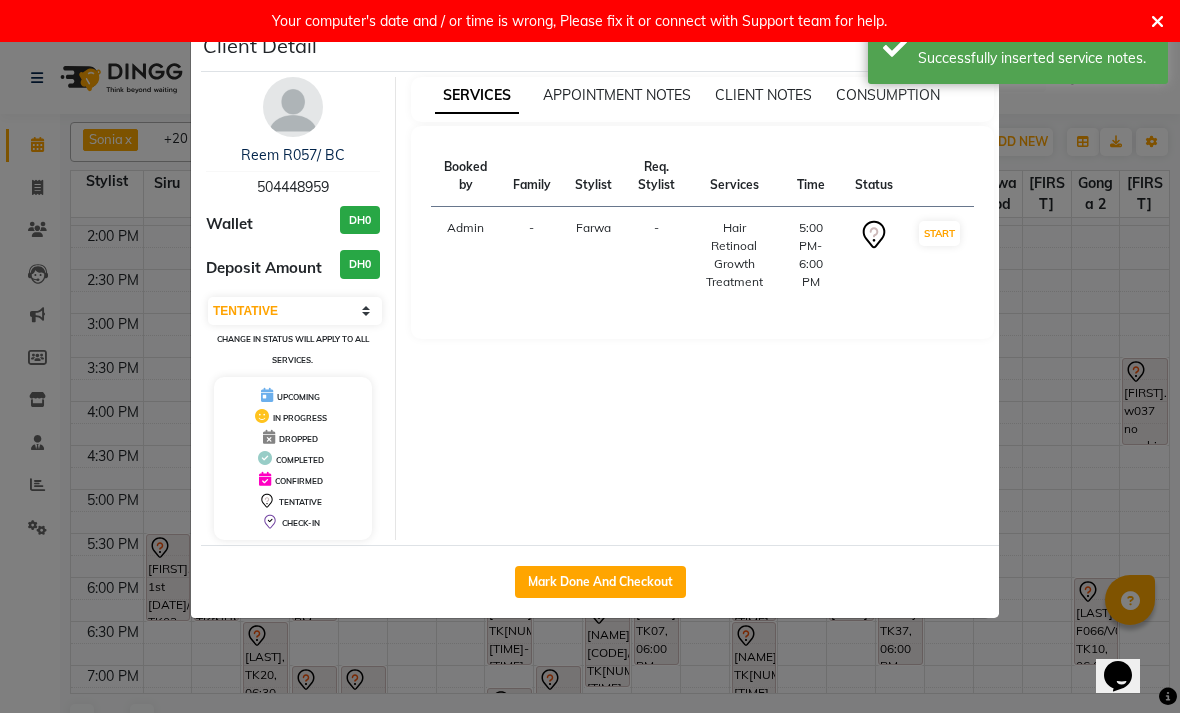 click on "Reem R057/ BC" at bounding box center [293, 155] 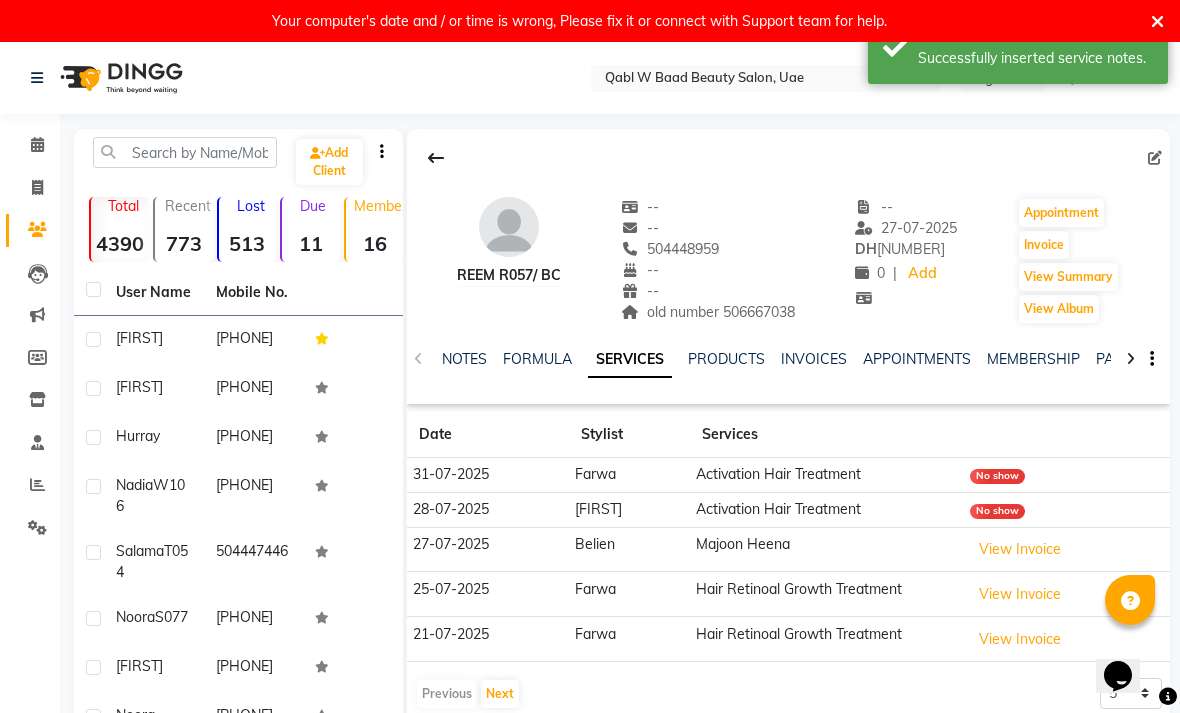 click on "NOTES" 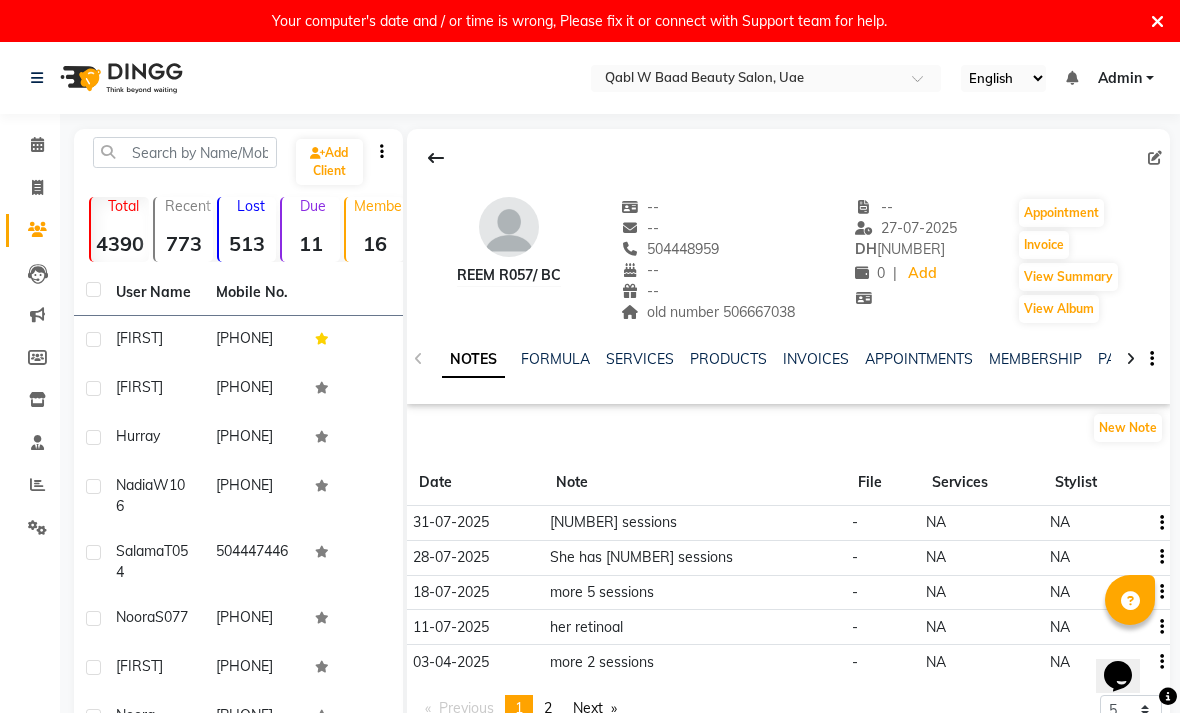 click on "SERVICES" 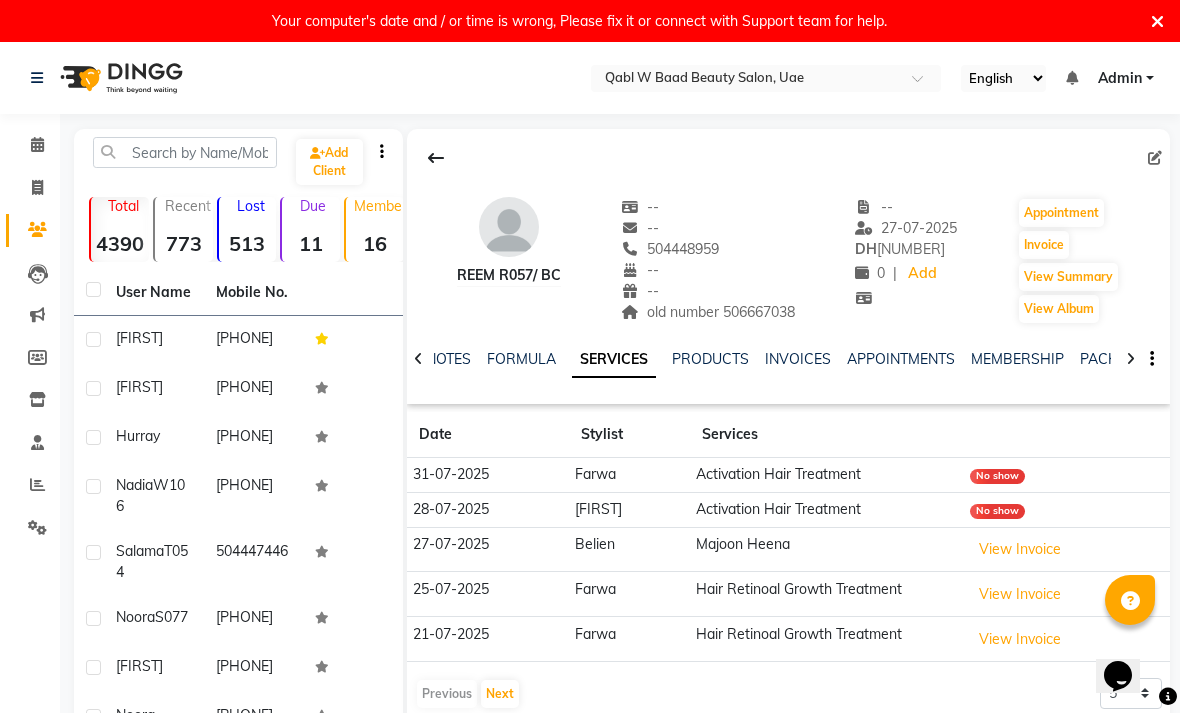 click on "NOTES FORMULA SERVICES PRODUCTS INVOICES APPOINTMENTS MEMBERSHIP PACKAGES VOUCHERS GIFTCARDS POINTS FORMS FAMILY CARDS WALLET" 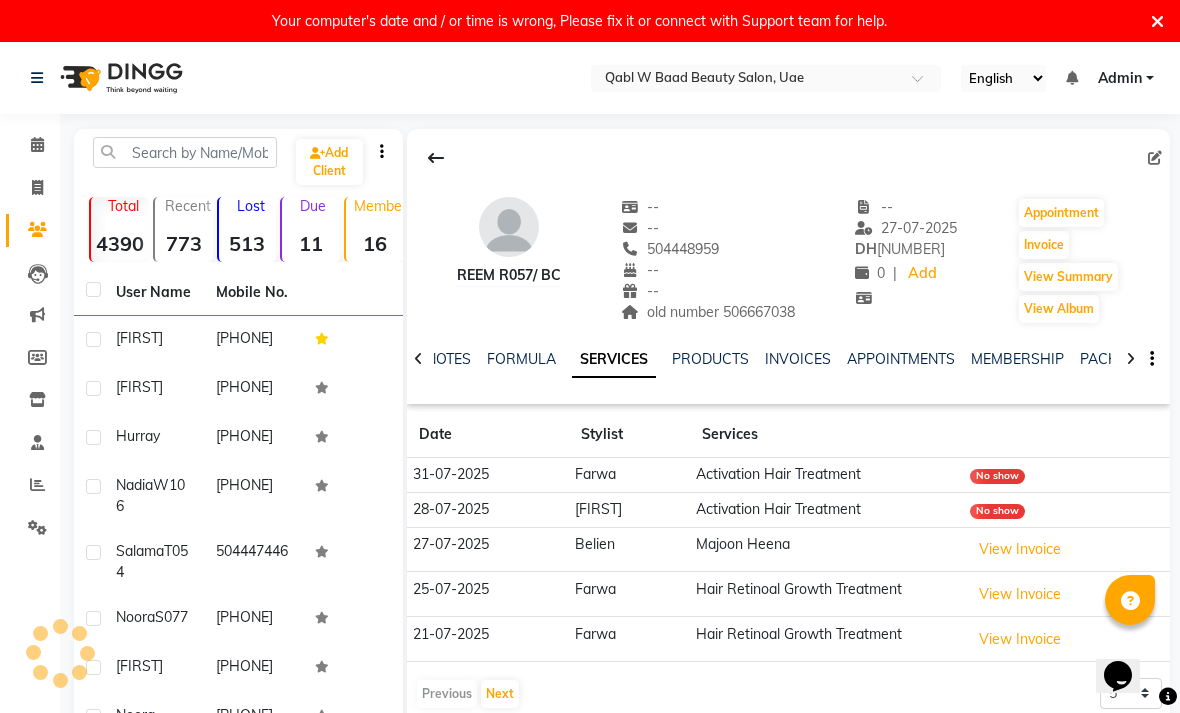 click on "NOTES" 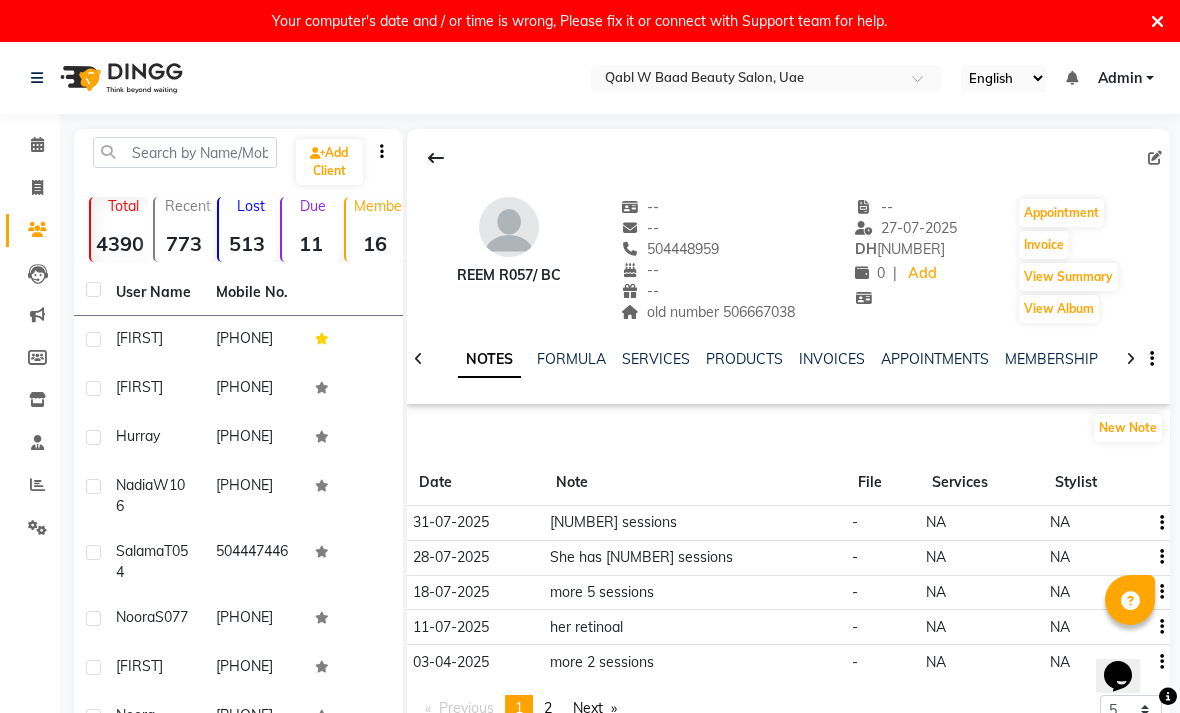 click on "New Note Date Note File Services Stylist 31-07-2025  3 sessions  -  NA   NA  28-07-2025  She has 3 sessions  -  NA   NA  18-07-2025  more 5 sessions  -  NA   NA  11-07-2025  her retinoal  -  NA   NA  03-04-2025  more 2 sessions  -  NA   NA   Previous  page  1 / 2  You're on page  1 page  2  Next  page 5 10 50 100 500" 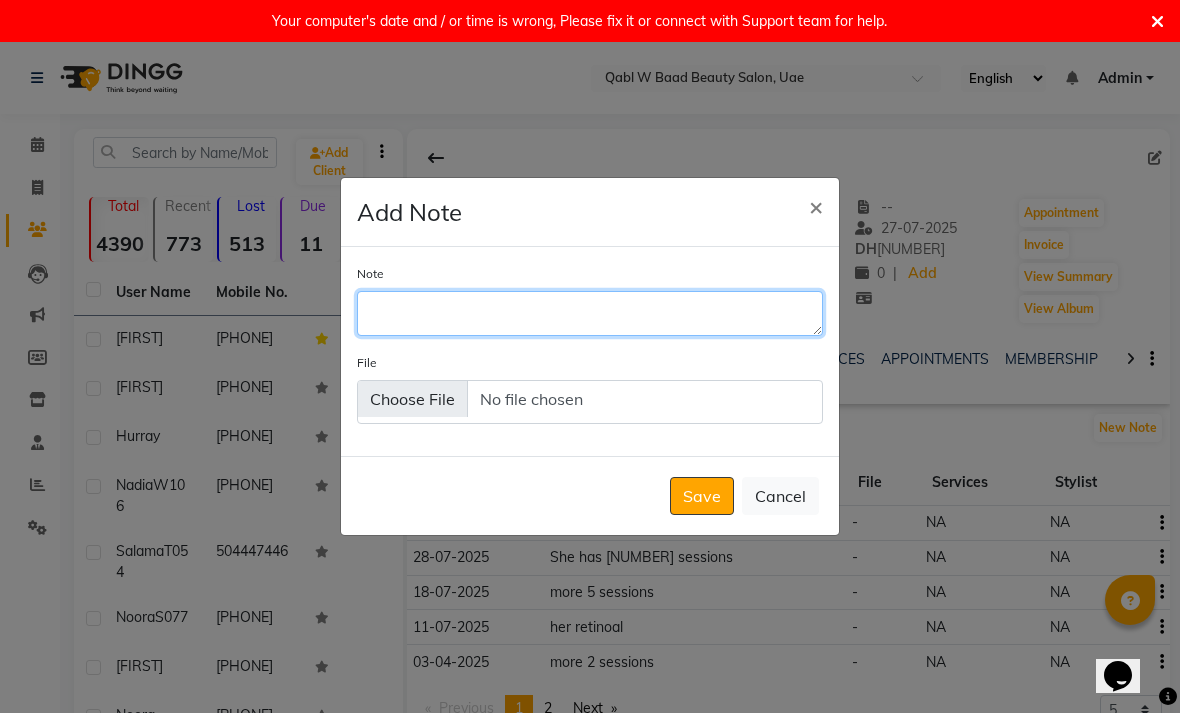 click on "Note" at bounding box center [590, 313] 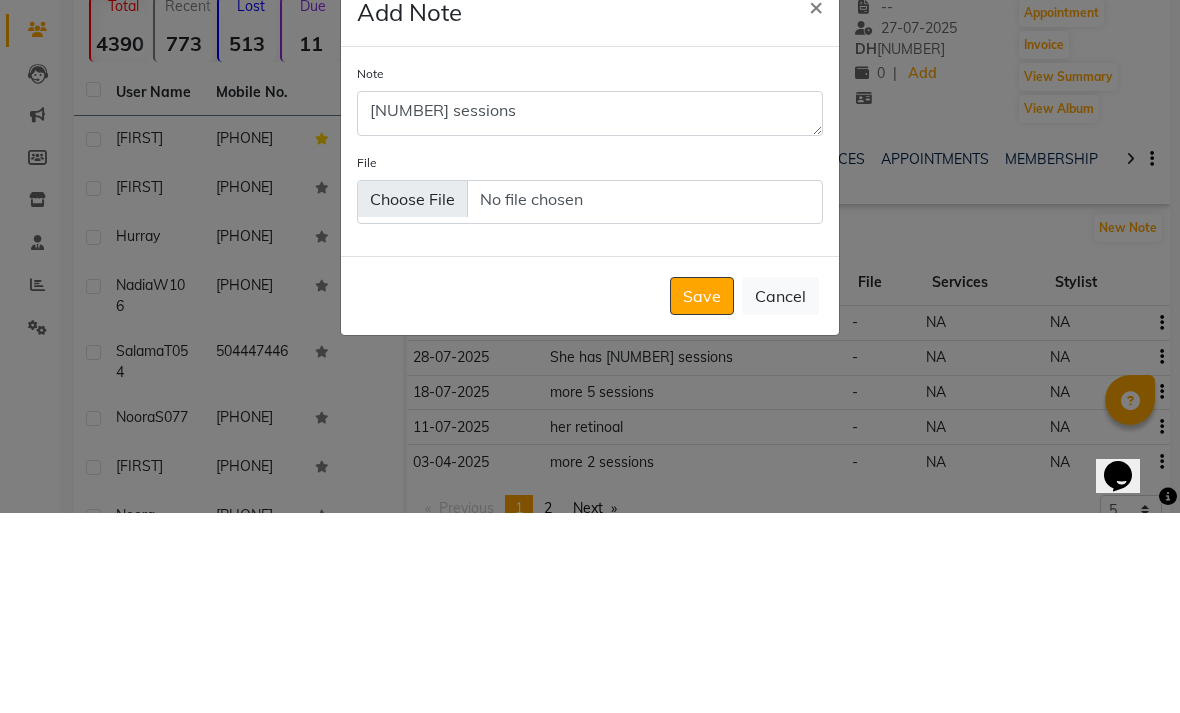 scroll, scrollTop: 200, scrollLeft: 0, axis: vertical 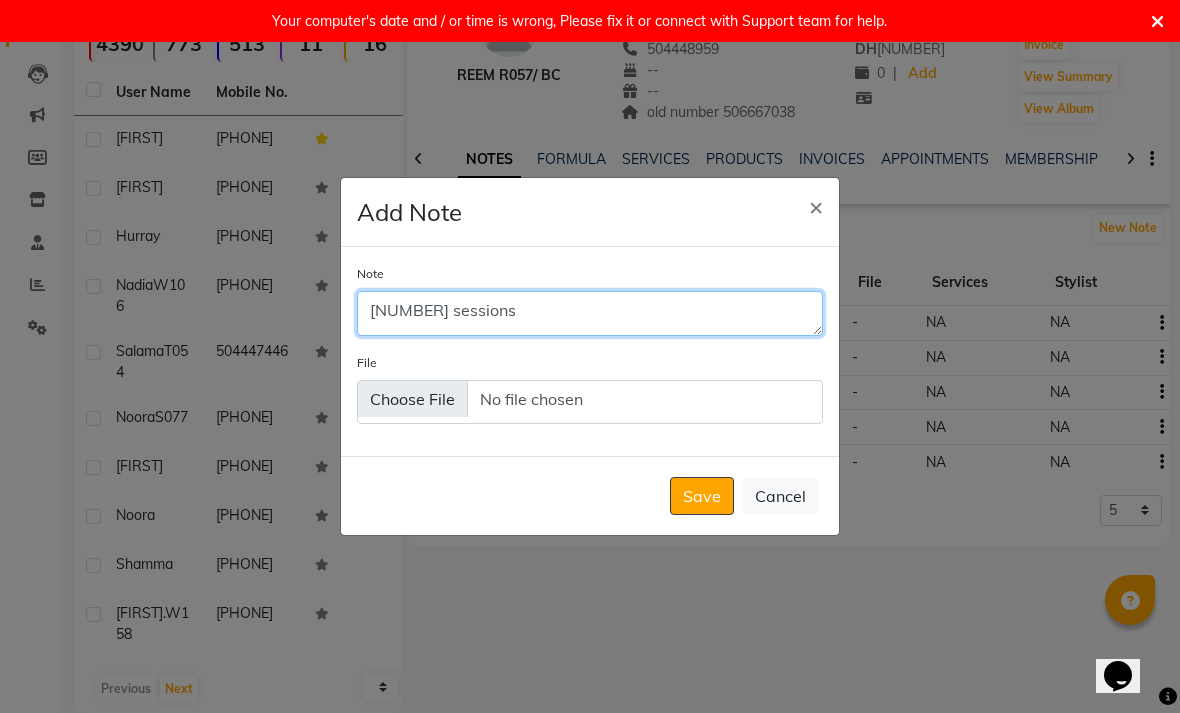 type on "[NUMBER] sessions" 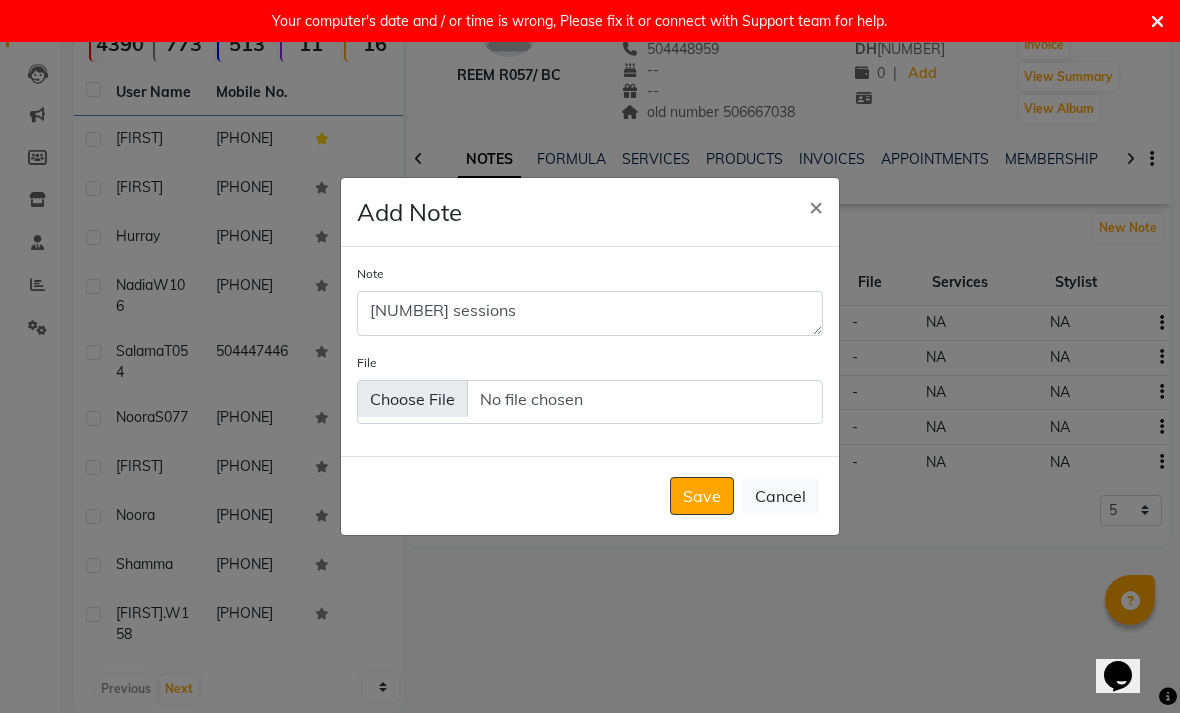 click on "Save" 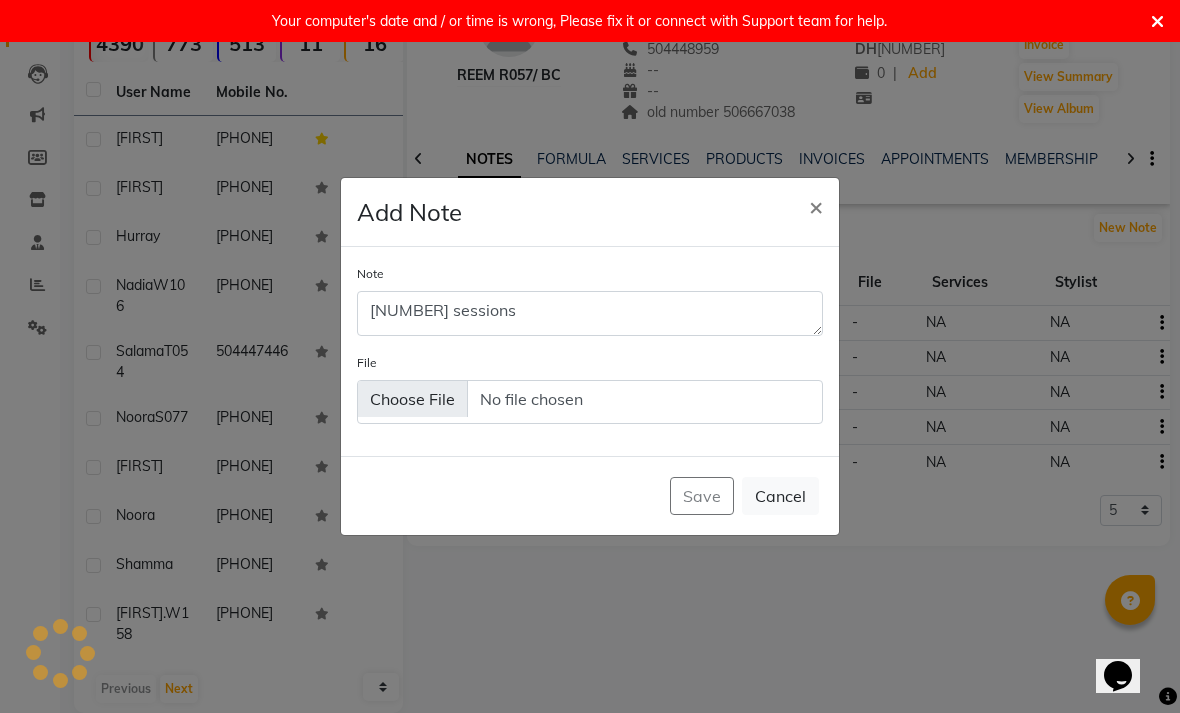 type 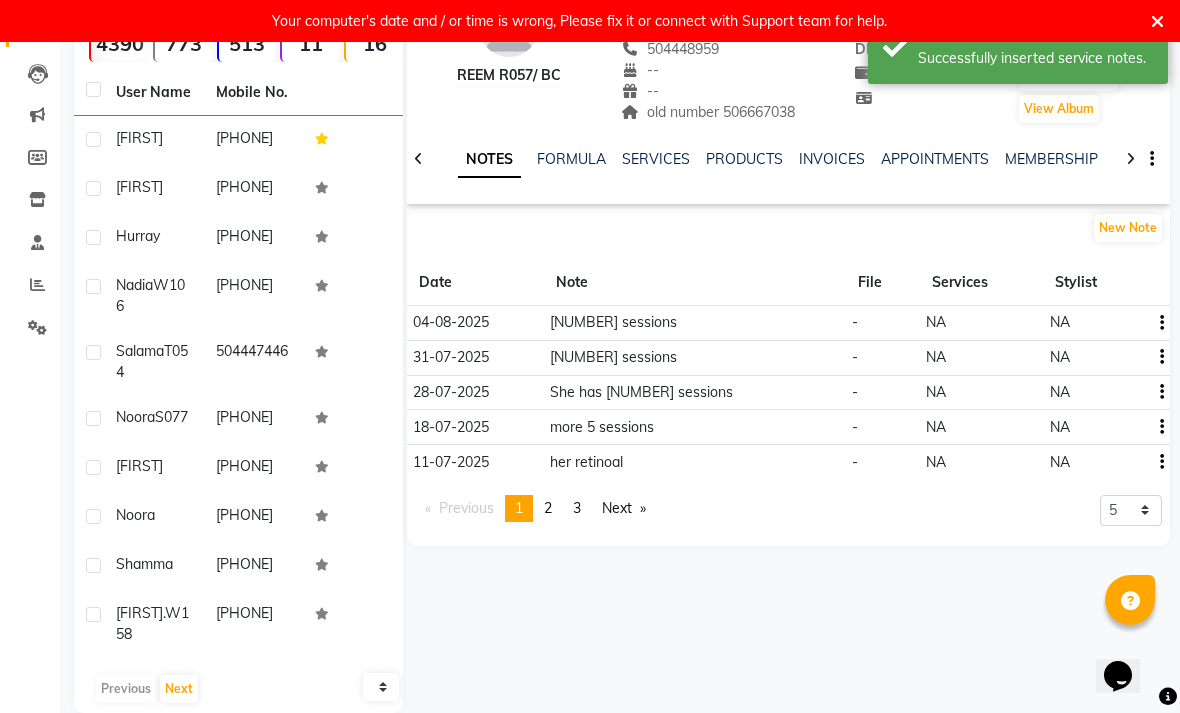scroll, scrollTop: 0, scrollLeft: 0, axis: both 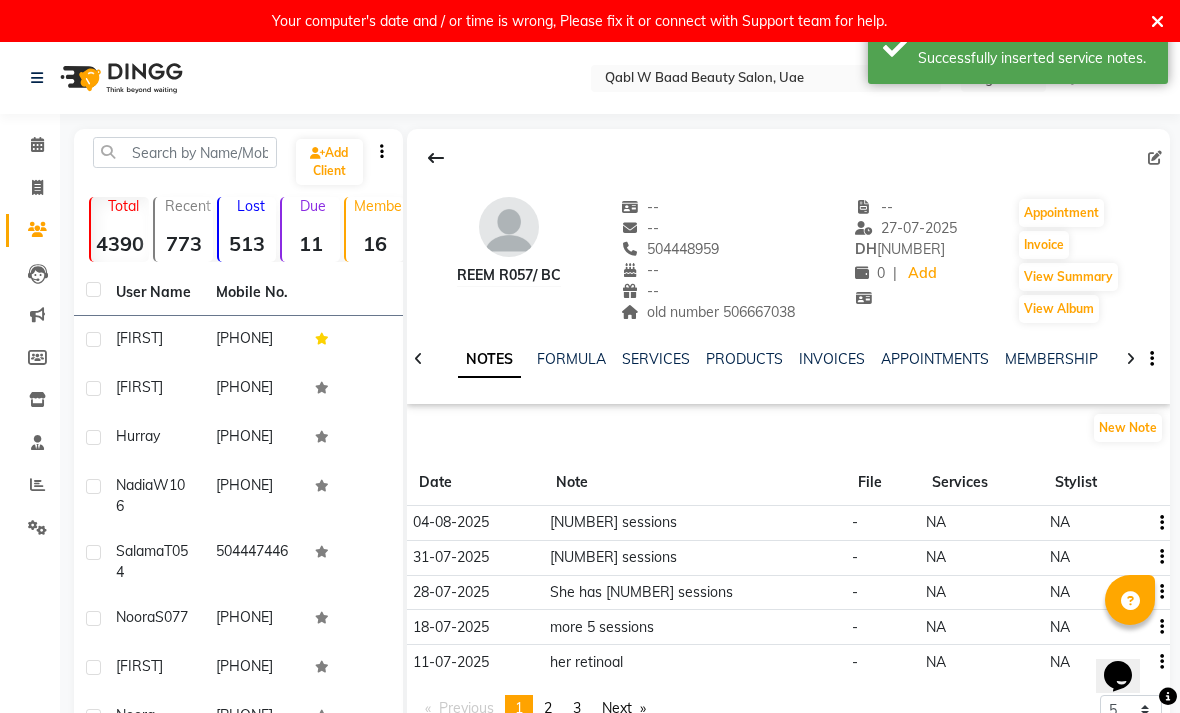 click 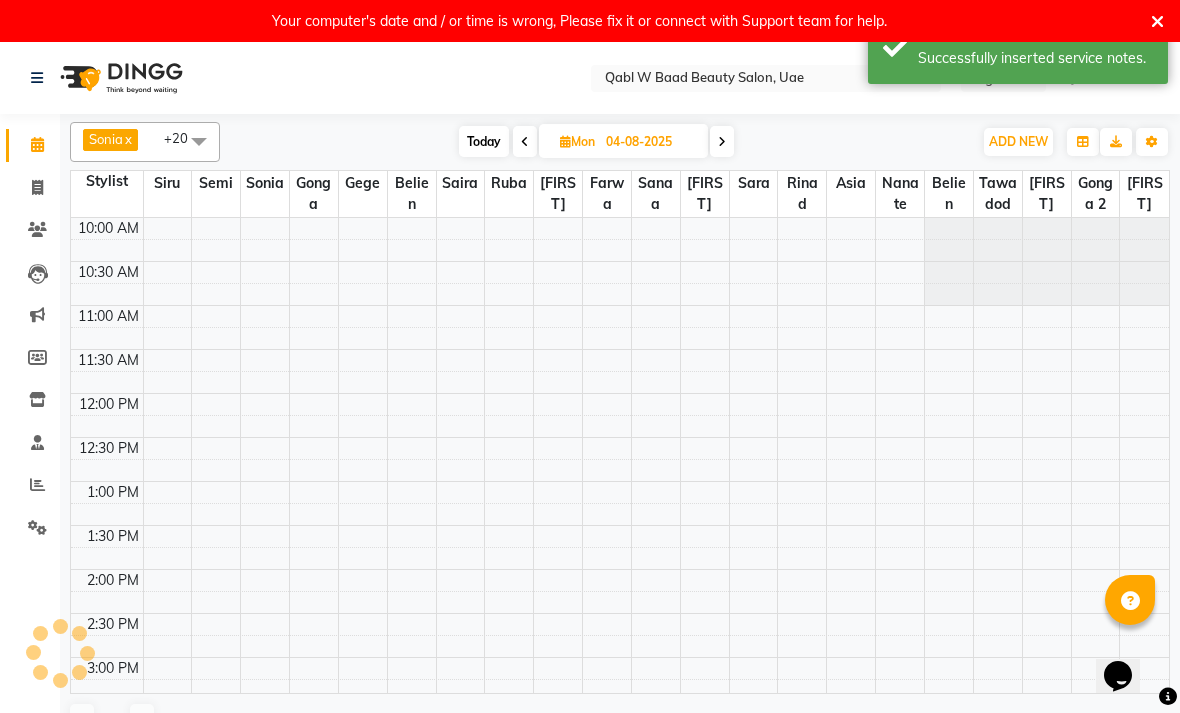 click 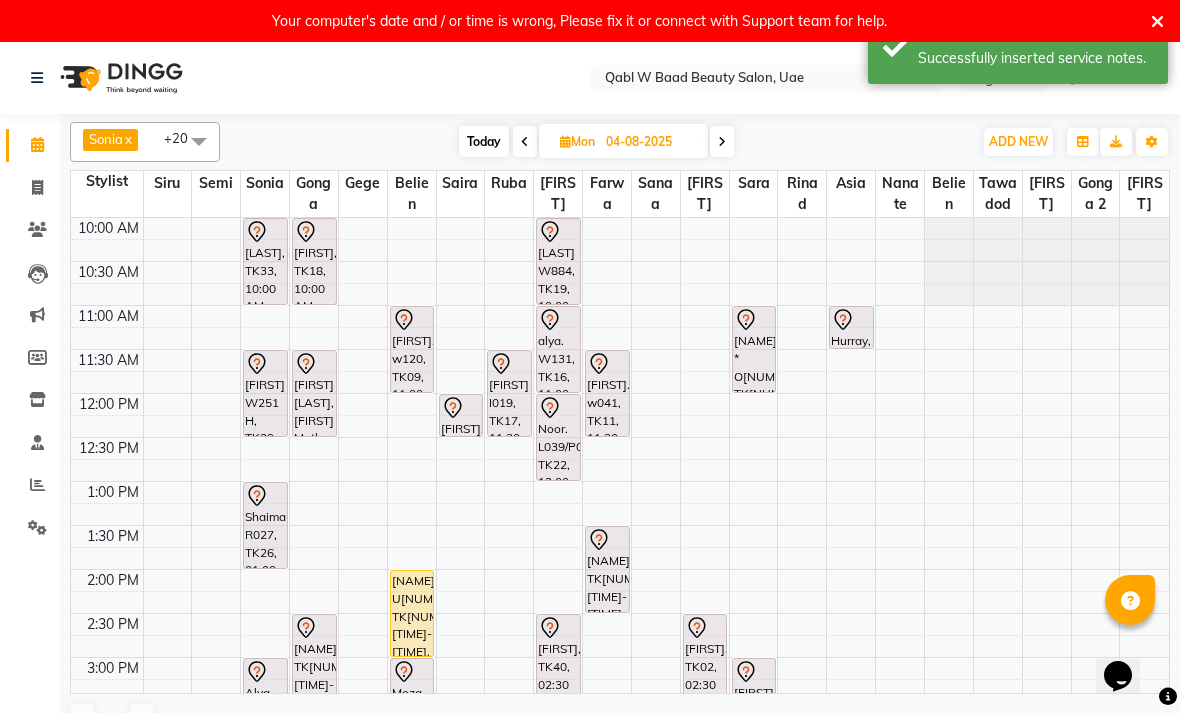 scroll, scrollTop: 42, scrollLeft: 0, axis: vertical 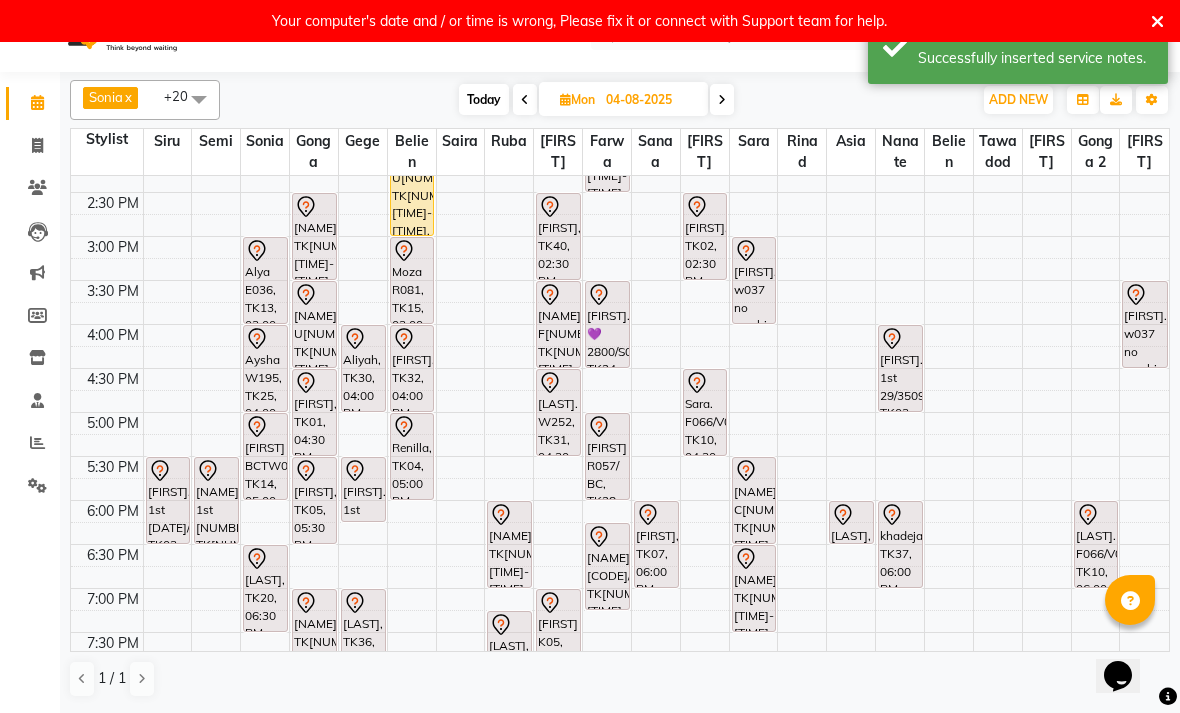click on "[FIRST], TK07, 06:00 PM-07:00 PM, Shesiedo Anti Frizz For Hair" at bounding box center (656, 544) 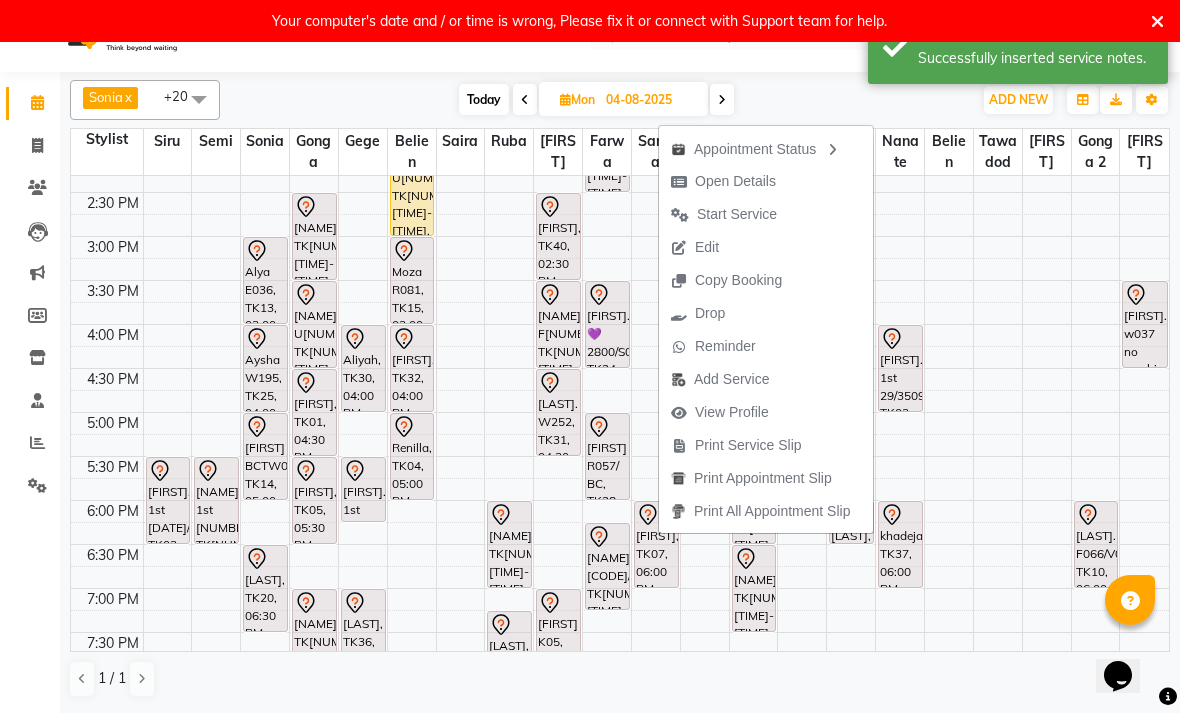 click on "Open Details" at bounding box center [735, 181] 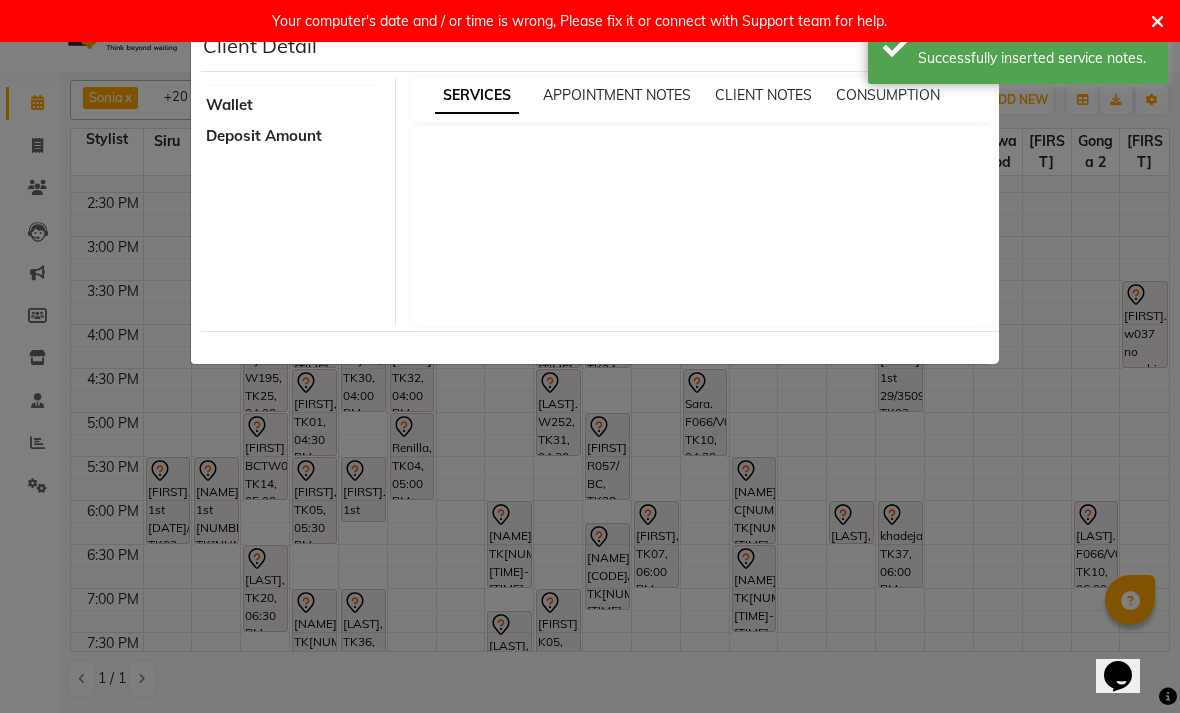 select on "7" 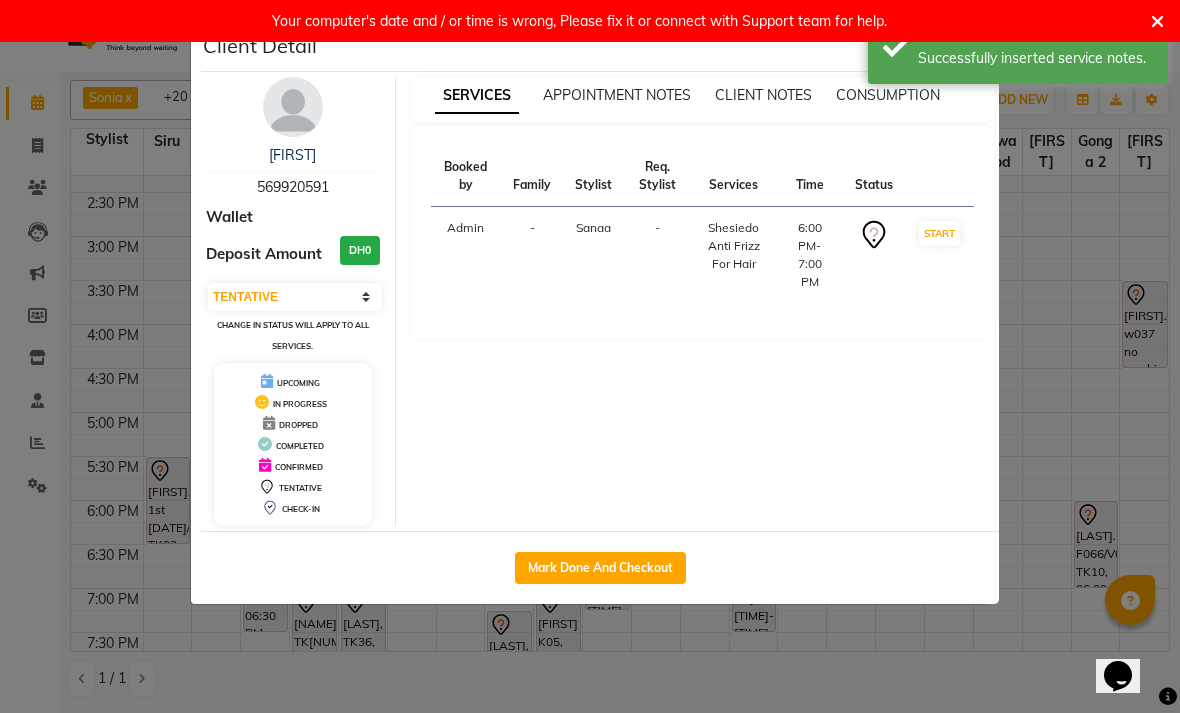 click on "[FIRST]" at bounding box center [292, 155] 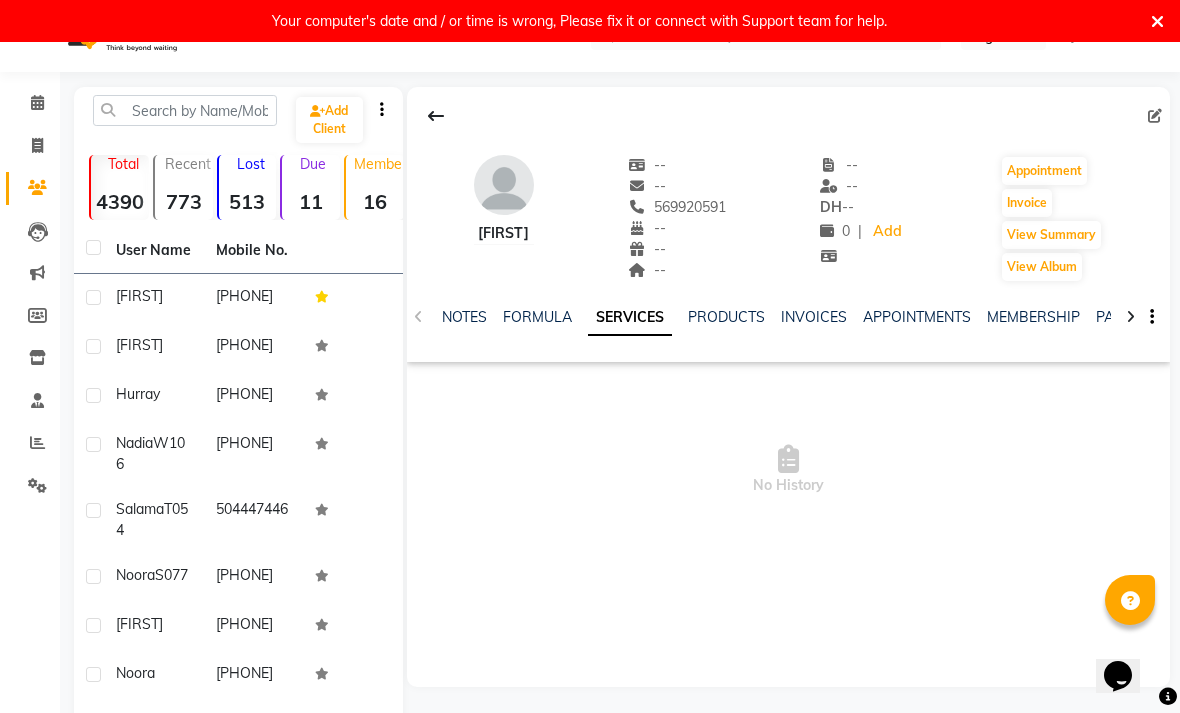 click on "NOTES" 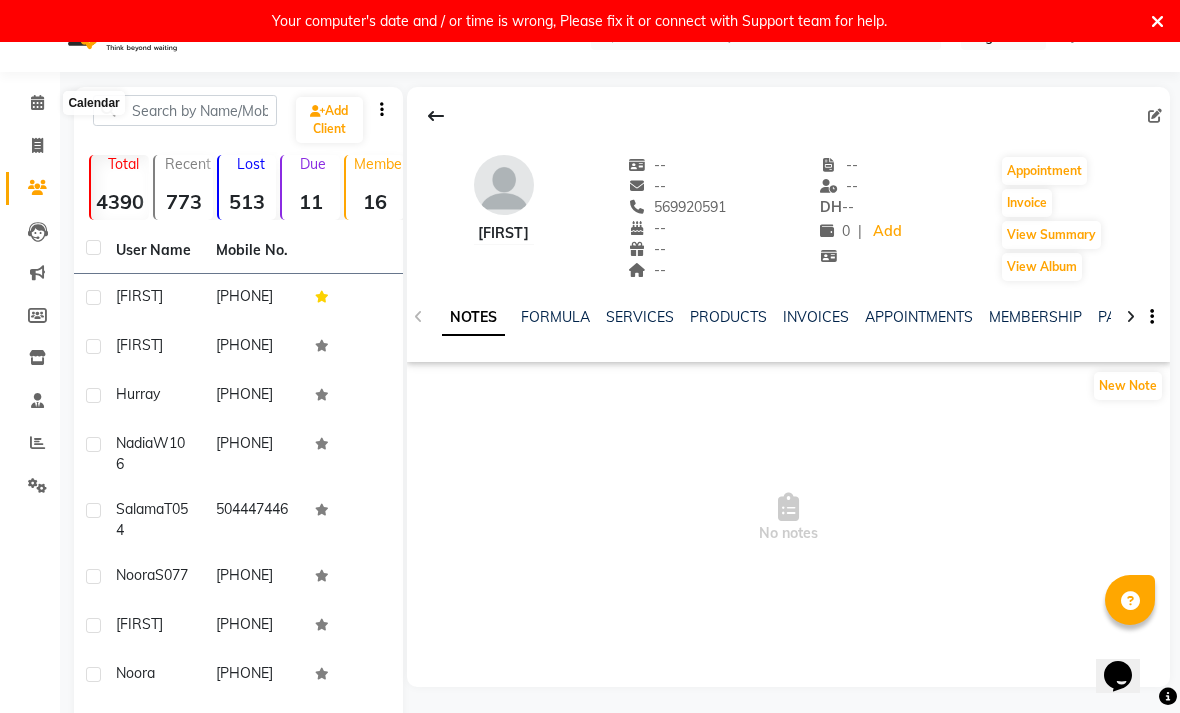 click 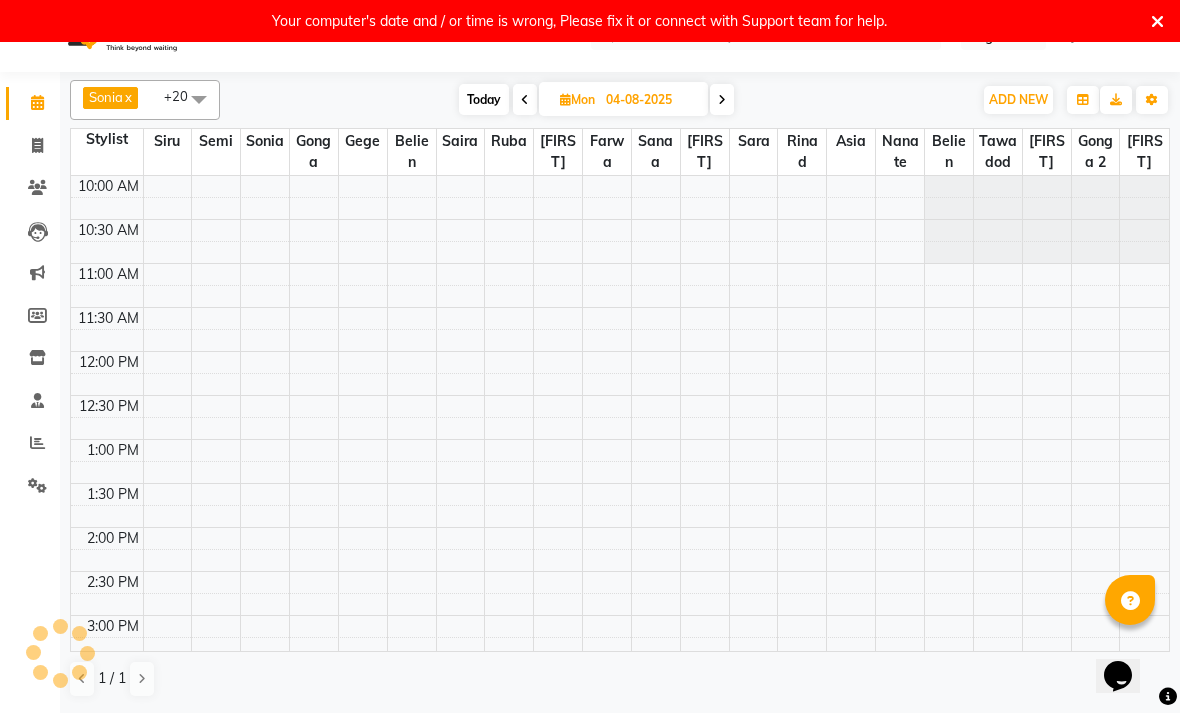 scroll, scrollTop: 0, scrollLeft: 0, axis: both 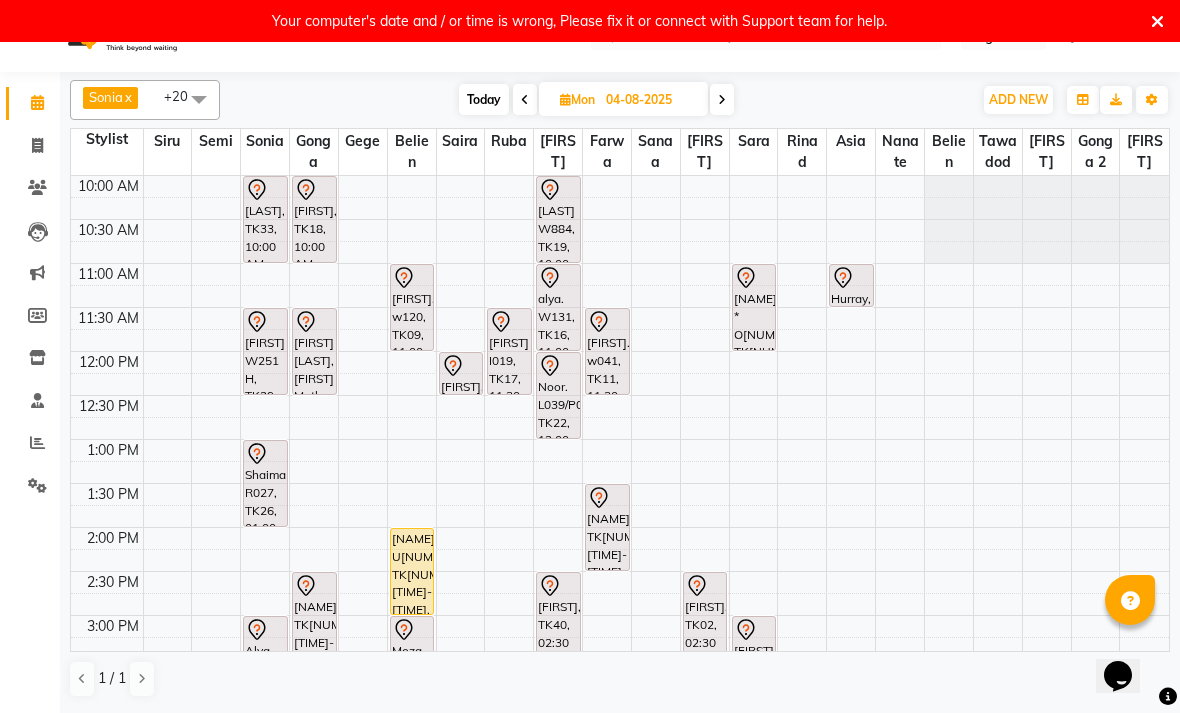 click on "[FIRST]. w041, TK11, 11:30 AM-12:30 PM, Activation Hair Treatment" at bounding box center [607, 351] 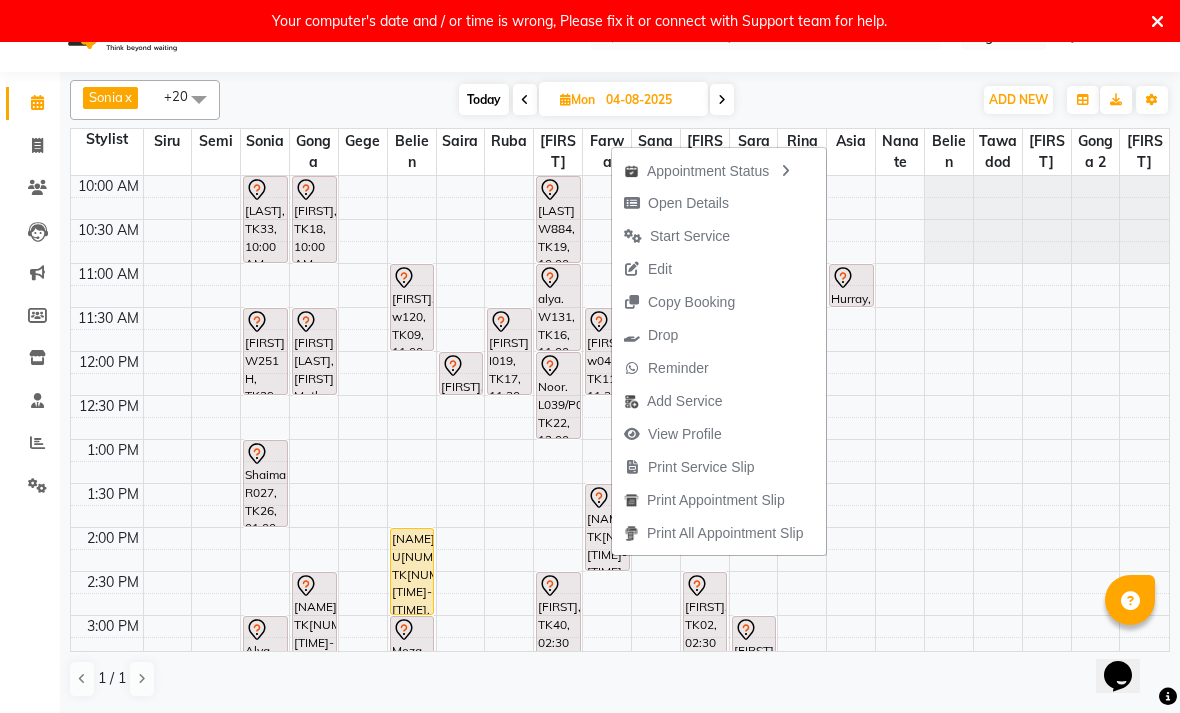 click on "Open Details" at bounding box center [688, 203] 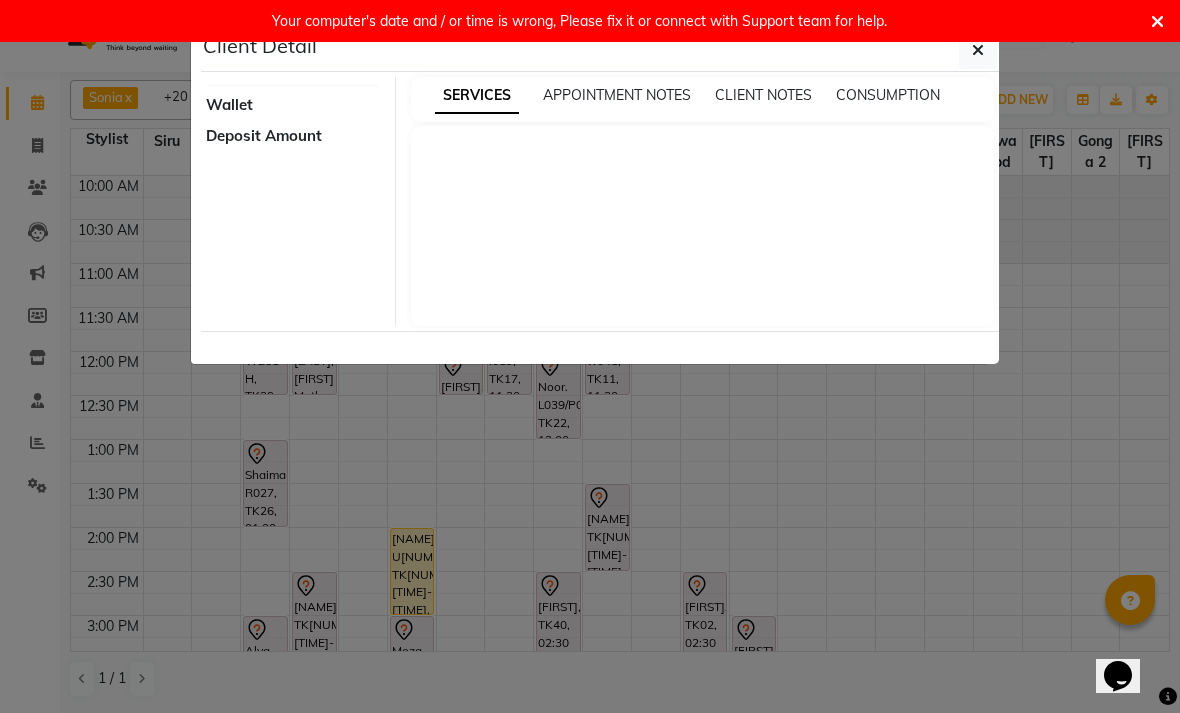 select on "7" 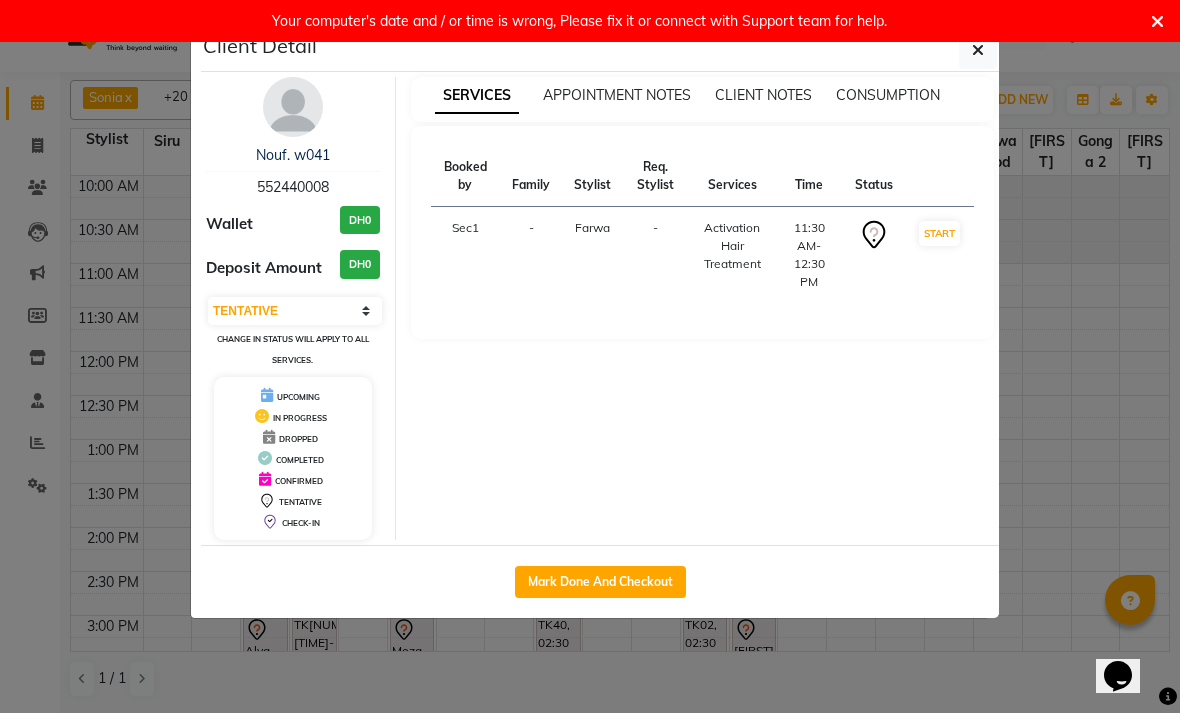 click on "Nouf. w041" at bounding box center (293, 155) 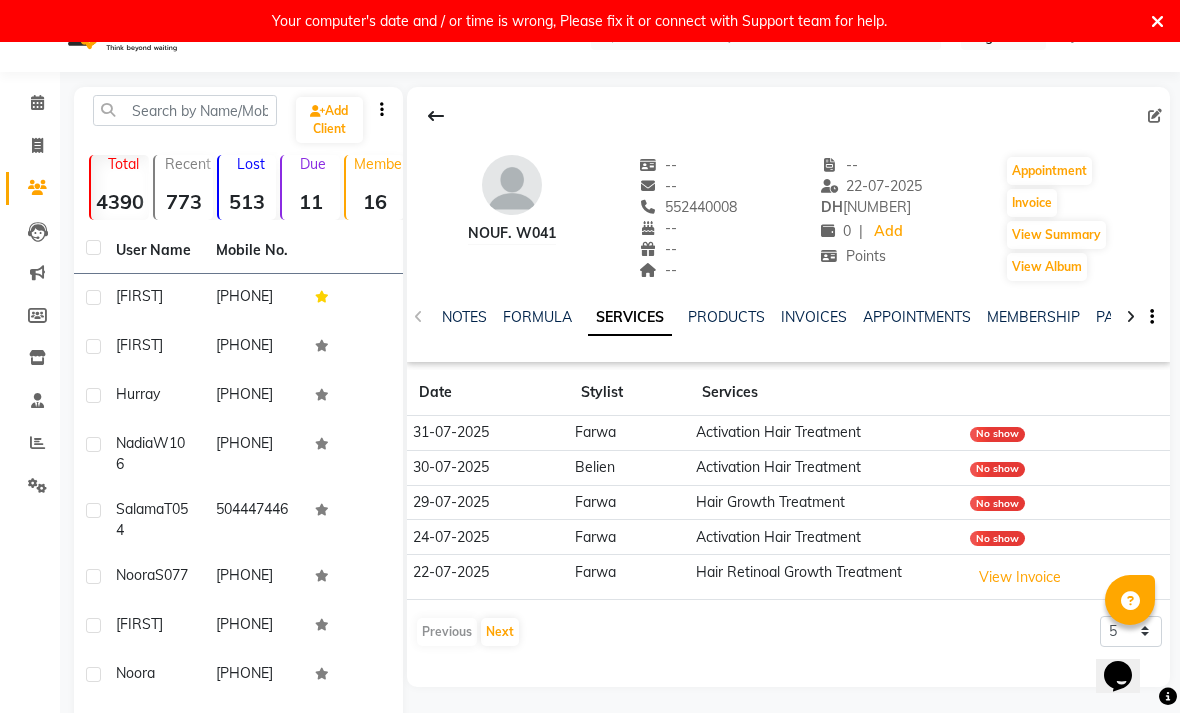click on "NOTES" 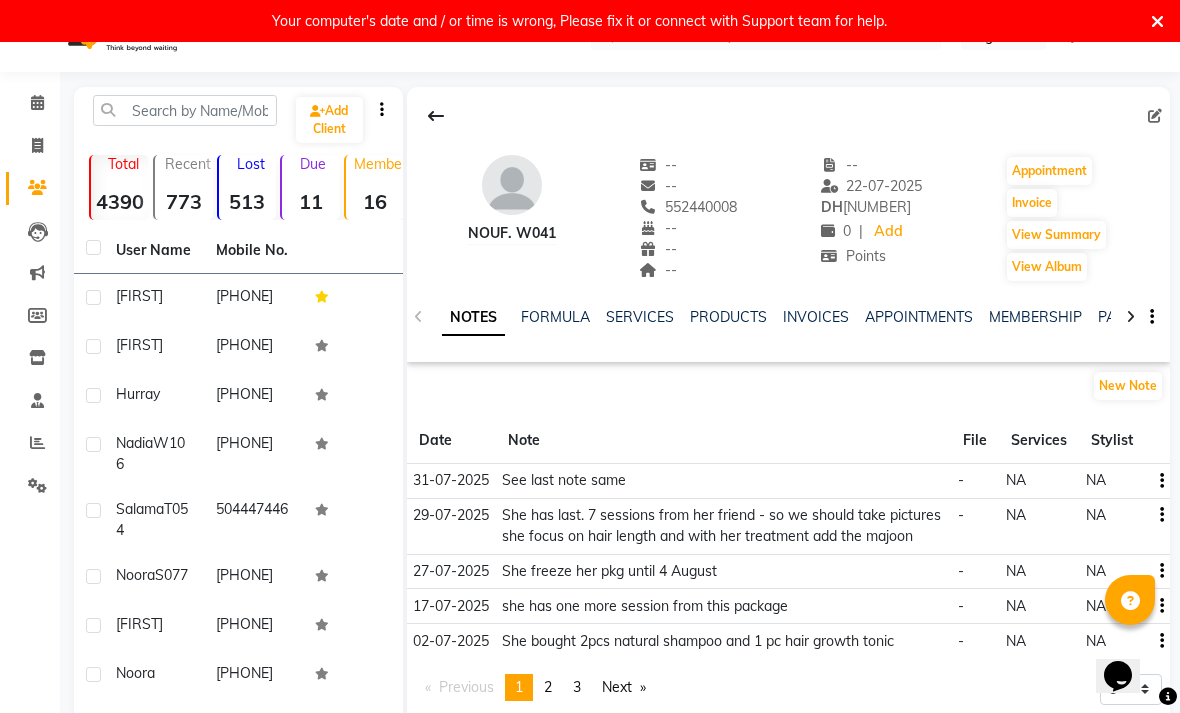 click on "New Note" 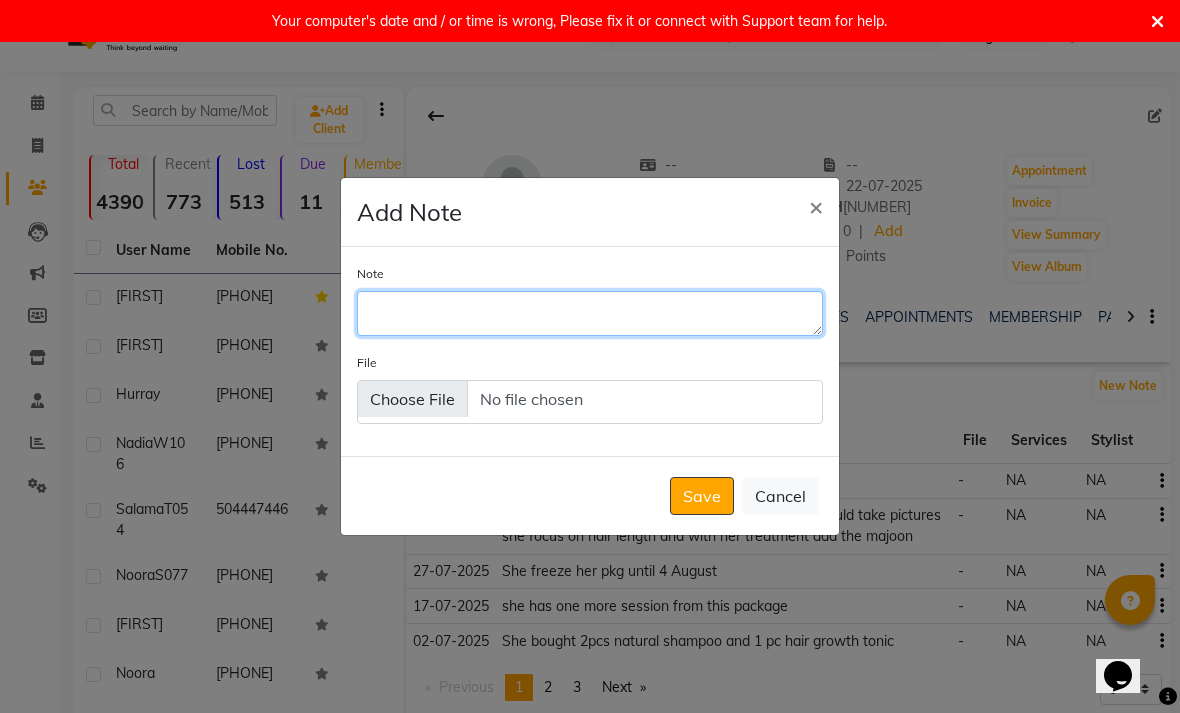 click on "Note" at bounding box center [590, 313] 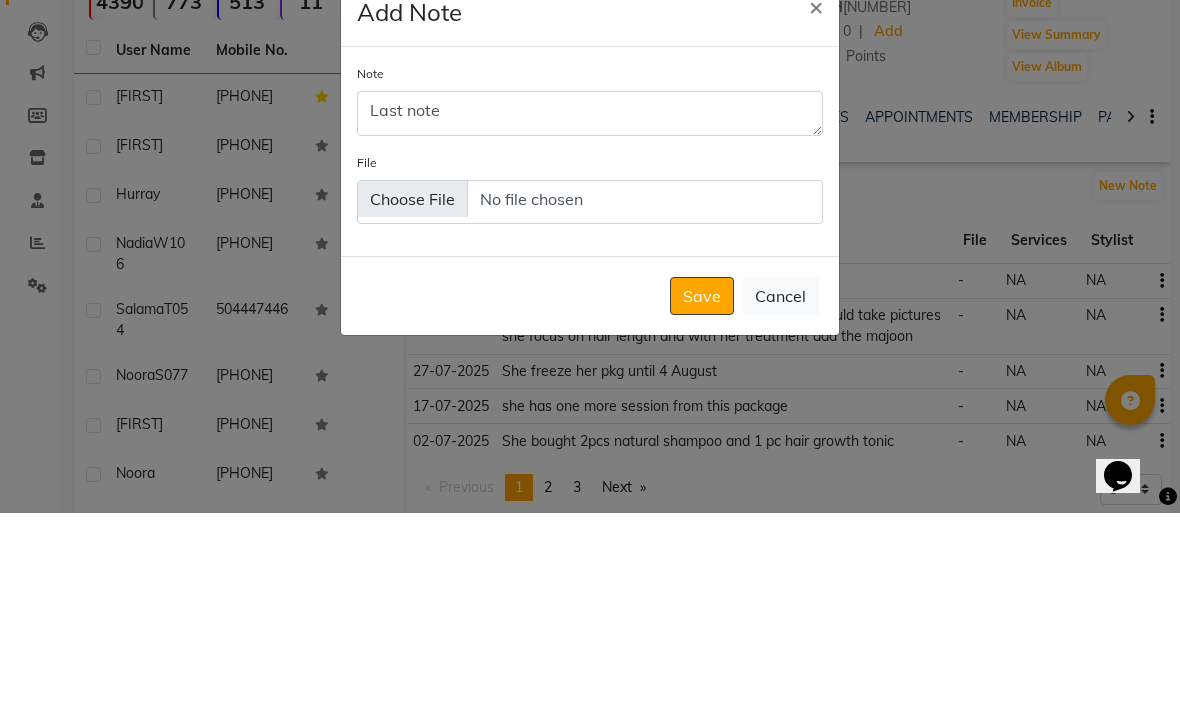 scroll, scrollTop: 242, scrollLeft: 0, axis: vertical 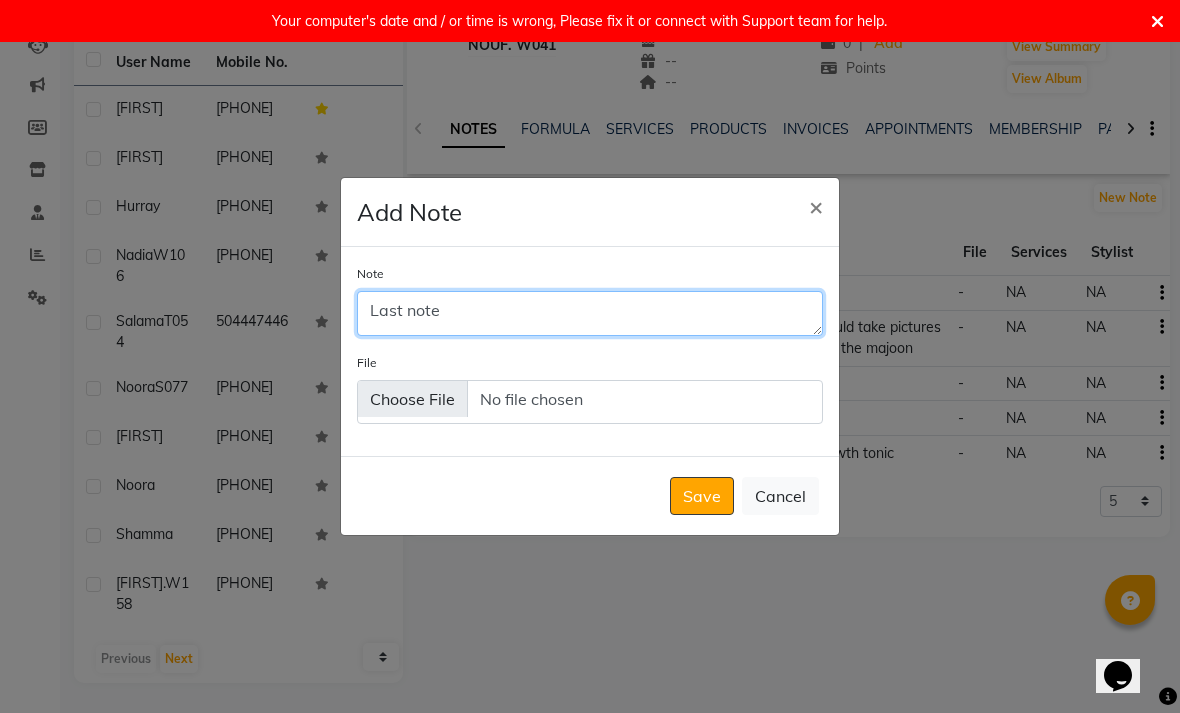 type on "Last note" 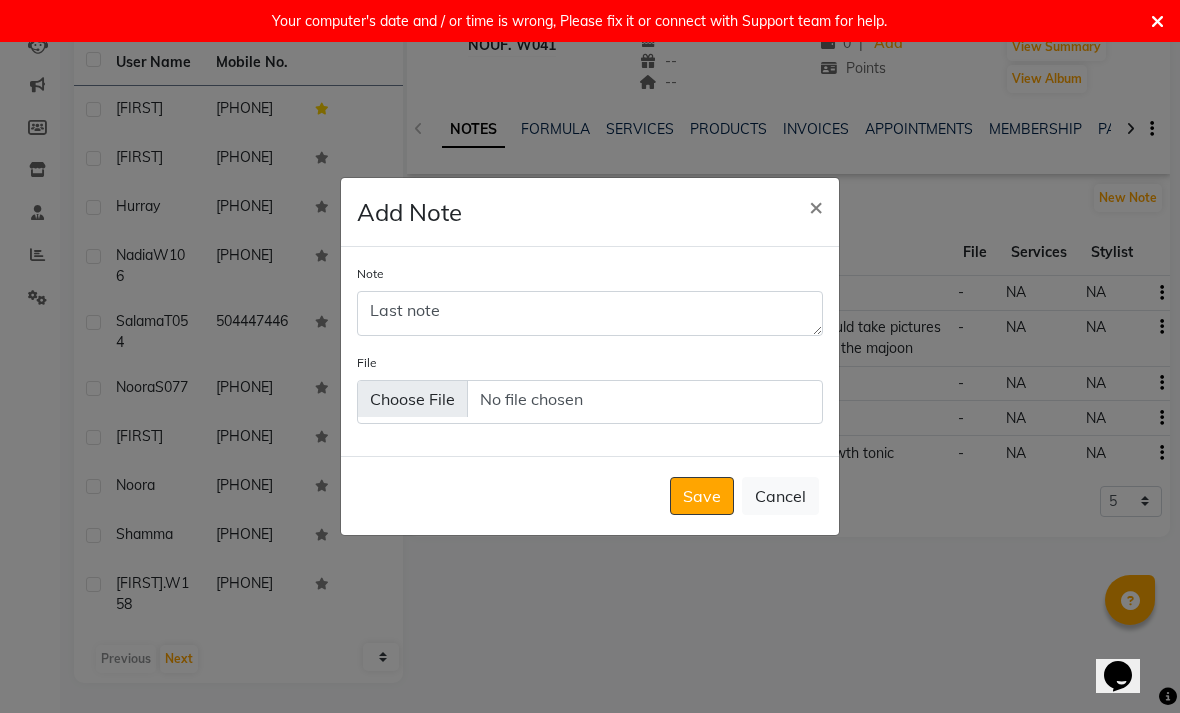 click on "Save" 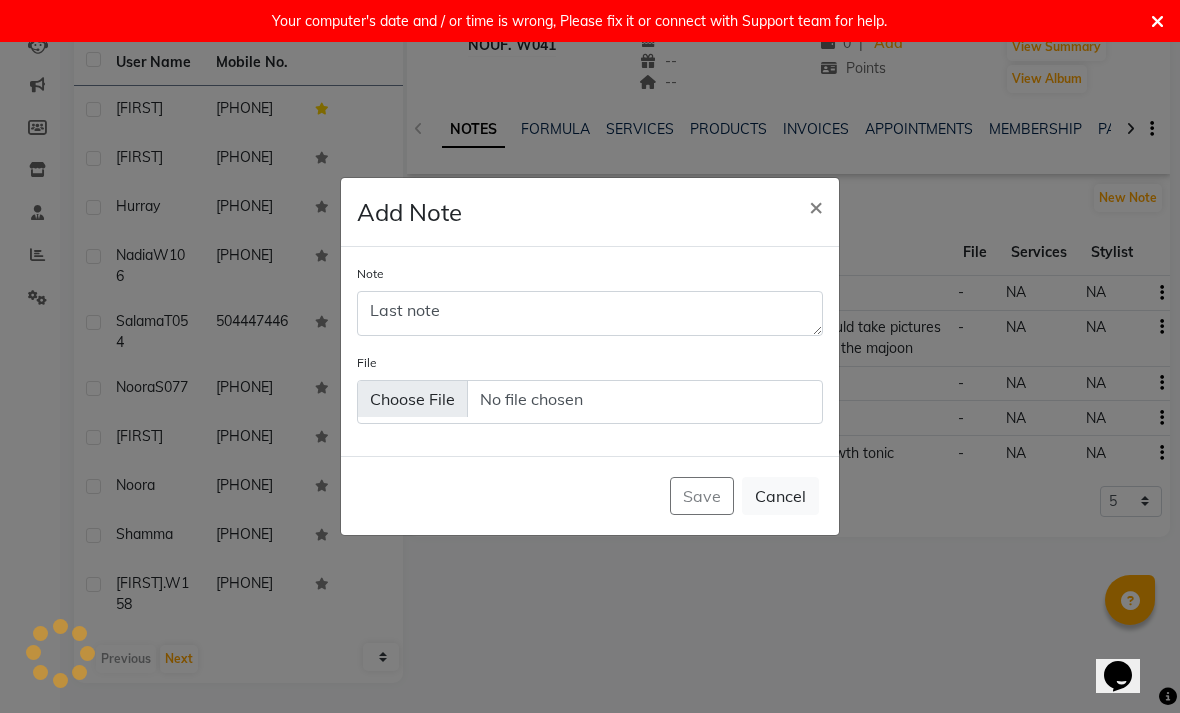 type 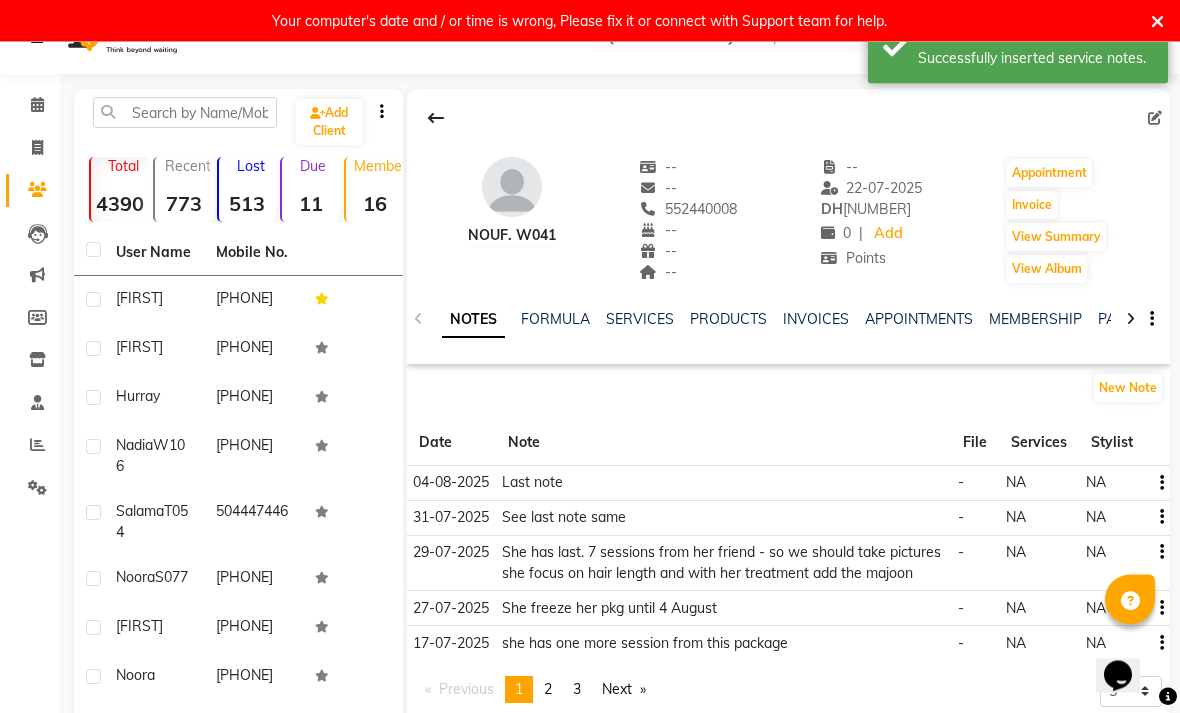 scroll, scrollTop: 0, scrollLeft: 0, axis: both 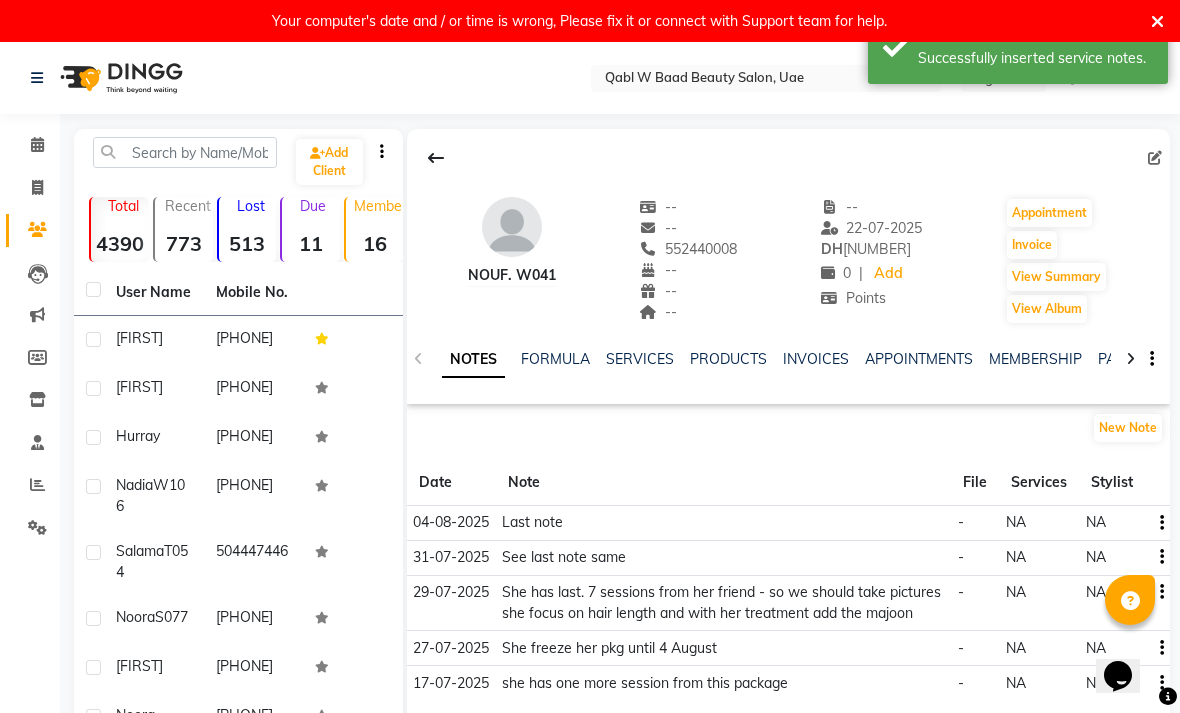 click 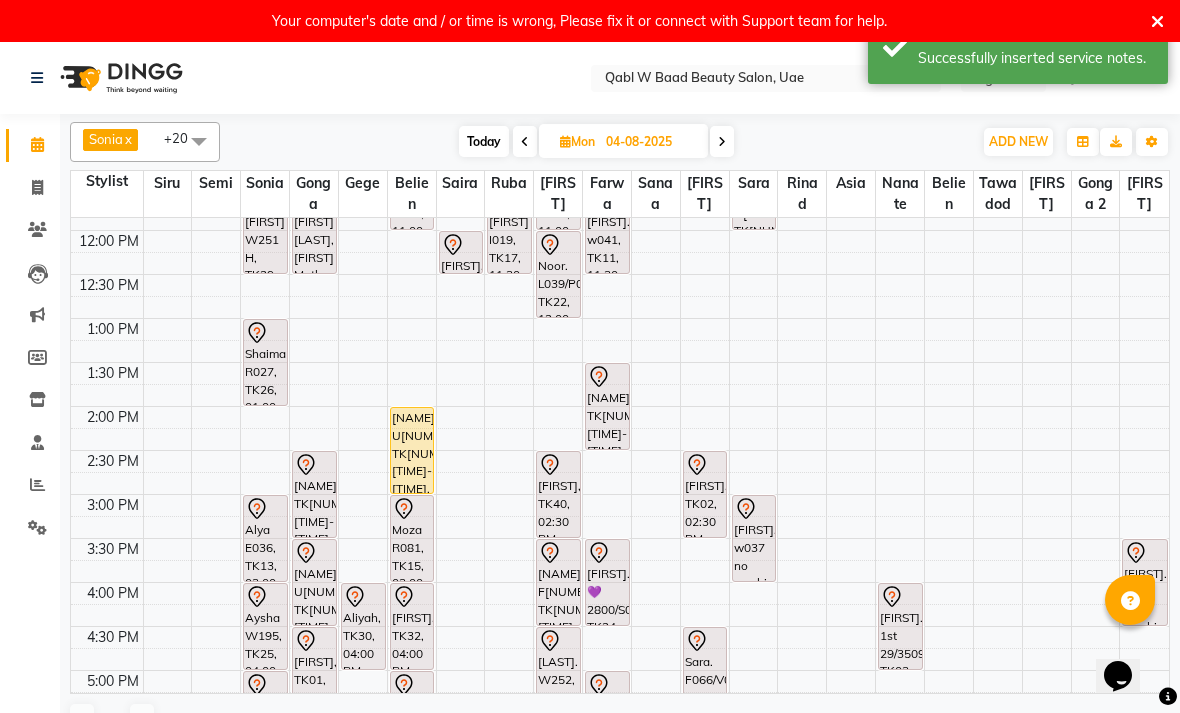 scroll, scrollTop: 174, scrollLeft: 0, axis: vertical 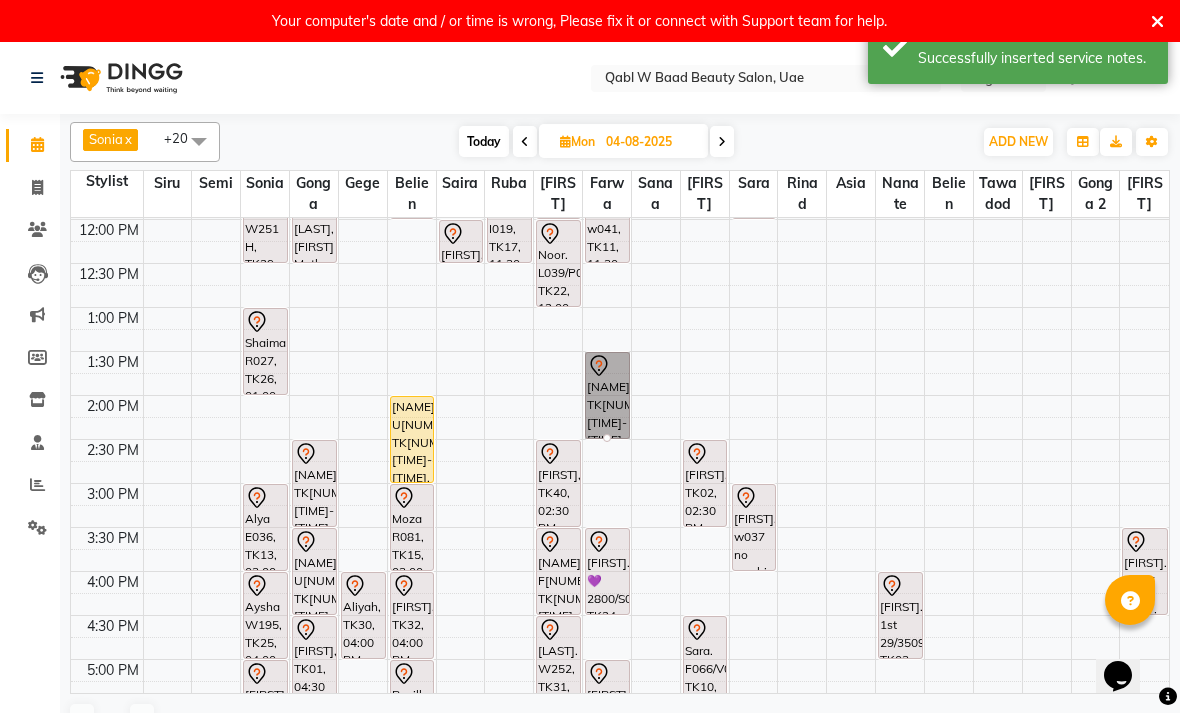 click at bounding box center [607, 438] 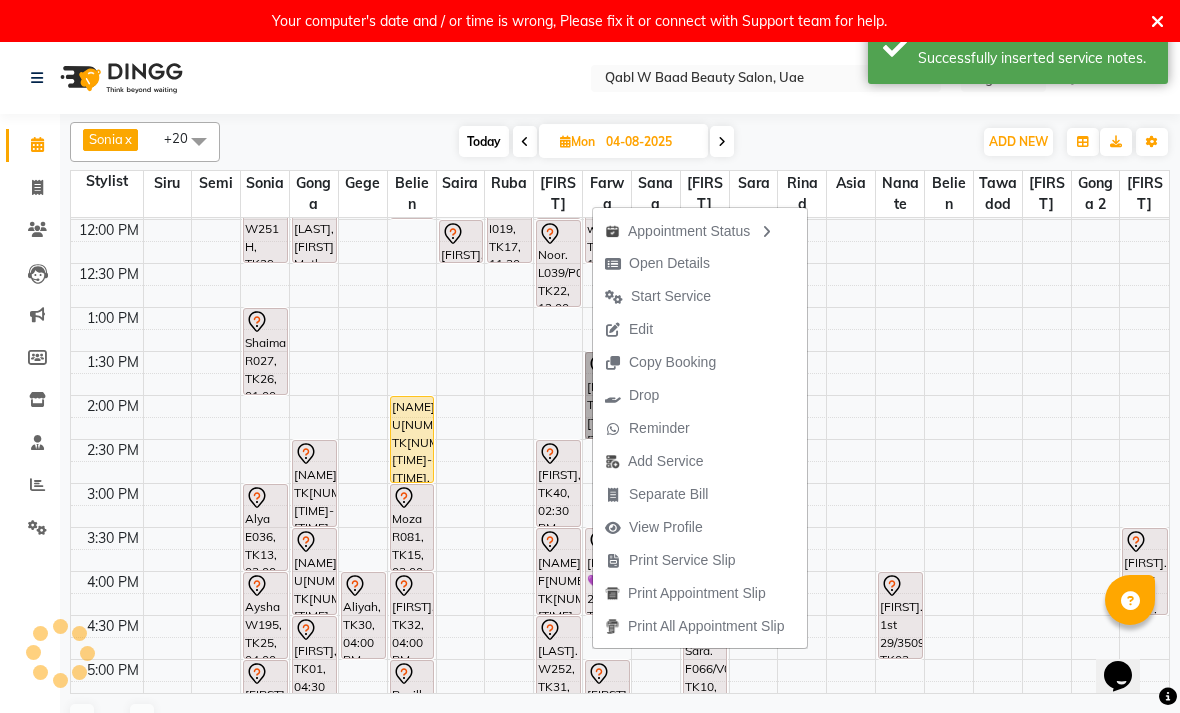 click on "Open Details" at bounding box center [669, 263] 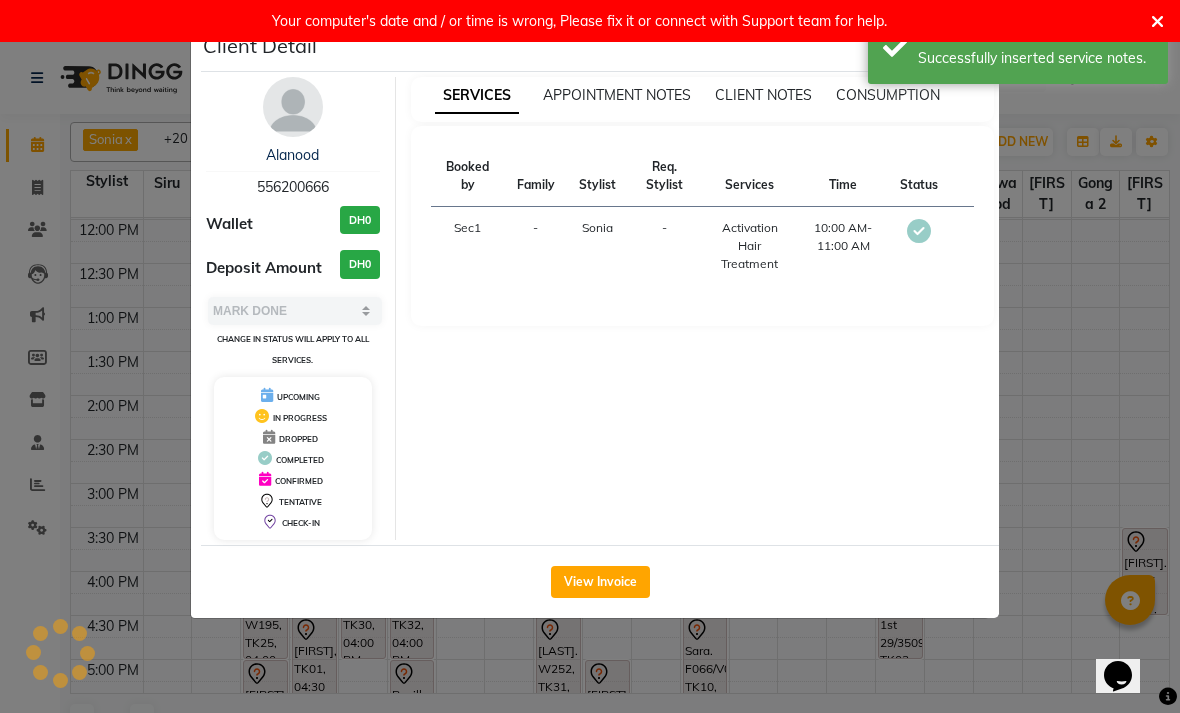 select on "7" 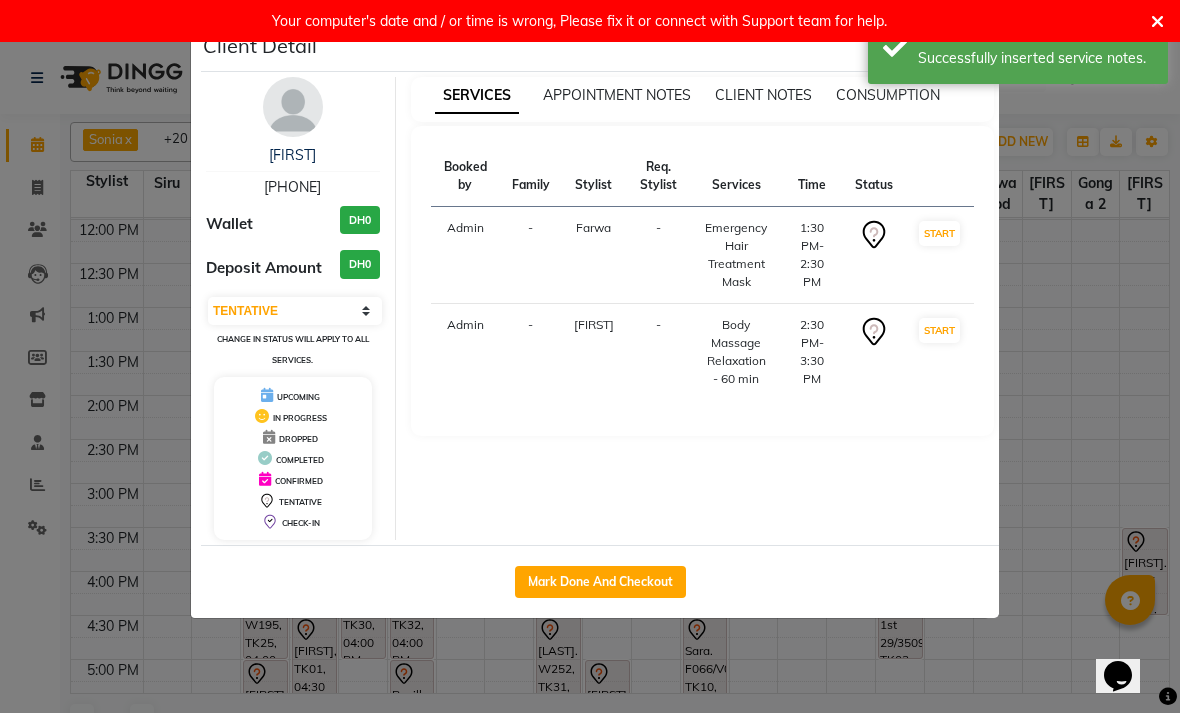 click on "[FIRST]" at bounding box center [292, 155] 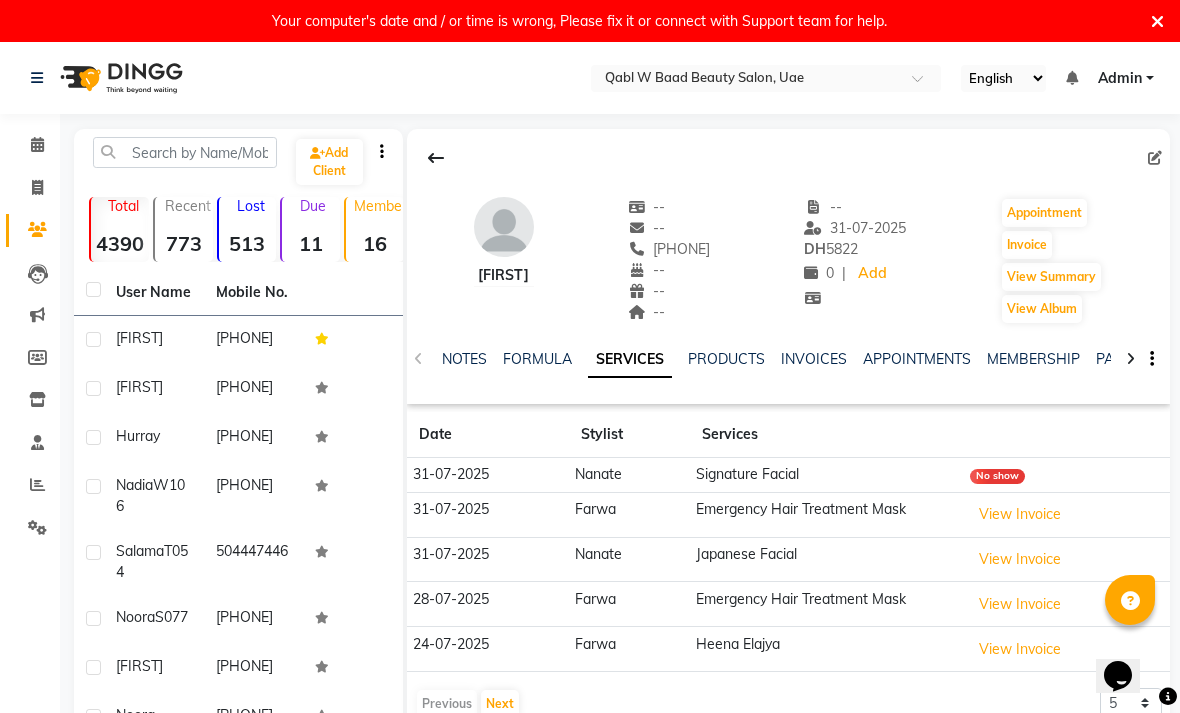 click on "NOTES" 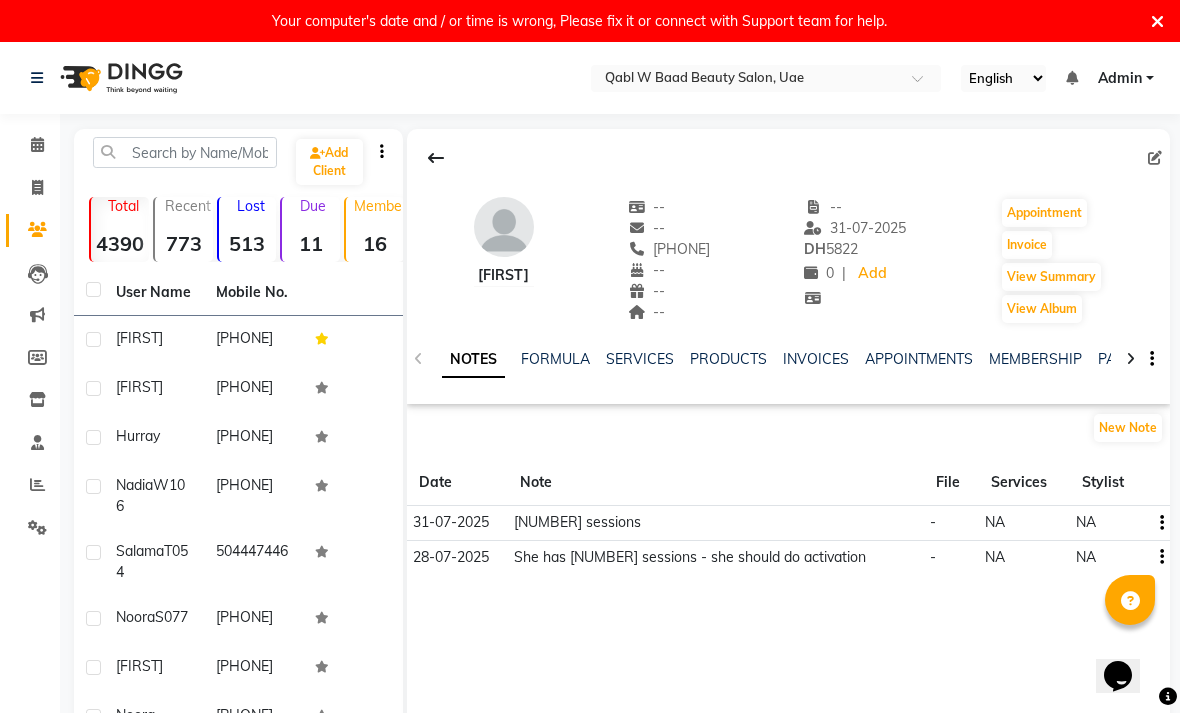 click on "New Note" 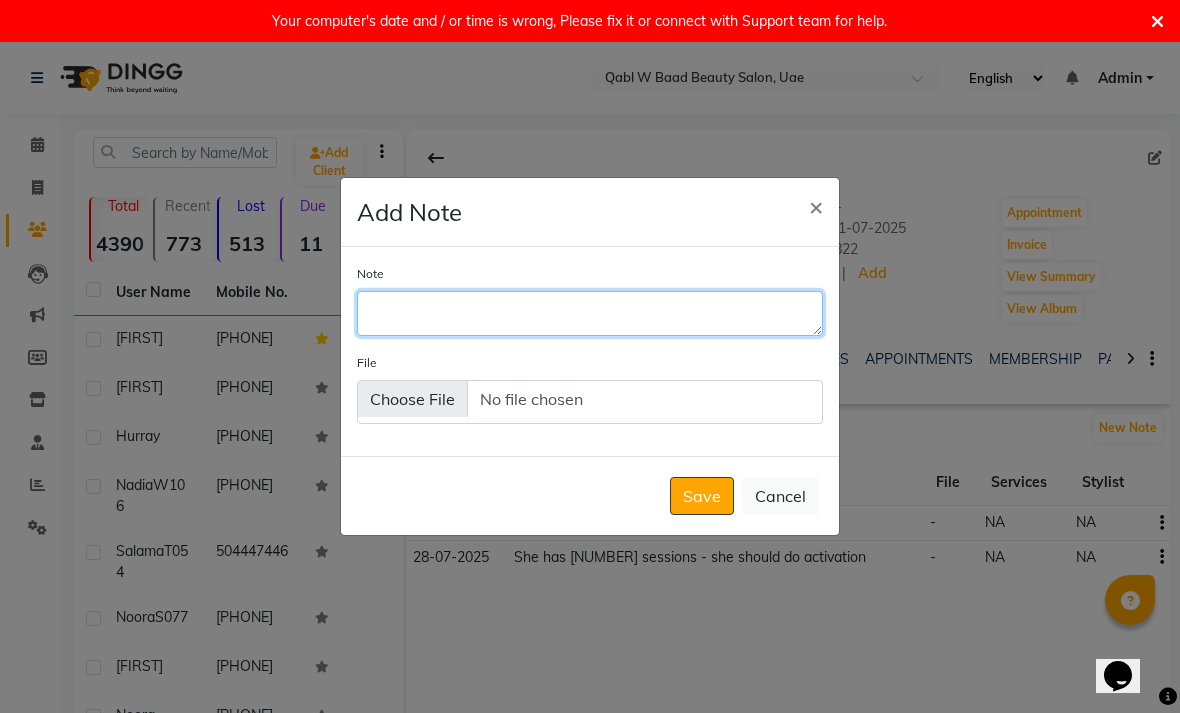 click on "Note" at bounding box center (590, 313) 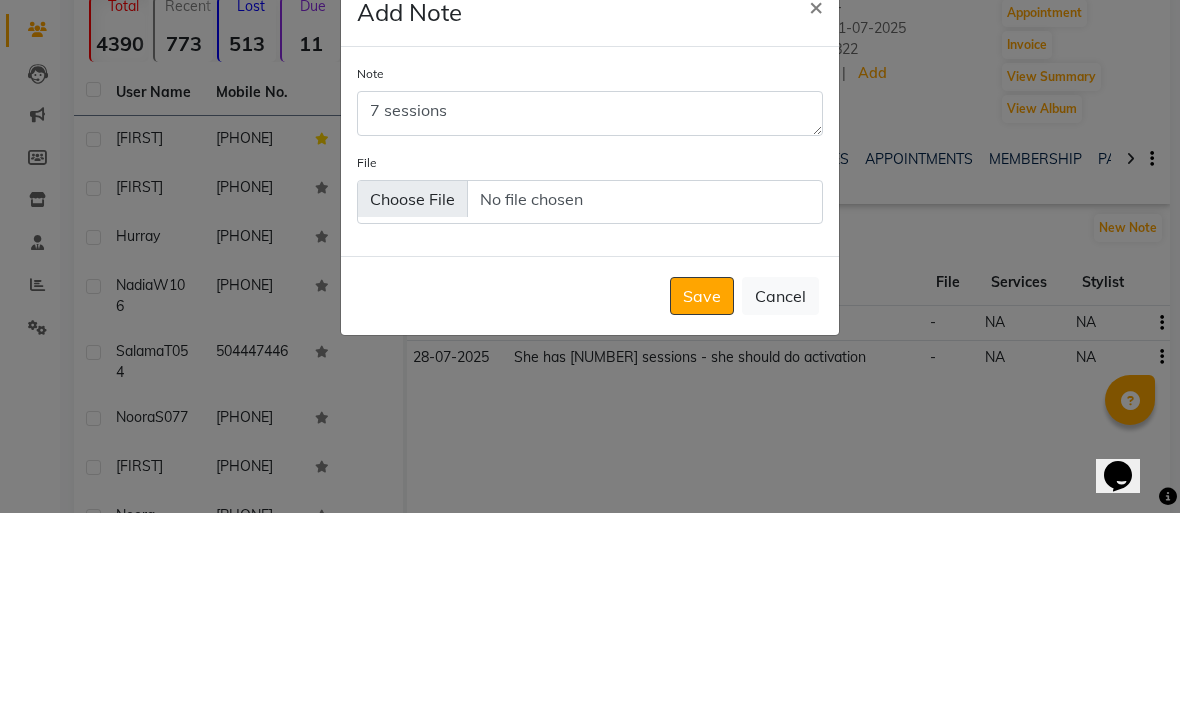 scroll, scrollTop: 200, scrollLeft: 0, axis: vertical 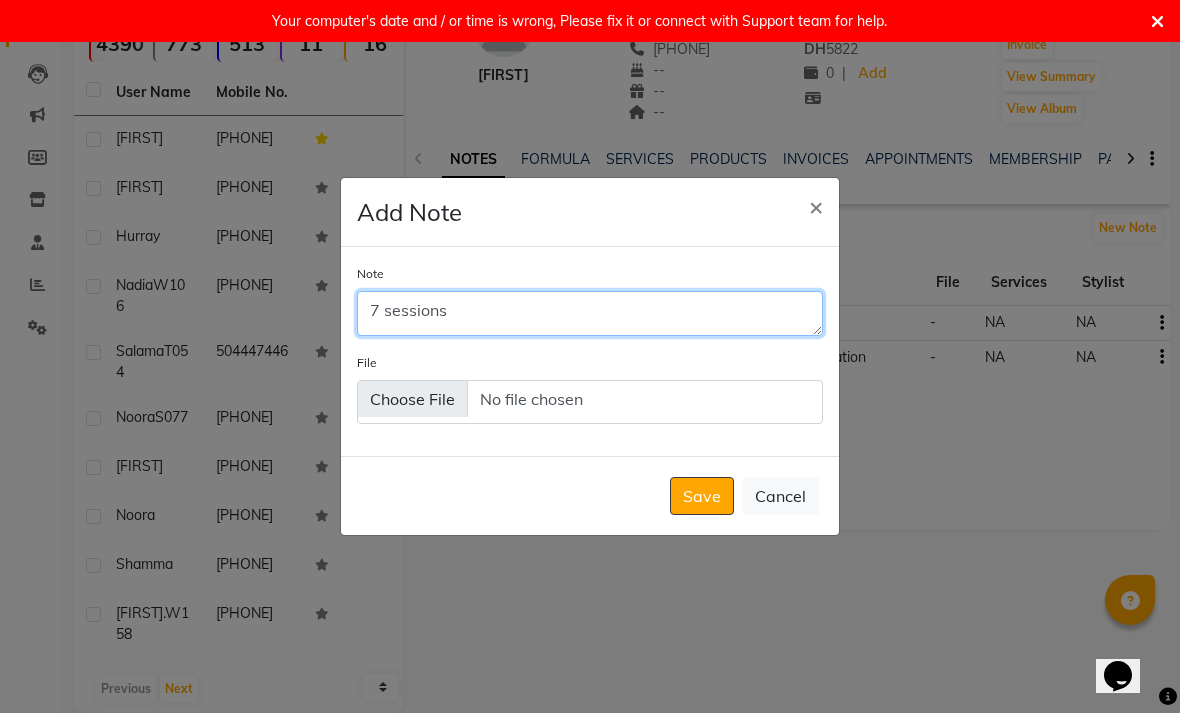 type on "7 sessions" 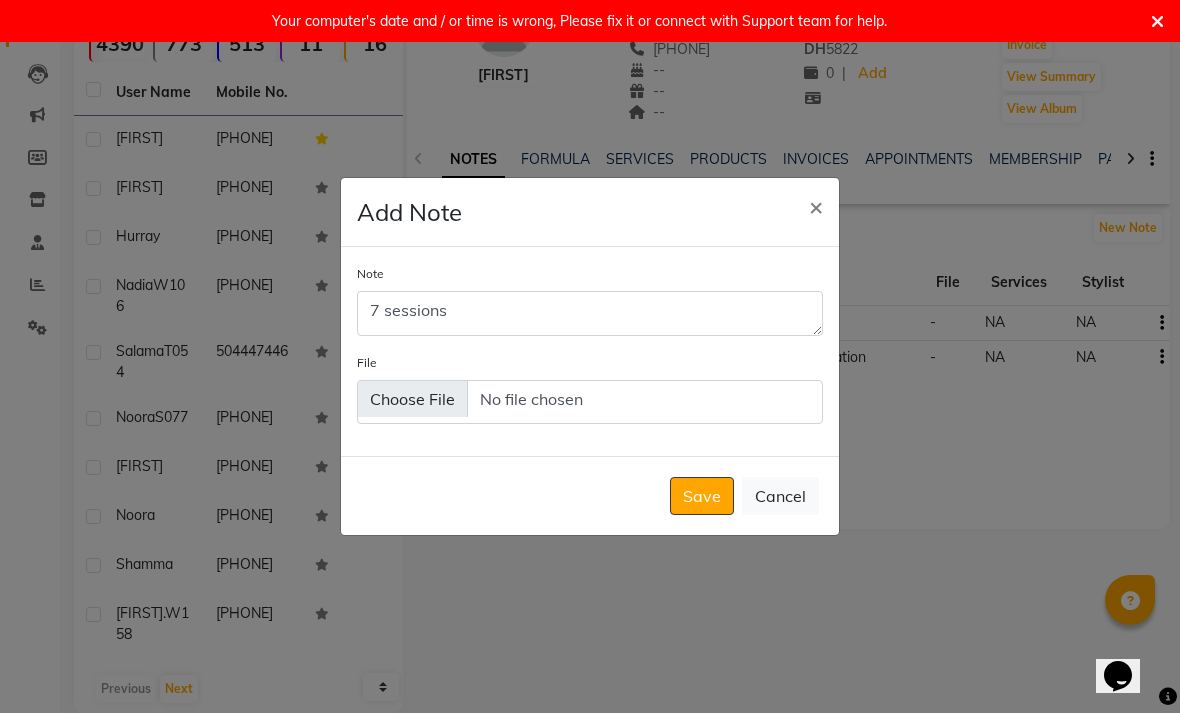 click on "Save   Cancel" 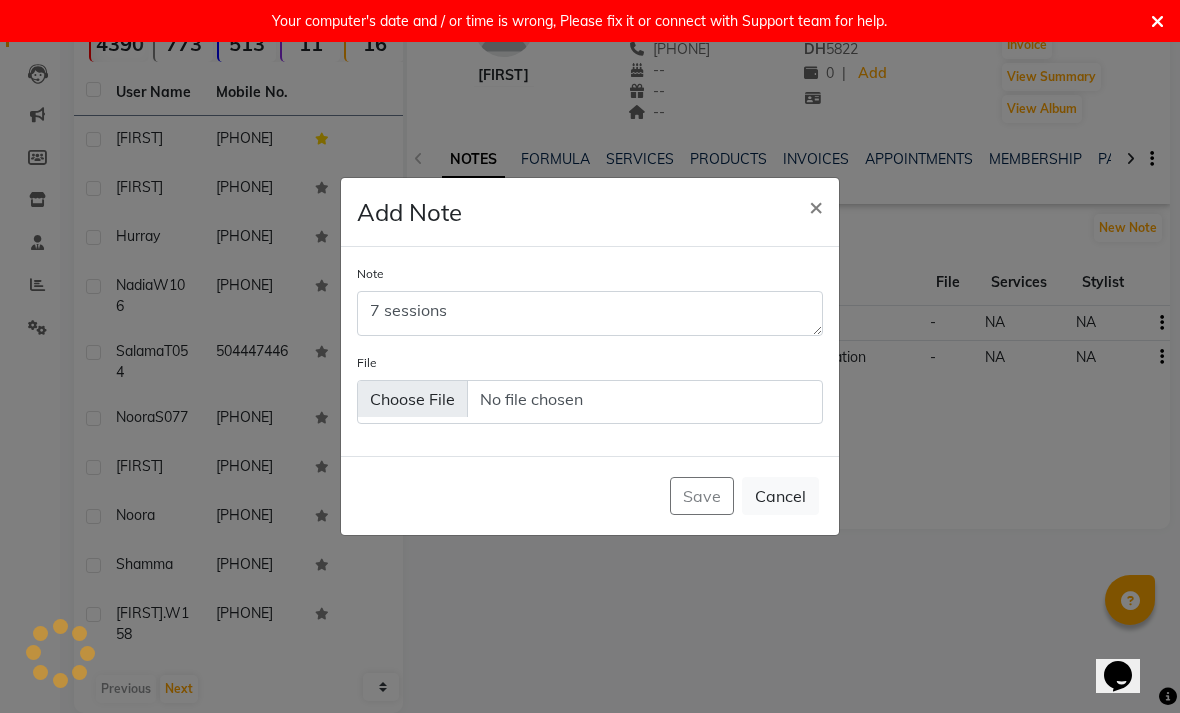 type 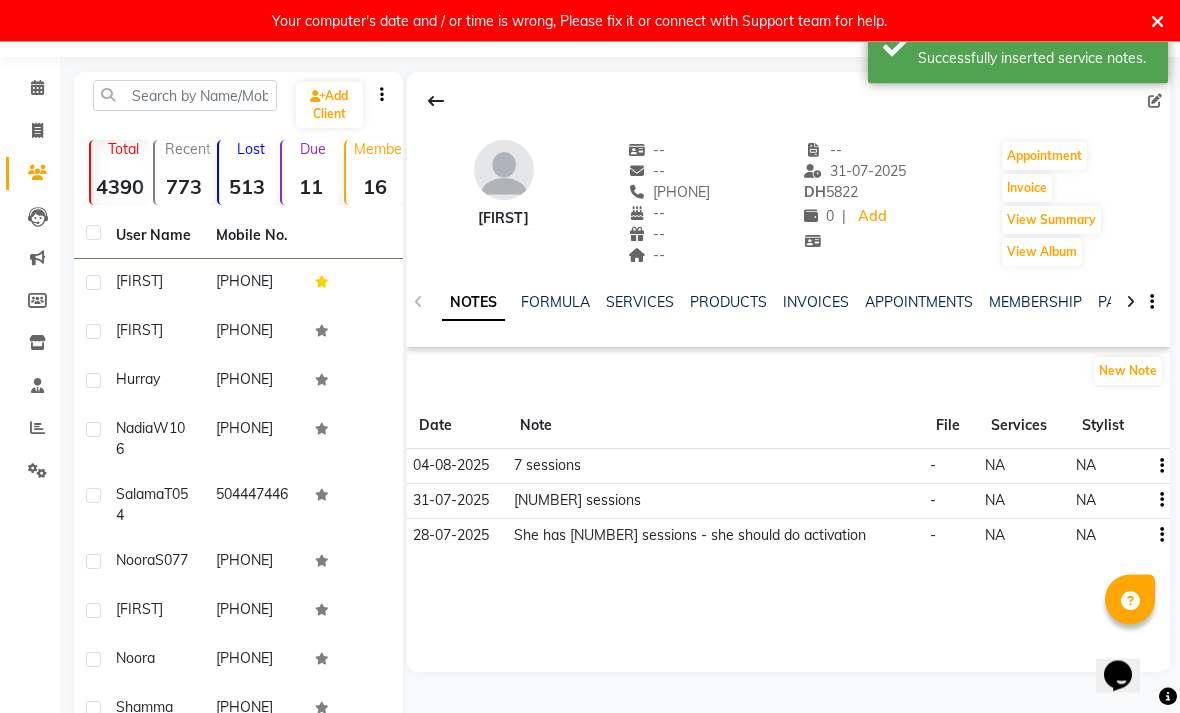 scroll, scrollTop: 0, scrollLeft: 0, axis: both 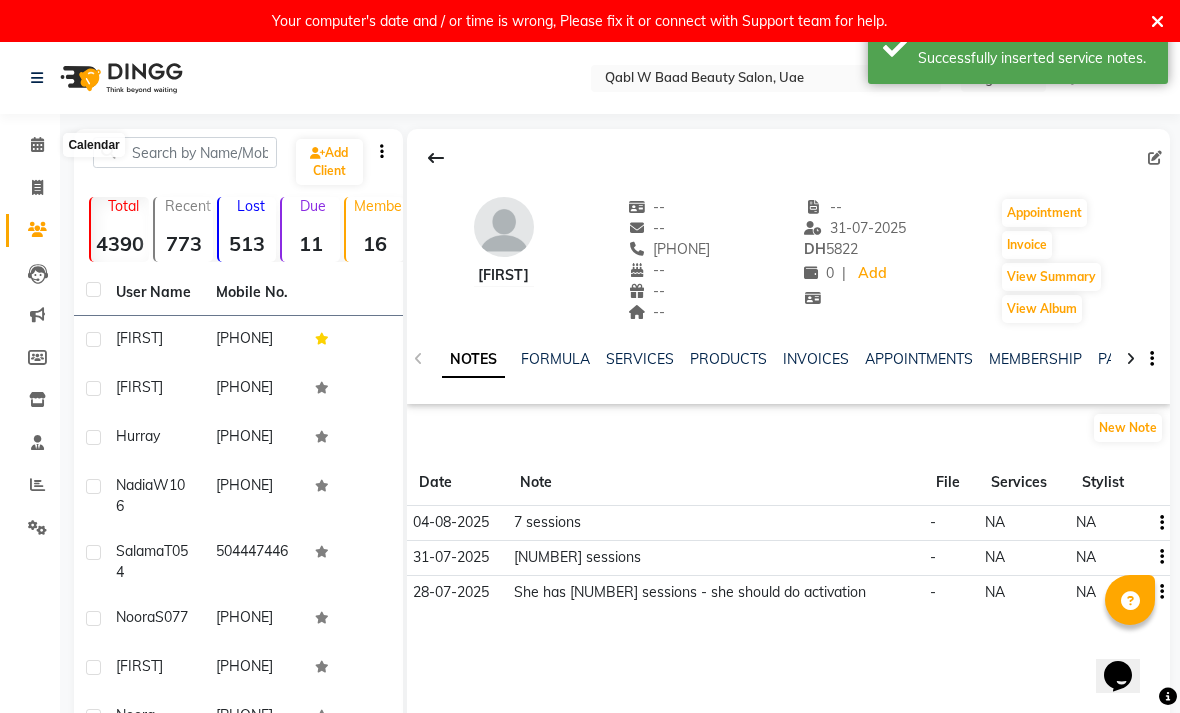 click 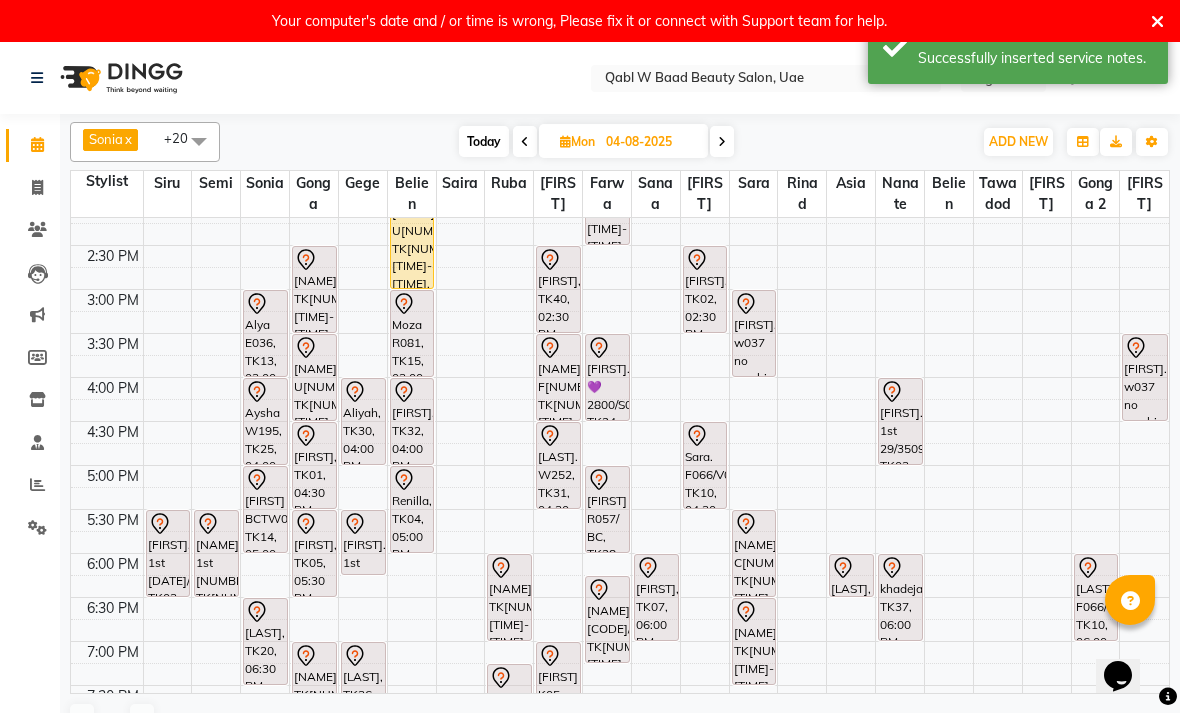scroll, scrollTop: 374, scrollLeft: 0, axis: vertical 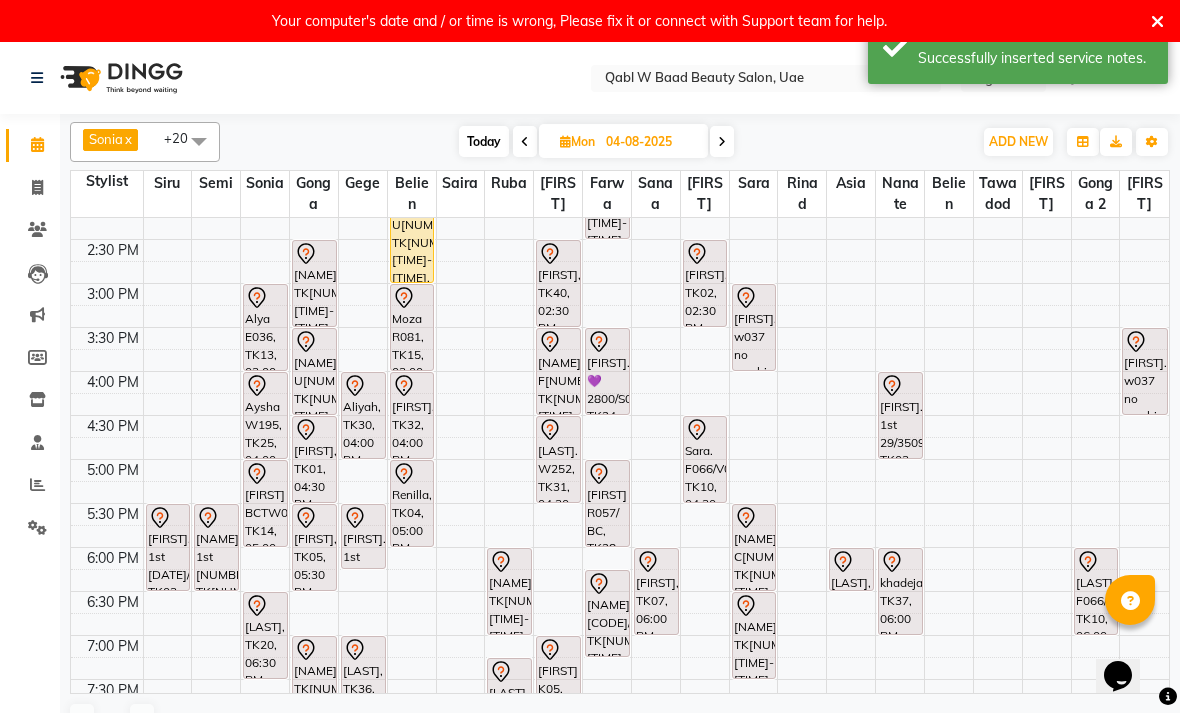 click on "[FIRST], TK40, 02:30 PM-03:30 PM, Activation Hair Treatment" at bounding box center [558, 283] 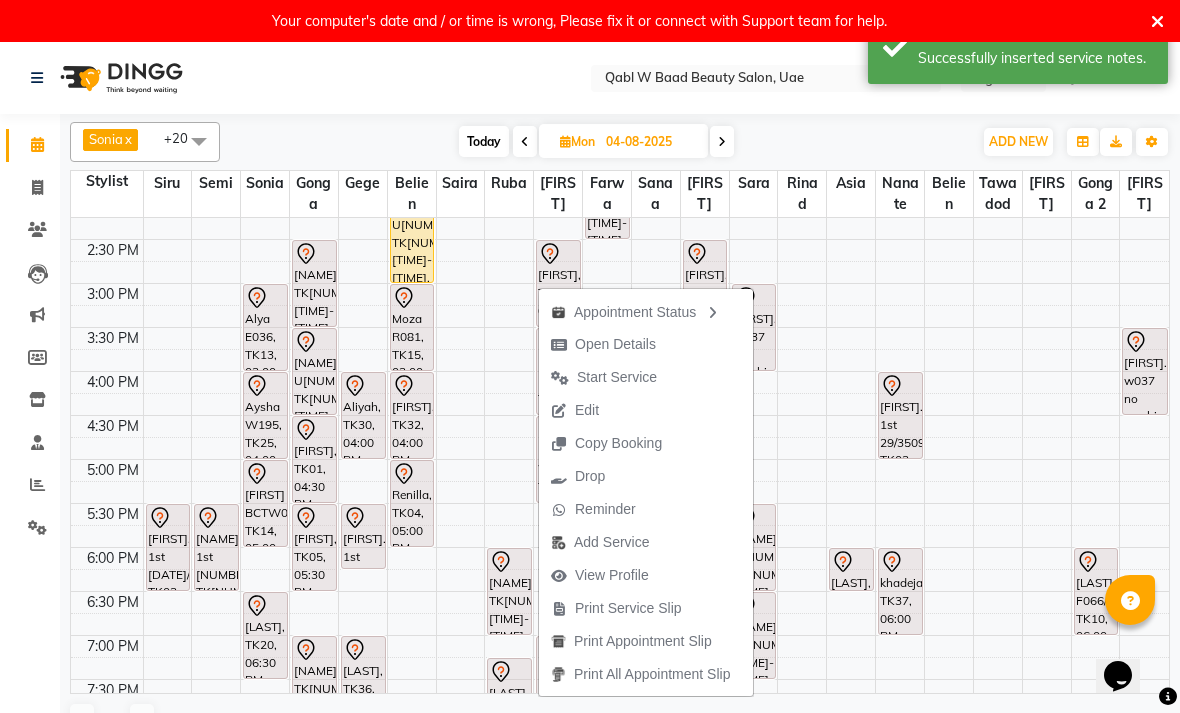 click on "Appointment Status" at bounding box center [646, 311] 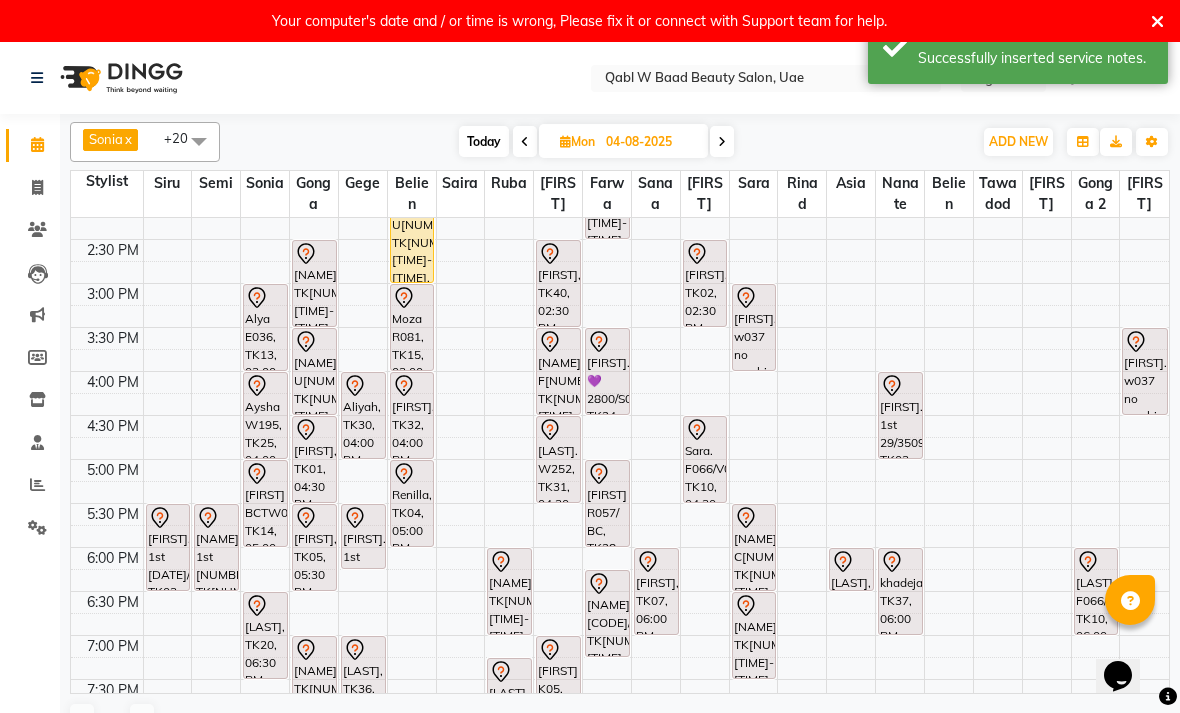 click on "[FIRST], TK40, 02:30 PM-03:30 PM, Activation Hair Treatment" at bounding box center [558, 283] 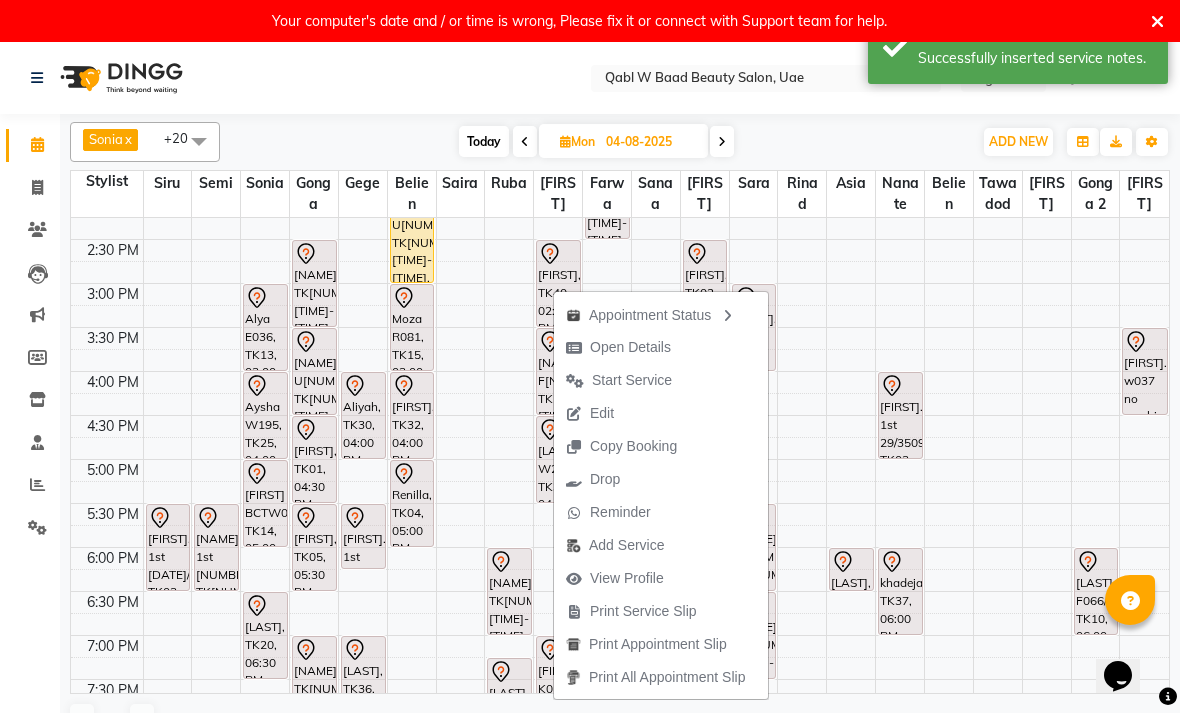 click on "Open Details" at bounding box center (630, 347) 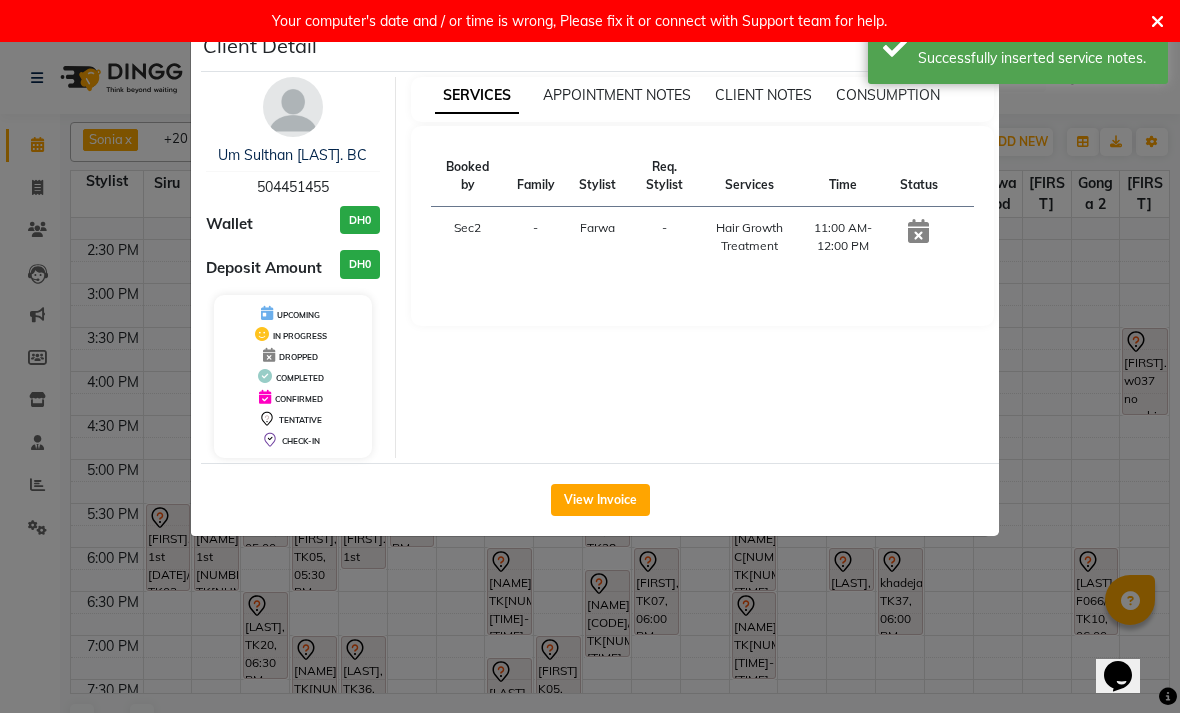 select on "7" 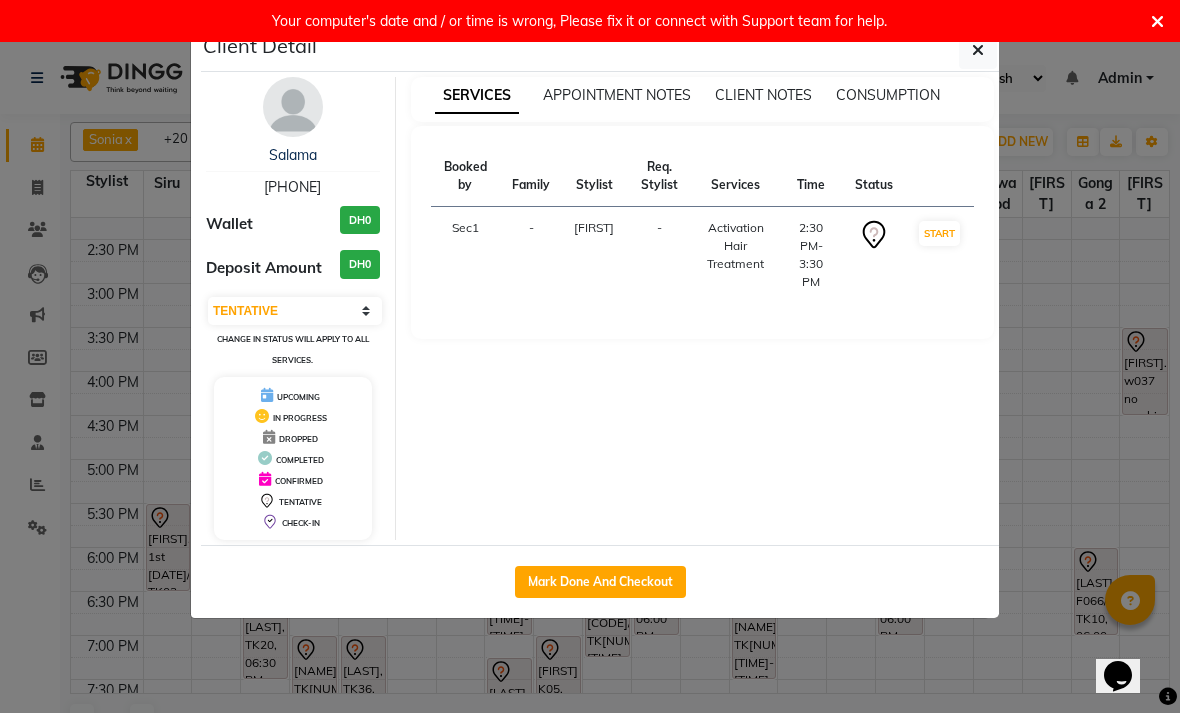 click on "Salama" at bounding box center (293, 155) 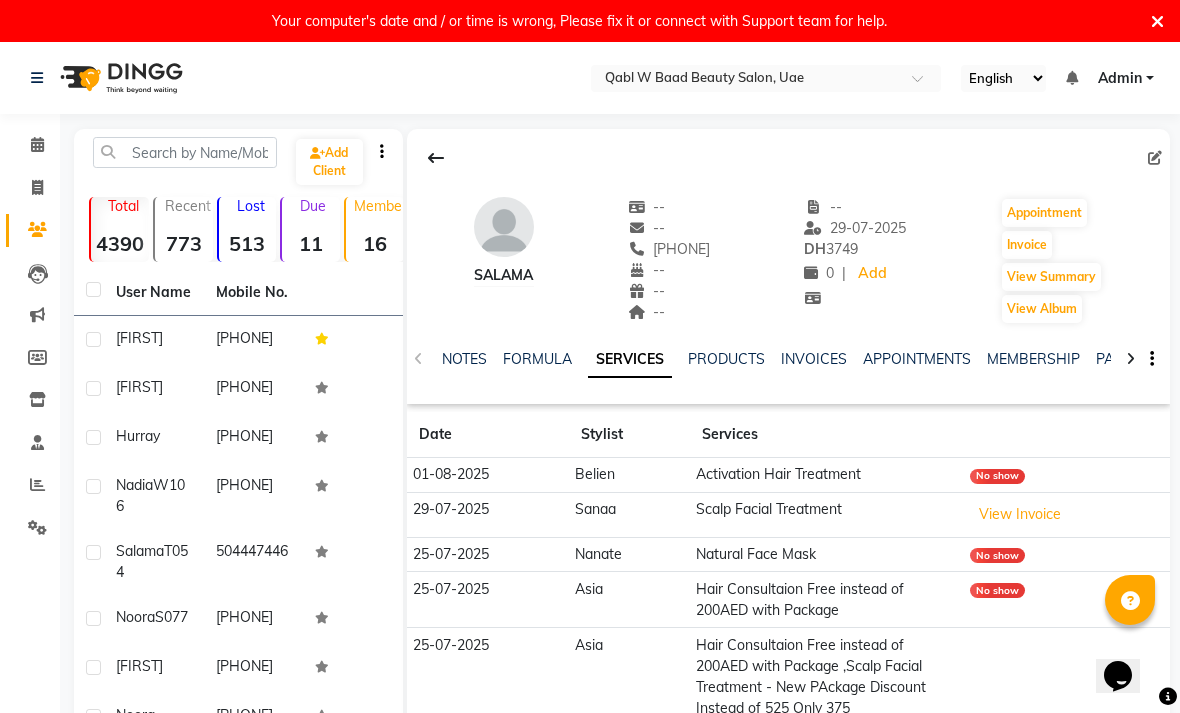 click on "NOTES" 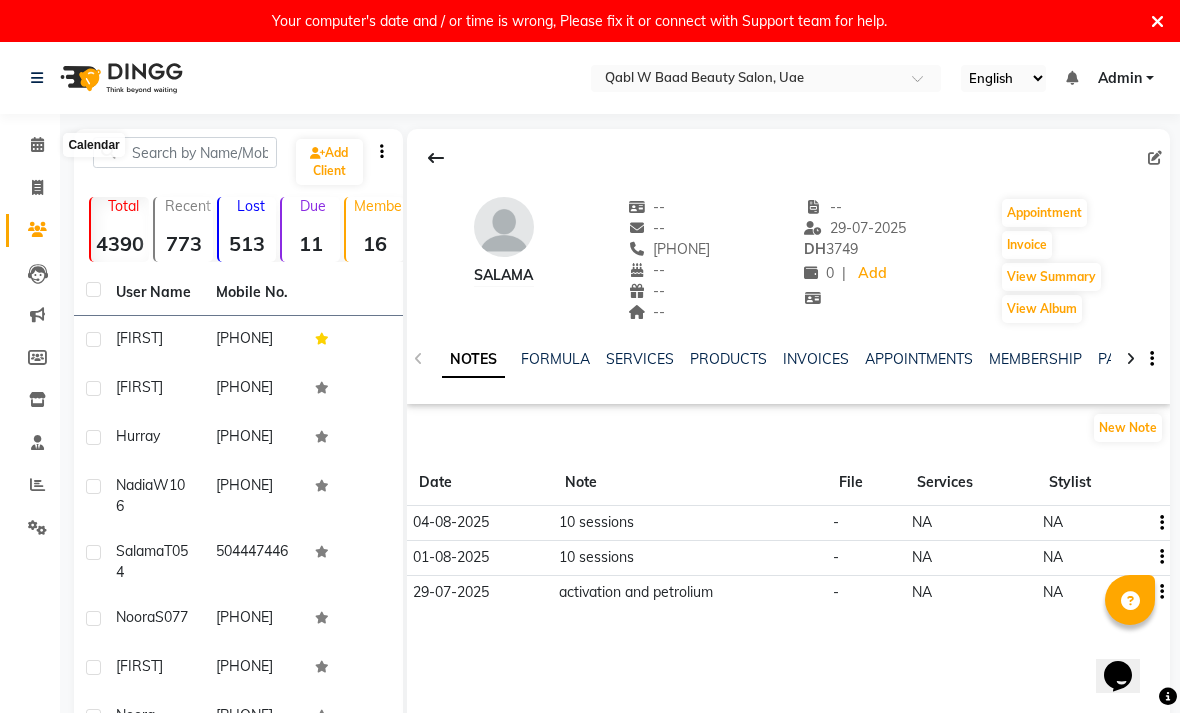 click 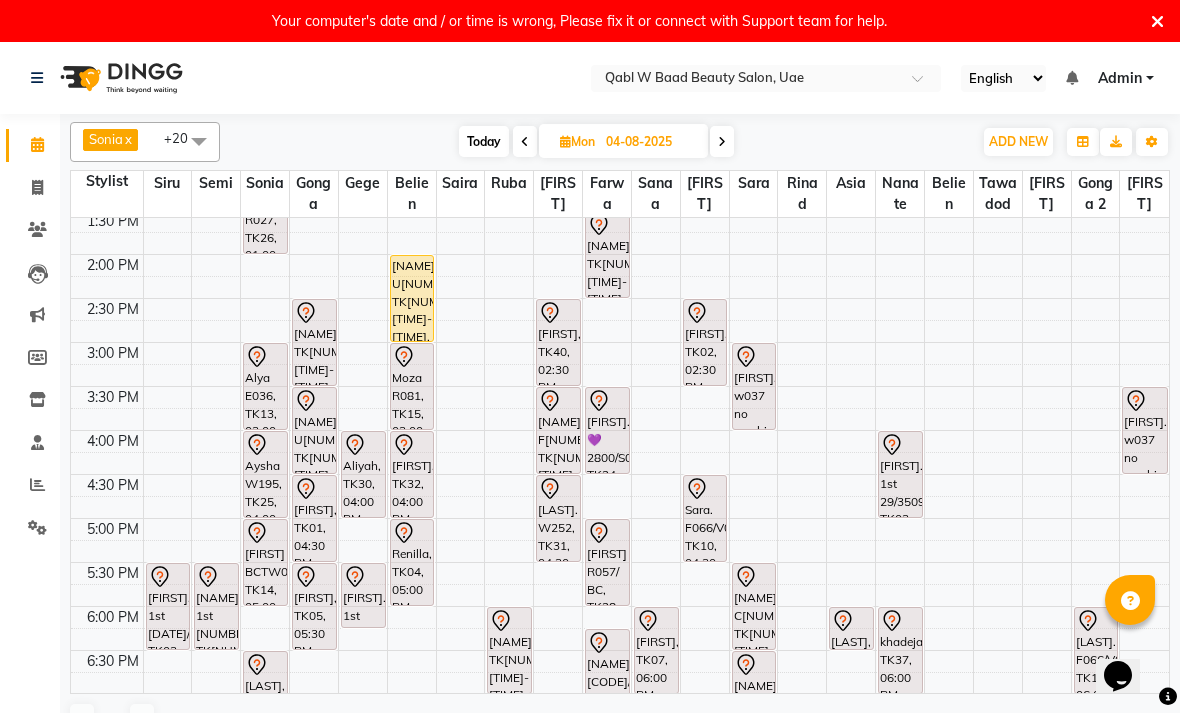 scroll, scrollTop: 317, scrollLeft: 0, axis: vertical 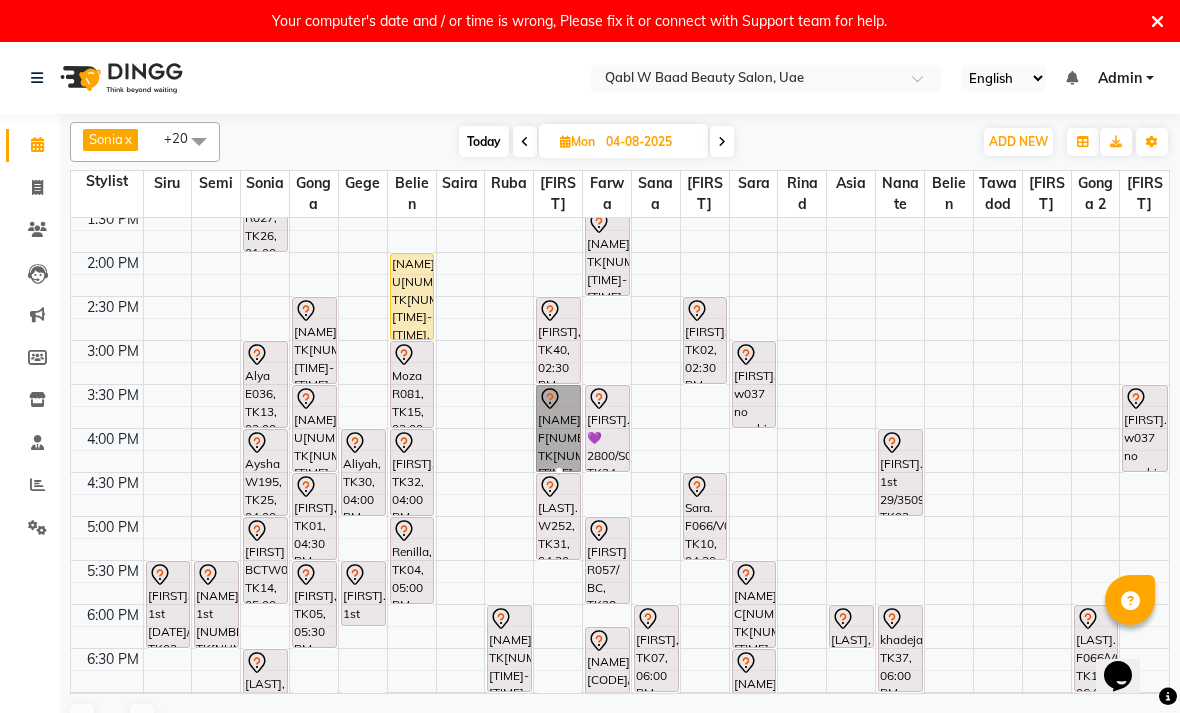 click at bounding box center [559, 471] 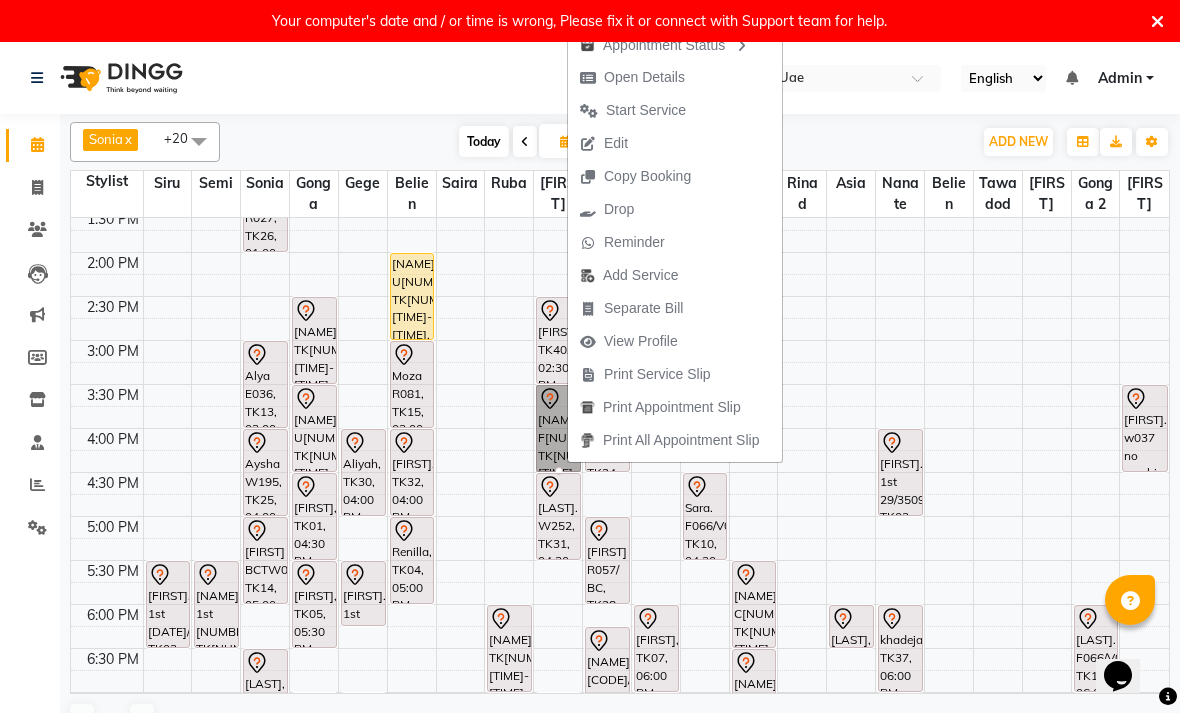 click on "Open Details" at bounding box center [644, 77] 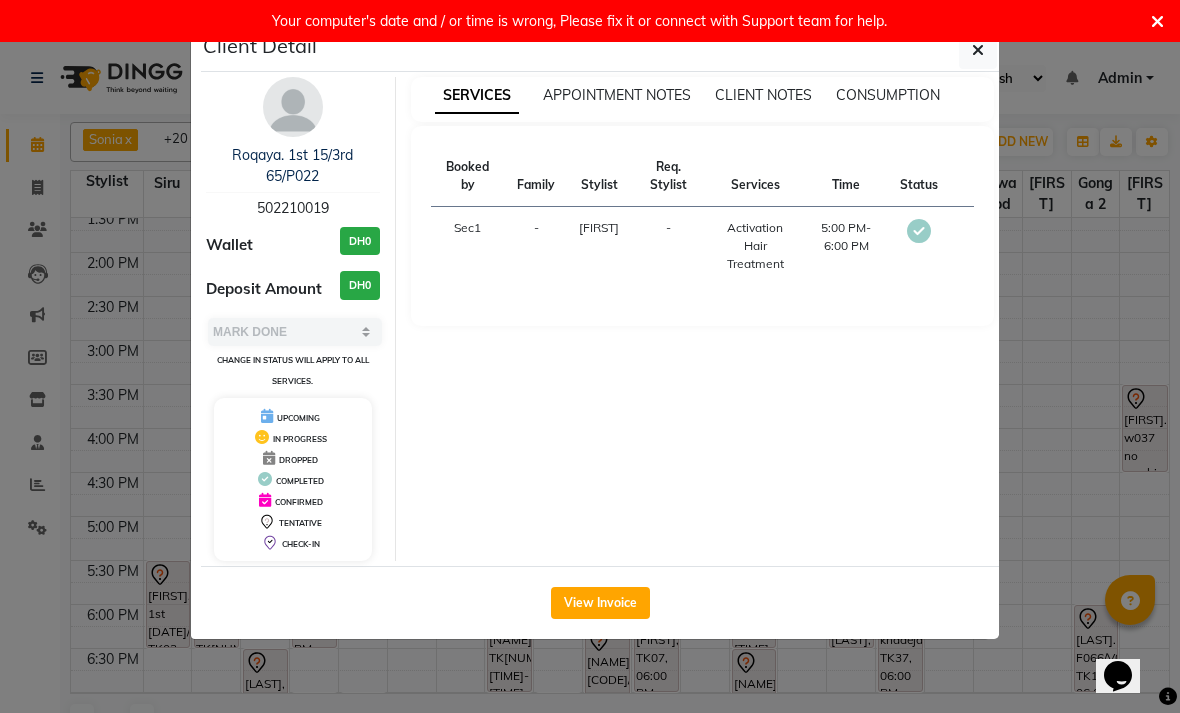 select on "7" 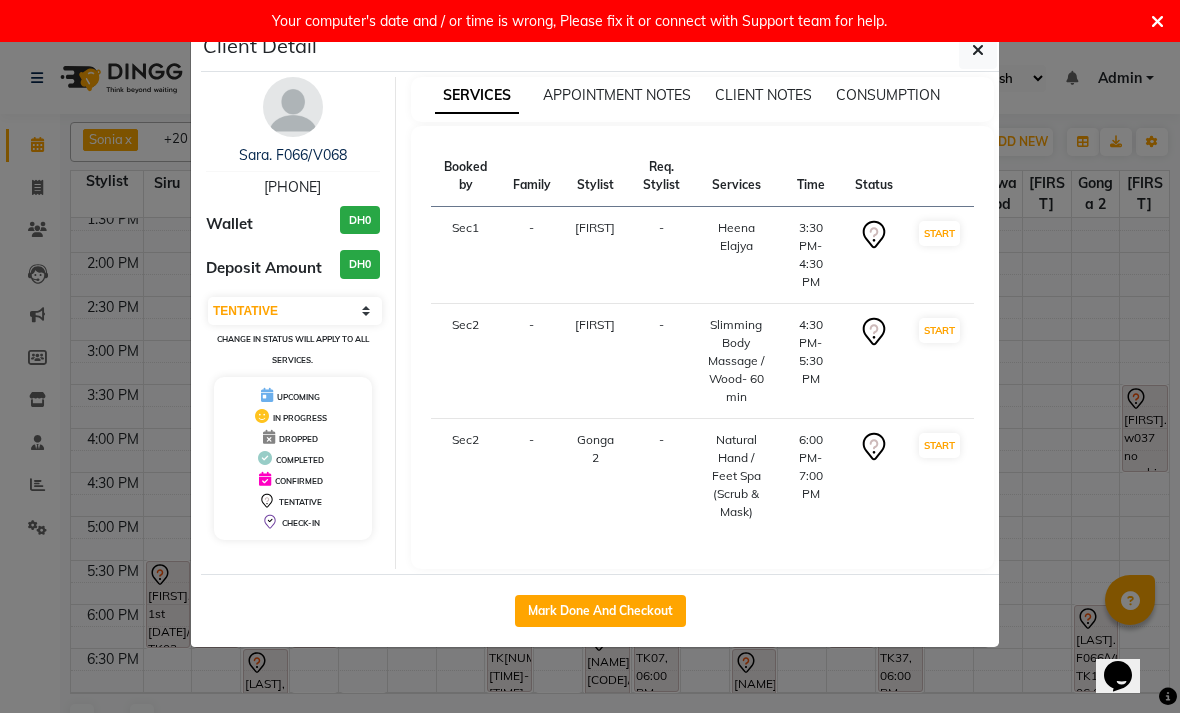click on "Sara. F066/V068" at bounding box center (293, 155) 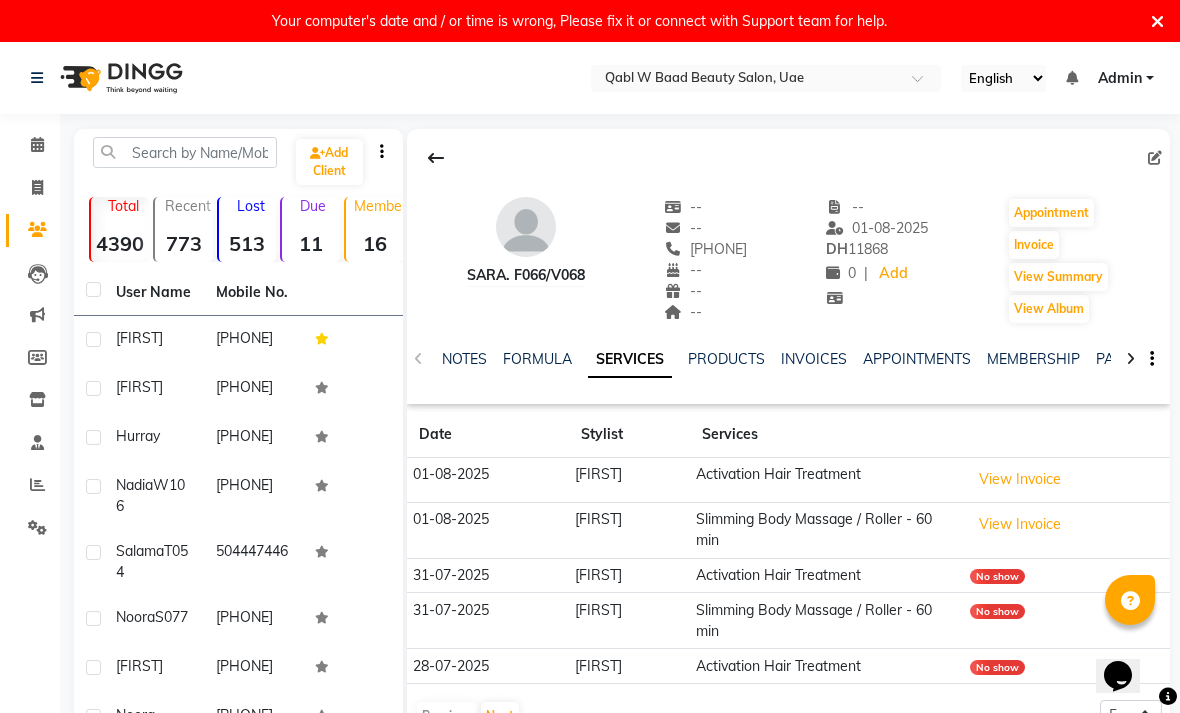 click on "NOTES" 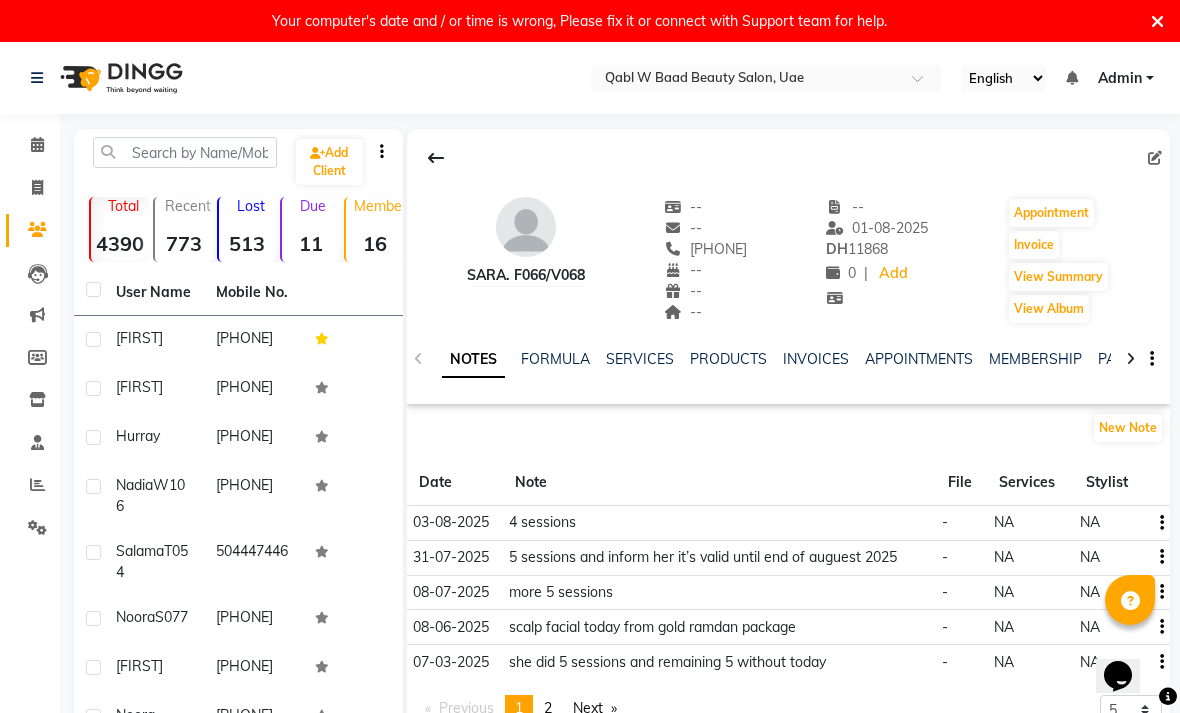 click on "NA" 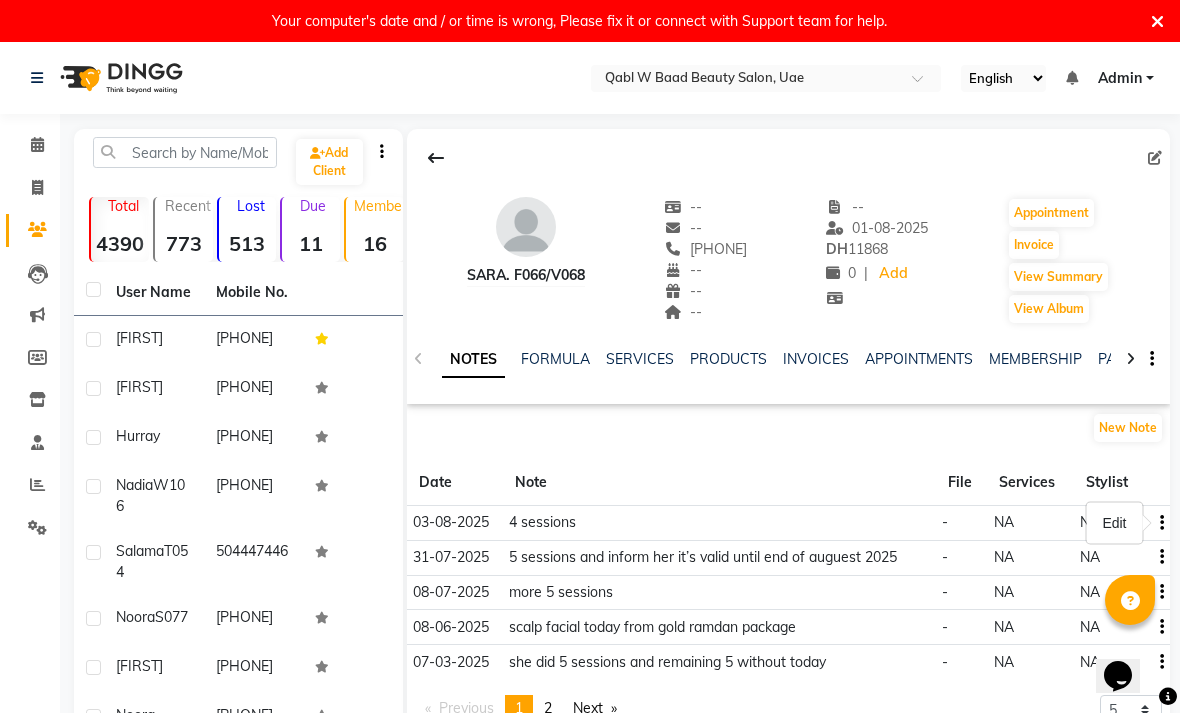 click on "Edit" at bounding box center [1114, 523] 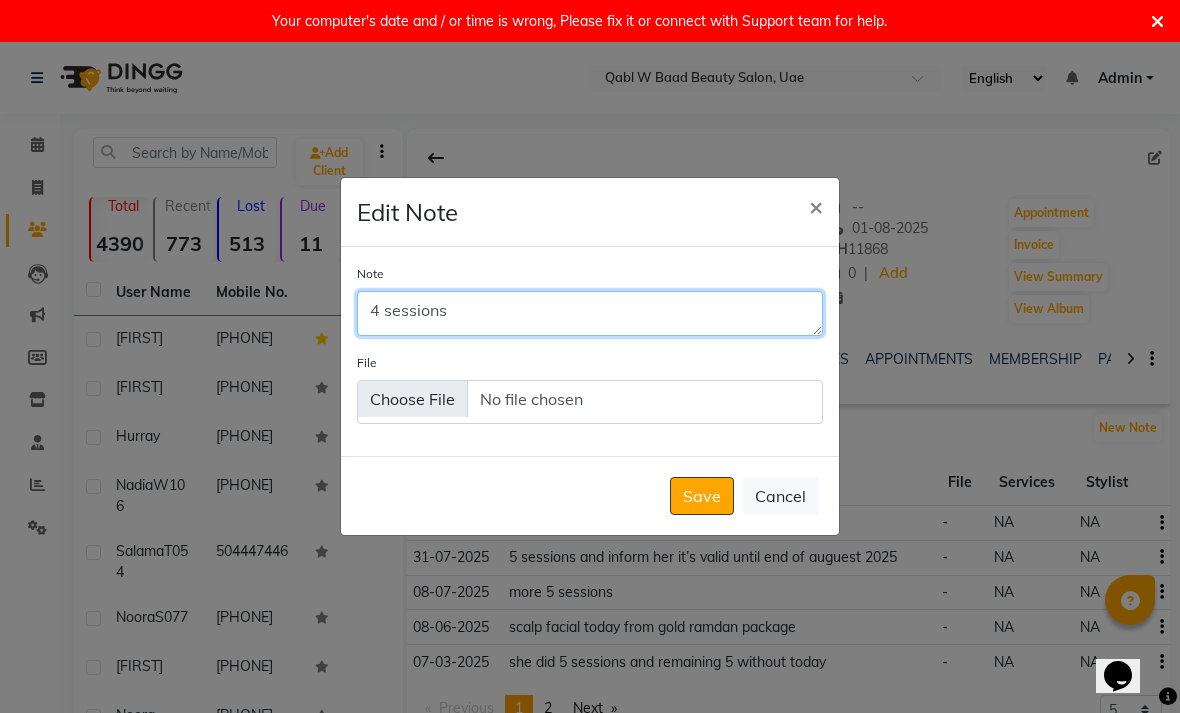 click on "4 sessions" at bounding box center [590, 313] 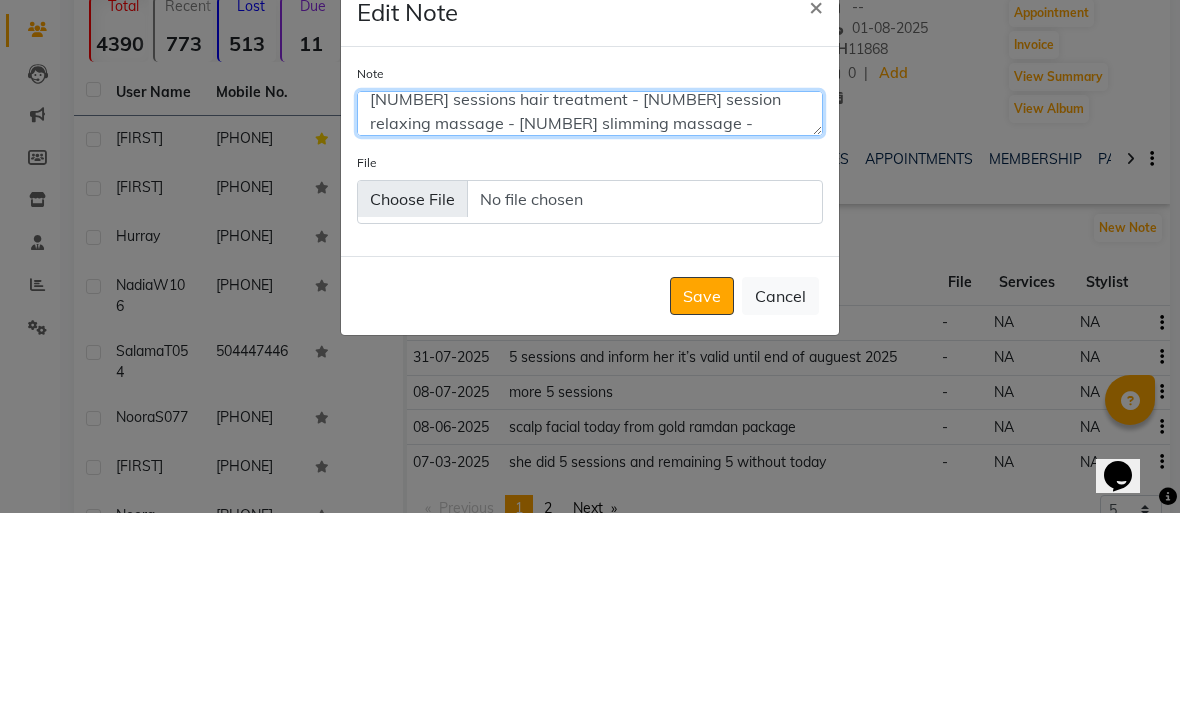 scroll, scrollTop: 35, scrollLeft: 0, axis: vertical 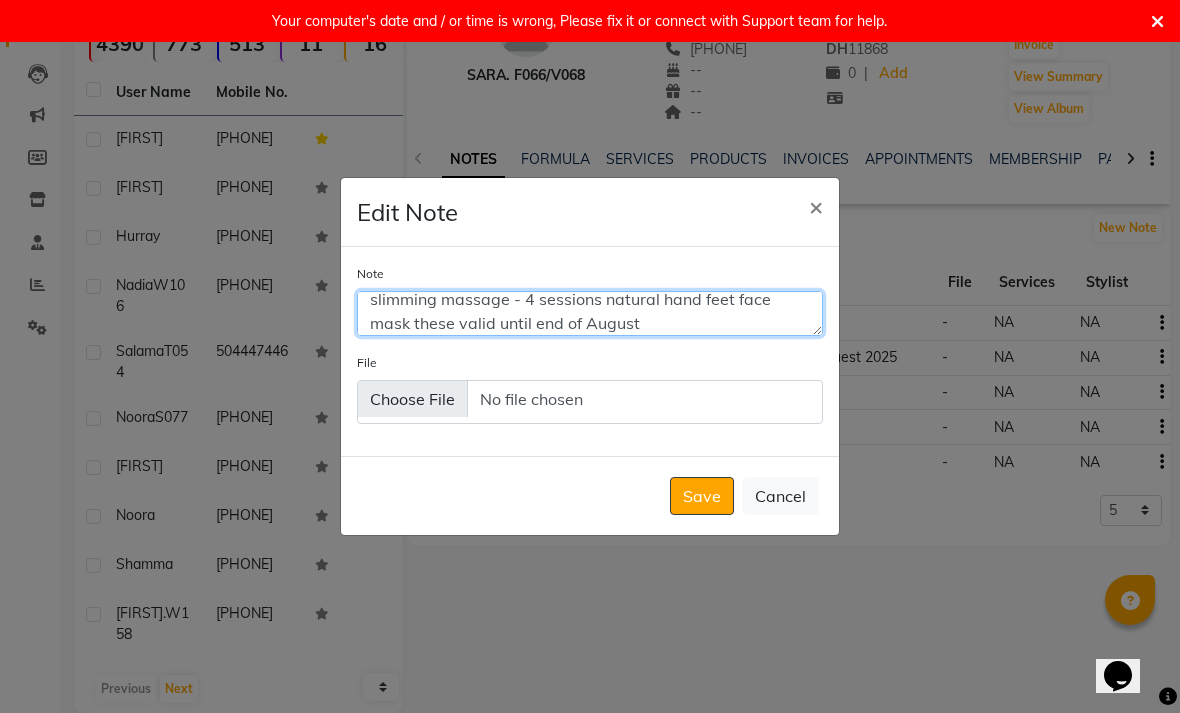type on "4 sessions hair treatment - 4 session relaxing massage - 4 slimming massage - 4 sessions natural hand feet face mask these valid until end of August" 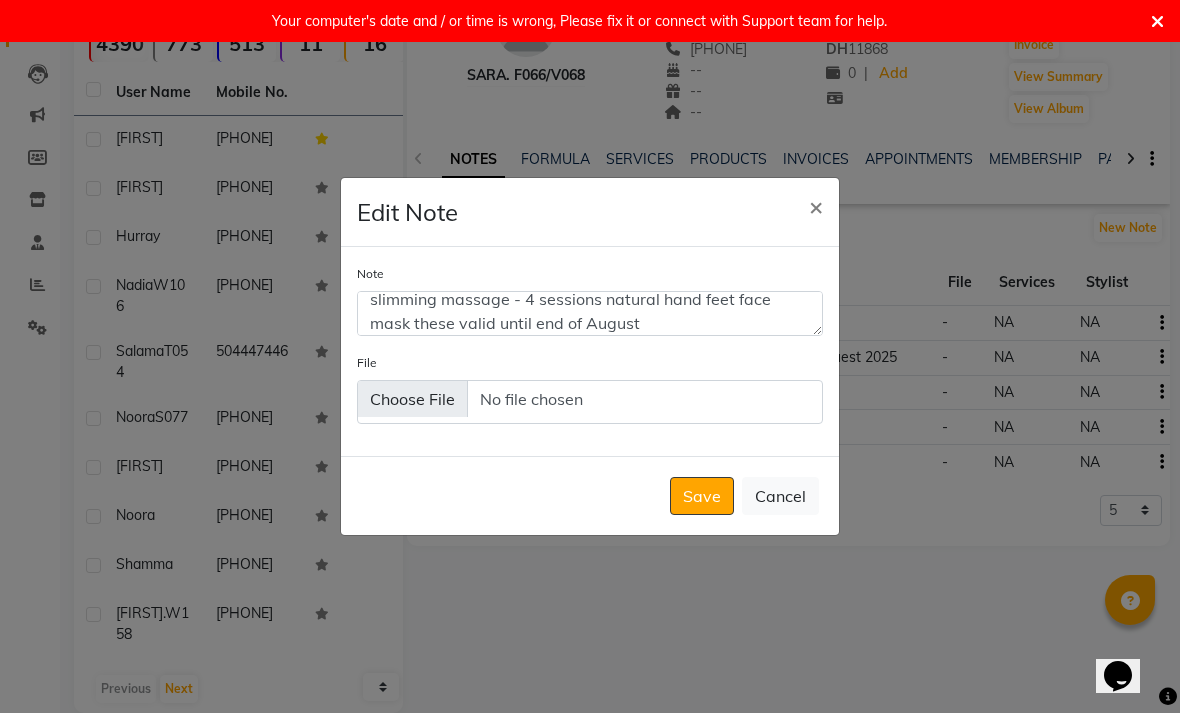 click on "Save" 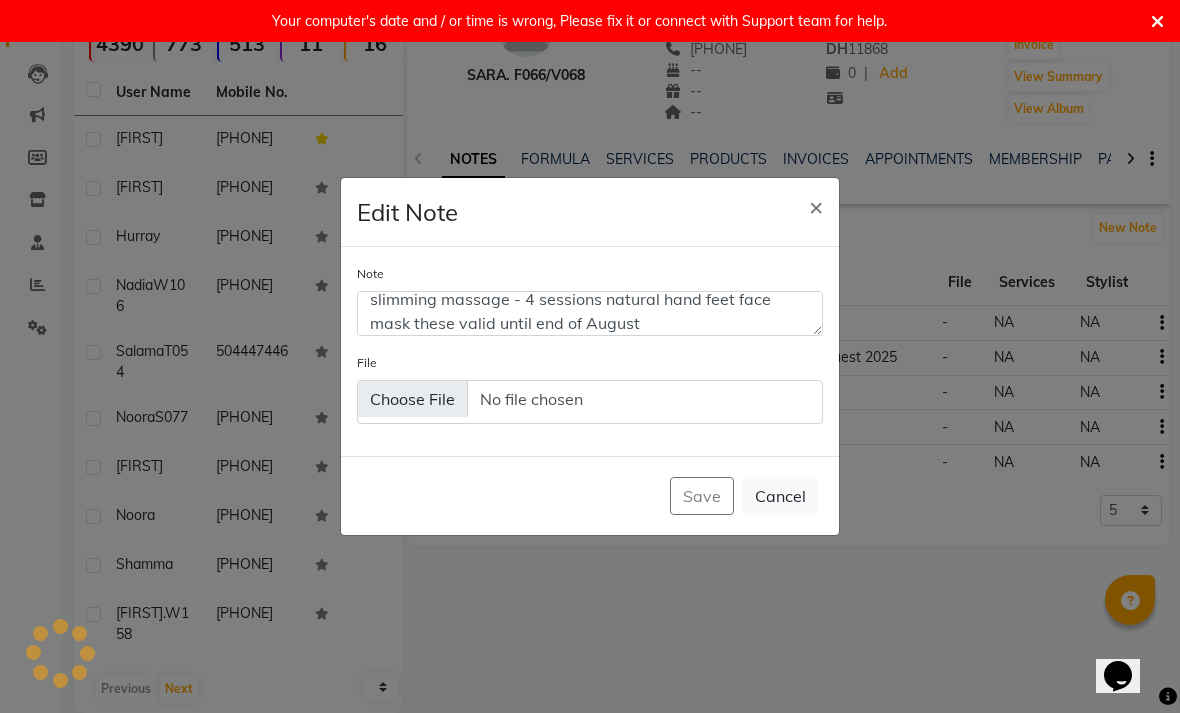 type 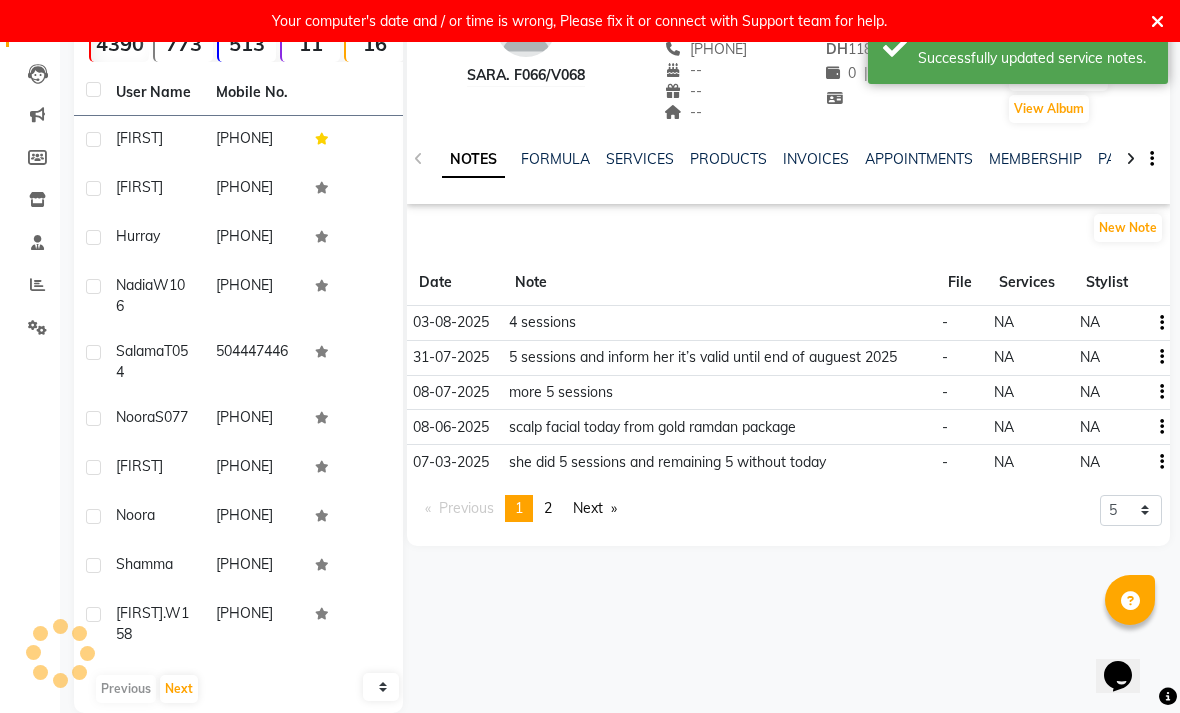 scroll, scrollTop: 0, scrollLeft: 0, axis: both 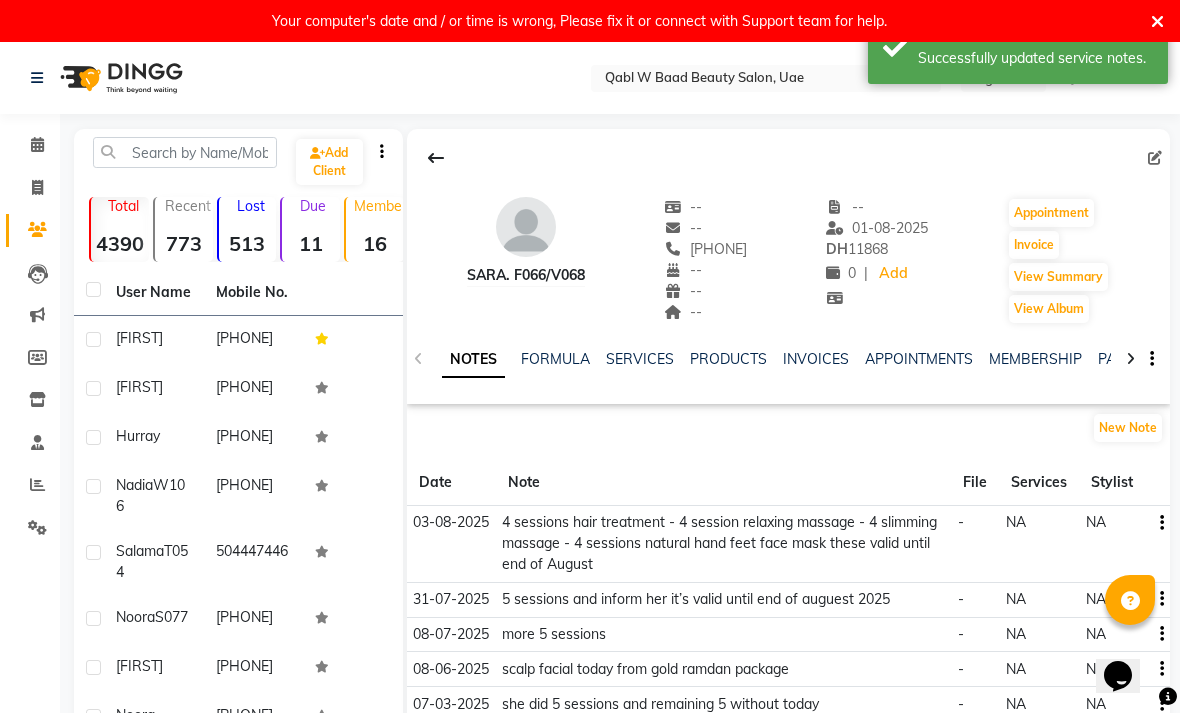 click 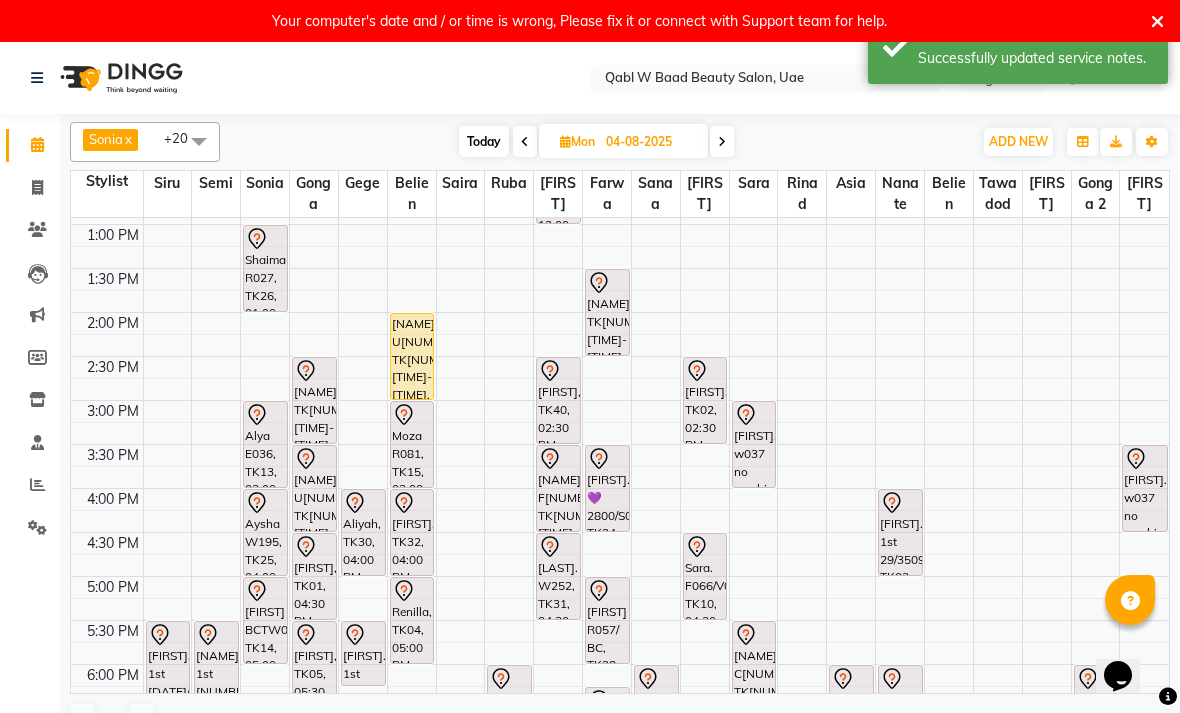 scroll, scrollTop: 292, scrollLeft: 0, axis: vertical 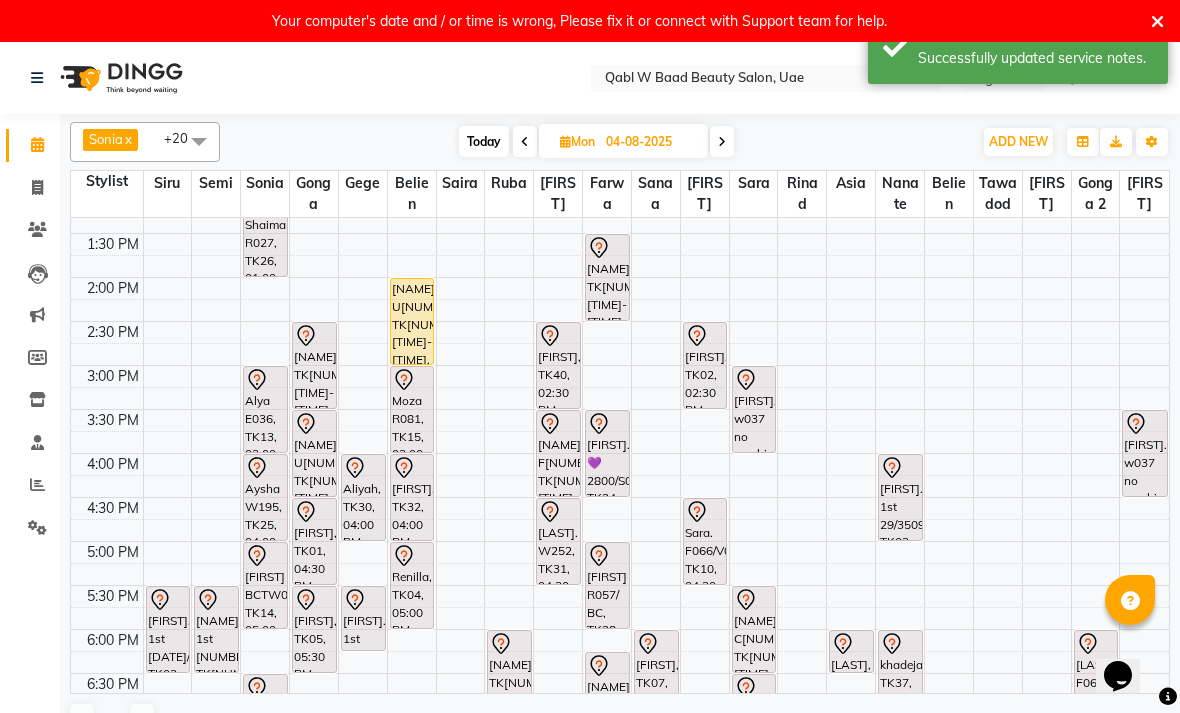 click on "[LAST]. W252, TK31, 04:30 PM-05:30 PM, Activation Hair Treatment" at bounding box center (558, 541) 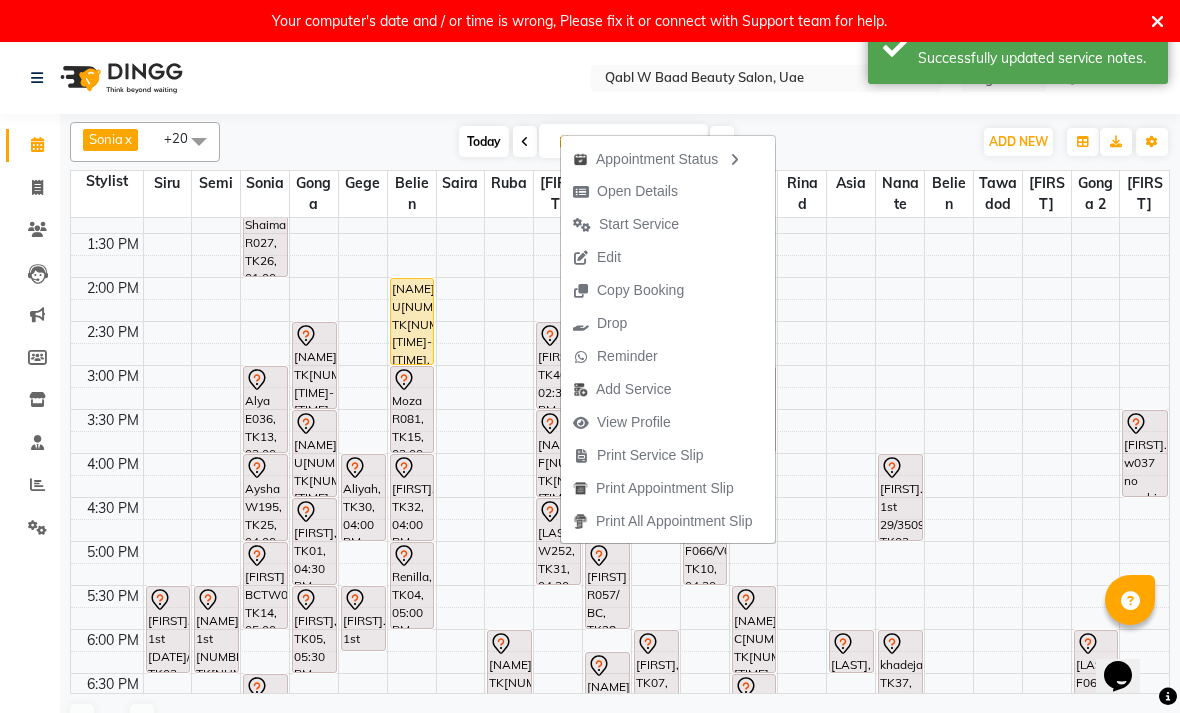 click on "Open Details" at bounding box center (637, 191) 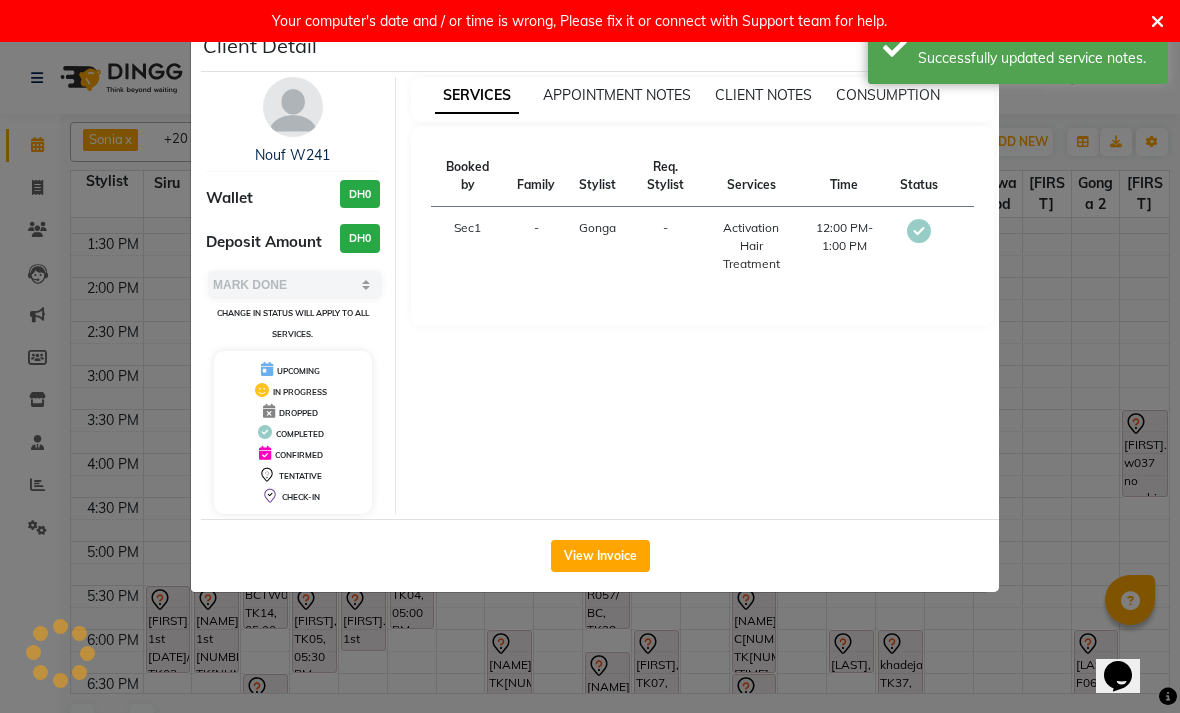 select on "7" 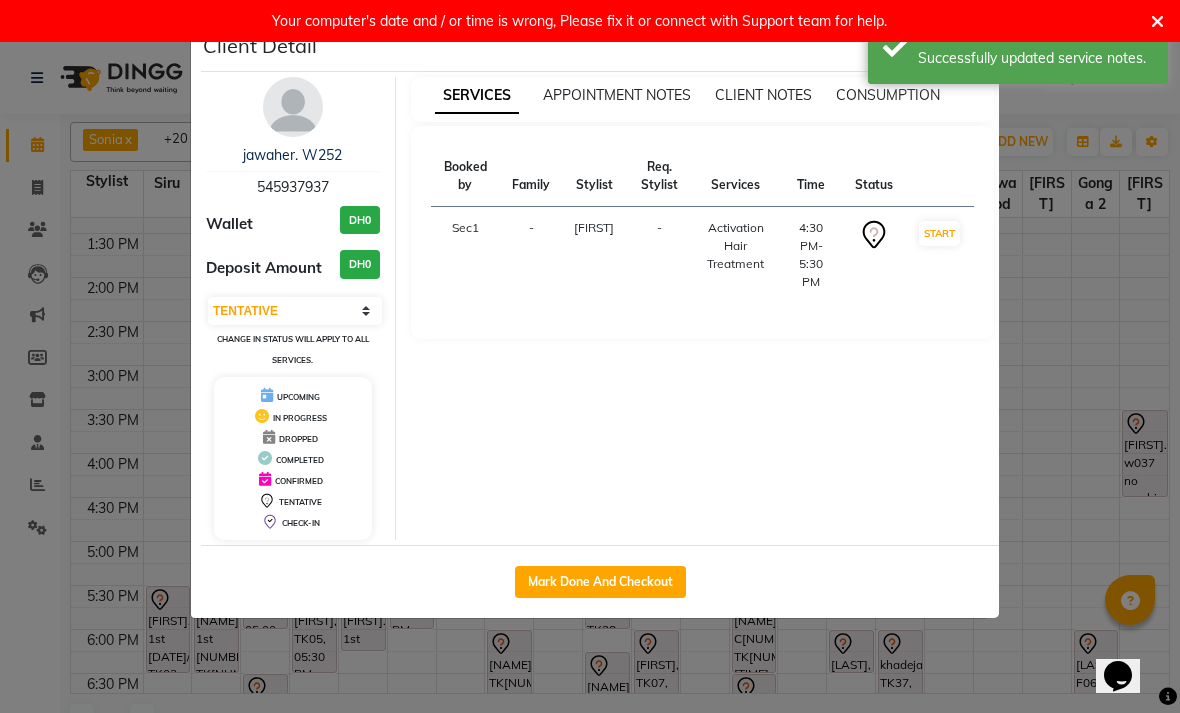 click on "jawaher. W252" at bounding box center (292, 155) 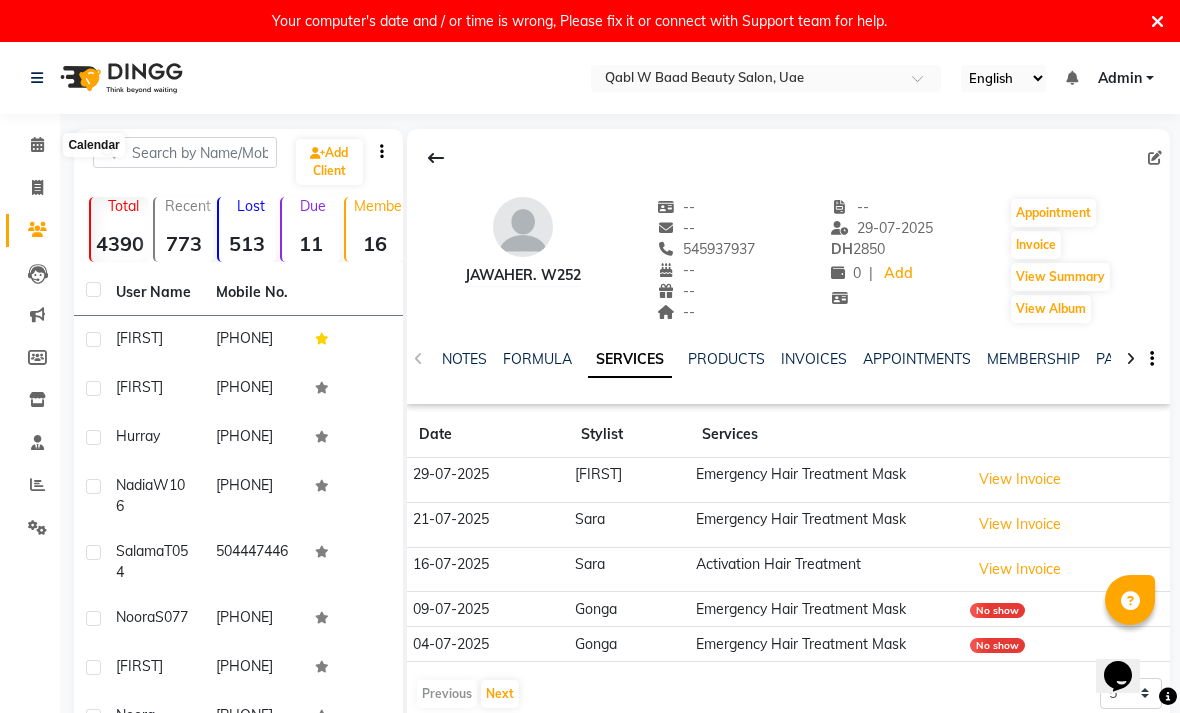 click 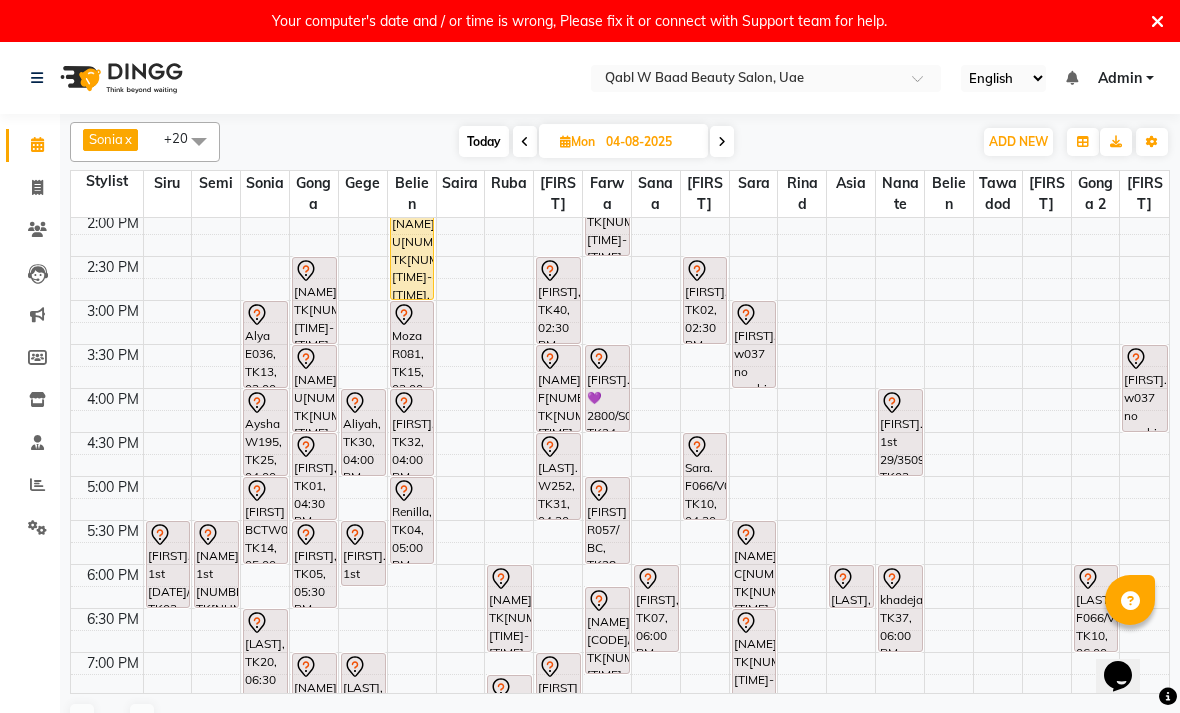 scroll, scrollTop: 361, scrollLeft: 0, axis: vertical 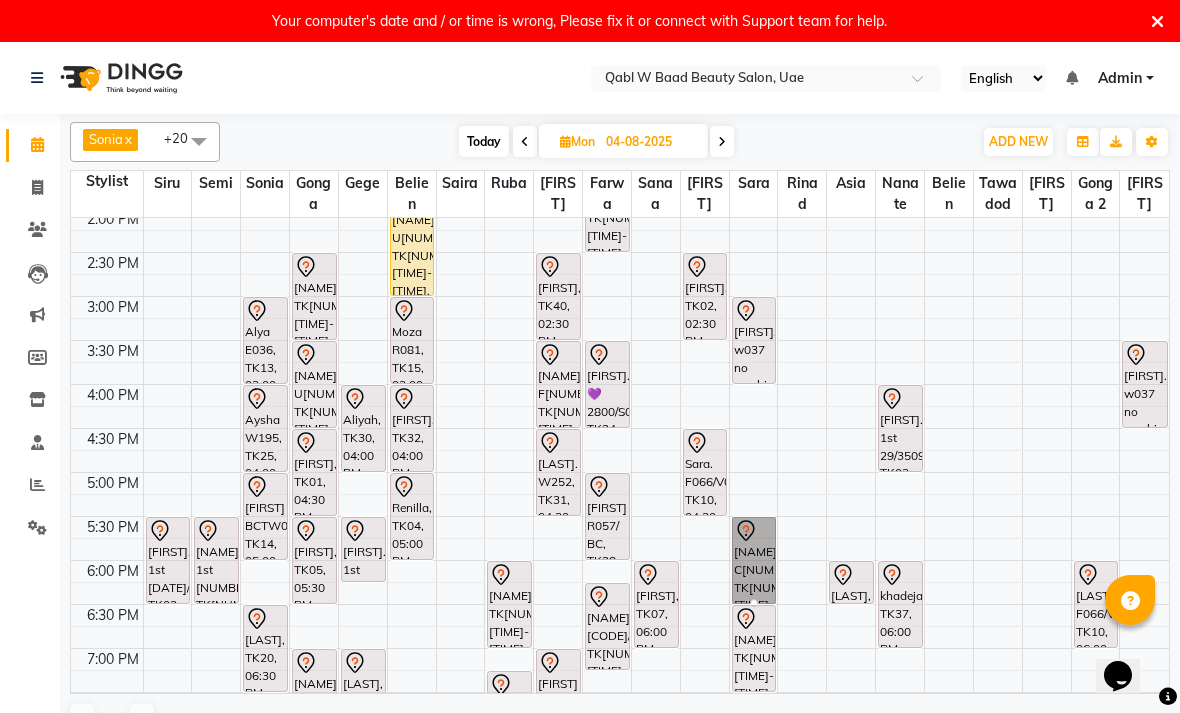 click at bounding box center (754, 603) 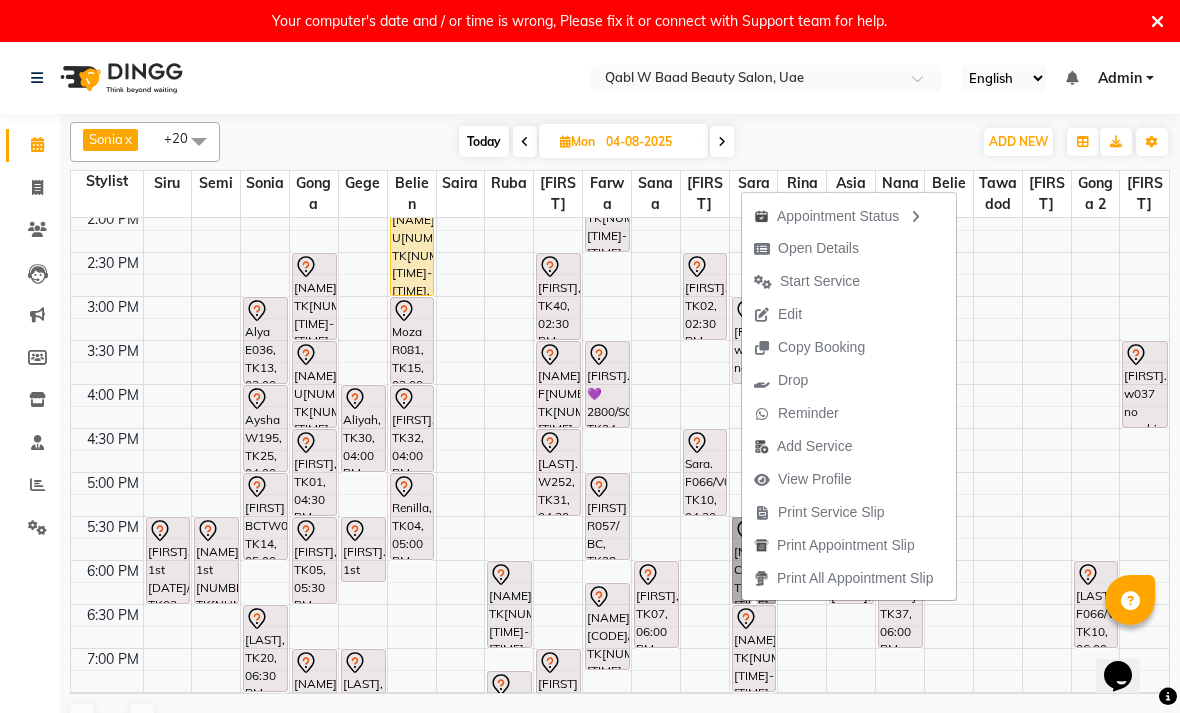 click on "Open Details" at bounding box center [818, 248] 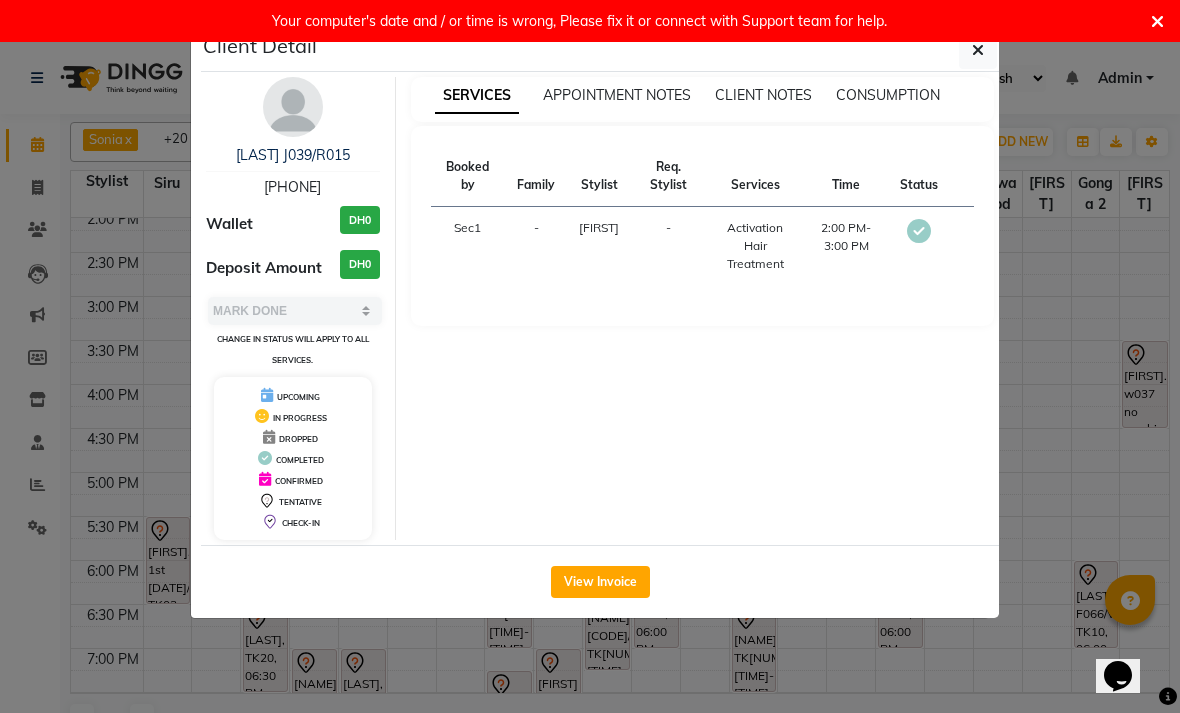select on "7" 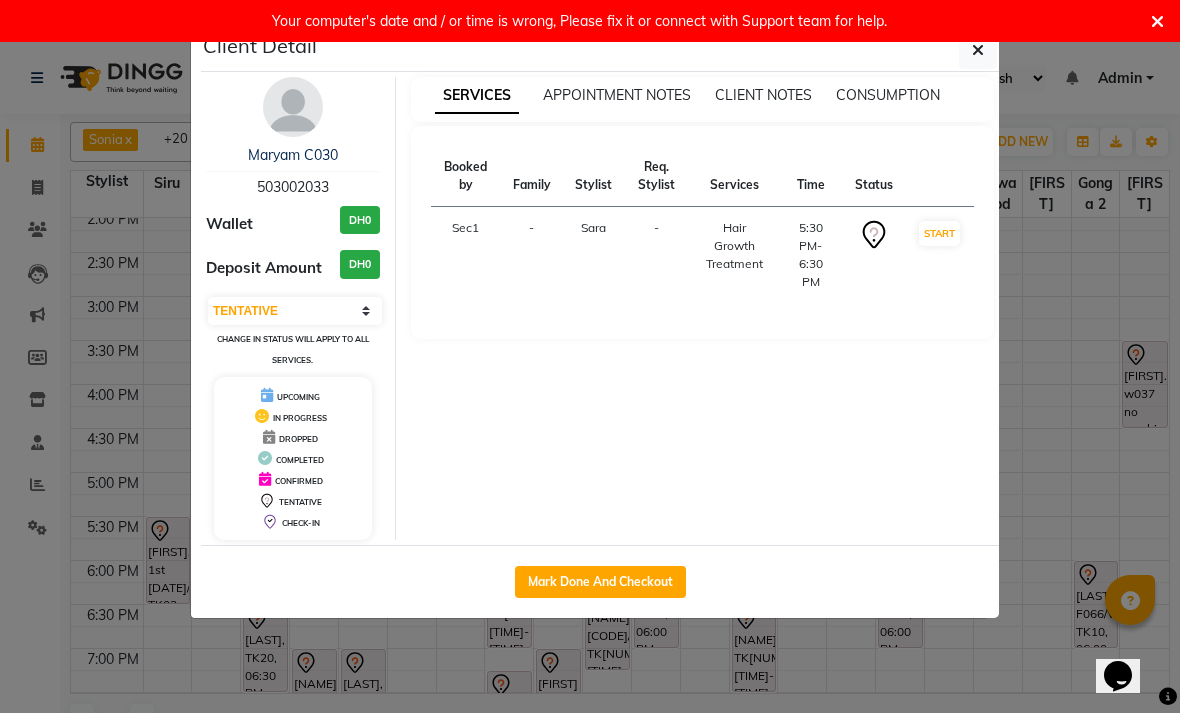 click on "Maryam C030" at bounding box center (293, 155) 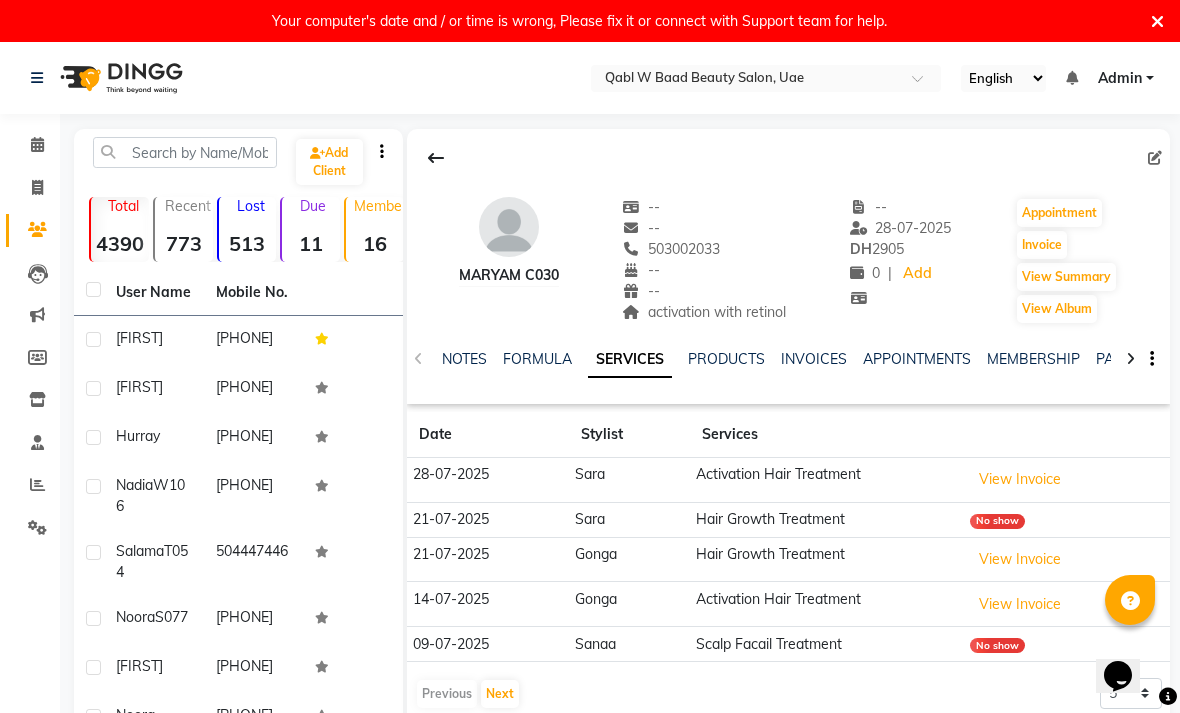 click on "NOTES FORMULA SERVICES PRODUCTS INVOICES APPOINTMENTS MEMBERSHIP PACKAGES VOUCHERS GIFTCARDS POINTS FORMS FAMILY CARDS WALLET" 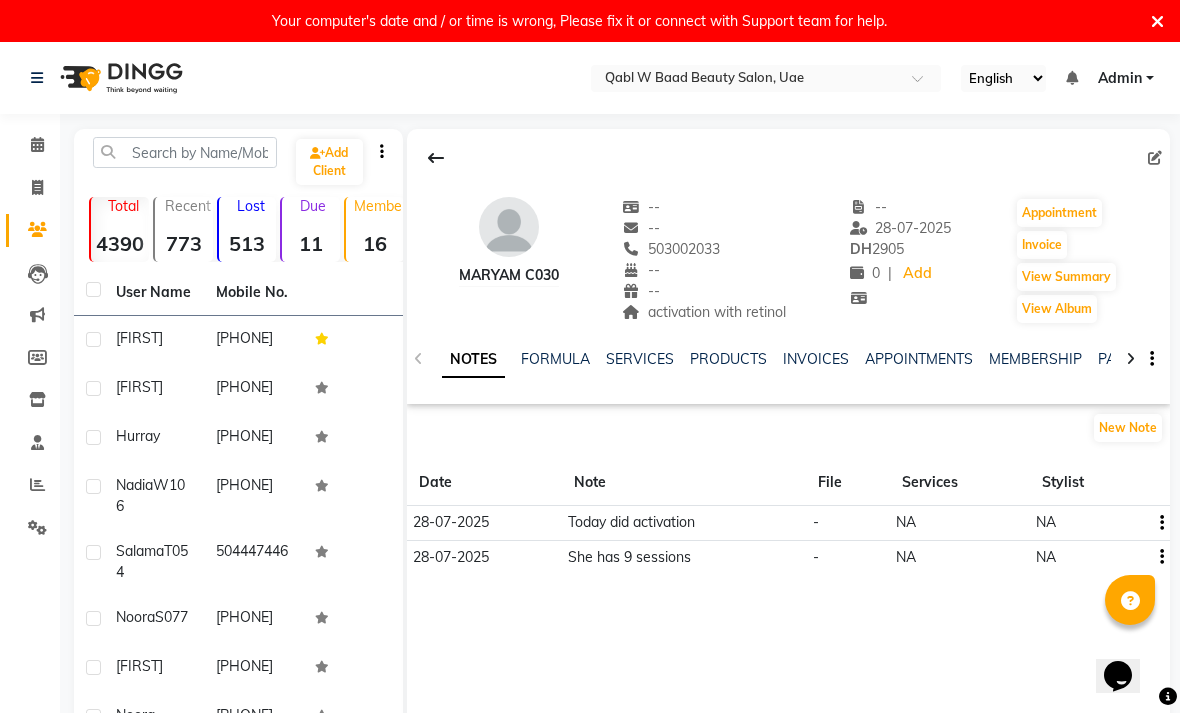 click on "SERVICES" 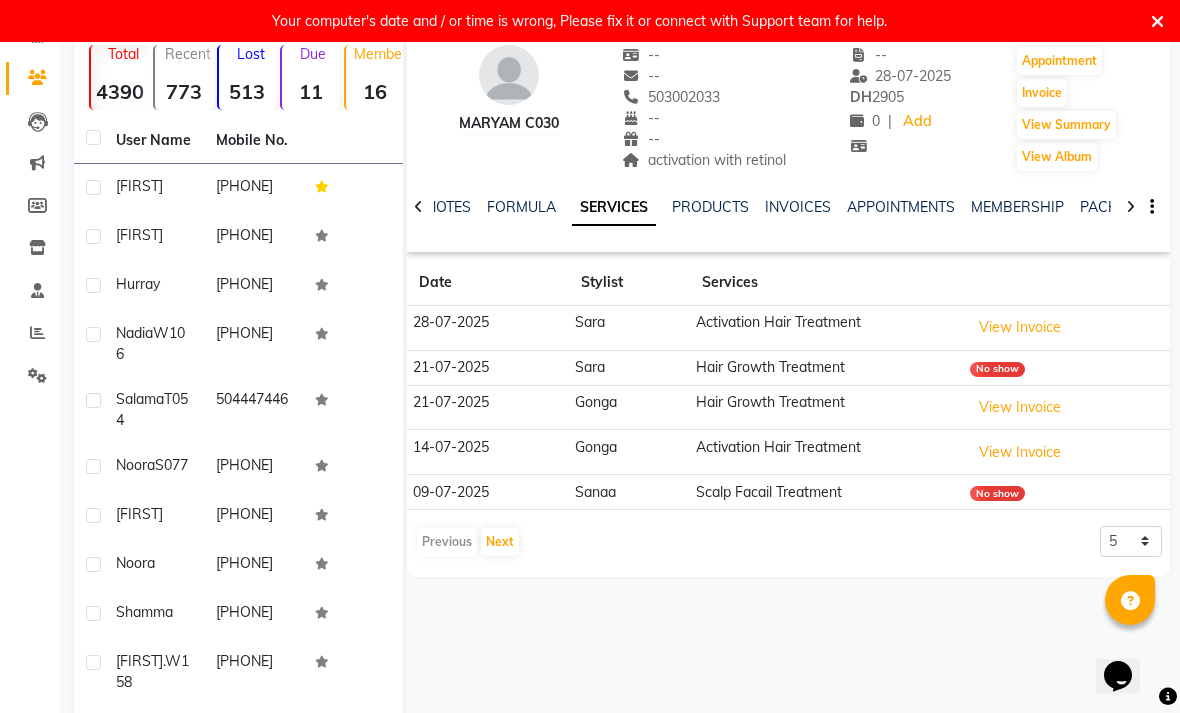 scroll, scrollTop: 183, scrollLeft: 0, axis: vertical 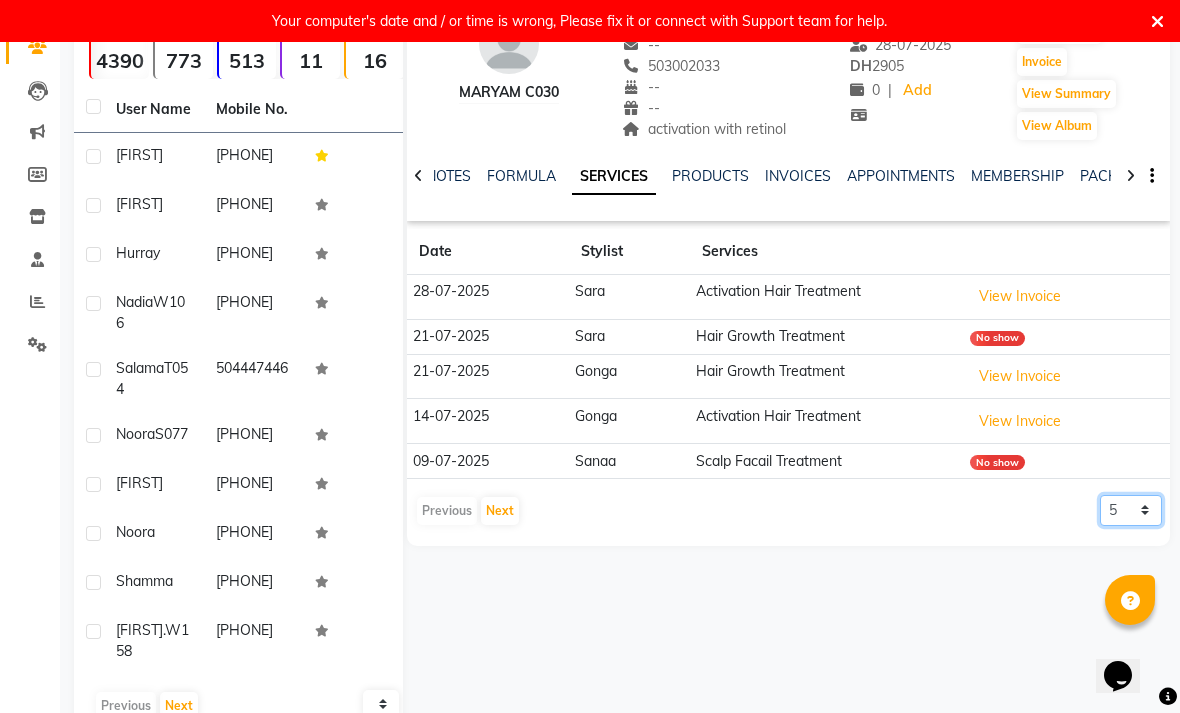 click on "5 10 50 100 500" 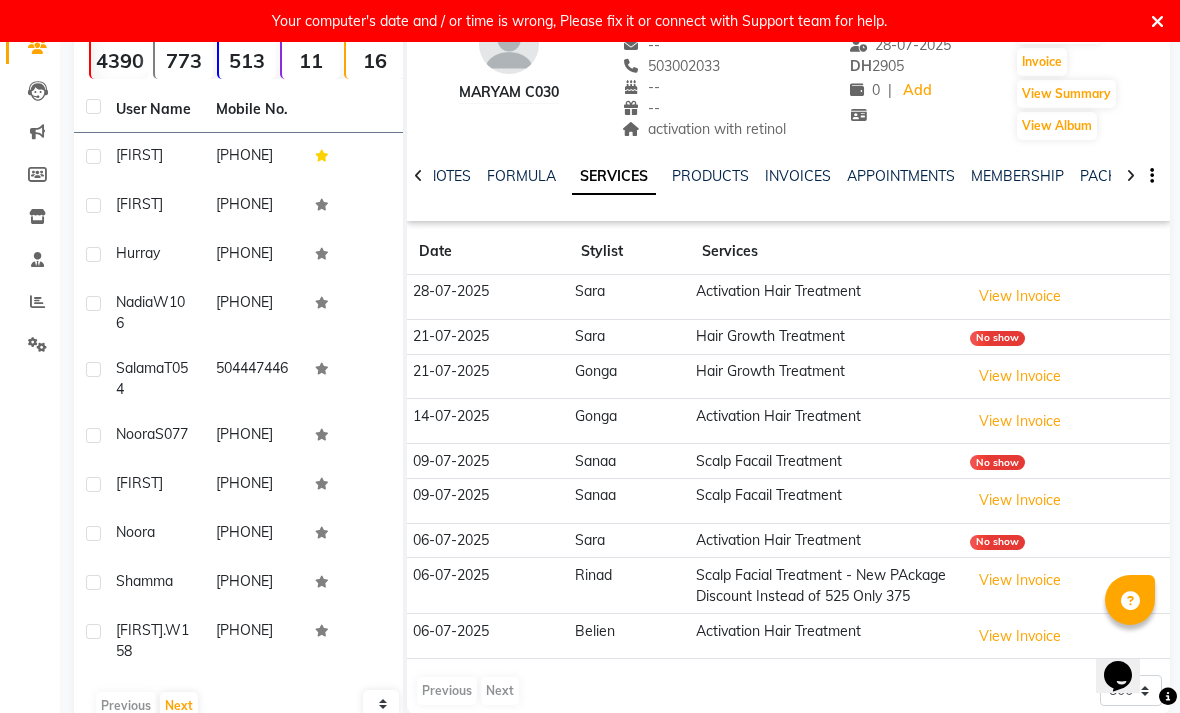 click on "NOTES FORMULA SERVICES PRODUCTS INVOICES APPOINTMENTS MEMBERSHIP PACKAGES VOUCHERS GIFTCARDS POINTS FORMS FAMILY CARDS WALLET" 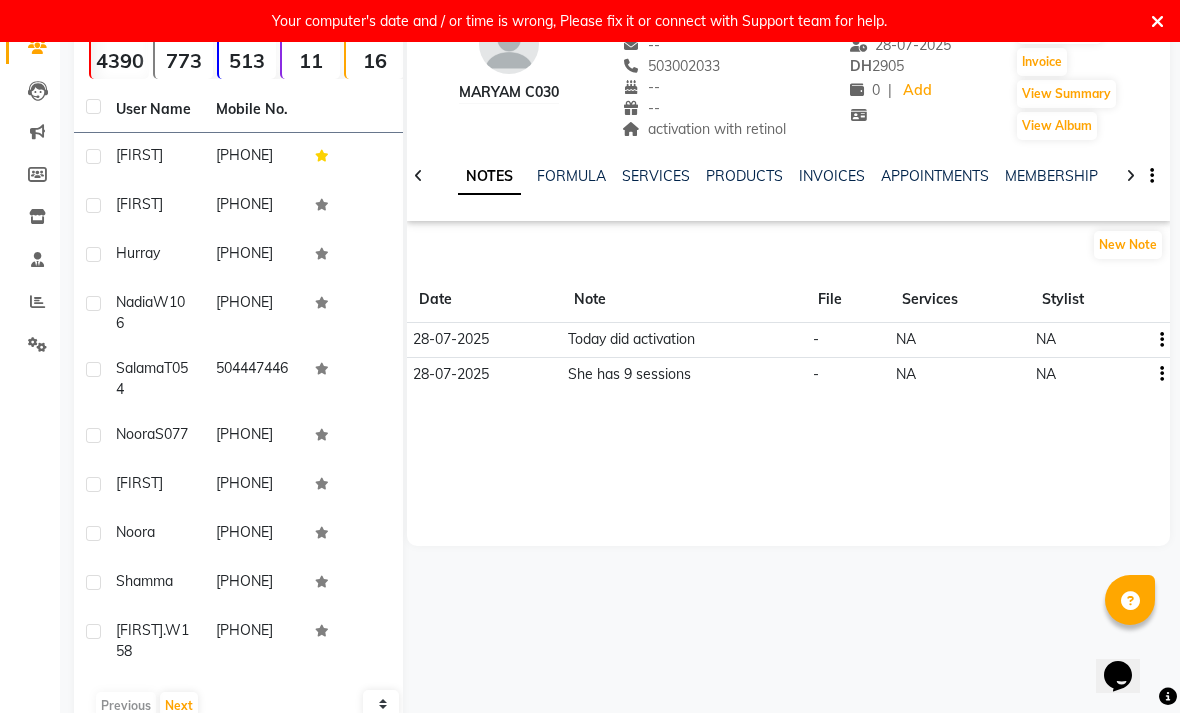 click on "New Note" 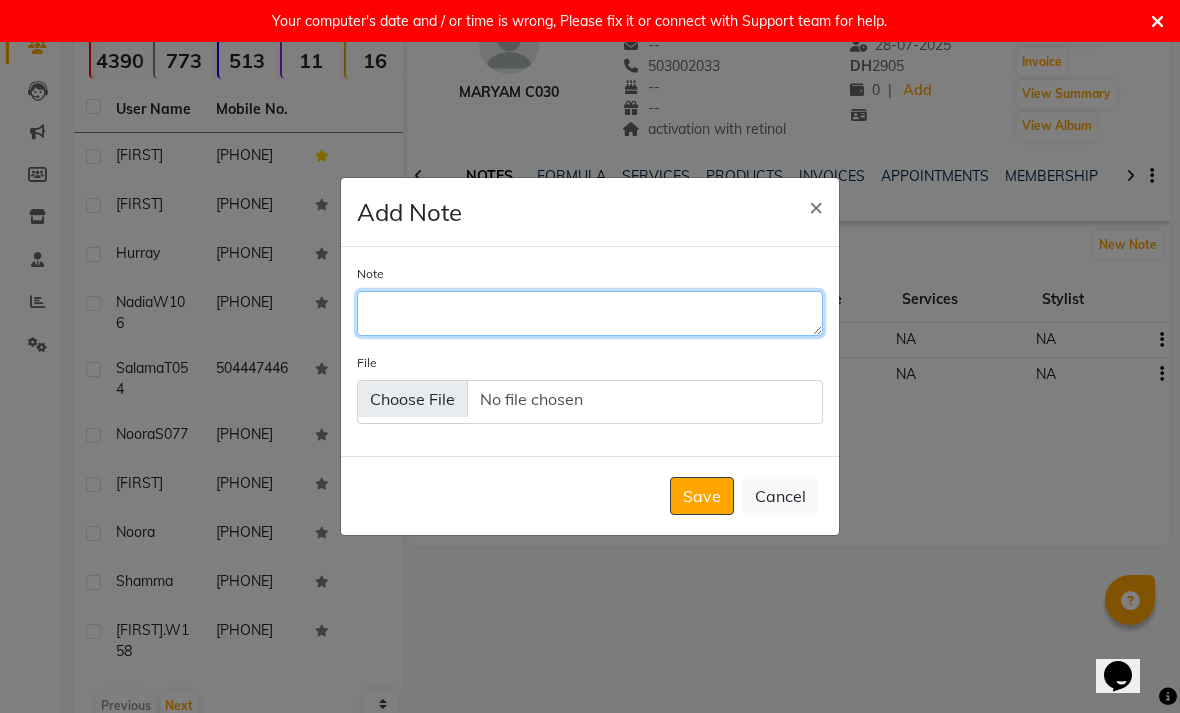 click on "Note" at bounding box center (590, 313) 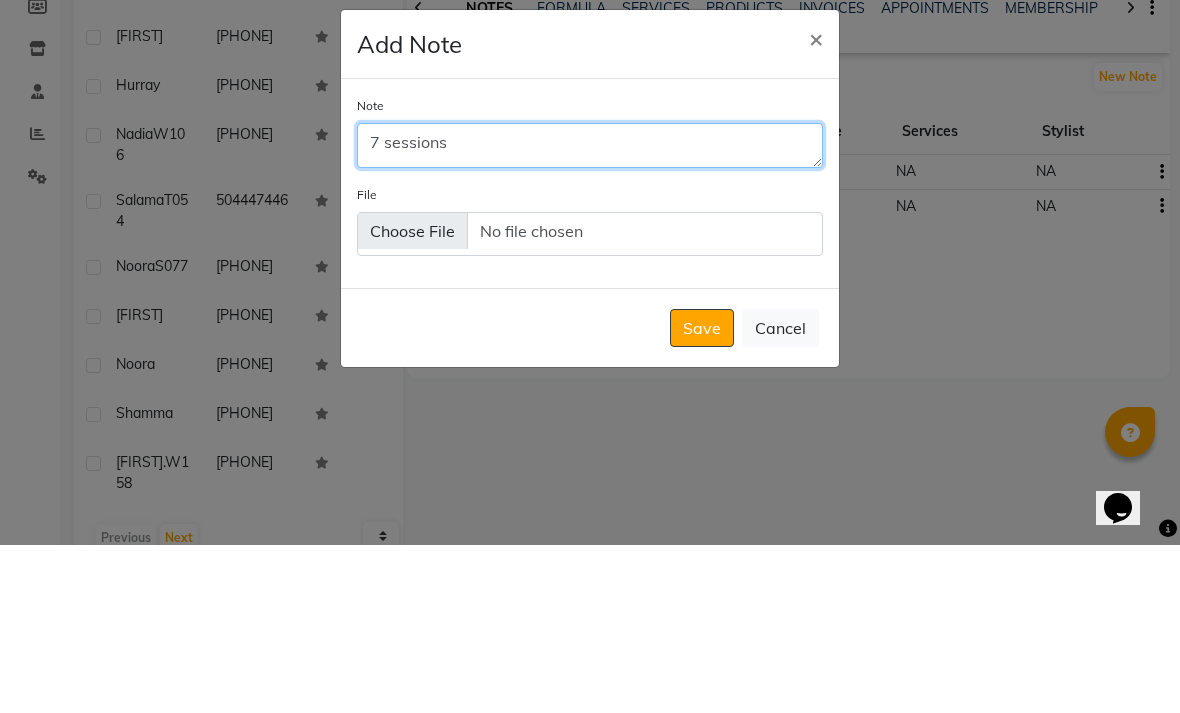 type on "7 sessions" 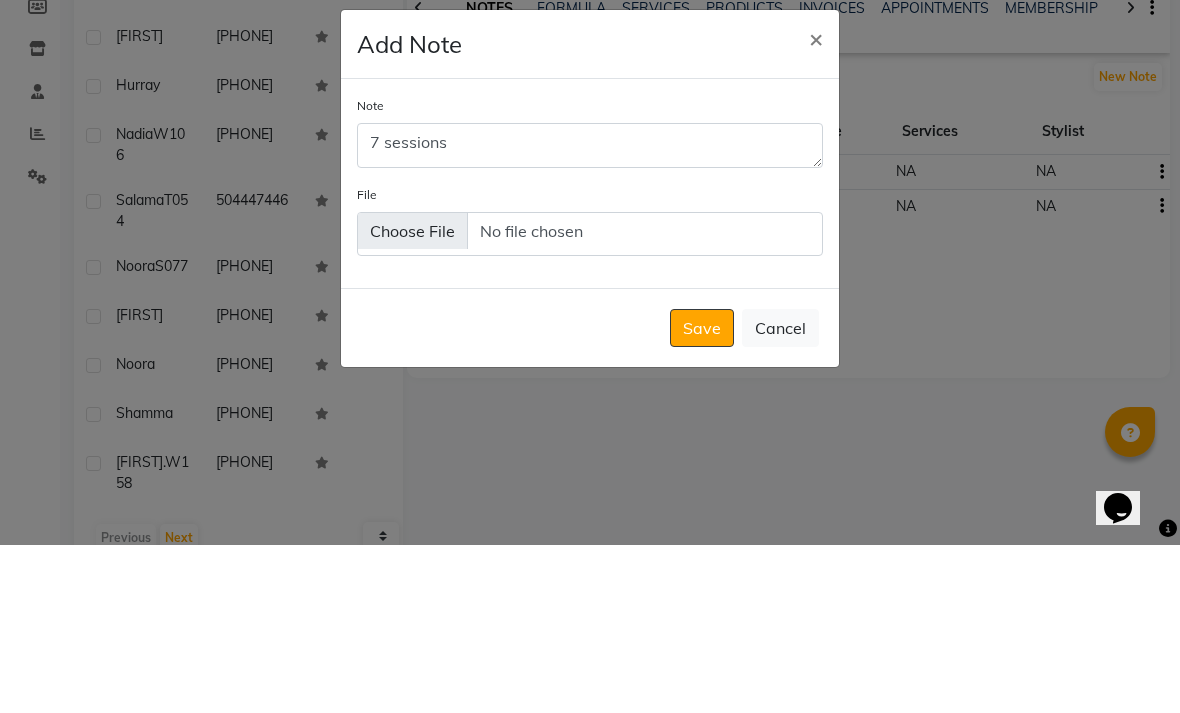 click on "Save" 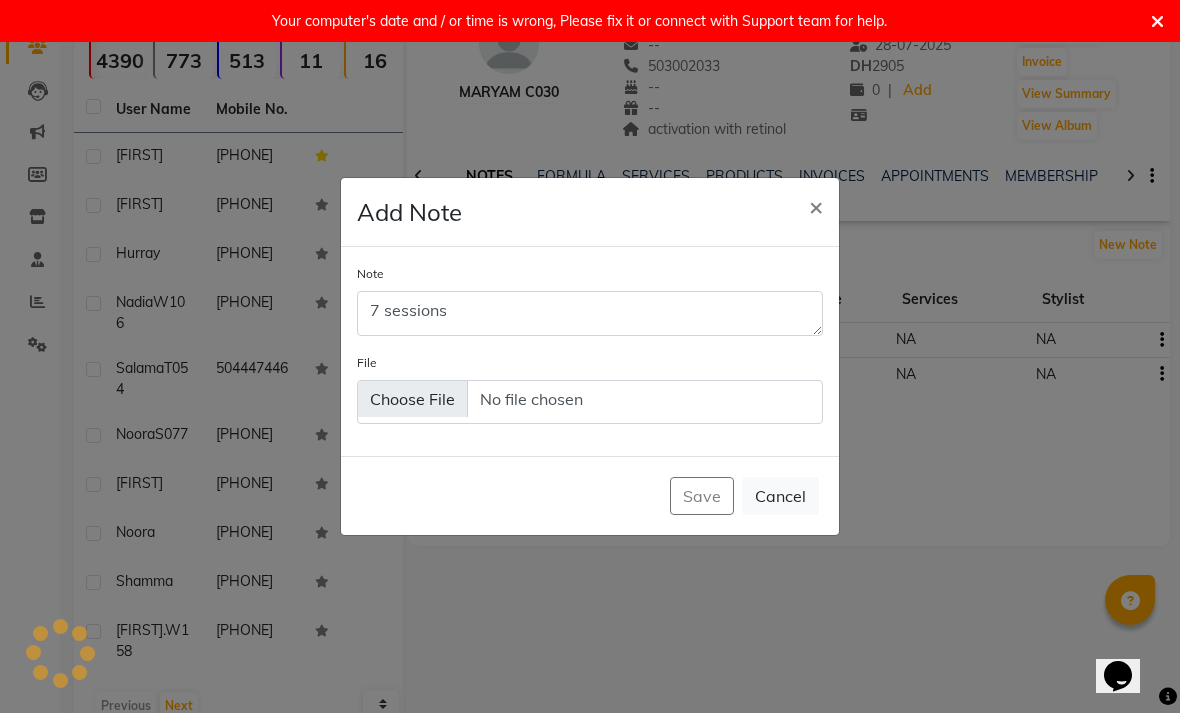 type 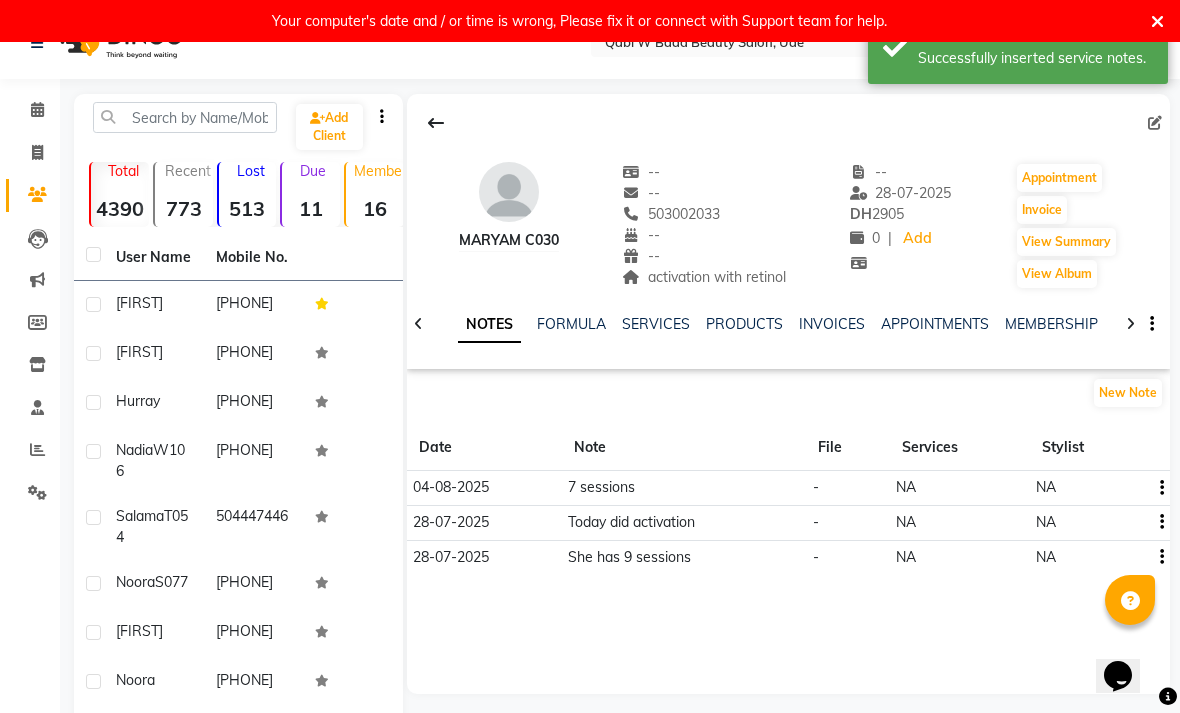 click 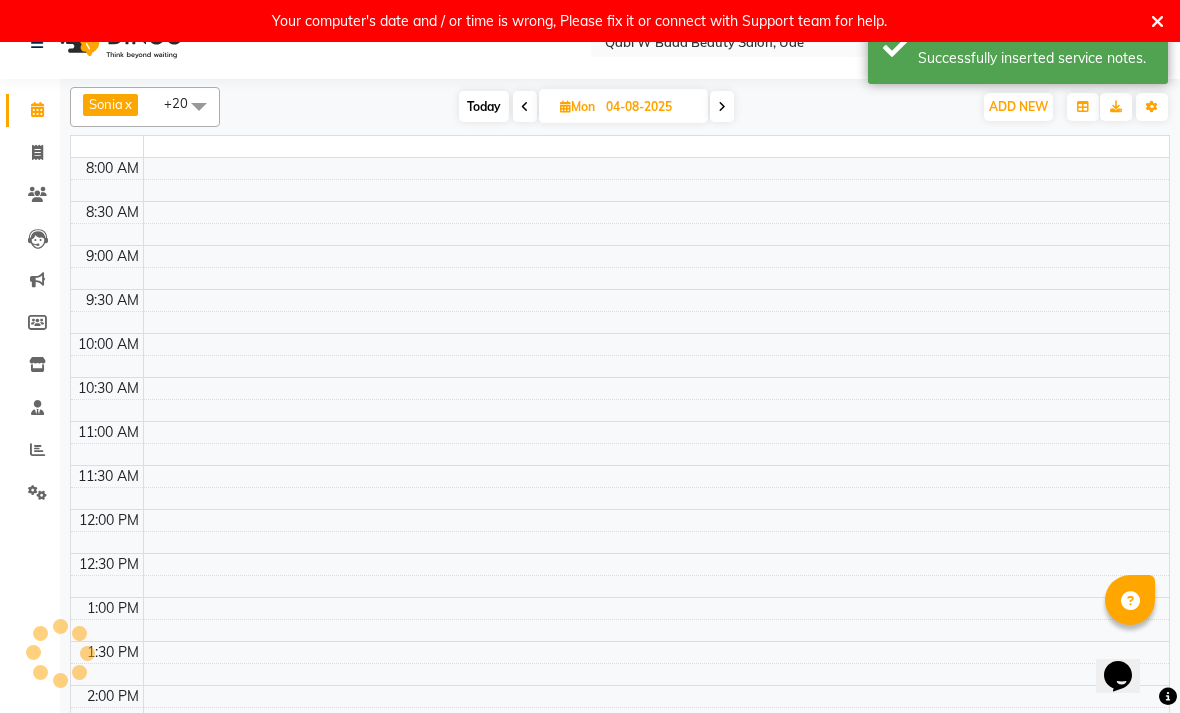 scroll, scrollTop: 29, scrollLeft: 0, axis: vertical 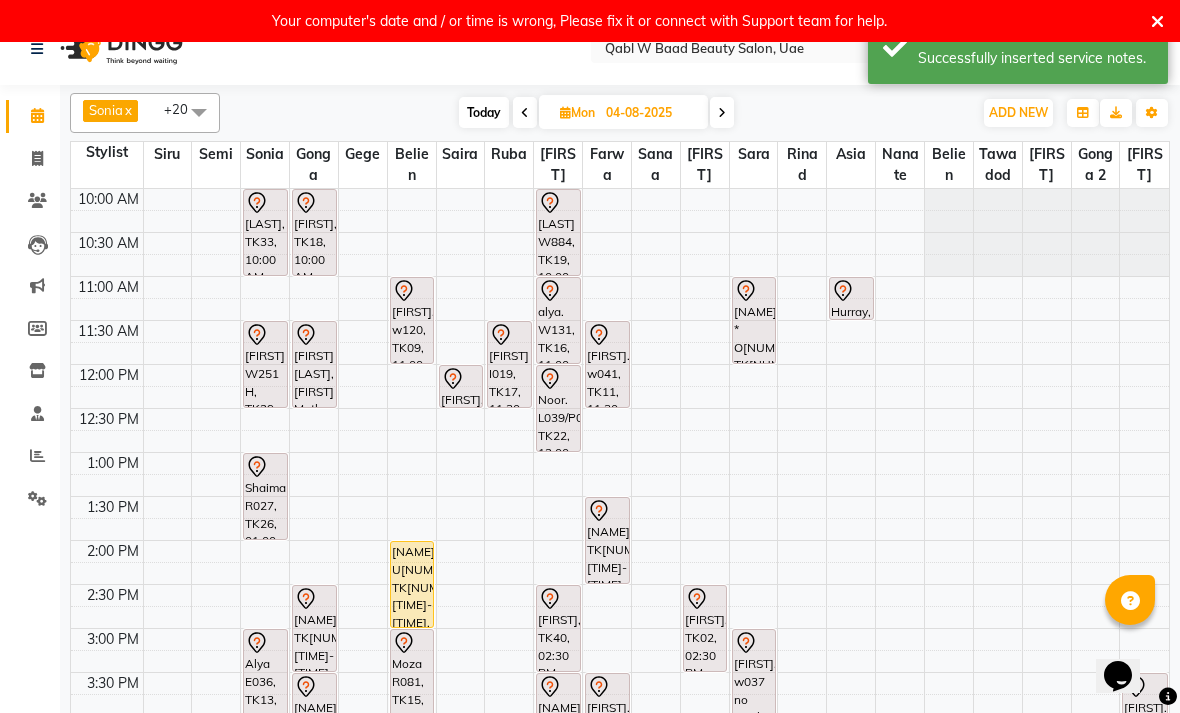 click on "[NAME] * O[NUMBER]/**, TK[NUMBER], [TIME]-[TIME], Emergency Hair Treatment Mask" at bounding box center [754, 320] 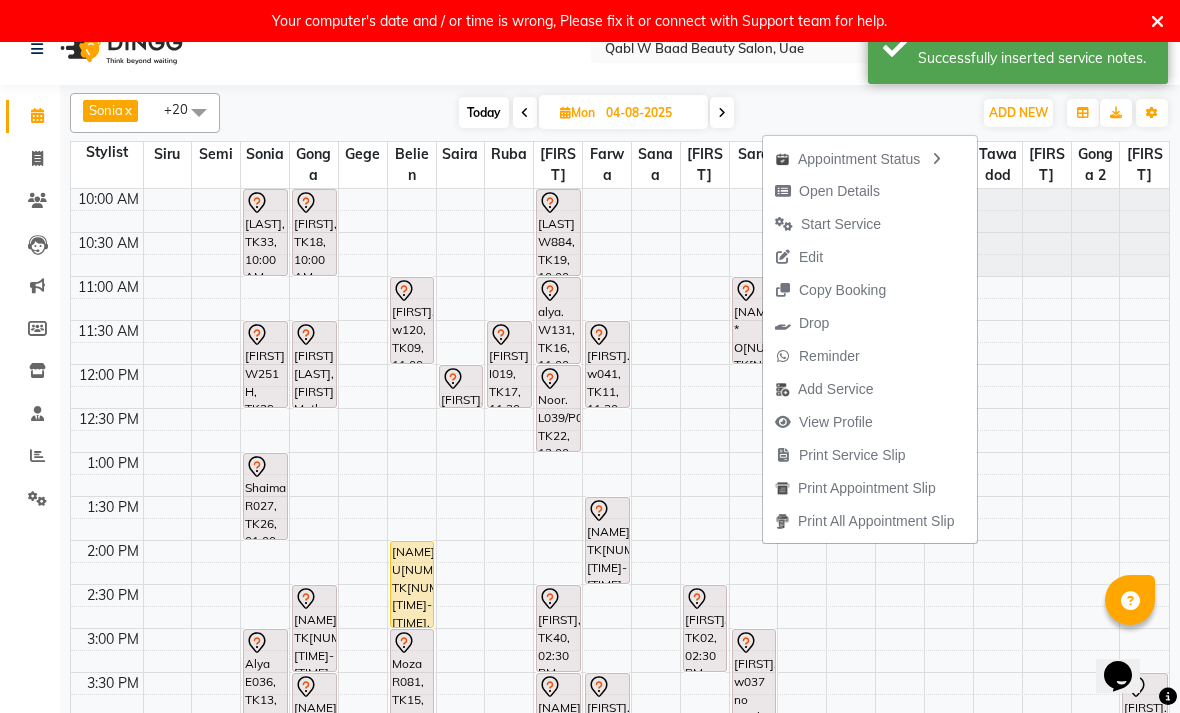 click on "Open Details" at bounding box center [839, 191] 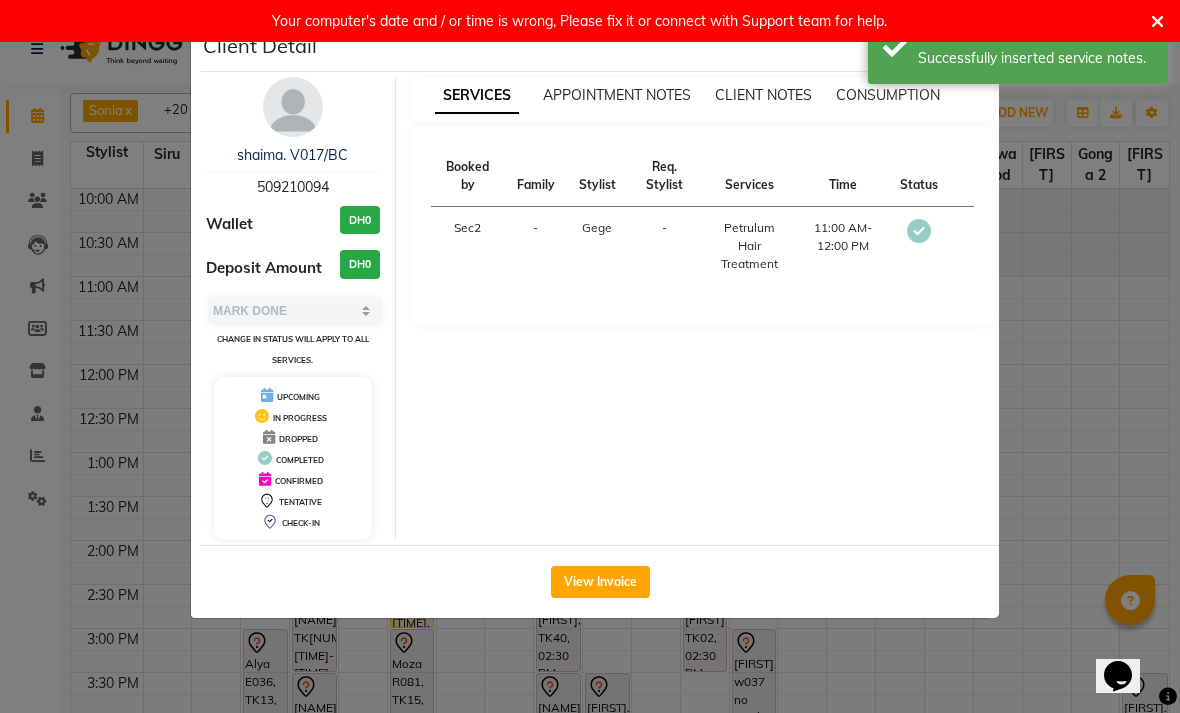 select on "7" 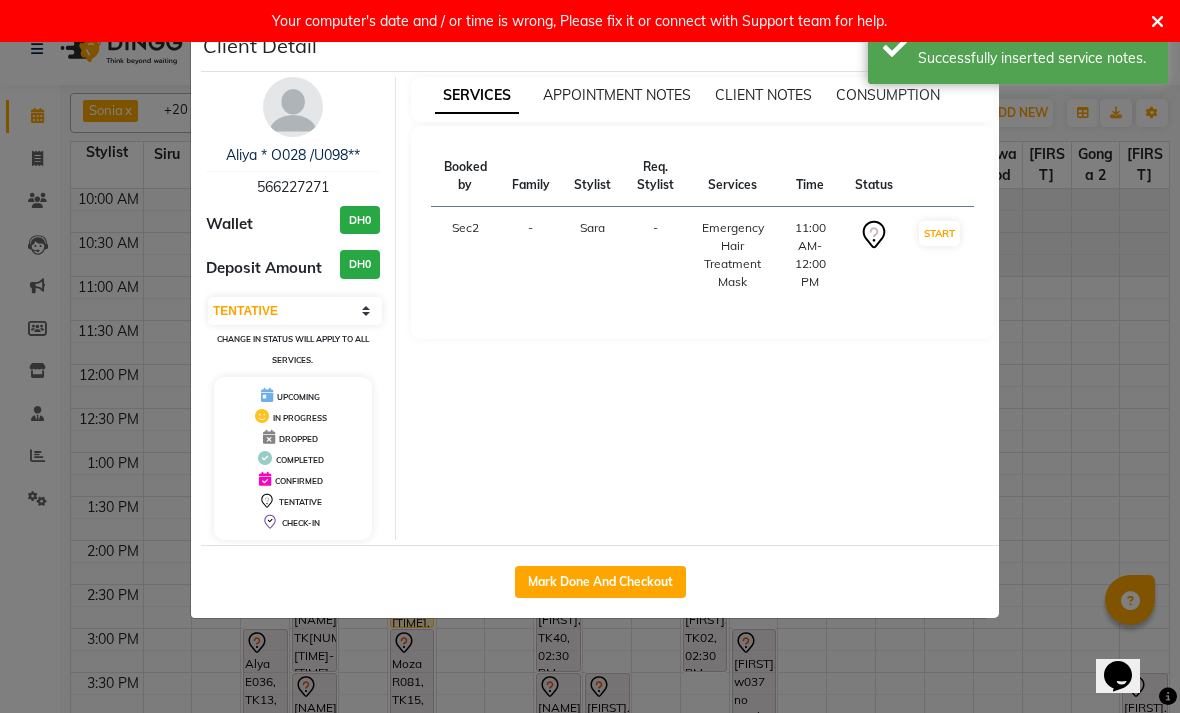 click on "Aliya * O028 /U098**" at bounding box center (293, 155) 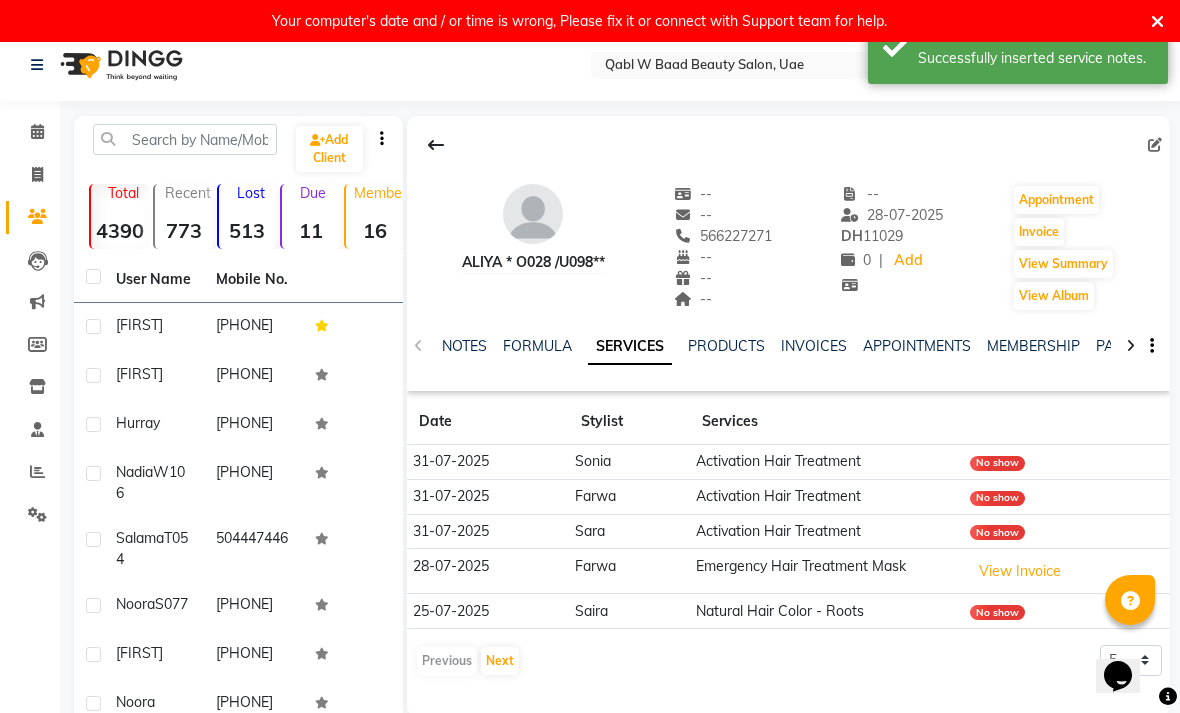 click on "NOTES" 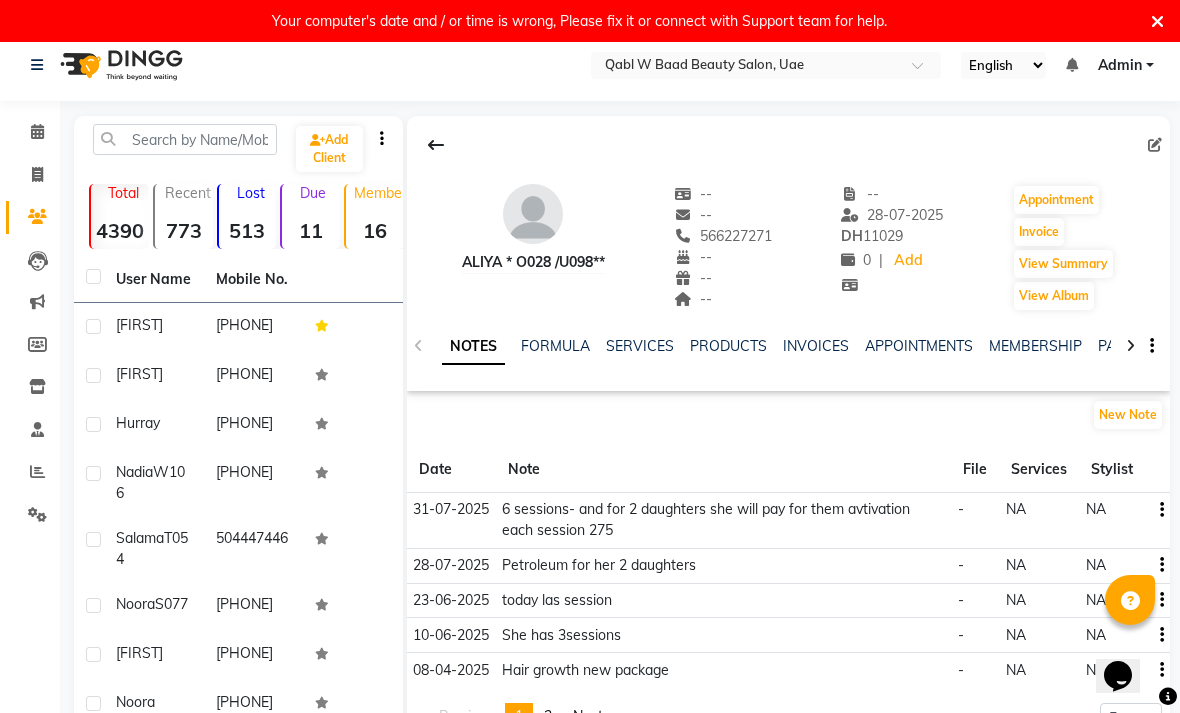 click on "SERVICES" 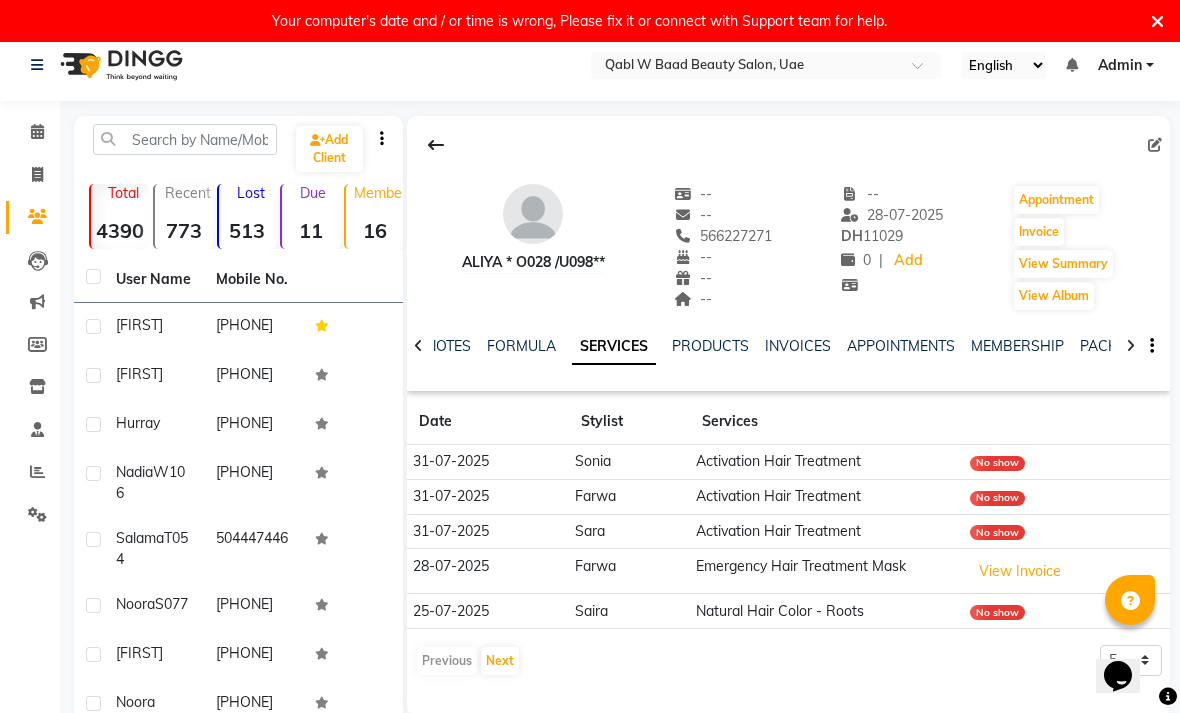 click on "NOTES" 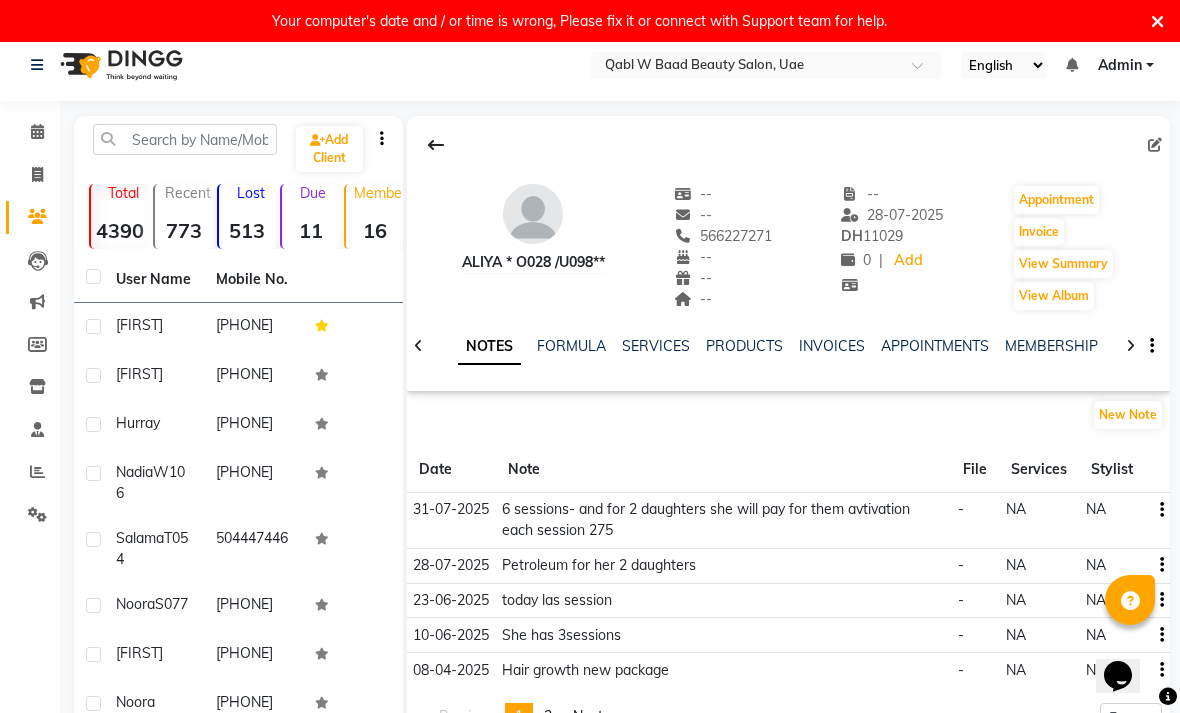 click on "[FIRST] * O028 /U098**   --   --   [PHONE]  --  --  --  -- [DATE] DH    11029 0 |  Add   Appointment   Invoice  View Summary  View Album  NOTES FORMULA SERVICES PRODUCTS INVOICES APPOINTMENTS MEMBERSHIP PACKAGES VOUCHERS GIFTCARDS POINTS FORMS FAMILY CARDS WALLET New Note Date Note File Services Stylist [DATE]  6 sessions- and for 2 daughters she will pay for them avtivation each session 275  -  NA   NA  [DATE]  Petroleum for her 2 daughters  -  NA   NA  [DATE]  today las session  -  NA   NA  [DATE]  She has 3sessions  -  NA   NA  [DATE]  Hair growth new package  -  NA   NA   Previous  page  1 / 2  You're on page  1 page  2  Next  page 5 10 50 100 500" 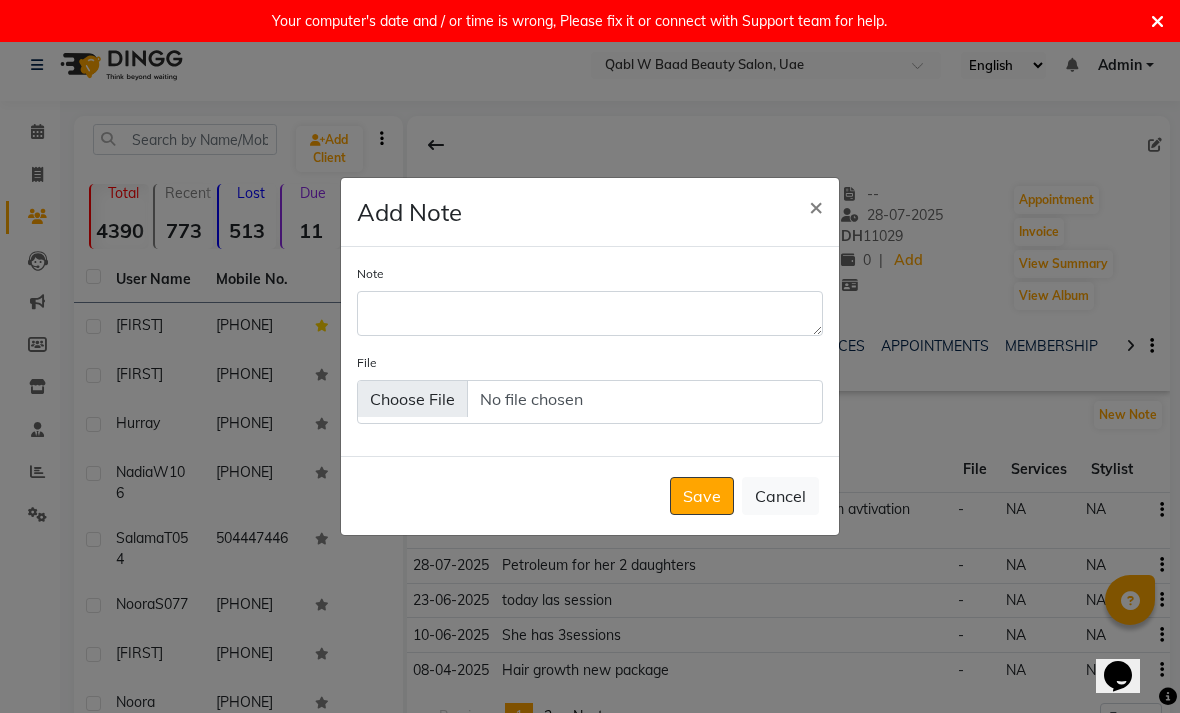 click on "Note File" 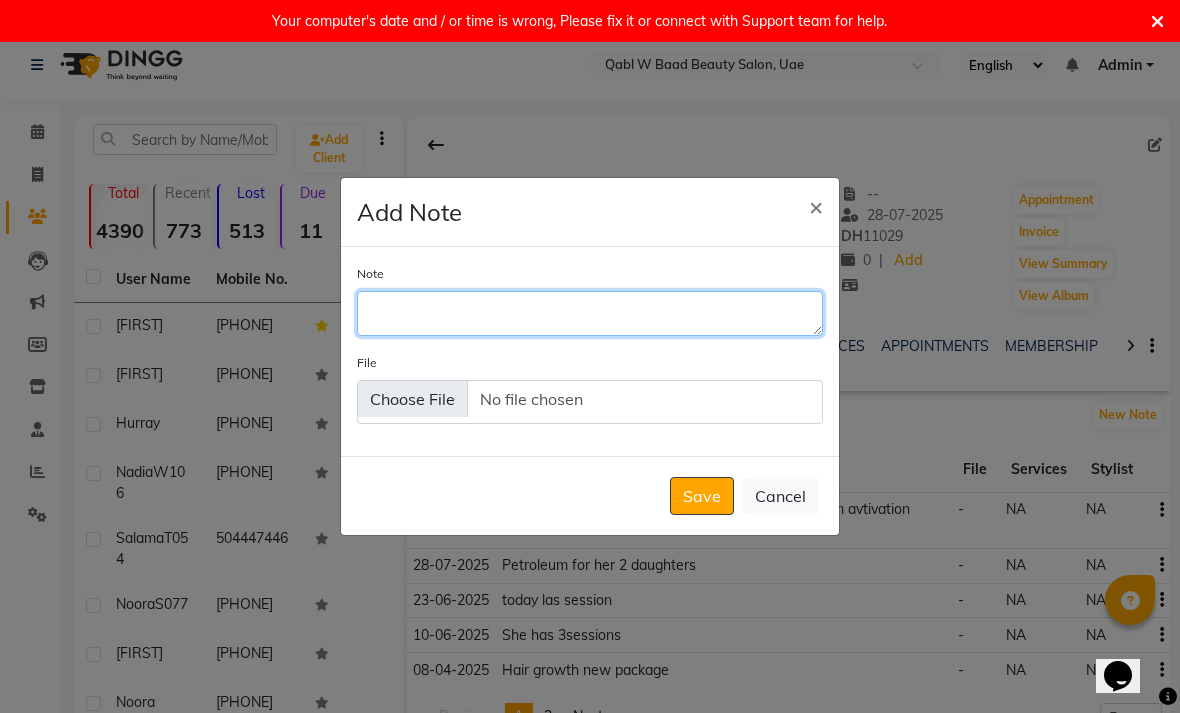 click on "Note" at bounding box center (590, 313) 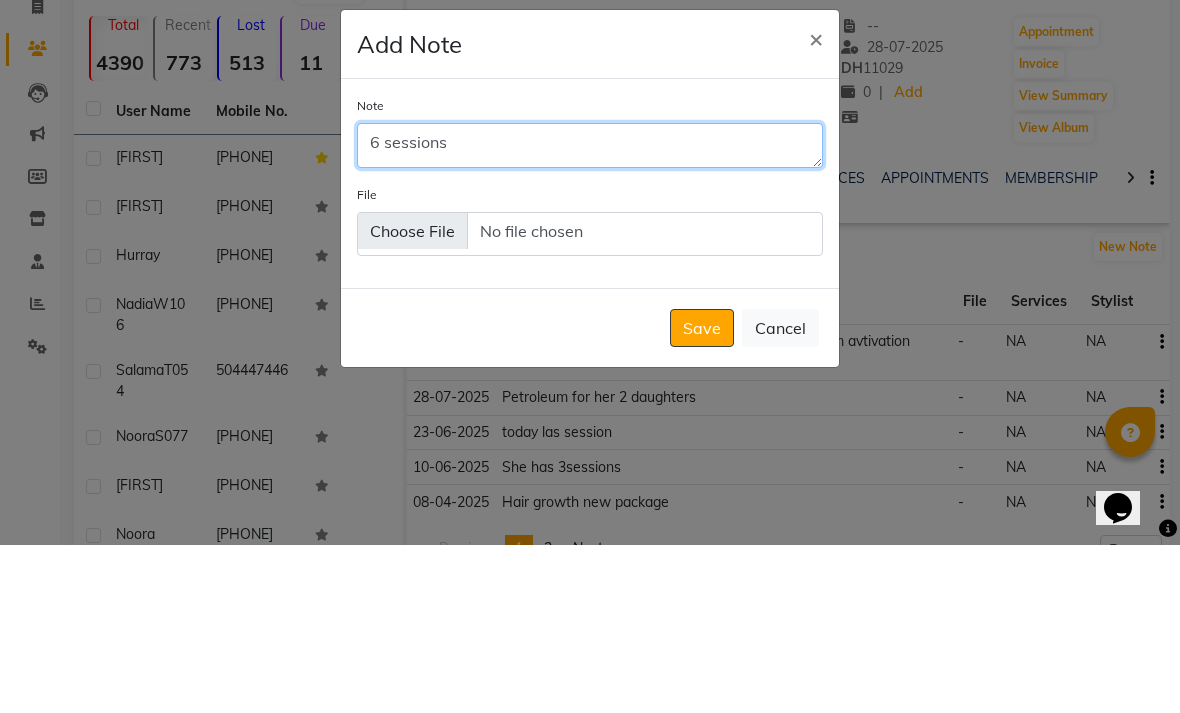 type on "6 sessions" 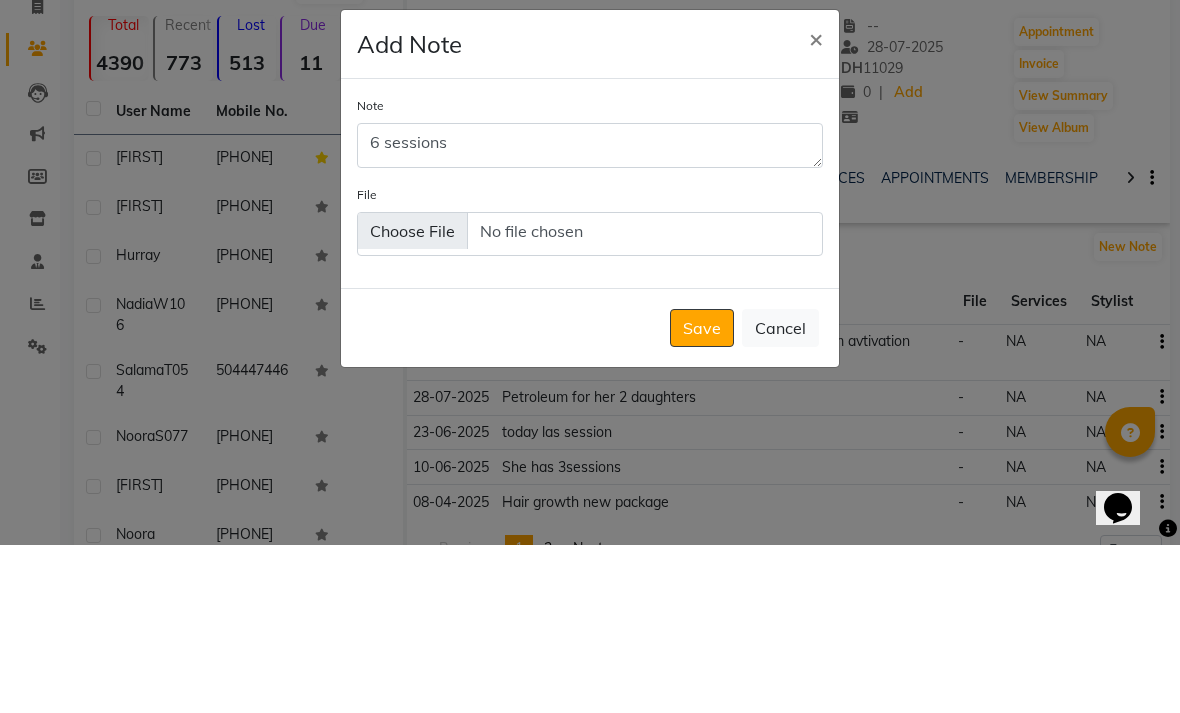 click on "Save   Cancel" 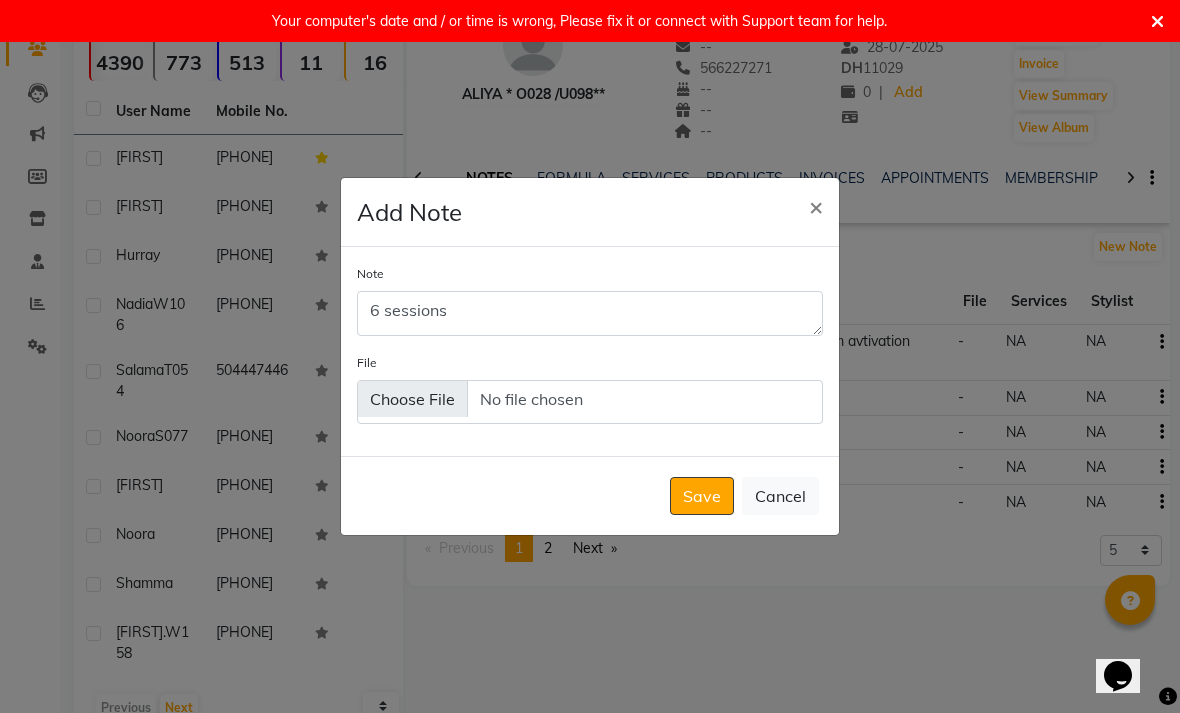 click on "Save   Cancel" 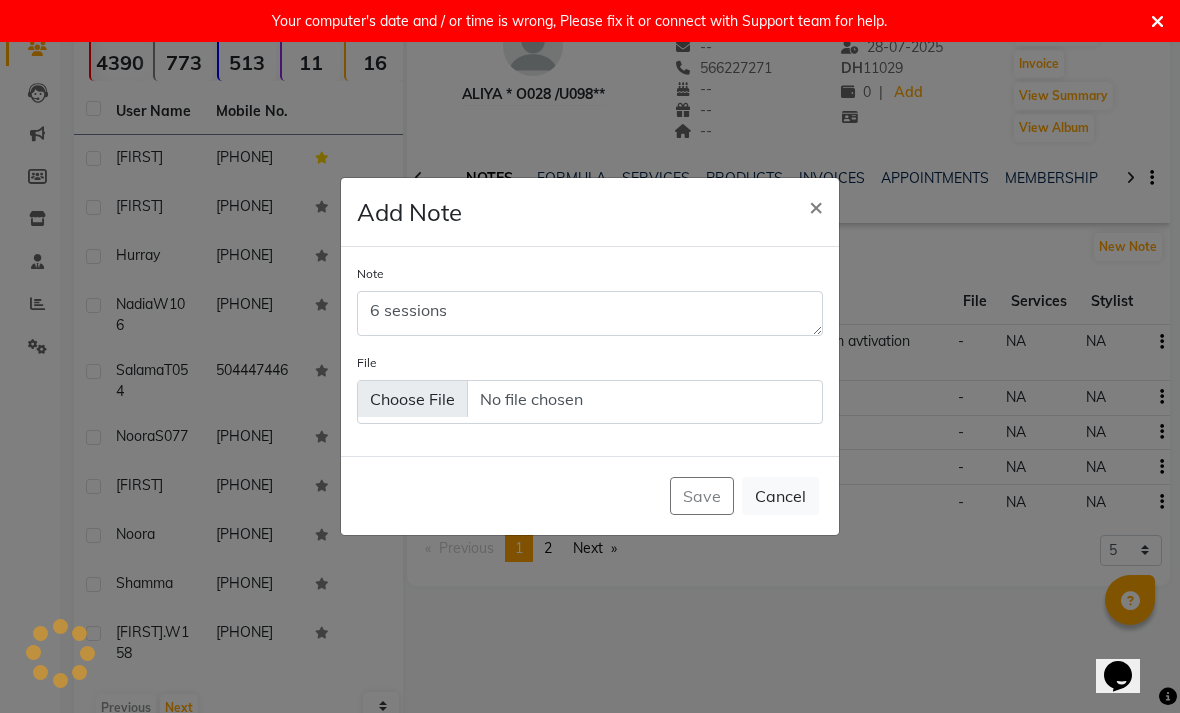 type 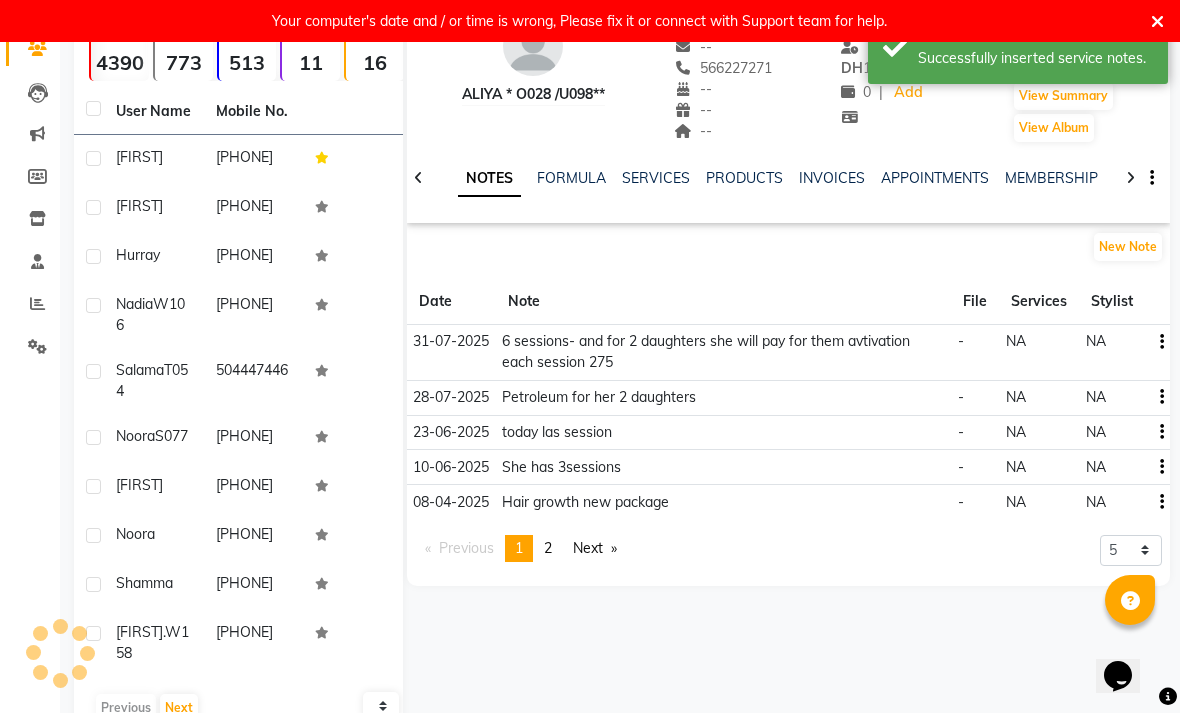 click on "Previous  page  1 / 2  You're on page  1 page  2  Next  page 5 10 50 100 500" 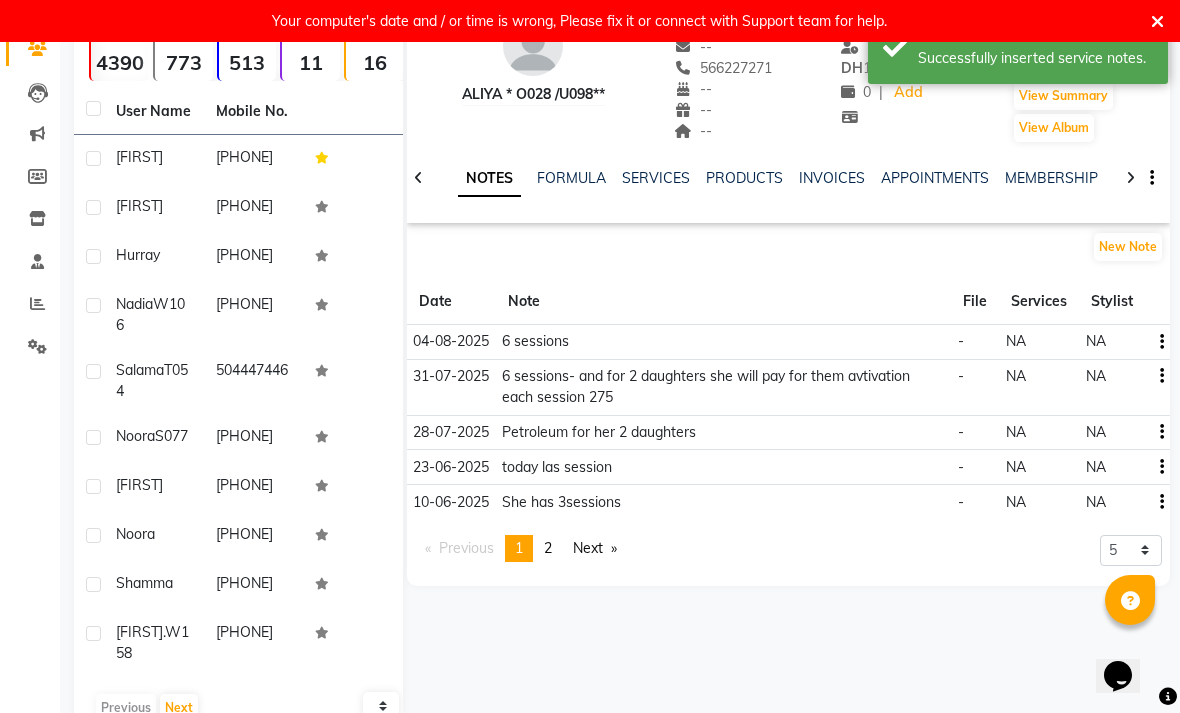 click on "SERVICES" 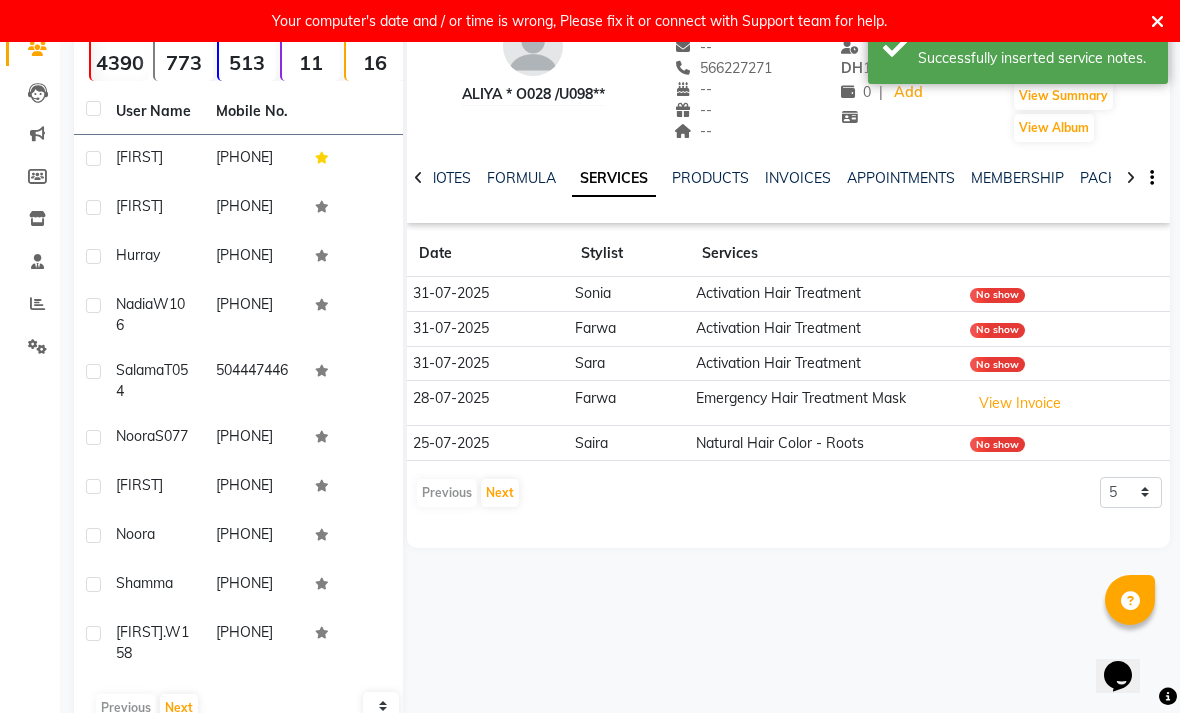 click on "NOTES" 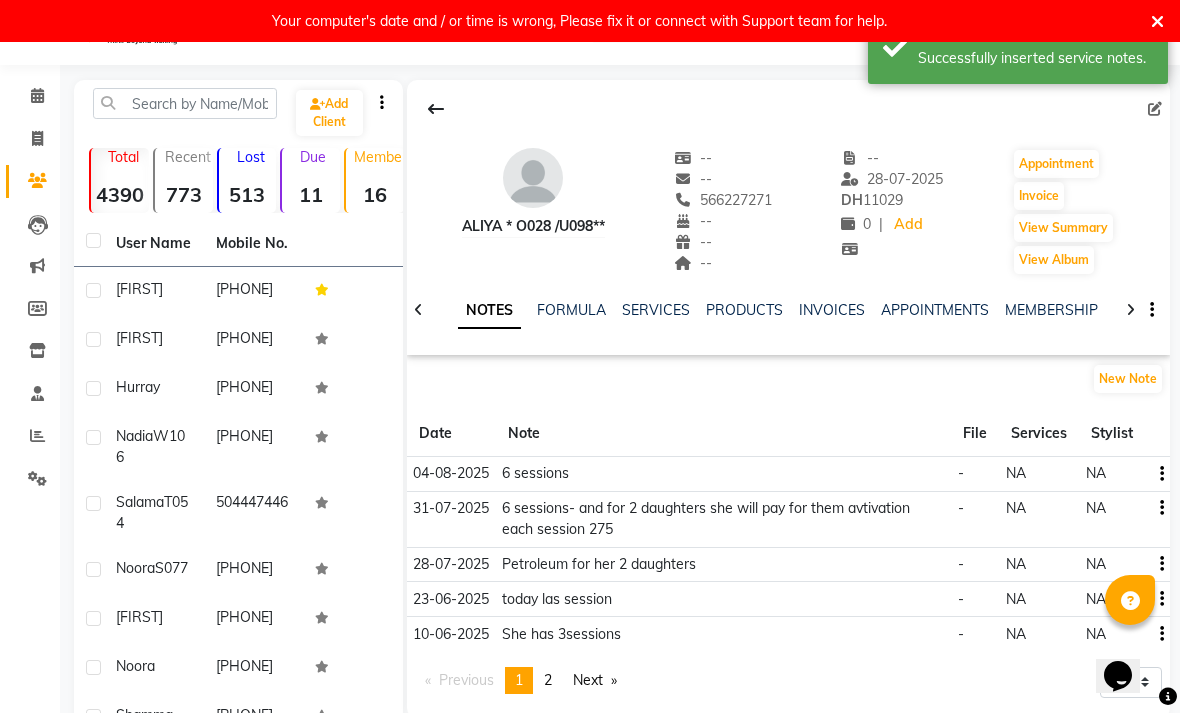 click 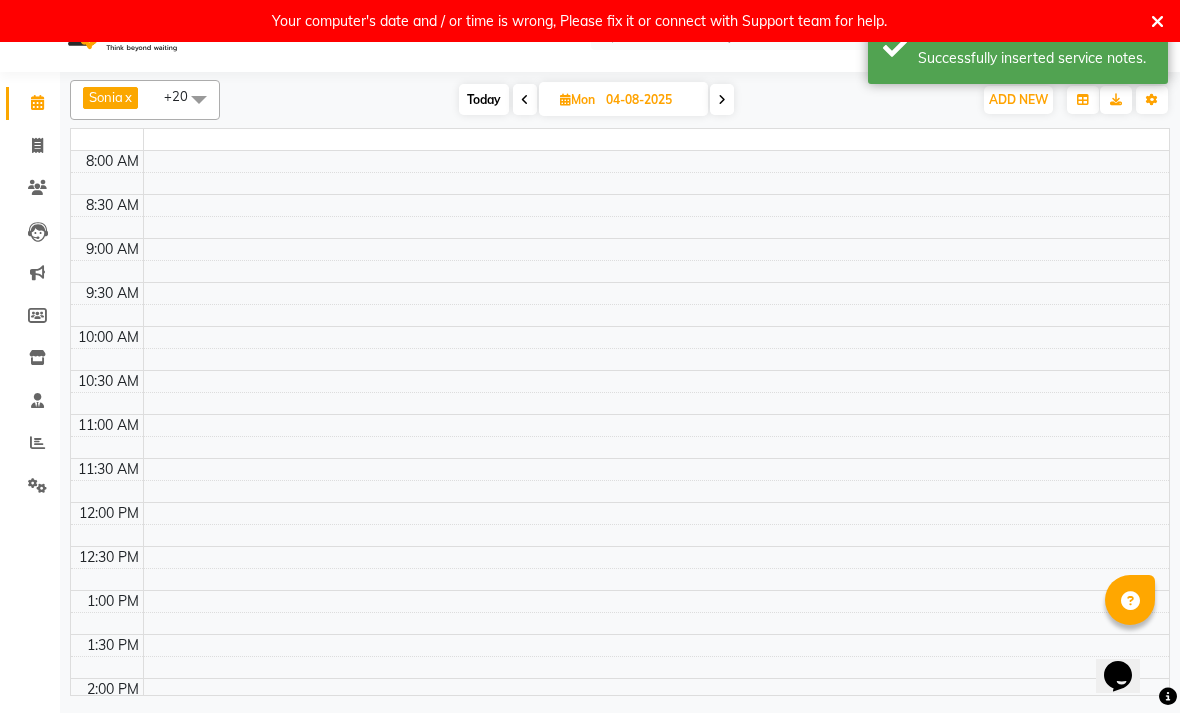 scroll, scrollTop: 42, scrollLeft: 0, axis: vertical 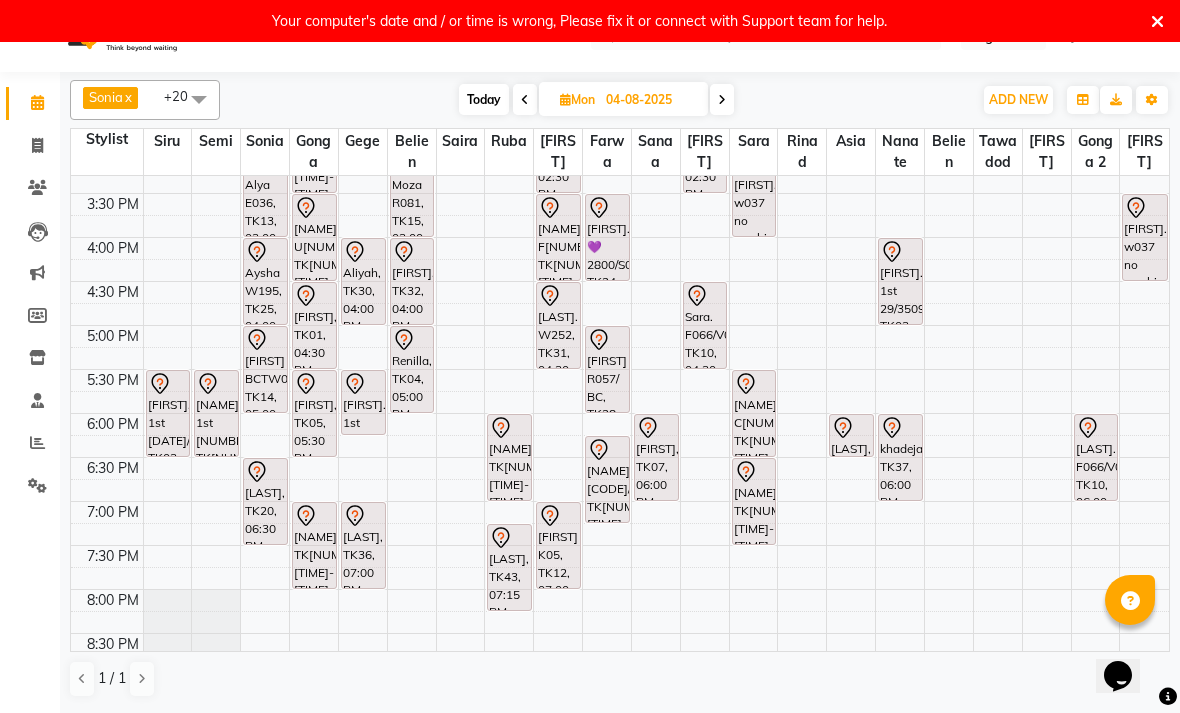 click on "[NAME], TK[NUMBER], [TIME]-[TIME], Hair Growth Treatment" at bounding box center [754, 501] 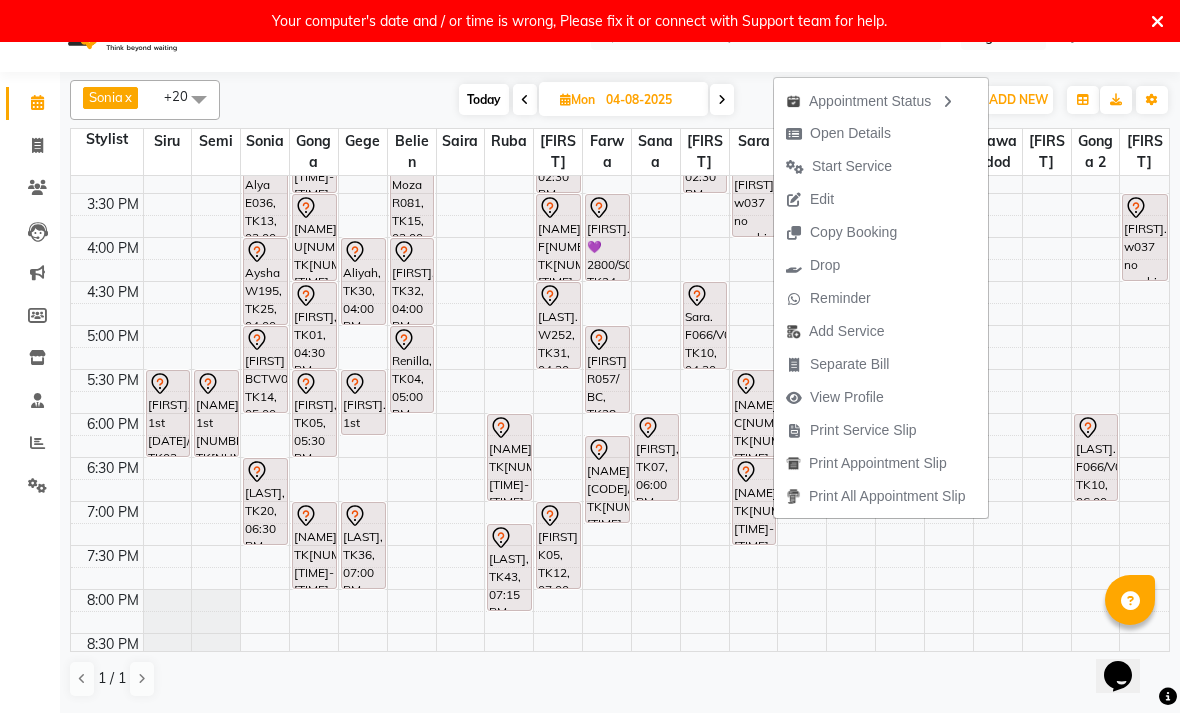 click on "Open Details" at bounding box center [850, 133] 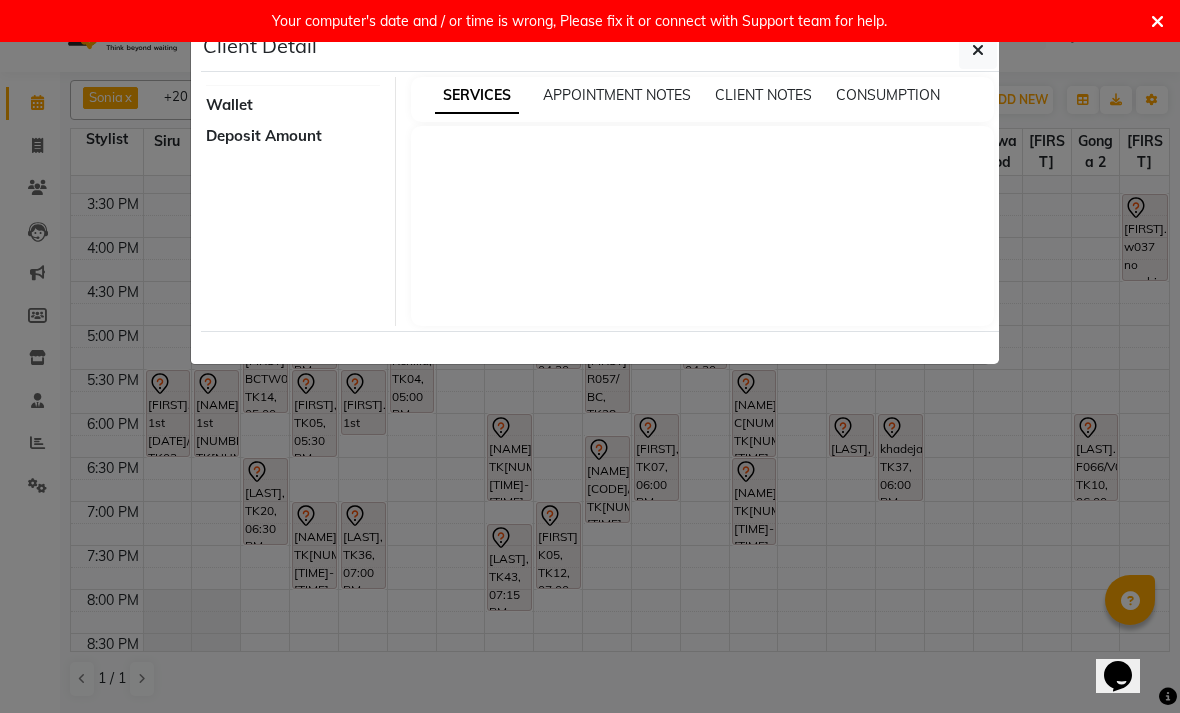 select on "7" 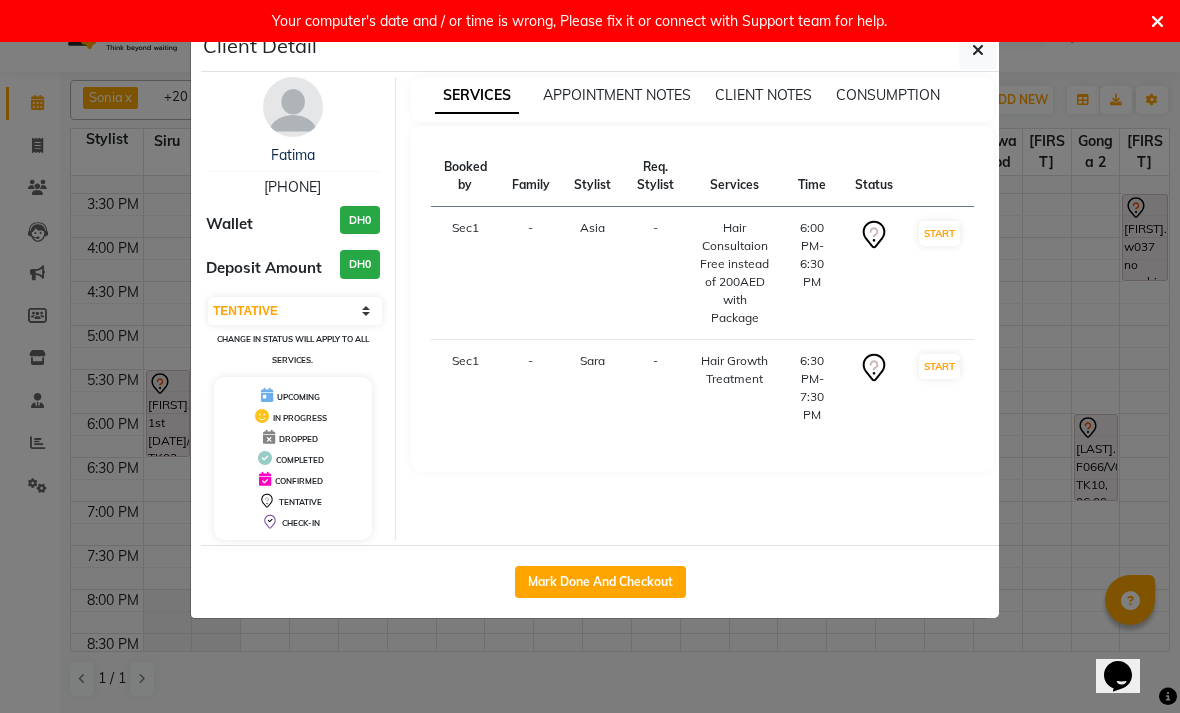 click at bounding box center [293, 107] 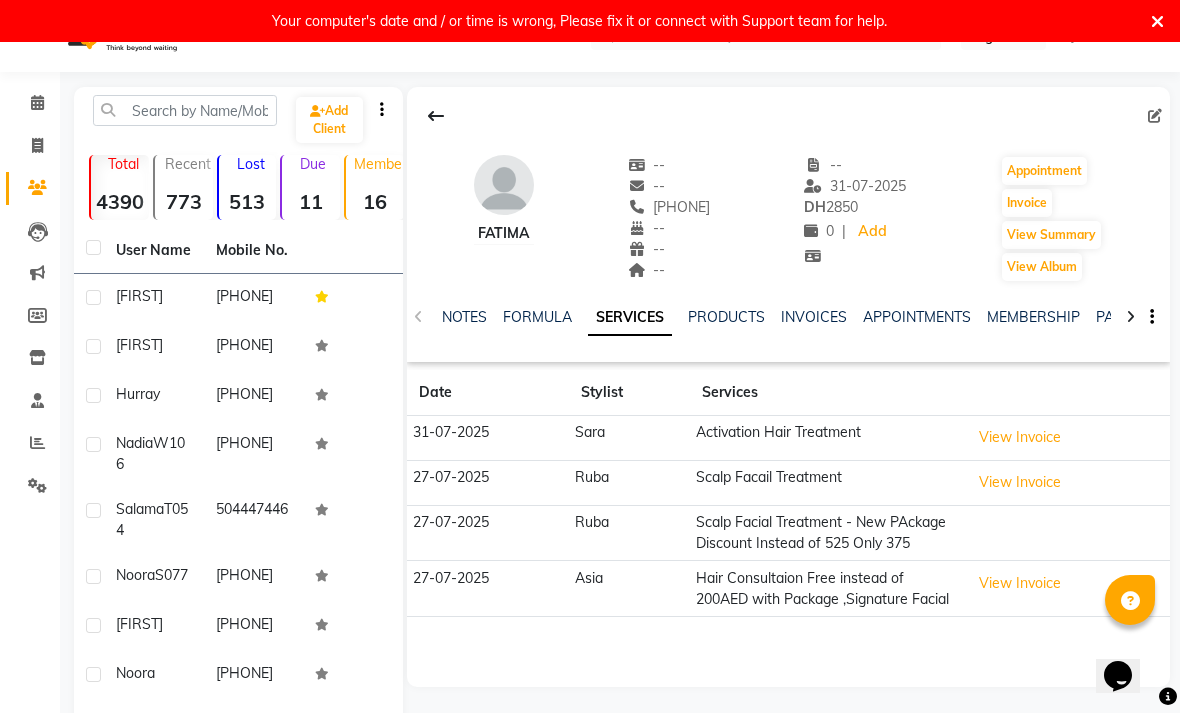click on "NOTES FORMULA SERVICES PRODUCTS INVOICES APPOINTMENTS MEMBERSHIP PACKAGES VOUCHERS GIFTCARDS POINTS FORMS FAMILY CARDS WALLET" 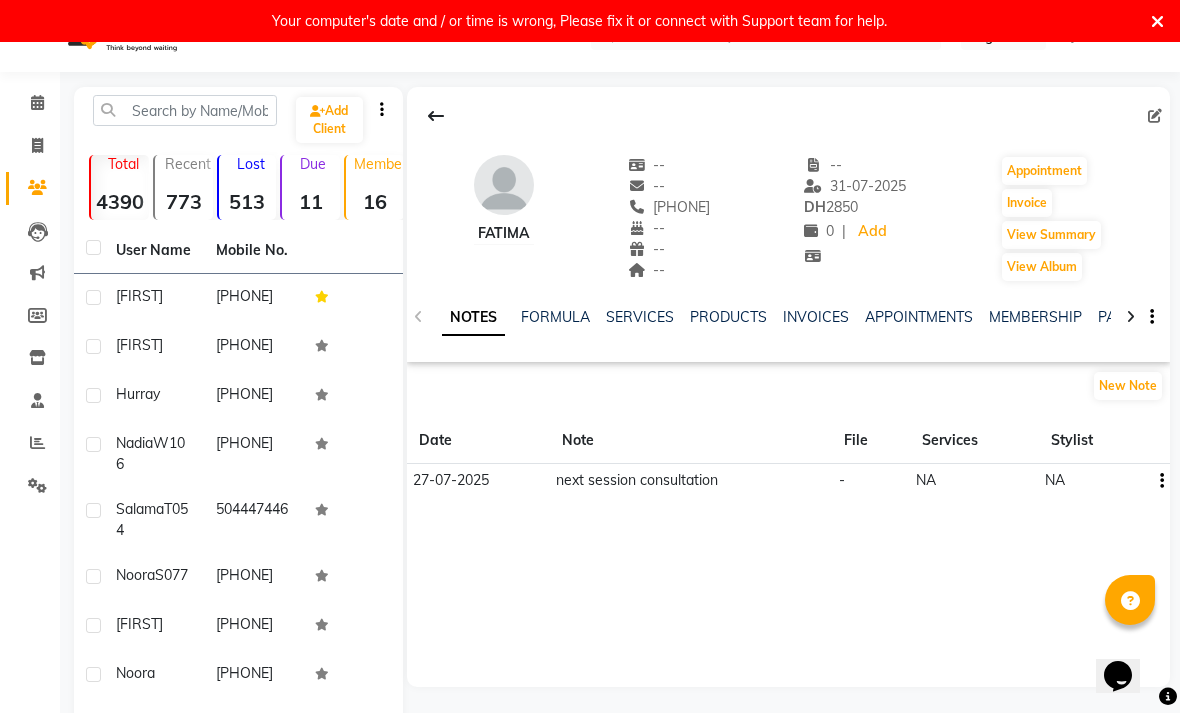click on "New Note" 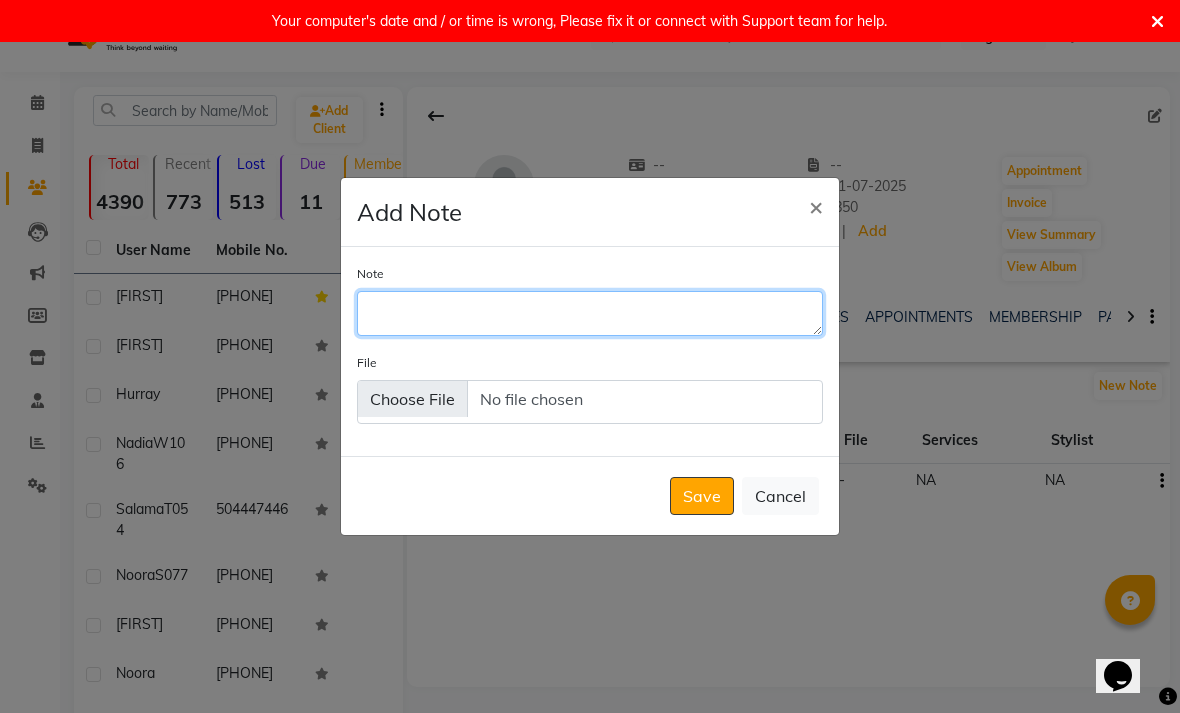 click on "Note" at bounding box center [590, 313] 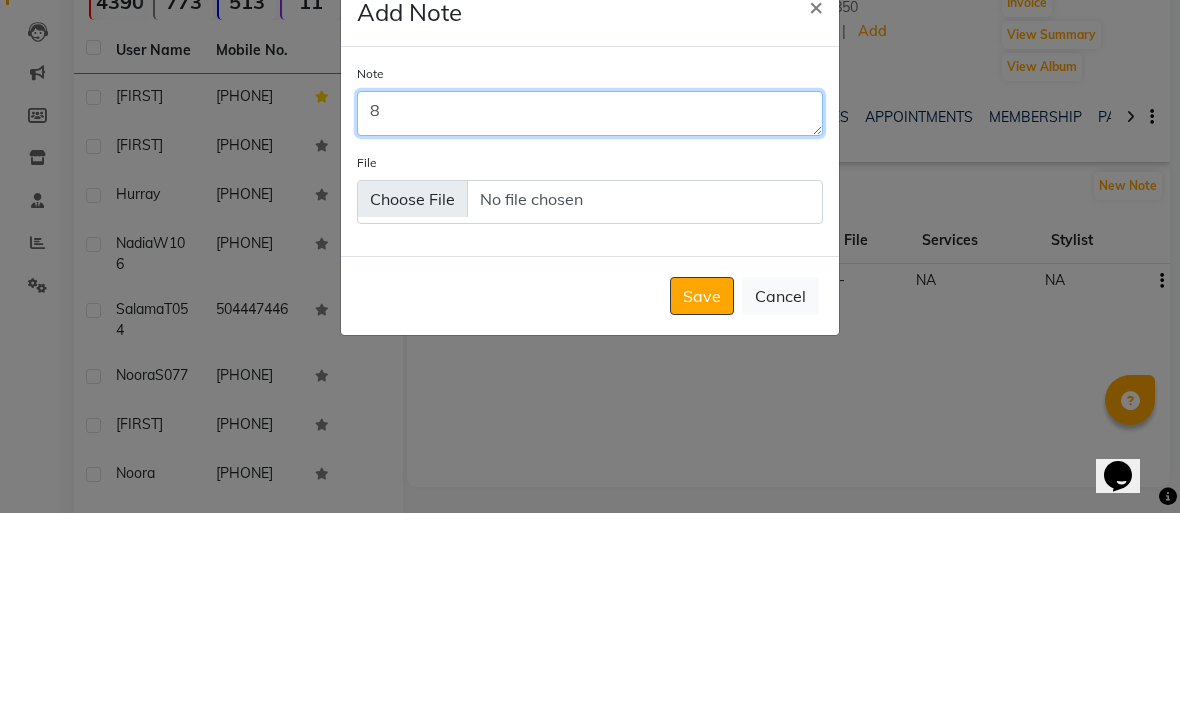 type on "8" 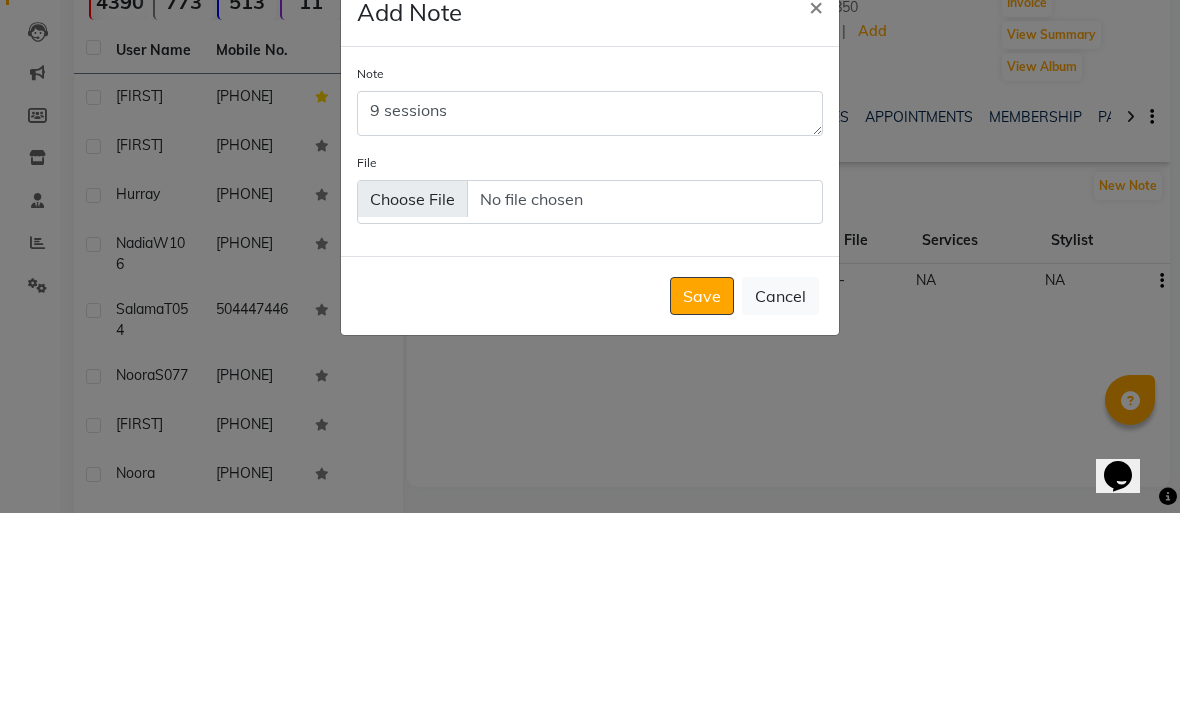 scroll, scrollTop: 242, scrollLeft: 0, axis: vertical 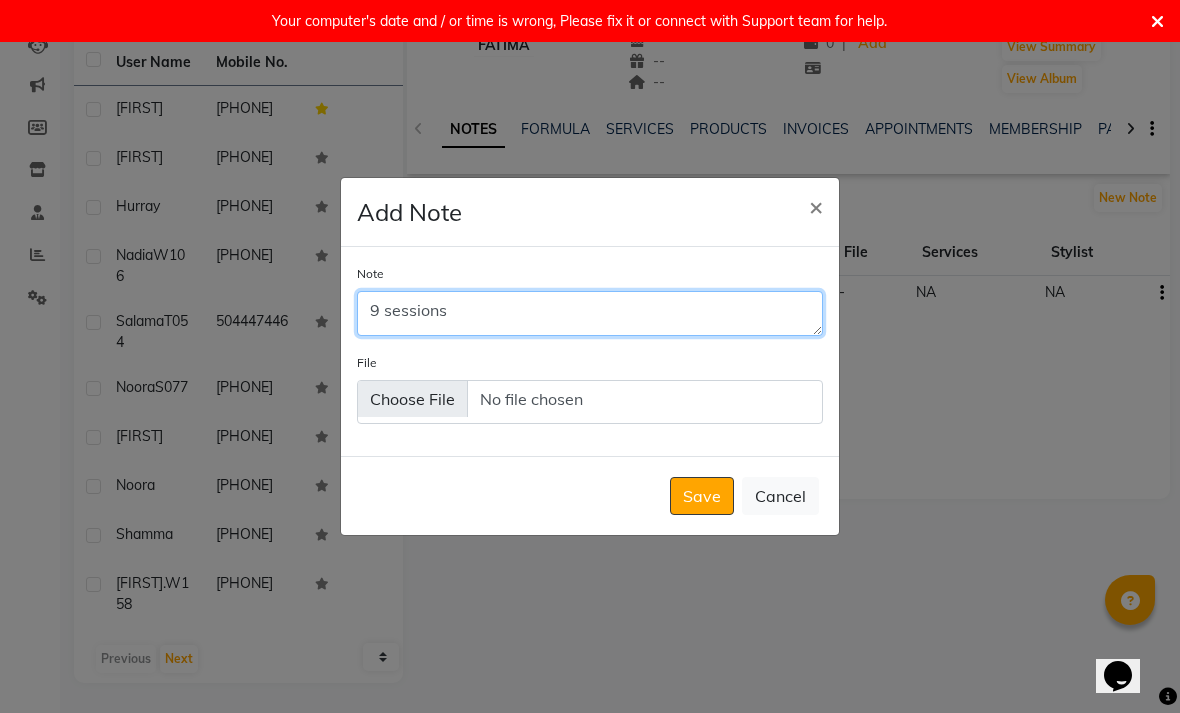 type on "9 sessions" 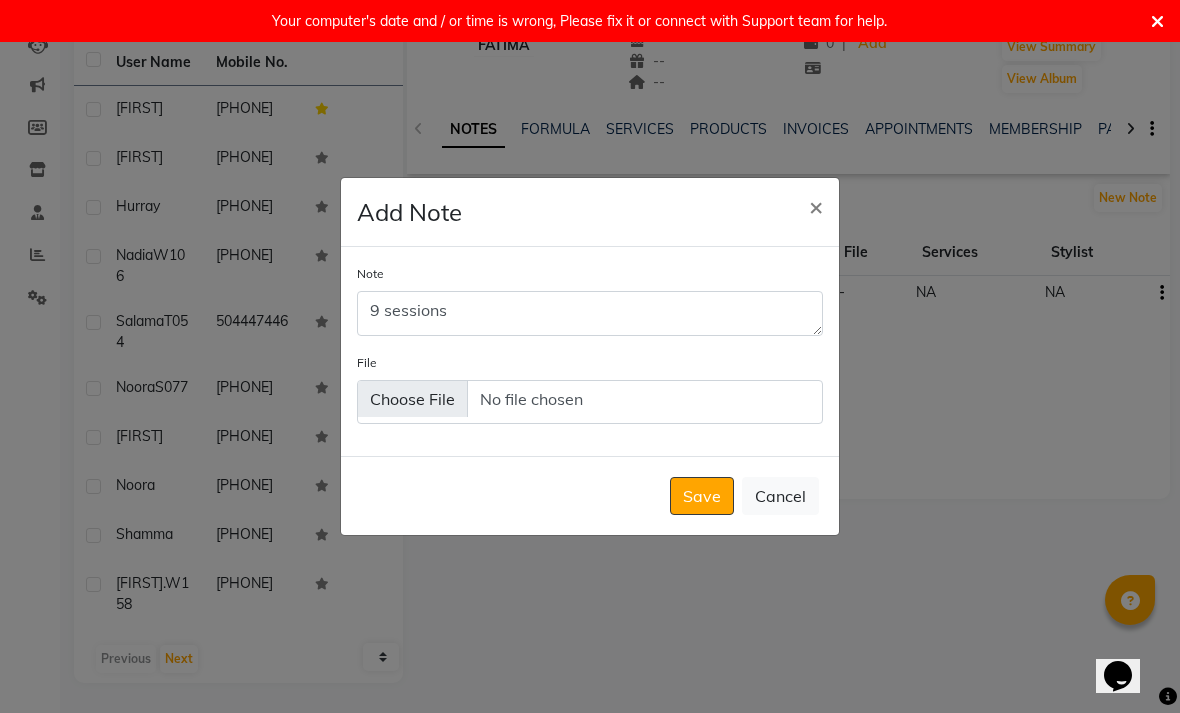 click on "Save" 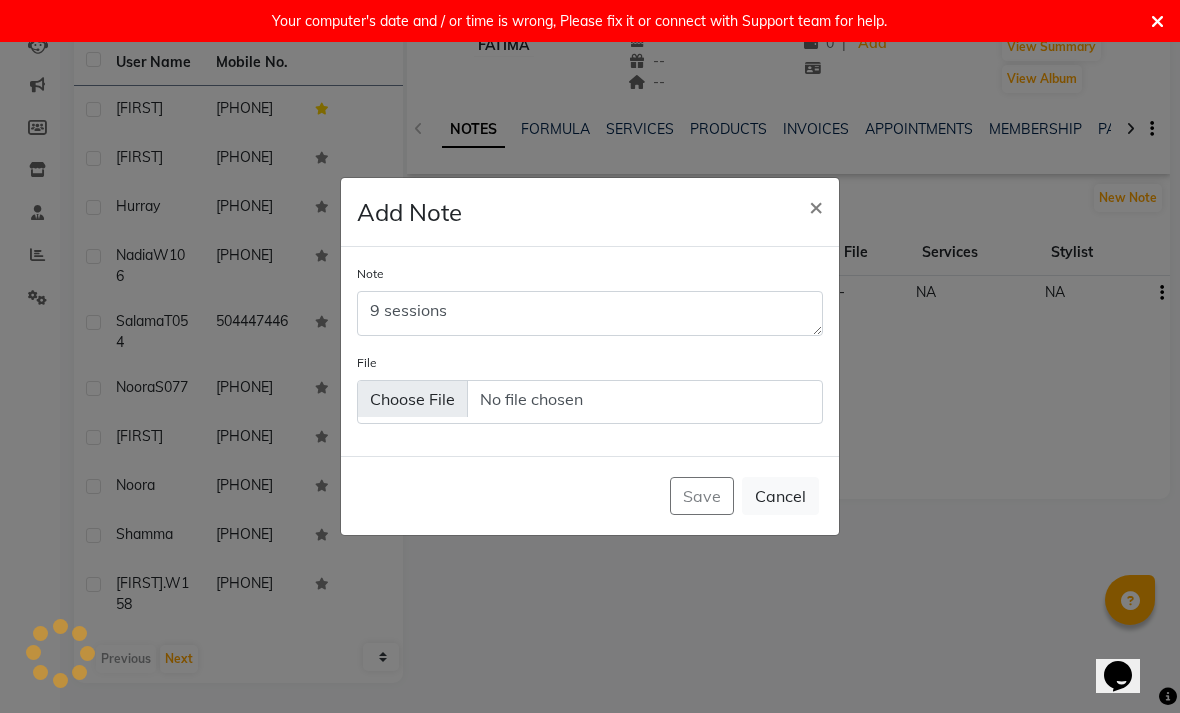 type 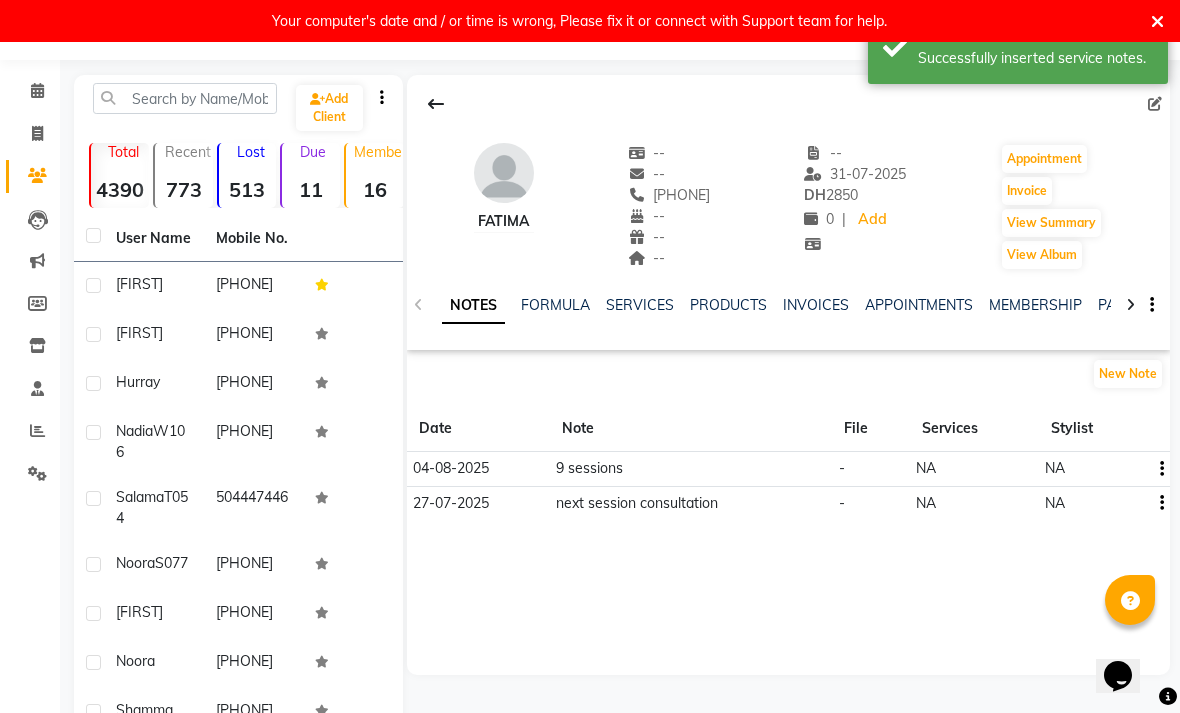 scroll, scrollTop: 0, scrollLeft: 0, axis: both 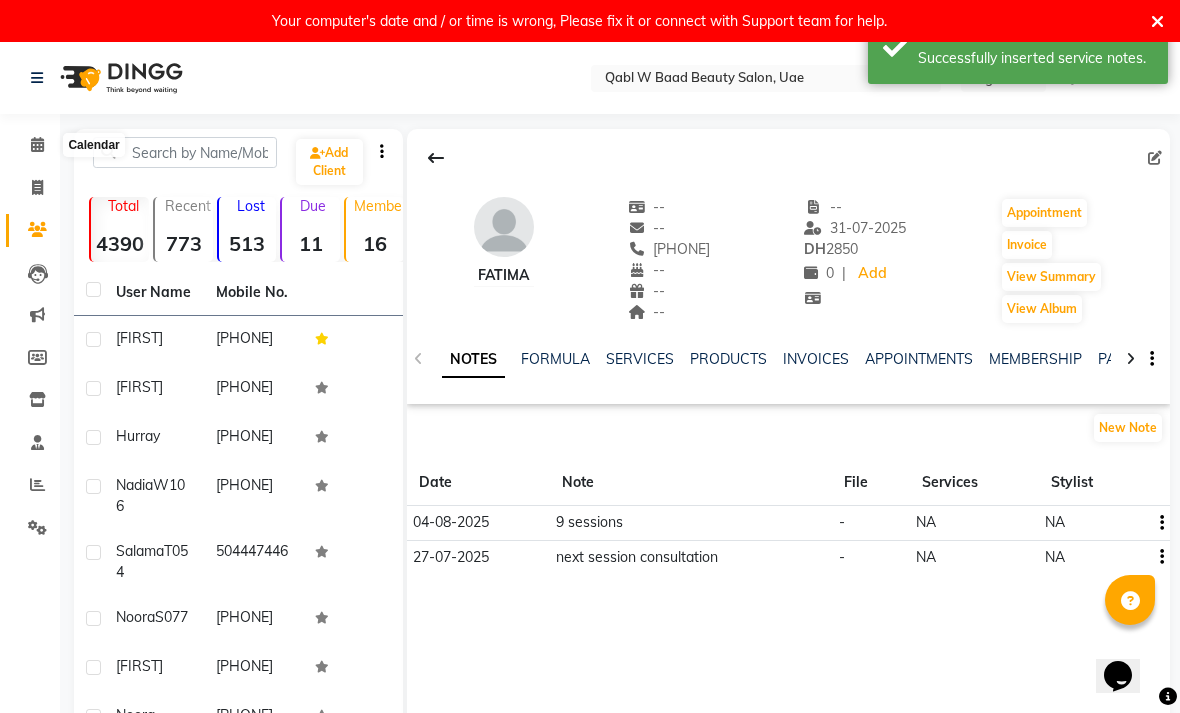 click 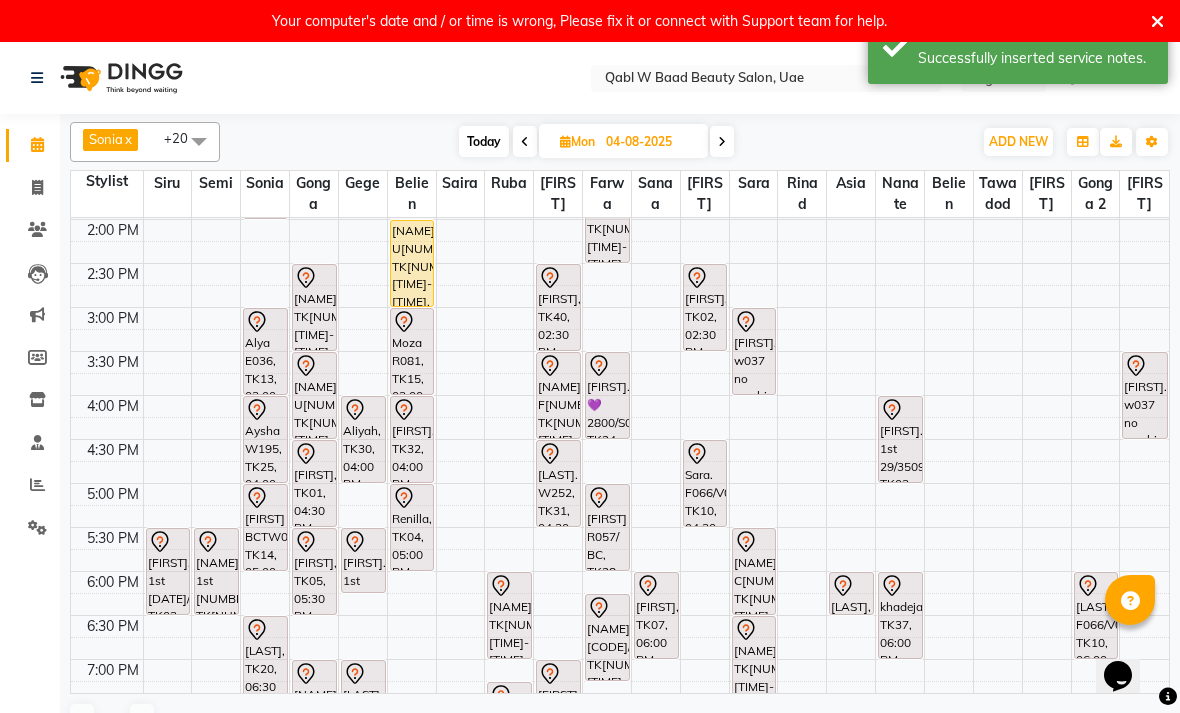 scroll, scrollTop: 361, scrollLeft: 0, axis: vertical 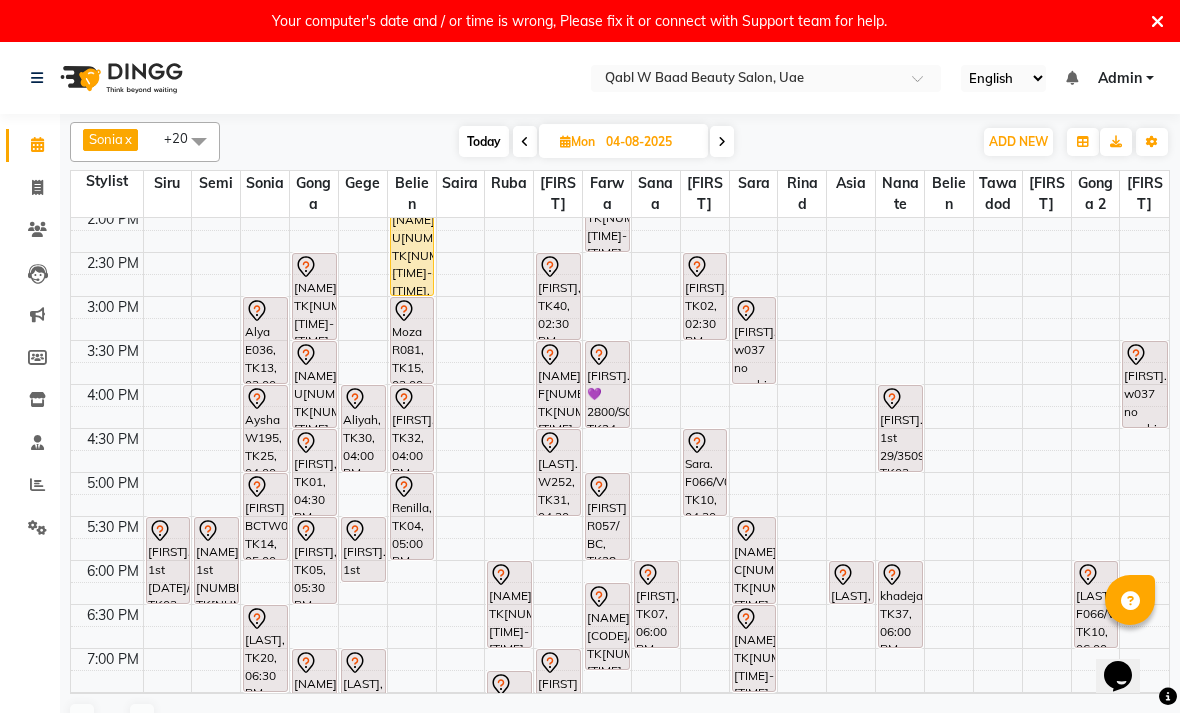 click on "[FIRST]. w037 no machine, TK35, 03:00 PM-04:00 PM, Scalp Facial Treatment" at bounding box center (754, 340) 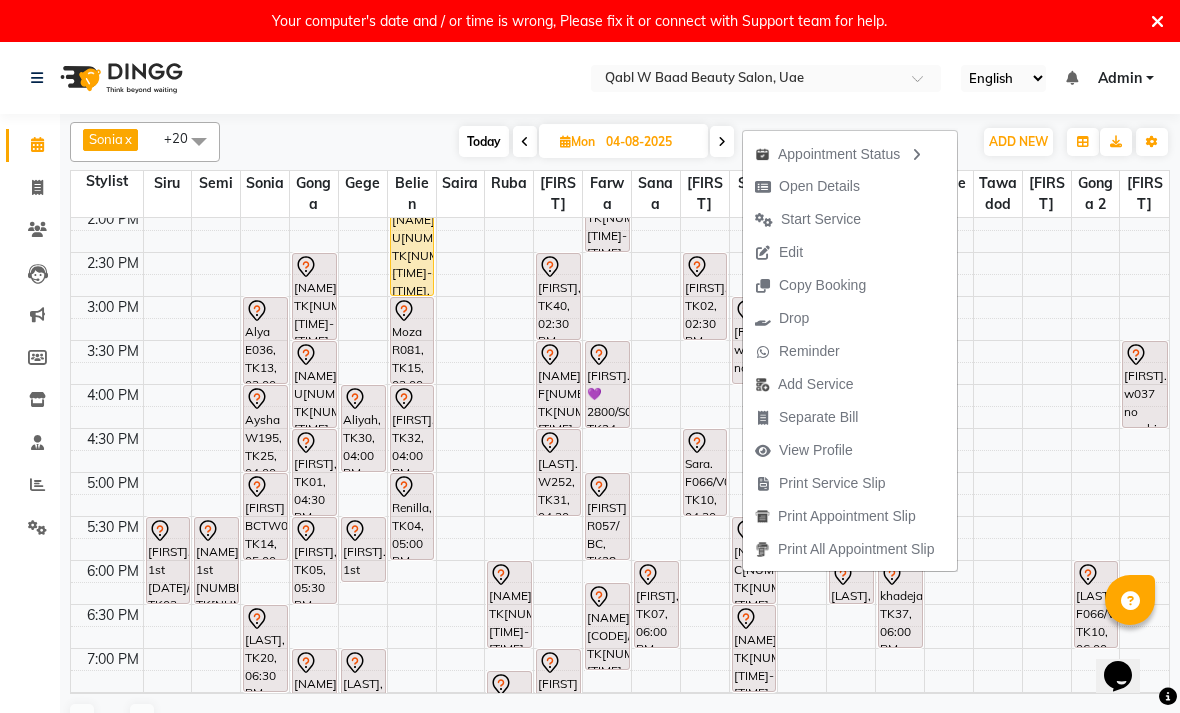 click on "Open Details" at bounding box center [819, 186] 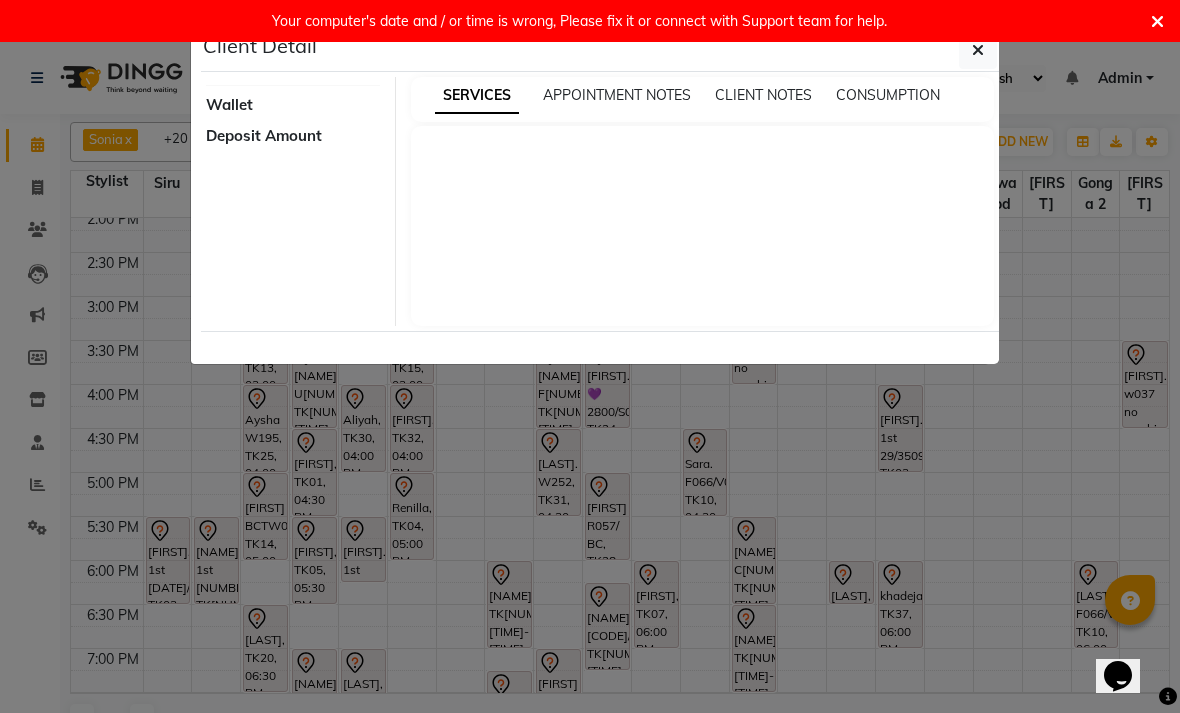 select on "7" 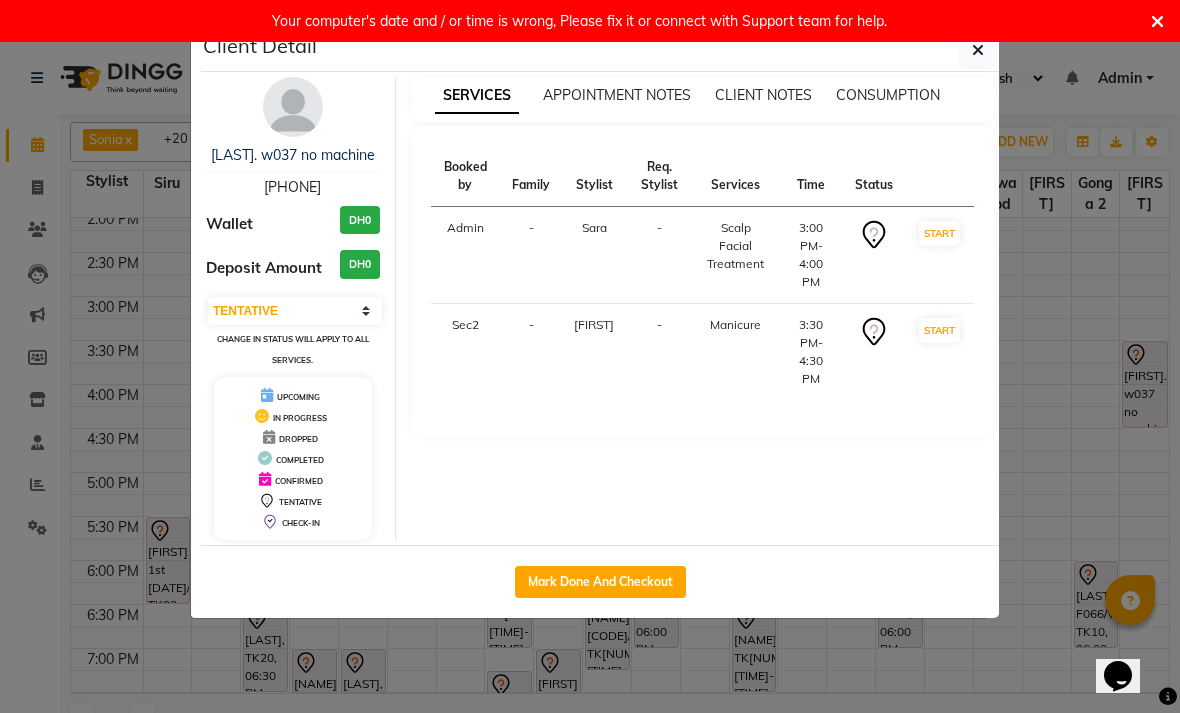 click on "[LAST]. w037 no machine" at bounding box center [293, 155] 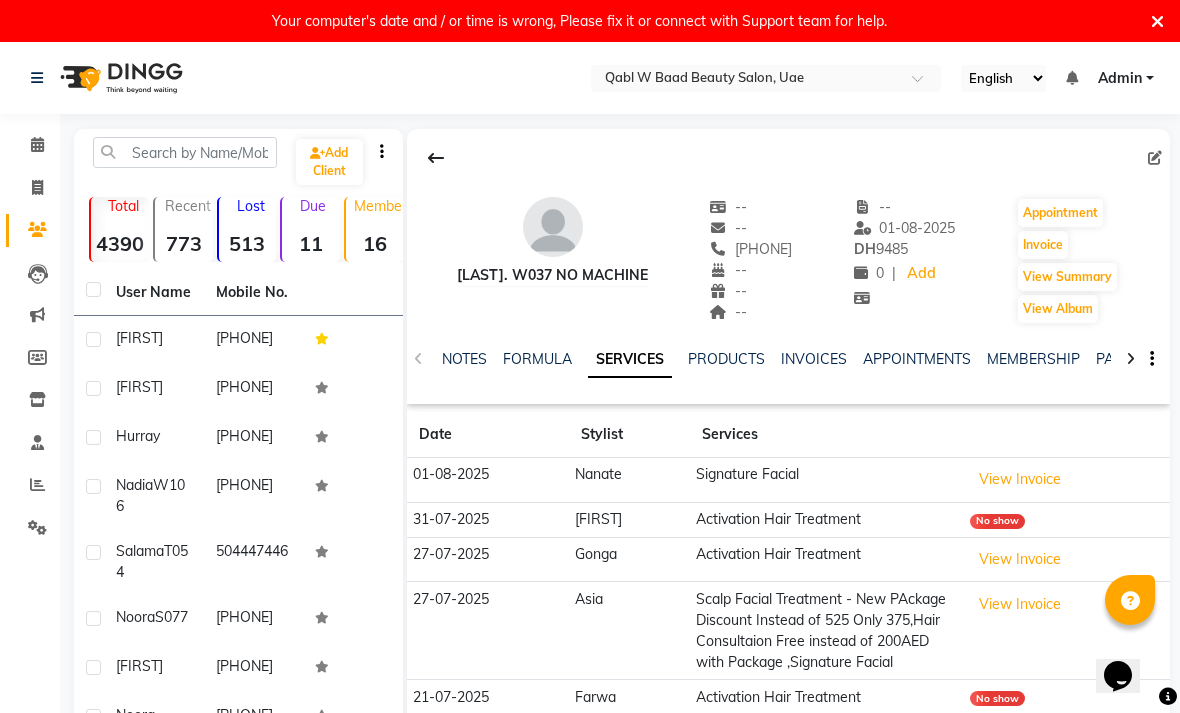 click on "NOTES" 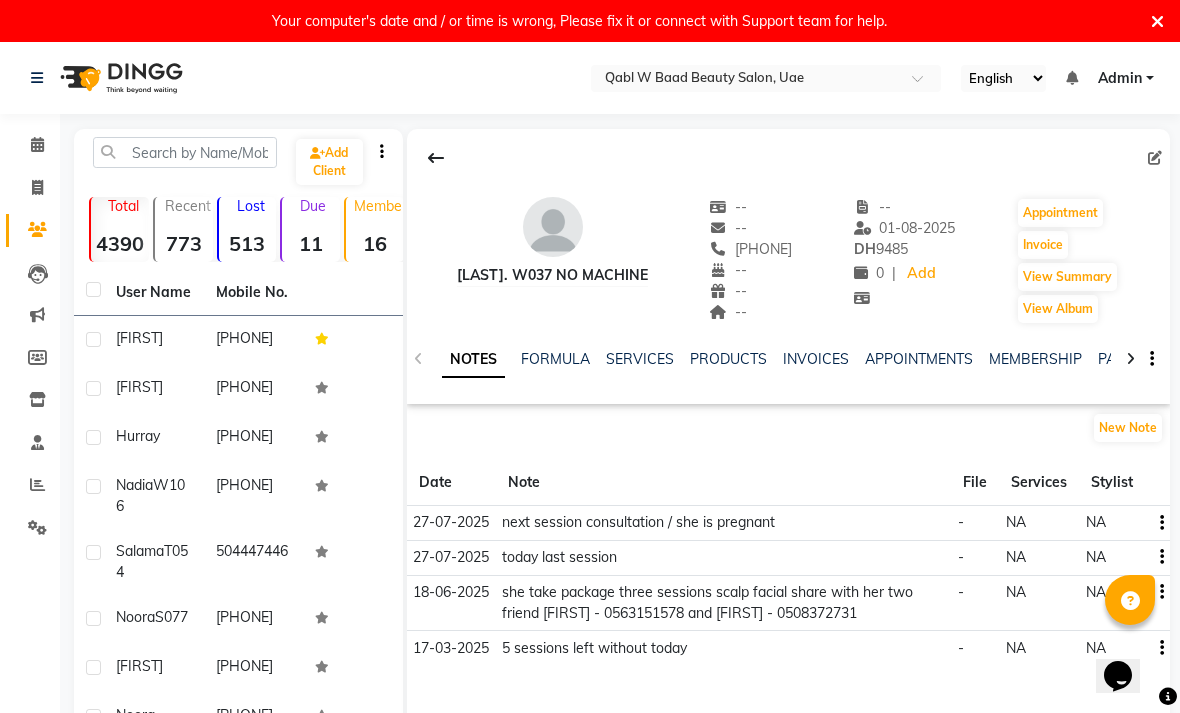 click on "SERVICES" 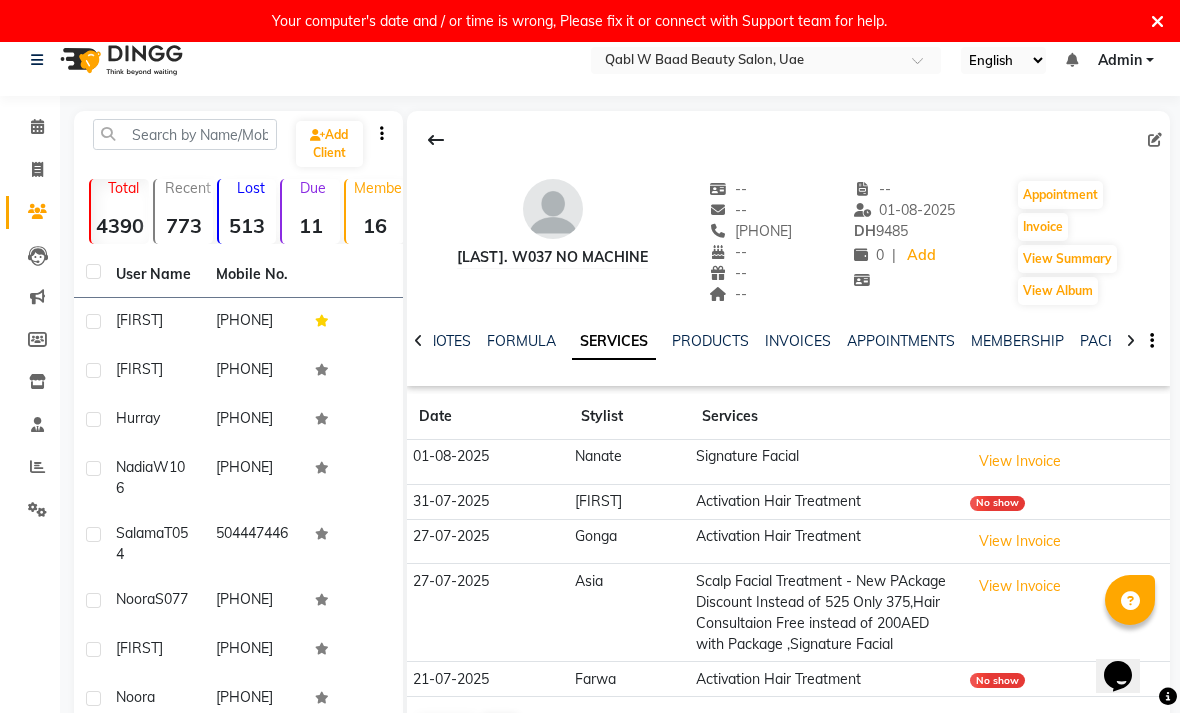 scroll, scrollTop: 22, scrollLeft: 0, axis: vertical 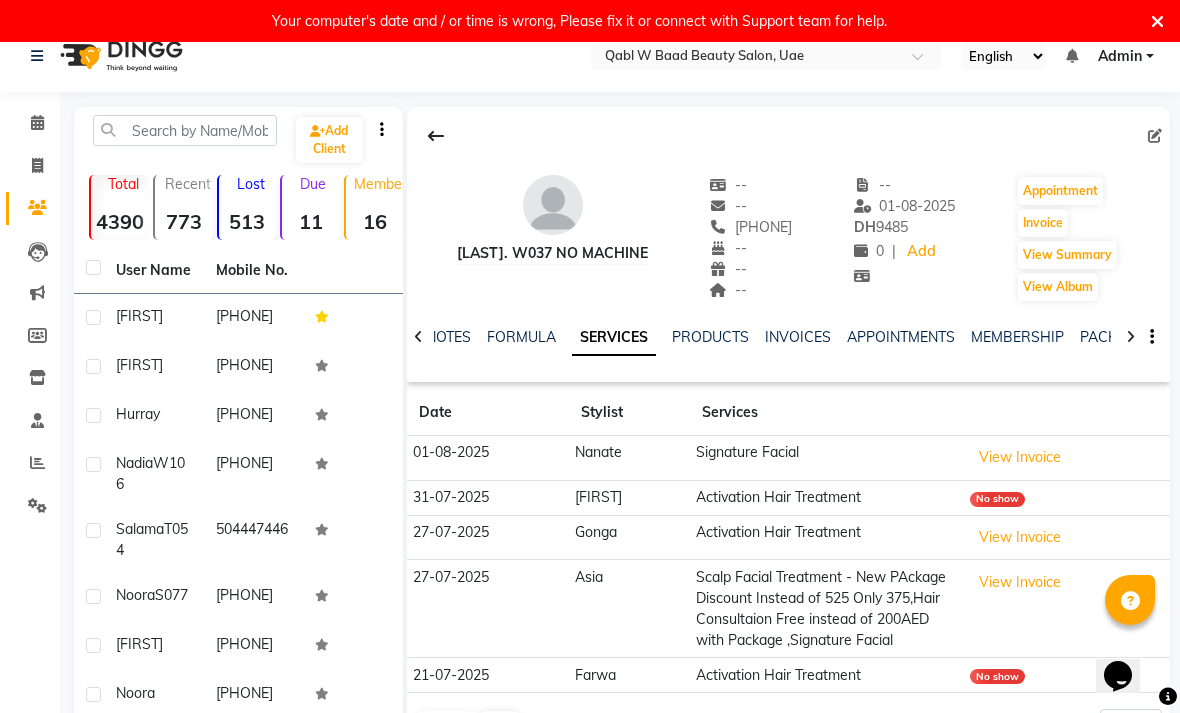 click on "View Invoice" 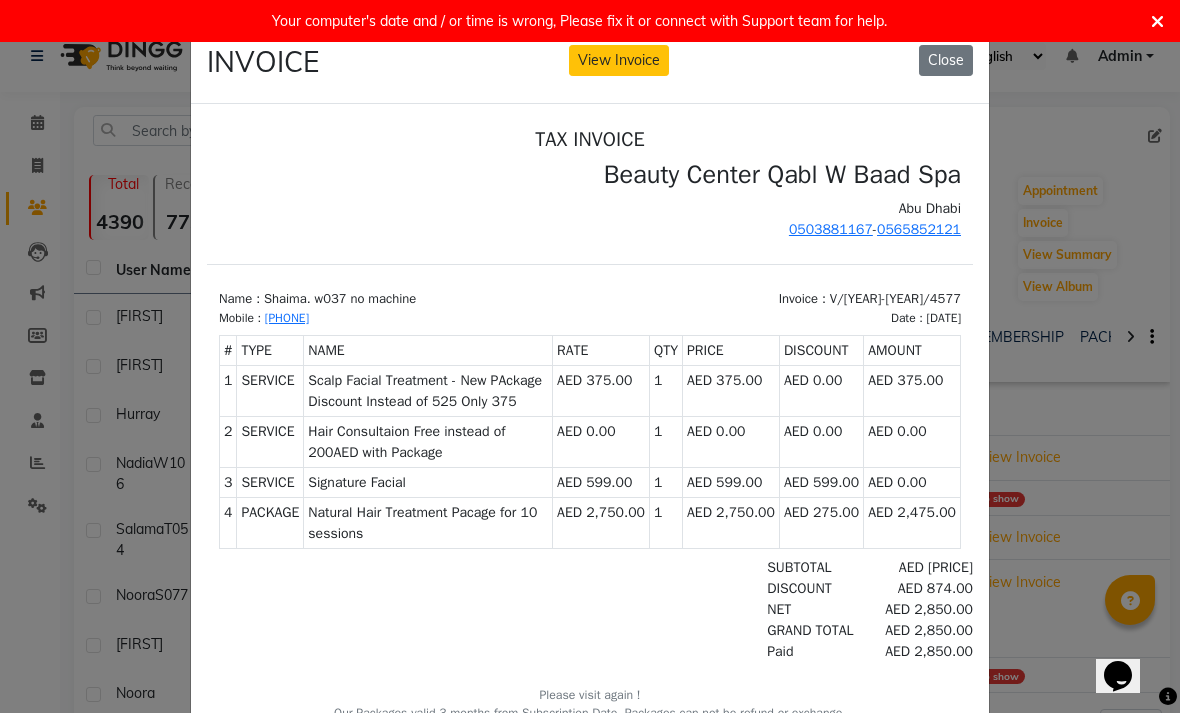 scroll, scrollTop: 16, scrollLeft: 0, axis: vertical 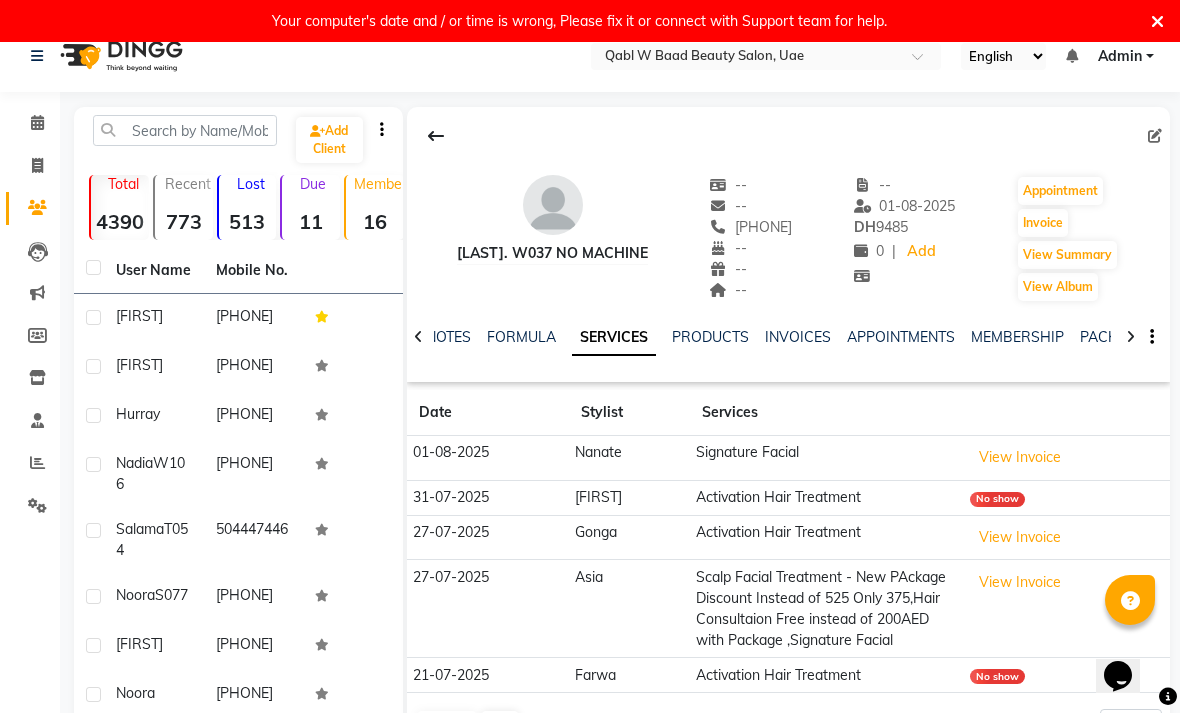 click on "NOTES FORMULA SERVICES PRODUCTS INVOICES APPOINTMENTS MEMBERSHIP PACKAGES VOUCHERS GIFTCARDS POINTS FORMS FAMILY CARDS WALLET" 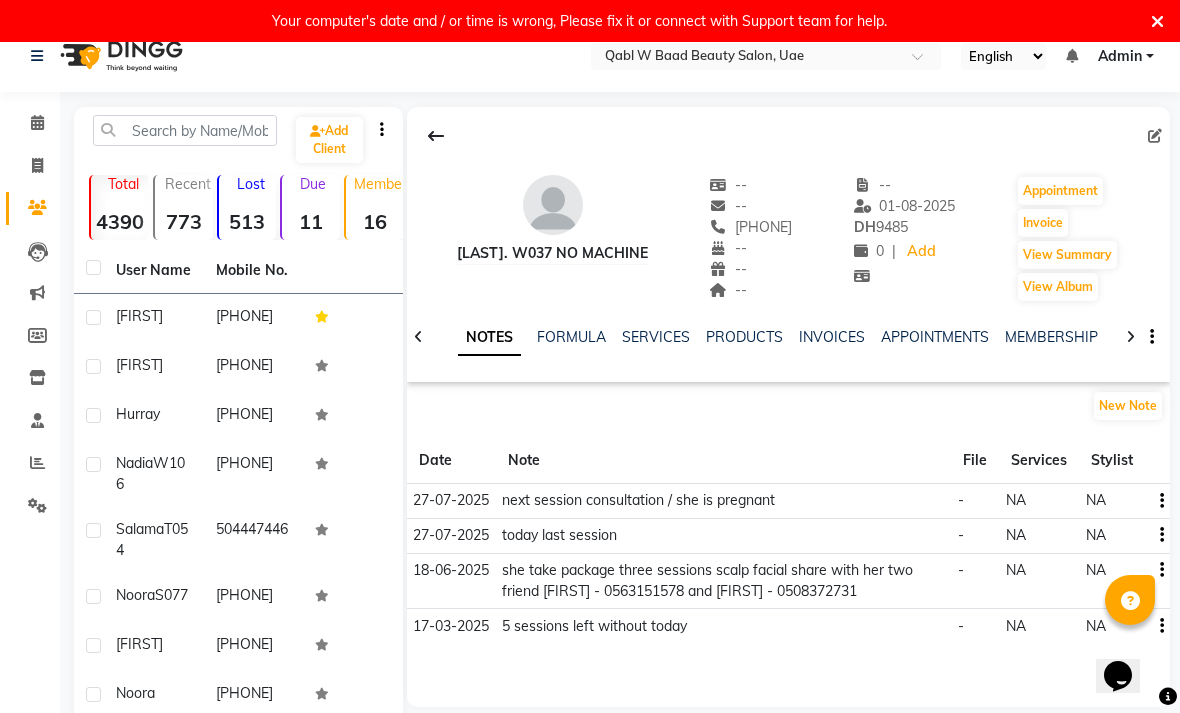 click on "FORMULA" 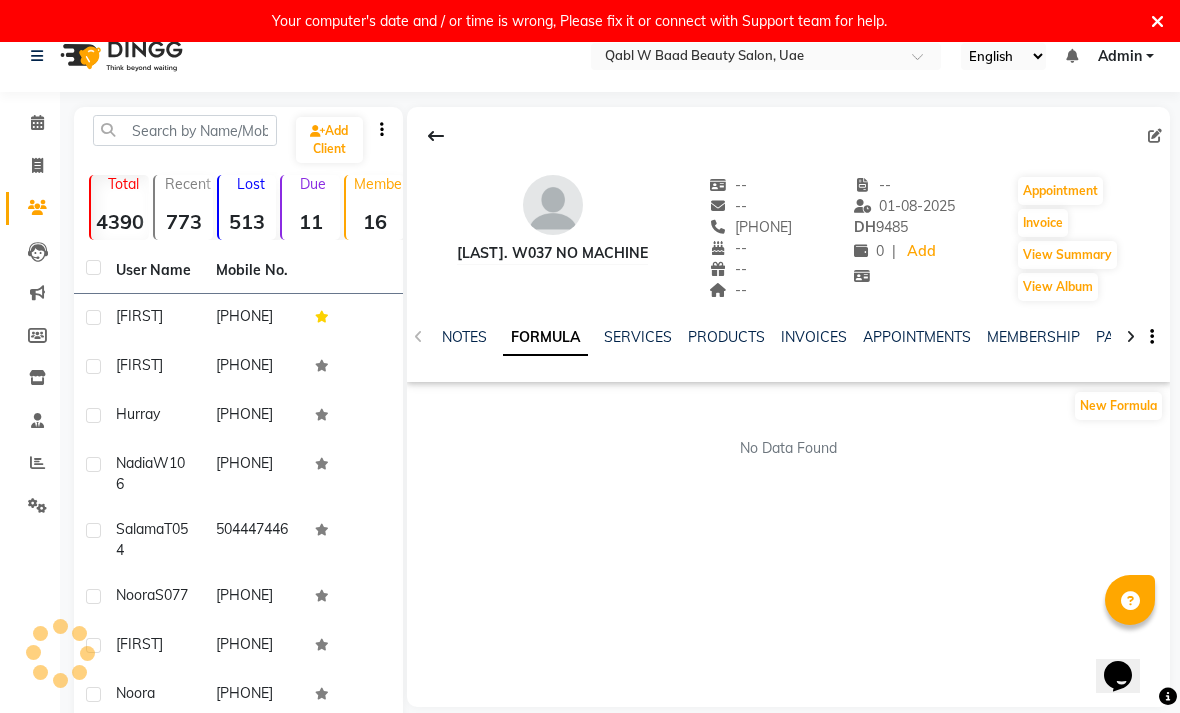 click on "SERVICES" 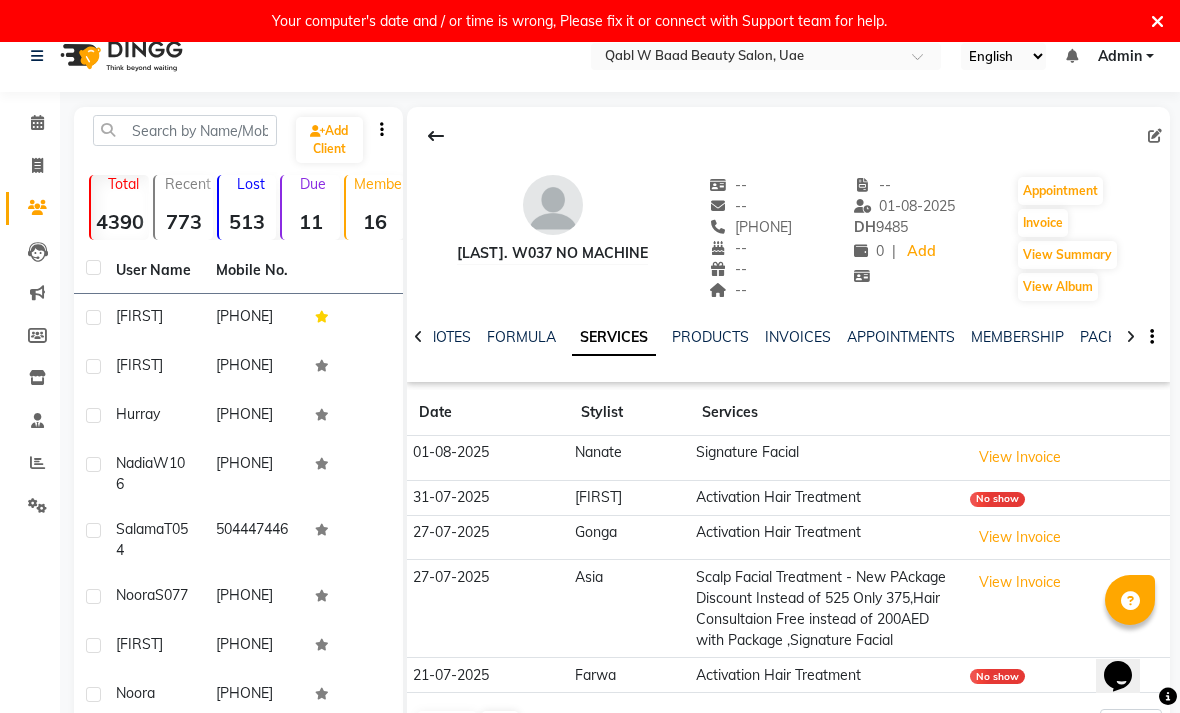 click on "NOTES" 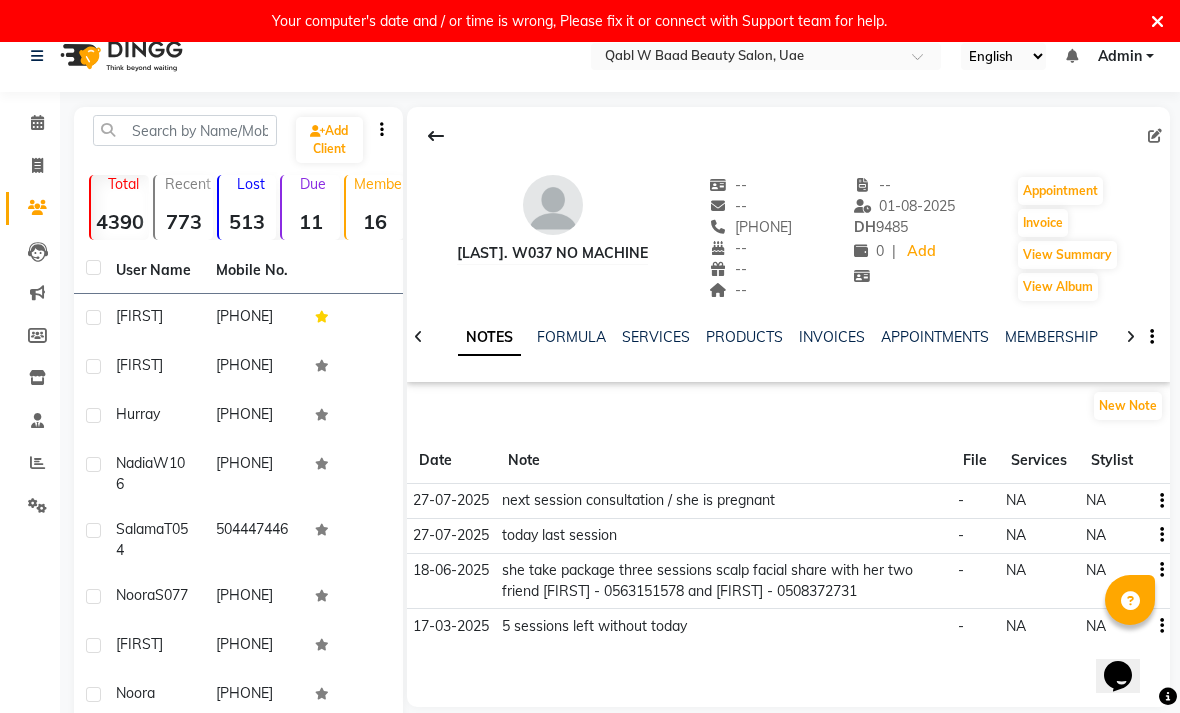 click on "New Note" 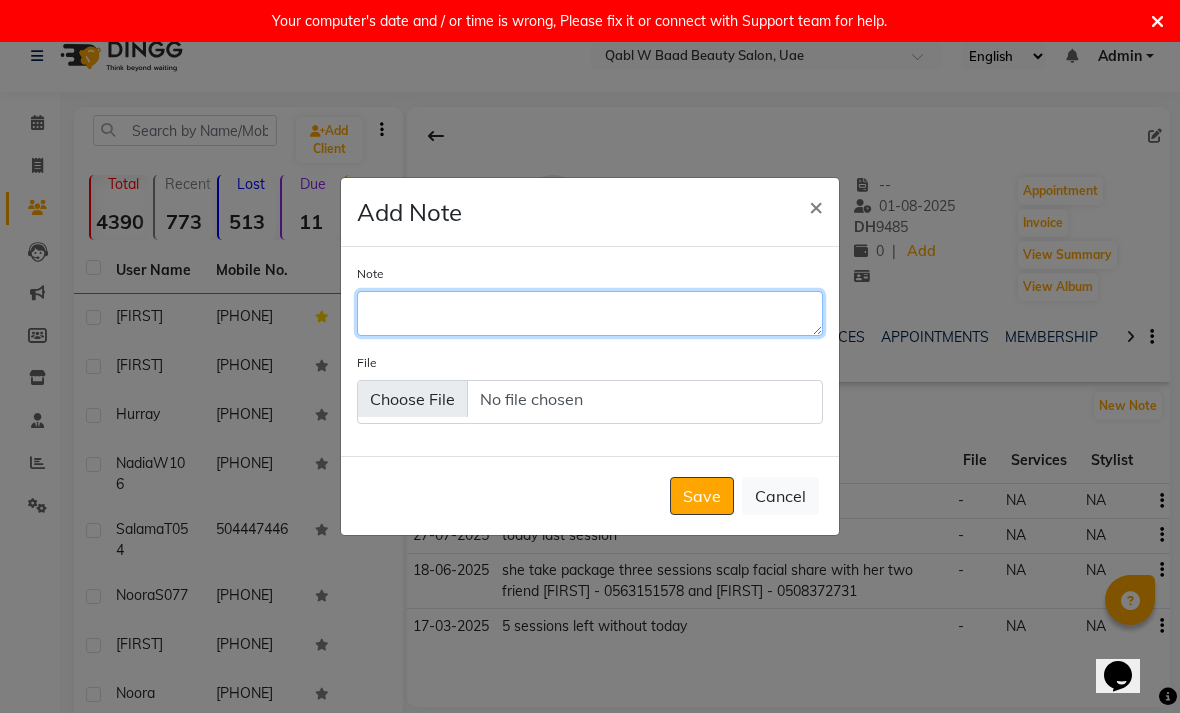click on "Note" at bounding box center (590, 313) 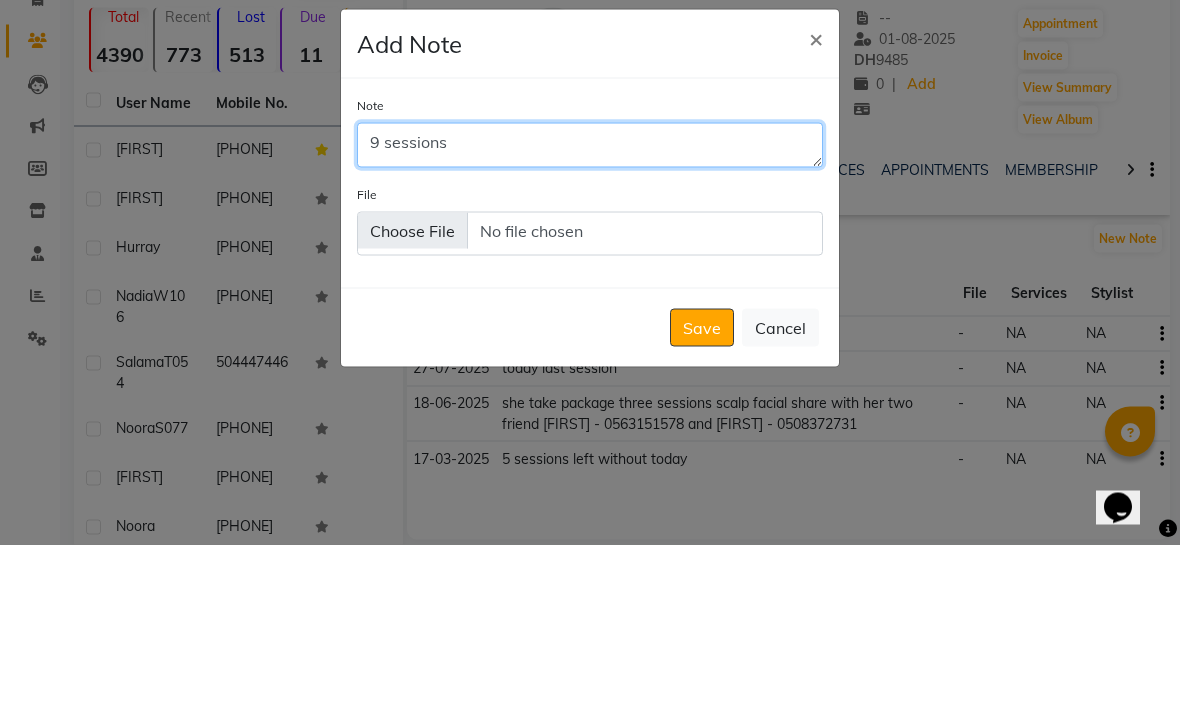 type on "9 sessions" 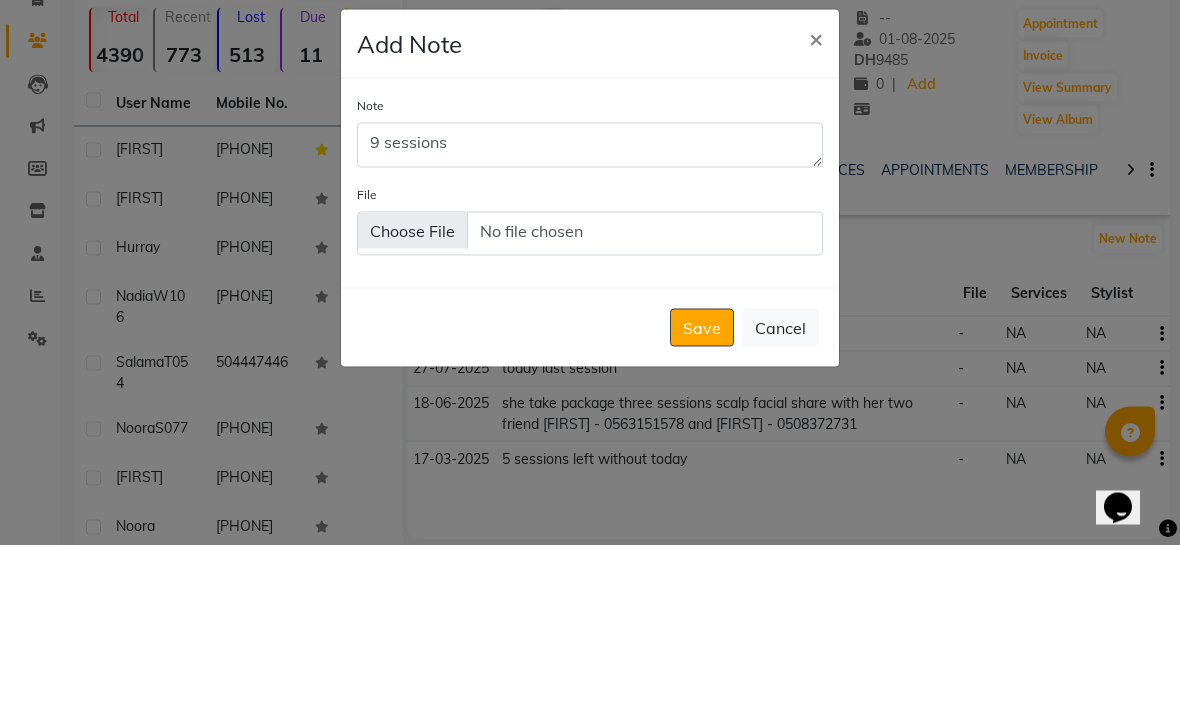 click on "Save" 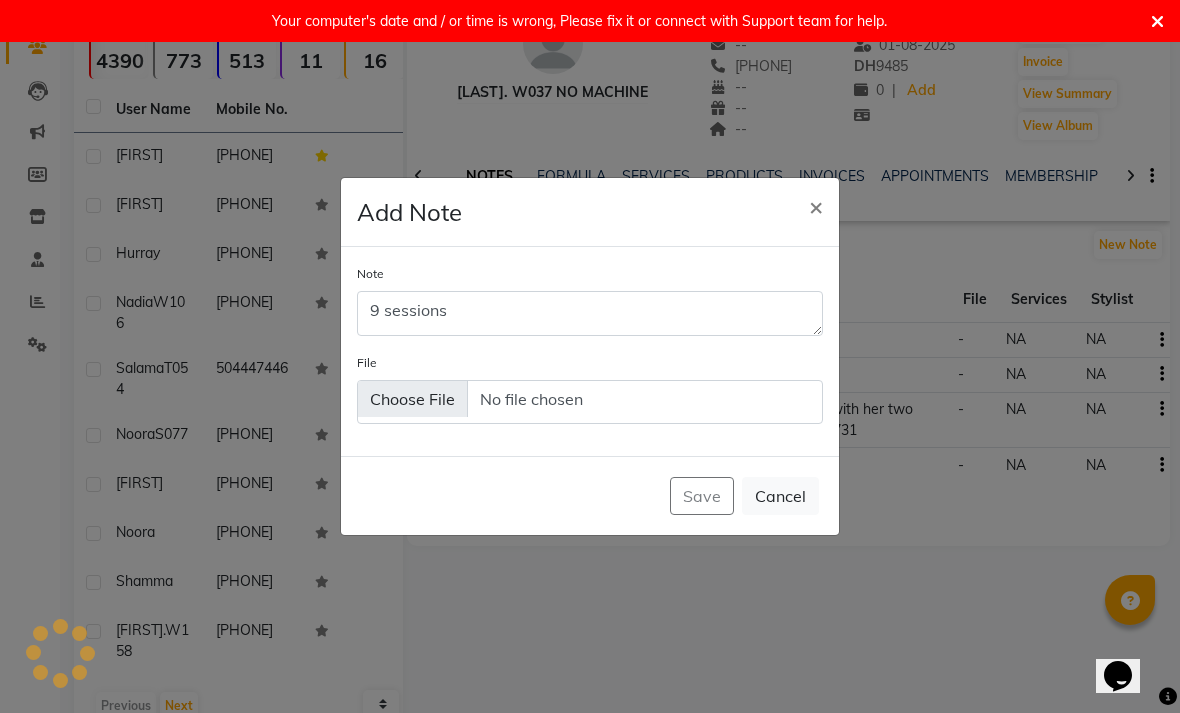 type 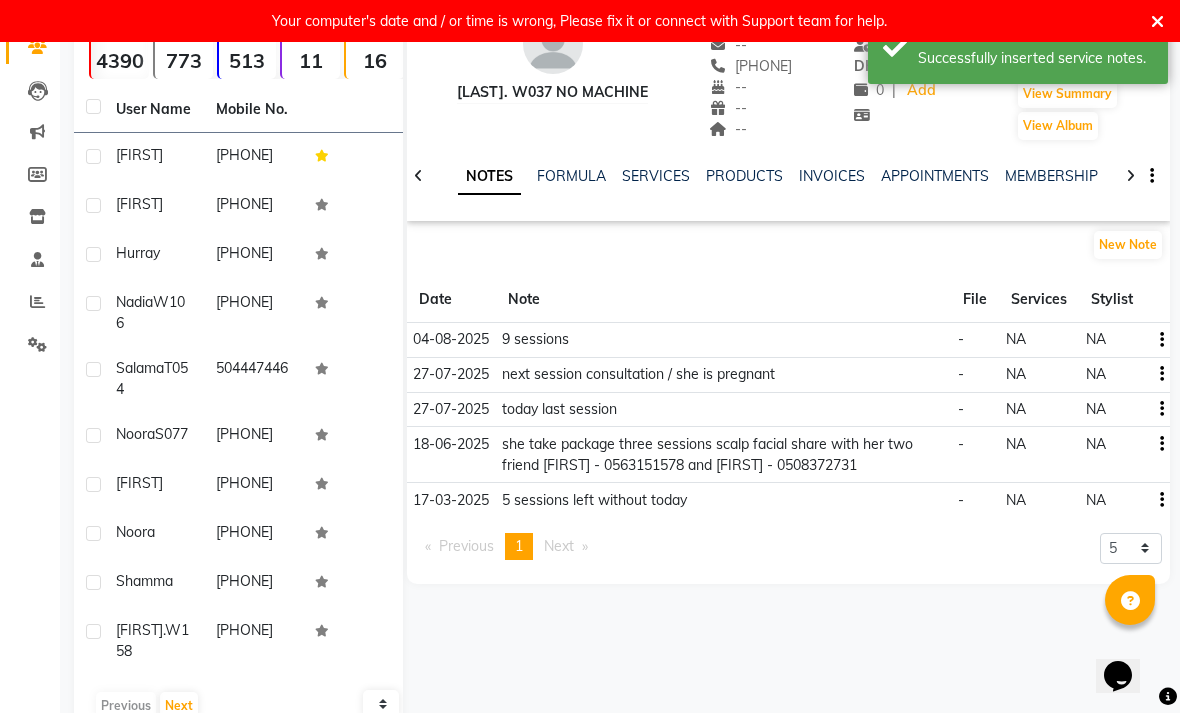 scroll, scrollTop: 0, scrollLeft: 0, axis: both 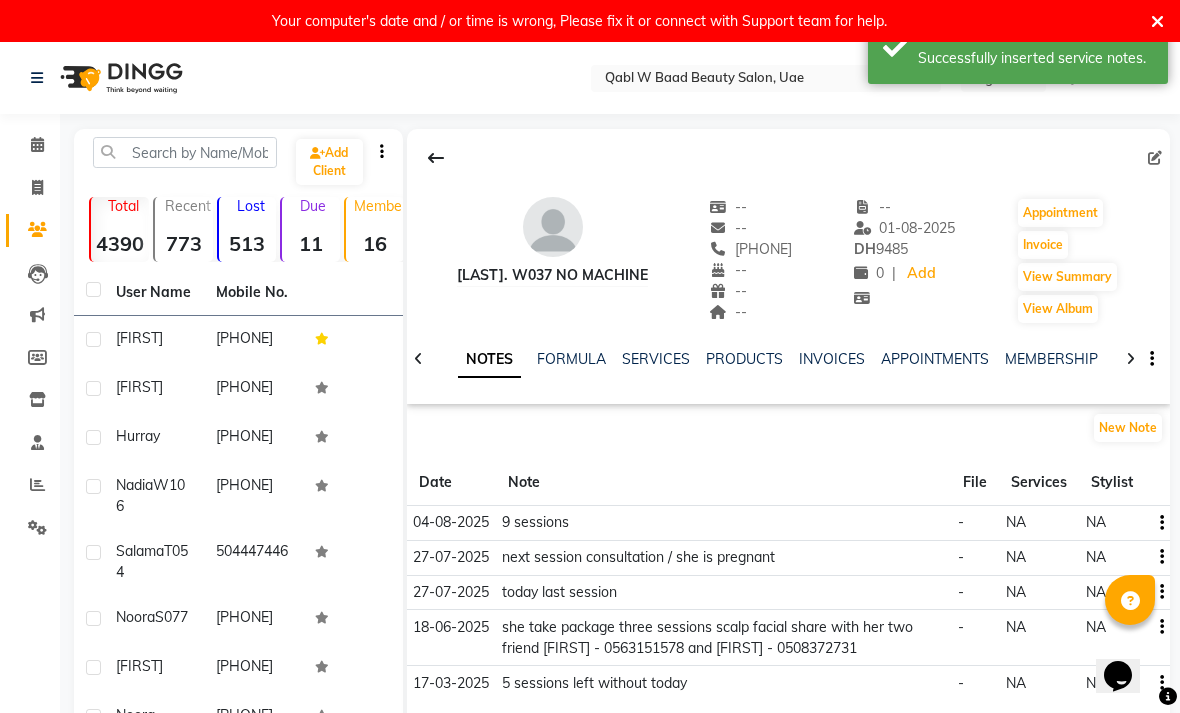click 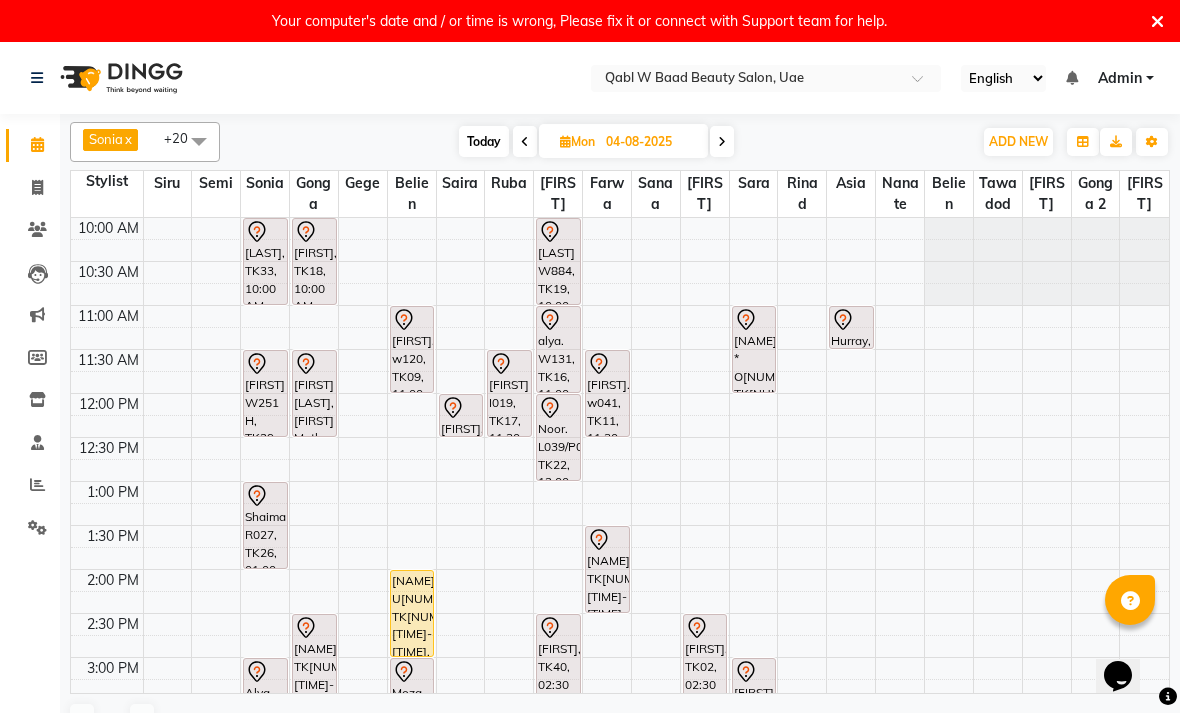 scroll, scrollTop: 0, scrollLeft: 0, axis: both 